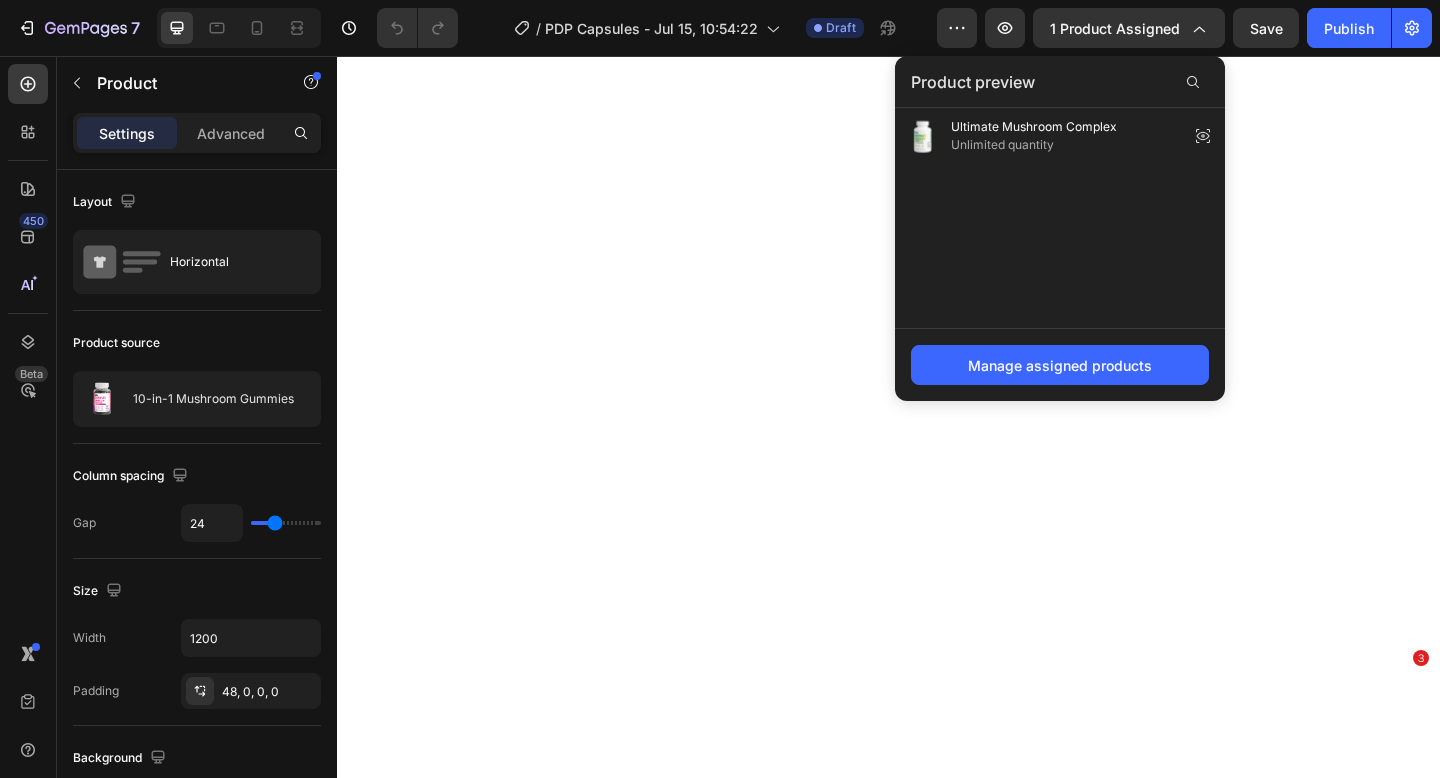 scroll, scrollTop: 0, scrollLeft: 0, axis: both 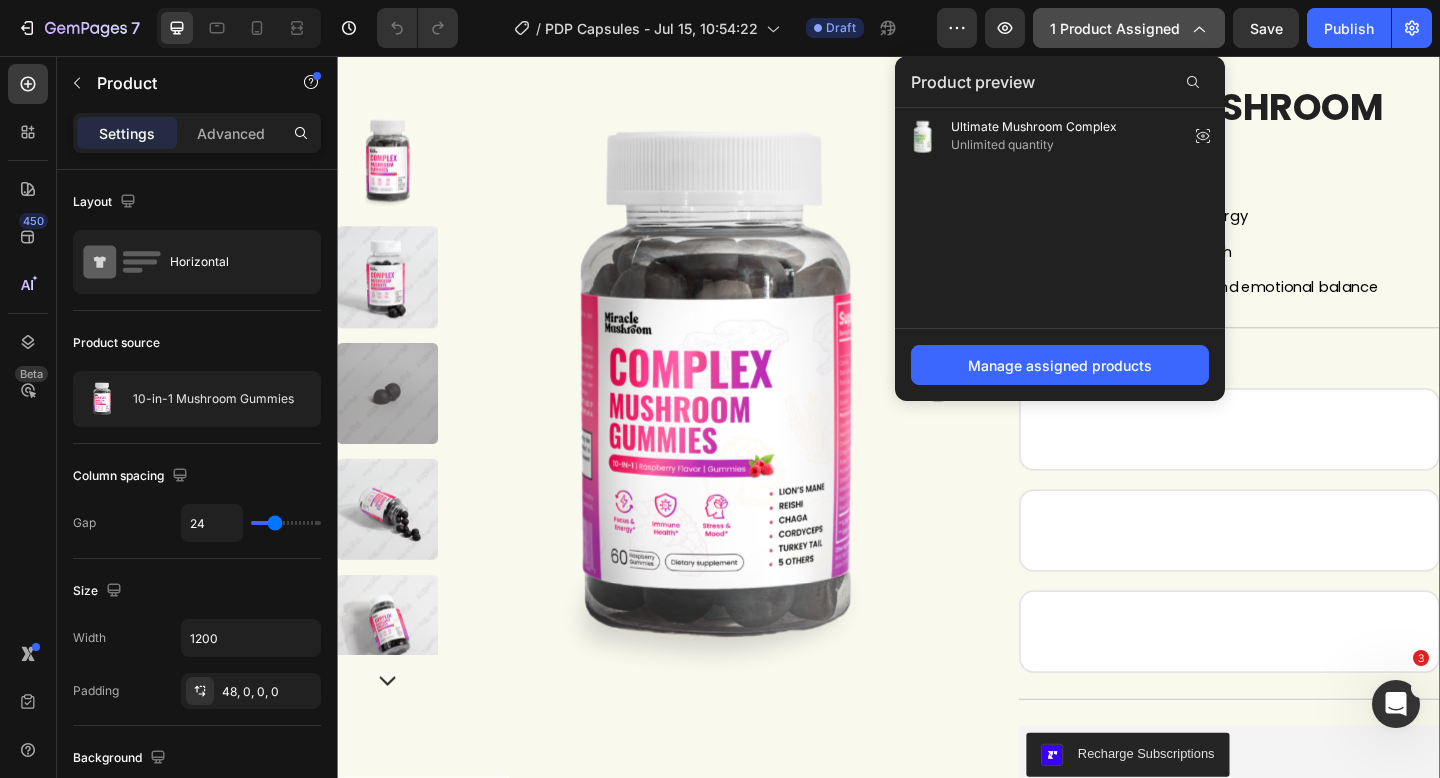 click on "1 product assigned" 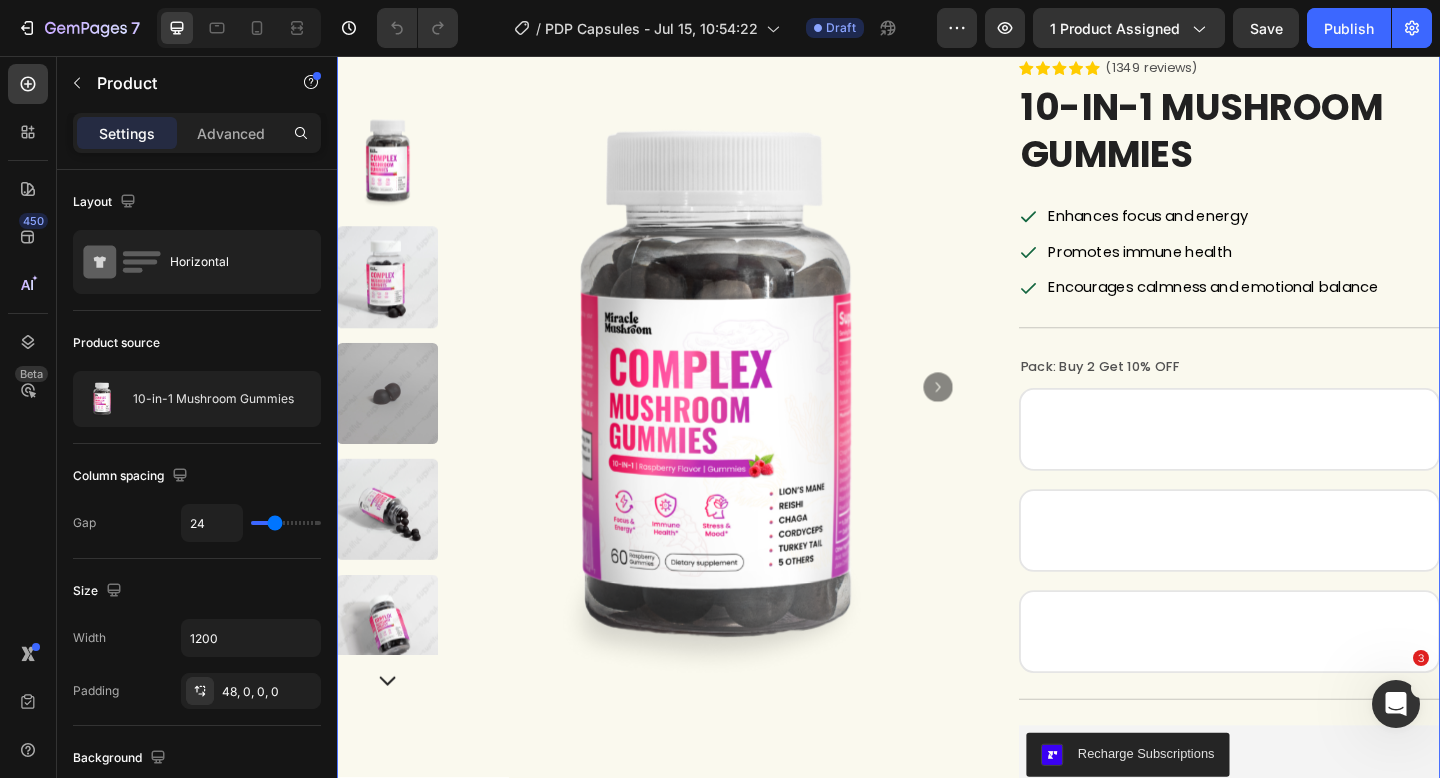 click at bounding box center [747, 416] 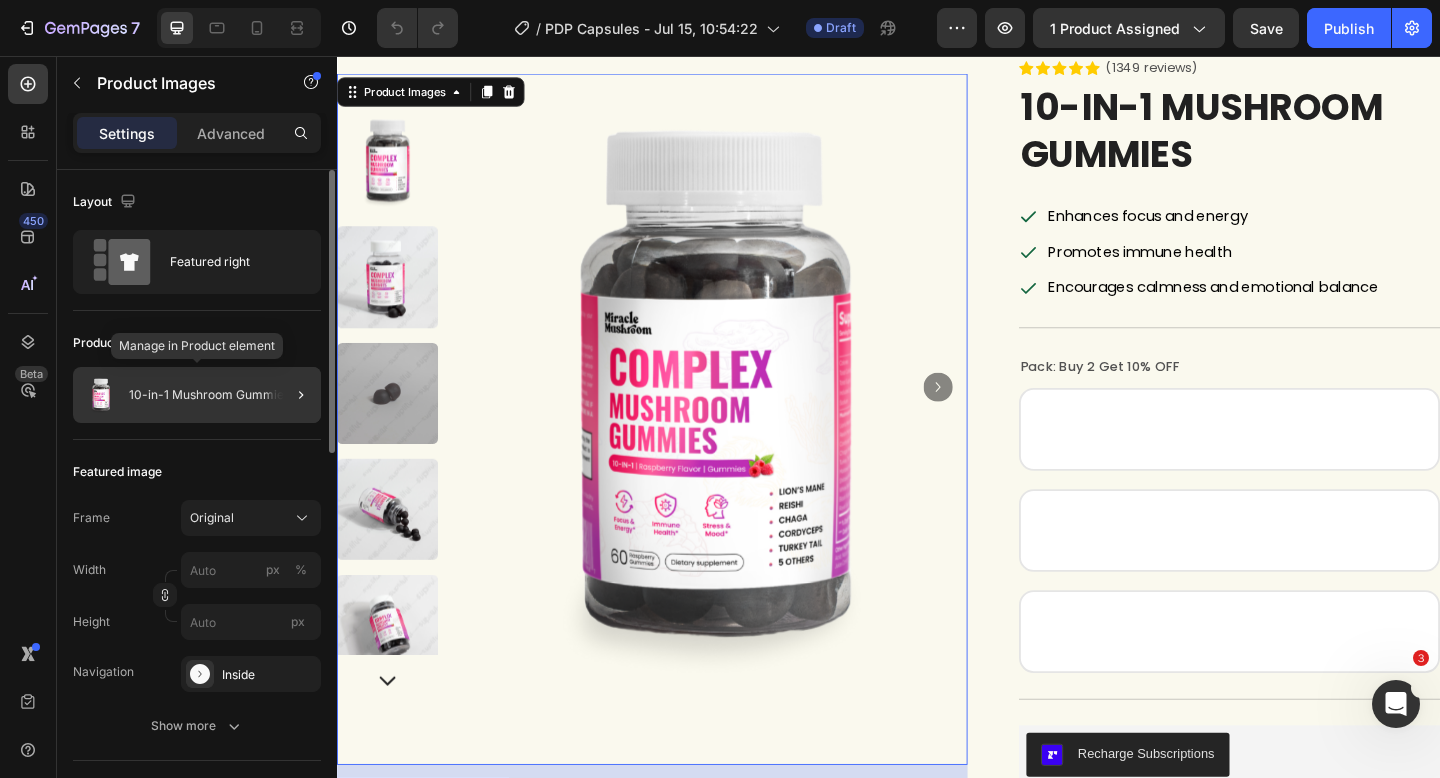 click on "10-in-1 Mushroom Gummies" 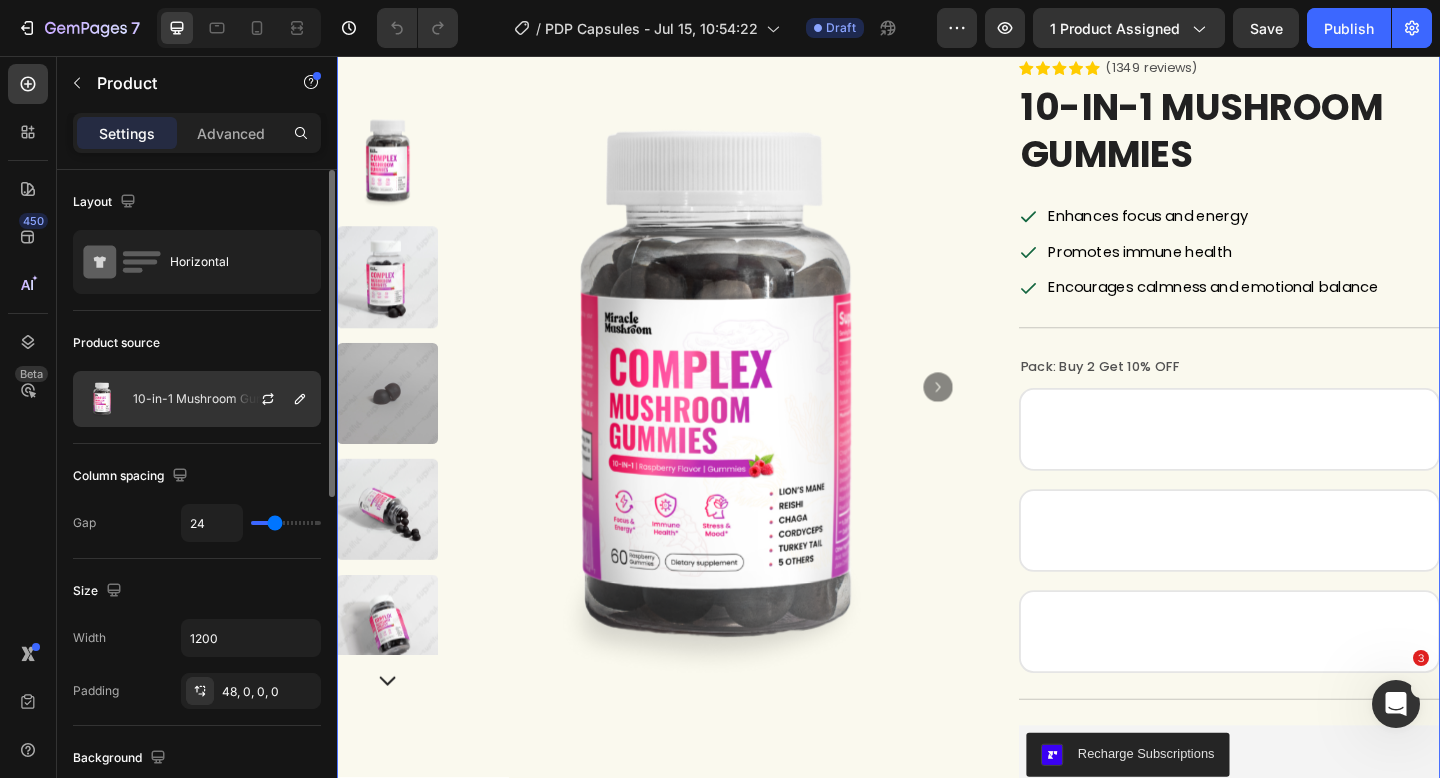 click on "10-in-1 Mushroom Gummies" 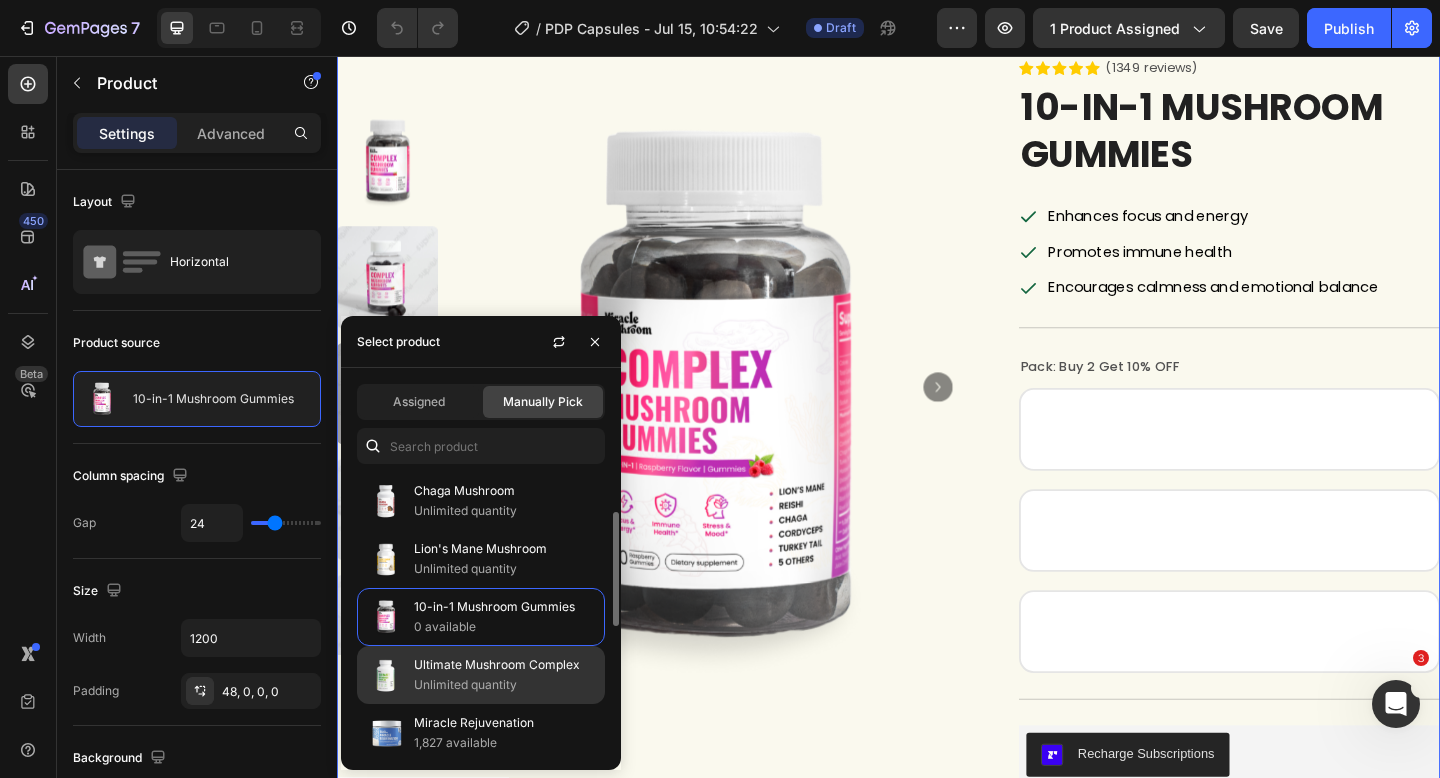 scroll, scrollTop: 29, scrollLeft: 0, axis: vertical 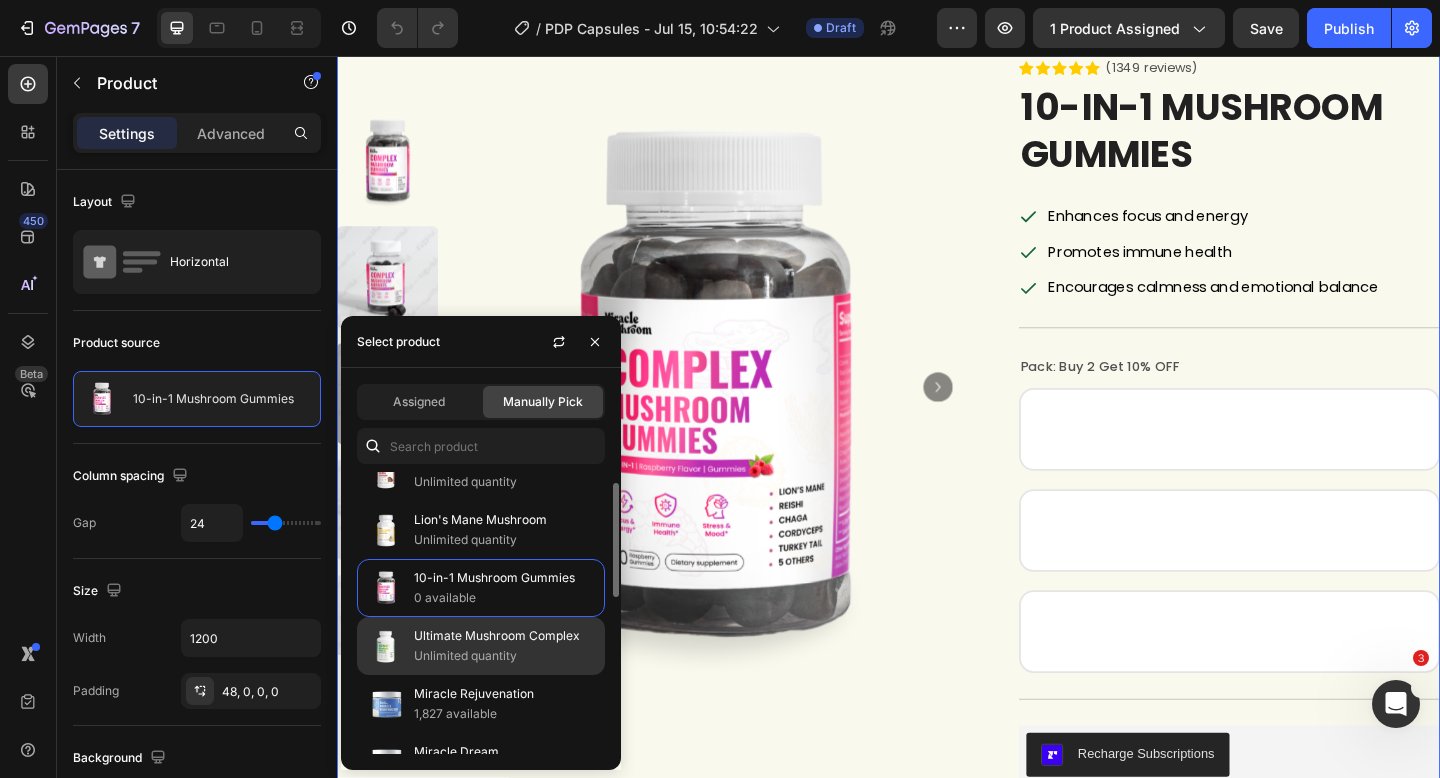 click on "Ultimate Mushroom Complex" at bounding box center (505, 636) 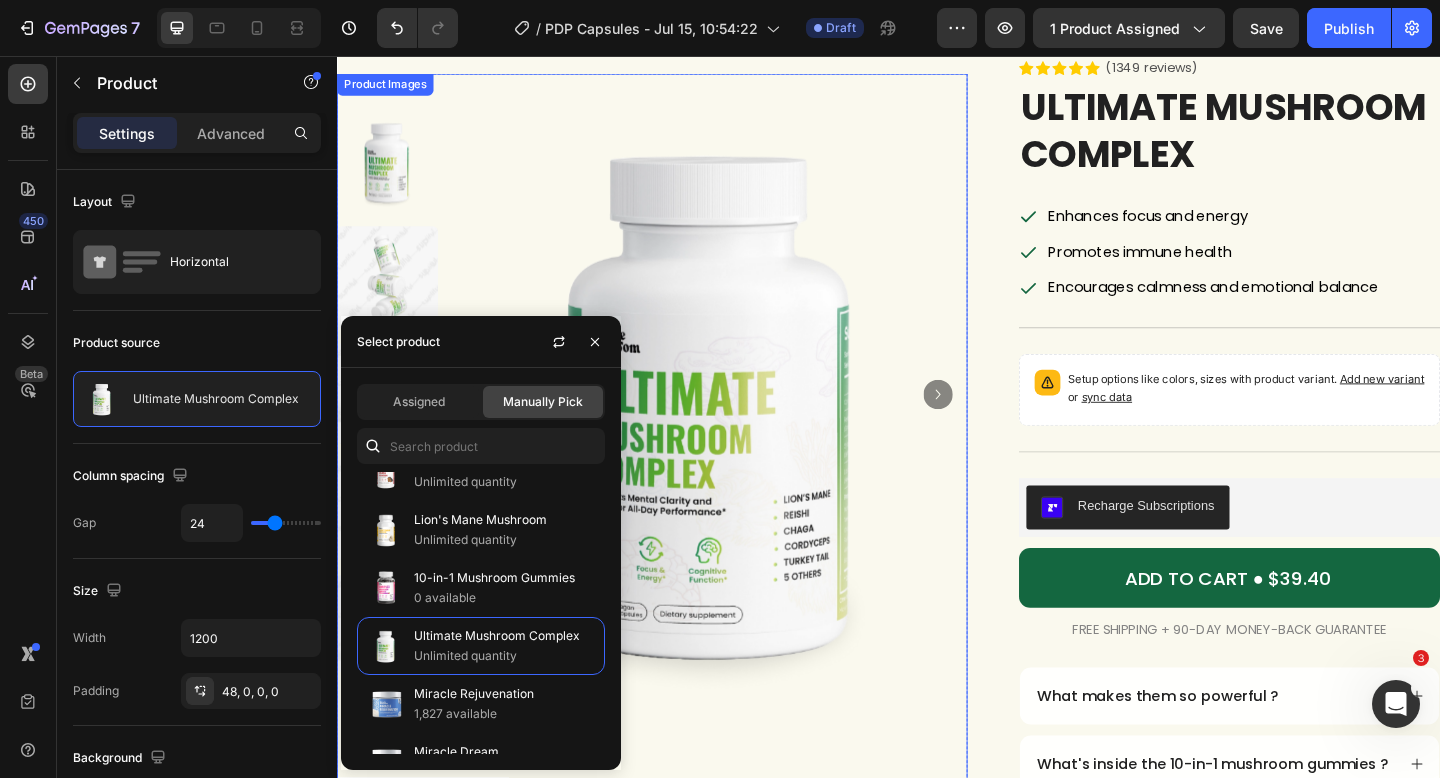 click at bounding box center (747, 425) 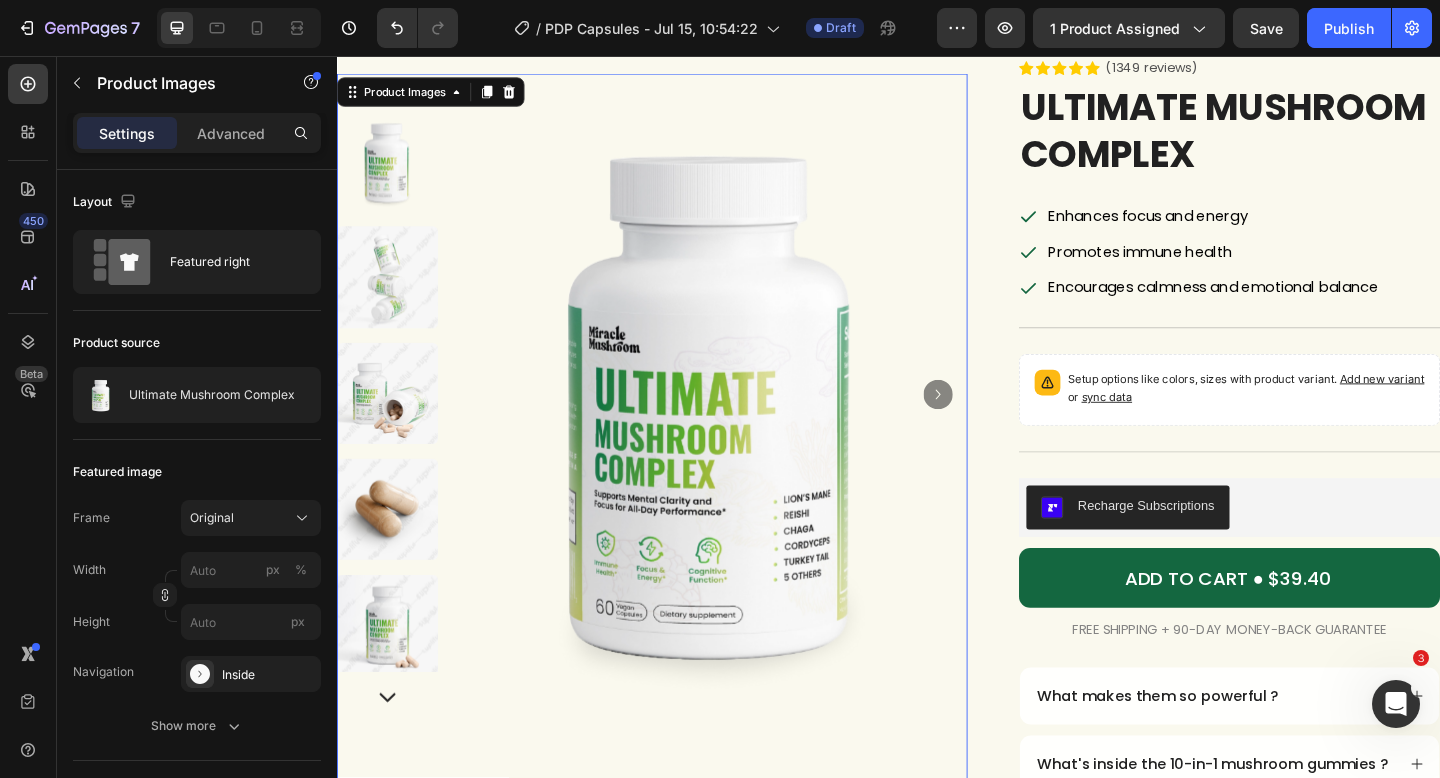 click at bounding box center [392, 297] 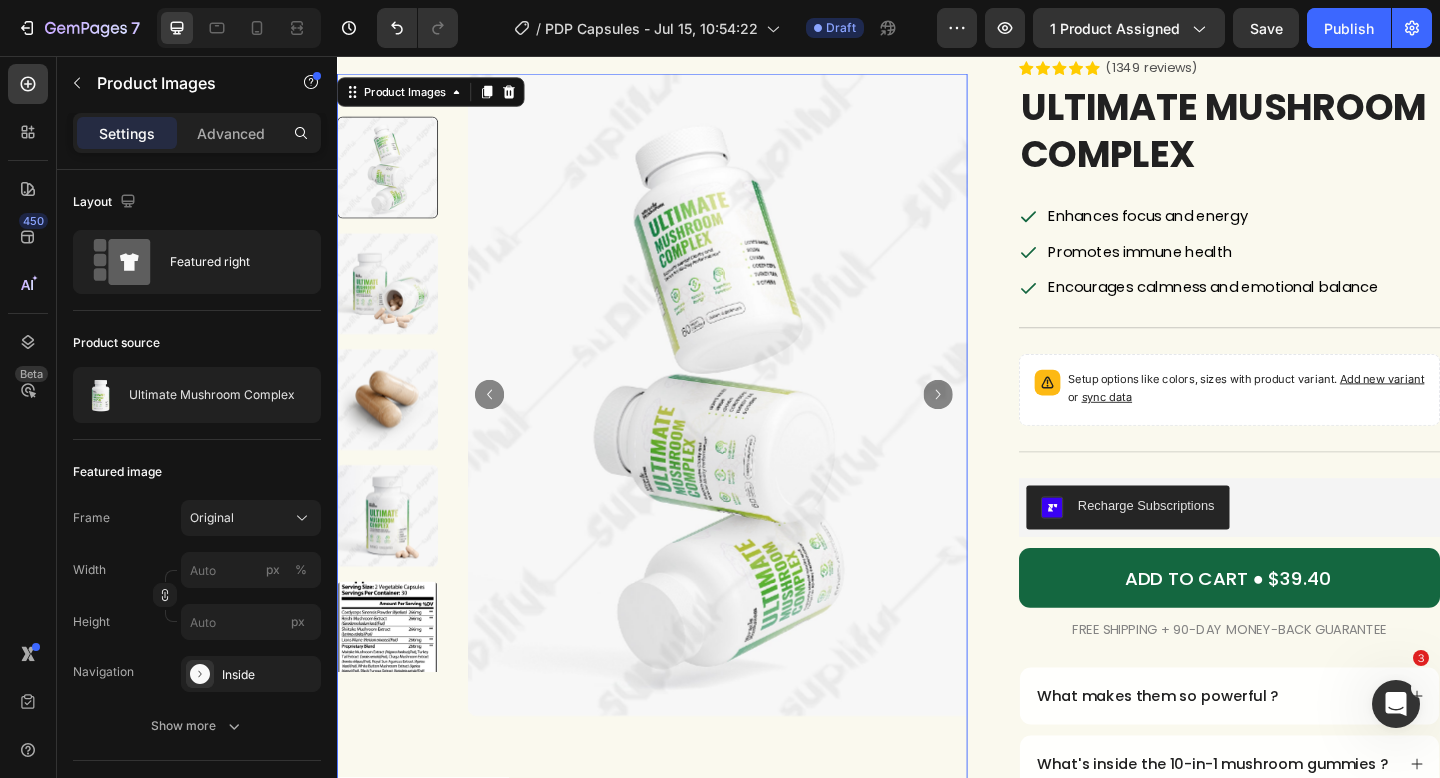click at bounding box center [392, 431] 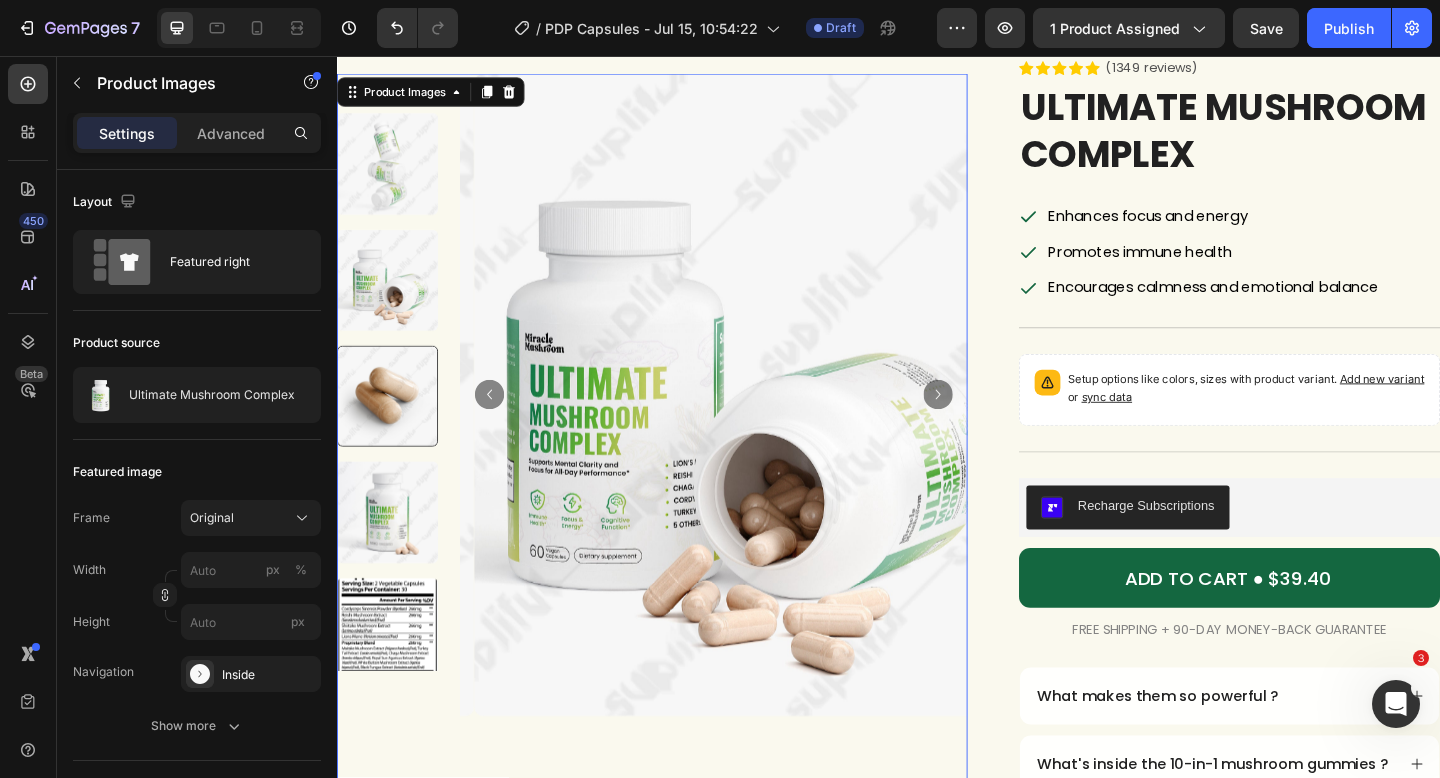 click at bounding box center [392, 553] 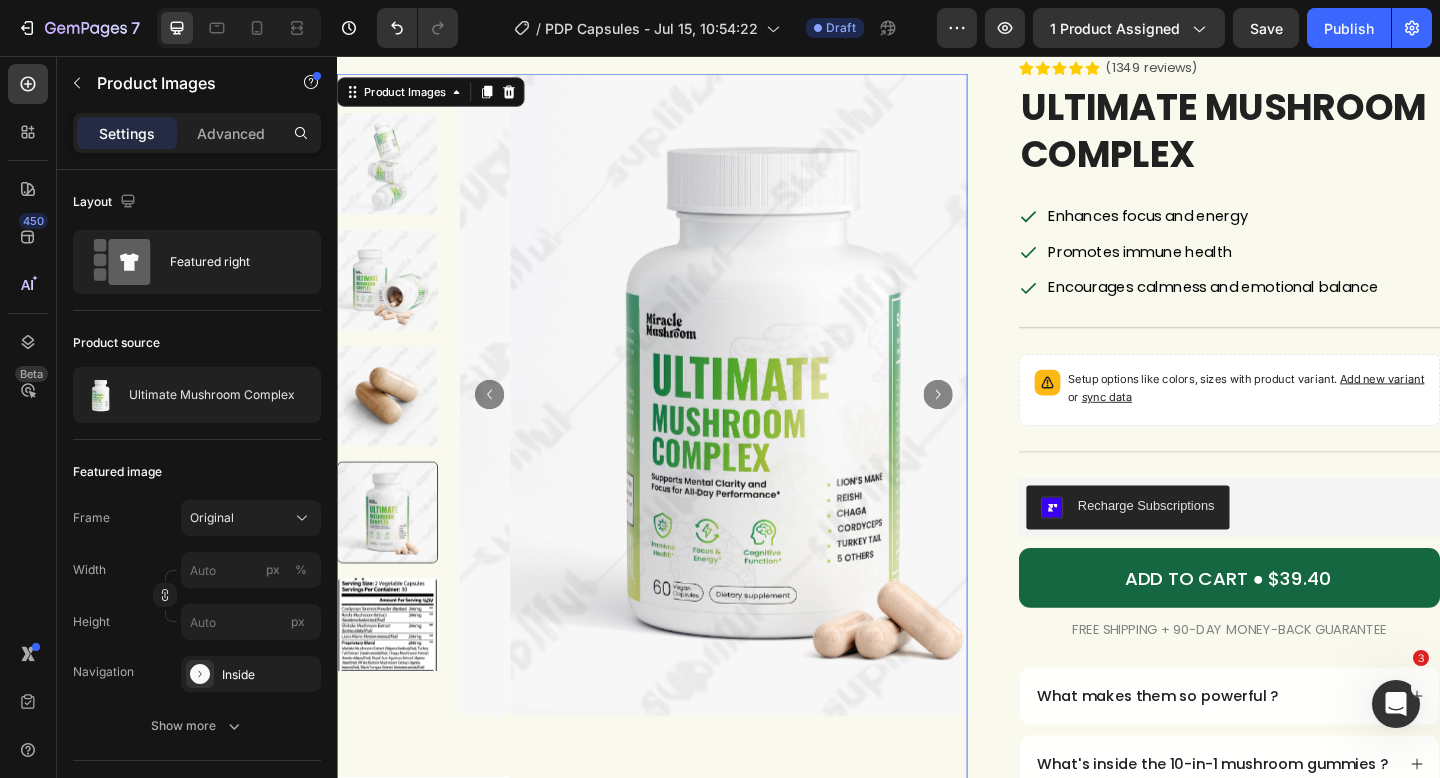 click at bounding box center [392, 679] 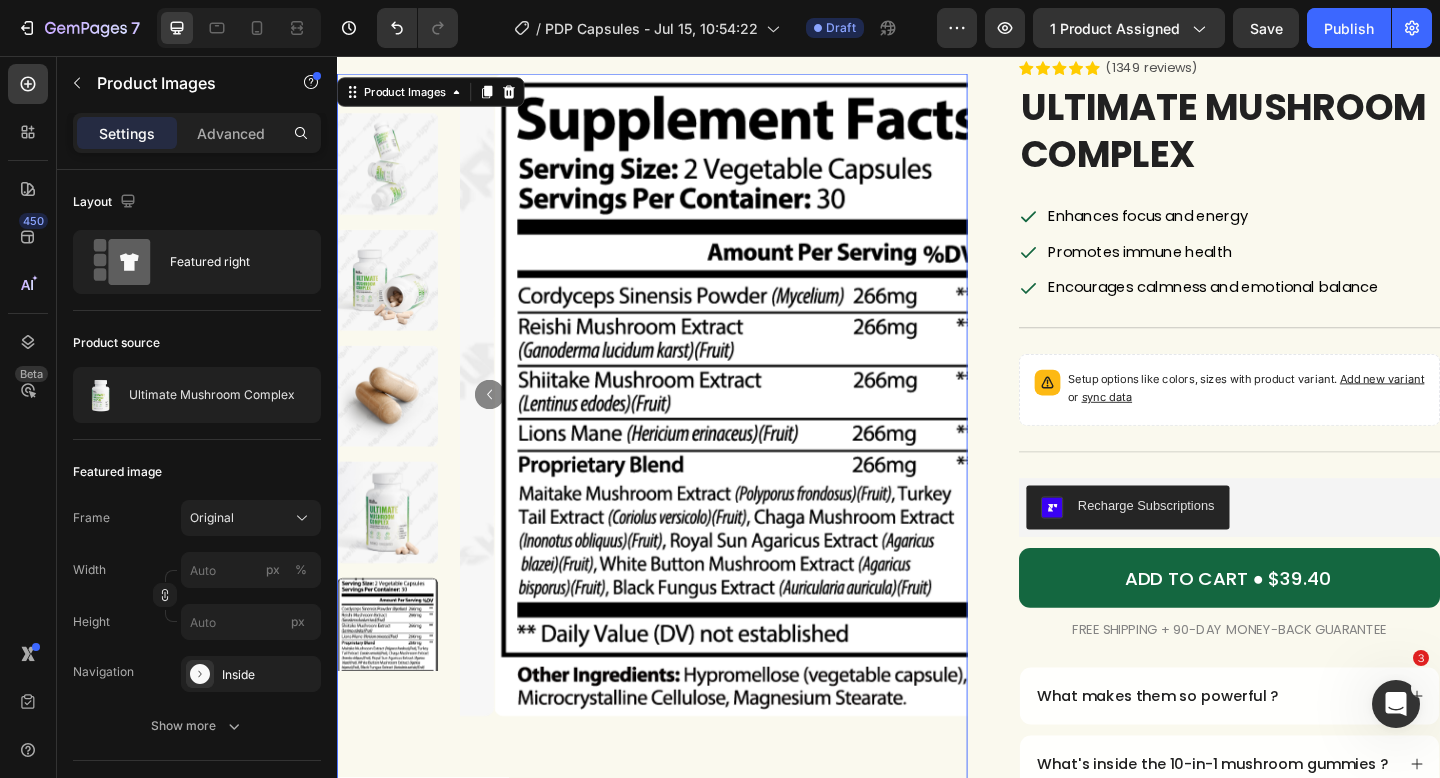 click at bounding box center (392, 553) 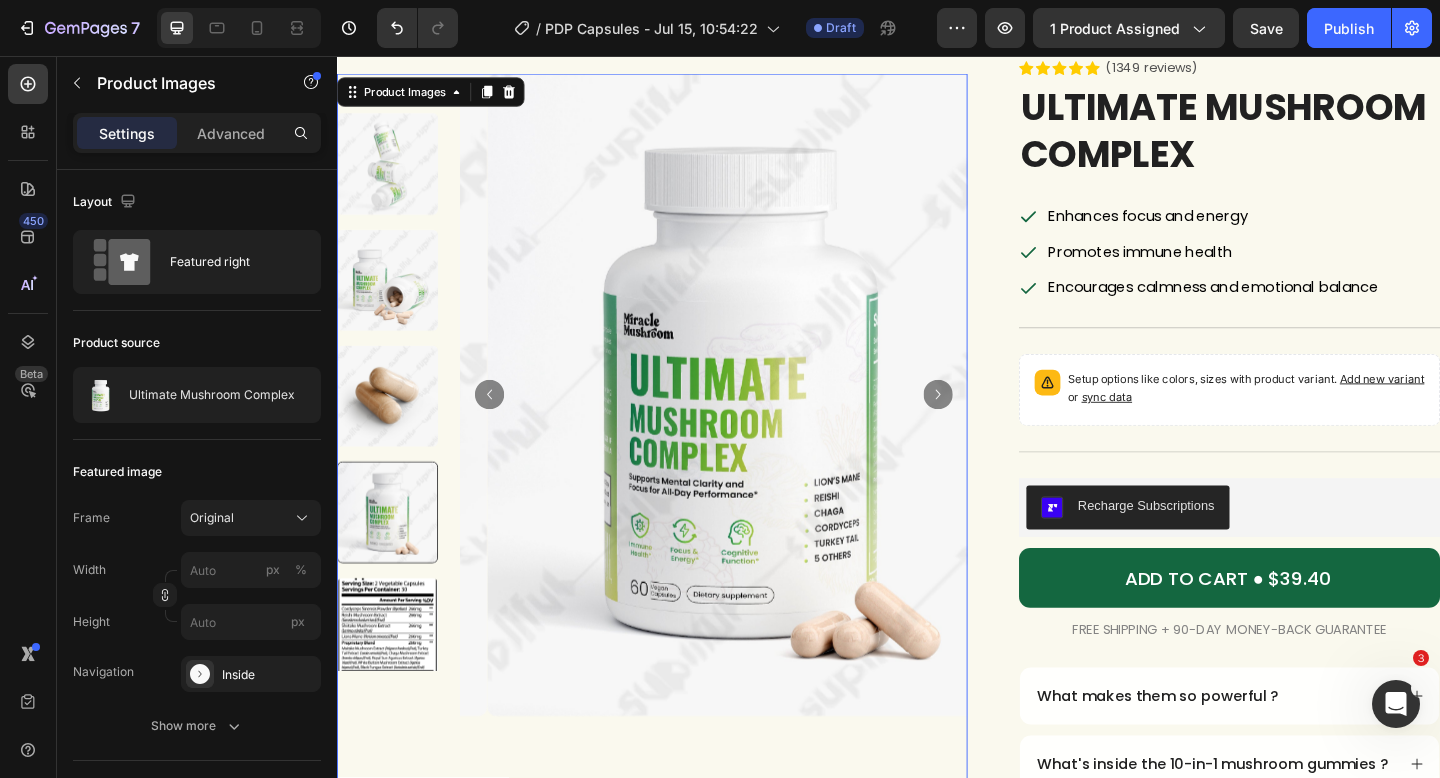 click at bounding box center (392, 427) 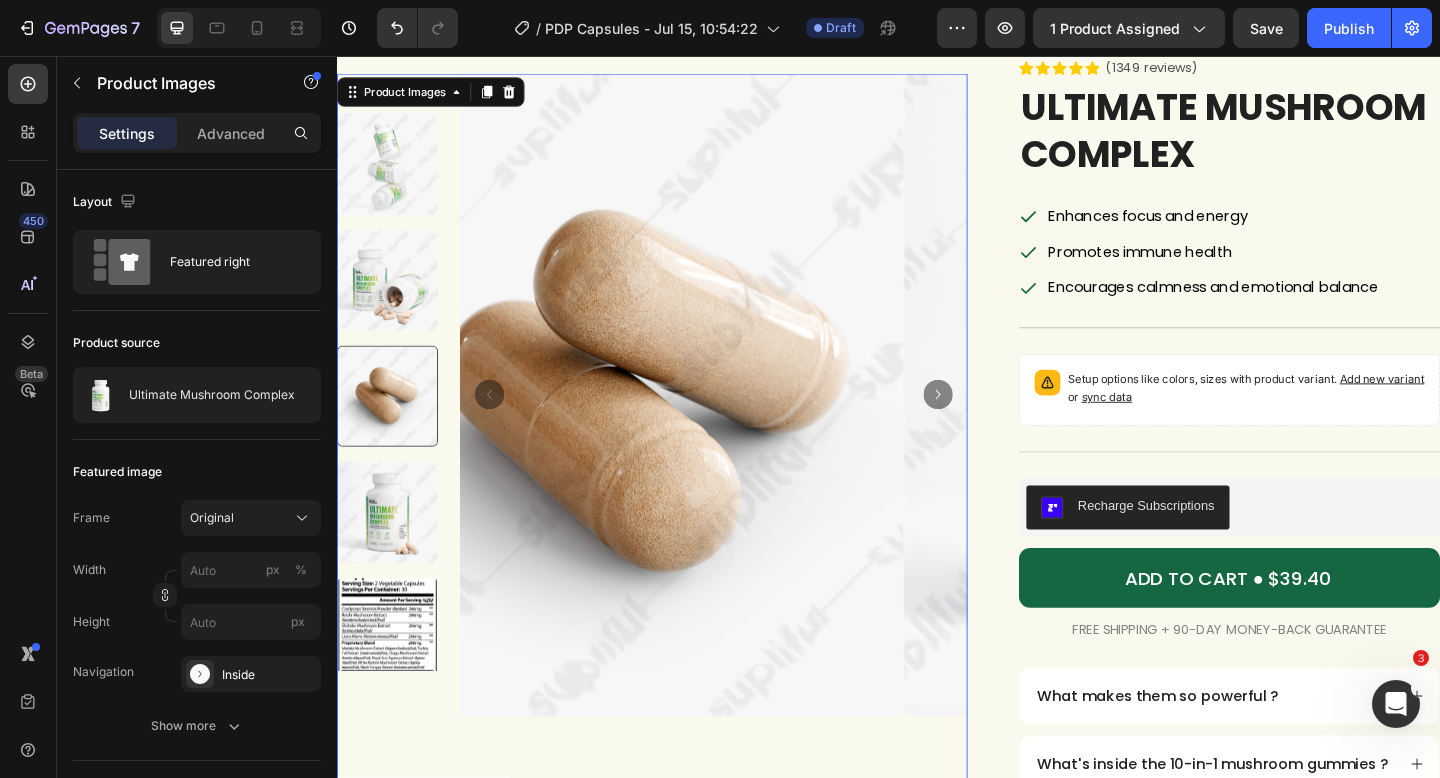 click at bounding box center (392, 300) 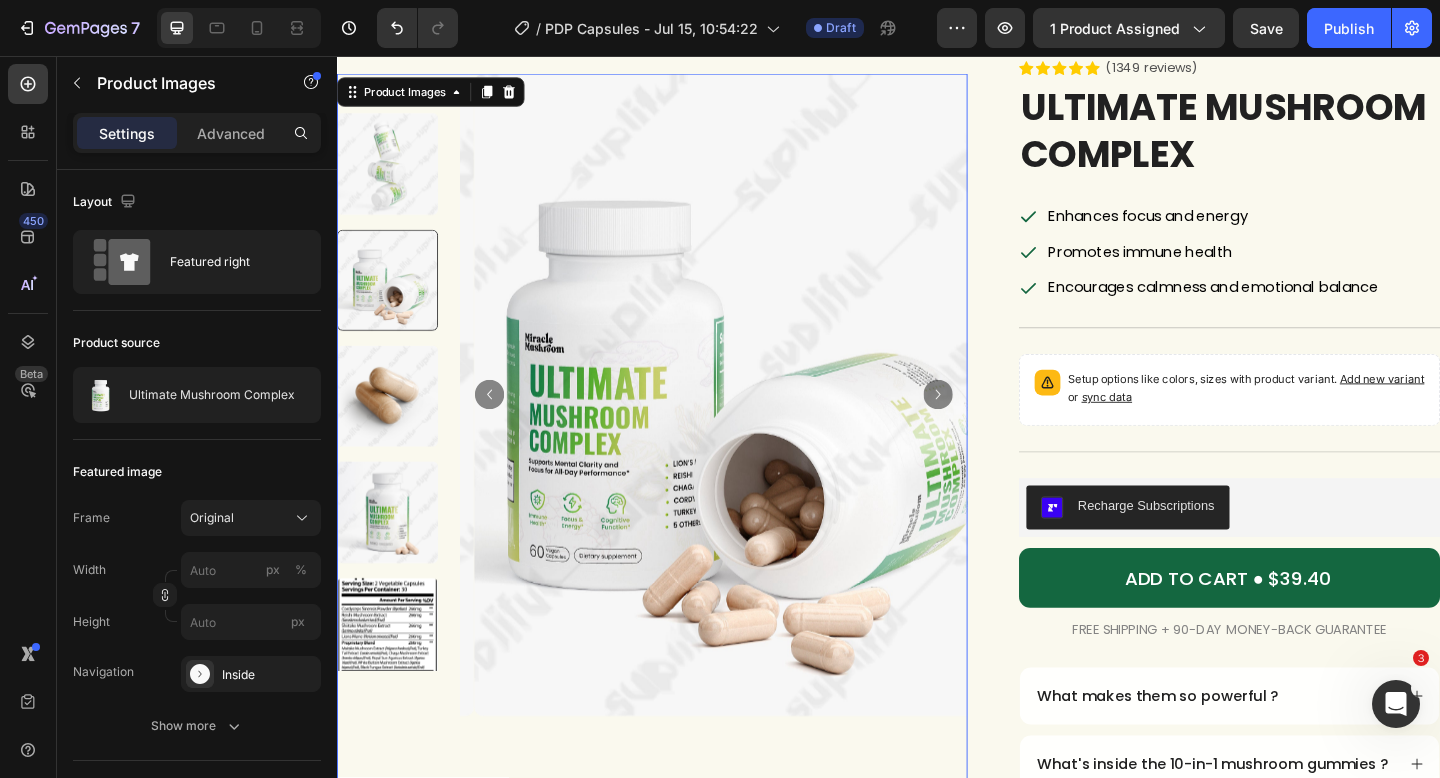 click at bounding box center (392, 427) 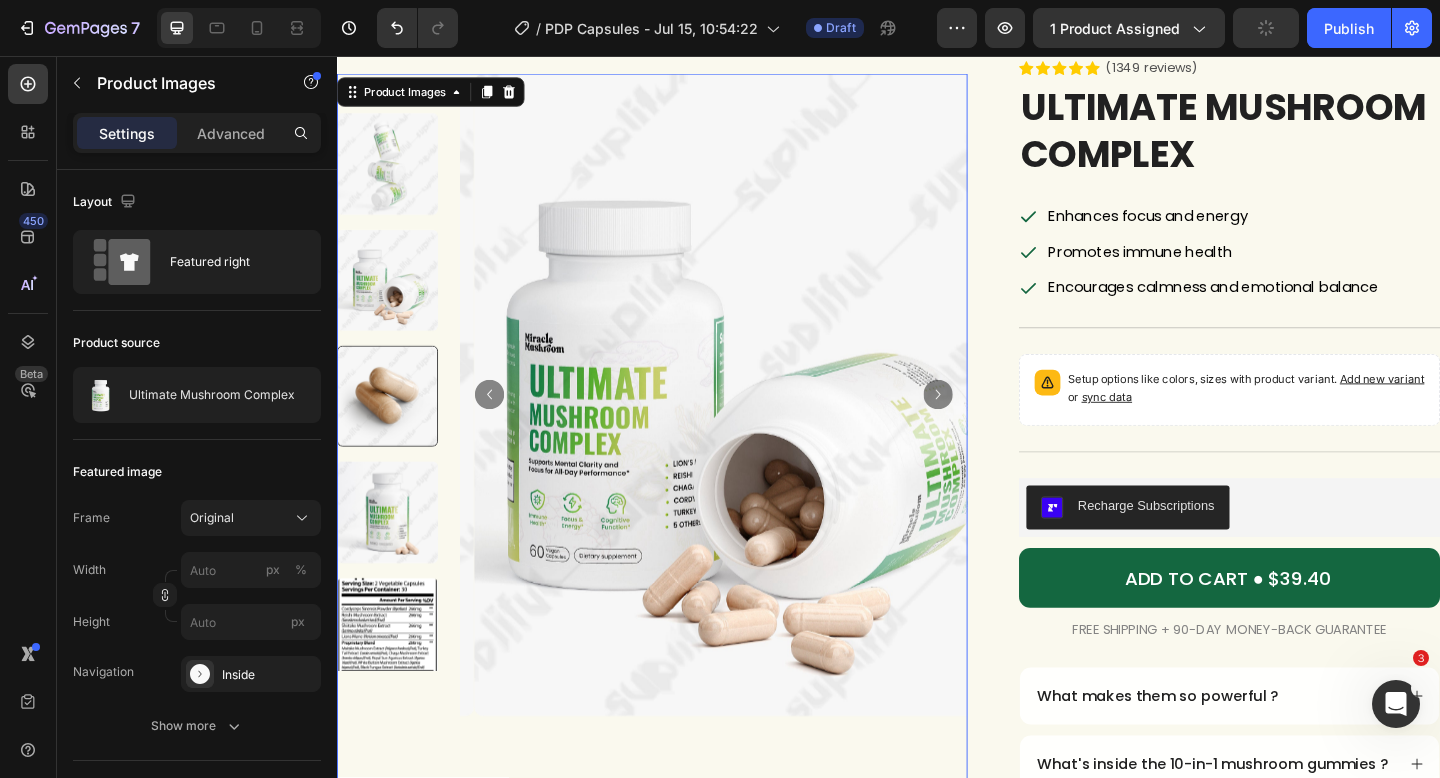 click at bounding box center (762, 425) 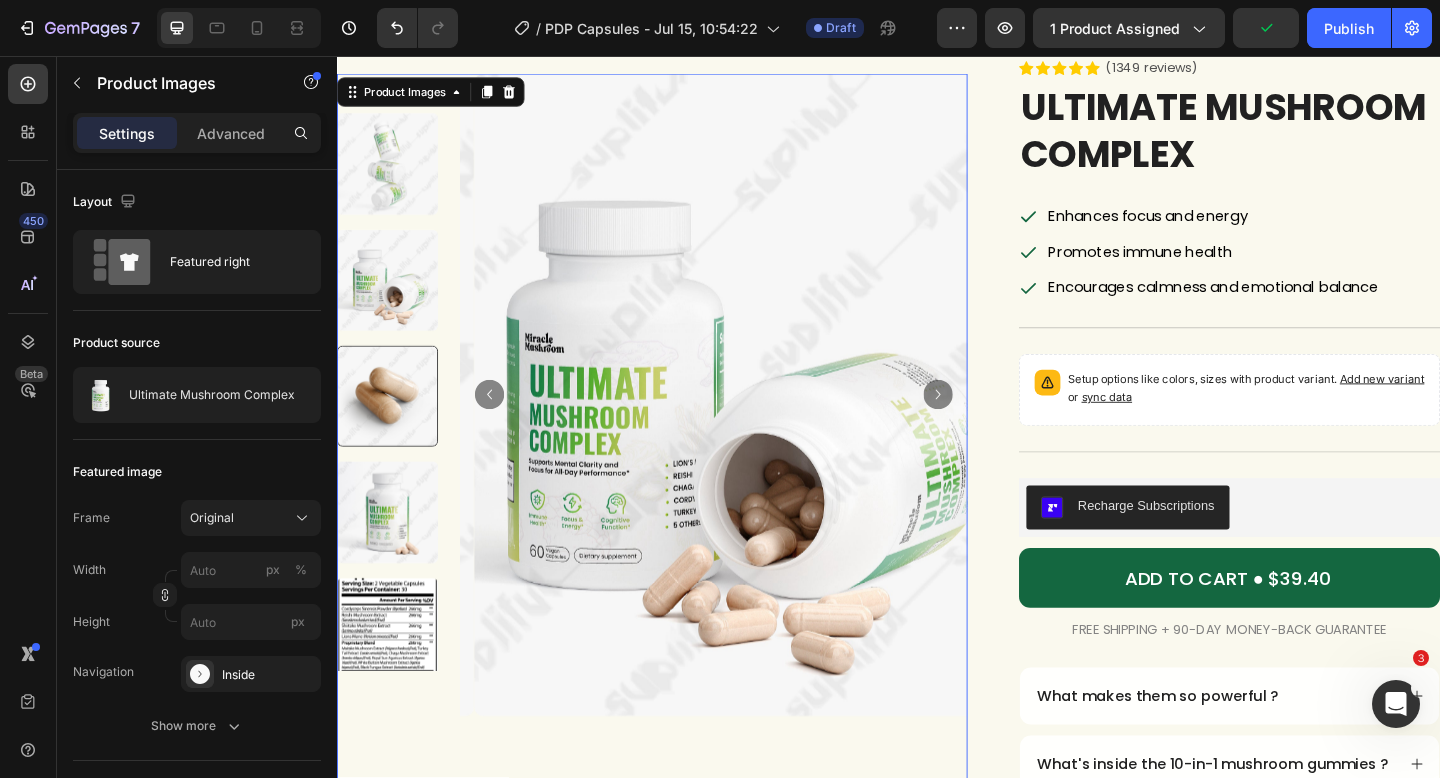 click at bounding box center [762, 425] 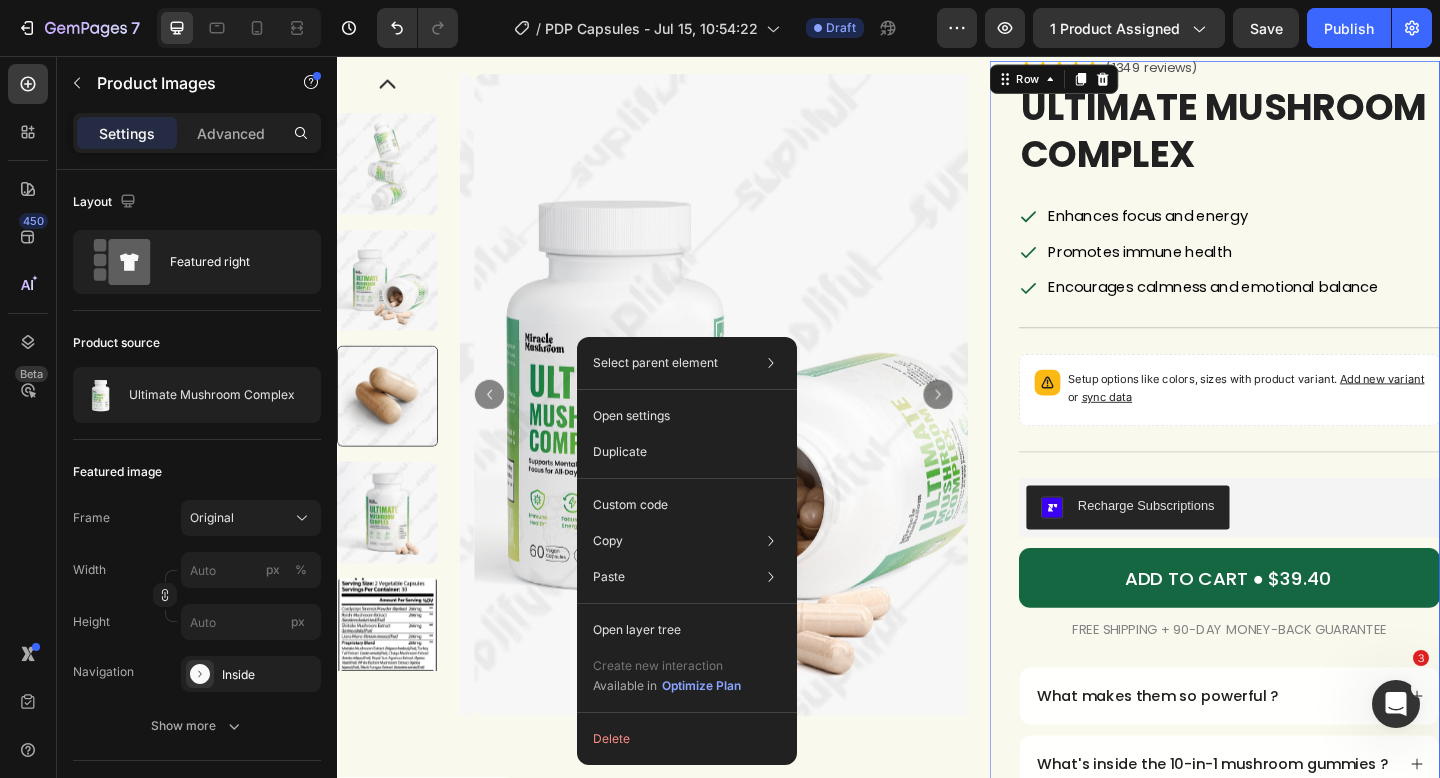 click on "Icon Icon Icon Icon Icon Icon List (1349 reviews) Text Block Row Ultimate Mushroom Complex Product Title
Enhances focus and energy
Promotes immune health
Encourages calmness and emotional balance Item List                Title Line Setup options like colors, sizes with product variant.       Add new variant   or   sync data Product Variants & Swatches                Title Line Recharge Subscriptions Recharge Subscriptions ADD TO CART ● $39.40 Add to Cart FREE SHIPPING + 90-DAY MONEY-BACK GUARANTEE Text Block Row
What makes them so powerful ?
What's inside the 10-in-1 mushroom gummies ?
How to enjoy them ?
Shipping policy
Return policy Accordion Row   0" at bounding box center (1292, 578) 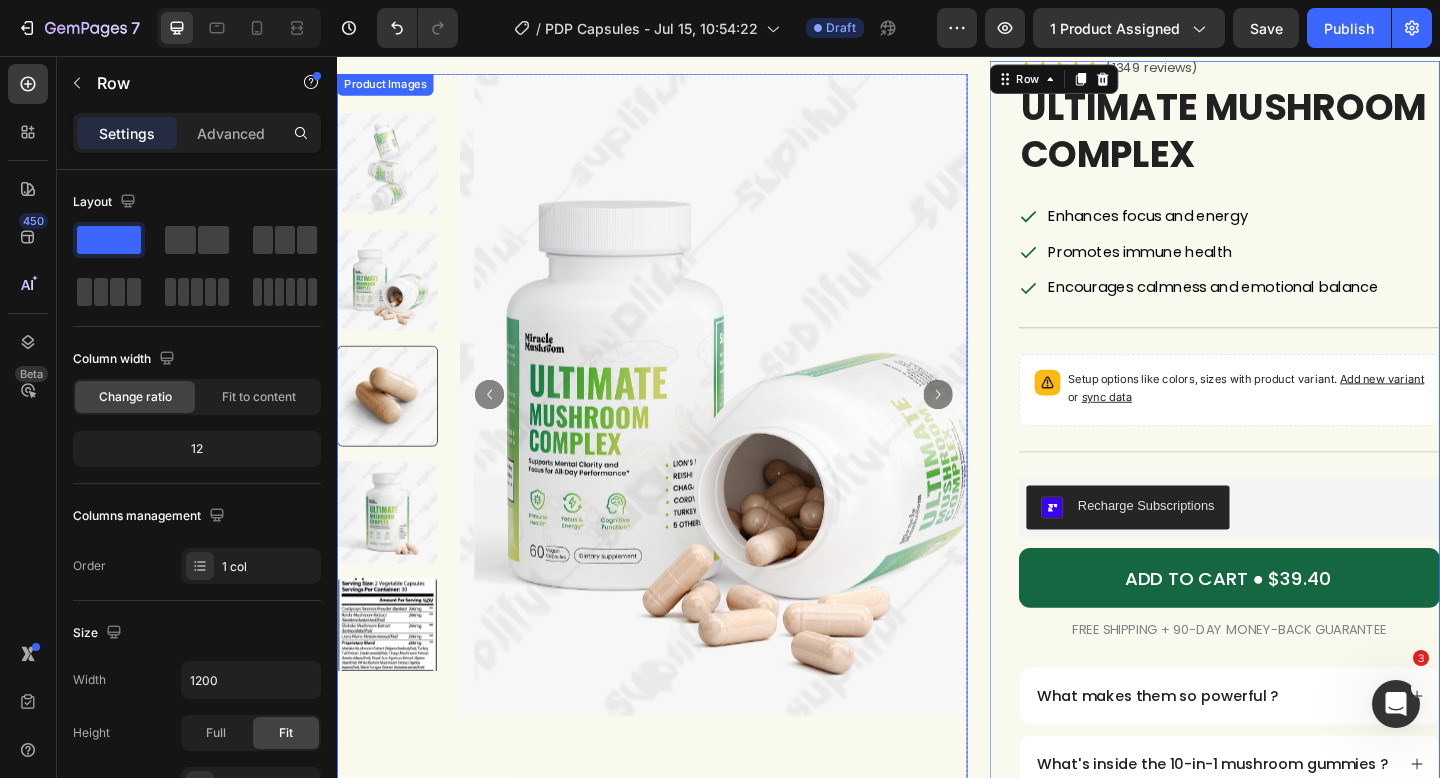 click at bounding box center (392, 553) 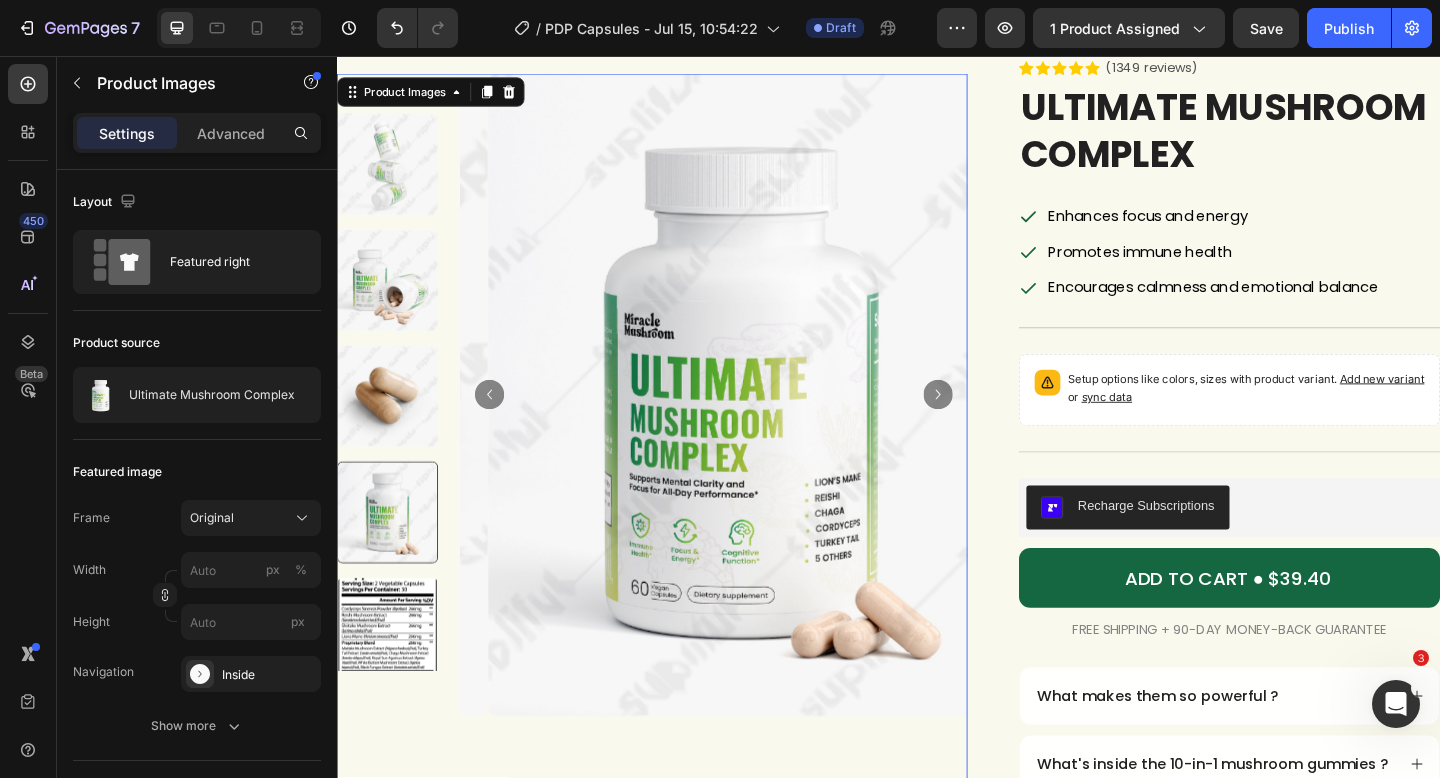 click at bounding box center (392, 553) 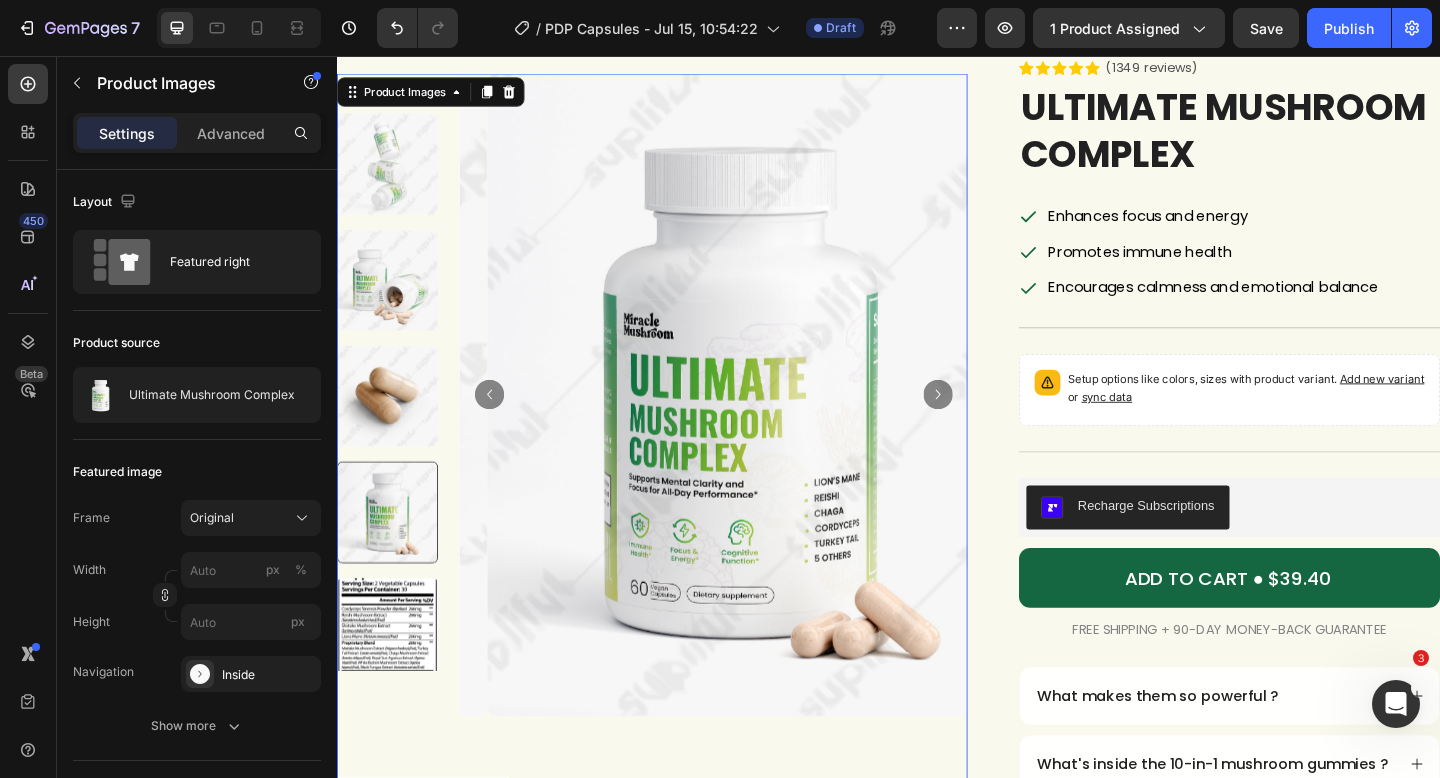 click at bounding box center [392, 427] 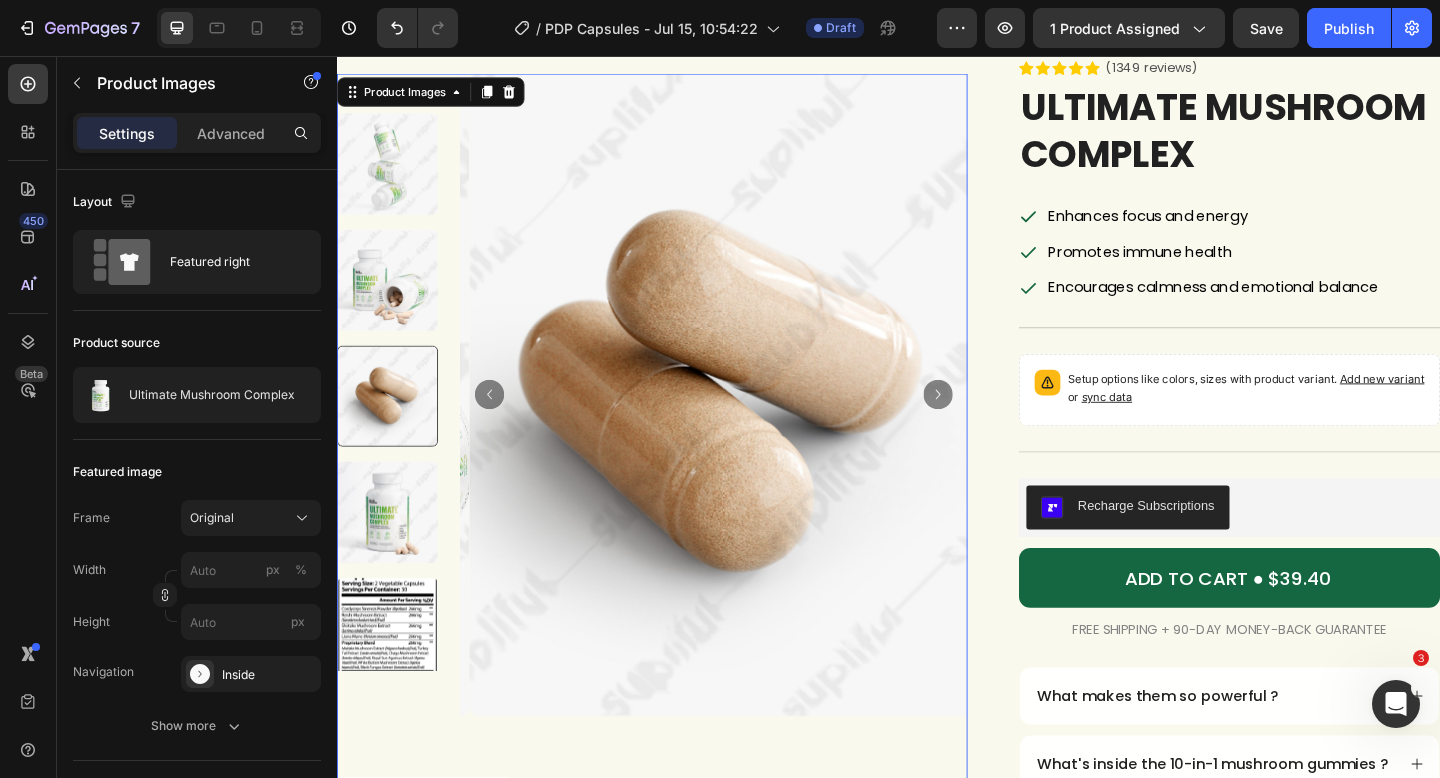 click at bounding box center [392, 174] 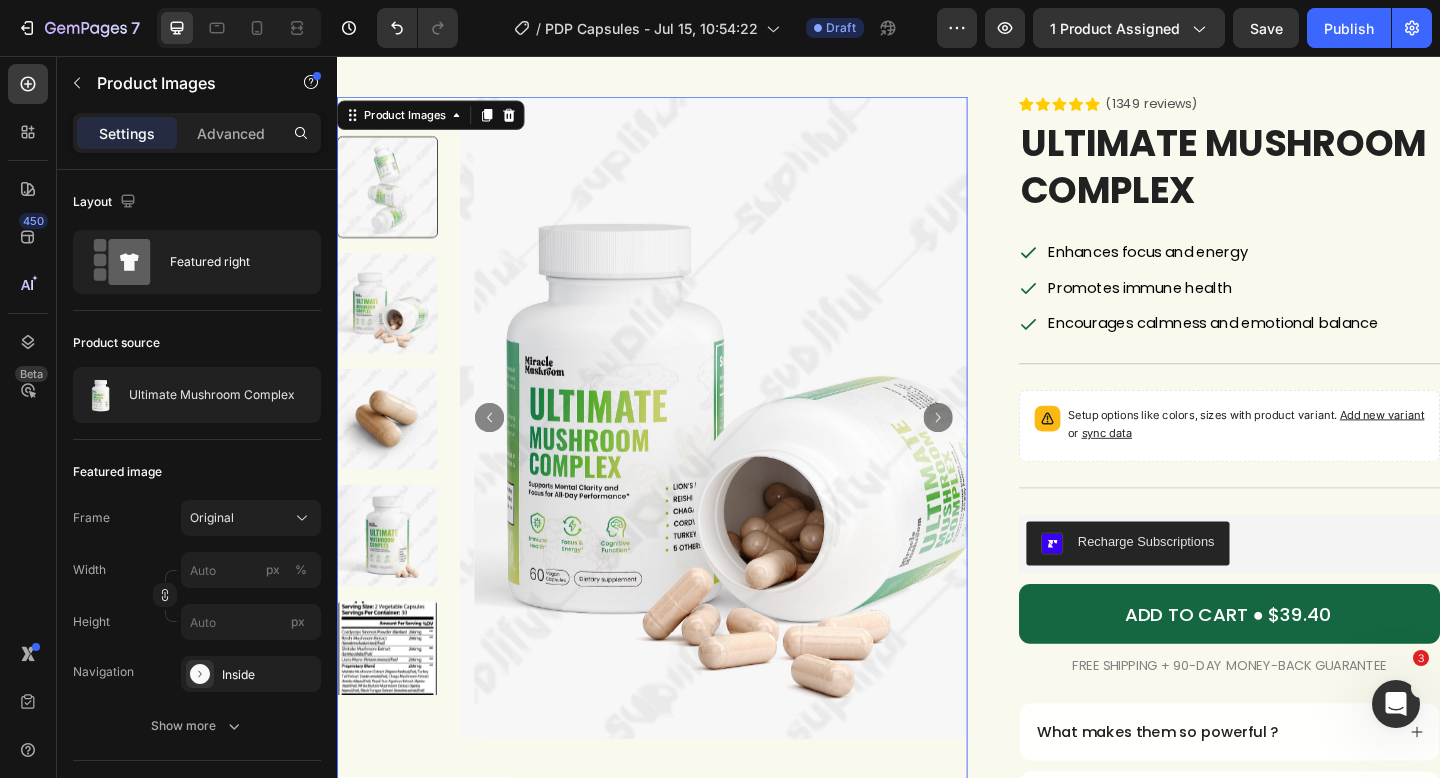 scroll, scrollTop: 0, scrollLeft: 0, axis: both 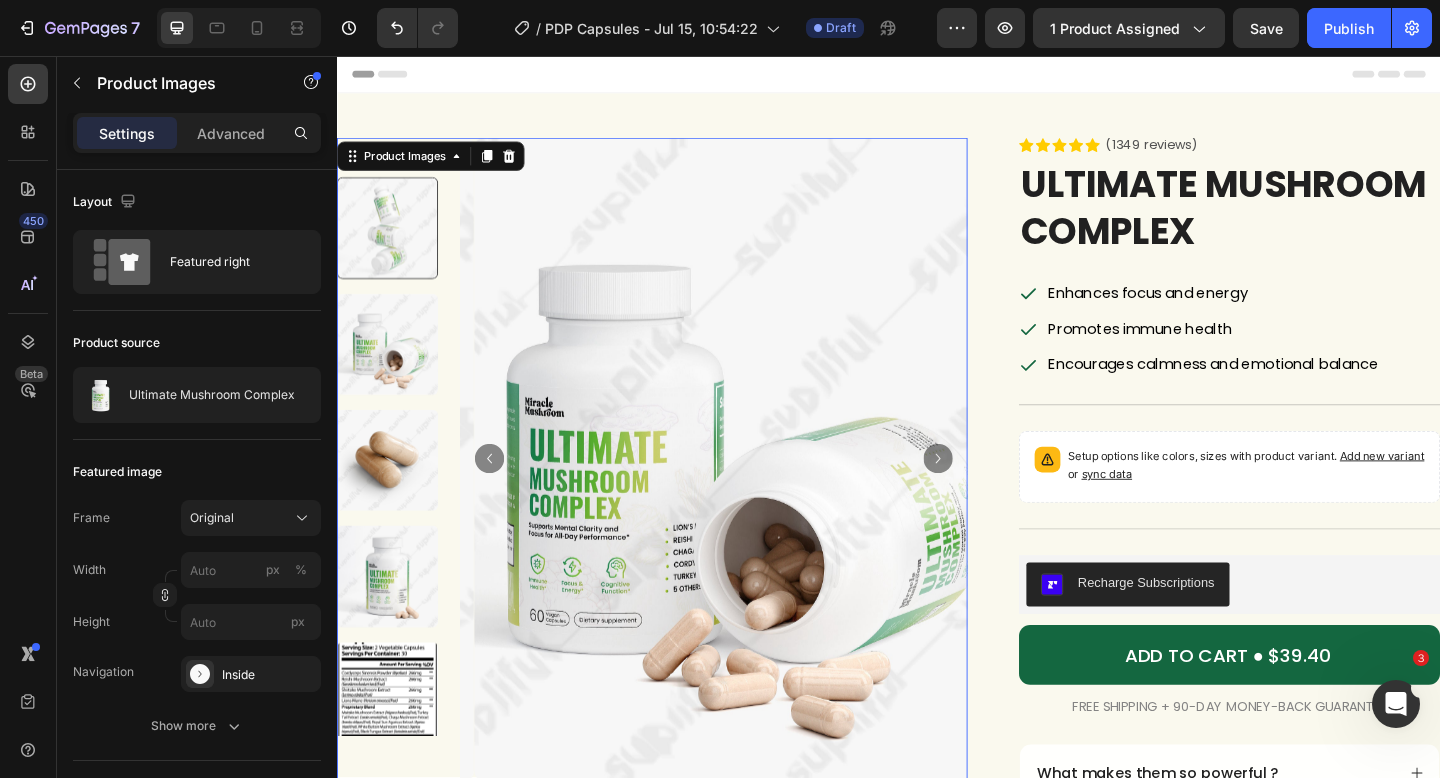 click on "Product Images   80 Row Icon Icon Icon Icon Icon Icon List (1349 reviews) Text Block Row Ultimate Mushroom Complex Product Title
Enhances focus and energy
Promotes immune health
Encourages calmness and emotional balance Item List                Title Line Setup options like colors, sizes with product variant.       Add new variant   or   sync data Product Variants & Swatches                Title Line Recharge Subscriptions Recharge Subscriptions ADD TO CART ● $39.40 Add to Cart FREE SHIPPING + 90-DAY MONEY-BACK GUARANTEE Text Block Row
What makes them so powerful ?
What's inside the 10-in-1 mushroom gummies ?
How to enjoy them ?
Shipping policy
Return policy Accordion Row Product" at bounding box center (937, 638) 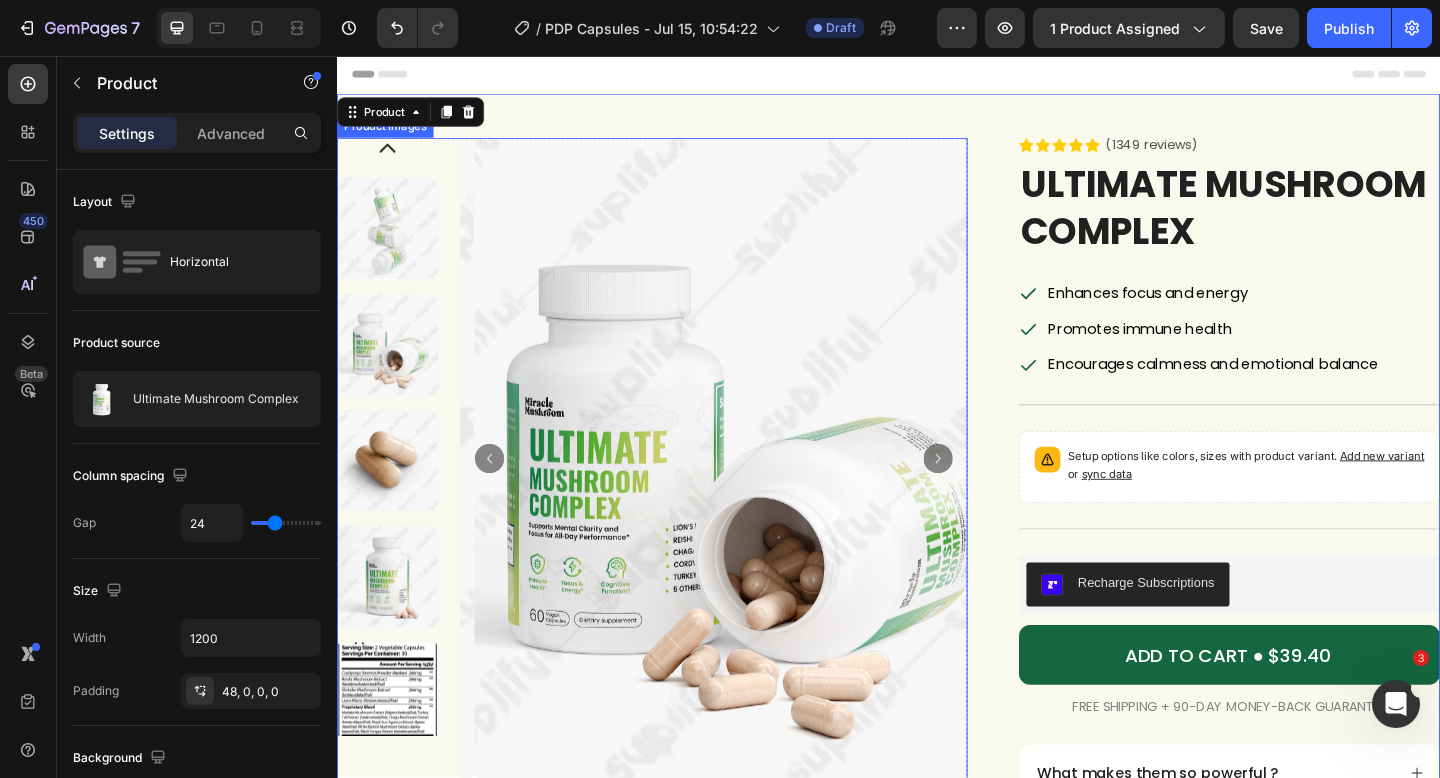 click 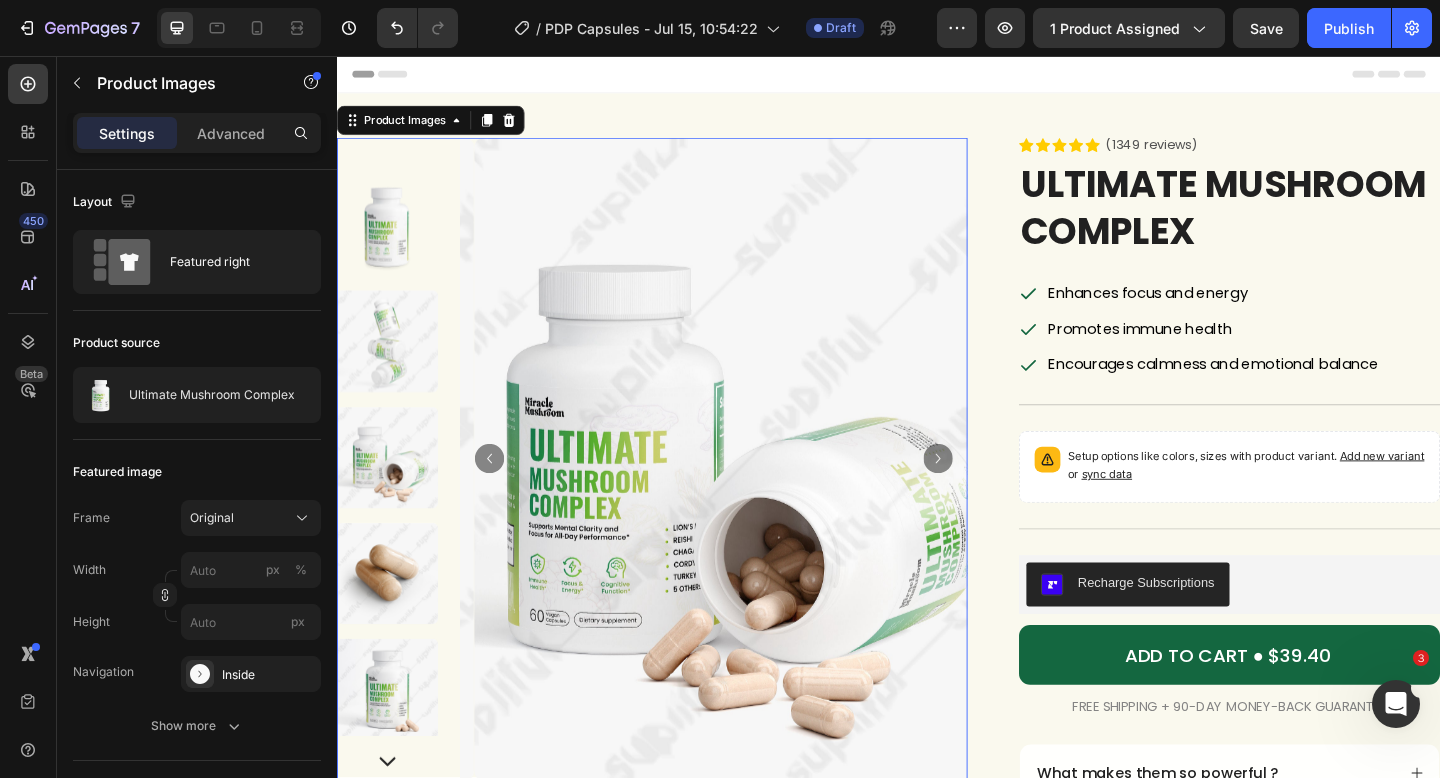 click at bounding box center (392, 240) 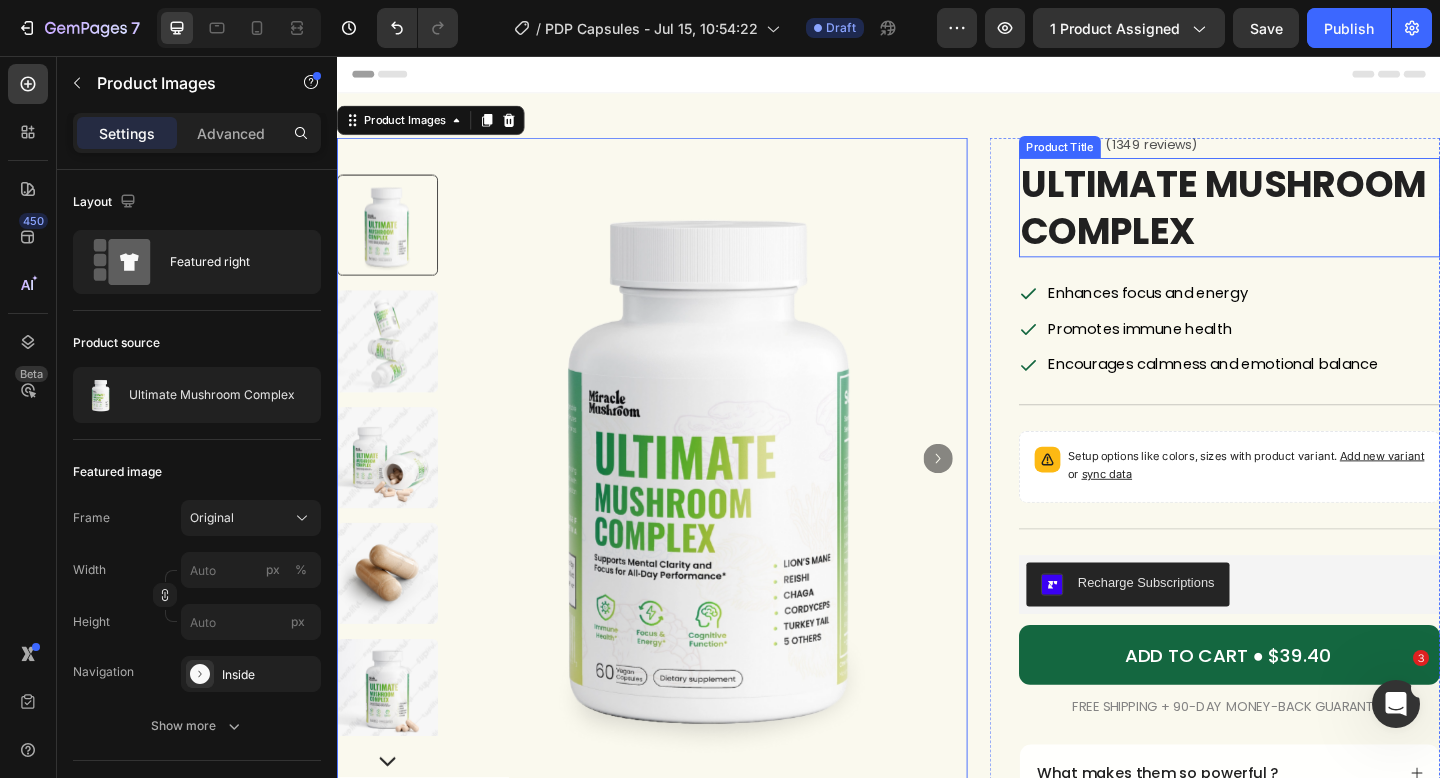 click on "Ultimate Mushroom Complex" at bounding box center [1308, 221] 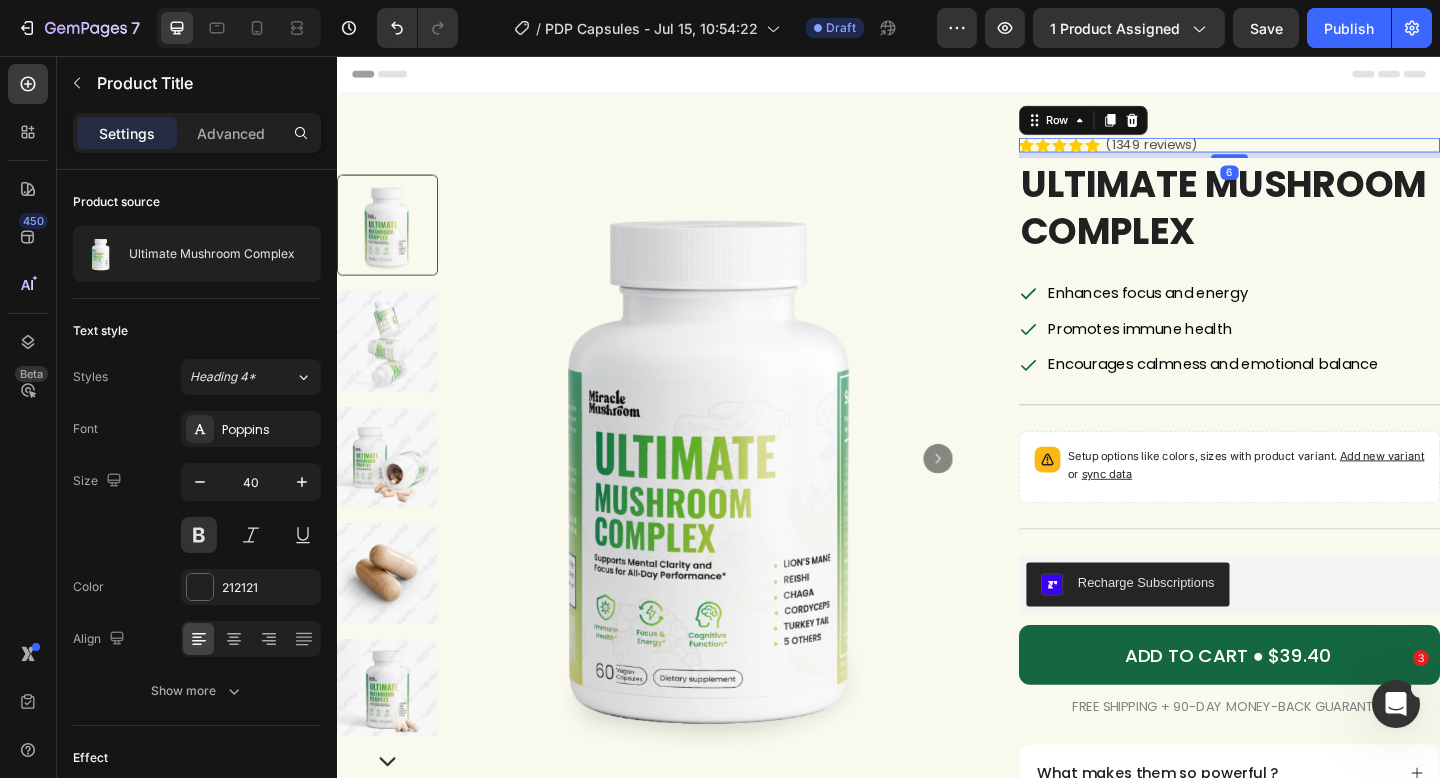 click on "Icon Icon Icon Icon Icon Icon List (1349 reviews) Text Block Row   6" at bounding box center (1308, 153) 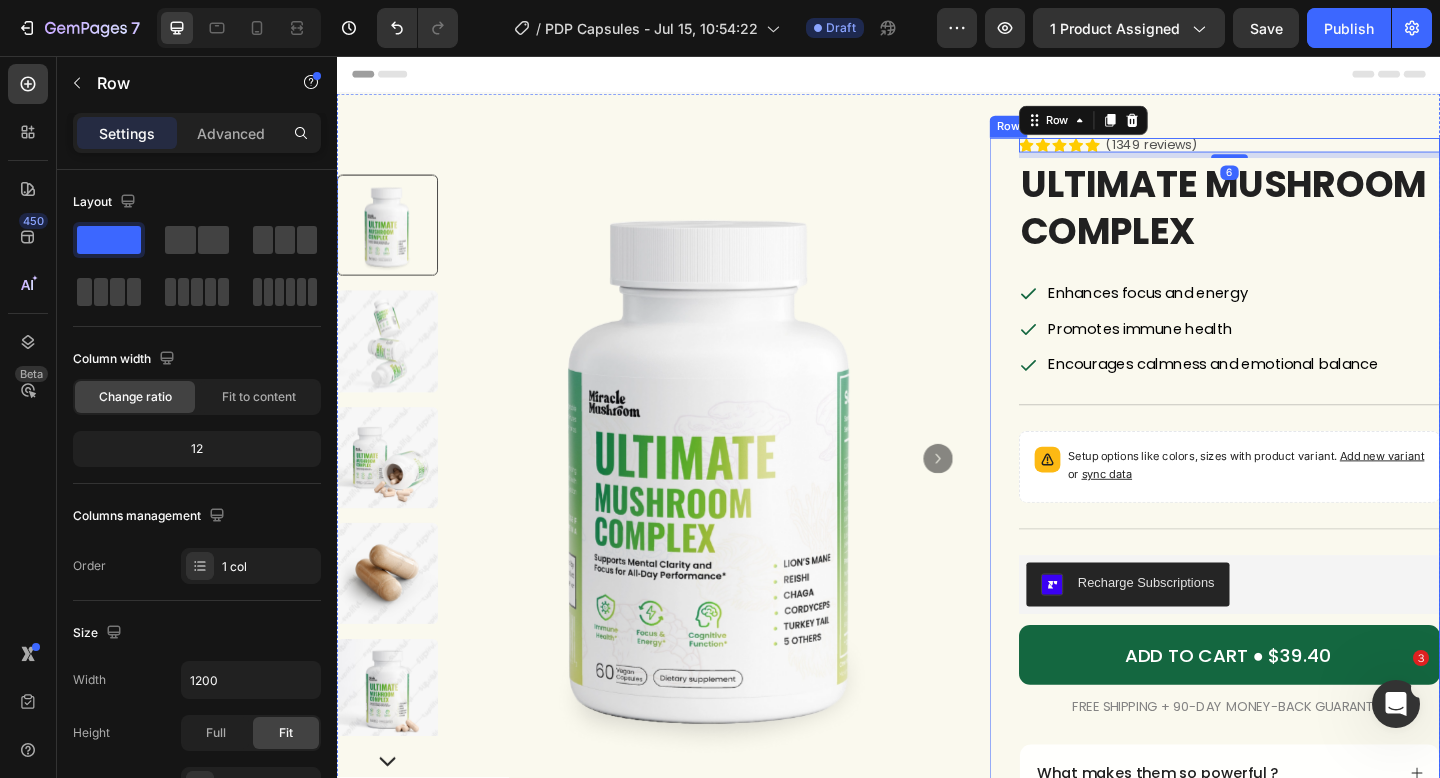 drag, startPoint x: 1254, startPoint y: 281, endPoint x: 1257, endPoint y: 305, distance: 24.186773 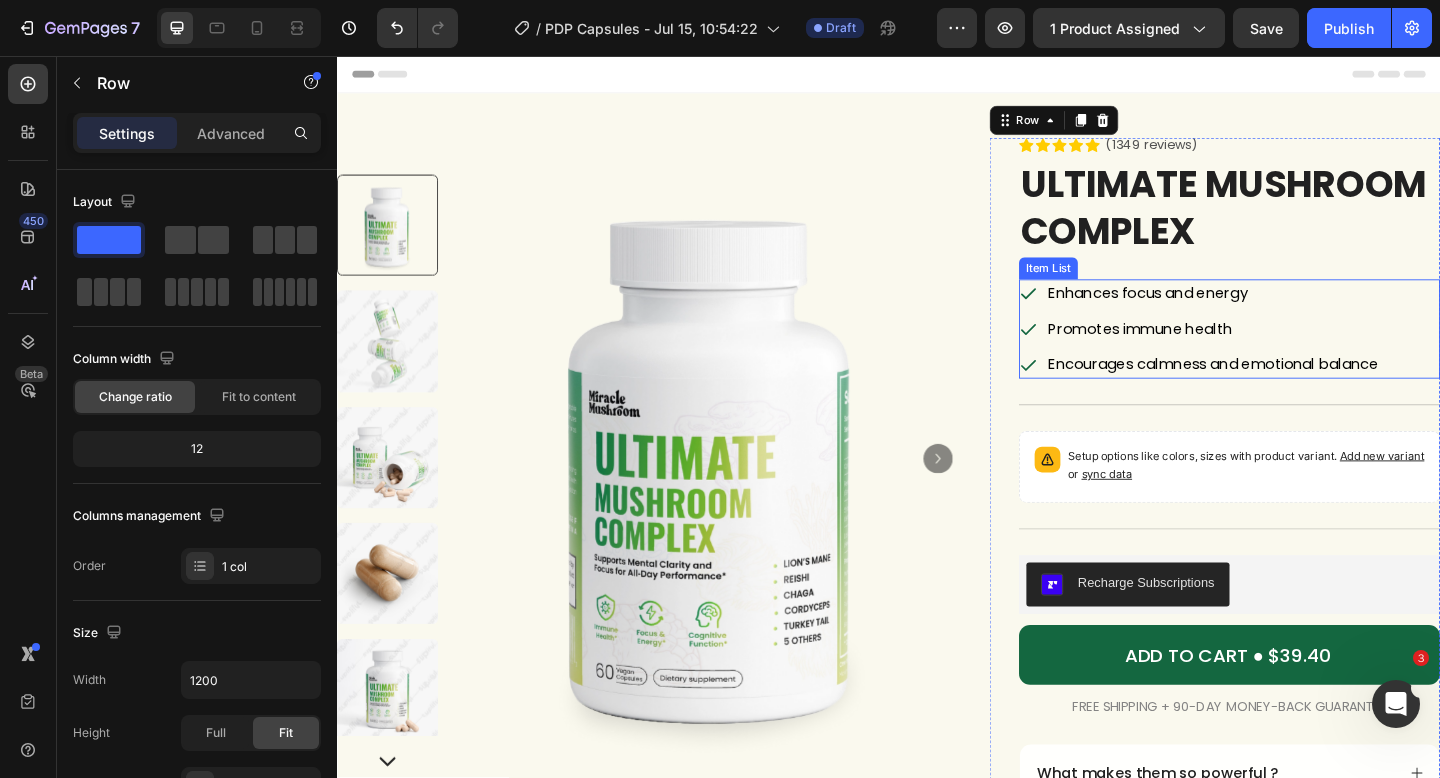 click on "Enhances focus and energy" at bounding box center [1219, 313] 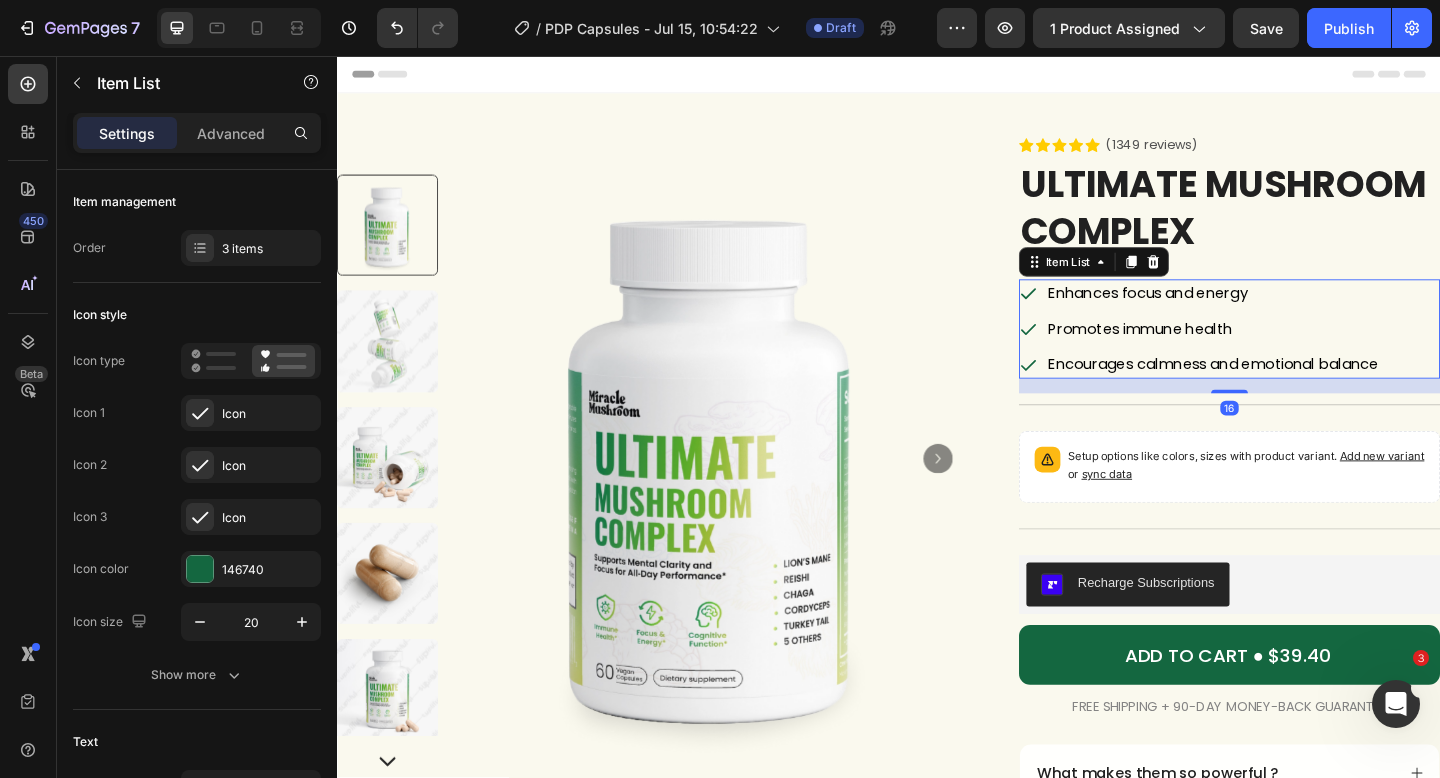 click on "Enhances focus and energy" at bounding box center [1219, 313] 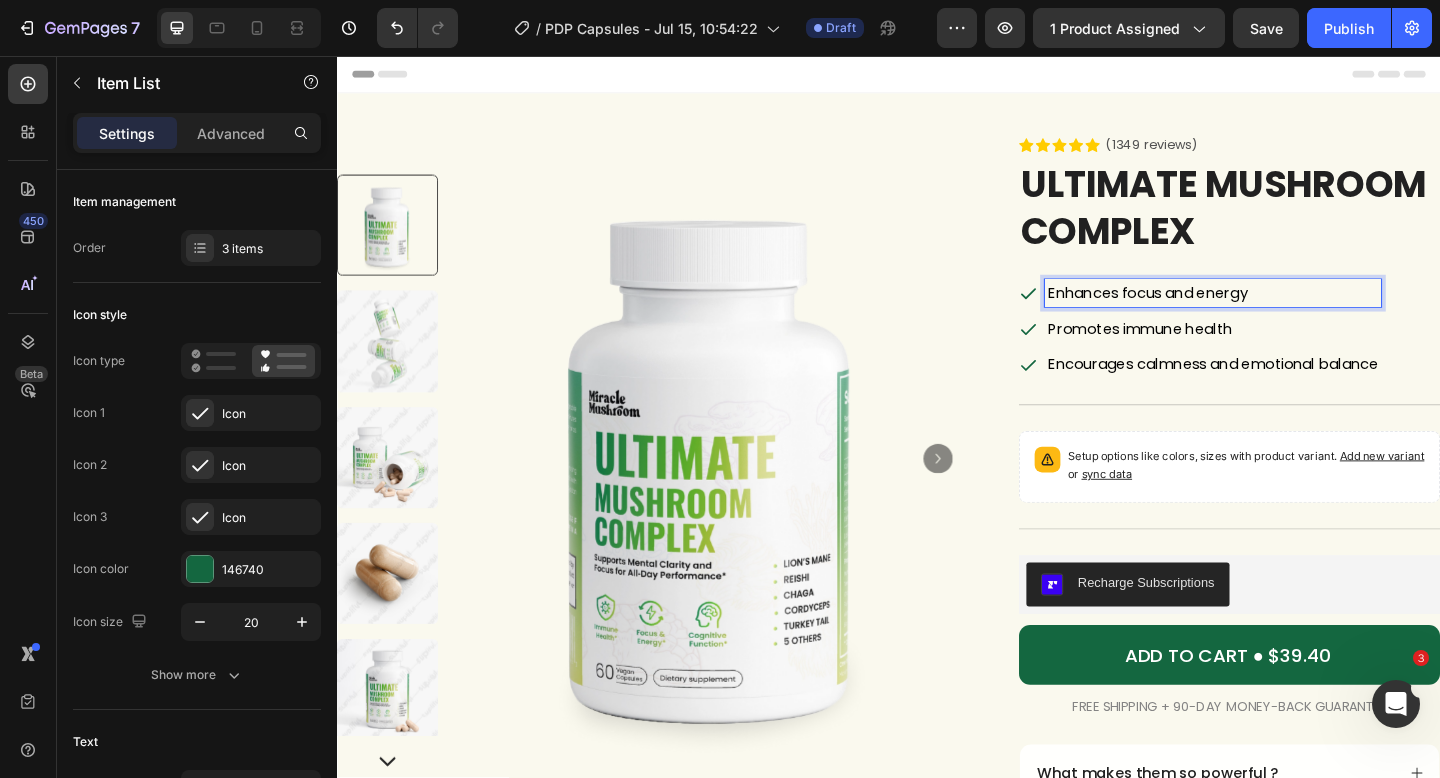 click on "Promotes immune health" at bounding box center [1210, 352] 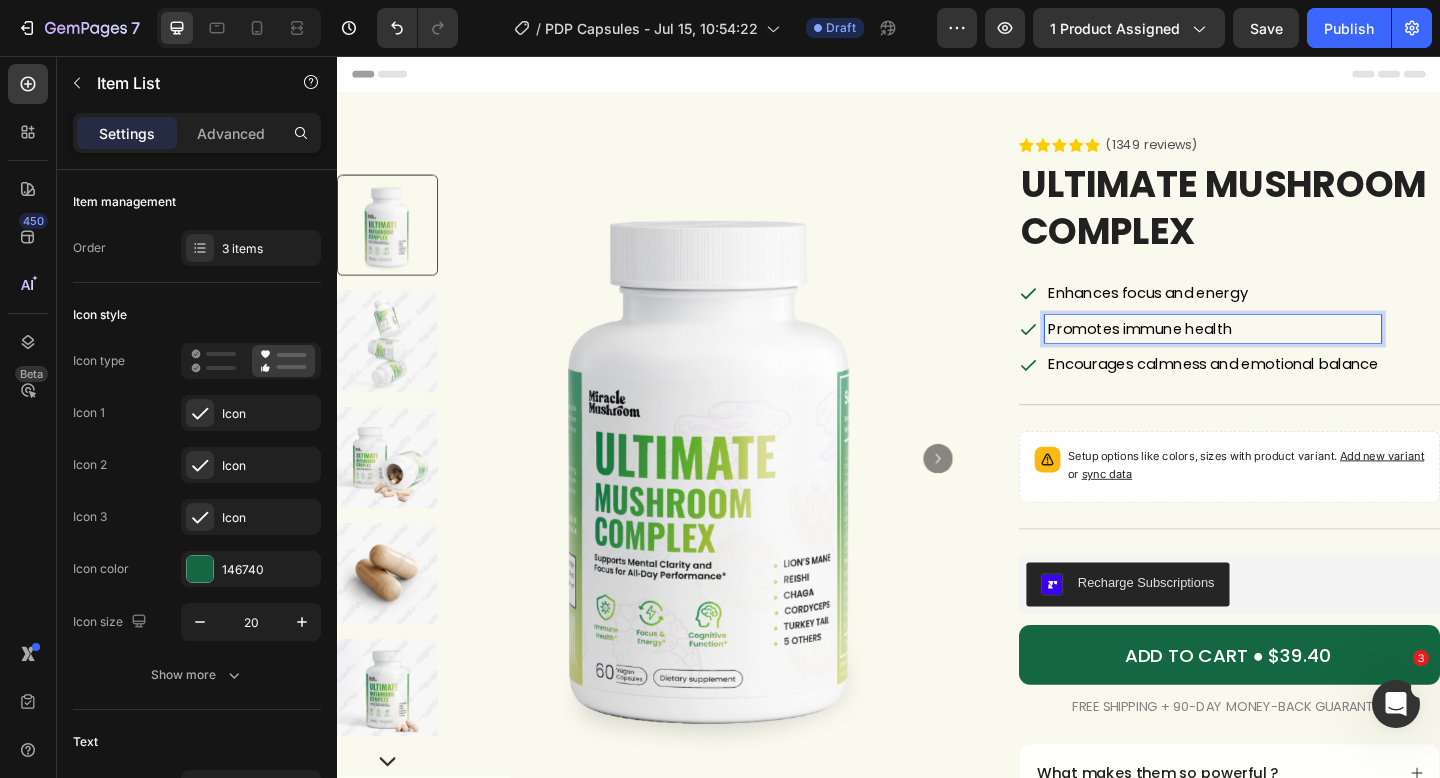 click on "Encourages calmness and emotional balance" at bounding box center (1290, 391) 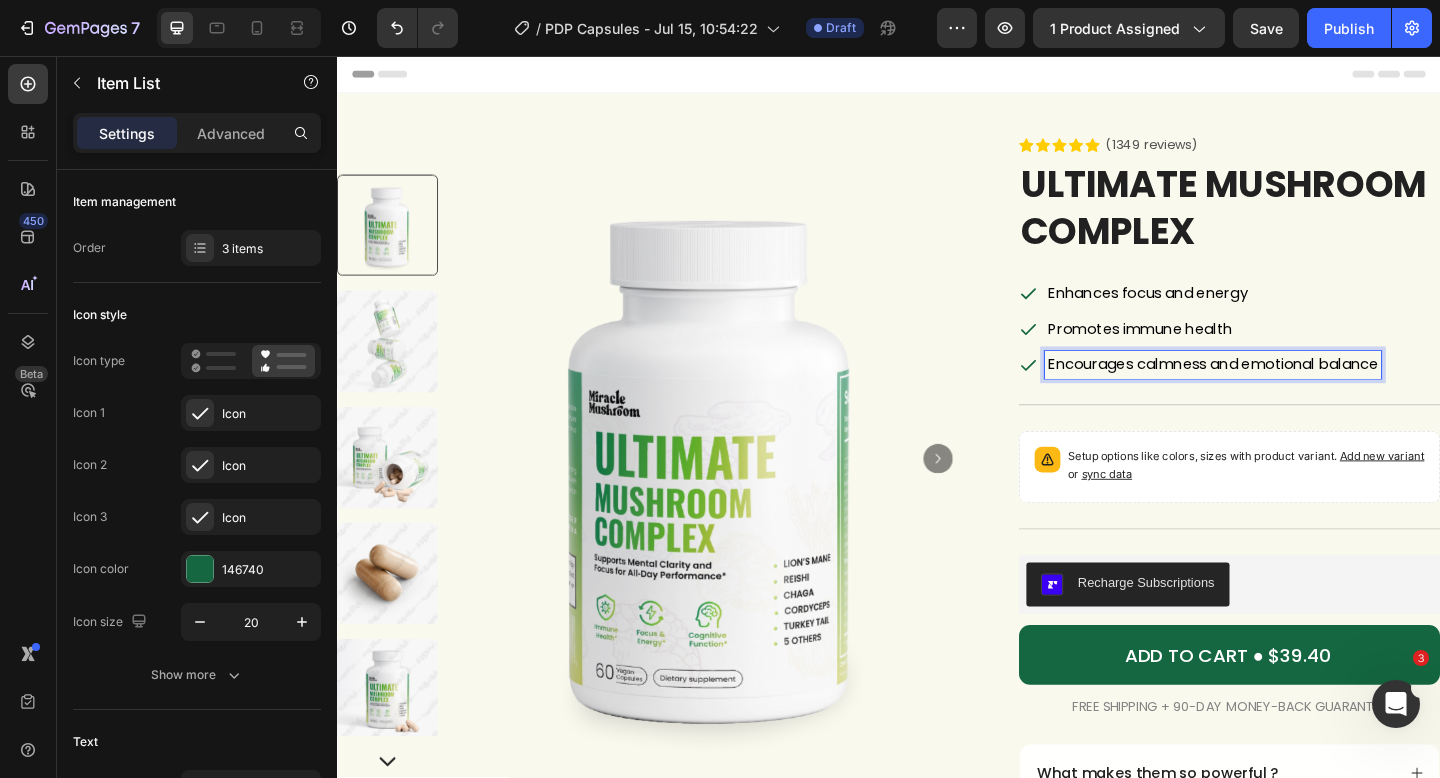 click on "Encourages calmness and emotional balance" at bounding box center [1290, 391] 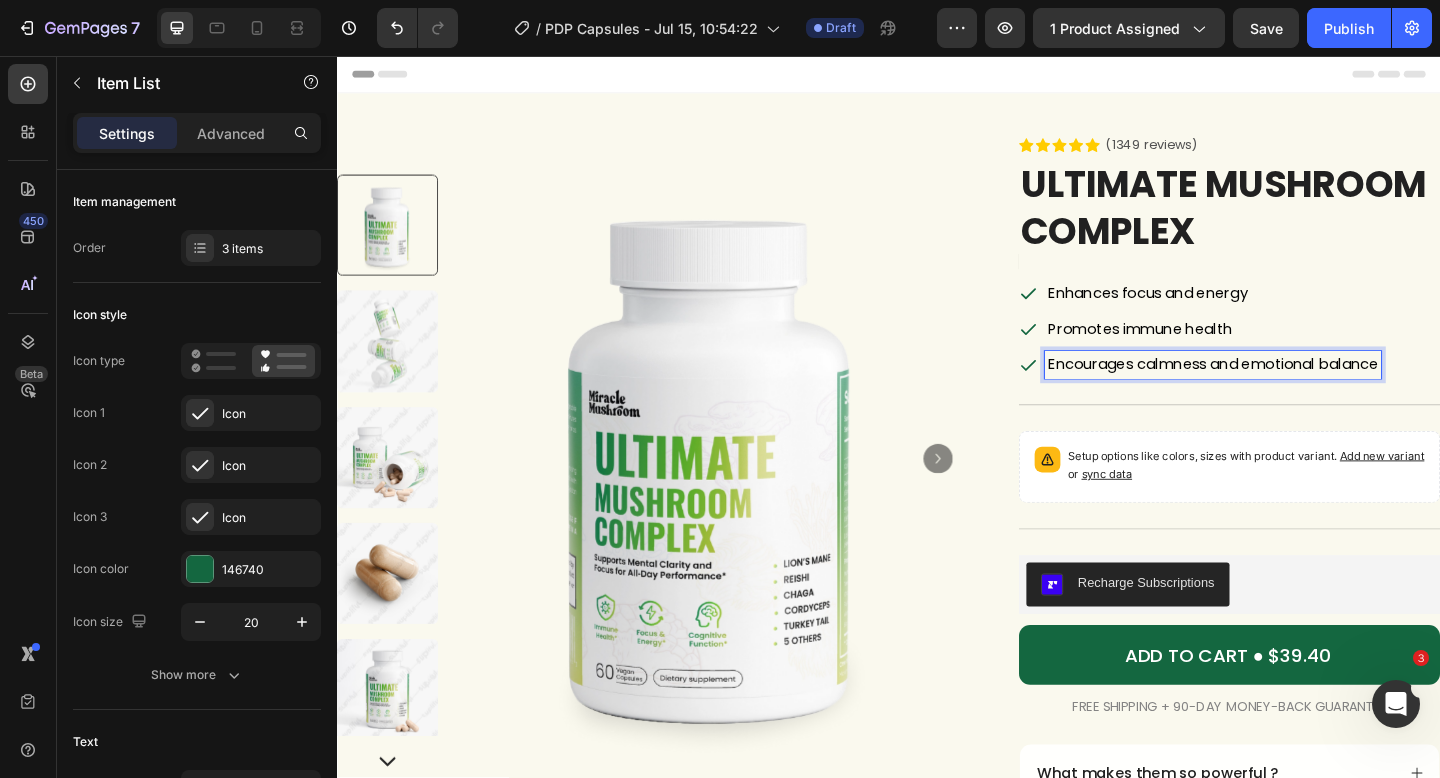 click on "Encourages calmness and emotional balance" at bounding box center [1290, 391] 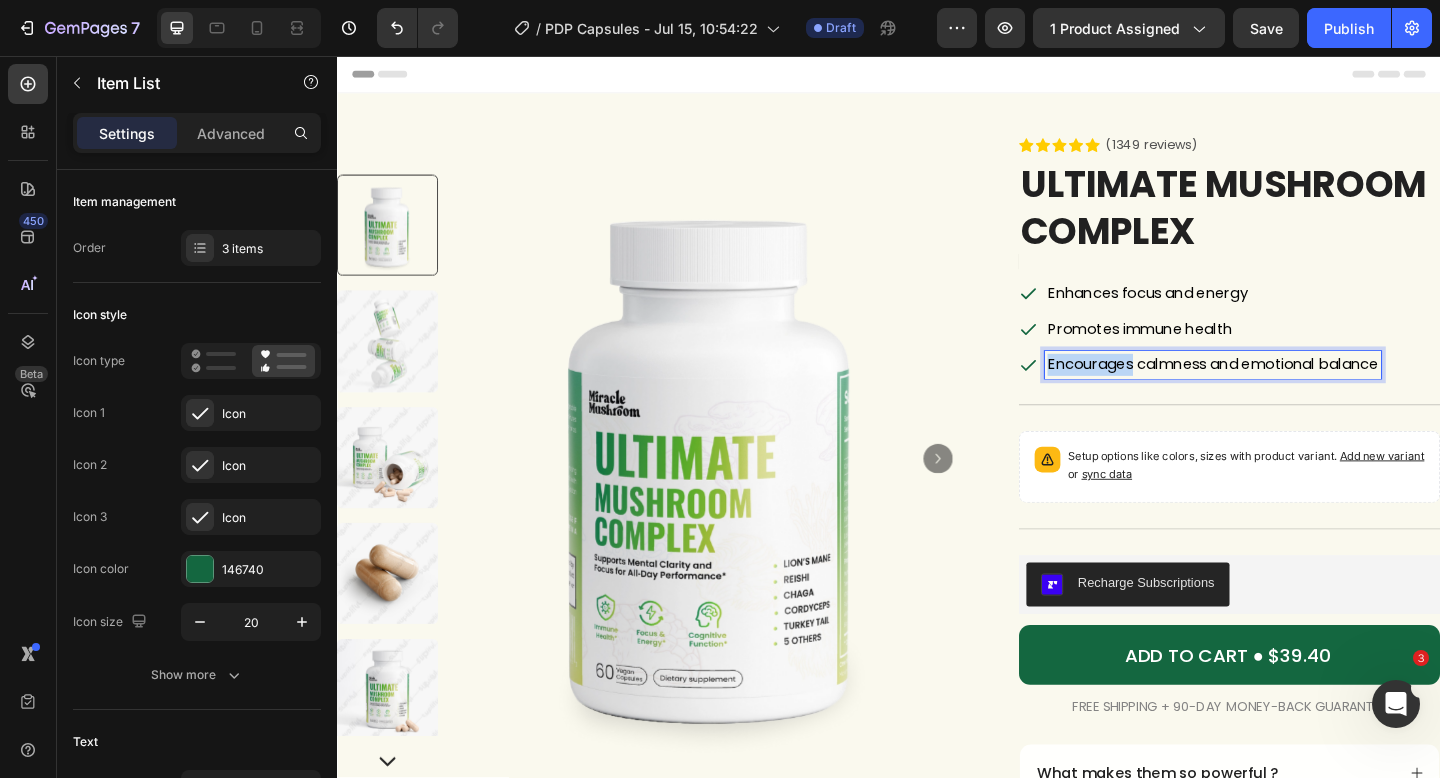 click on "Encourages calmness and emotional balance" at bounding box center (1290, 391) 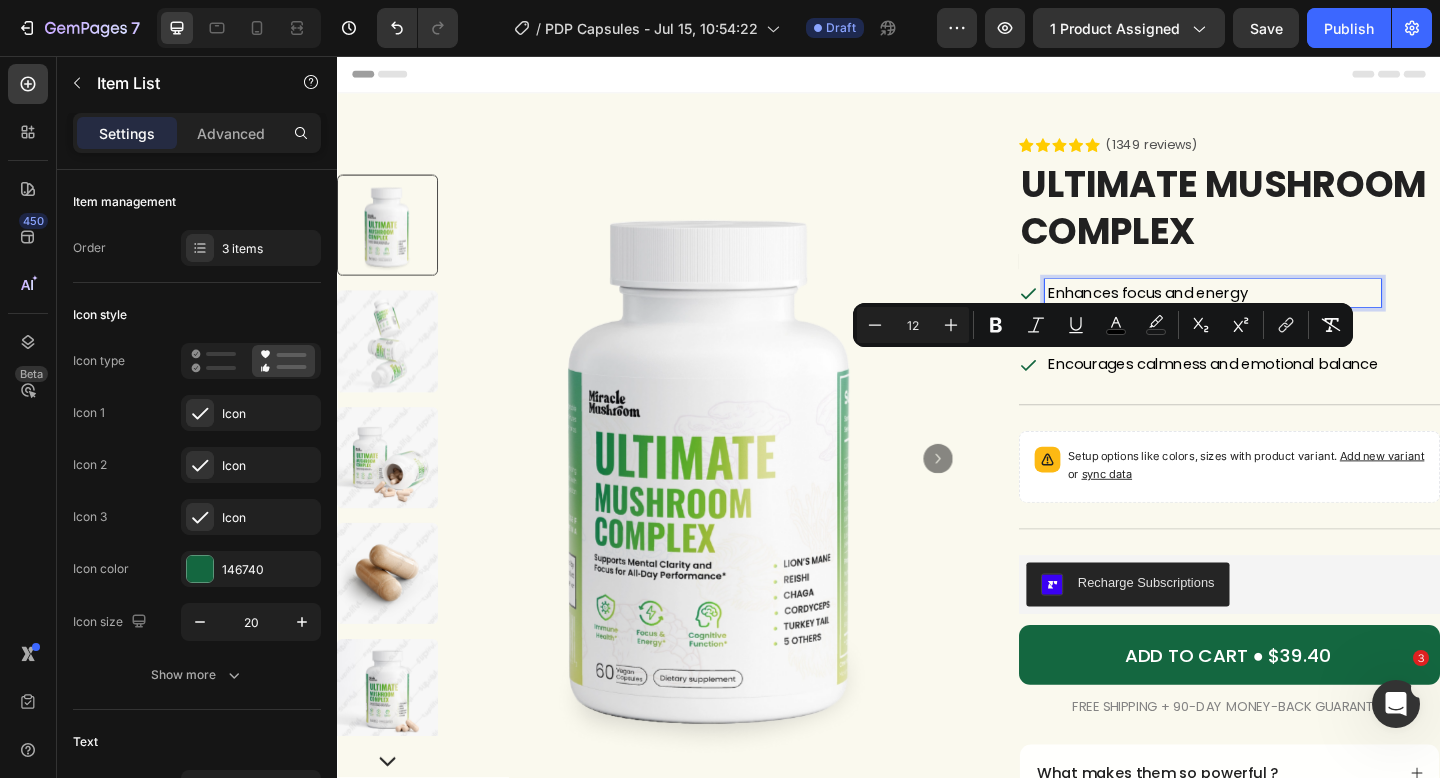 click on "Enhances focus and energy" at bounding box center (1219, 313) 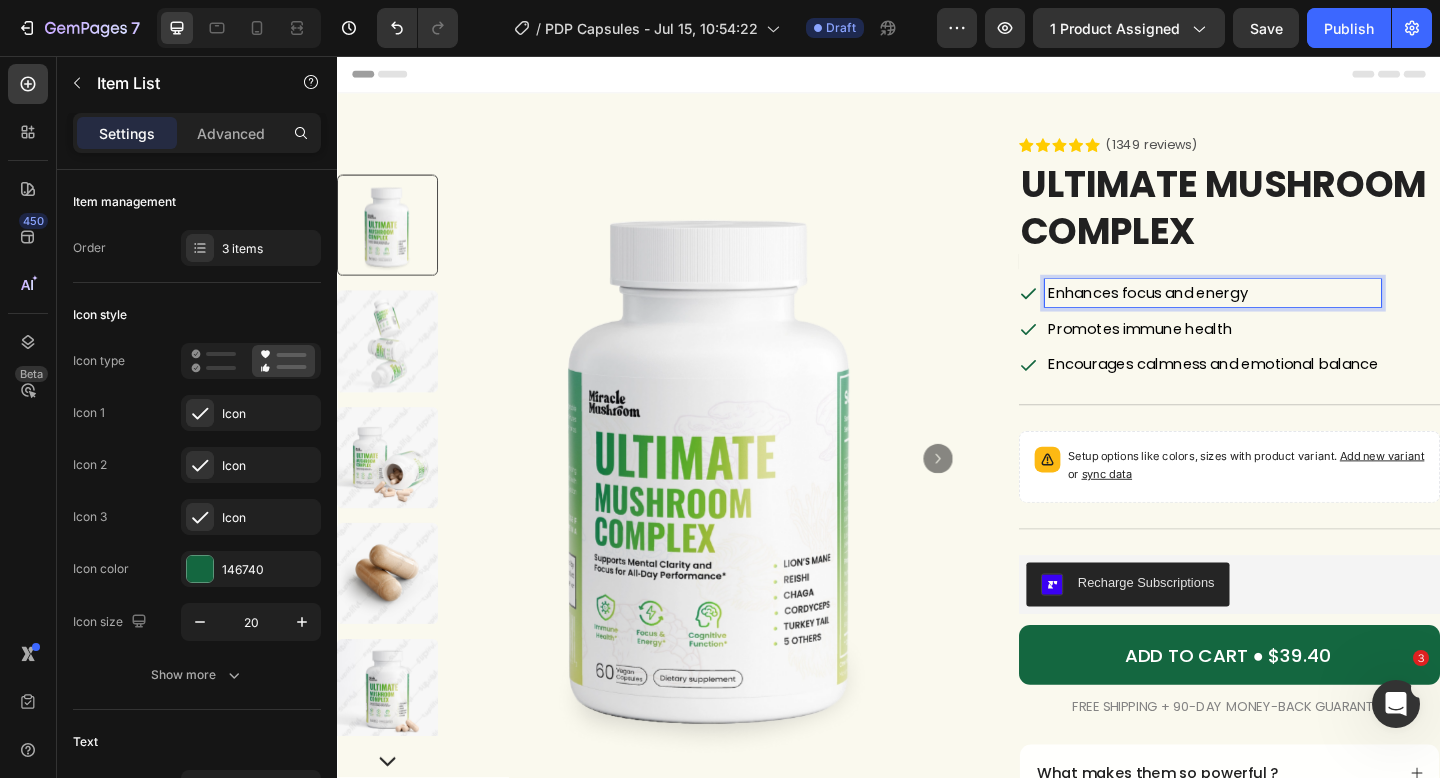 click on "Enhances focus and energy" at bounding box center (1219, 313) 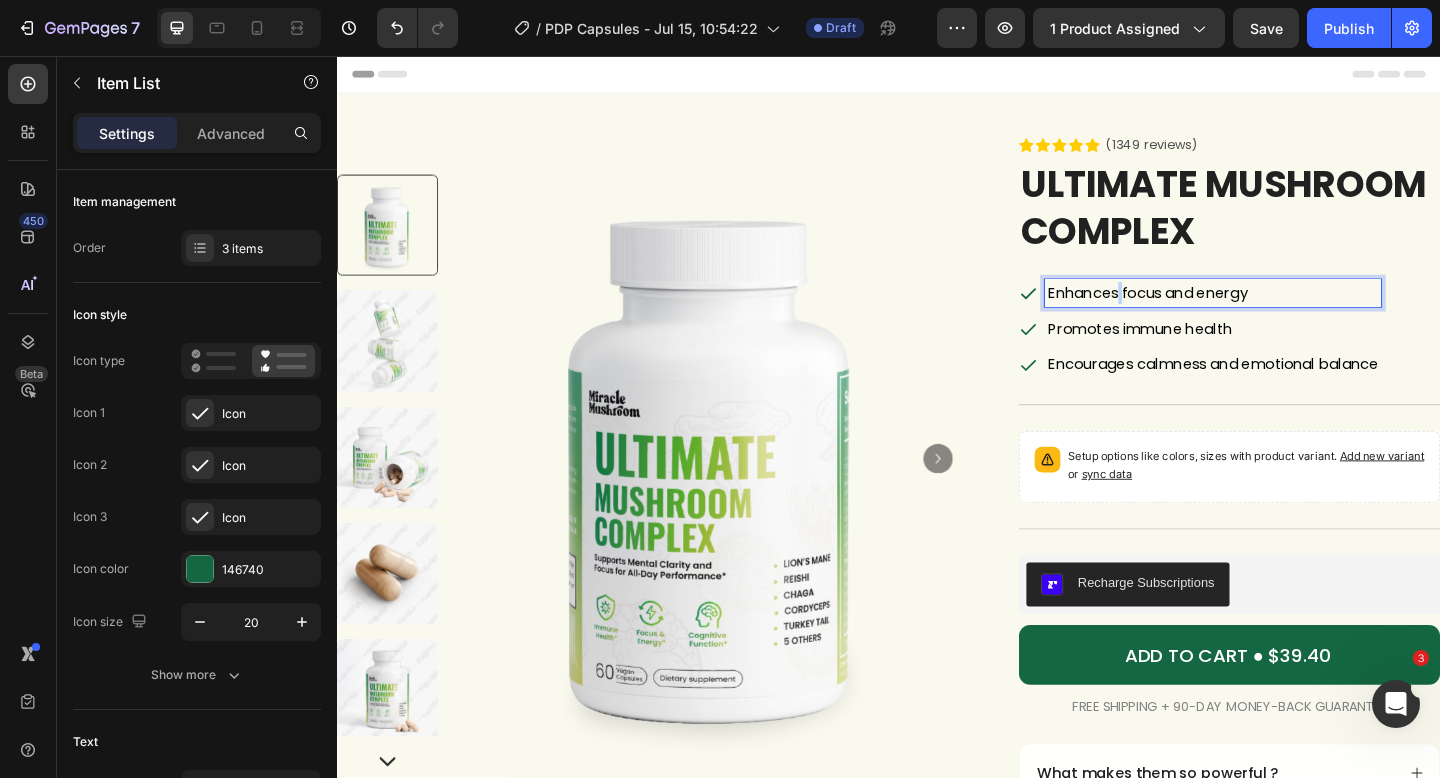 click on "Enhances focus and energy" at bounding box center (1219, 313) 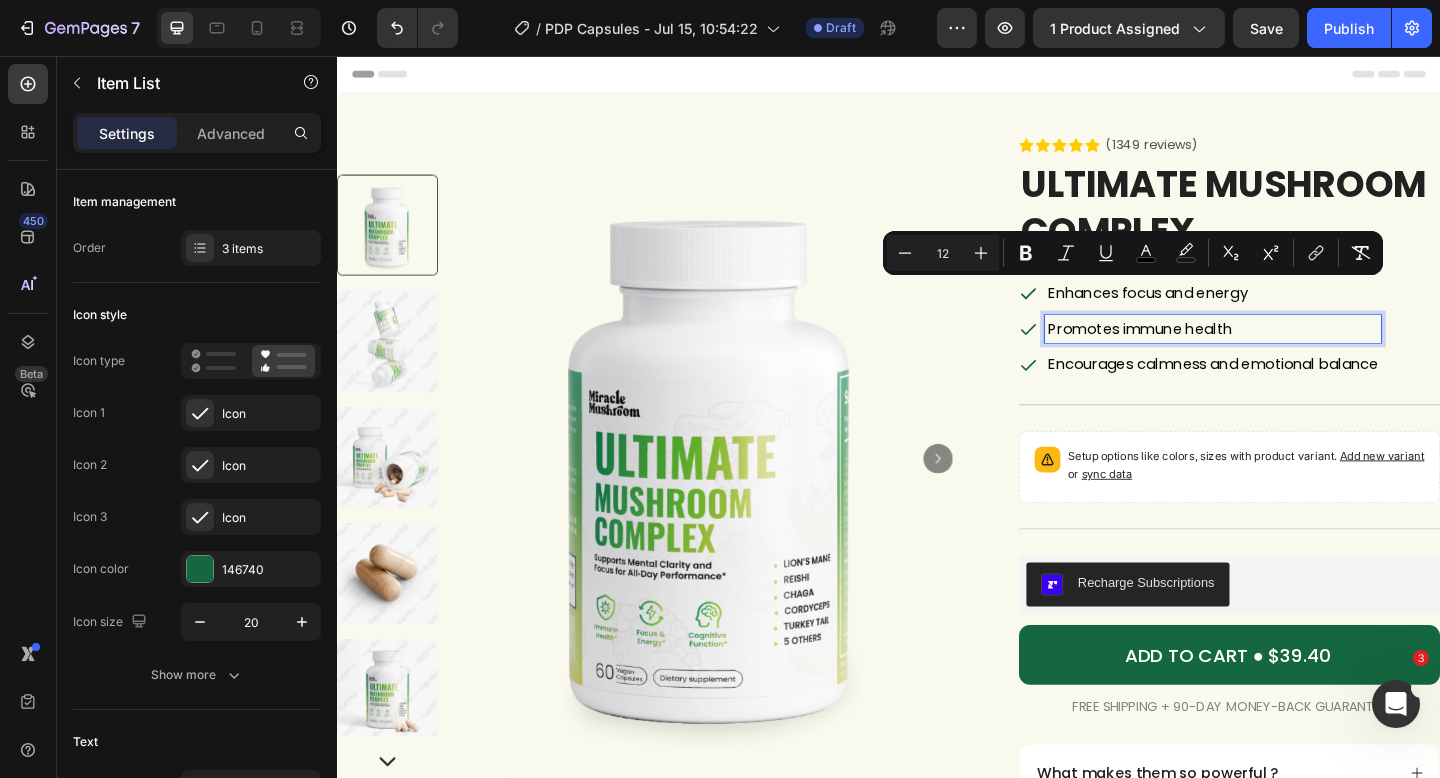 drag, startPoint x: 1290, startPoint y: 354, endPoint x: 1226, endPoint y: 365, distance: 64.93843 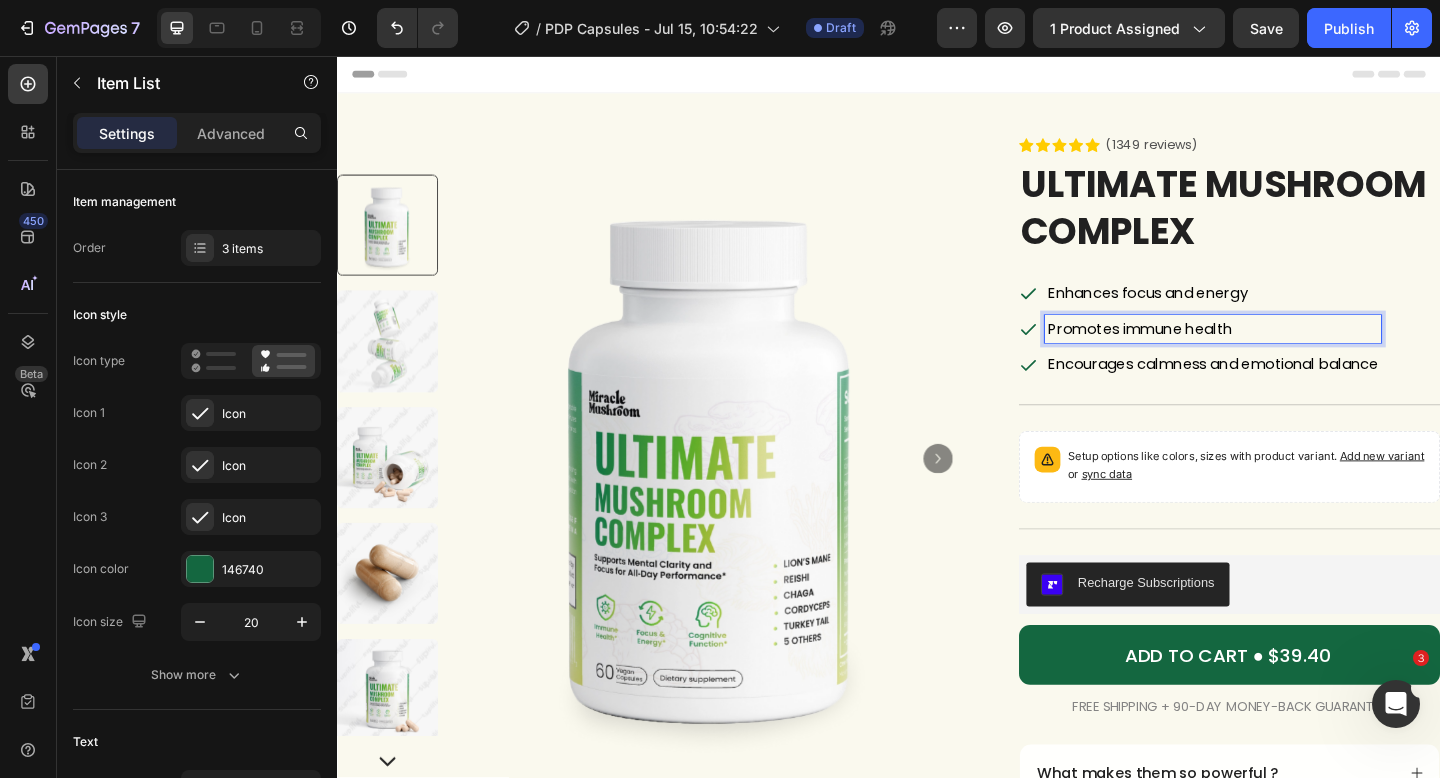 click on "Enhances focus and energy" at bounding box center (1219, 313) 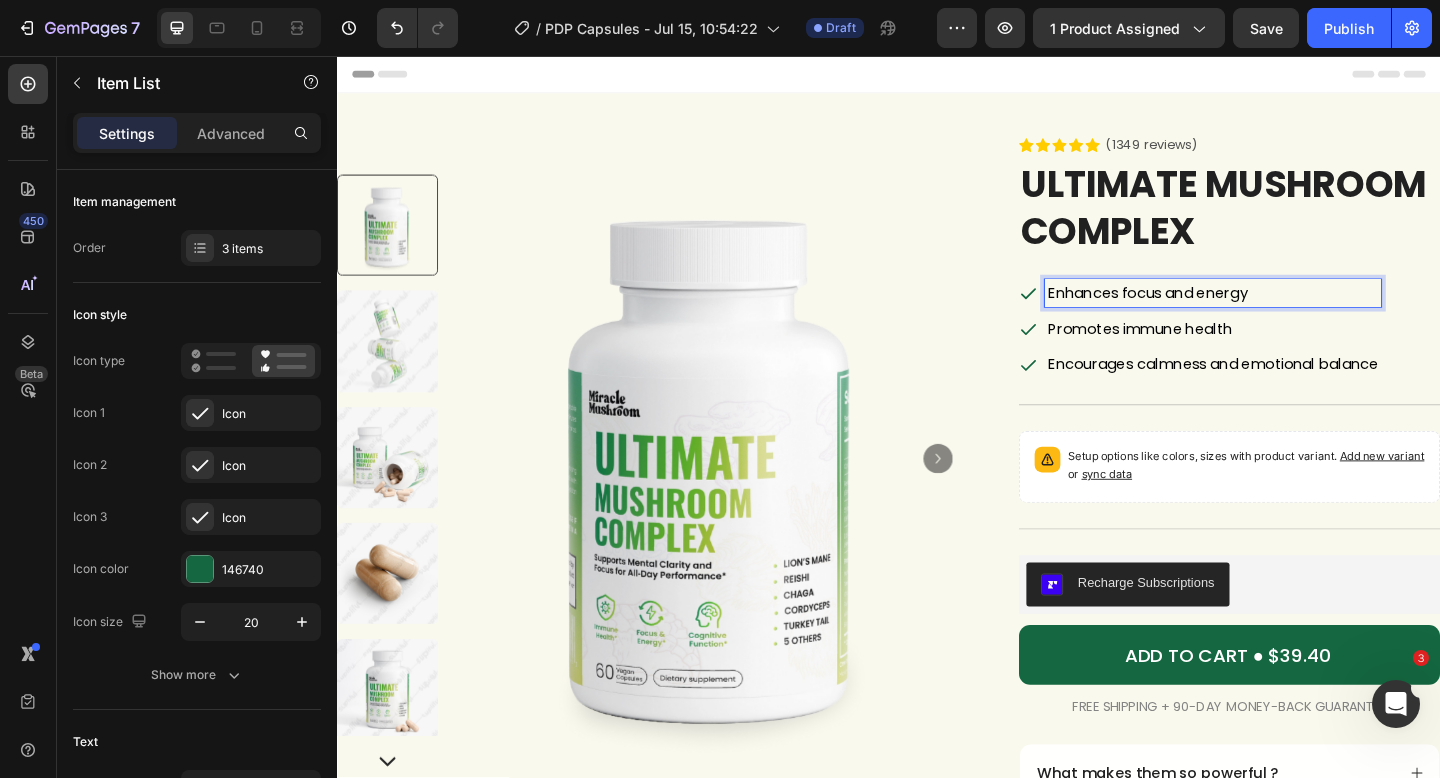 click on "Encourages calmness and emotional balance" at bounding box center [1290, 391] 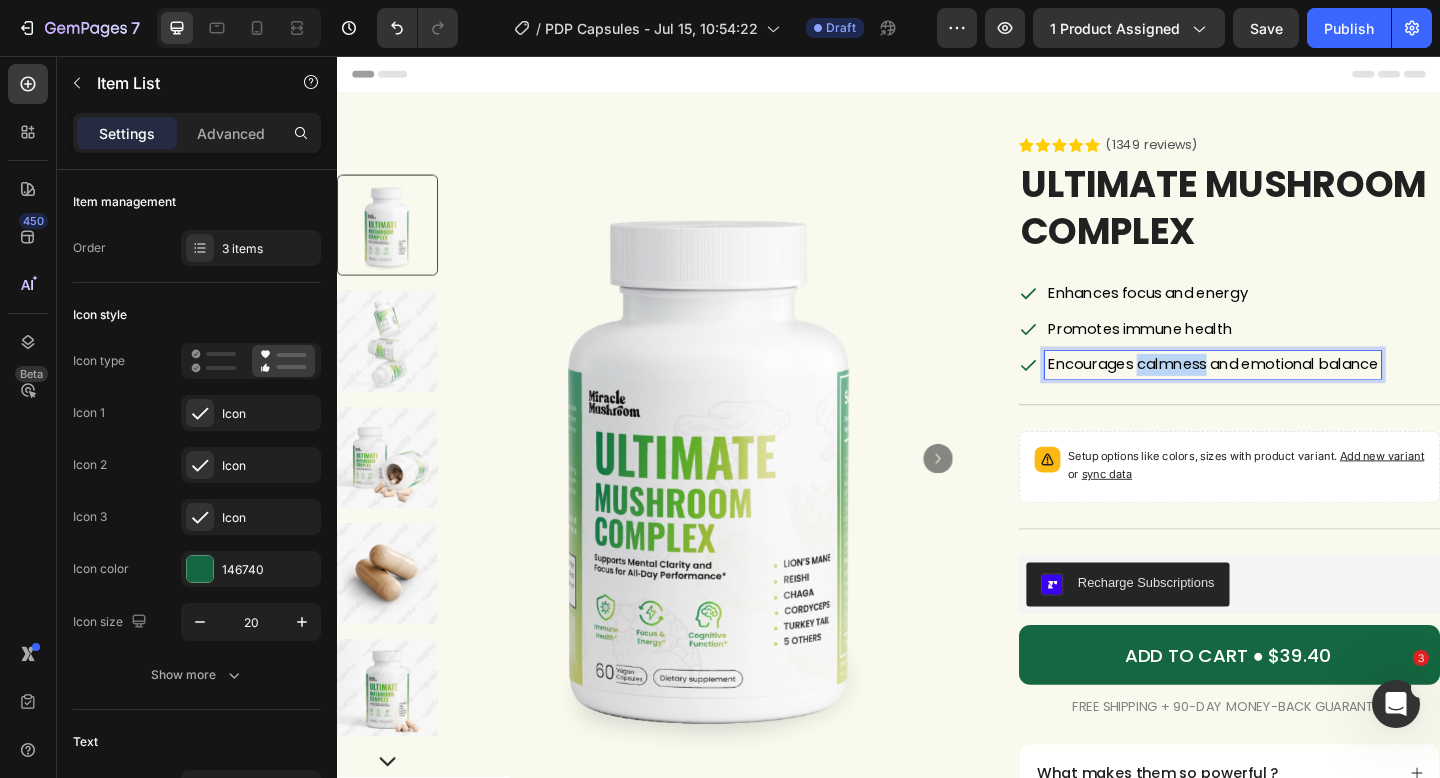click on "Encourages calmness and emotional balance" at bounding box center (1290, 391) 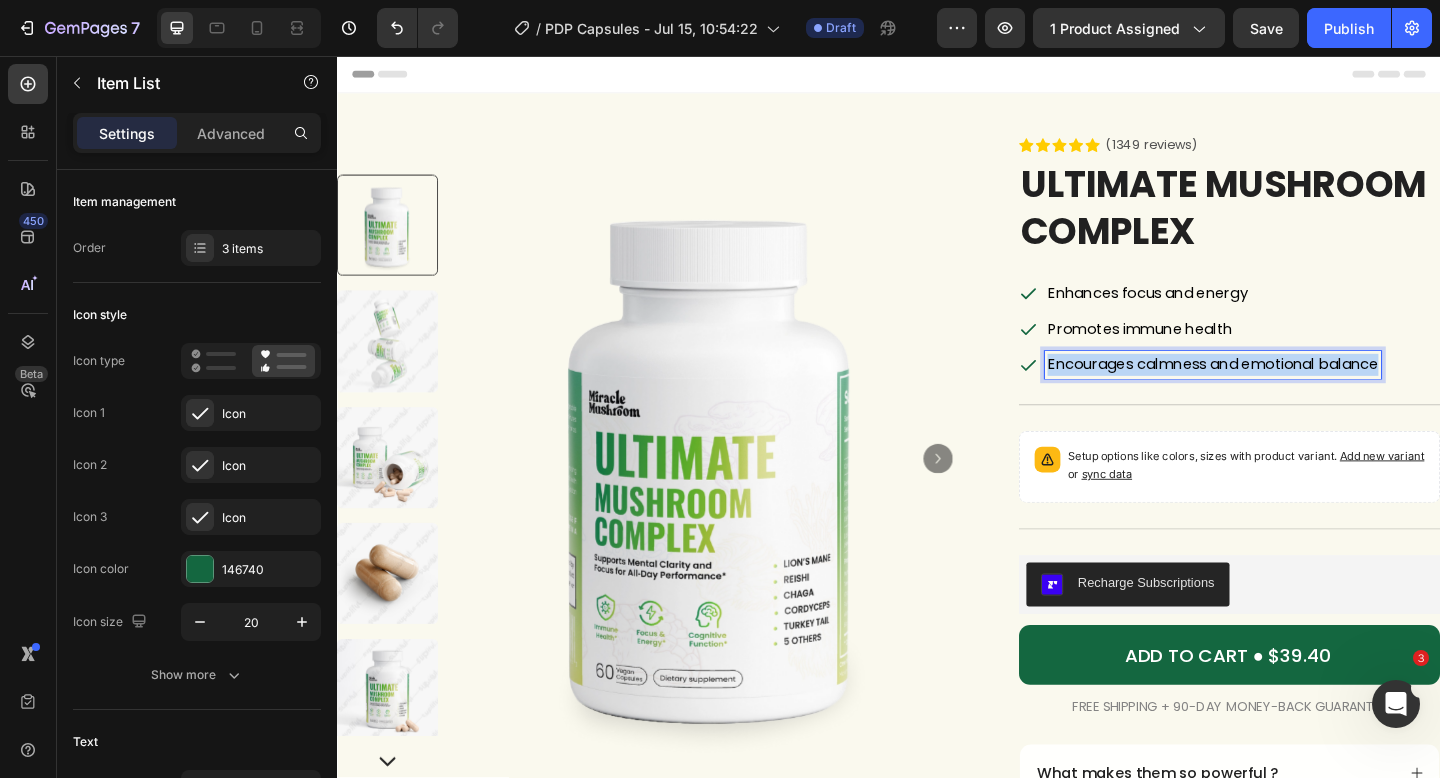 click on "Encourages calmness and emotional balance" at bounding box center [1290, 391] 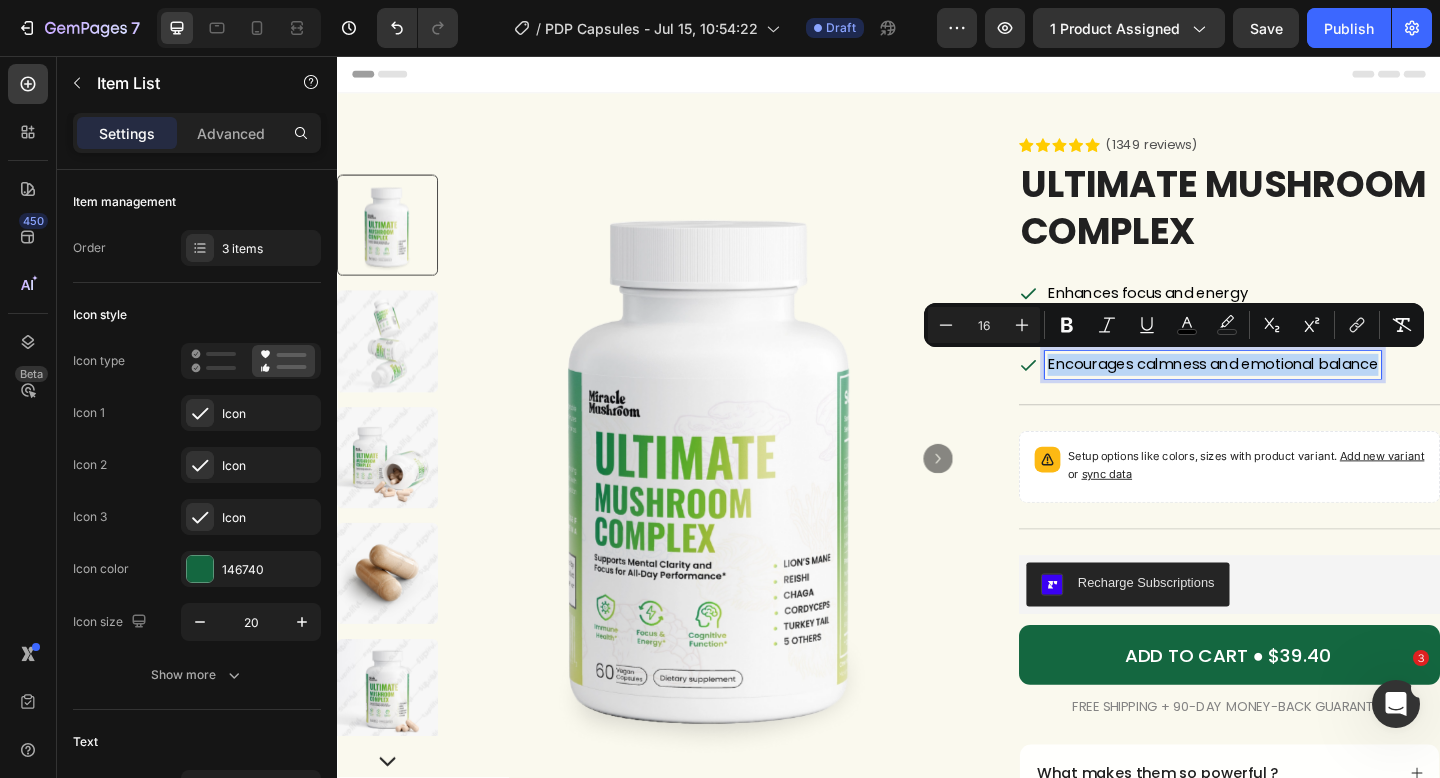 type 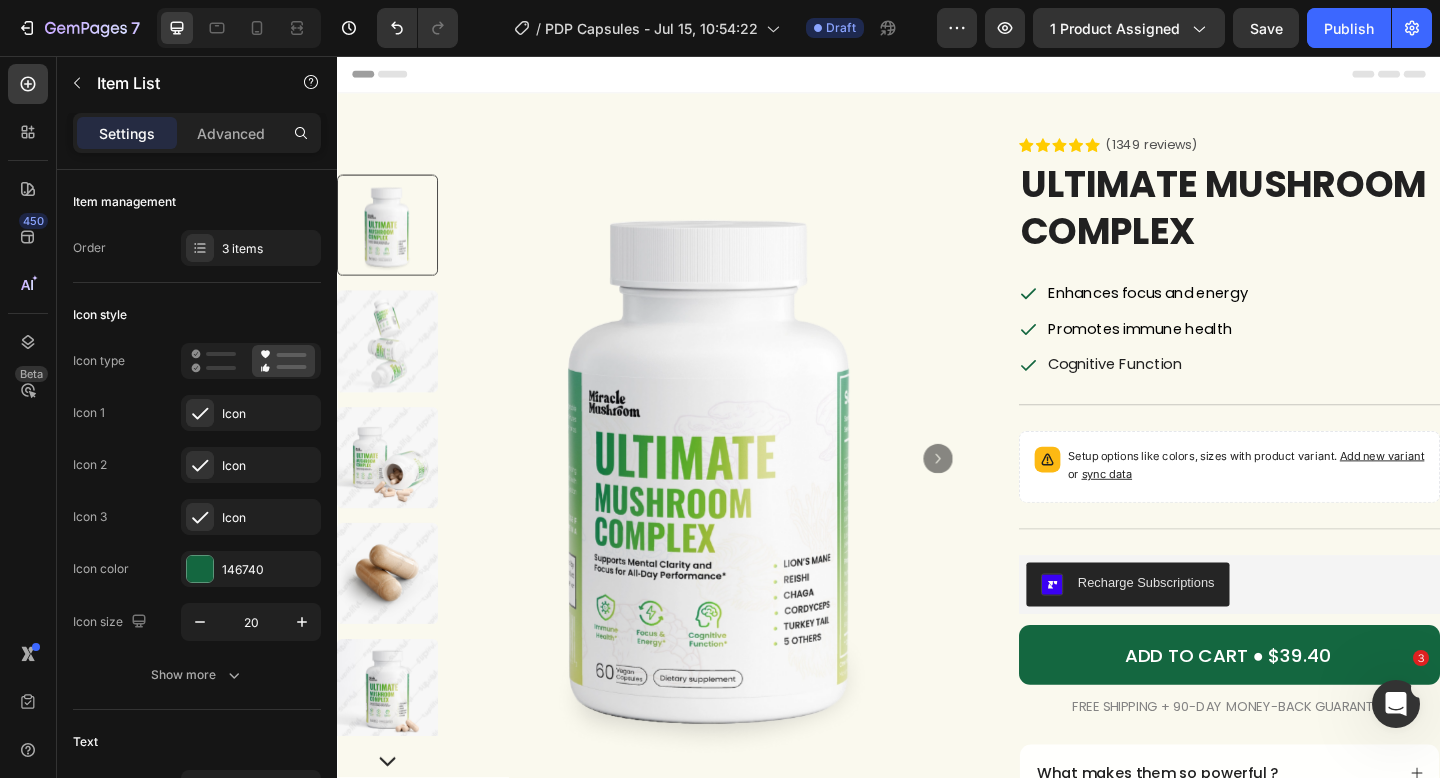 click on "Enhances focus and energy
Promotes immune health
Cognitive Function" at bounding box center (1308, 353) 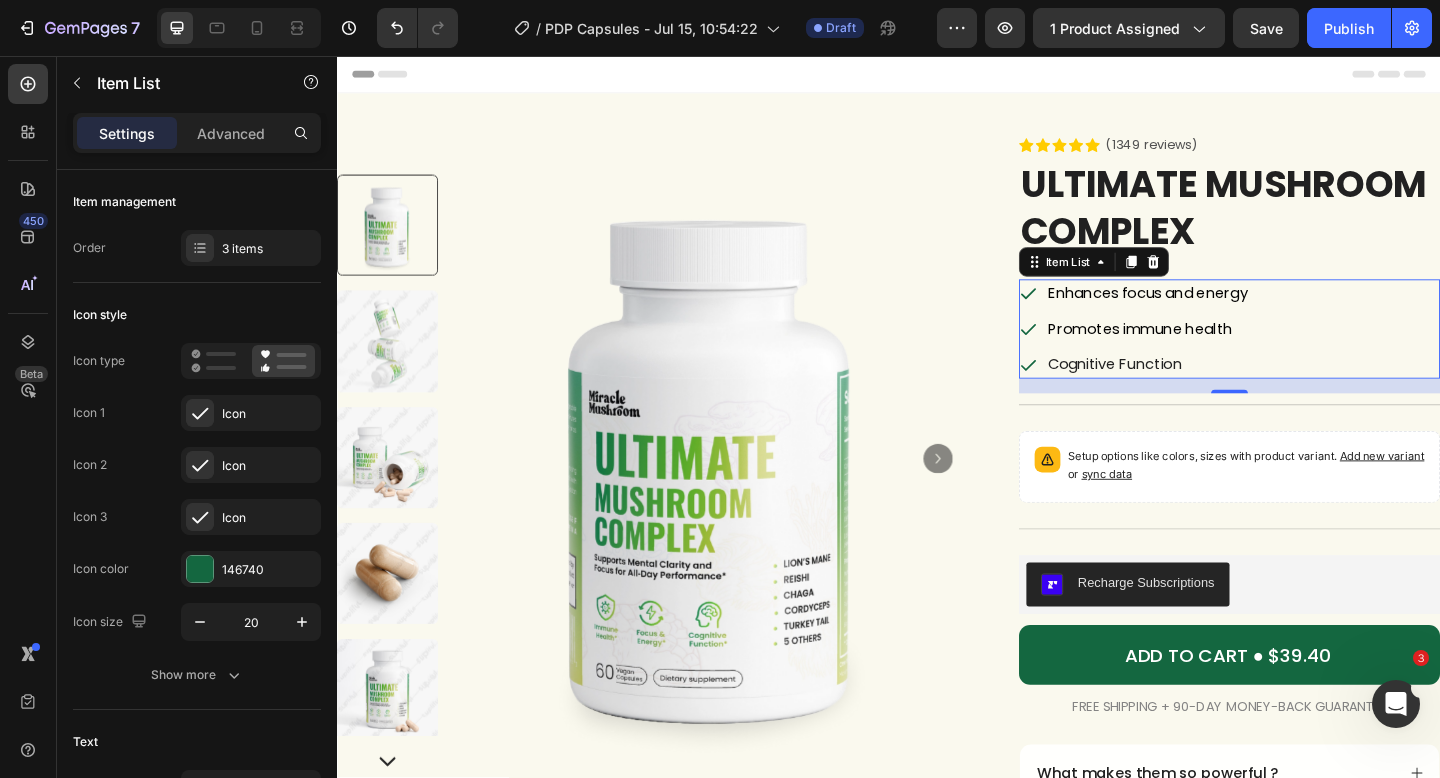 click on "Promotes immune health" at bounding box center (1210, 352) 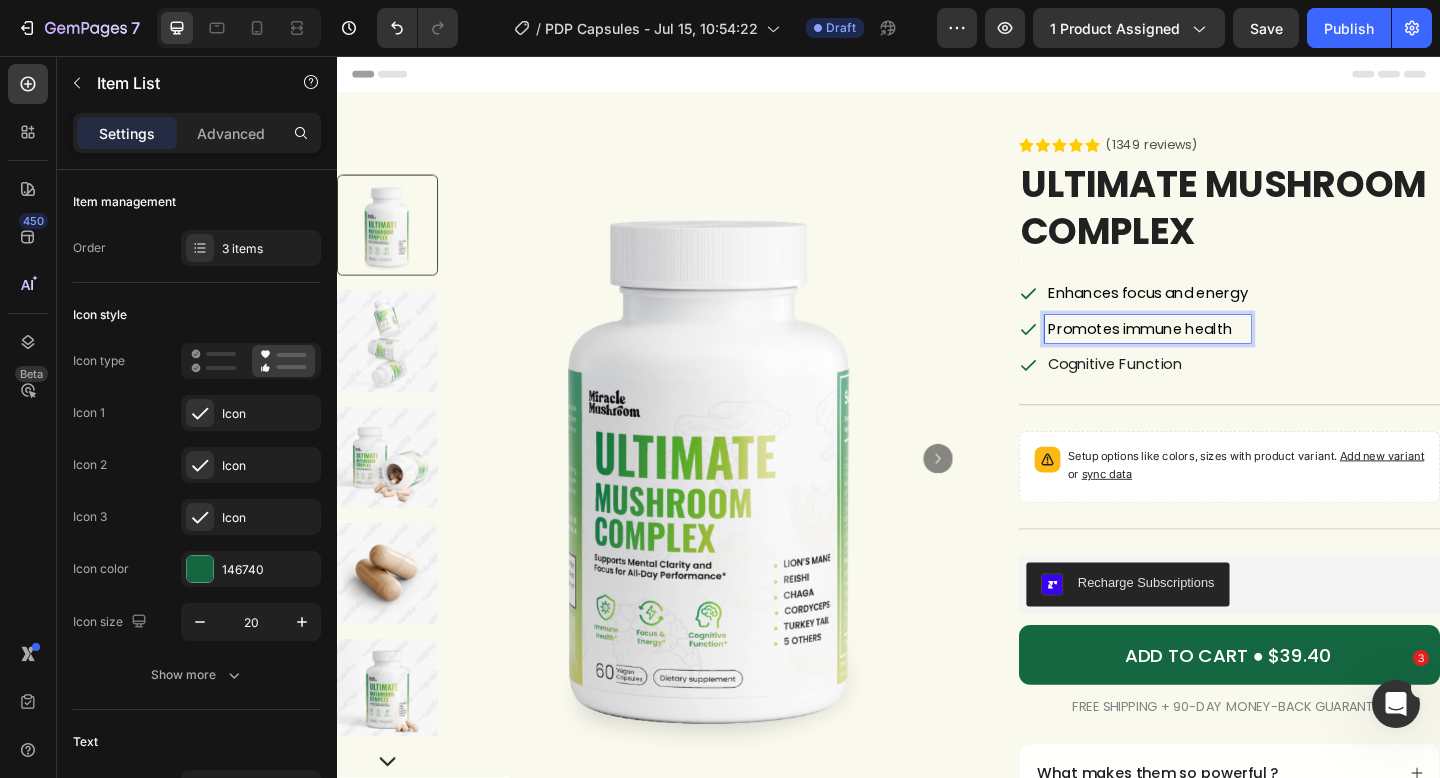 click on "Cognitive Function" at bounding box center (1219, 392) 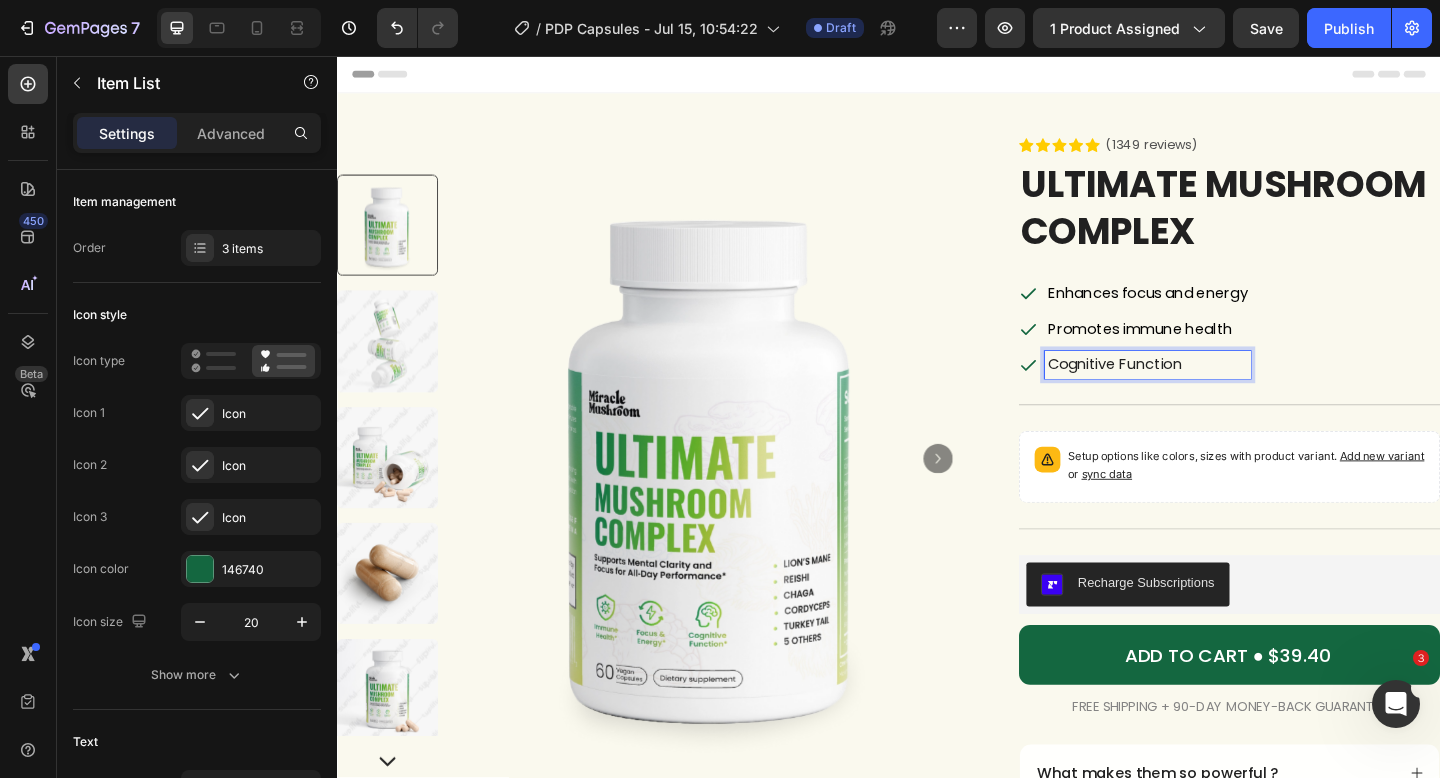 click on "Promotes immune health" at bounding box center (1210, 352) 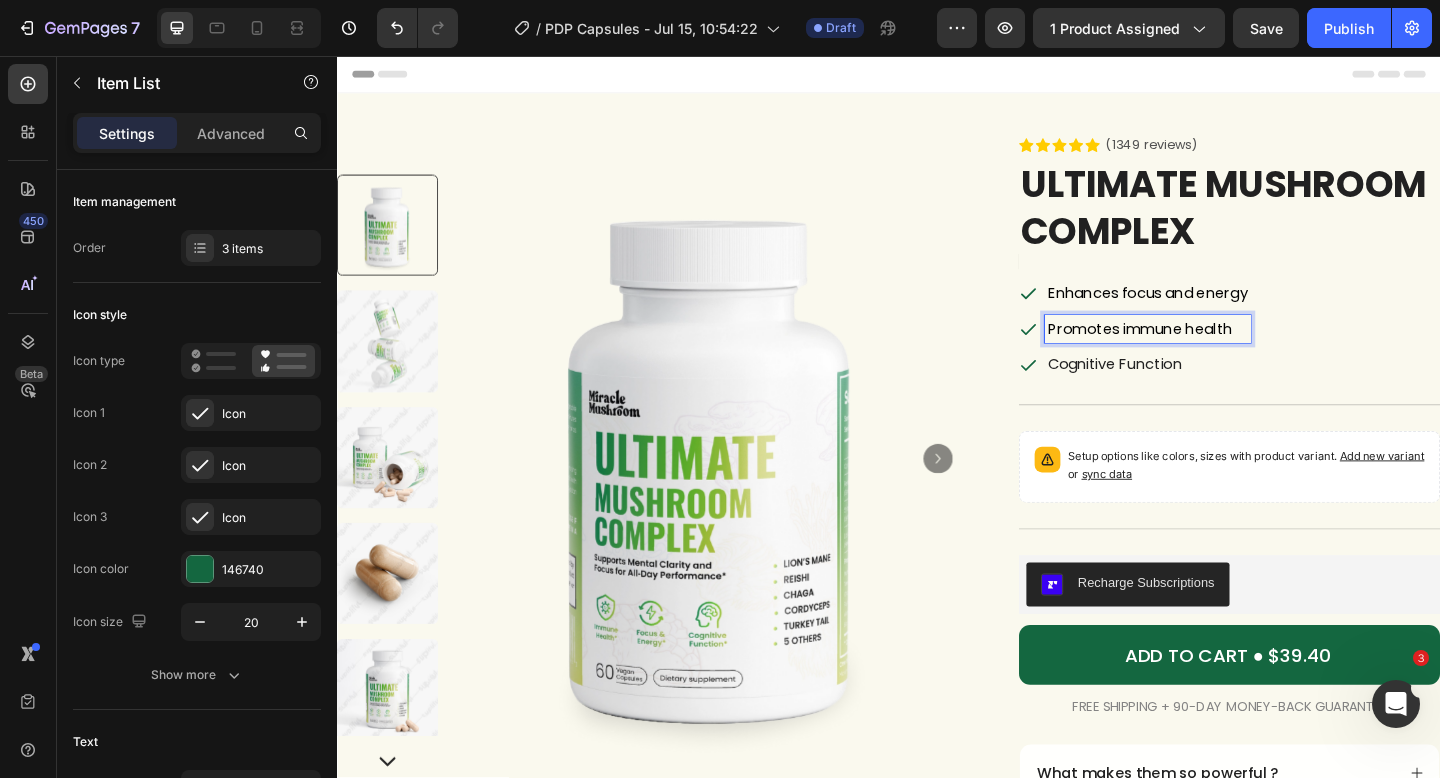 click on "Enhances focus and energy" at bounding box center (1219, 313) 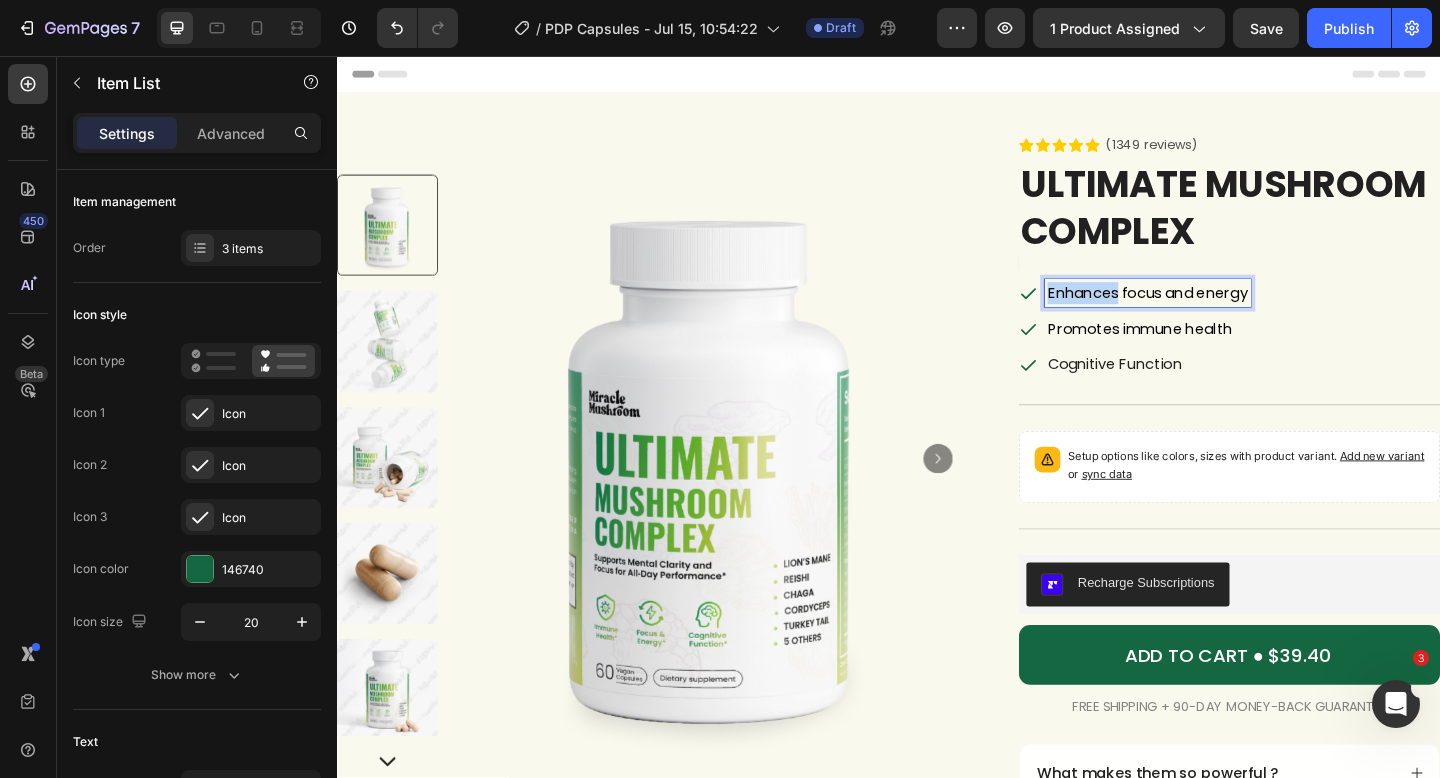 click on "Enhances focus and energy" at bounding box center [1219, 313] 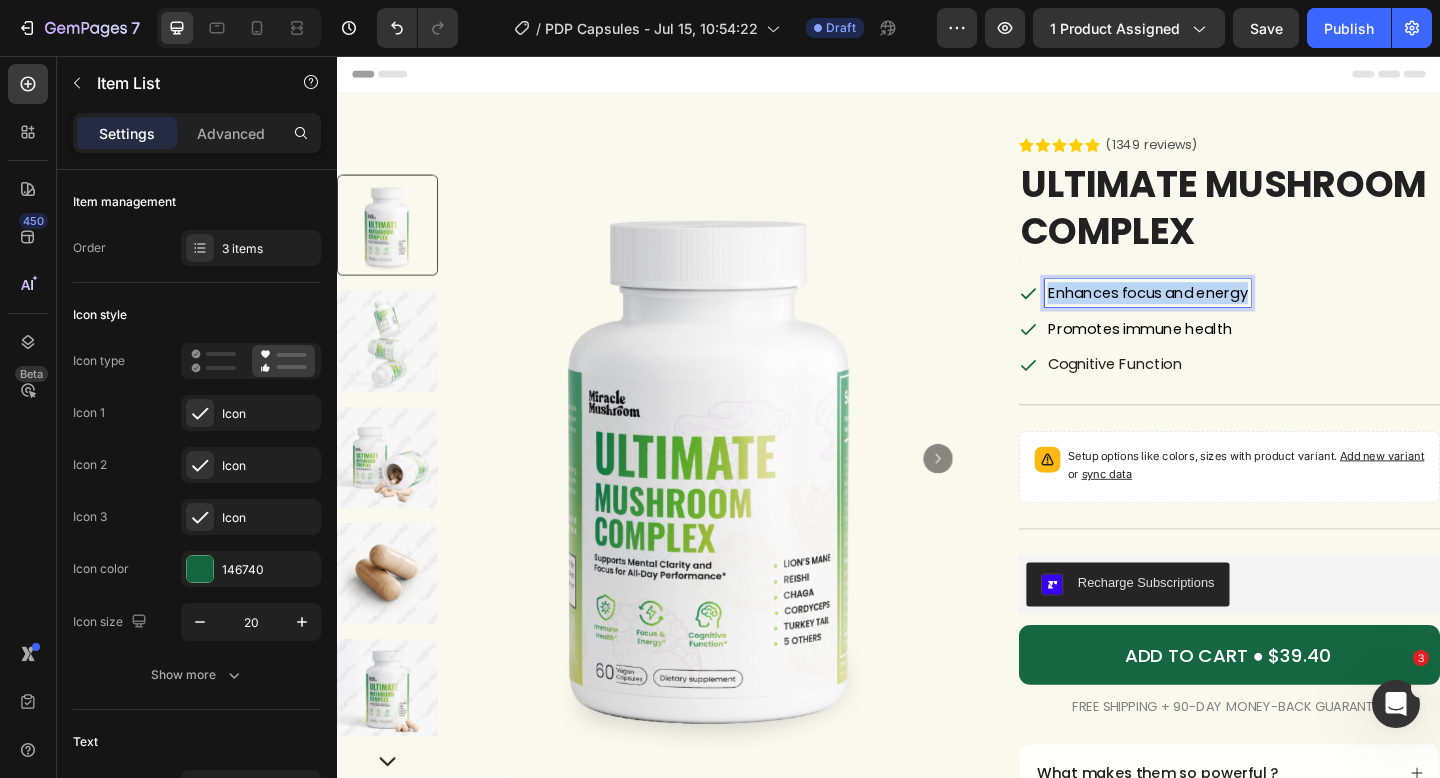 click on "Enhances focus and energy" at bounding box center (1219, 313) 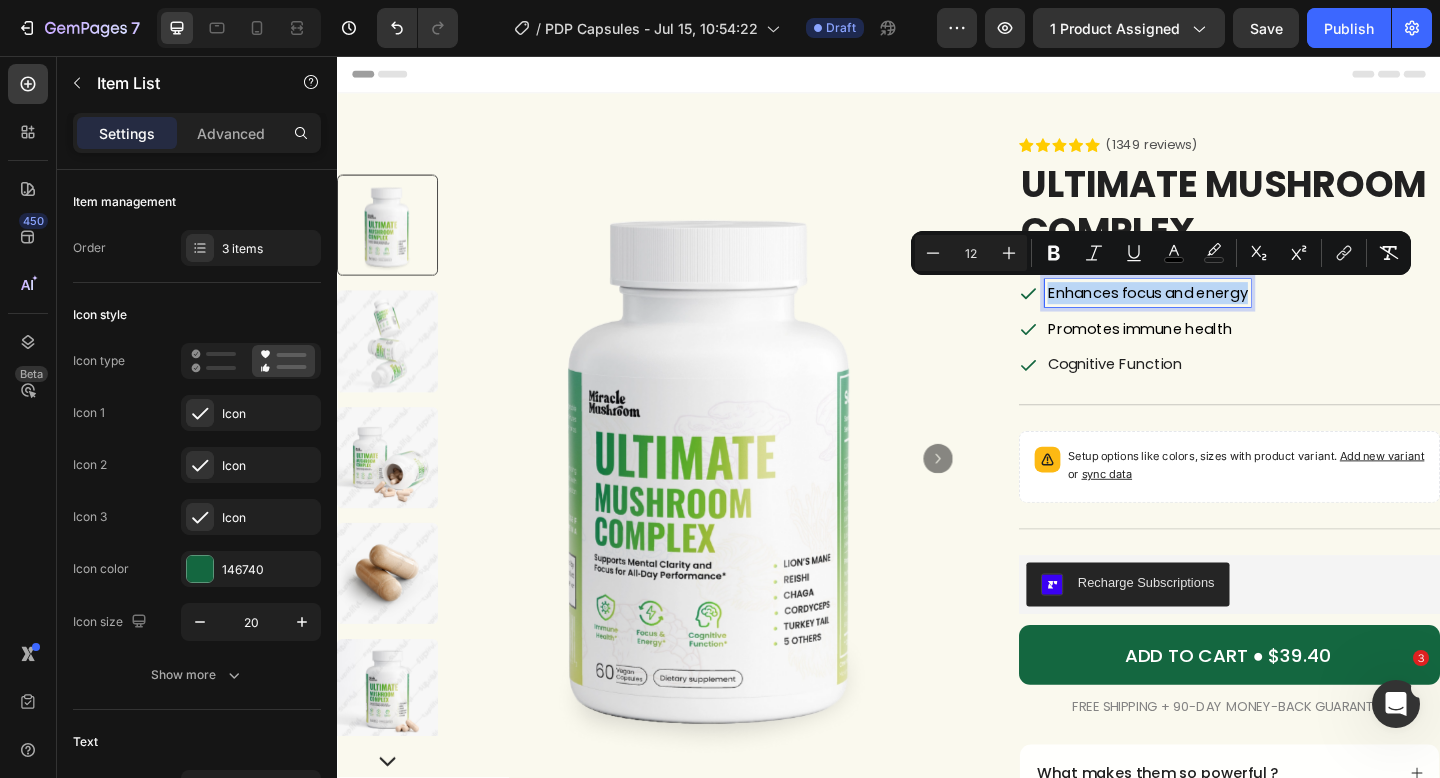 copy on "Enhances focus and energy" 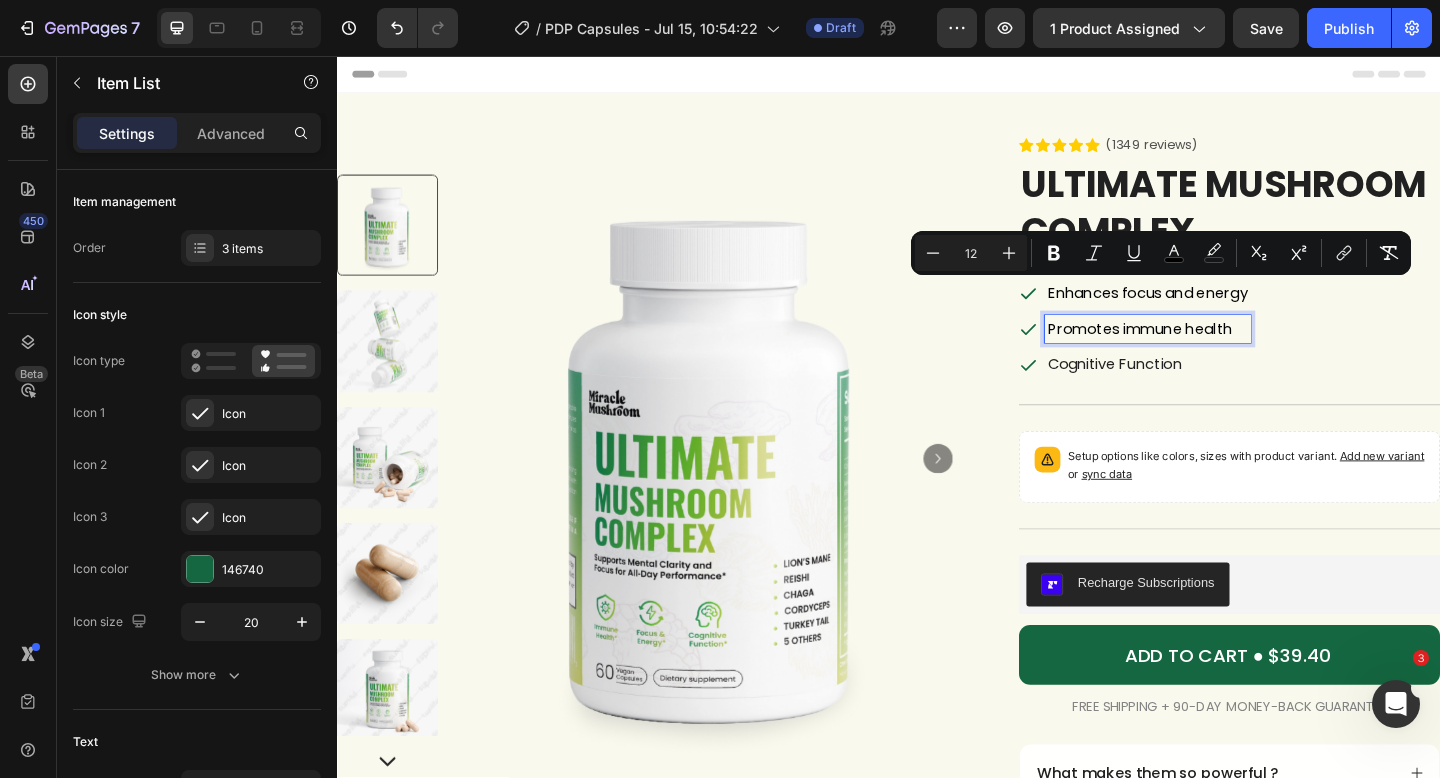 click on "Promotes immune health" at bounding box center (1210, 352) 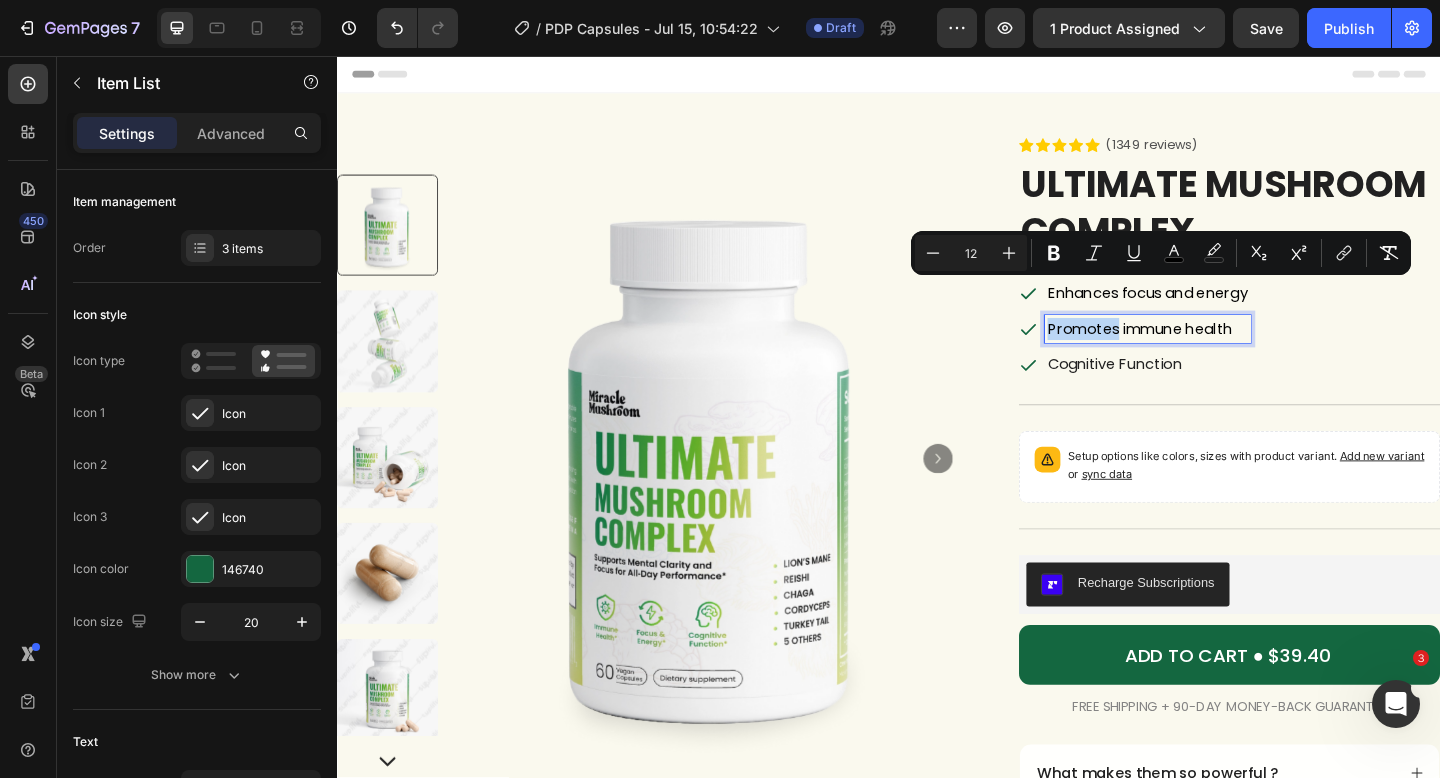 click on "Promotes immune health" at bounding box center [1210, 352] 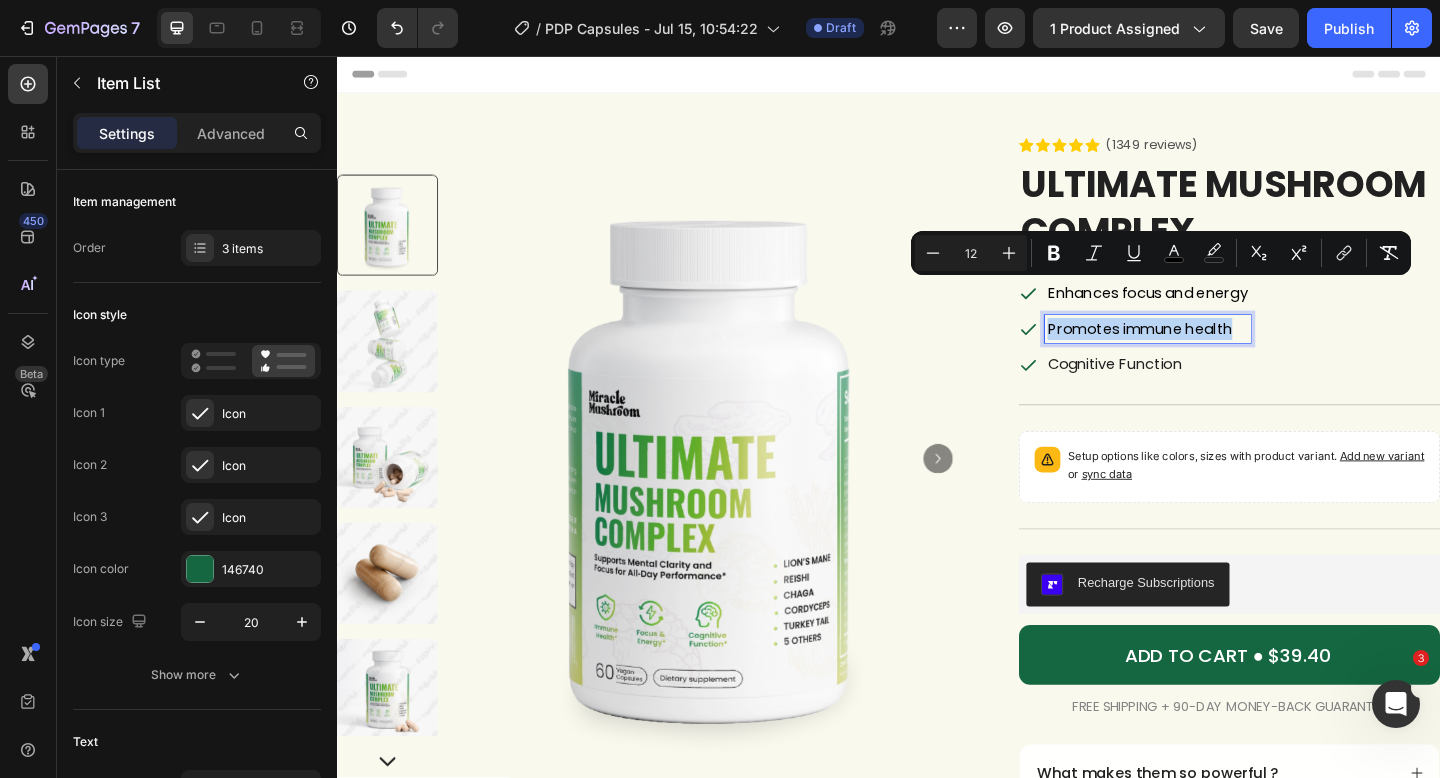 click on "Promotes immune health" at bounding box center [1210, 352] 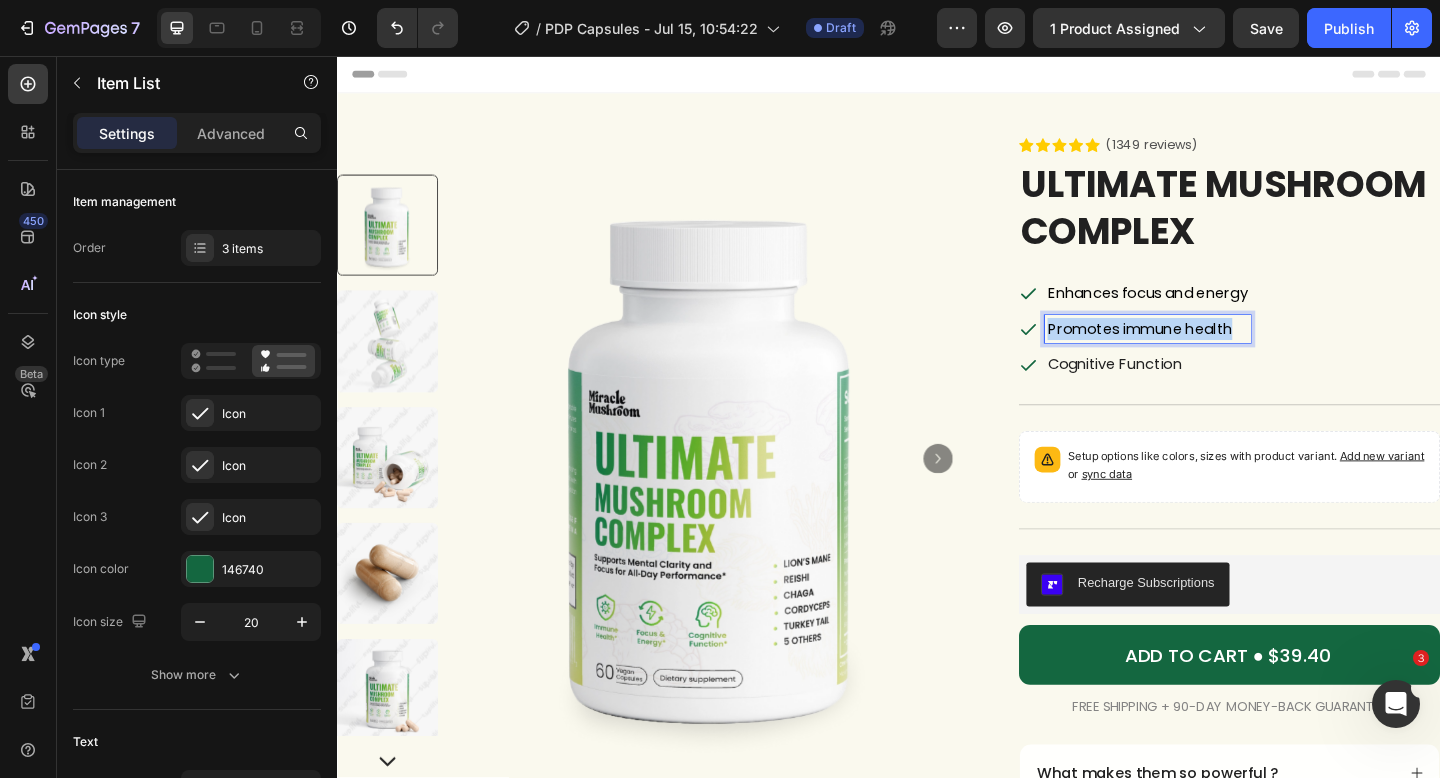 copy on "Promotes immune health" 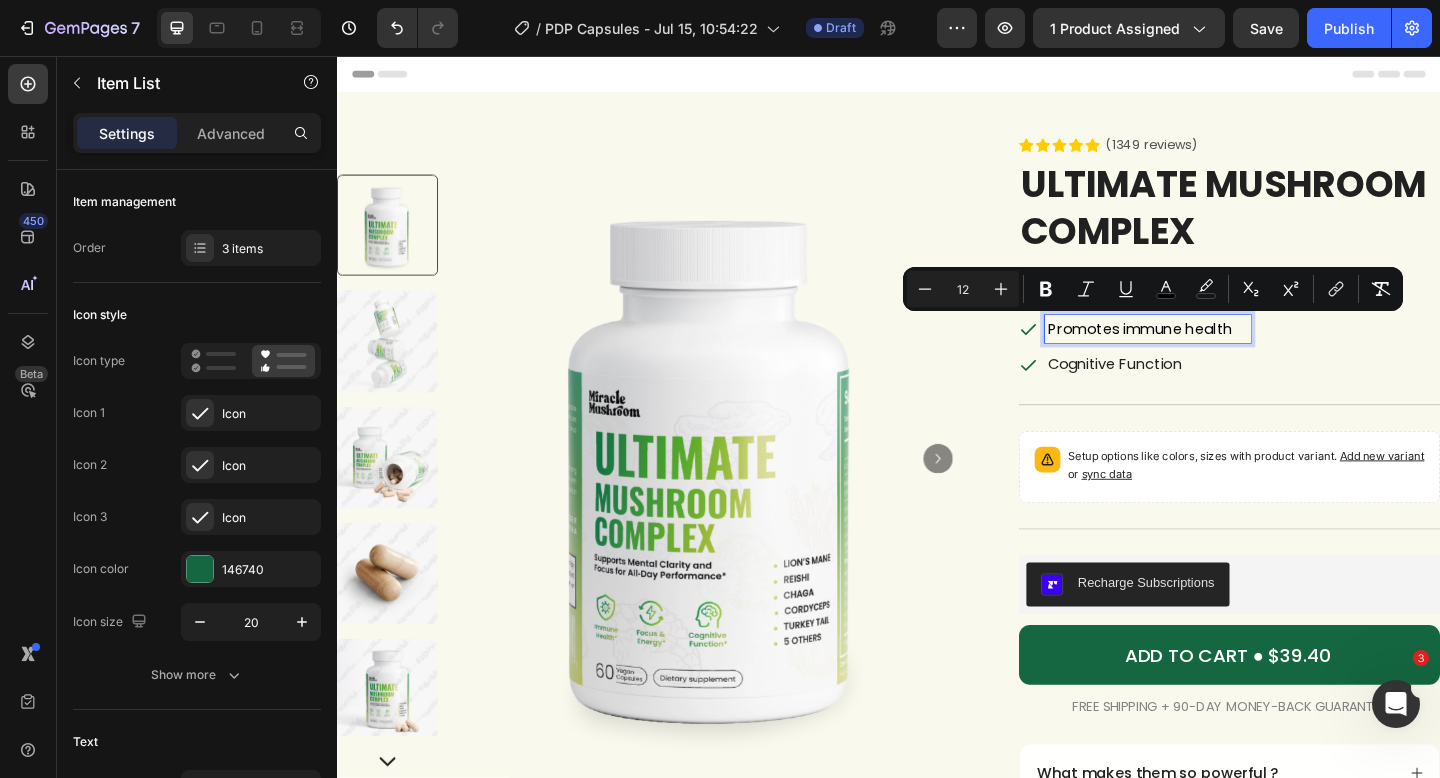 click on "Cognitive Function" at bounding box center [1219, 392] 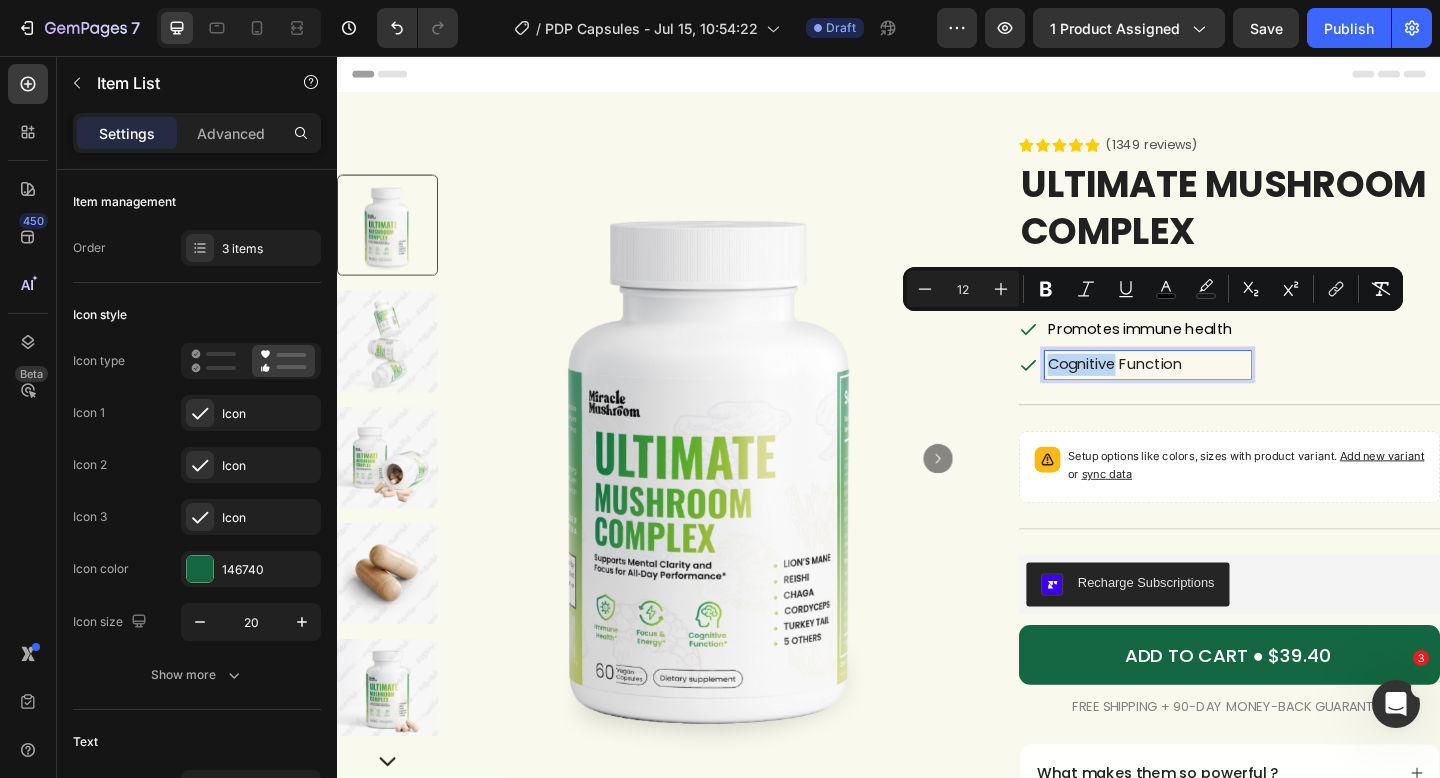 click on "Cognitive Function" at bounding box center (1219, 392) 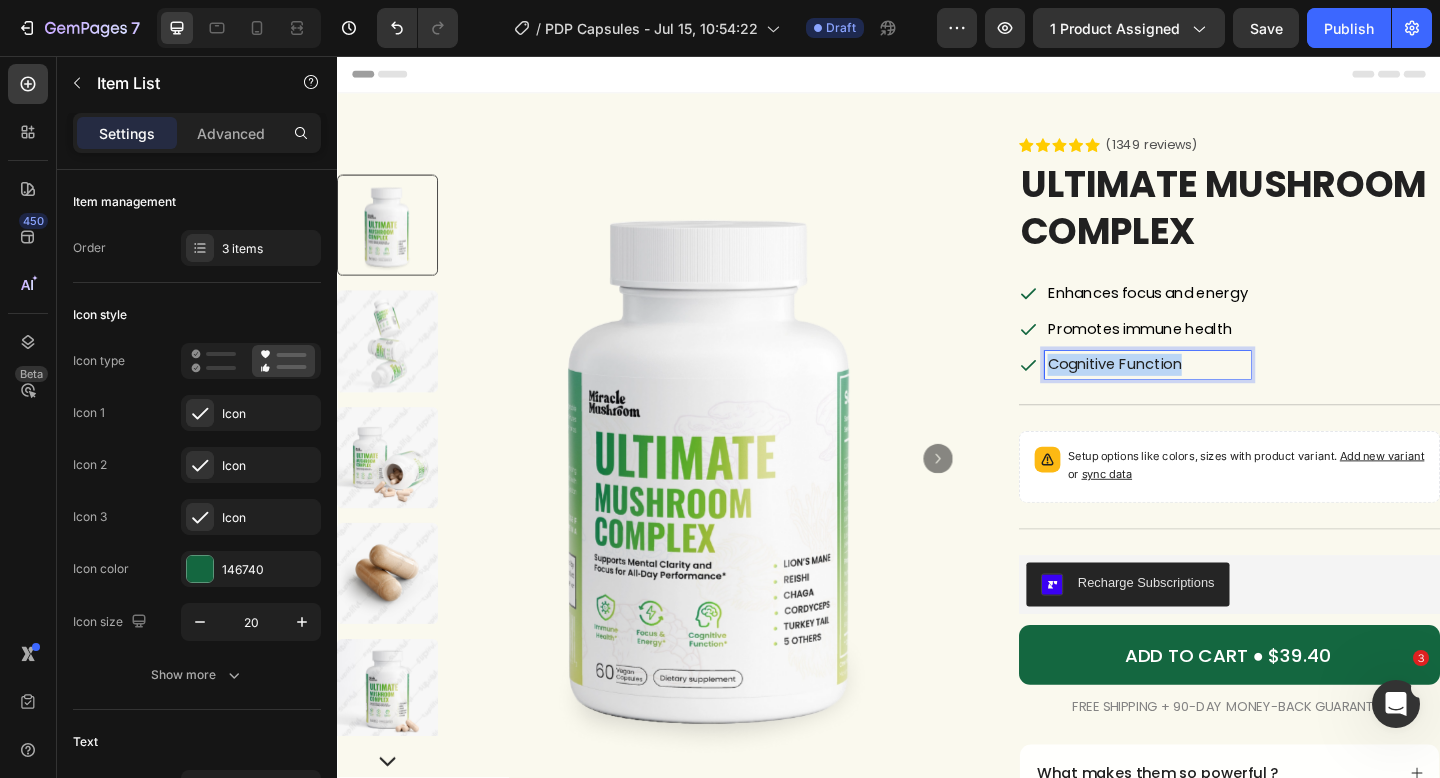 click on "Cognitive Function" at bounding box center [1219, 392] 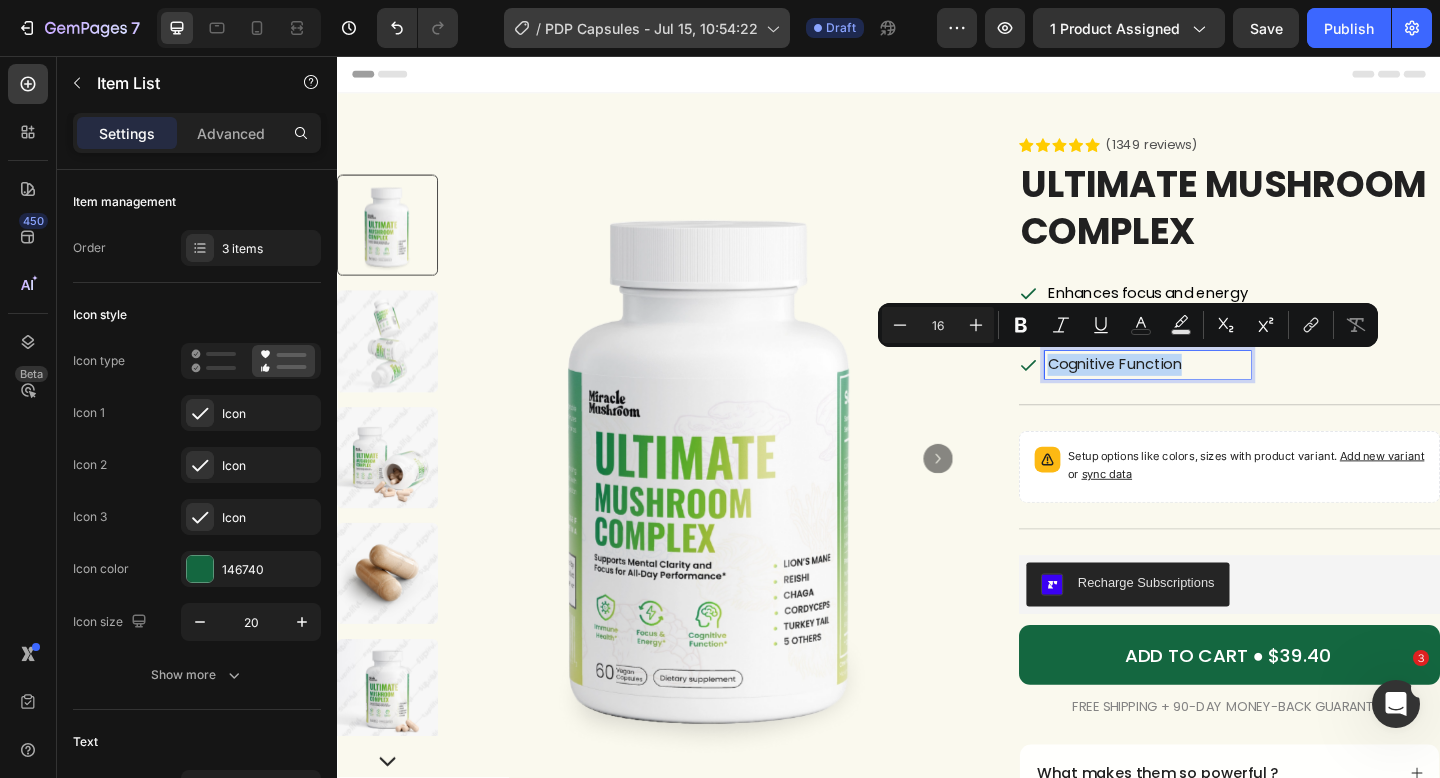 copy on "Cognitive Function" 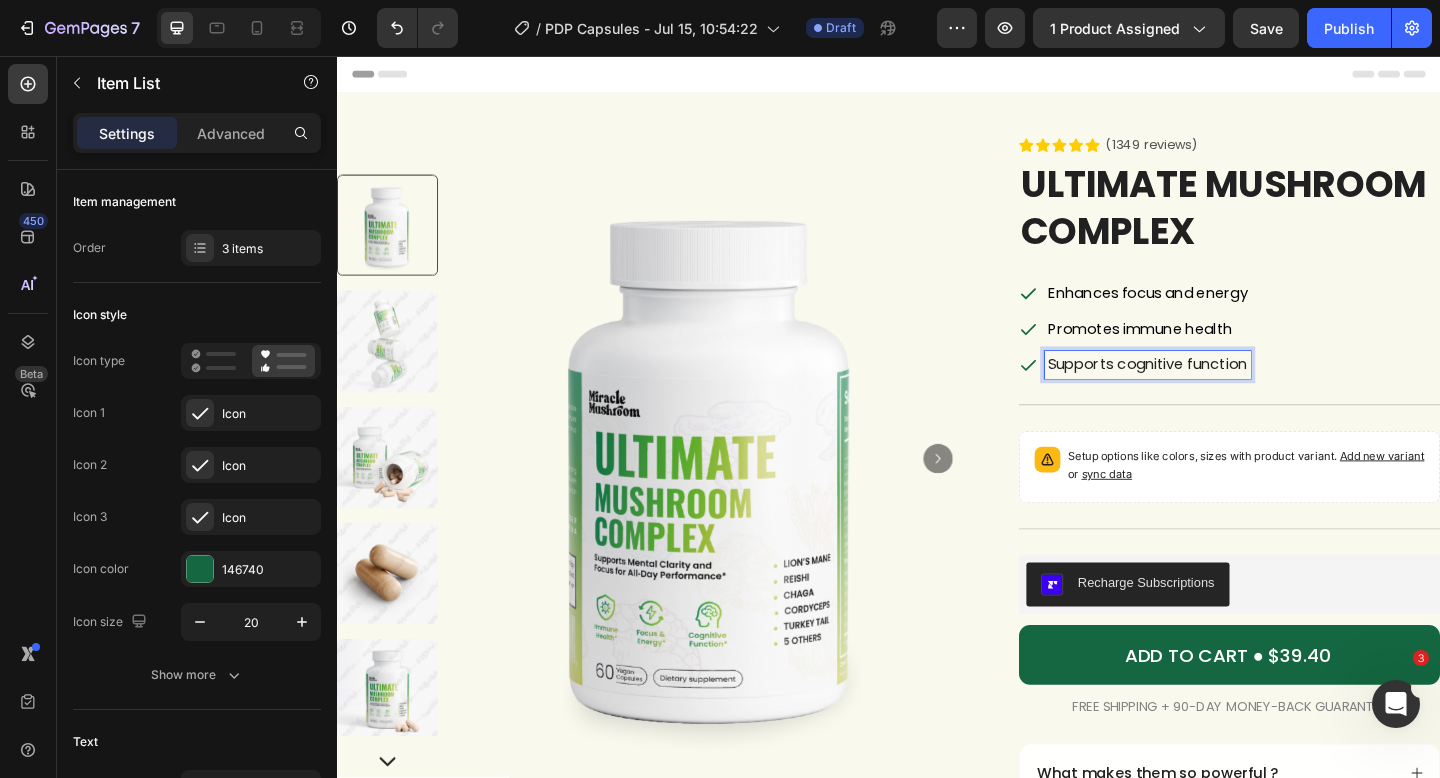 click on "Supports cognitive function" at bounding box center (1219, 392) 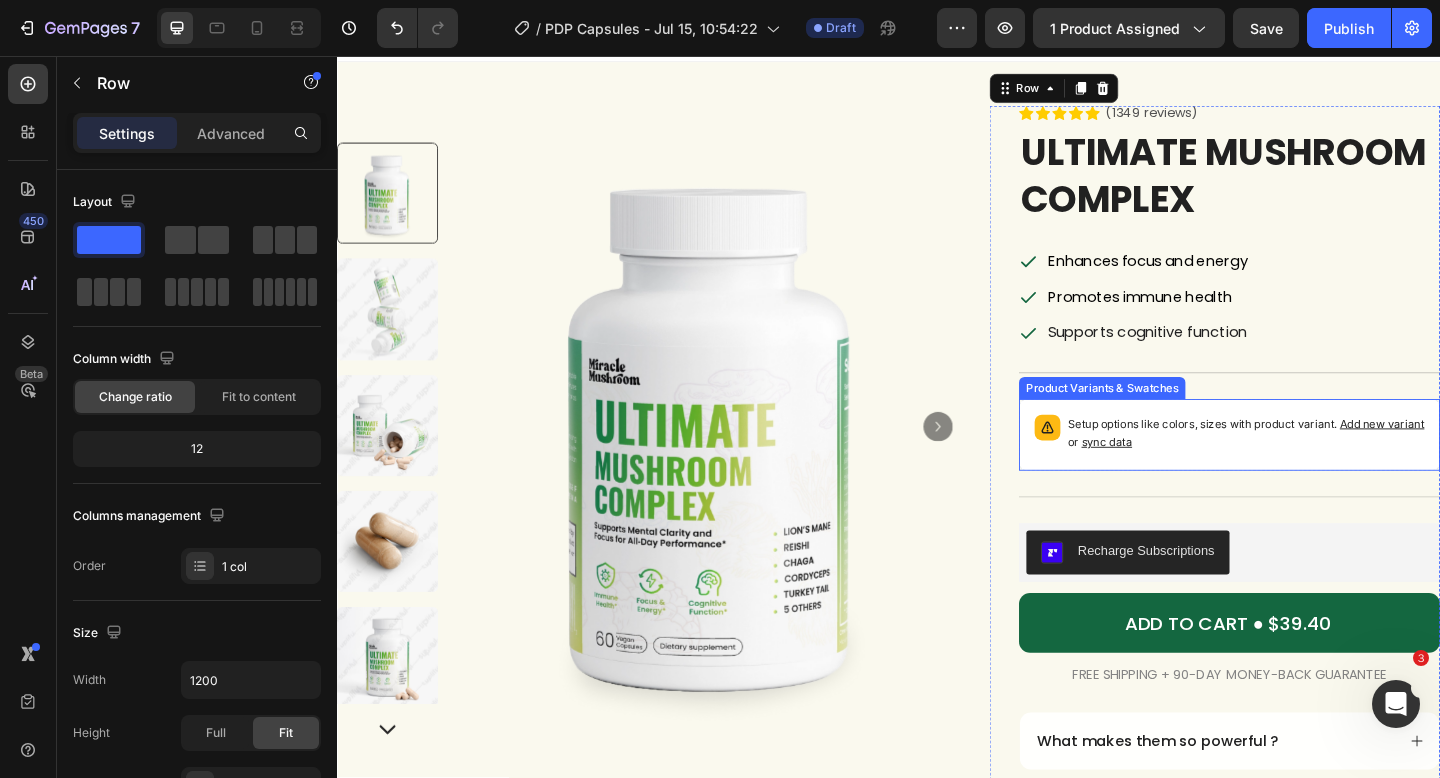scroll, scrollTop: 35, scrollLeft: 0, axis: vertical 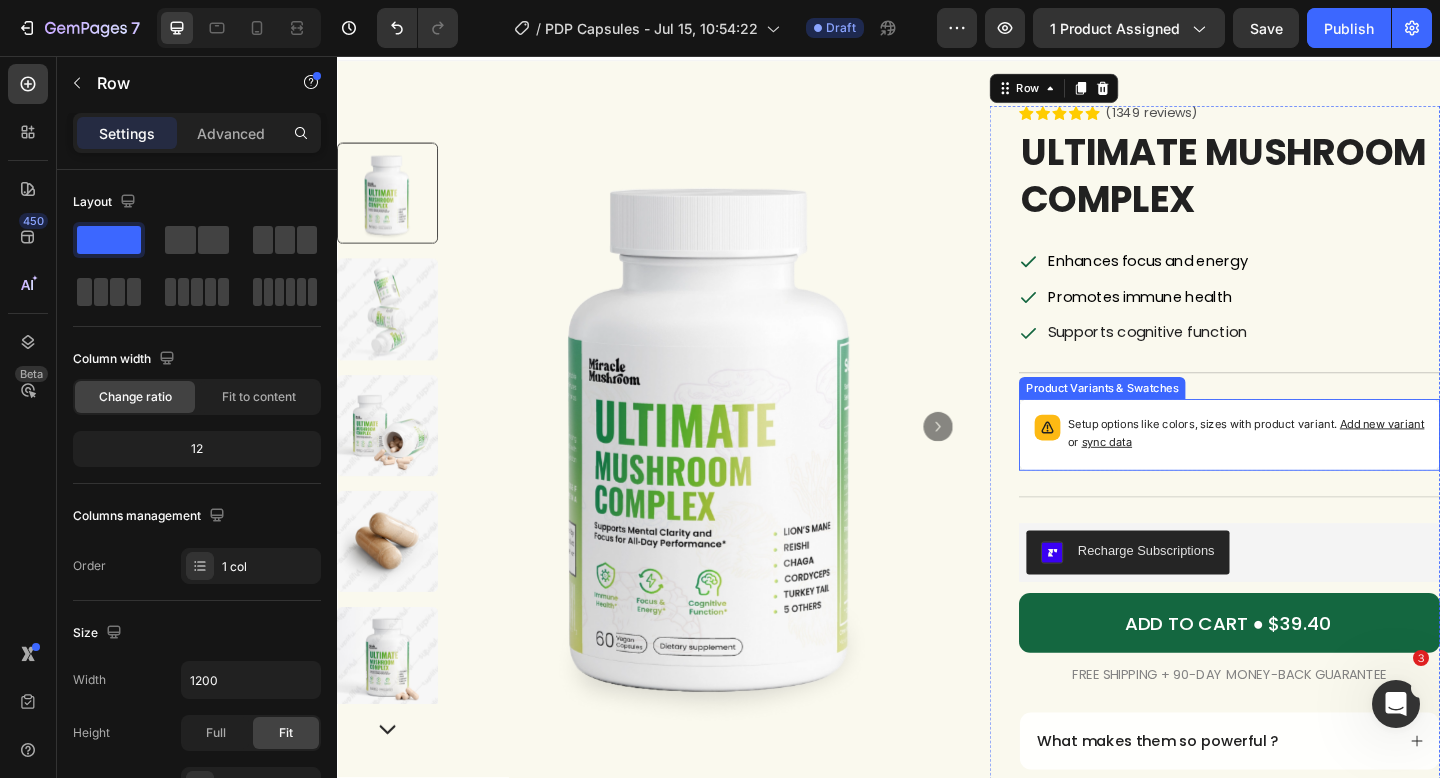click on "Add new variant" at bounding box center (1474, 455) 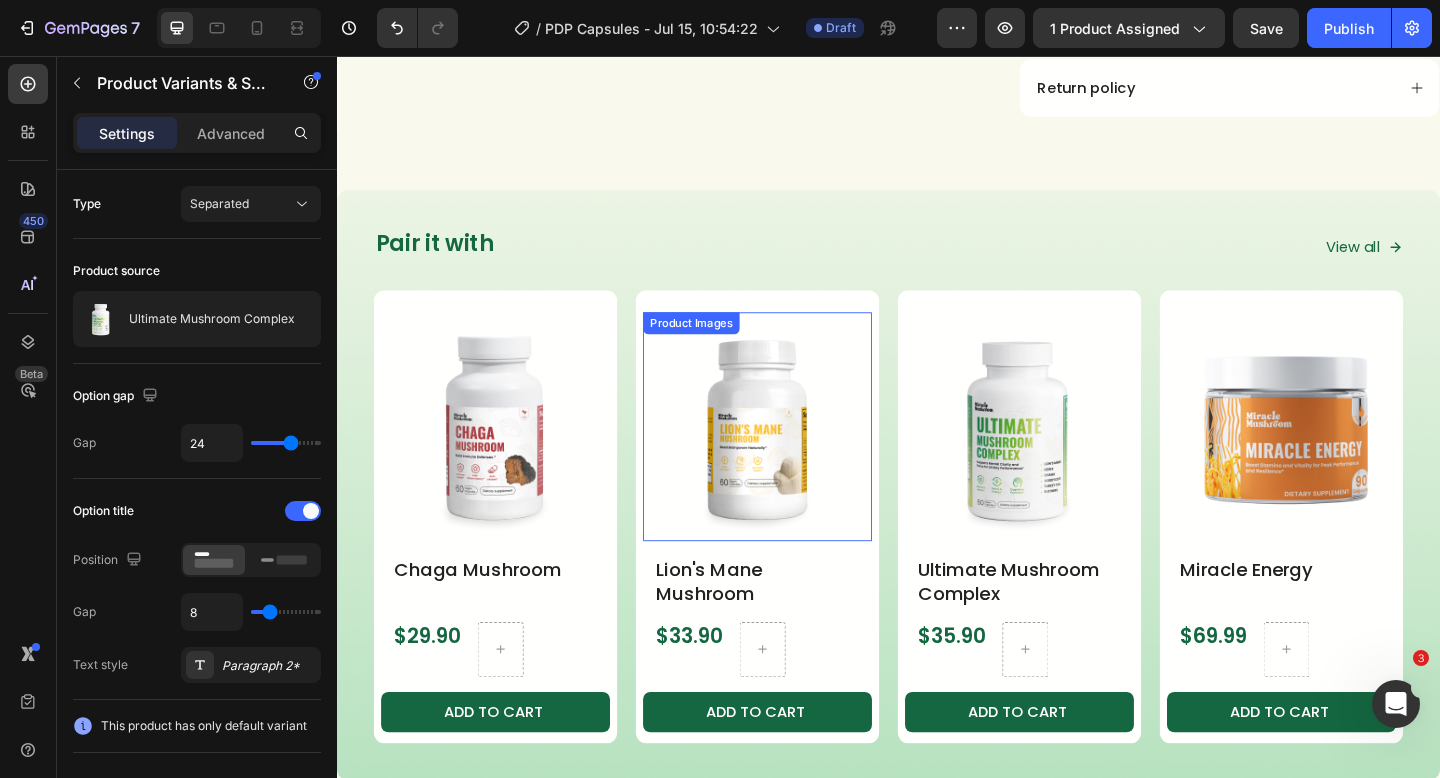 scroll, scrollTop: 56, scrollLeft: 0, axis: vertical 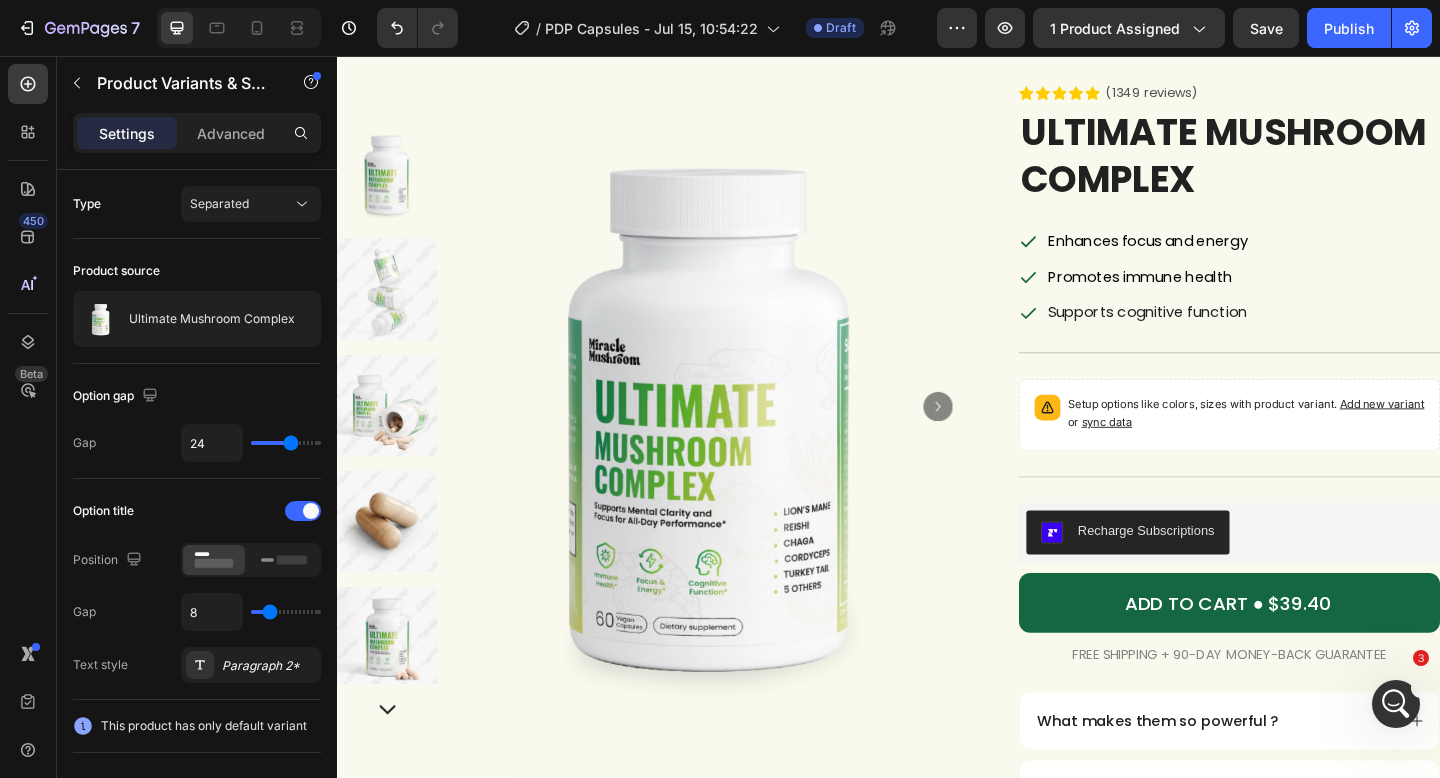 click on "sync data" at bounding box center (1174, 454) 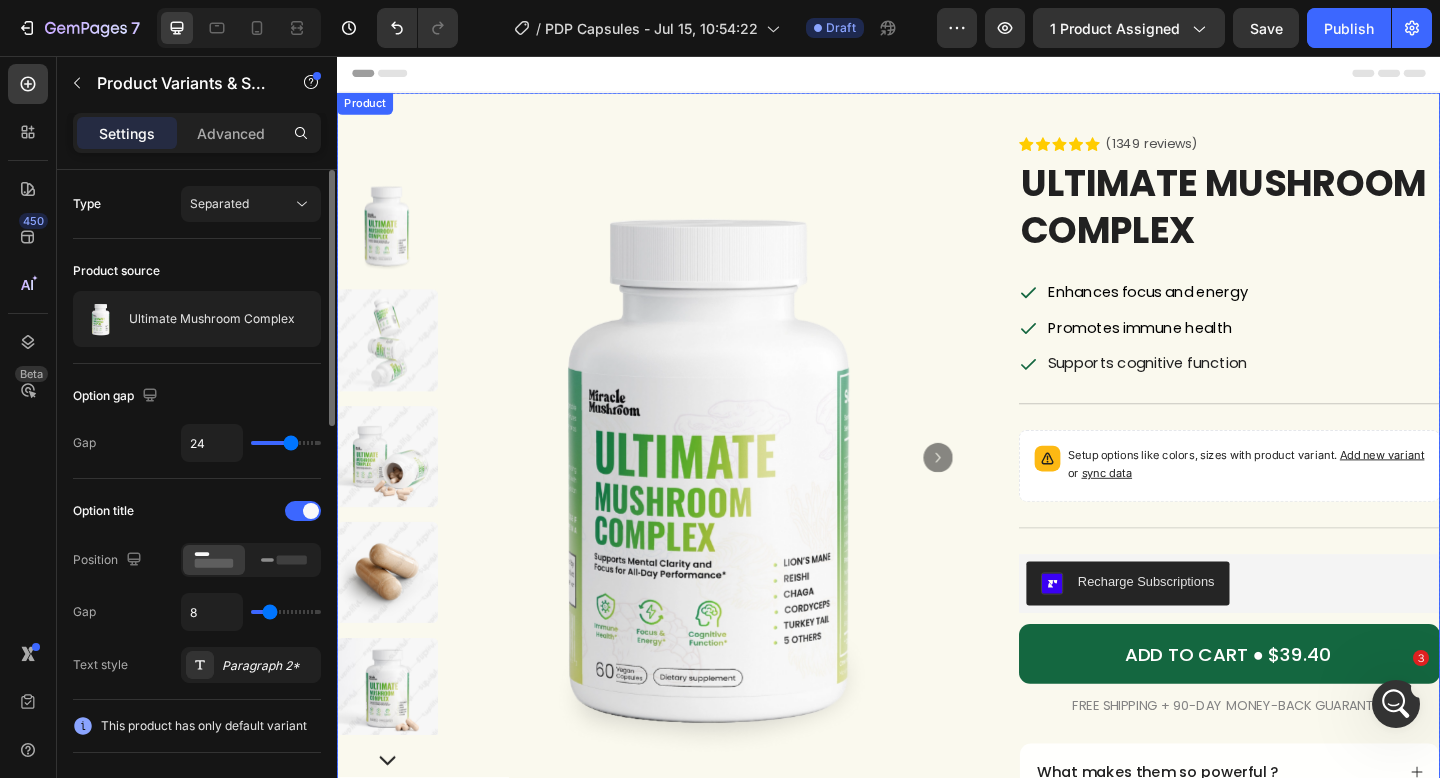 scroll, scrollTop: 0, scrollLeft: 0, axis: both 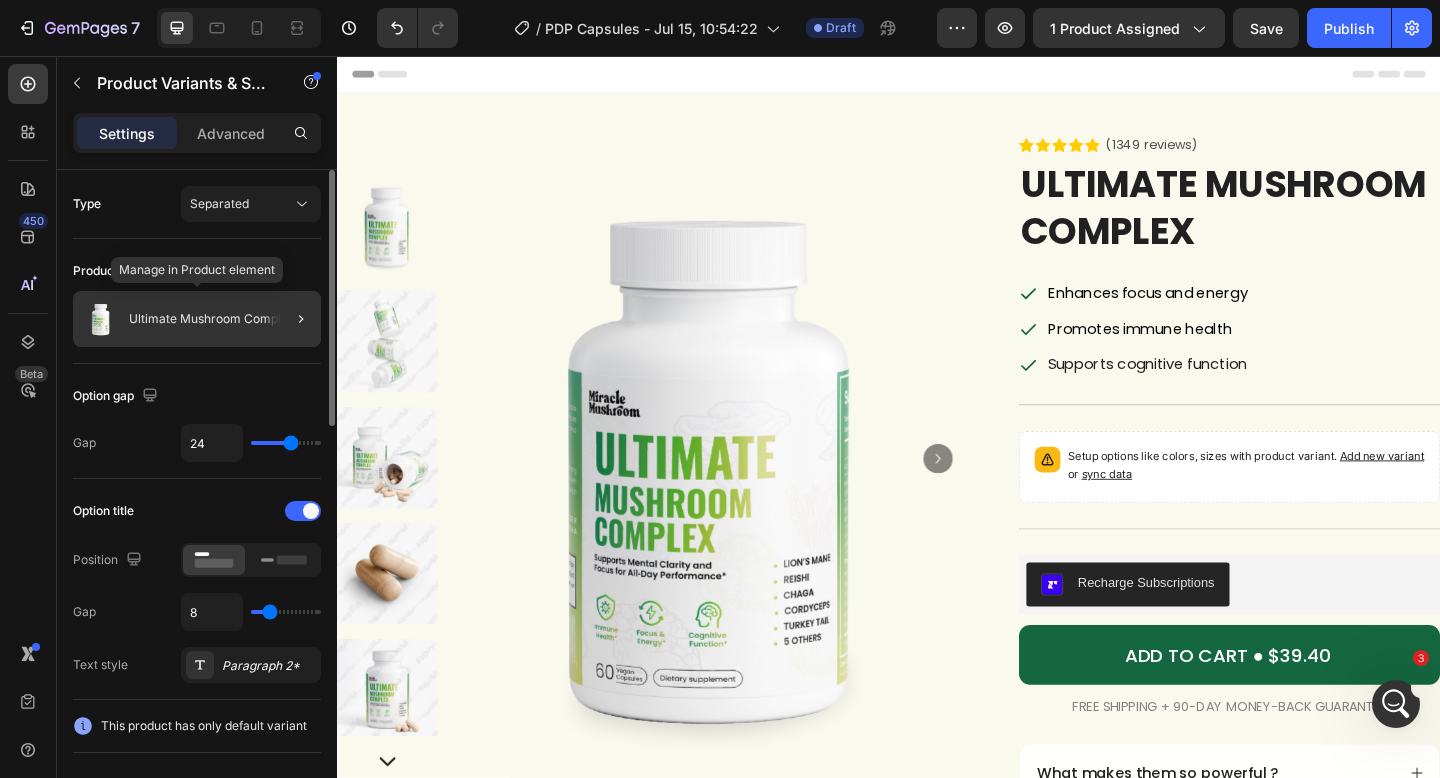 drag, startPoint x: 187, startPoint y: 309, endPoint x: 129, endPoint y: 381, distance: 92.45539 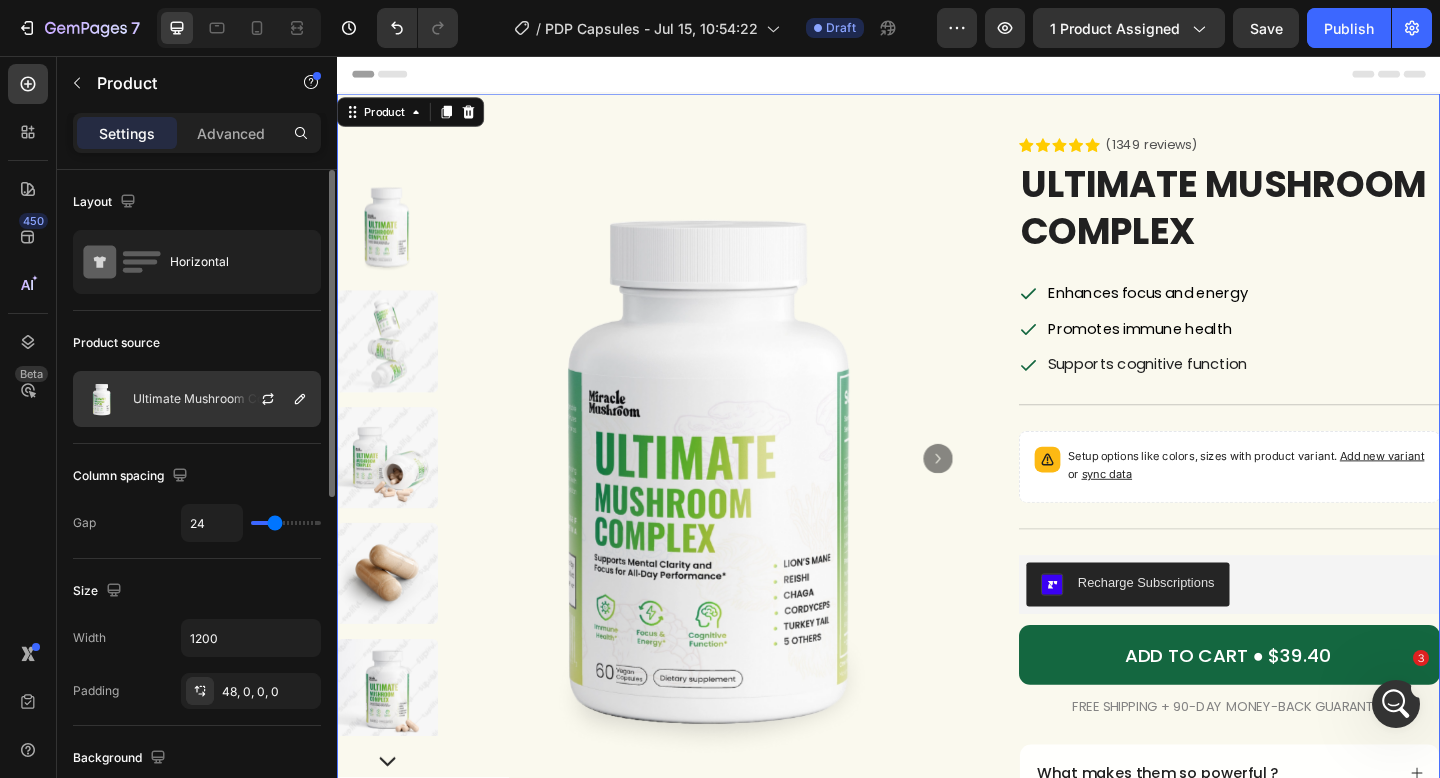 click on "Ultimate Mushroom Complex" 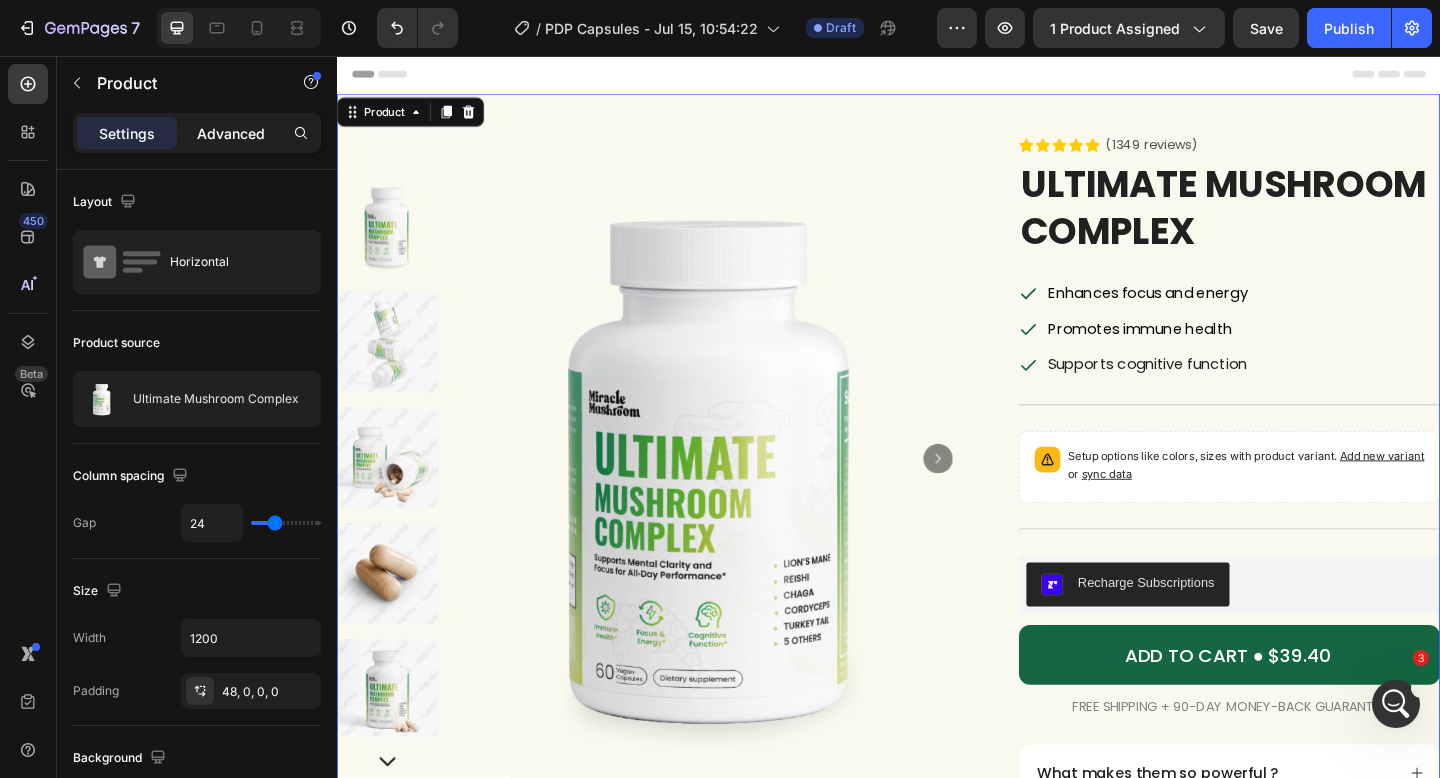click on "Advanced" at bounding box center [231, 133] 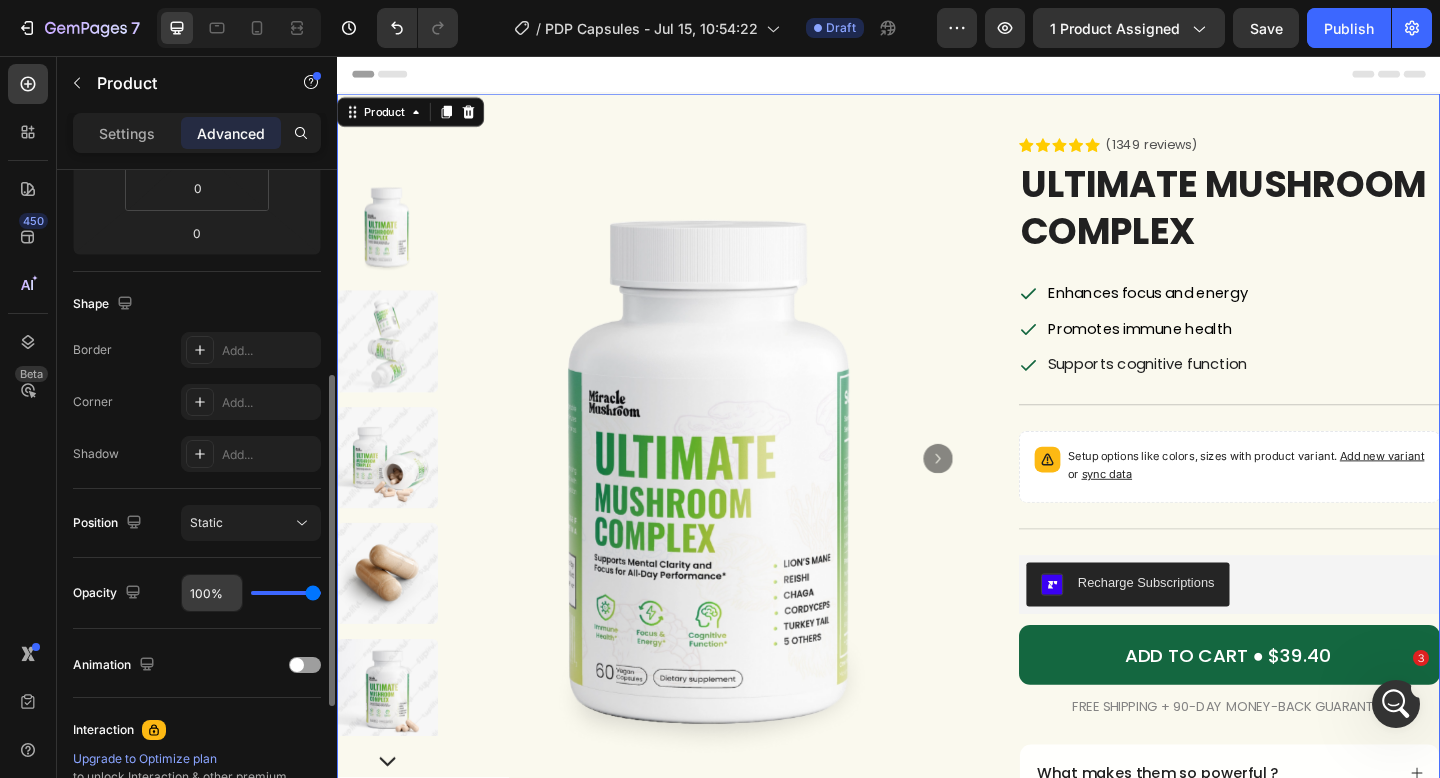 scroll, scrollTop: 596, scrollLeft: 0, axis: vertical 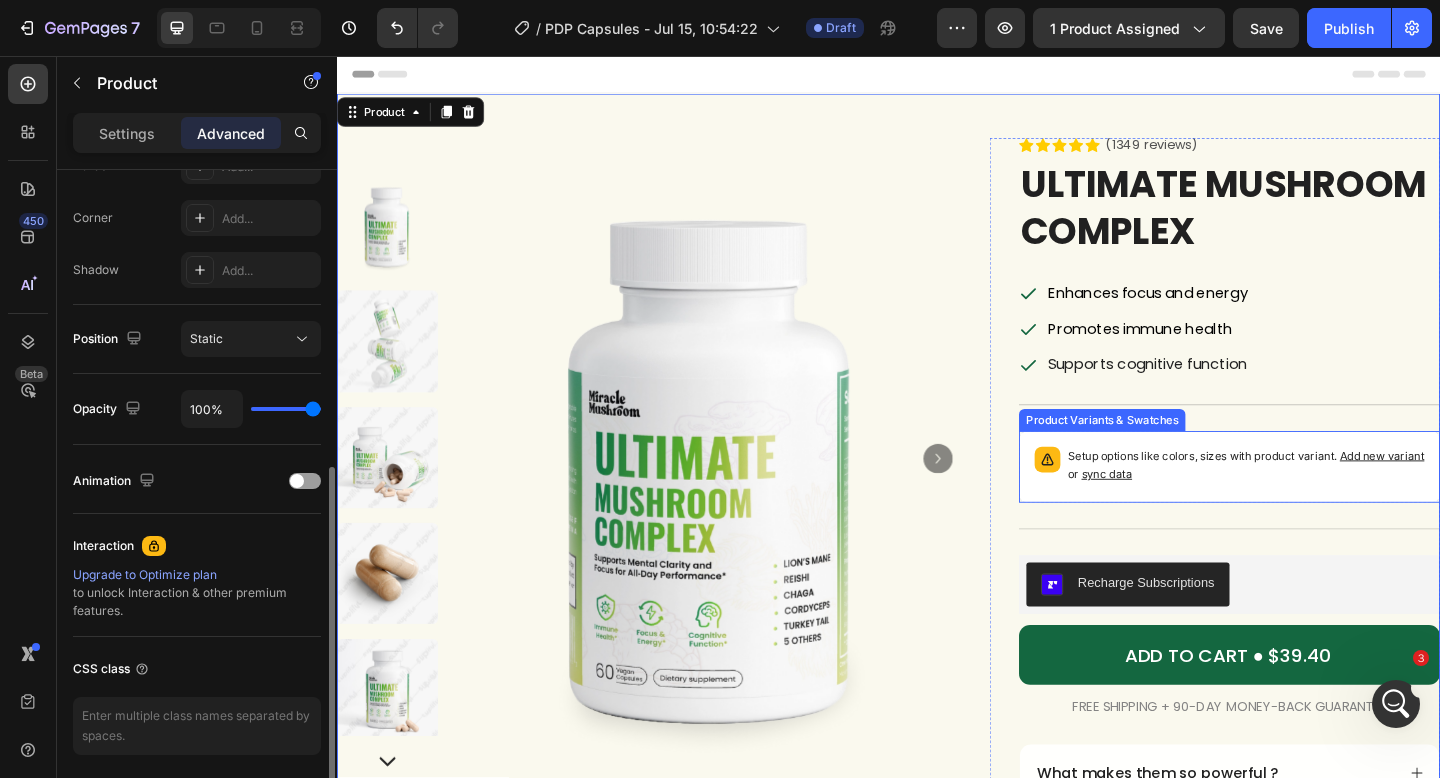 click on "Setup options like colors, sizes with product variant.       Add new variant   or   sync data" at bounding box center [1326, 501] 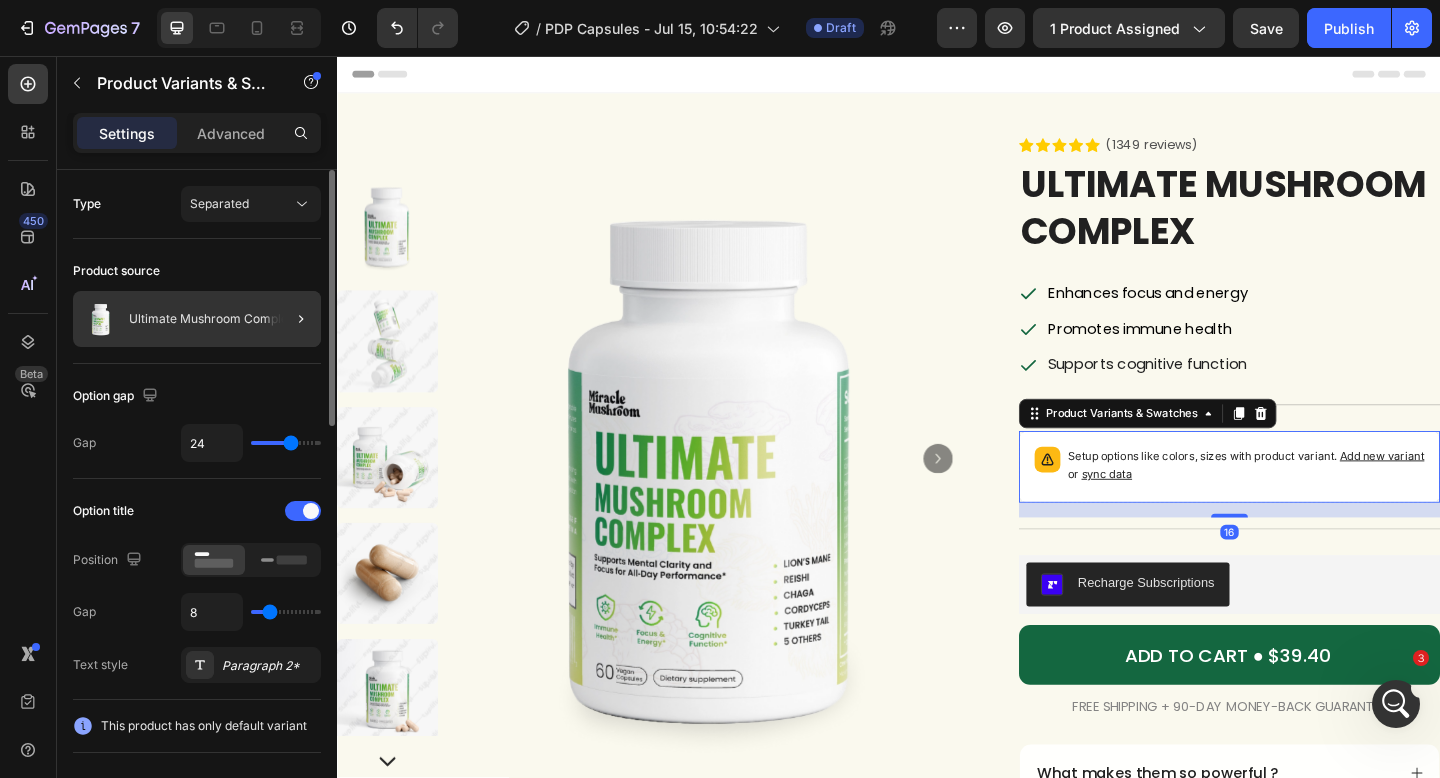 scroll, scrollTop: 4, scrollLeft: 0, axis: vertical 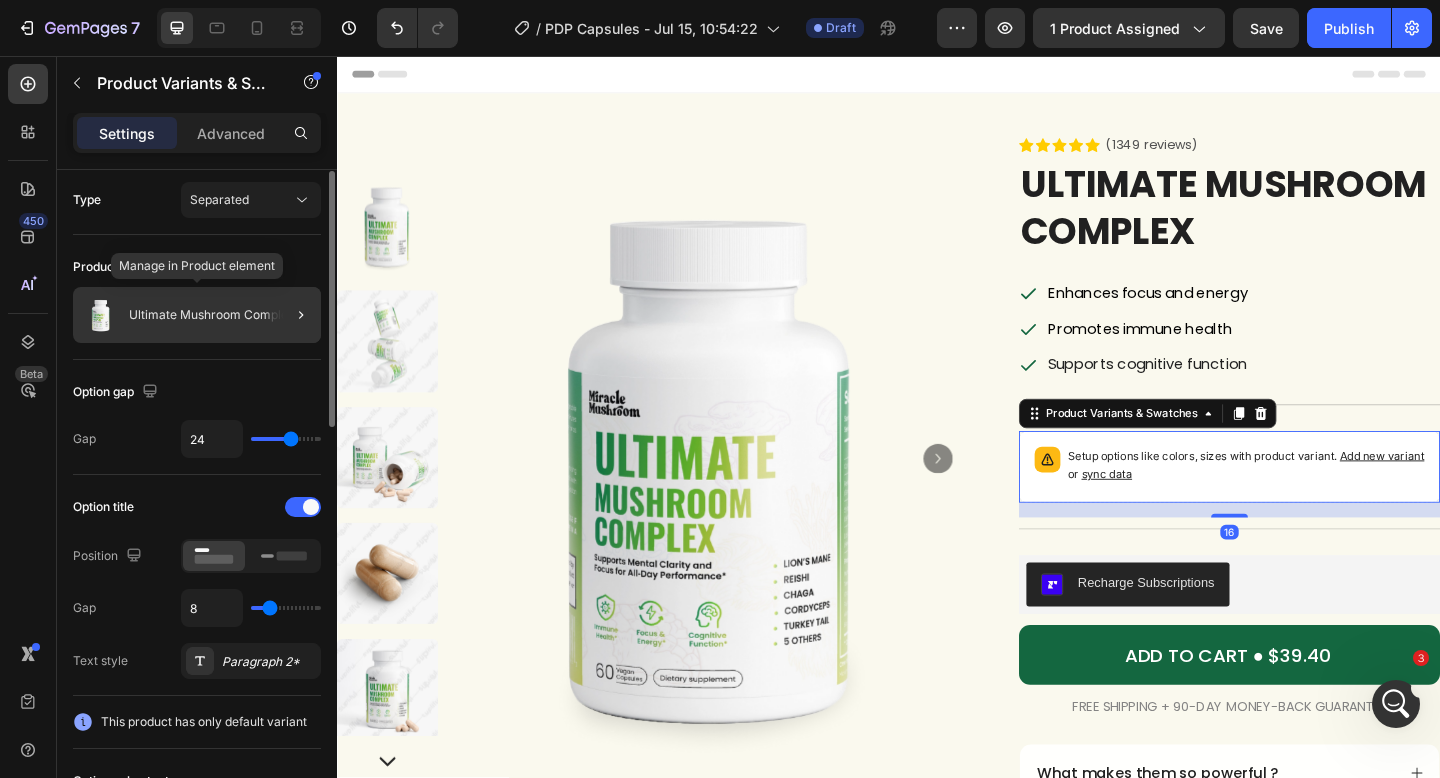 click on "Ultimate Mushroom Complex" at bounding box center (212, 315) 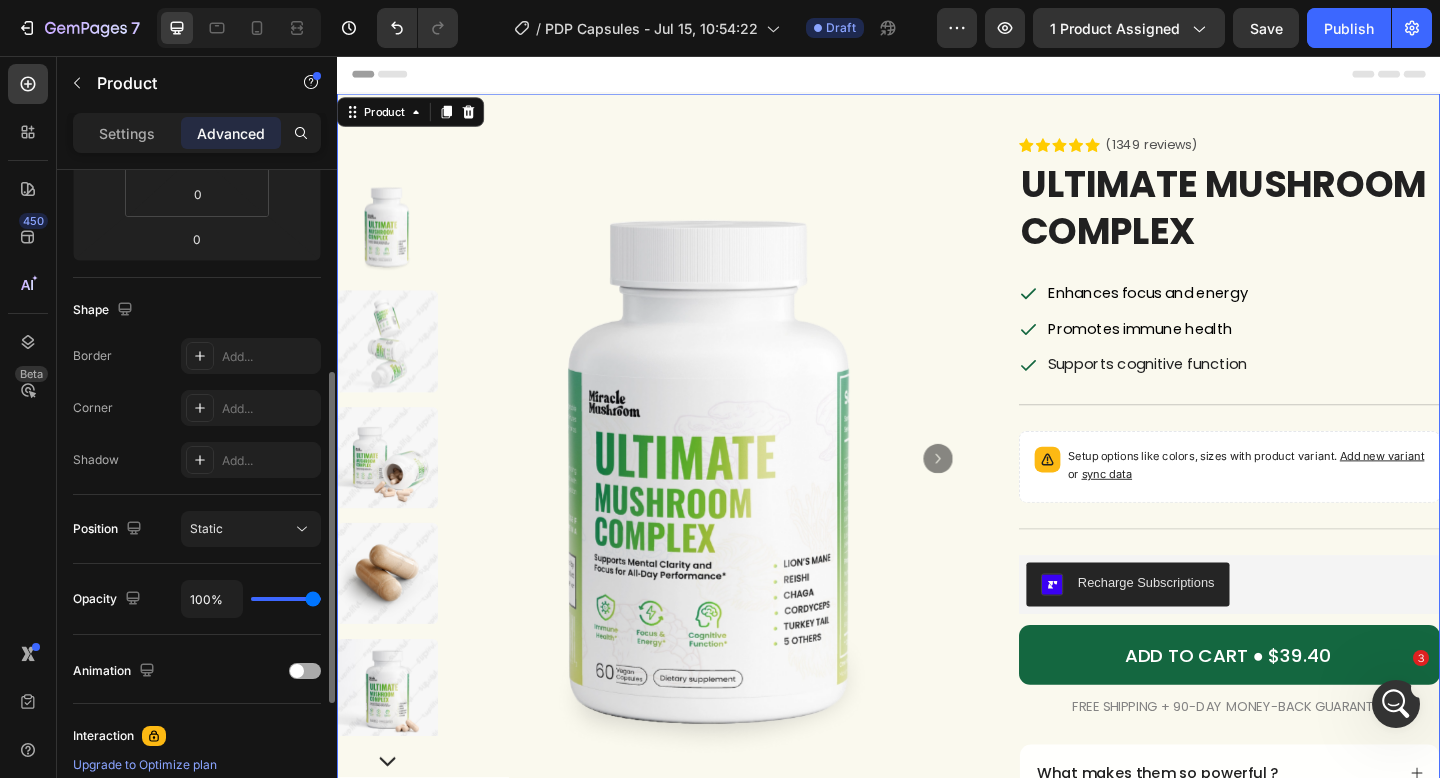 scroll, scrollTop: 669, scrollLeft: 0, axis: vertical 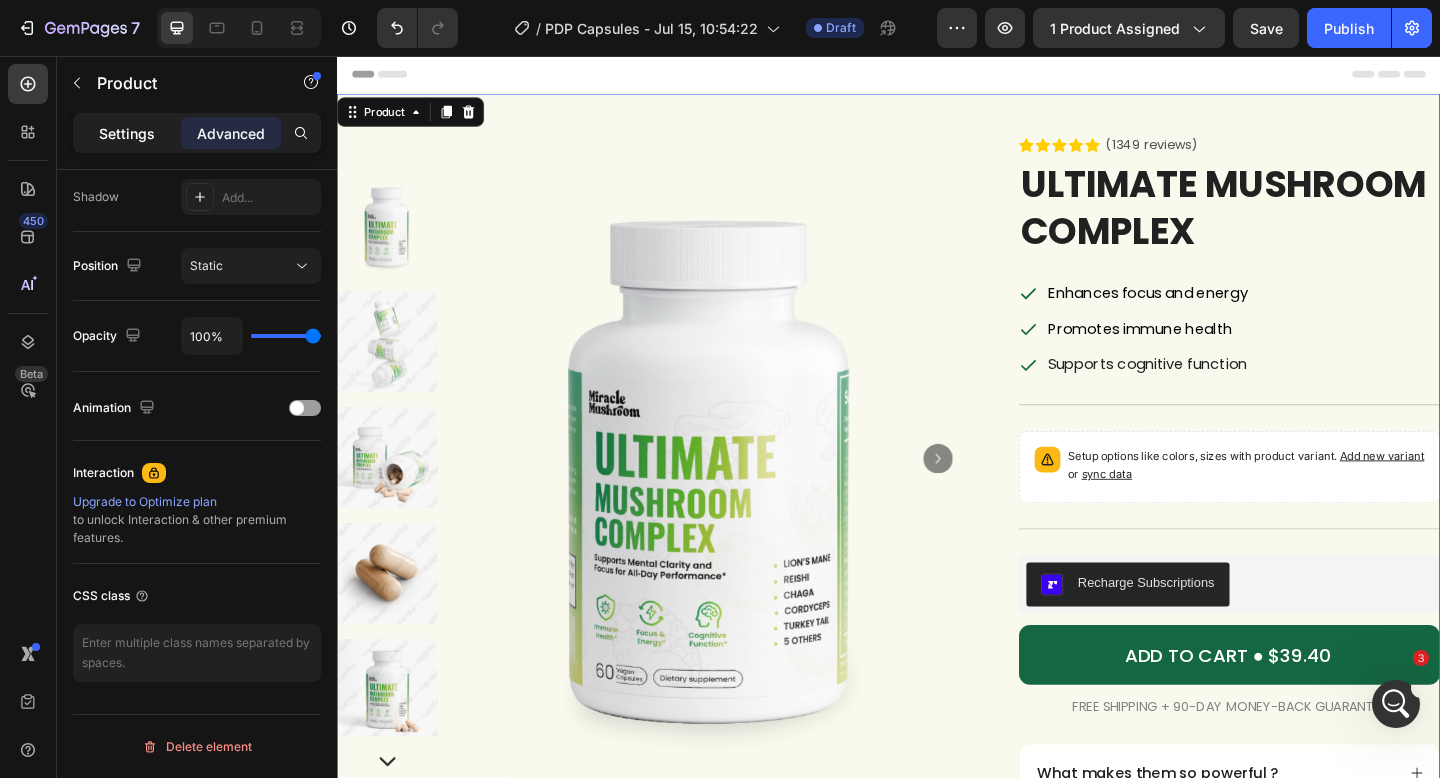 click on "Settings" at bounding box center [127, 133] 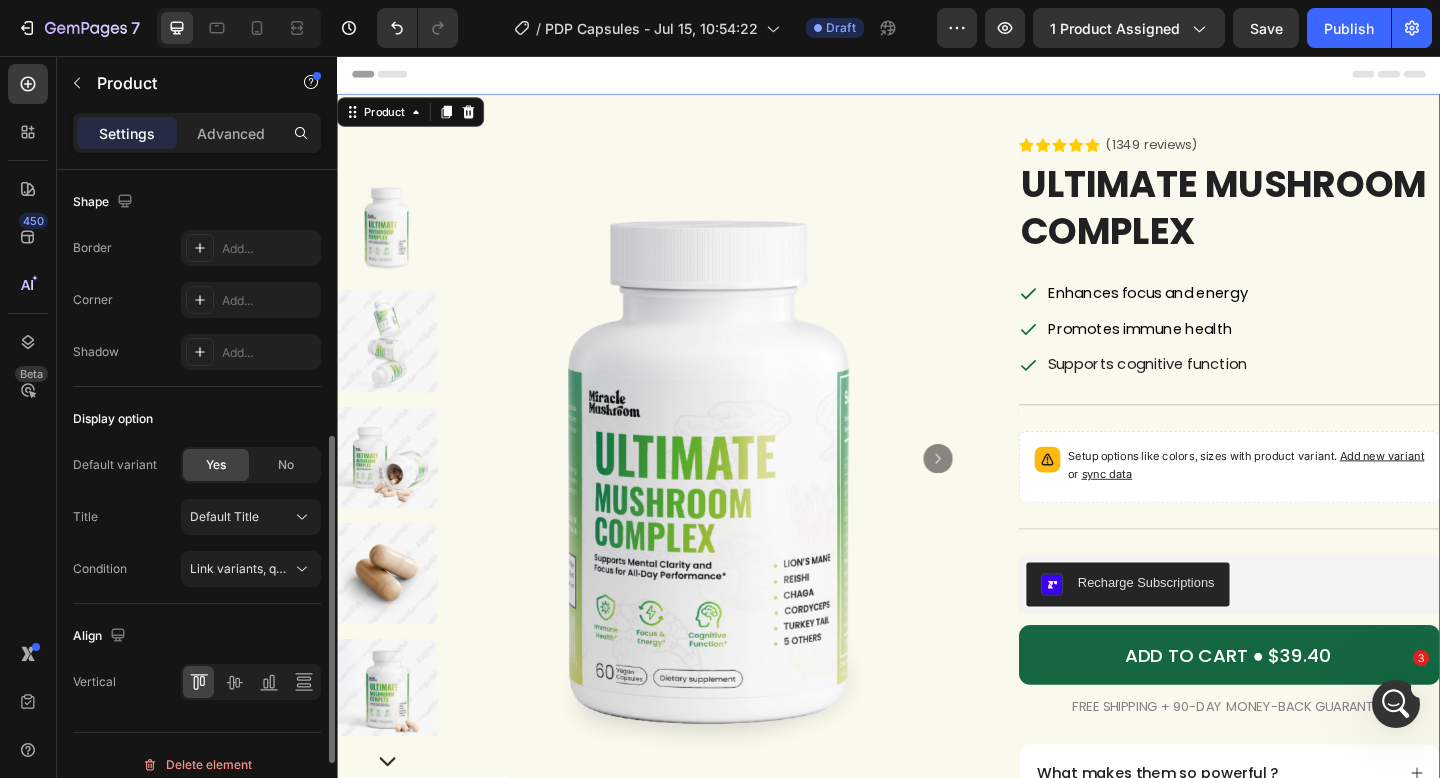 scroll, scrollTop: 59, scrollLeft: 0, axis: vertical 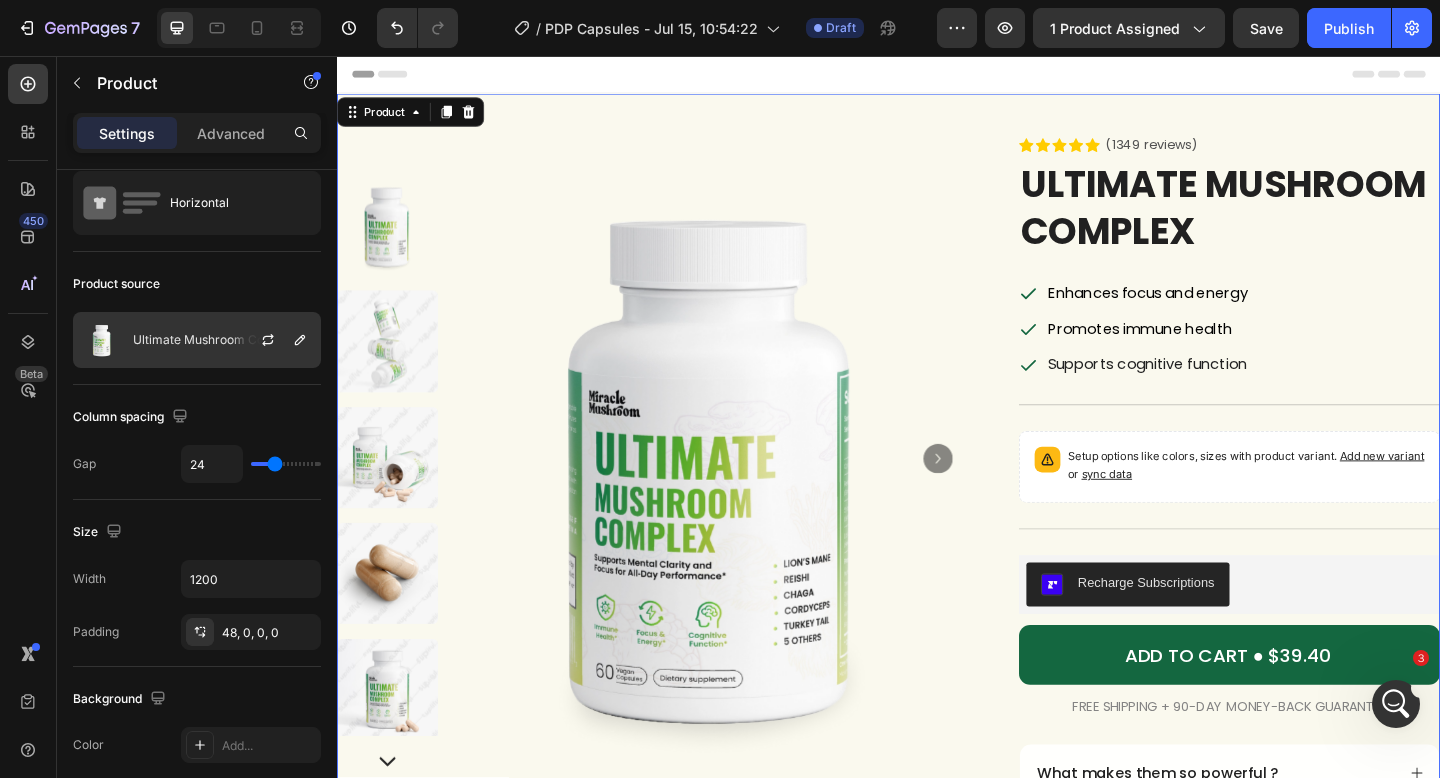 click on "Ultimate Mushroom Complex" 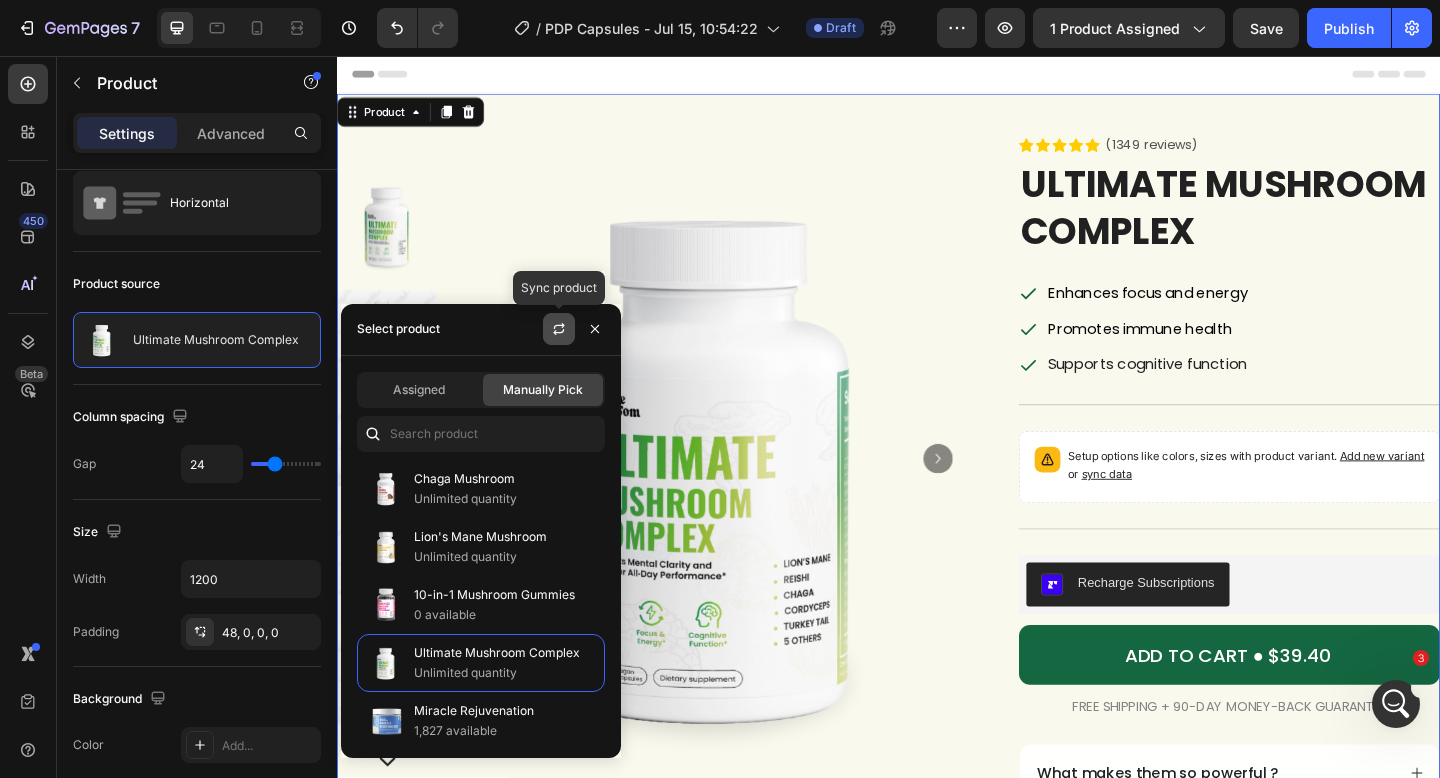 click 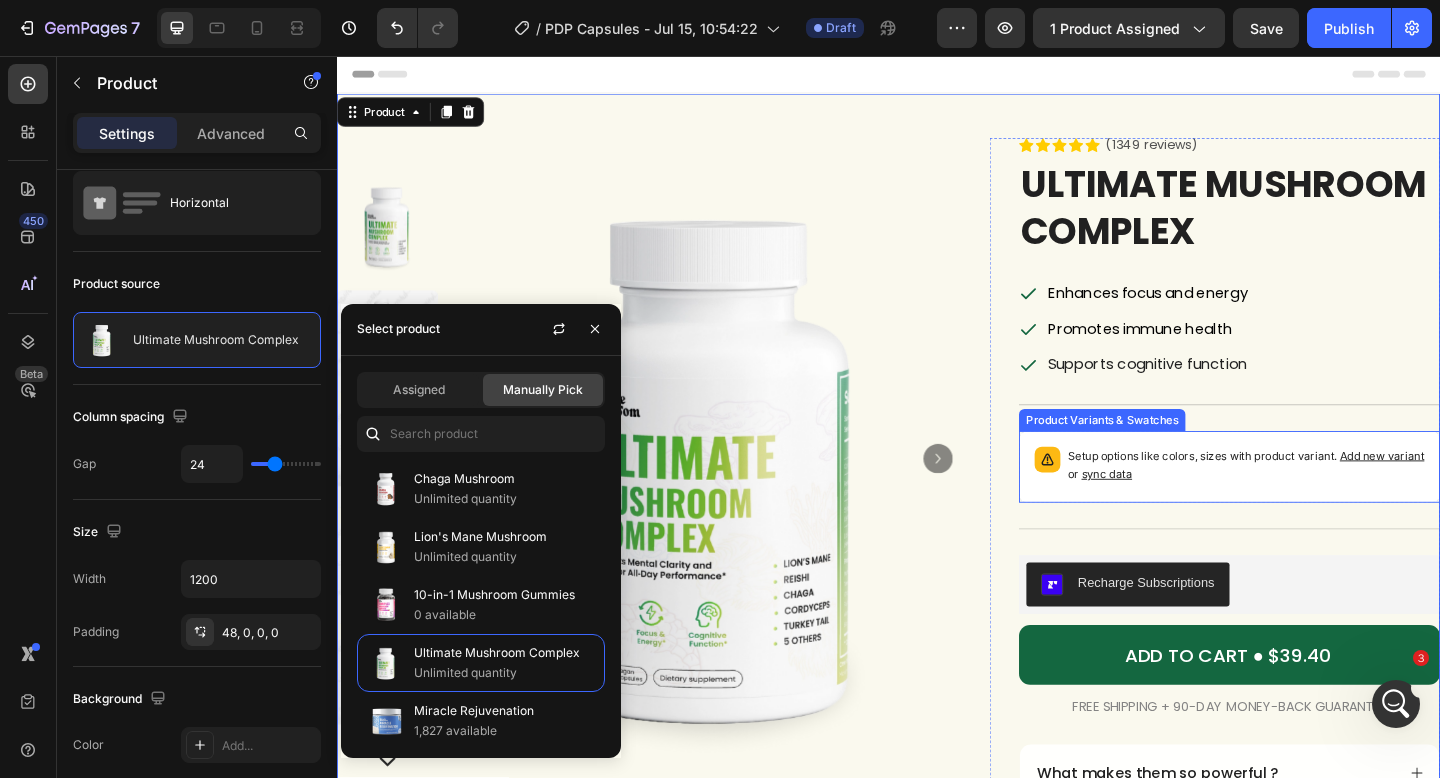 click on "Setup options like colors, sizes with product variant.       Add new variant   or   sync data" at bounding box center (1326, 501) 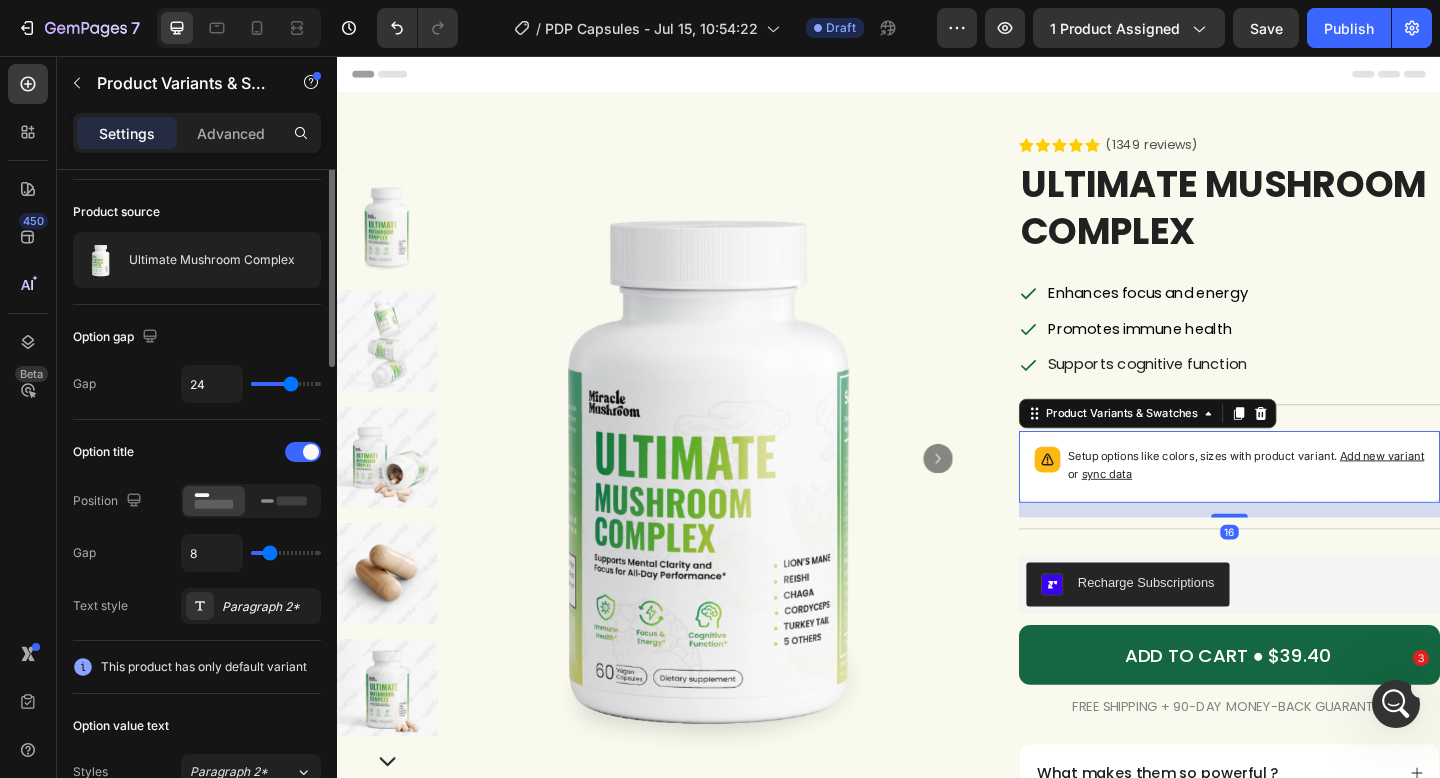 scroll, scrollTop: 0, scrollLeft: 0, axis: both 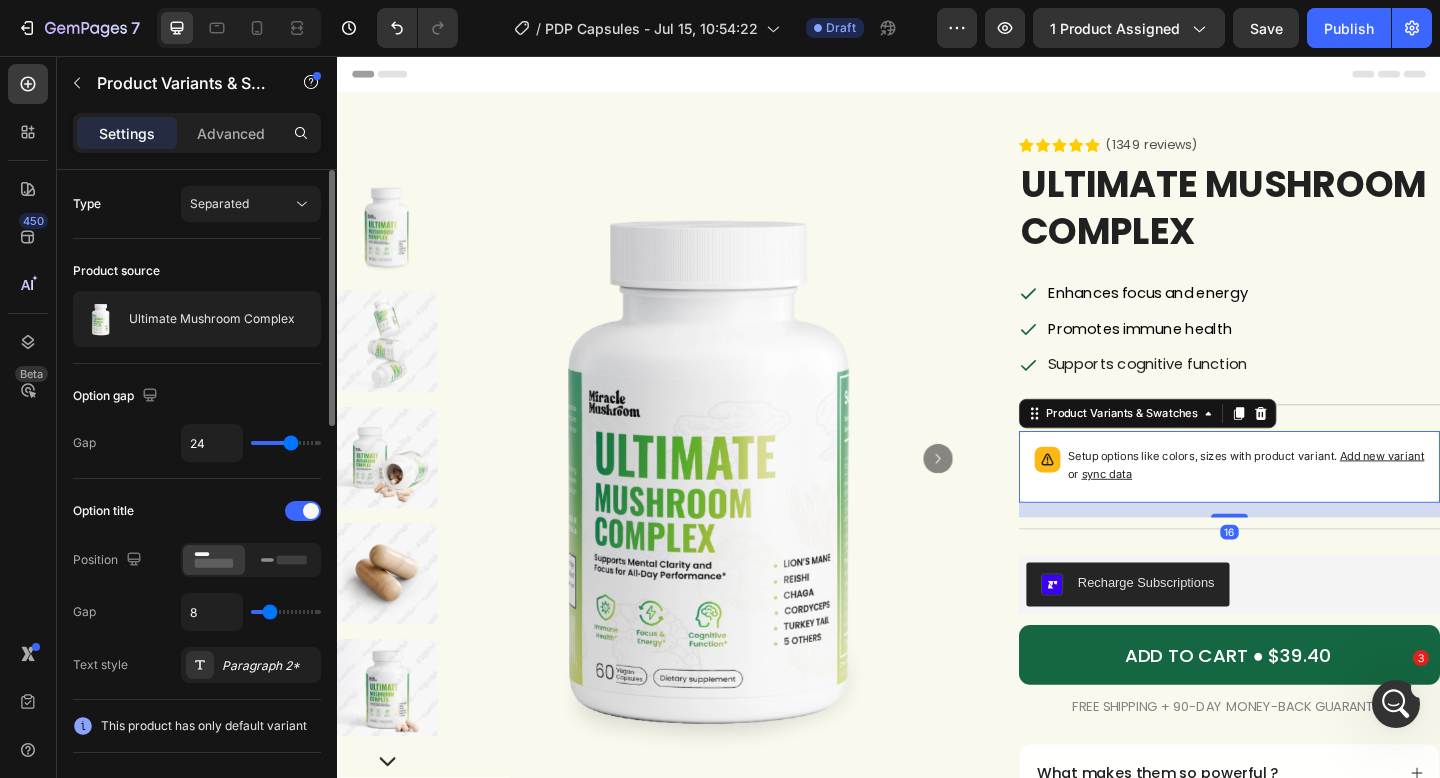 click on "Setup options like colors, sizes with product variant.       Add new variant   or   sync data" at bounding box center [1326, 501] 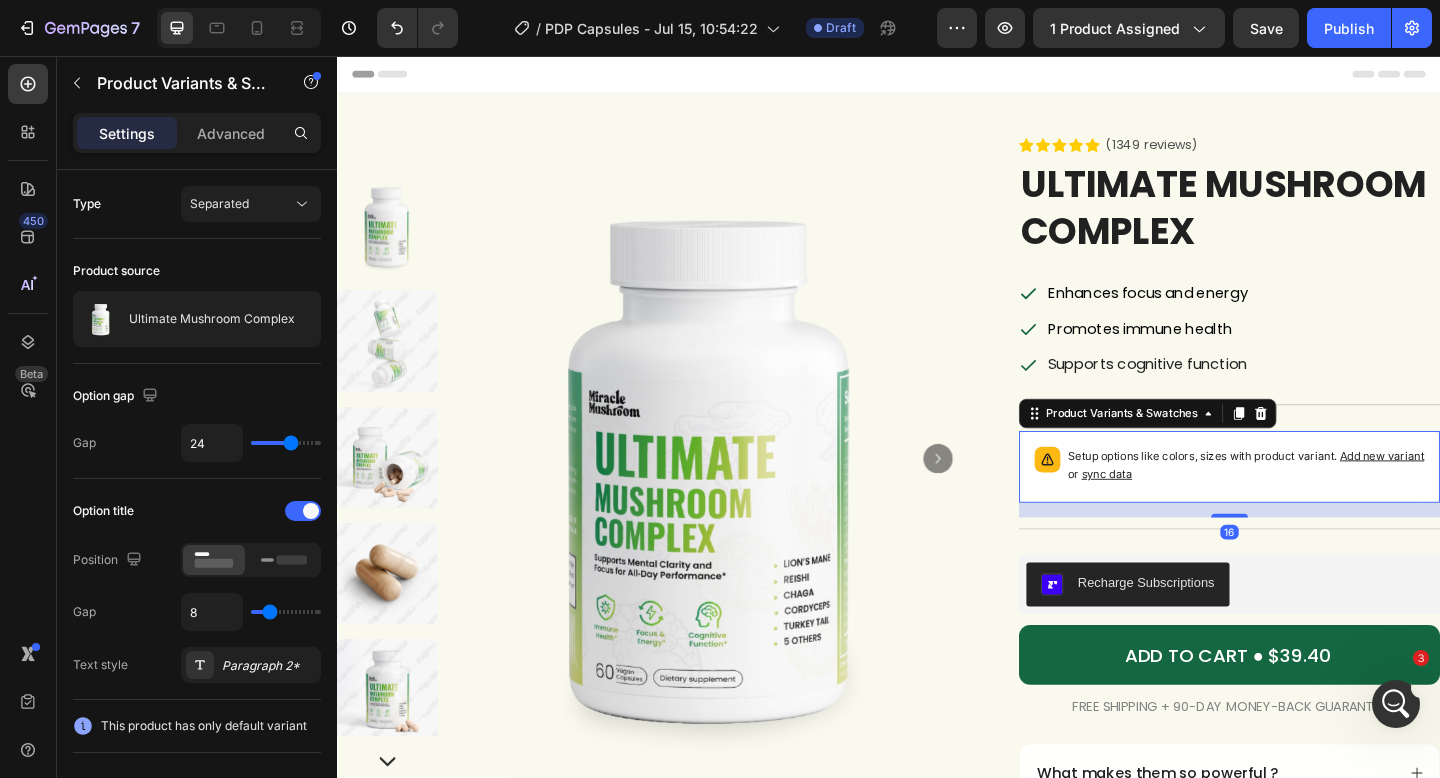 click on "sync data" at bounding box center [1174, 510] 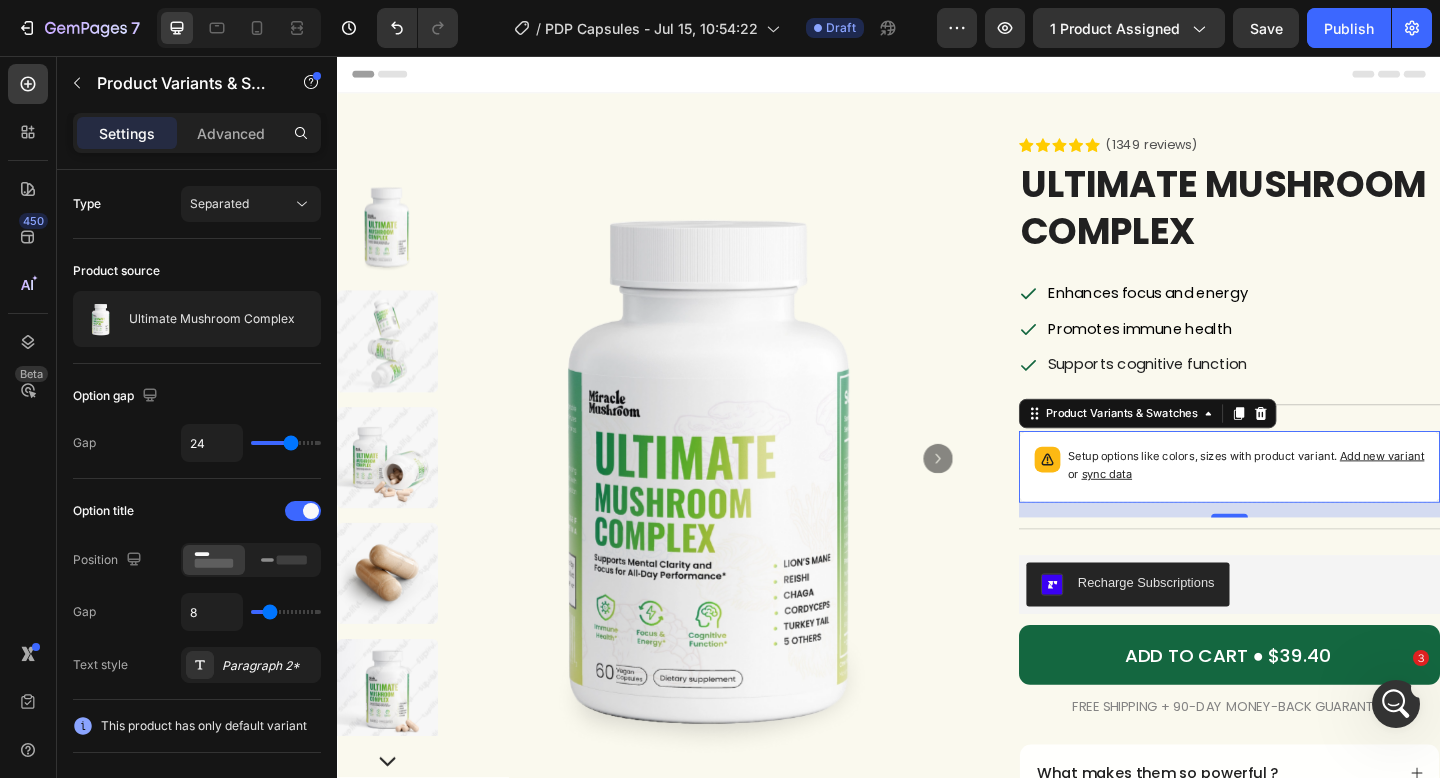 click on "sync data" at bounding box center (1174, 510) 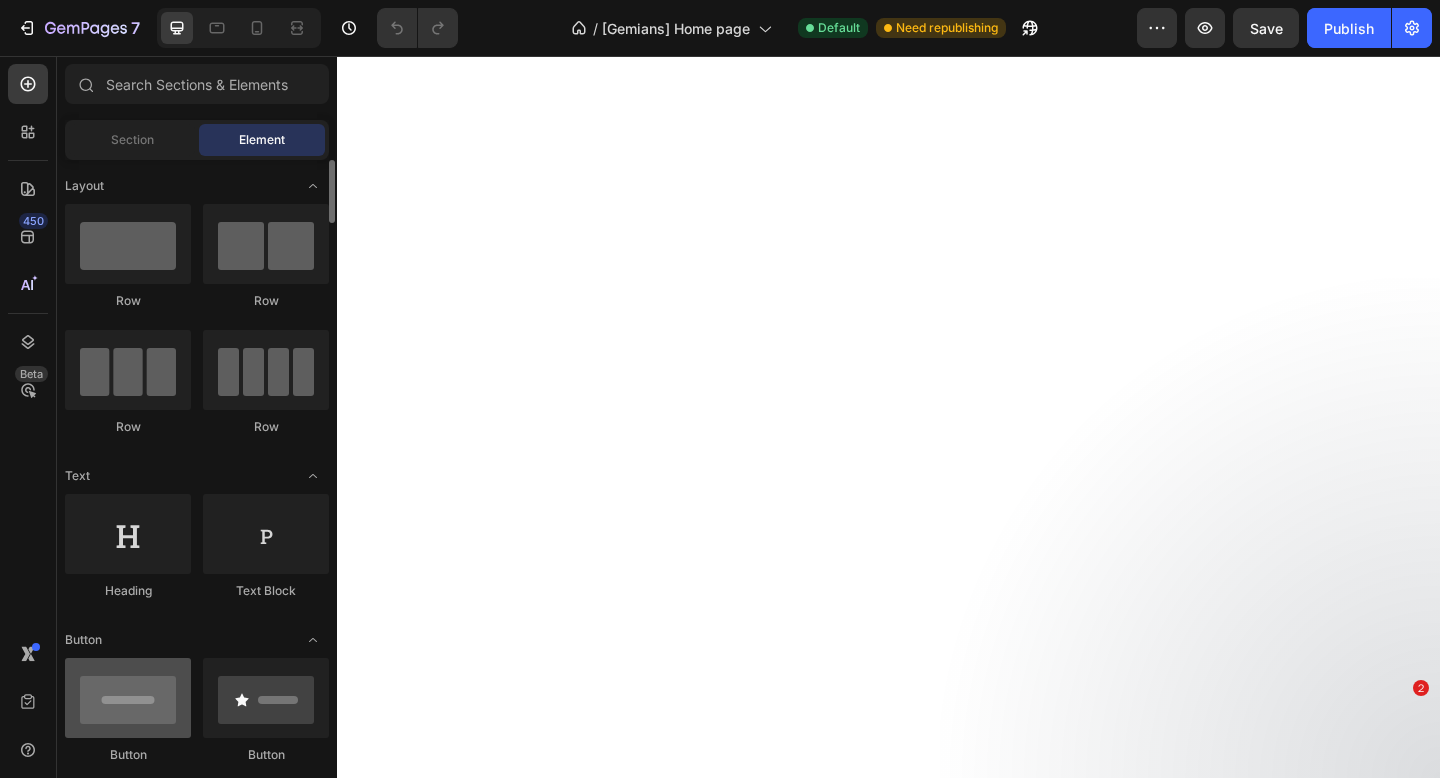 scroll, scrollTop: 0, scrollLeft: 0, axis: both 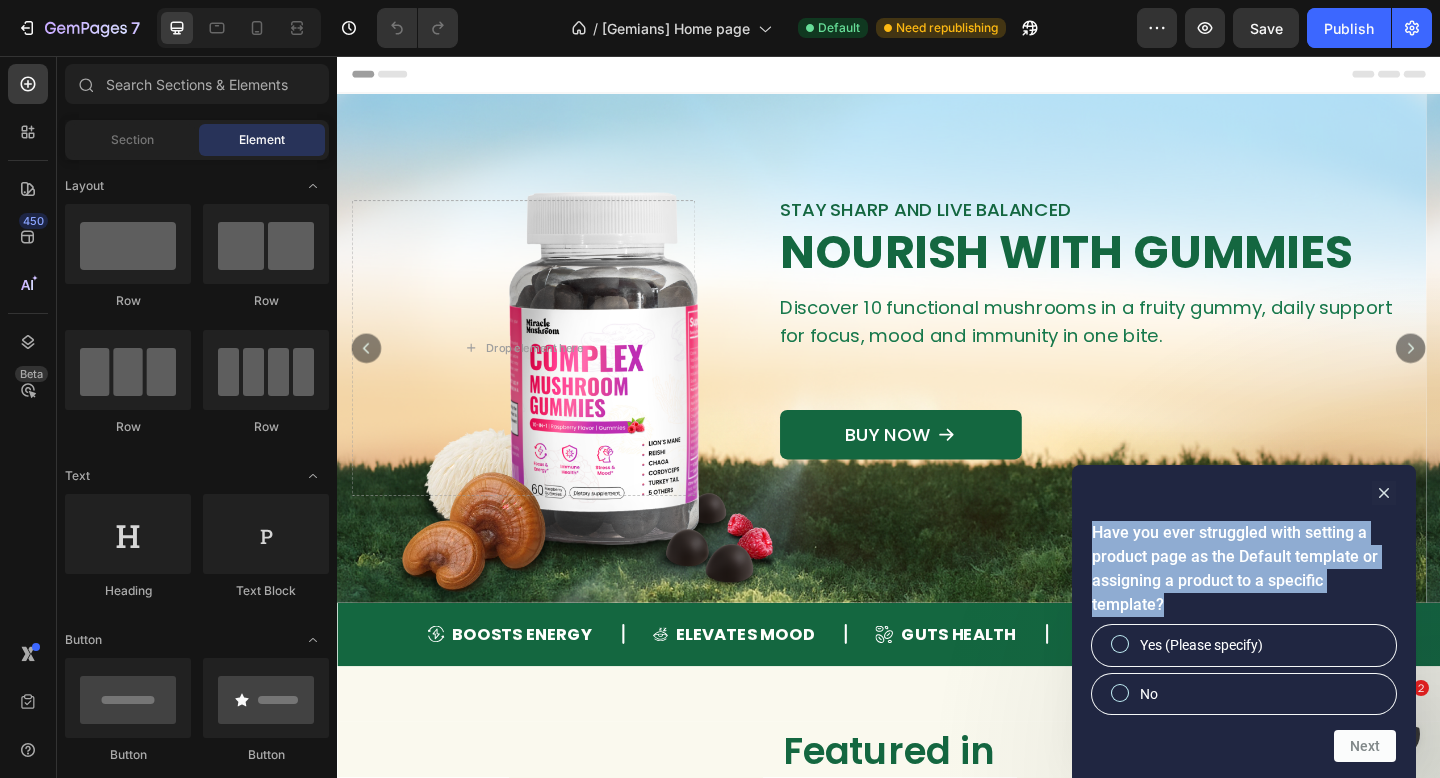drag, startPoint x: 1178, startPoint y: 611, endPoint x: 1088, endPoint y: 538, distance: 115.88356 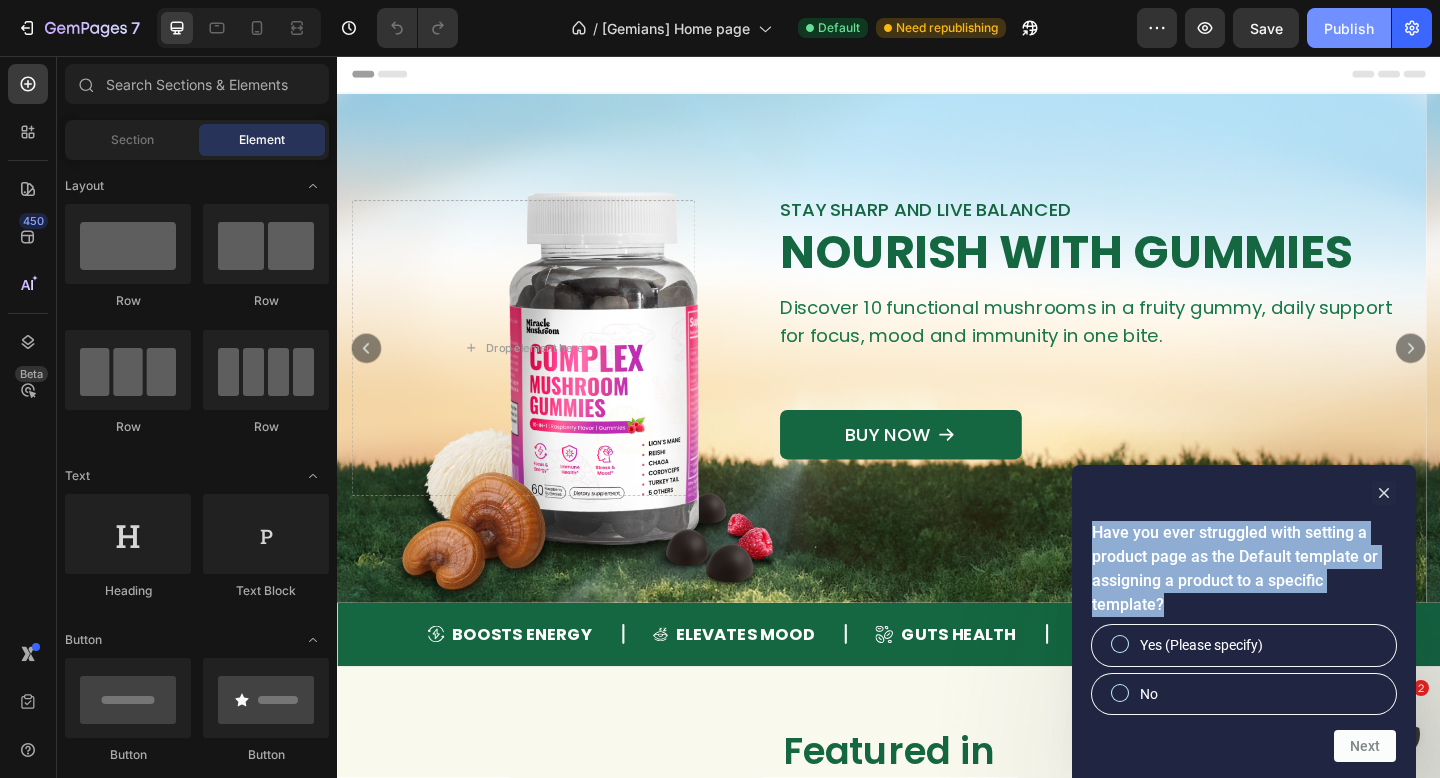 copy on "Have you ever struggled with setting a product page as the Default template or assigning a product to a specific template?" 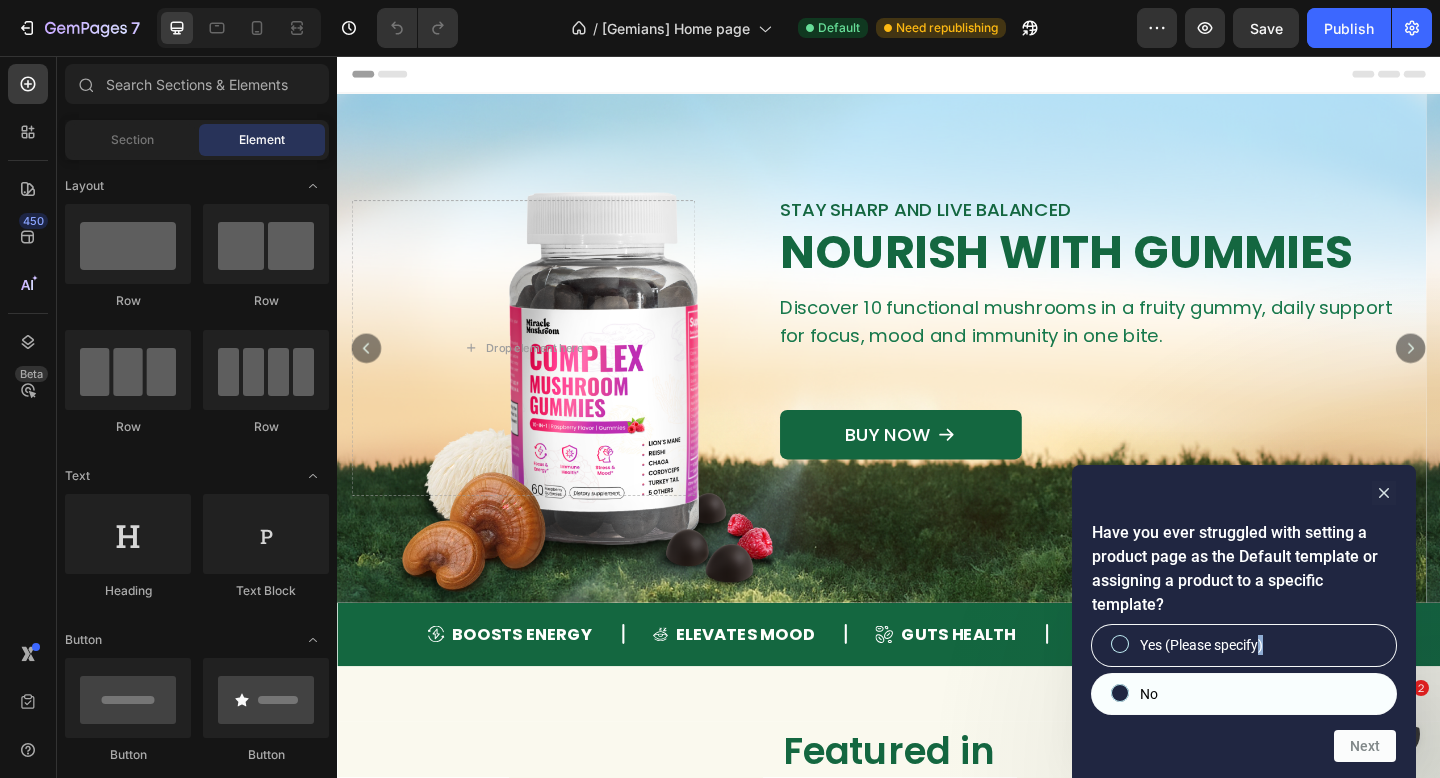 drag, startPoint x: 1313, startPoint y: 651, endPoint x: 1386, endPoint y: 709, distance: 93.23626 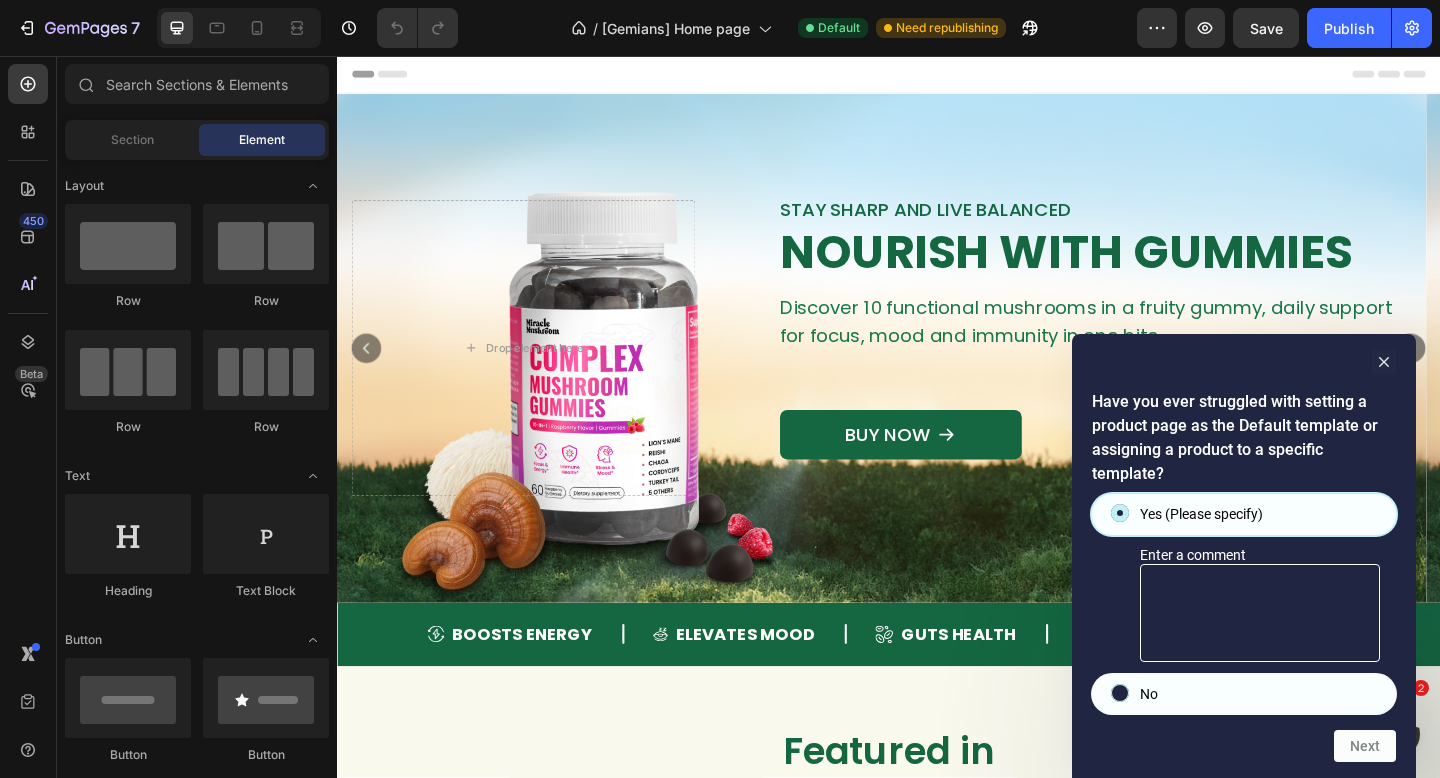 click on "No" at bounding box center (1244, 694) 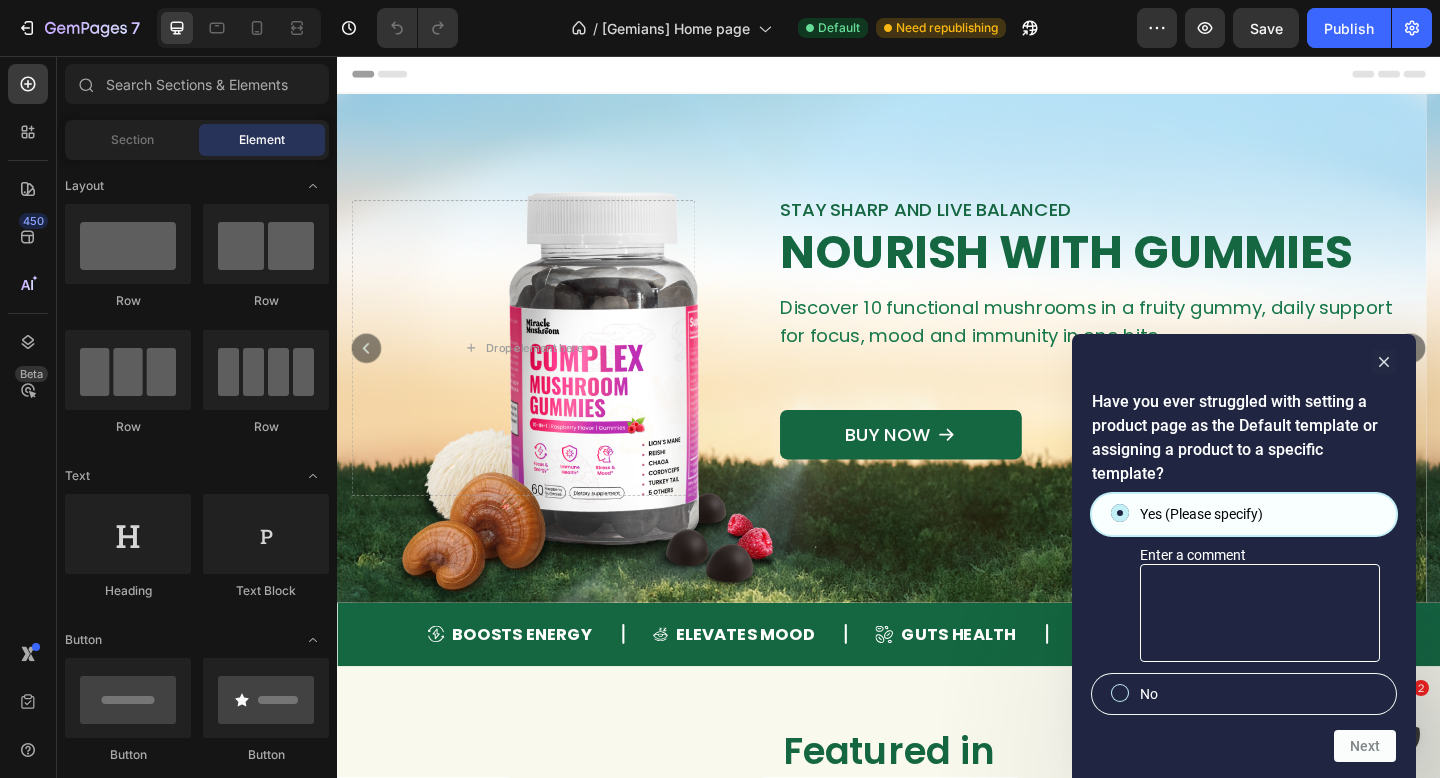 radio on "false" 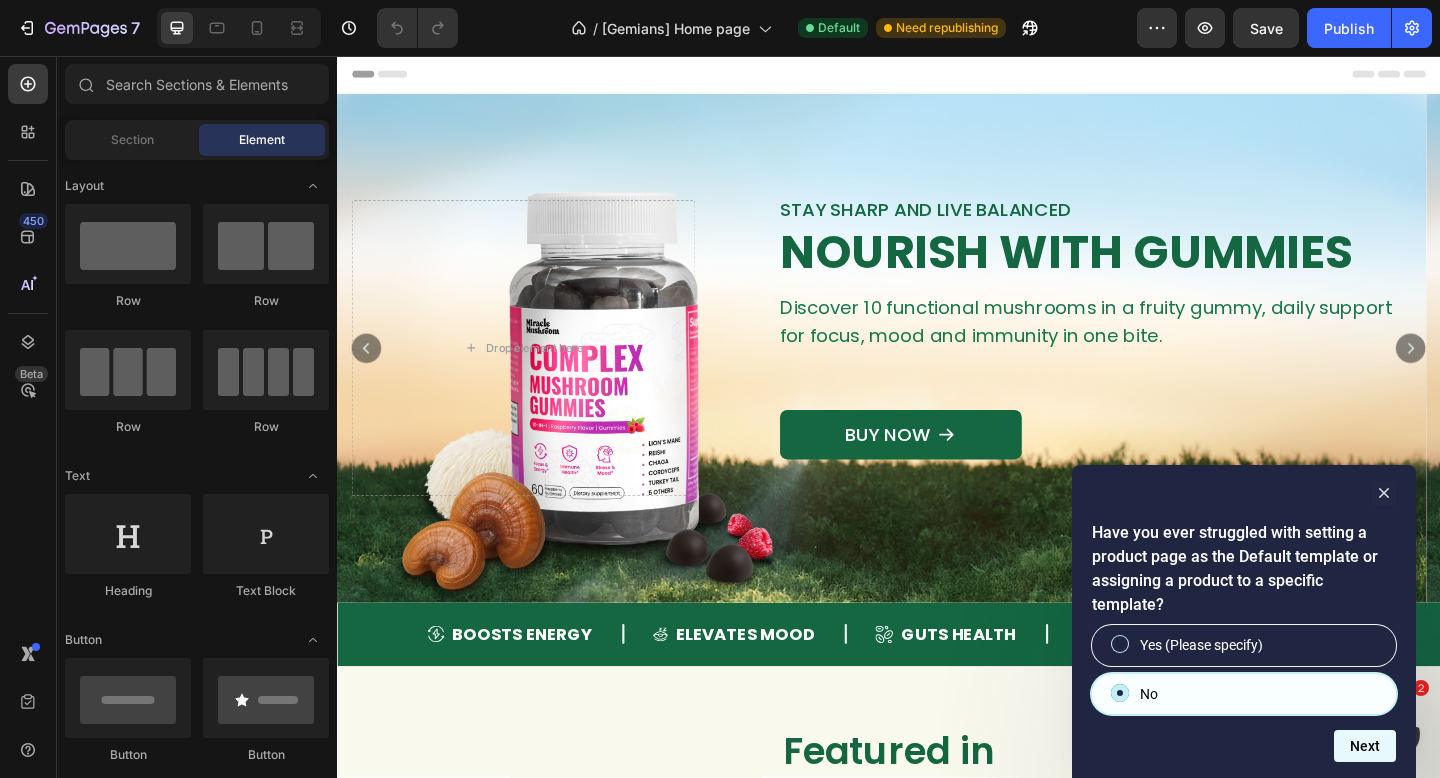 click on "Next" at bounding box center (1365, 746) 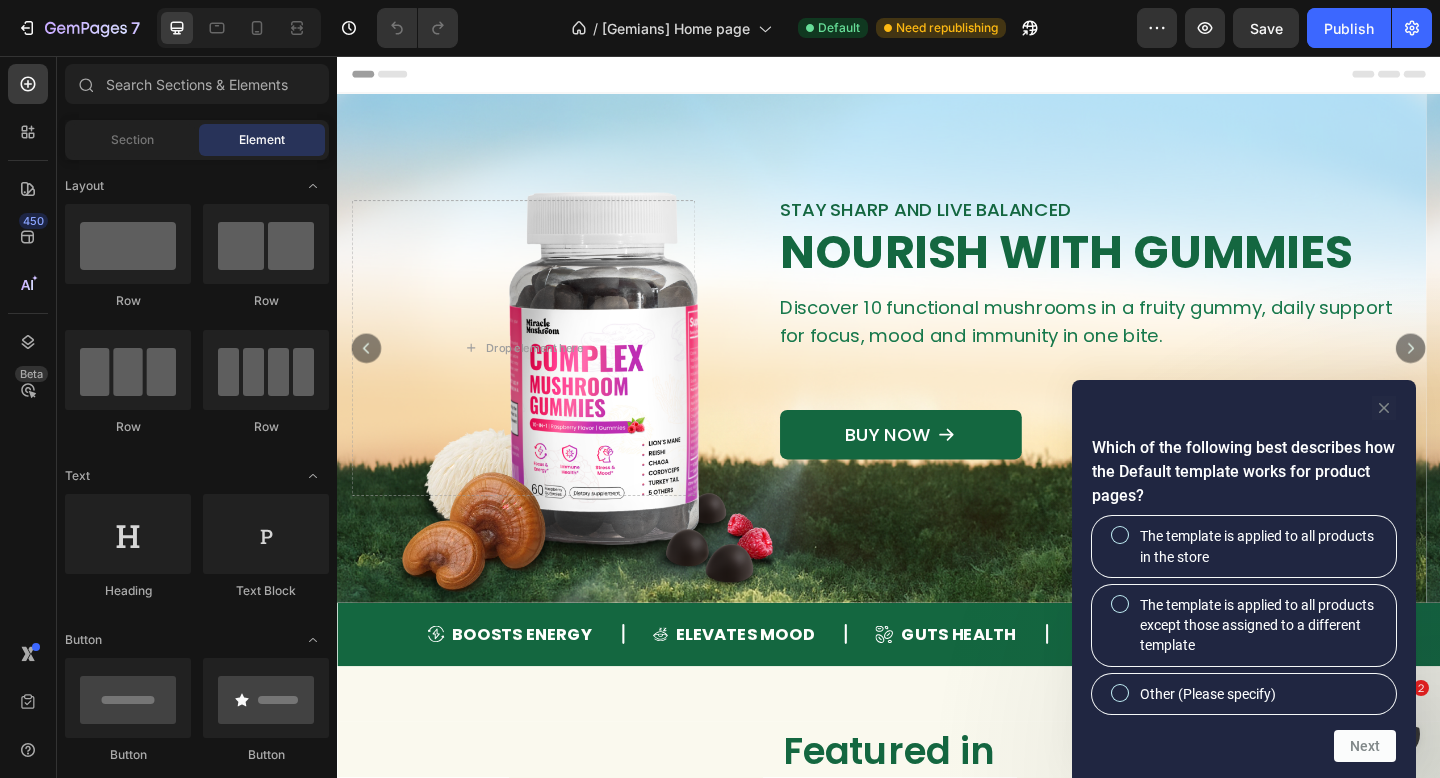 drag, startPoint x: 1376, startPoint y: 414, endPoint x: 1090, endPoint y: 412, distance: 286.007 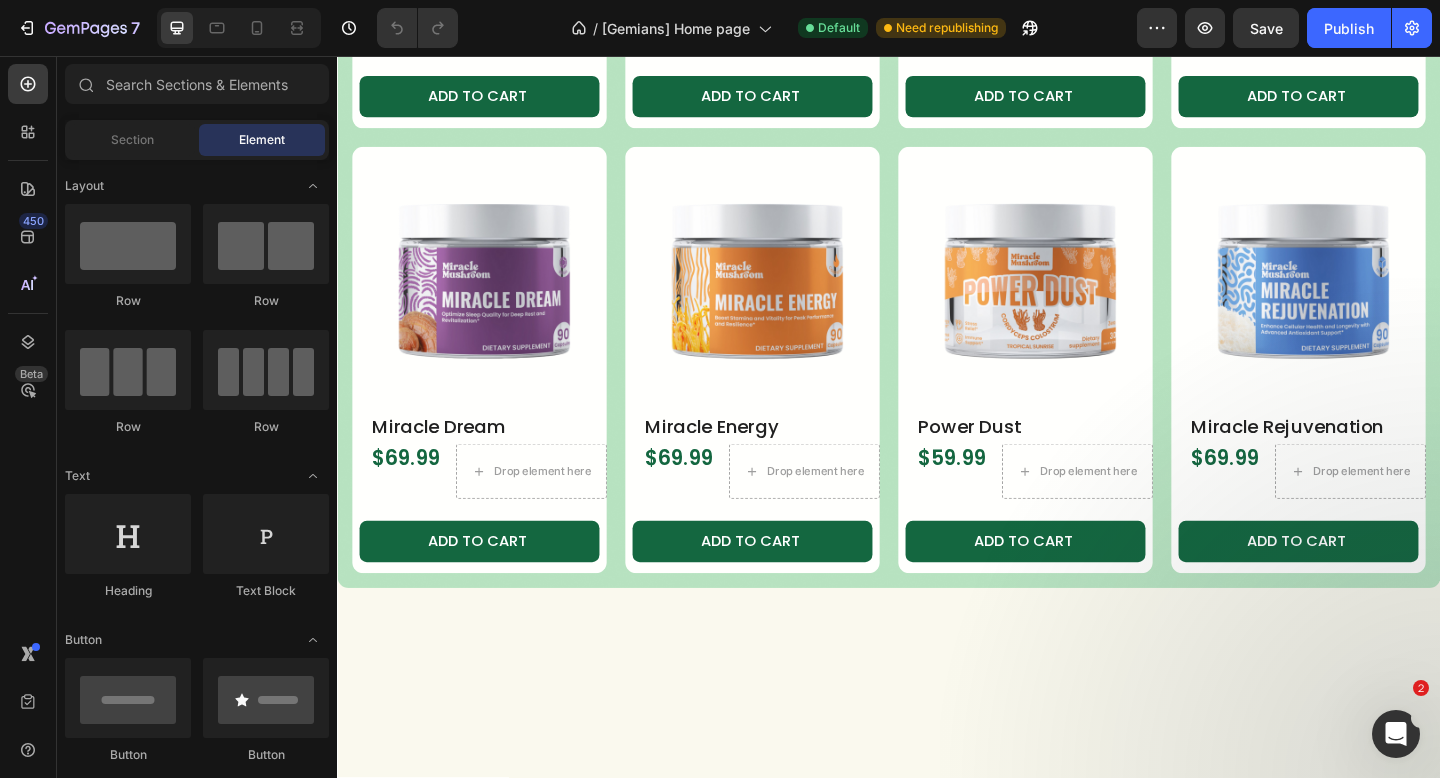 scroll, scrollTop: 443, scrollLeft: 0, axis: vertical 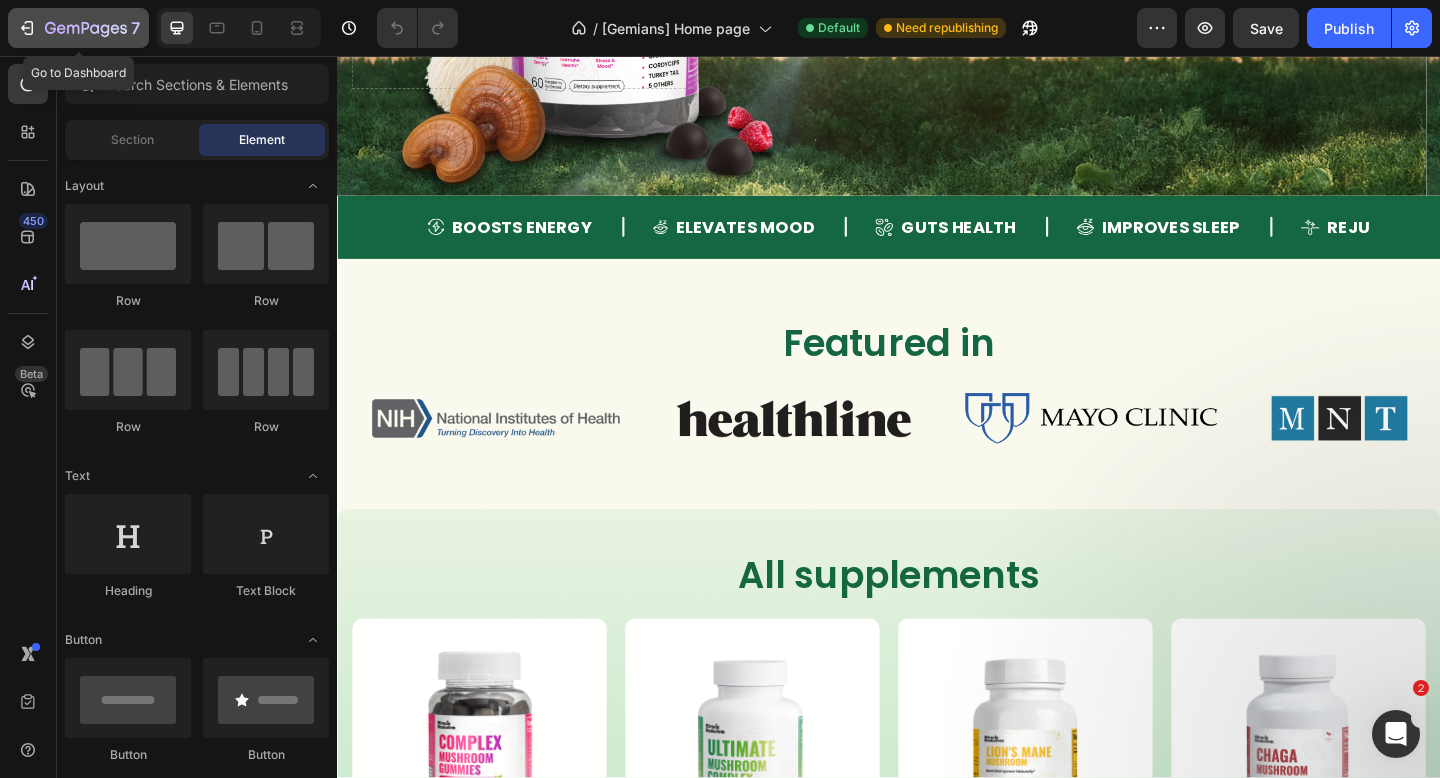 click 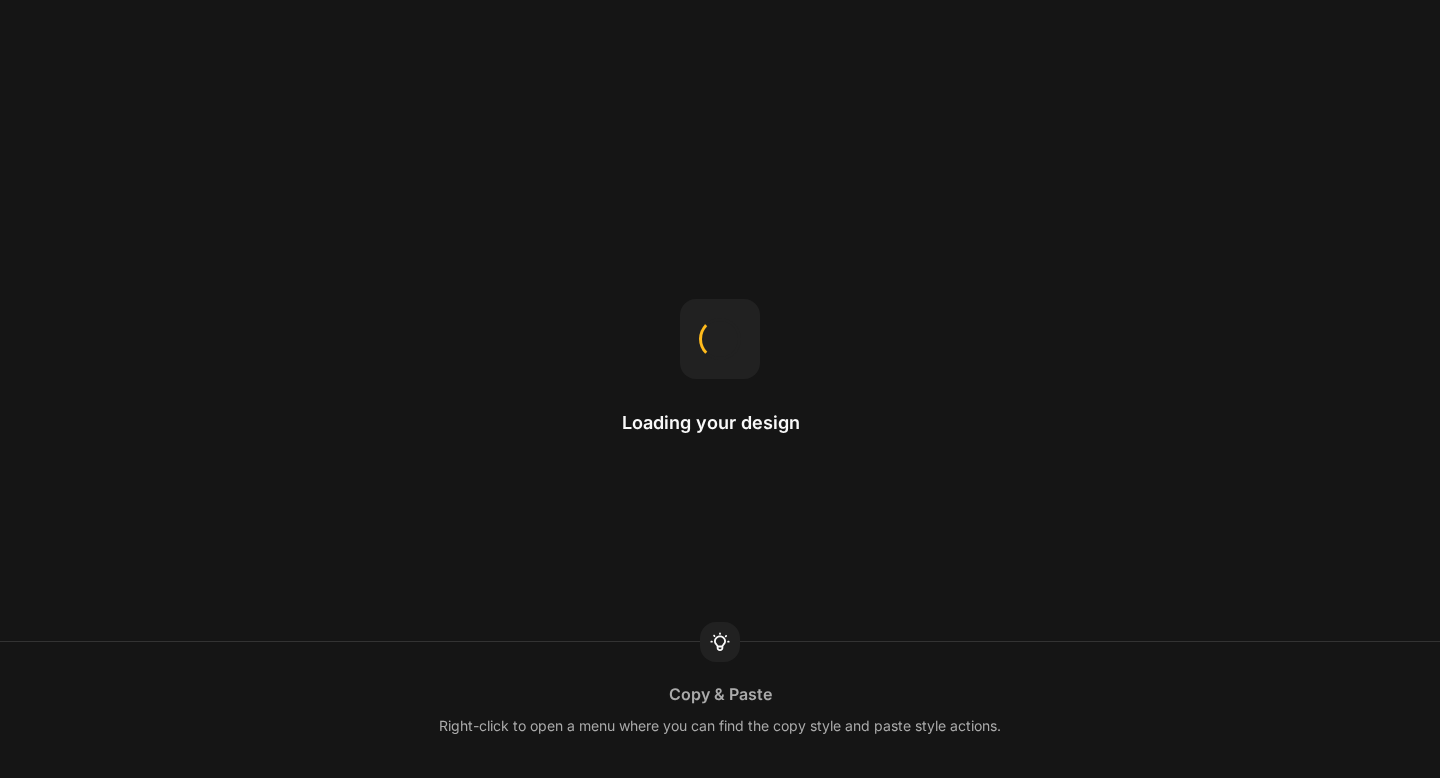 scroll, scrollTop: 0, scrollLeft: 0, axis: both 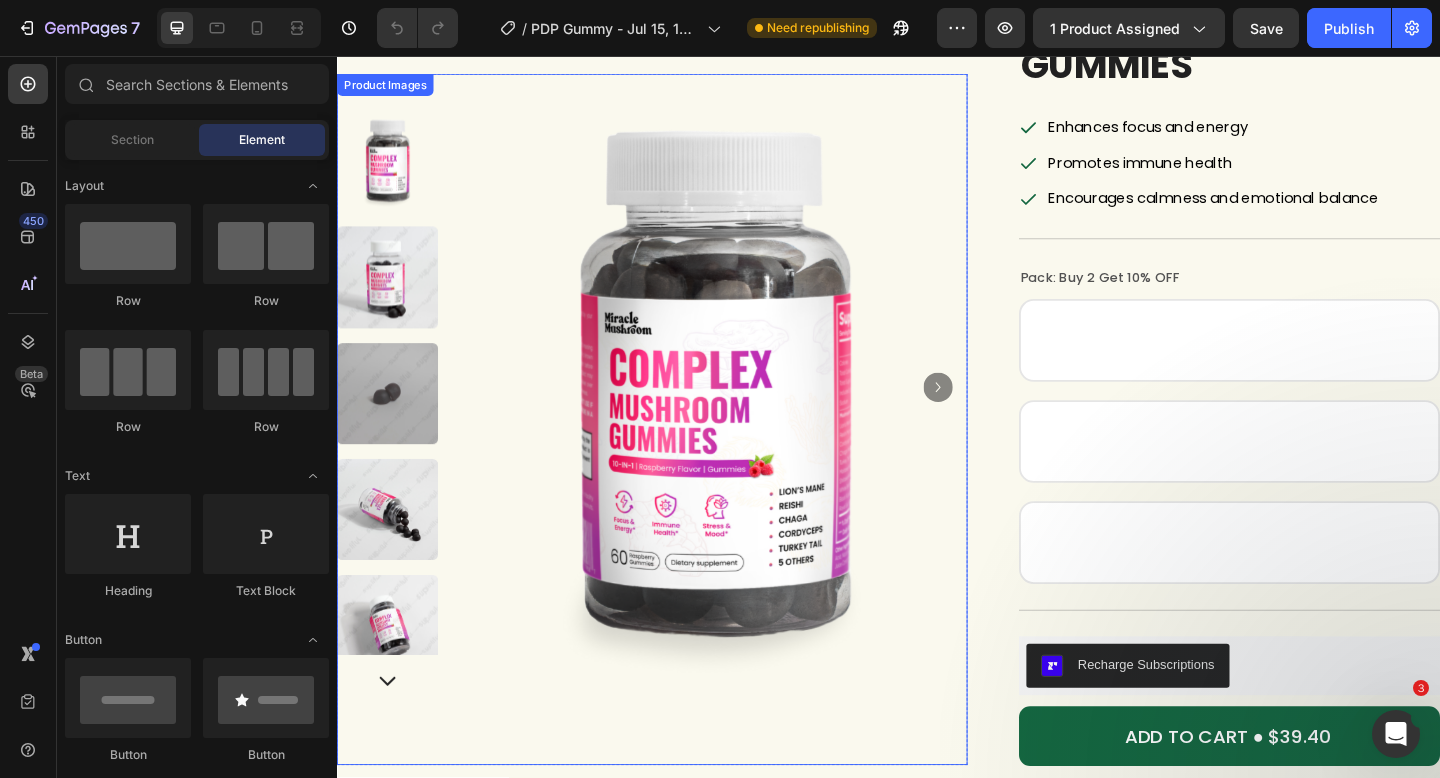 click at bounding box center (747, 416) 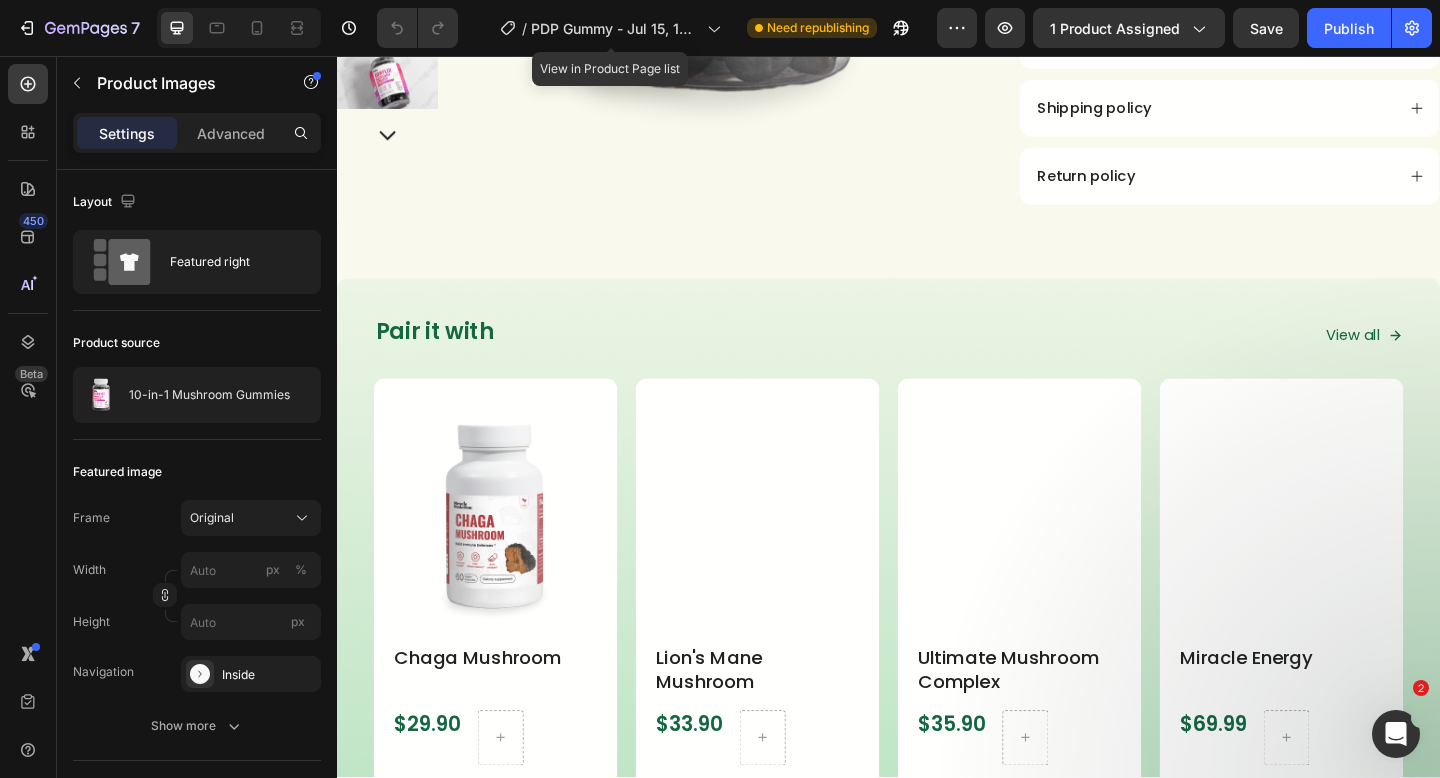 scroll, scrollTop: 1370, scrollLeft: 0, axis: vertical 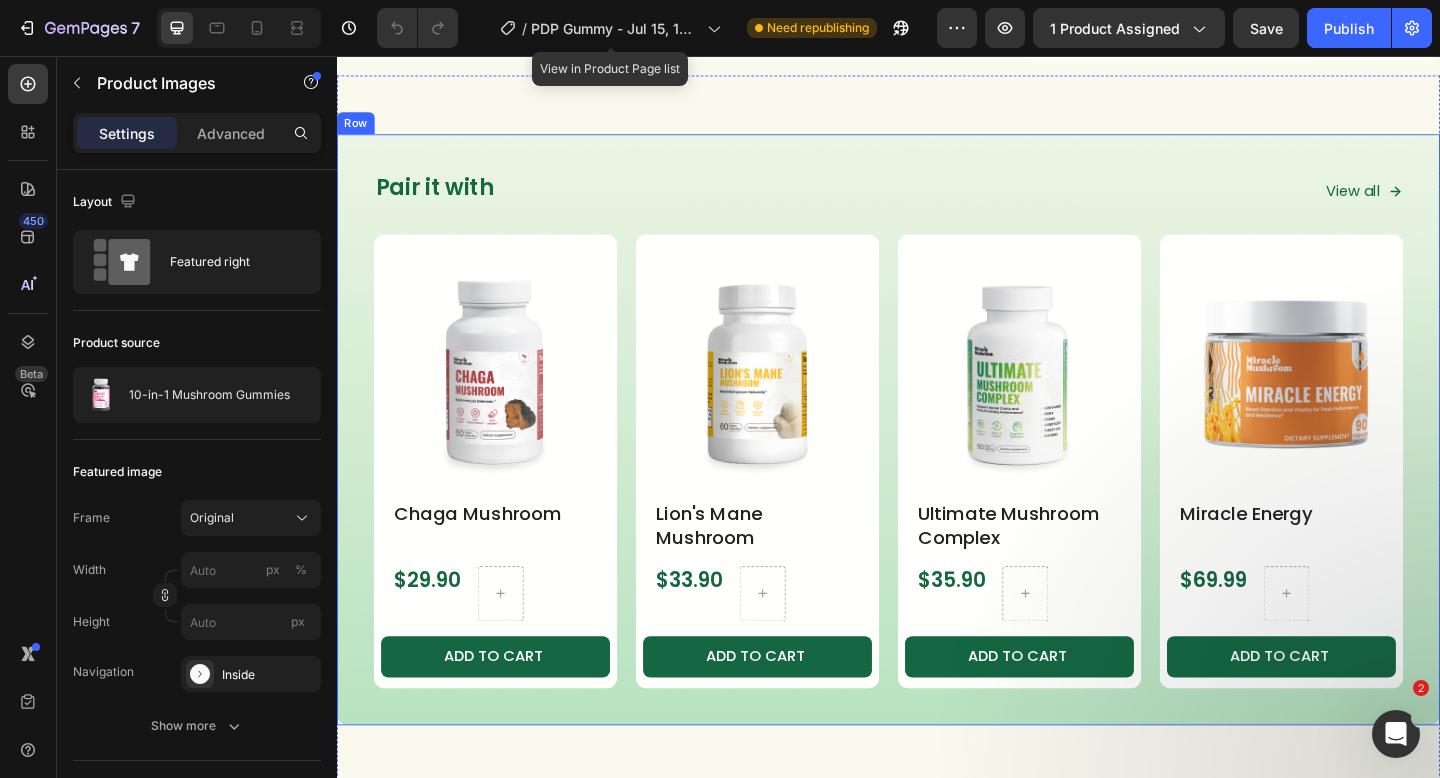 click on "Pair it with Heading
View all Button Row Product Images Chaga Mushroom Product Title $29.90 Product Price Product Price
Row ADD TO CART Product Cart Button Row Product List Product Images Lion's Mane Mushroom Product Title $33.90 Product Price Product Price
Row ADD TO CART Product Cart Button Row Product List Product Images Ultimate Mushroom Complex Product Title $35.90 Product Price Product Price
Row ADD TO CART Product Cart Button Row Product List Product Images Miracle Energy Product Title $69.99 Product Price Product Price
Row ADD TO CART Product Cart Button Row Product List Product List Row" at bounding box center (937, 463) 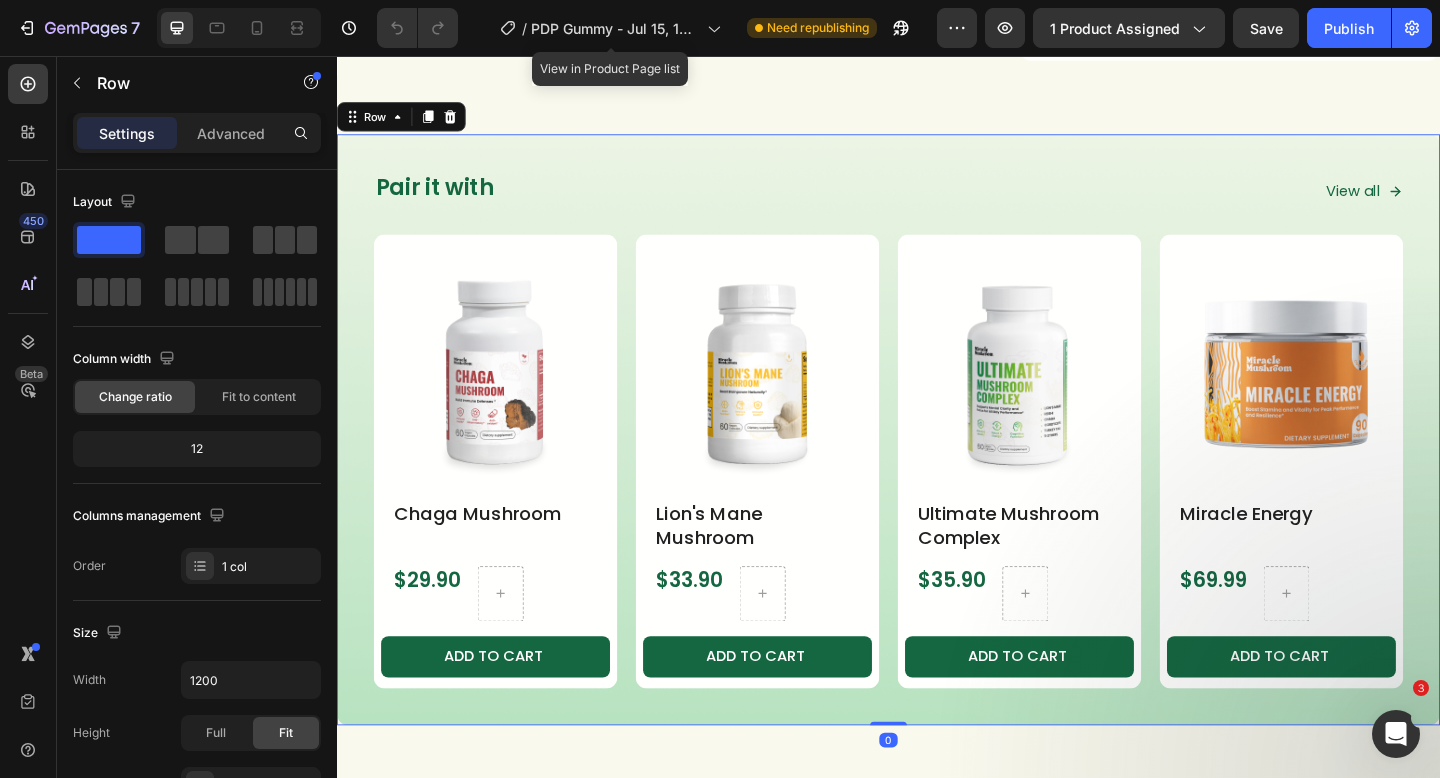 click on "Pair it with Heading
View all Button Row Product Images Chaga Mushroom Product Title $29.90 Product Price Product Price
Row ADD TO CART Product Cart Button Row Product List Product Images Lion's Mane Mushroom Product Title $33.90 Product Price Product Price
Row ADD TO CART Product Cart Button Row Product List Product Images Ultimate Mushroom Complex Product Title $35.90 Product Price Product Price
Row ADD TO CART Product Cart Button Row Product List Product Images Miracle Energy Product Title $69.99 Product Price Product Price
Row ADD TO CART Product Cart Button Row Product List Product List Row   0" at bounding box center [937, 463] 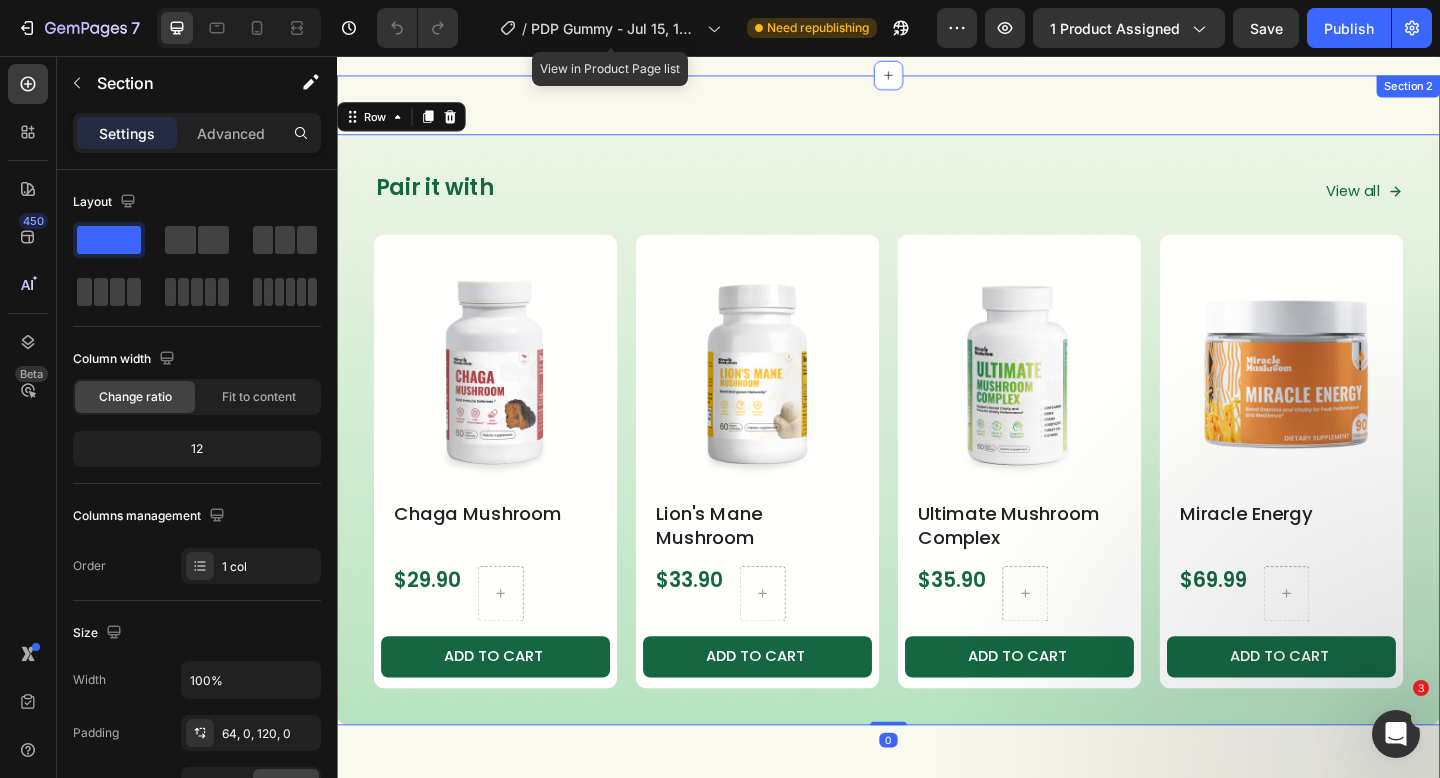 click on "Pair it with Heading
View all Button Row Product Images Chaga Mushroom Product Title $29.90 Product Price Product Price
Row ADD TO CART Product Cart Button Row Product List Product Images Lion's Mane Mushroom Product Title $33.90 Product Price Product Price
Row ADD TO CART Product Cart Button Row Product List Product Images Ultimate Mushroom Complex Product Title $35.90 Product Price Product Price
Row ADD TO CART Product Cart Button Row Product List Product Images Miracle Energy Product Title $69.99 Product Price Product Price
Row ADD TO CART Product Cart Button Row Product List Product List Row   0 Section 2" at bounding box center [937, 491] 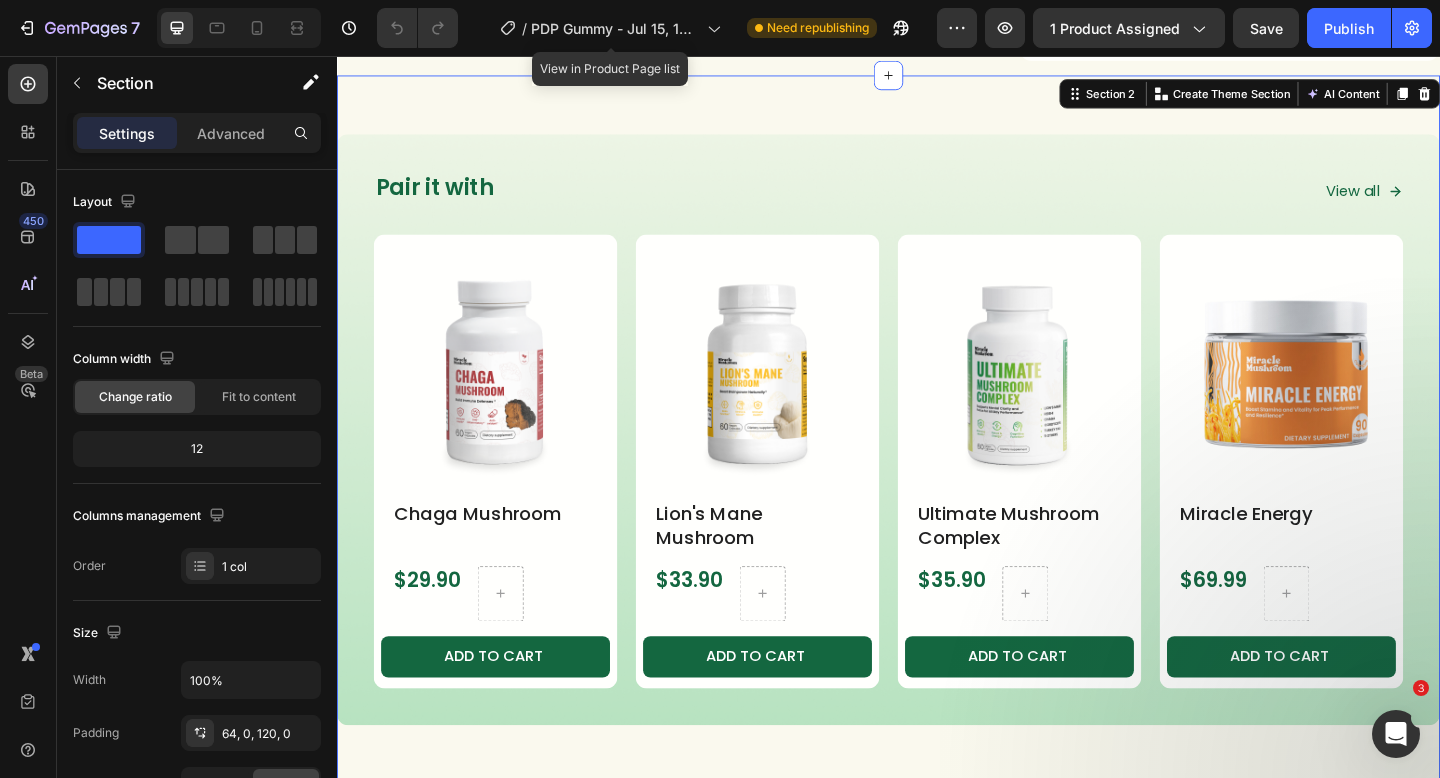click on "Pair it with Heading
View all Button Row Product Images Chaga Mushroom Product Title $29.90 Product Price Product Price
Row ADD TO CART Product Cart Button Row Product List Product Images Lion's Mane Mushroom Product Title $33.90 Product Price Product Price
Row ADD TO CART Product Cart Button Row Product List Product Images Ultimate Mushroom Complex Product Title $35.90 Product Price Product Price
Row ADD TO CART Product Cart Button Row Product List Product Images Miracle Energy Product Title $69.99 Product Price Product Price
Row ADD TO CART Product Cart Button Row Product List Product List Row Section 2   Create Theme Section AI Content Write with GemAI What would you like to describe here? Tone and Voice Persuasive Product Getting products... Show more Generate" at bounding box center (937, 491) 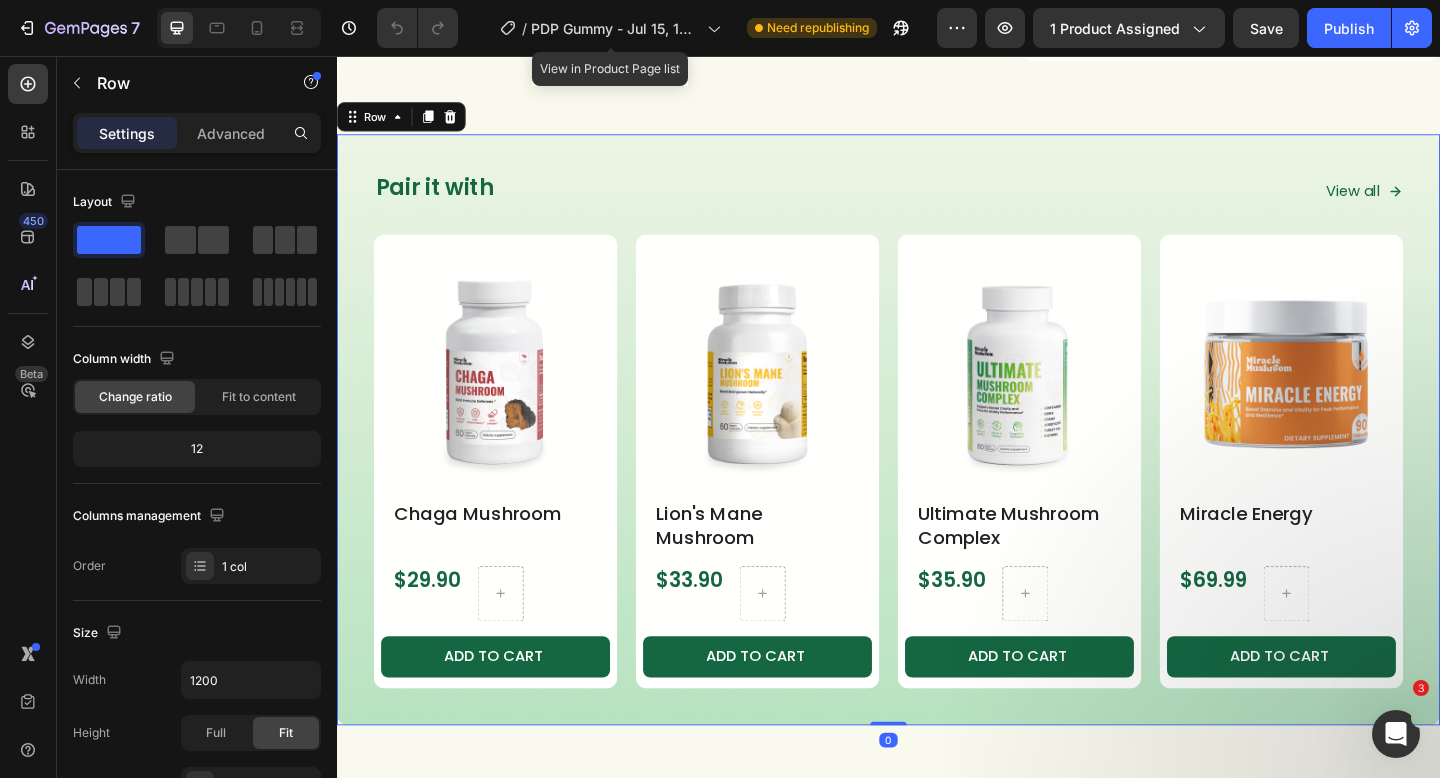 click on "Pair it with Heading
View all Button Row Product Images Chaga Mushroom Product Title $29.90 Product Price Product Price
Row ADD TO CART Product Cart Button Row Product List Product Images Lion's Mane Mushroom Product Title $33.90 Product Price Product Price
Row ADD TO CART Product Cart Button Row Product List Product Images Ultimate Mushroom Complex Product Title $35.90 Product Price Product Price
Row ADD TO CART Product Cart Button Row Product List Product Images Miracle Energy Product Title $69.99 Product Price Product Price
Row ADD TO CART Product Cart Button Row Product List Product List Row   0" at bounding box center [937, 463] 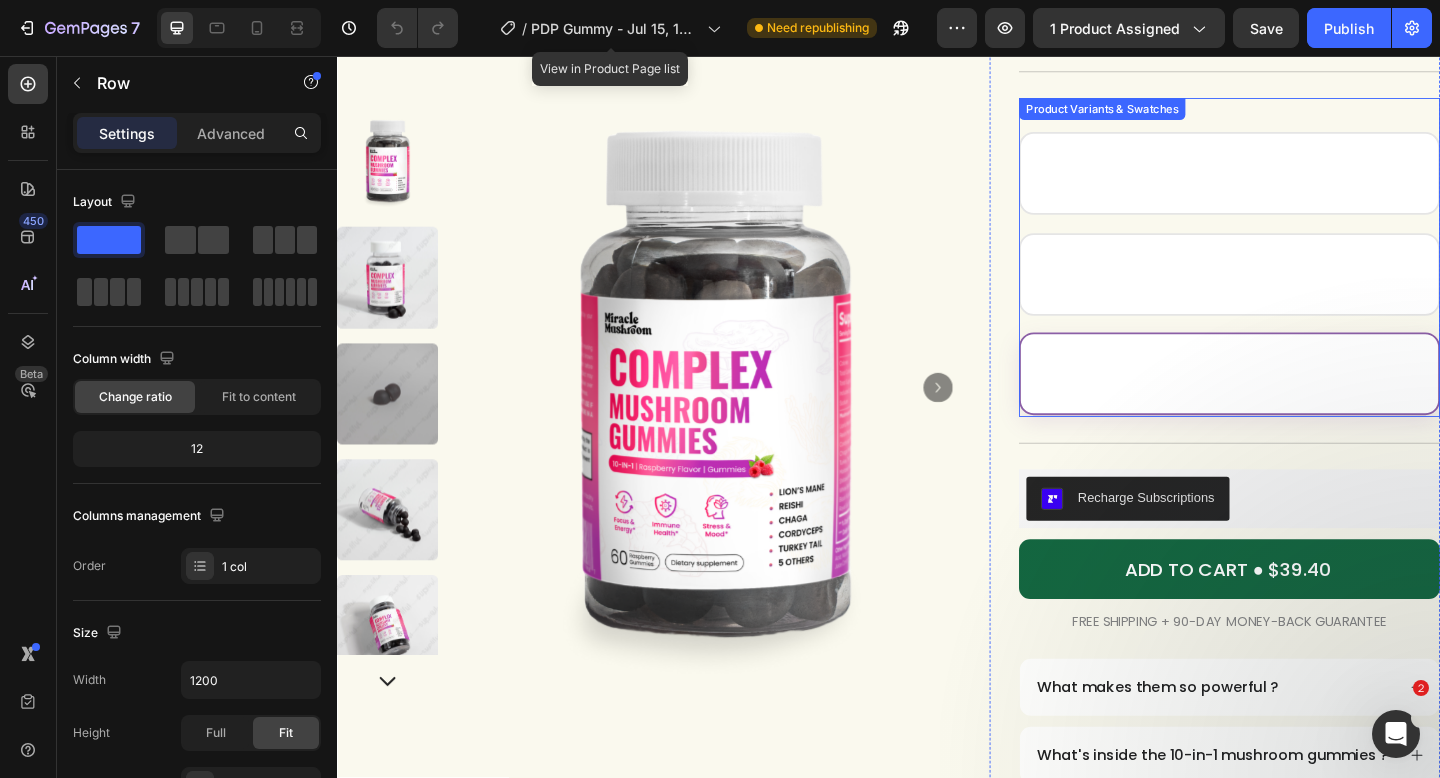 scroll, scrollTop: 347, scrollLeft: 0, axis: vertical 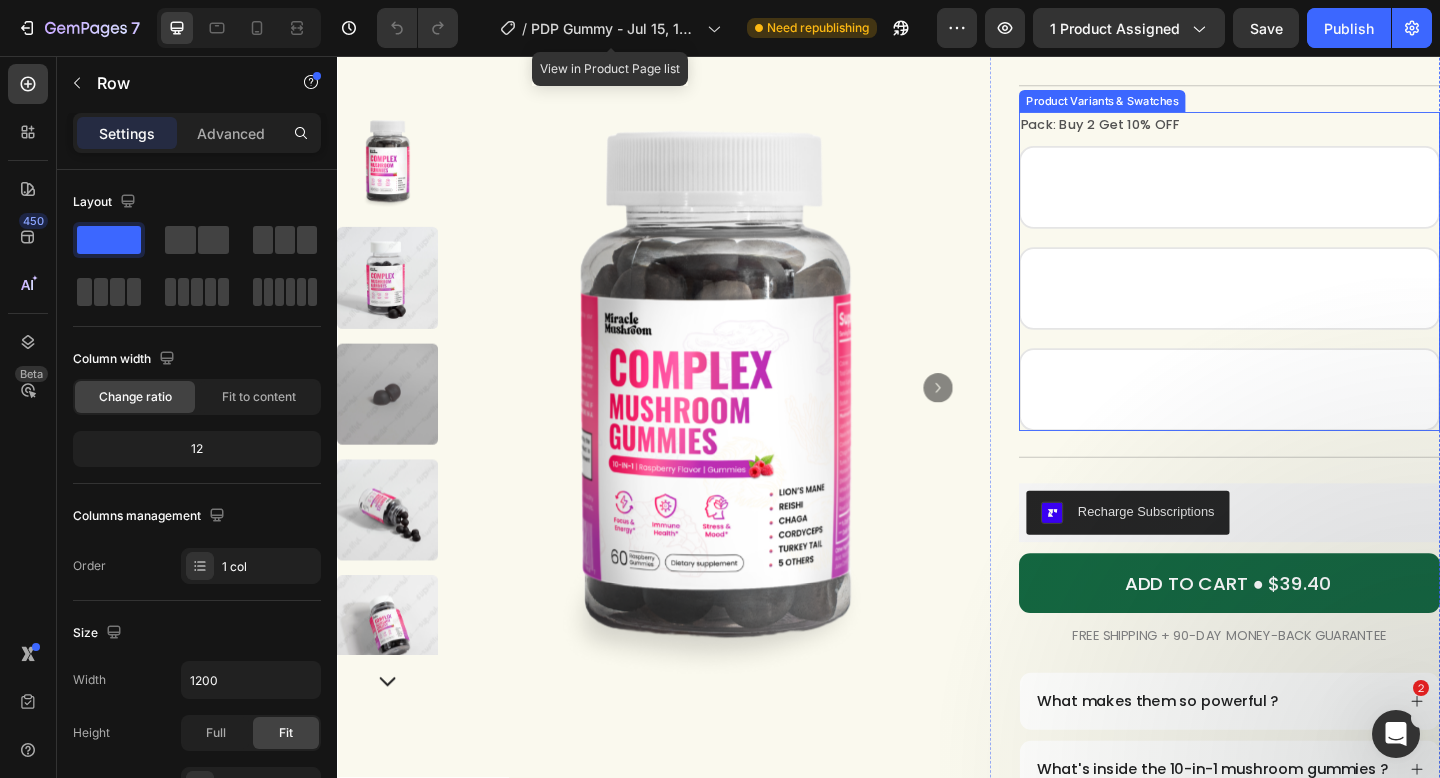 click on "Pack: Buy 2 Get 10% OFF Buy 1 Buy 1 Buy 1 Buy 2 Get 10% OFF Buy 2 Get 10% OFF Buy 2 Get 10% OFF Buy 3 Get 15% OFF Buy 3 Get 15% OFF Buy 3 Get 15% OFF Product Variants & Swatches" at bounding box center [1308, 290] 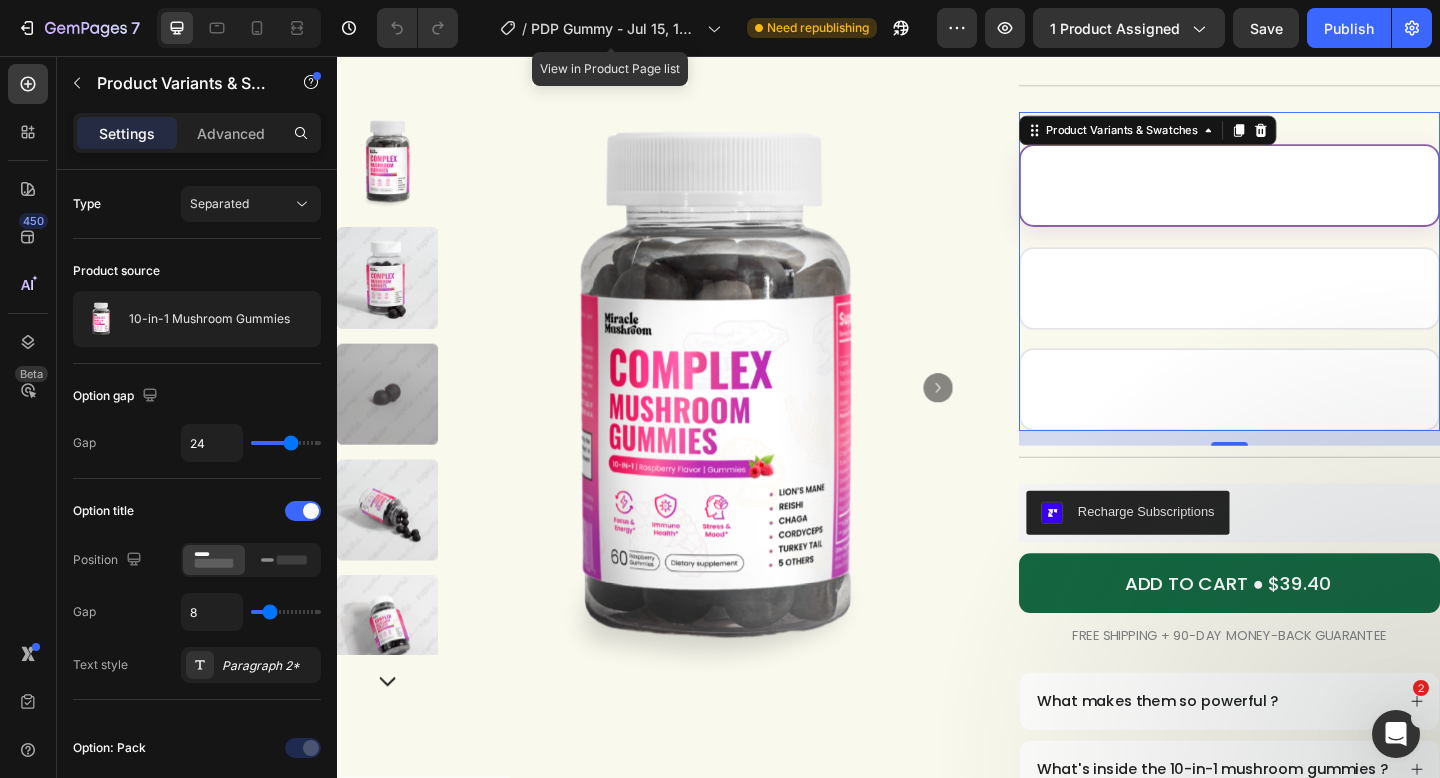 click on "Buy 1" at bounding box center (1308, 197) 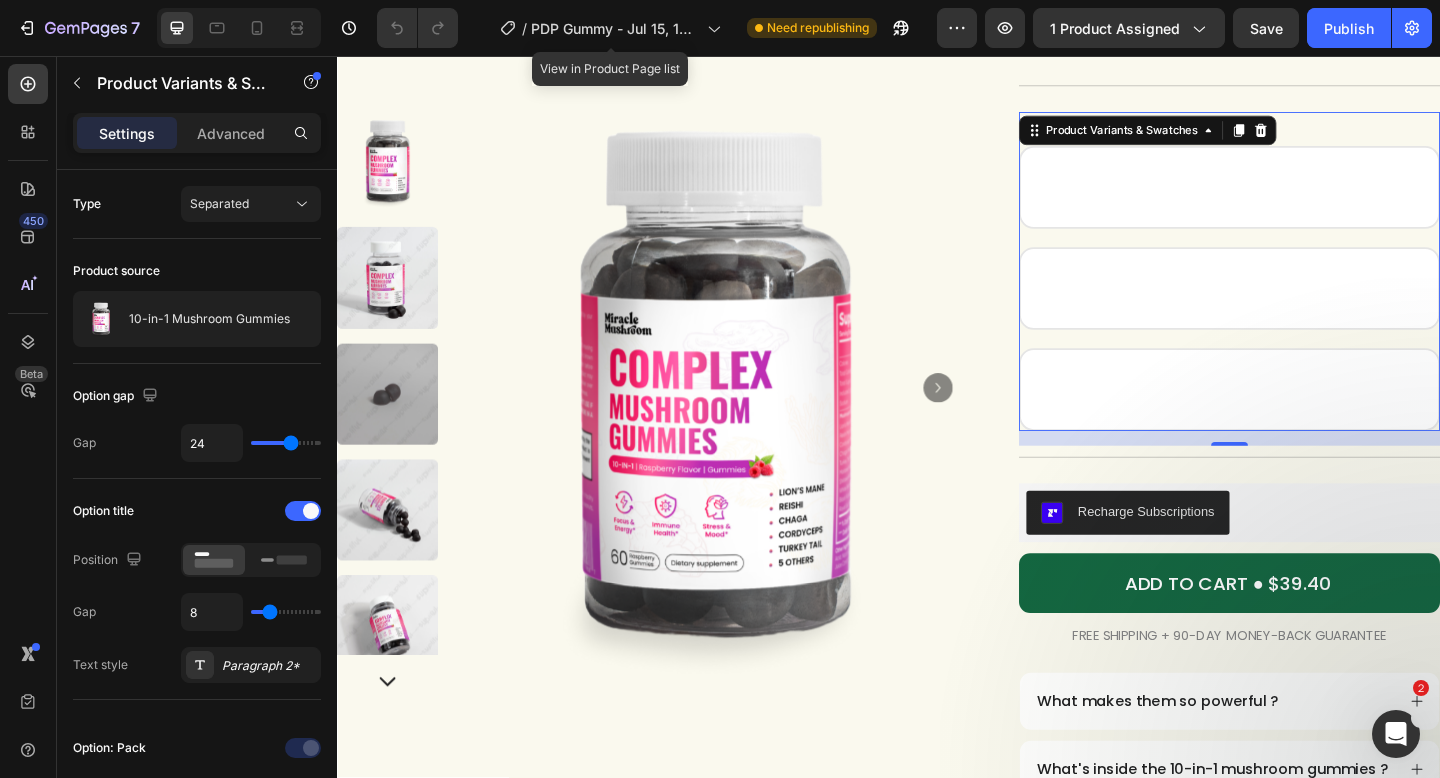 click on "Pack: Buy 1 Buy 1 Buy 1 Buy 1 Buy 2 Get 10% OFF Buy 2 Get 10% OFF Buy 2 Get 10% OFF Buy 3 Get 15% OFF Buy 3 Get 15% OFF Buy 3 Get 15% OFF" at bounding box center (1308, 290) 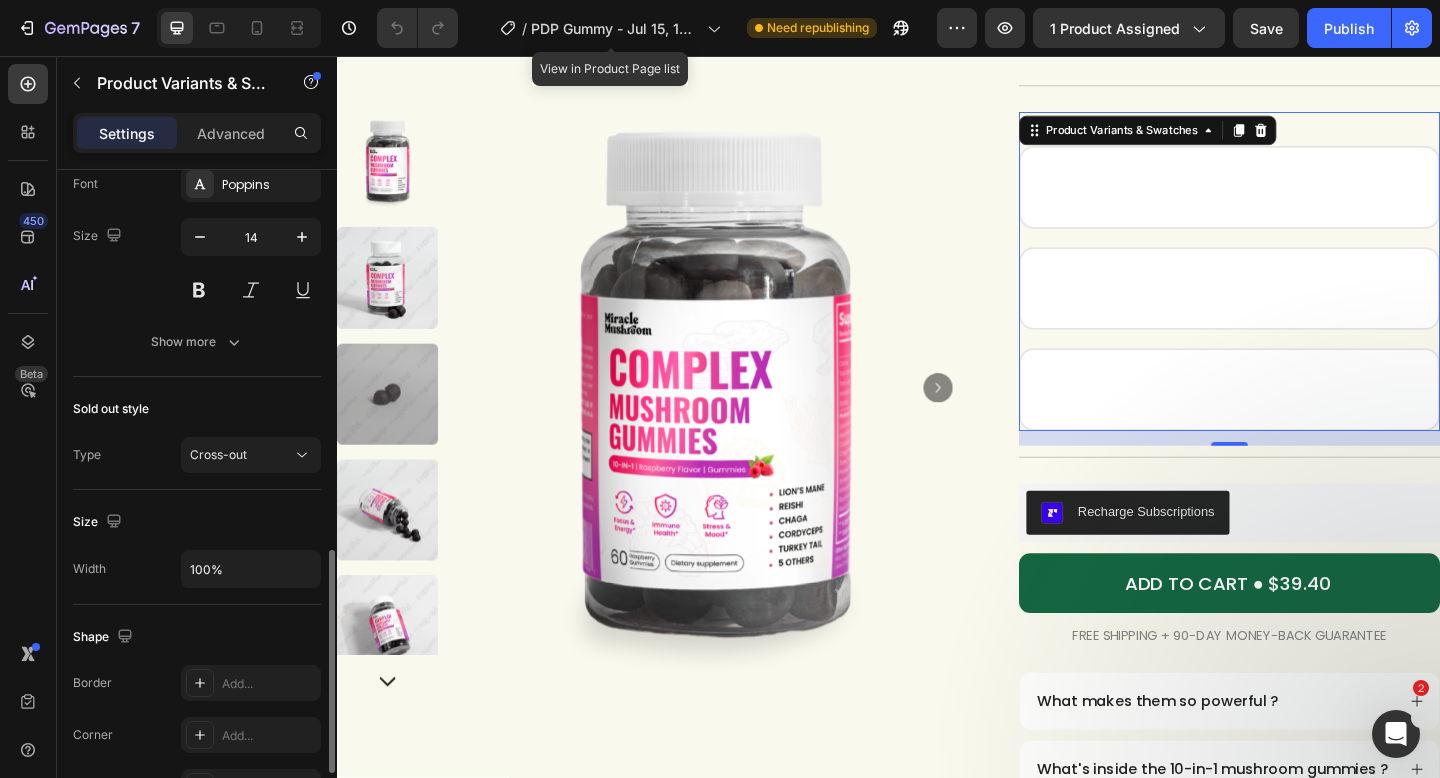 scroll, scrollTop: 1312, scrollLeft: 0, axis: vertical 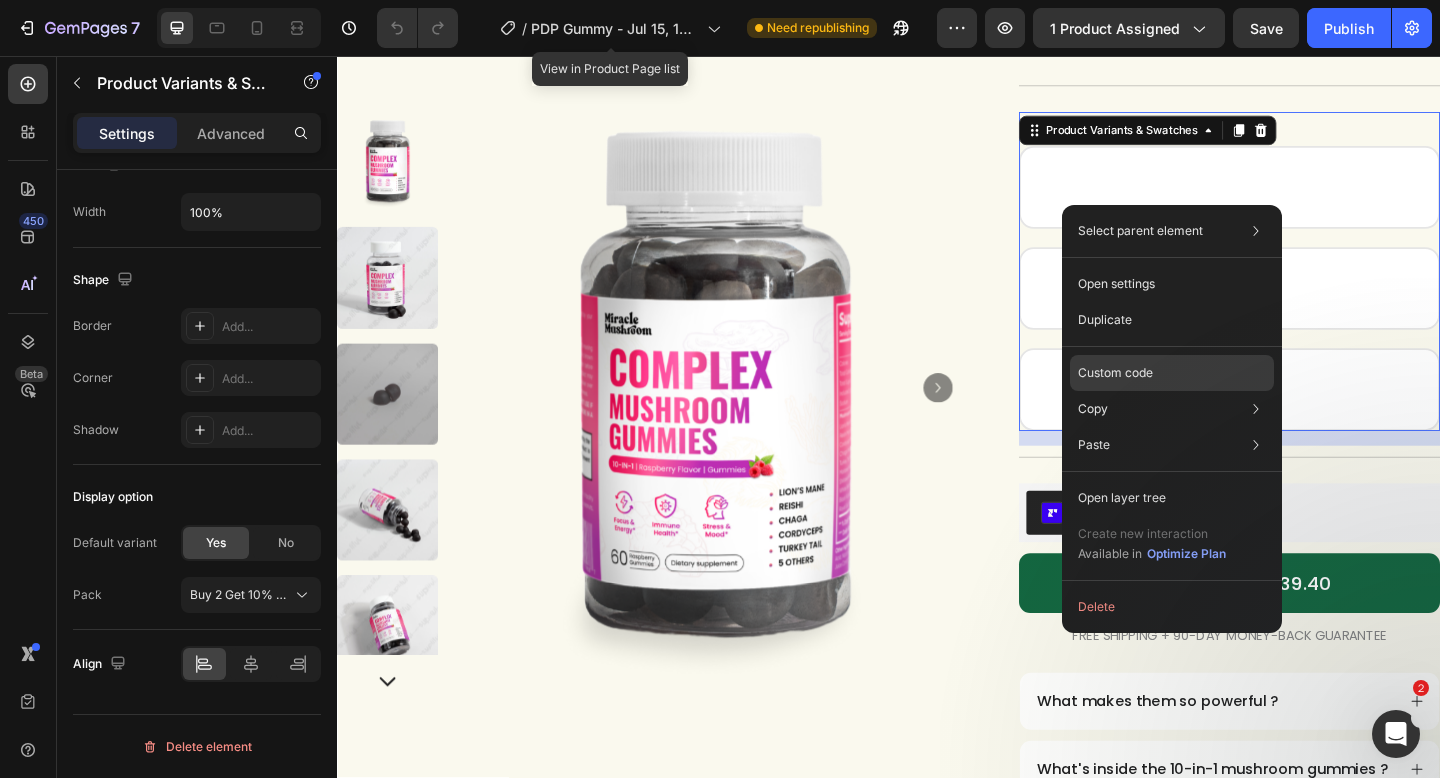 click on "Custom code" at bounding box center [1115, 373] 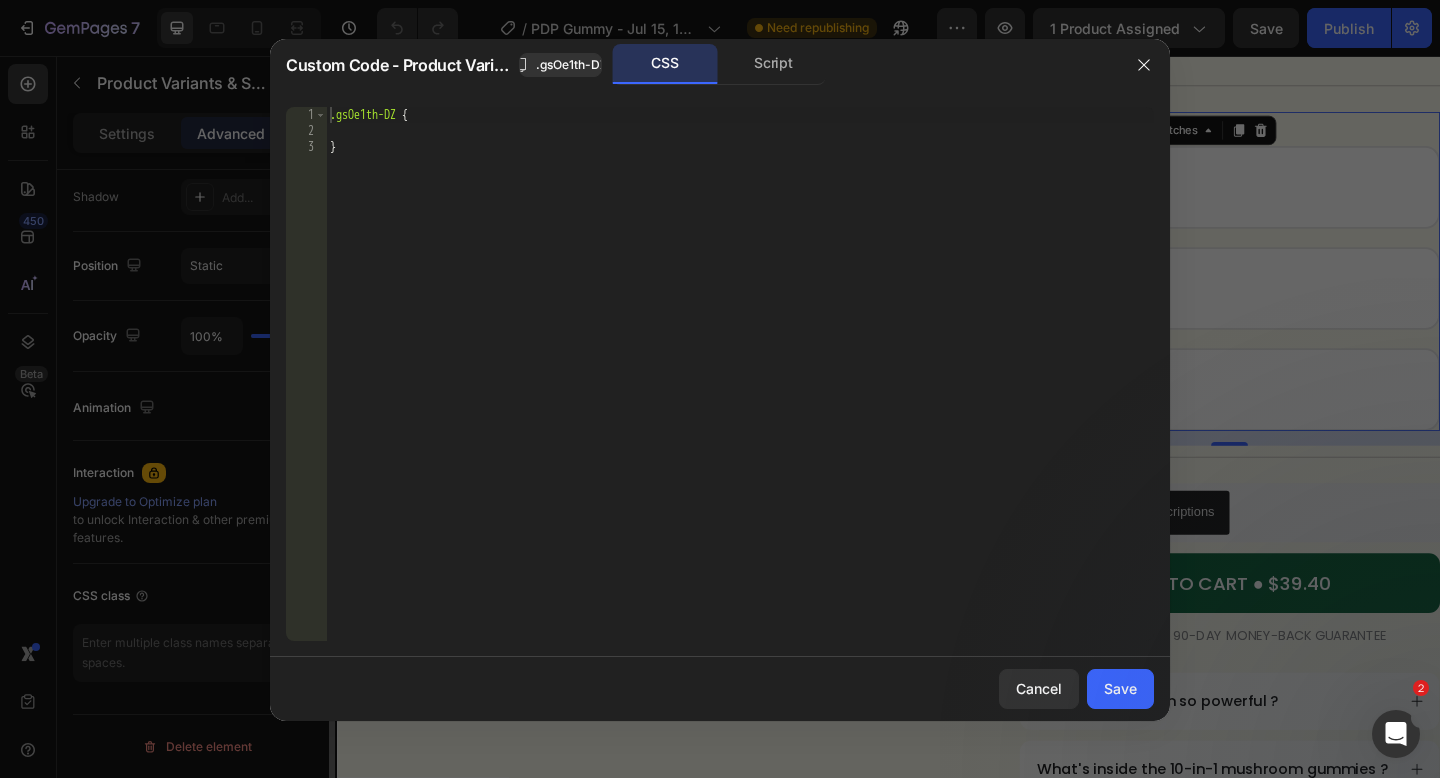 scroll, scrollTop: 669, scrollLeft: 0, axis: vertical 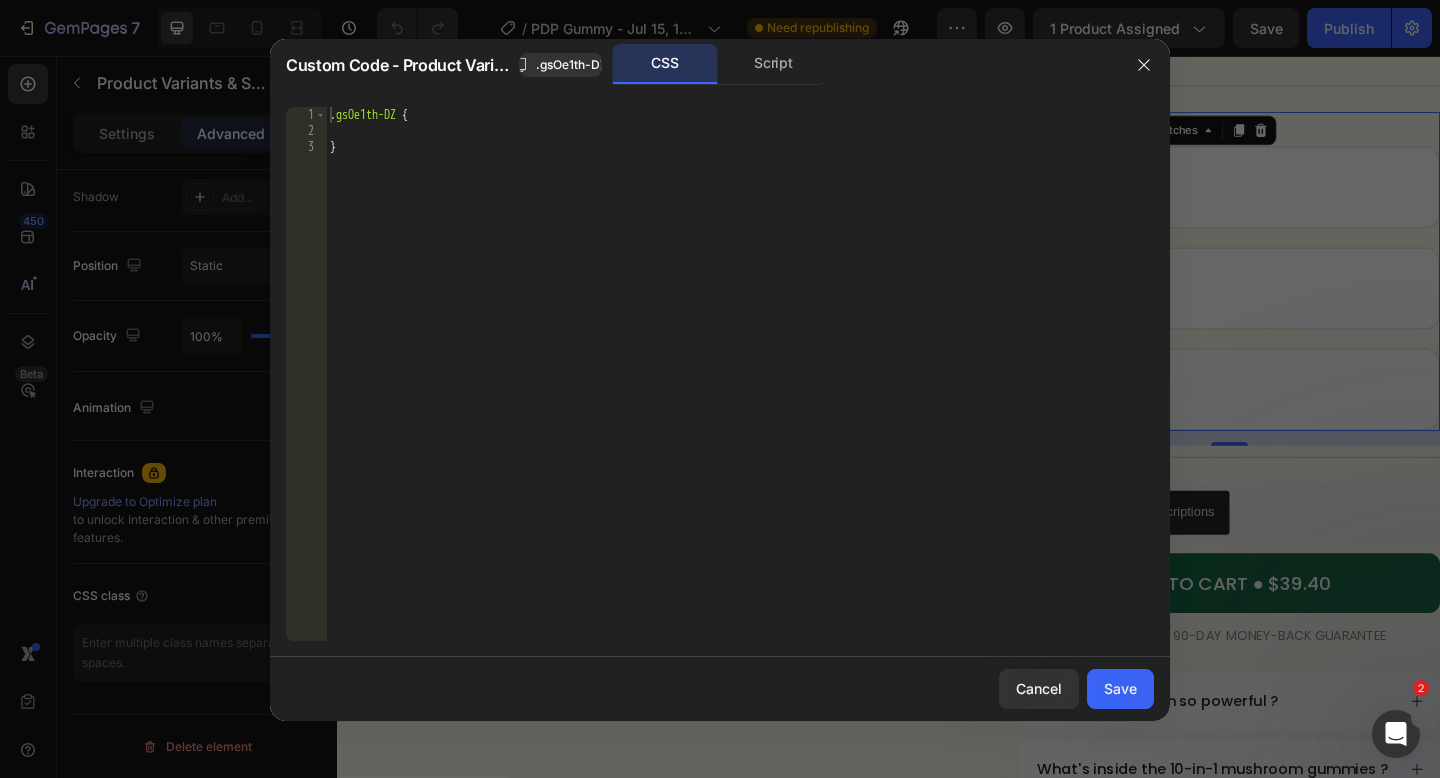 click on ".gsOe1th-DZ   { }" at bounding box center (740, 390) 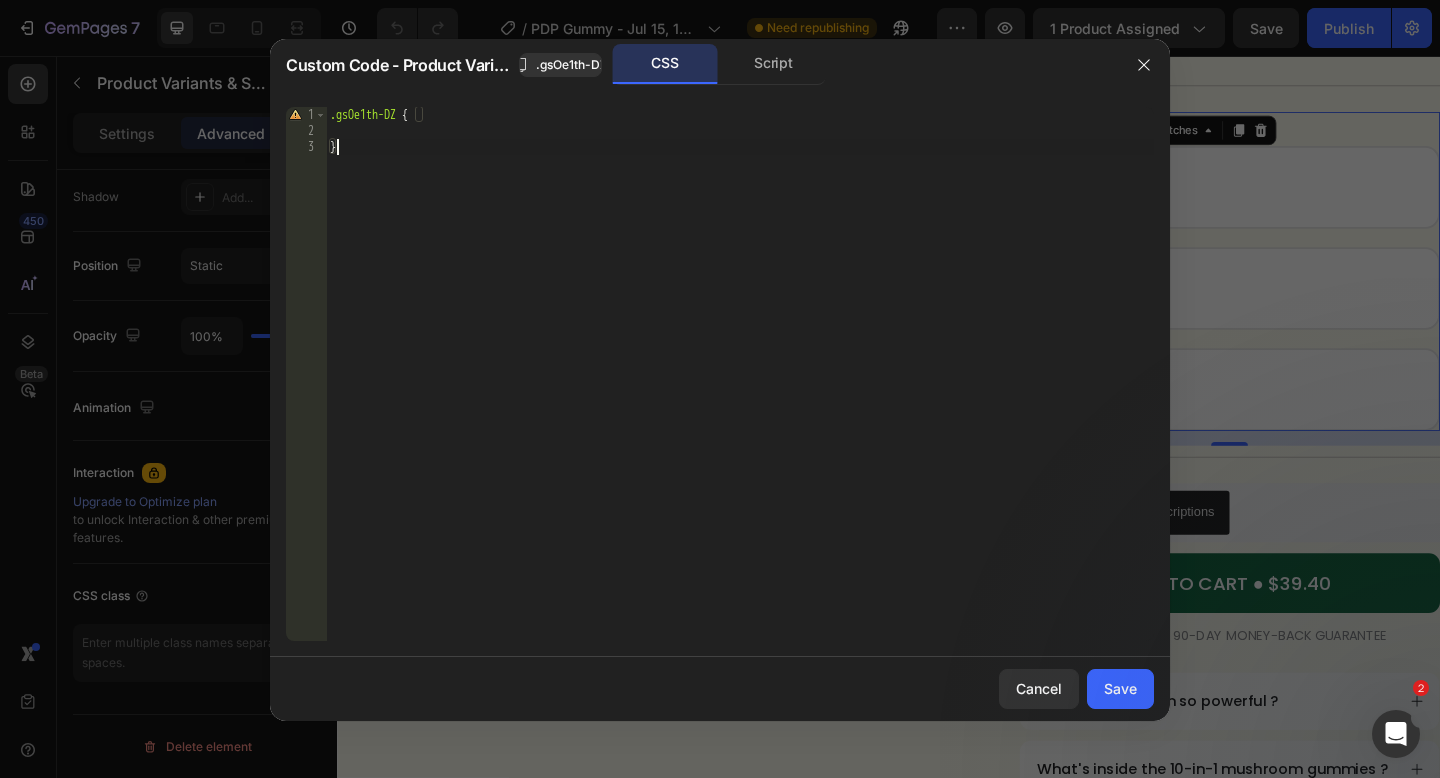 type on "}" 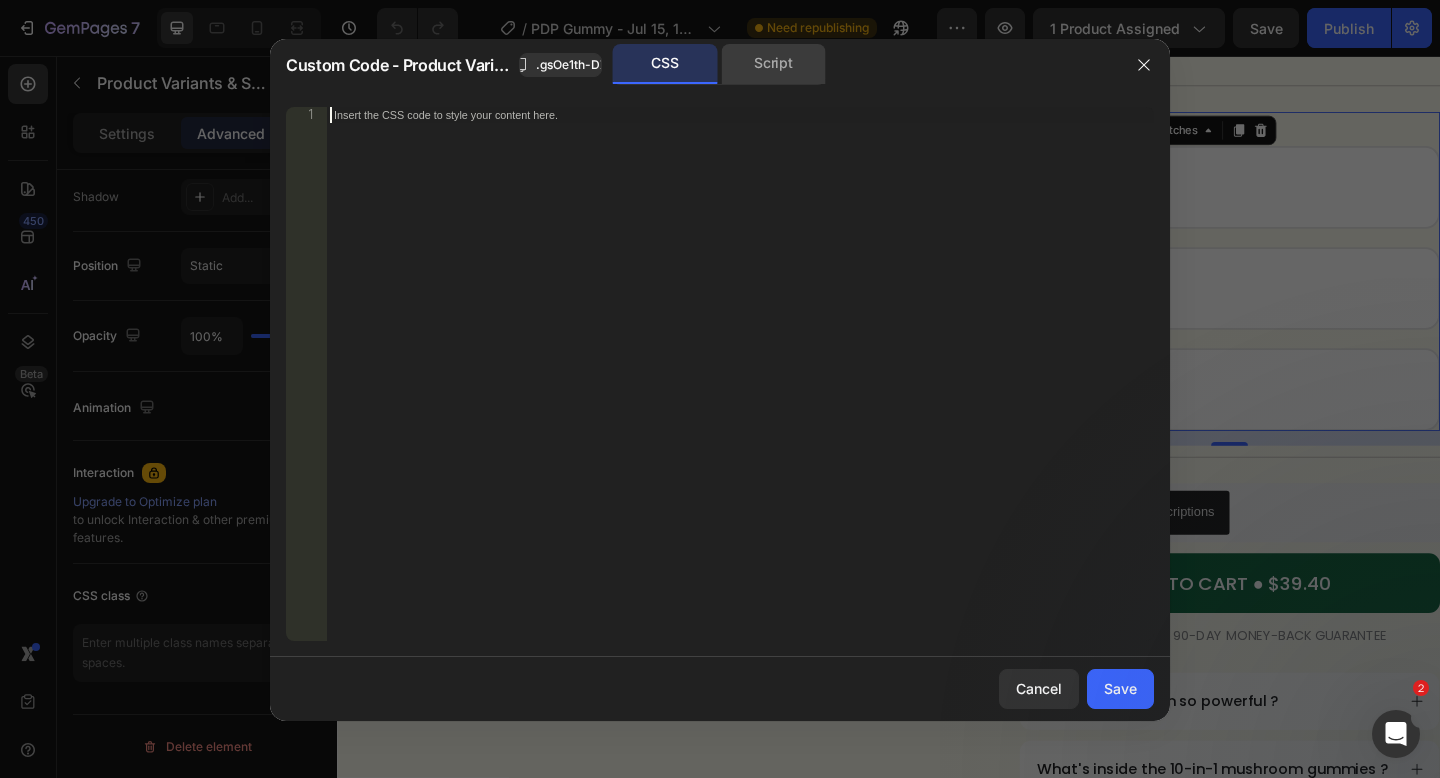 click on "Script" 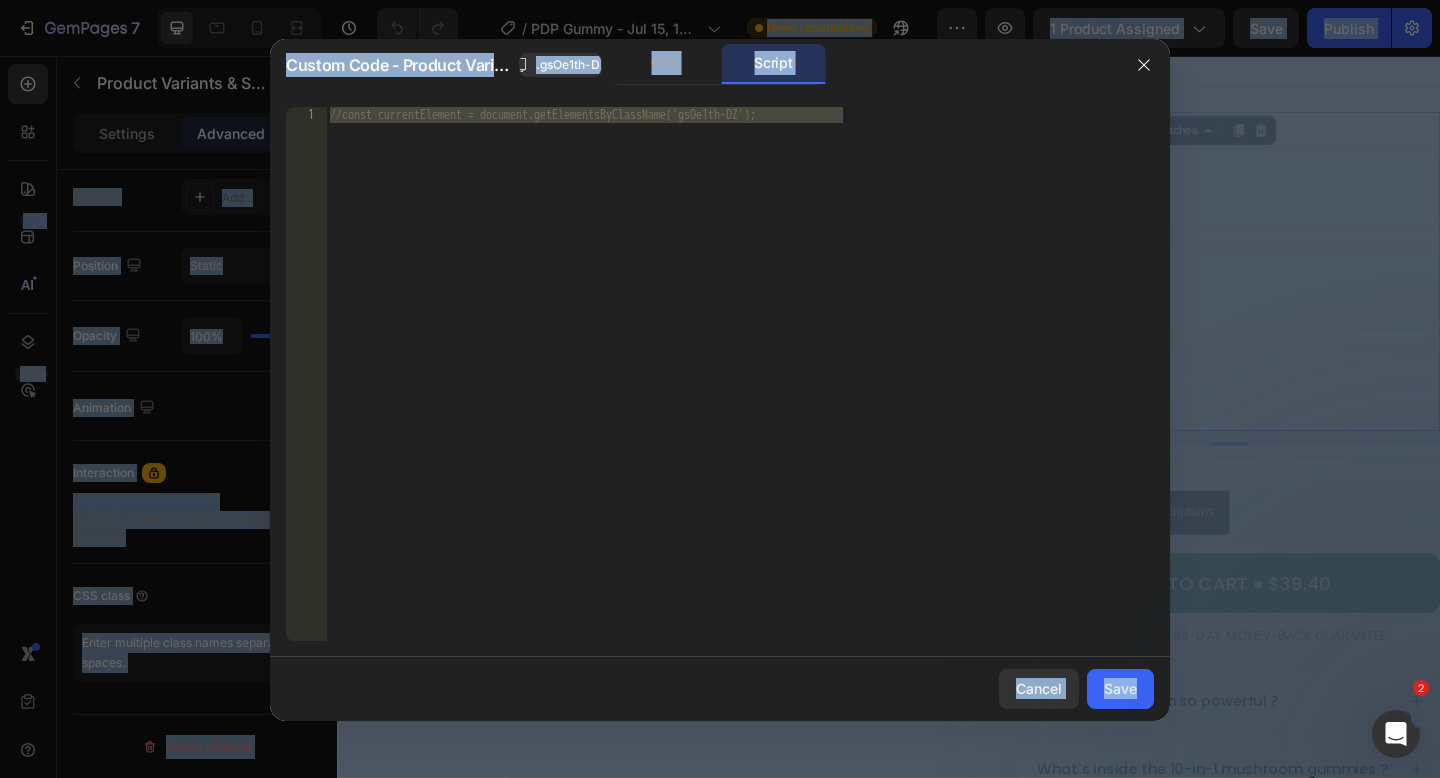 type on "//const currentElement = document.getElementsByClassName('gsOe1th-DZ');" 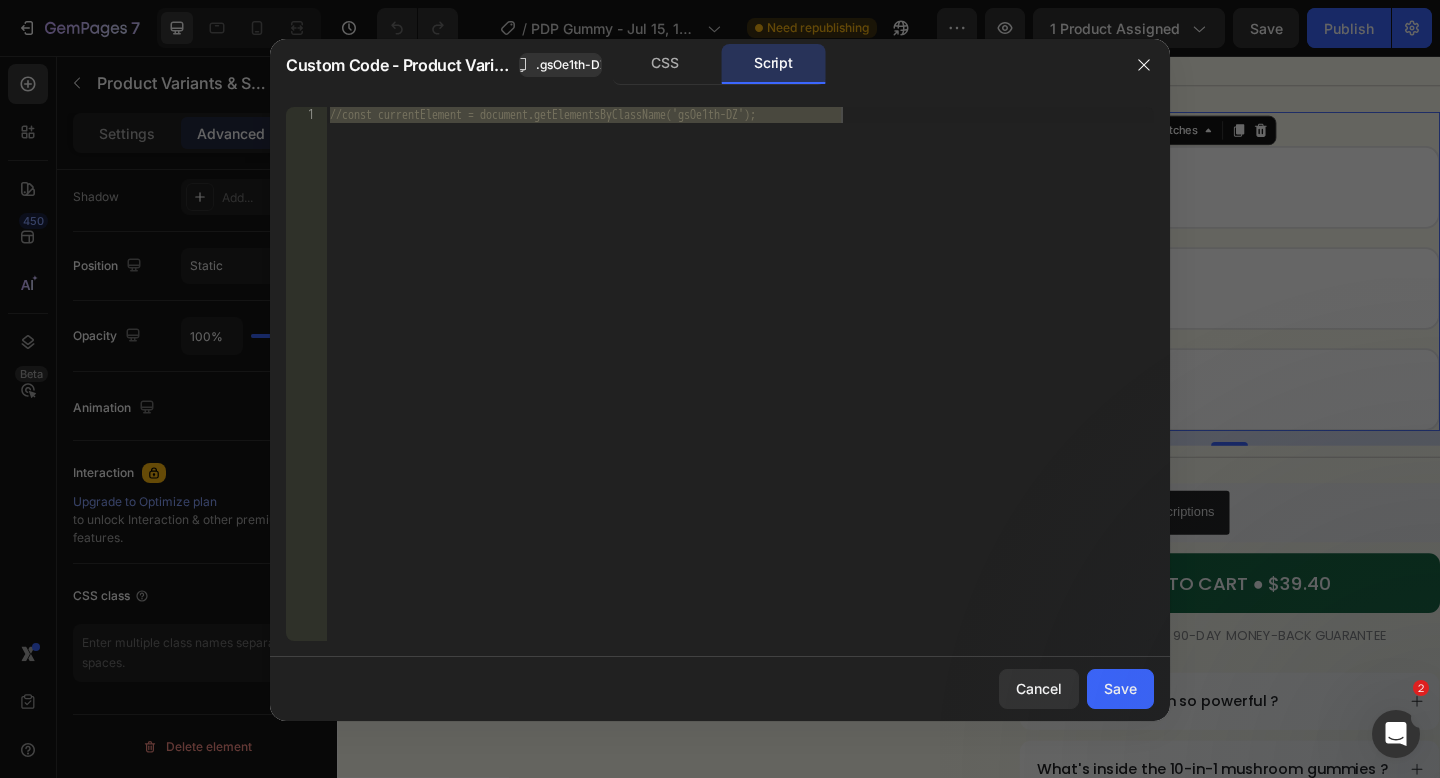 click on "//const currentElement = document.getElementsByClassName('gsOe1th-DZ');" at bounding box center (740, 390) 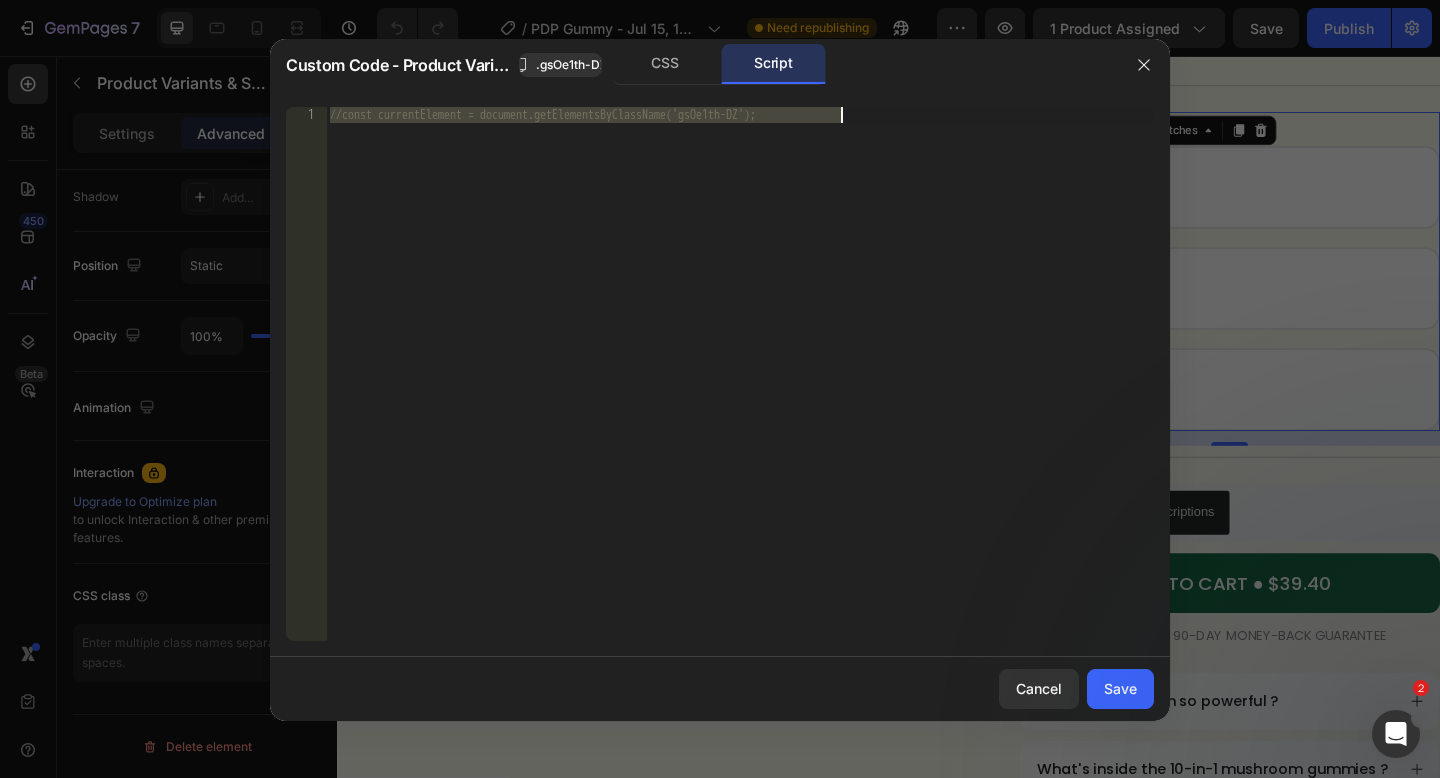 type 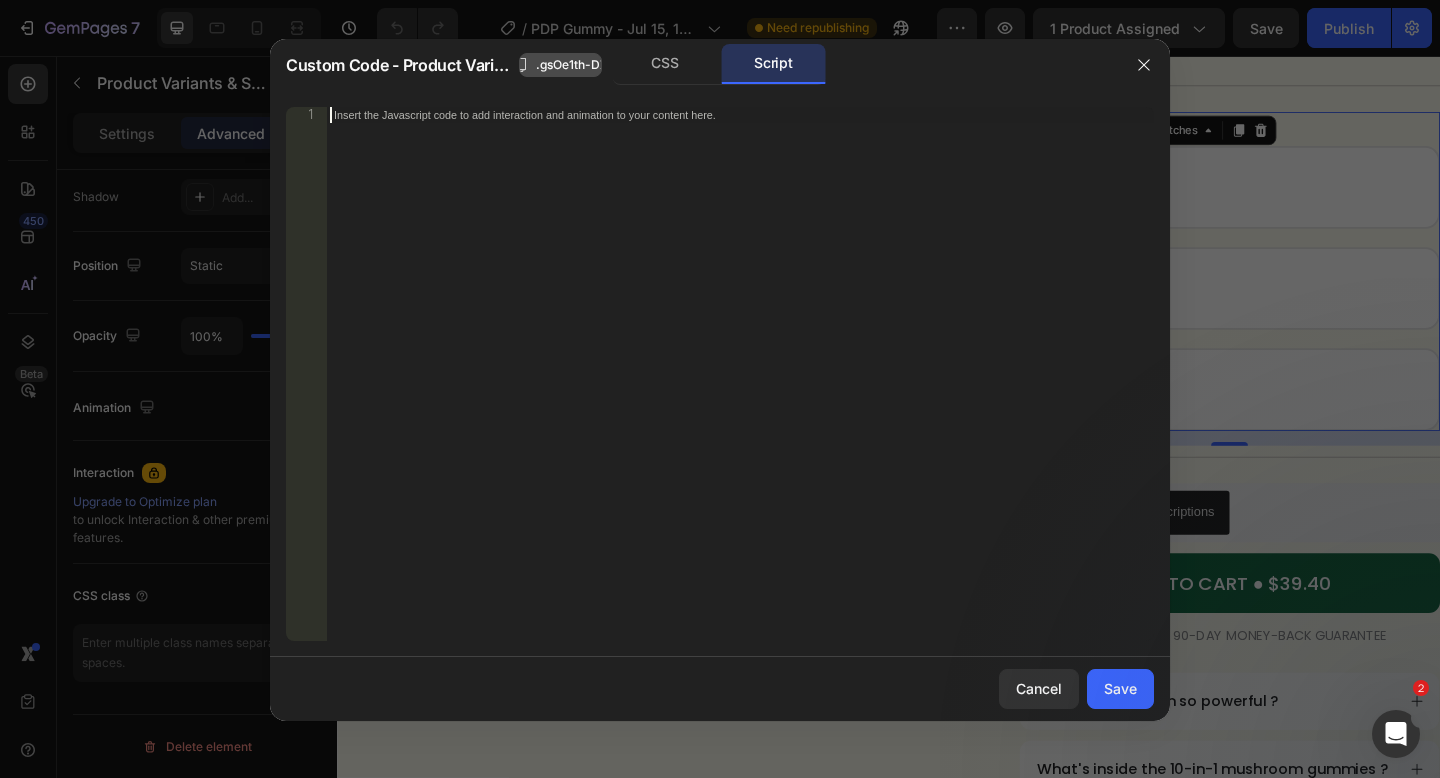 click on ".gsOe1th-DZ" 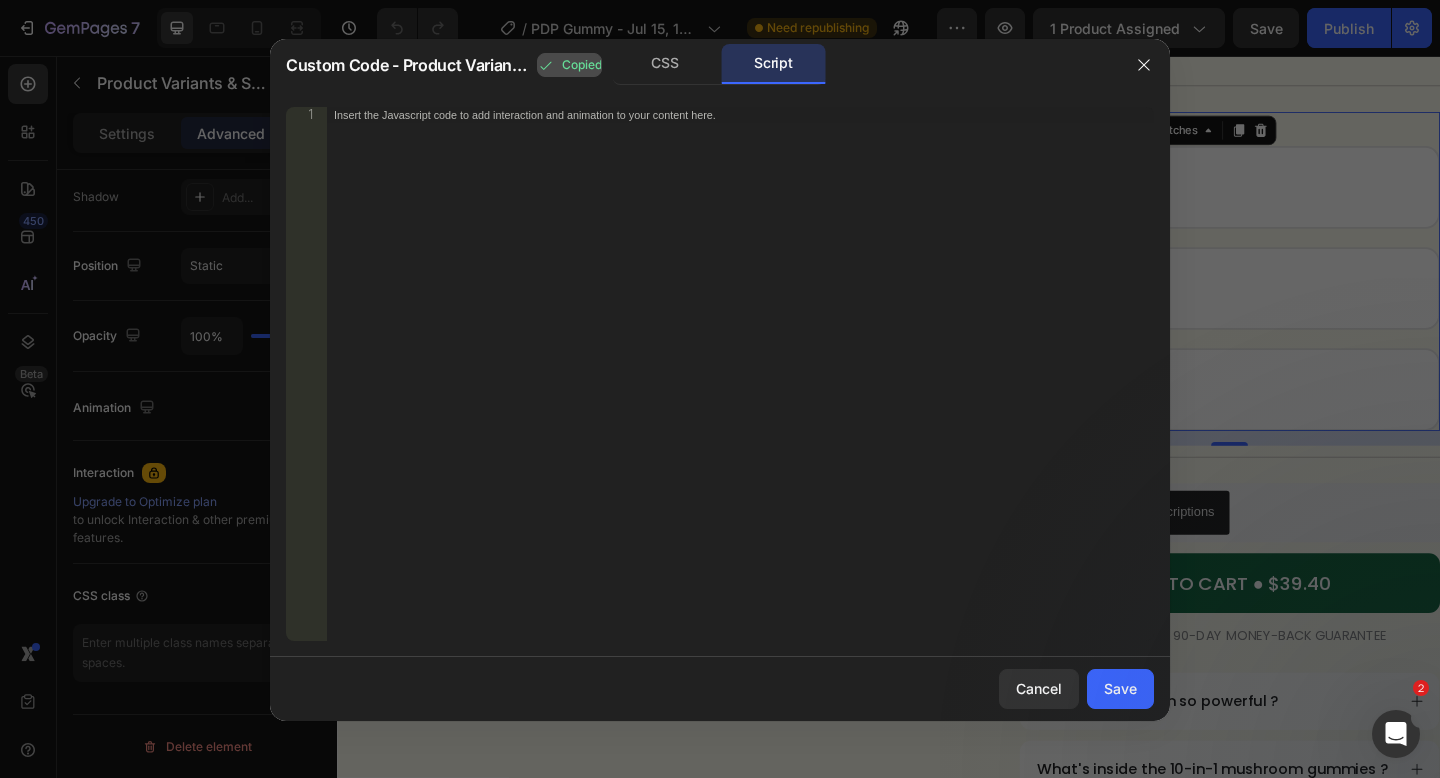 click on "Copied" 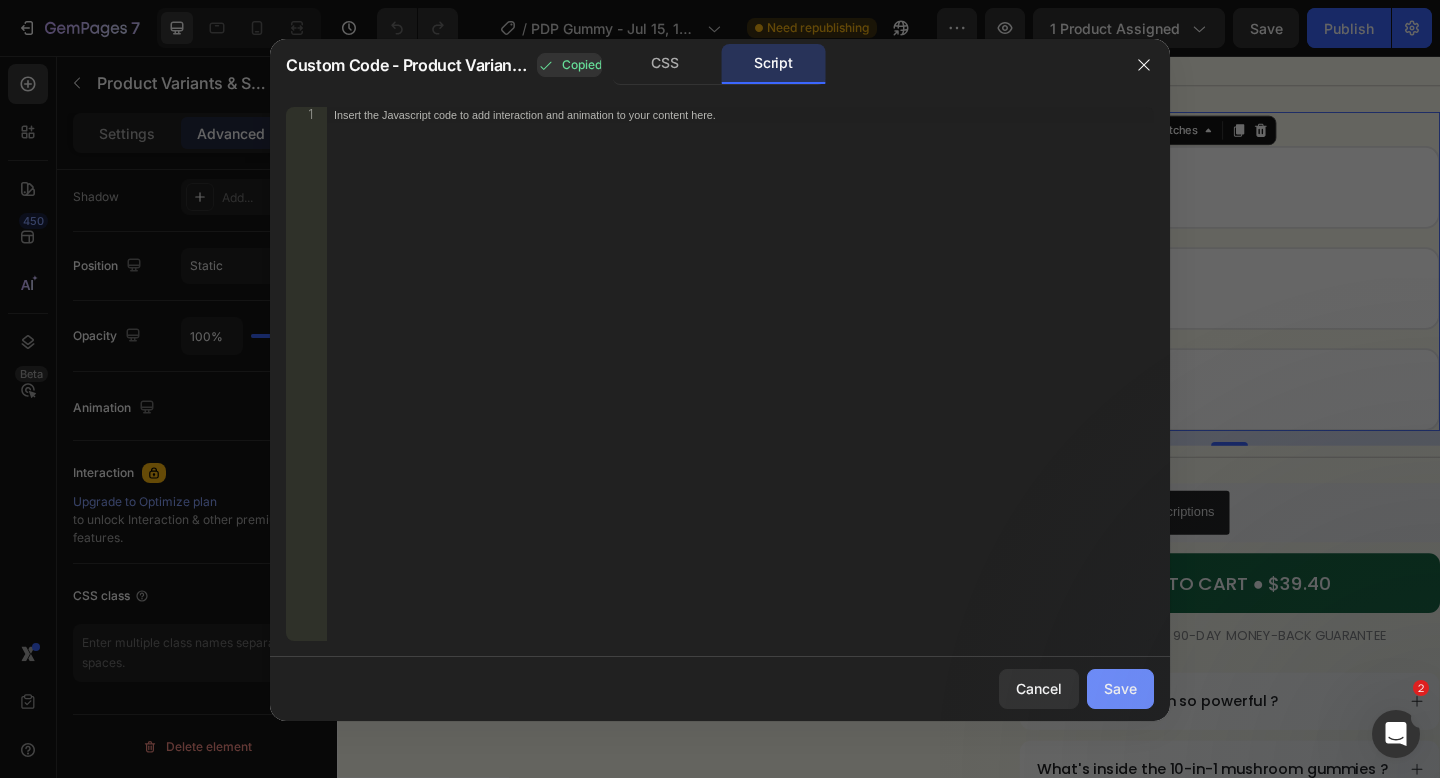 drag, startPoint x: 1125, startPoint y: 678, endPoint x: 910, endPoint y: 421, distance: 335.07312 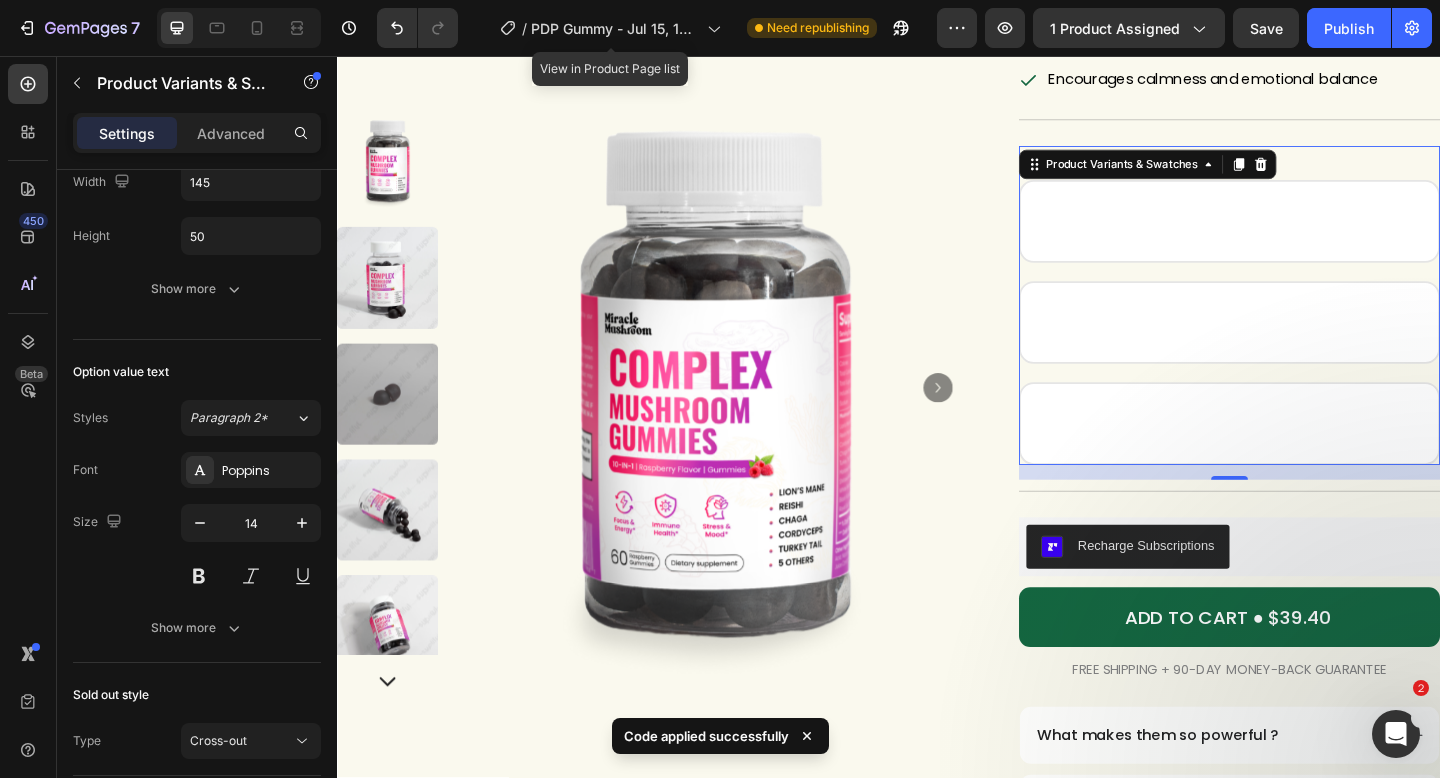 scroll, scrollTop: 309, scrollLeft: 0, axis: vertical 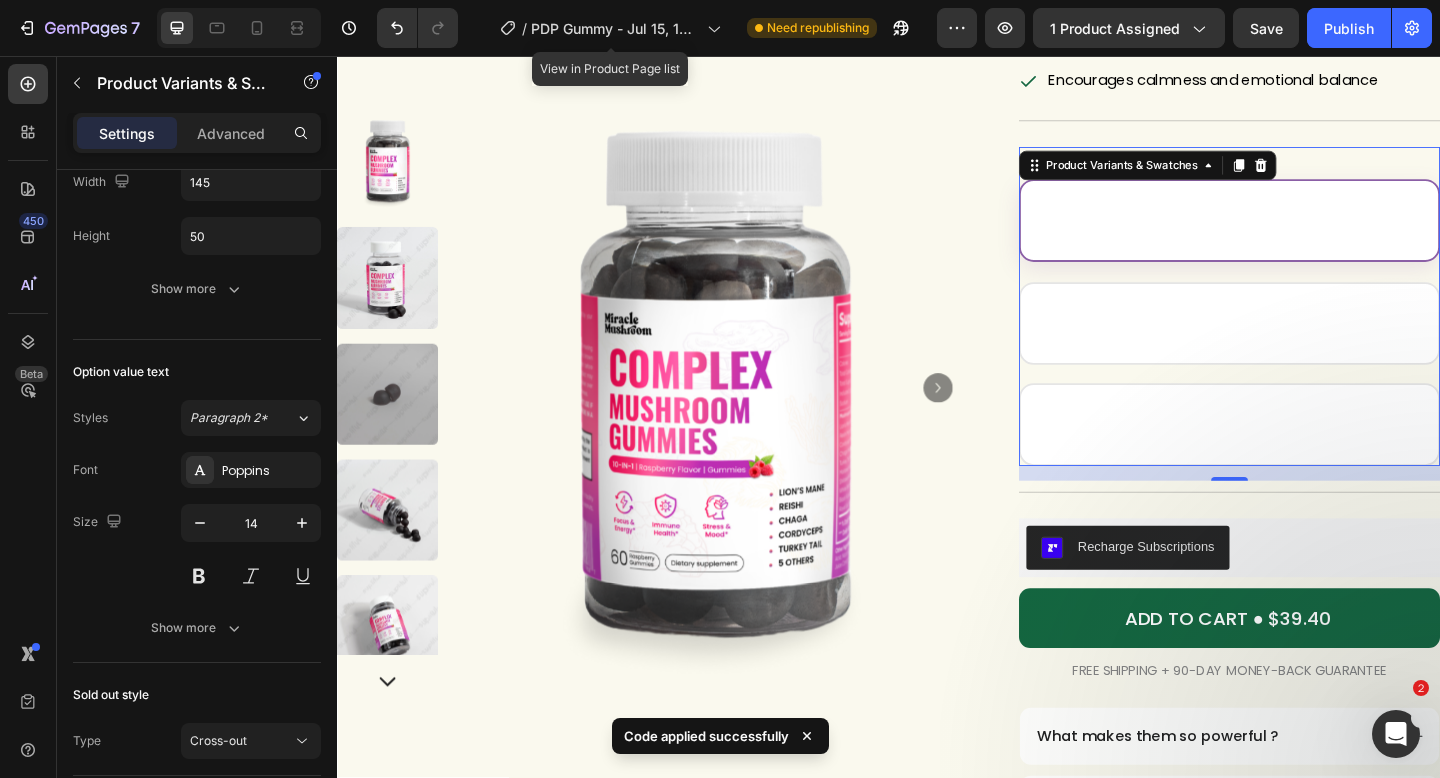click on "Buy 1" at bounding box center [1308, 235] 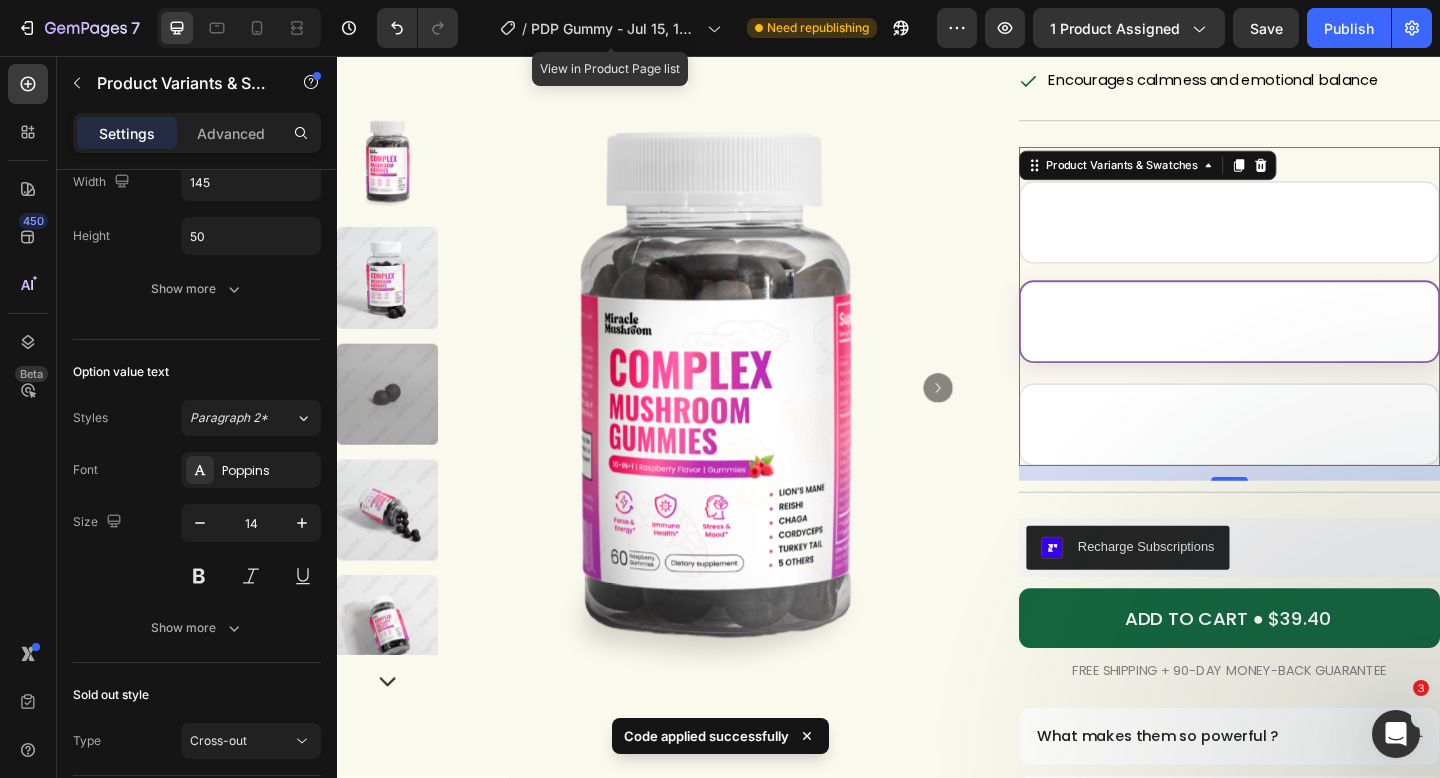 click on "Buy 2 Get 10% OFF" at bounding box center (1308, 345) 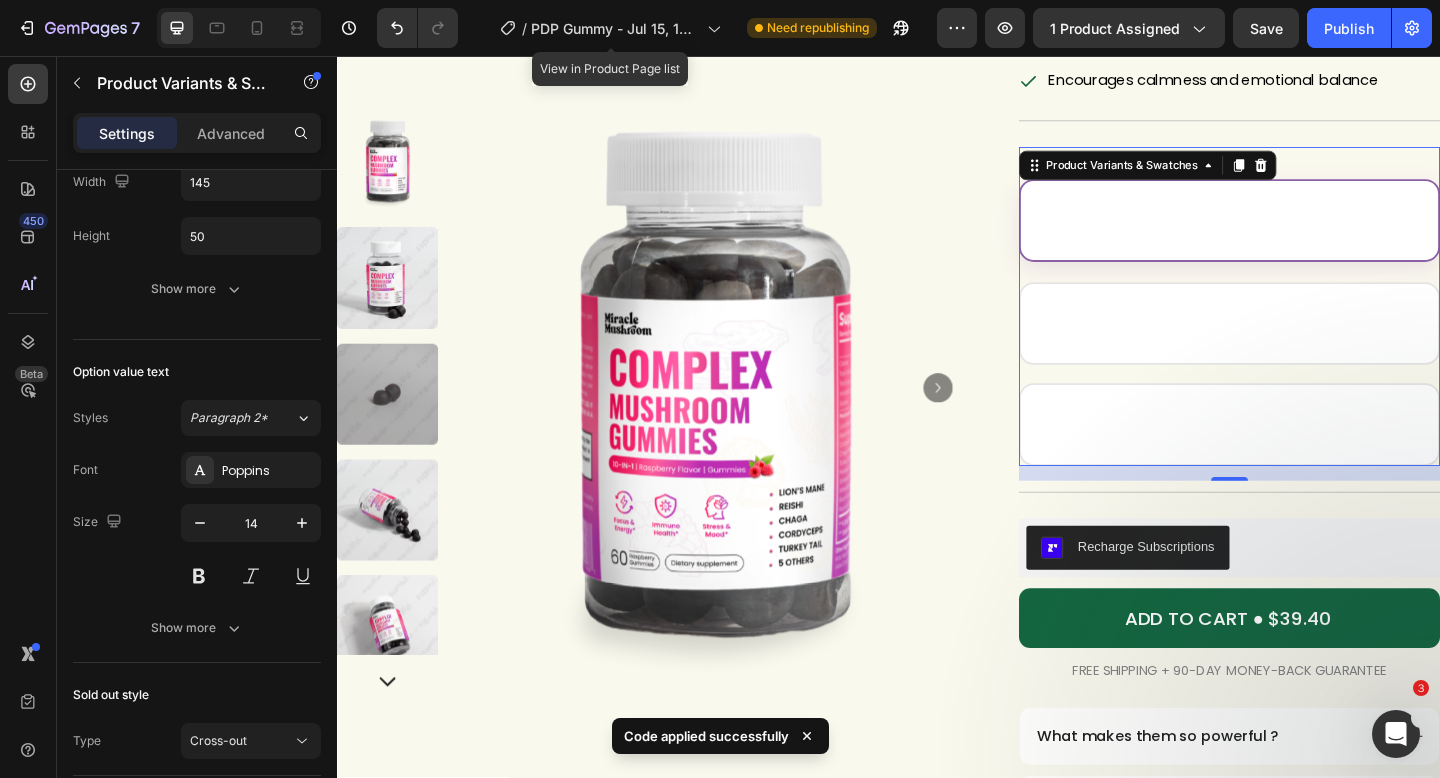 click on "Buy 1" at bounding box center (1308, 235) 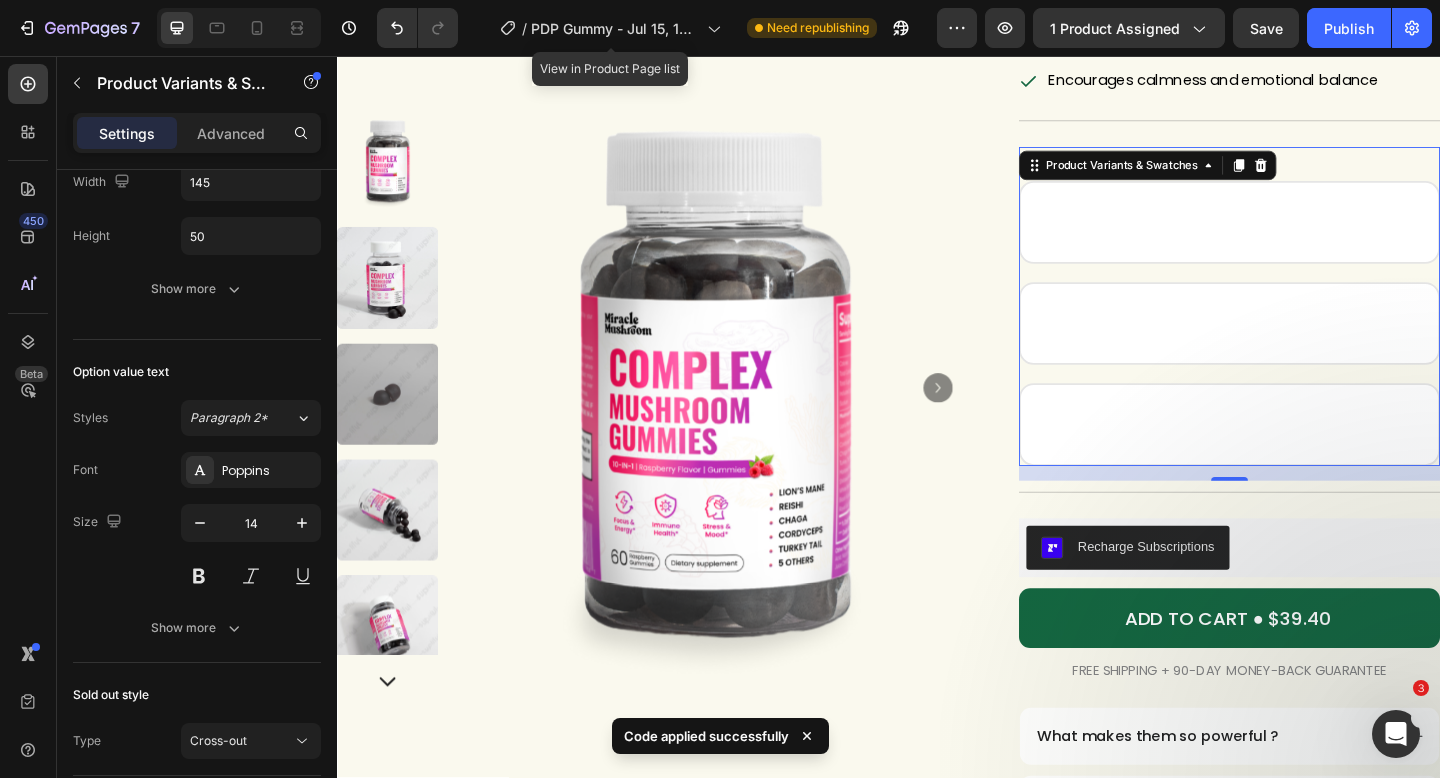 click on "Pack: Buy 1 Buy 1 Buy 1 Buy 1 Buy 2 Get 10% OFF Buy 2 Get 10% OFF Buy 2 Get 10% OFF Buy 3 Get 15% OFF Buy 3 Get 15% OFF Buy 3 Get 15% OFF" at bounding box center [1308, 328] 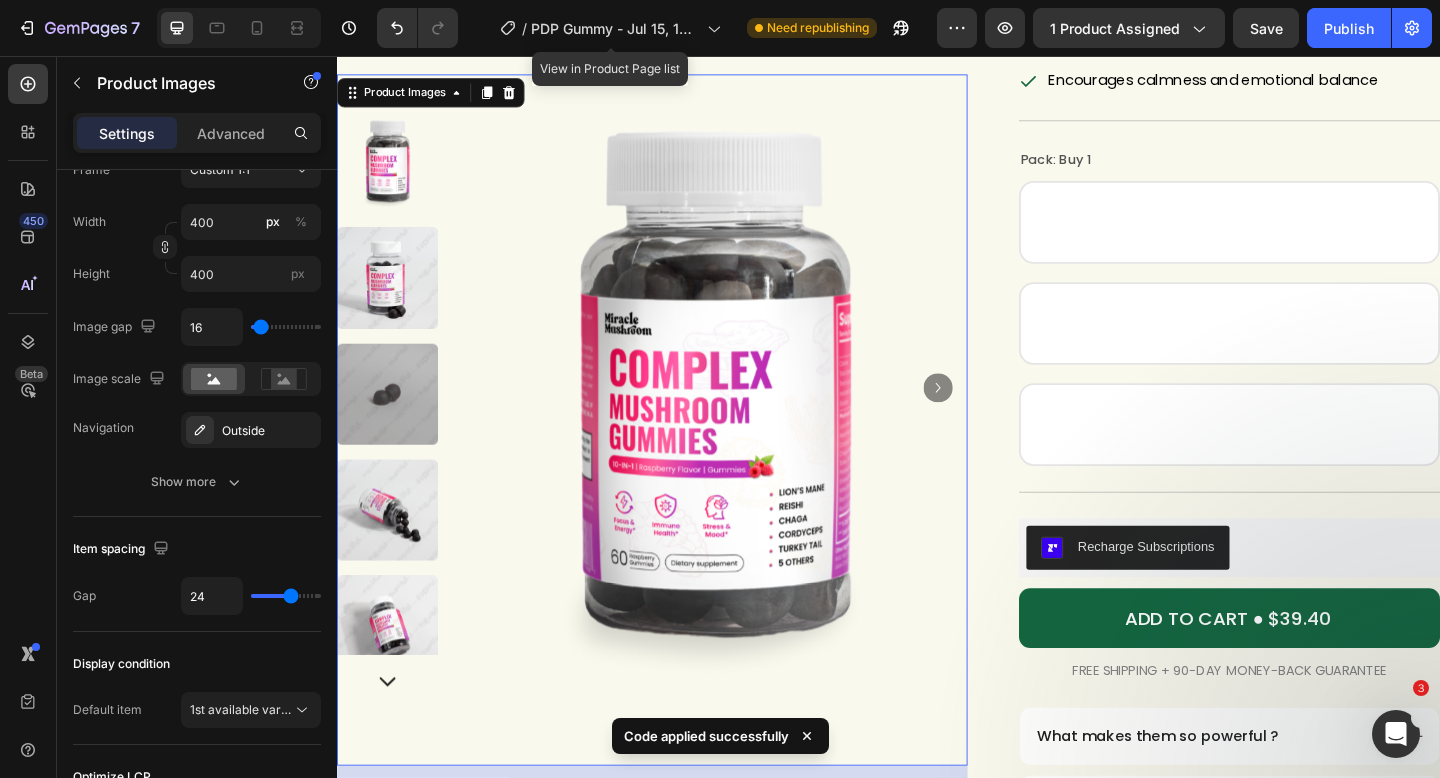 scroll, scrollTop: 0, scrollLeft: 0, axis: both 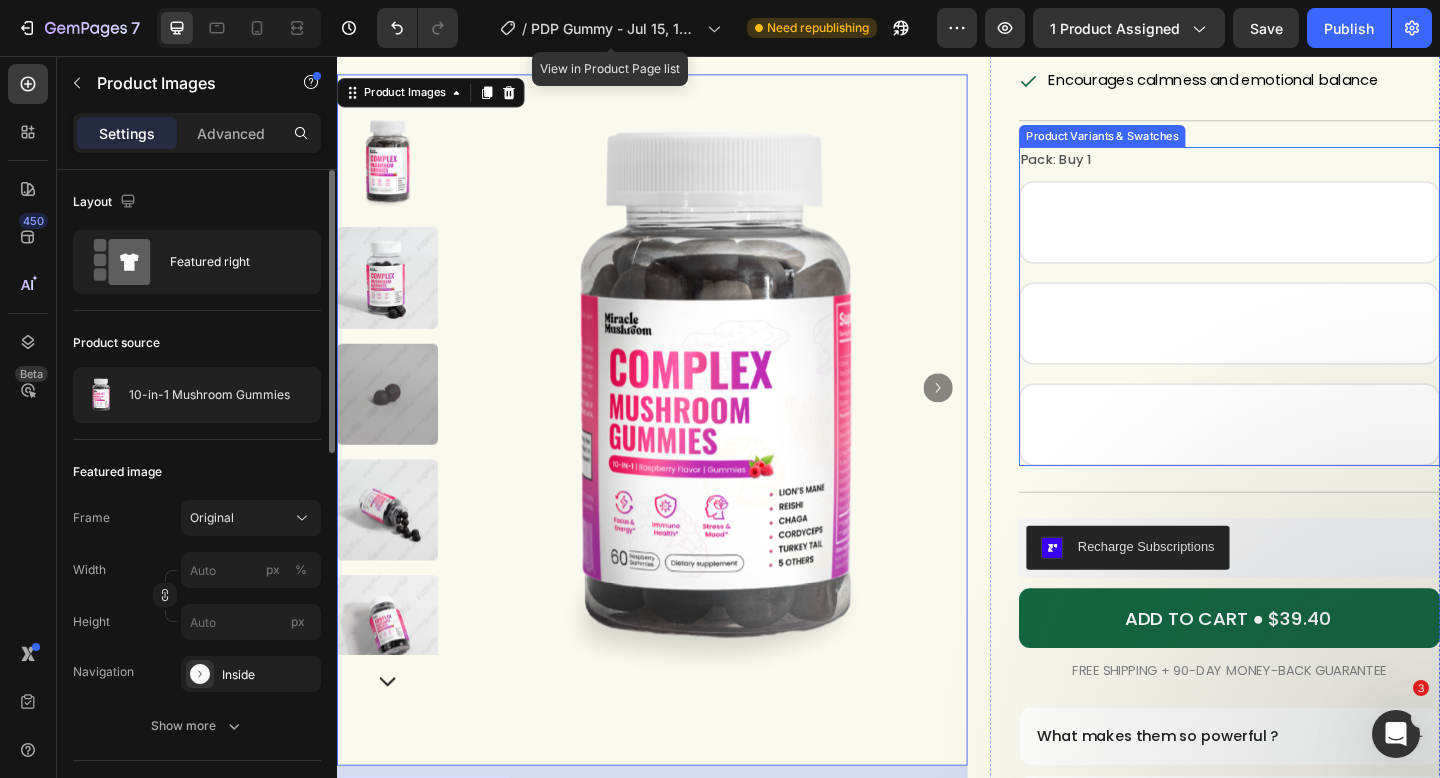 click on "Pack: Buy 1" at bounding box center (1119, 169) 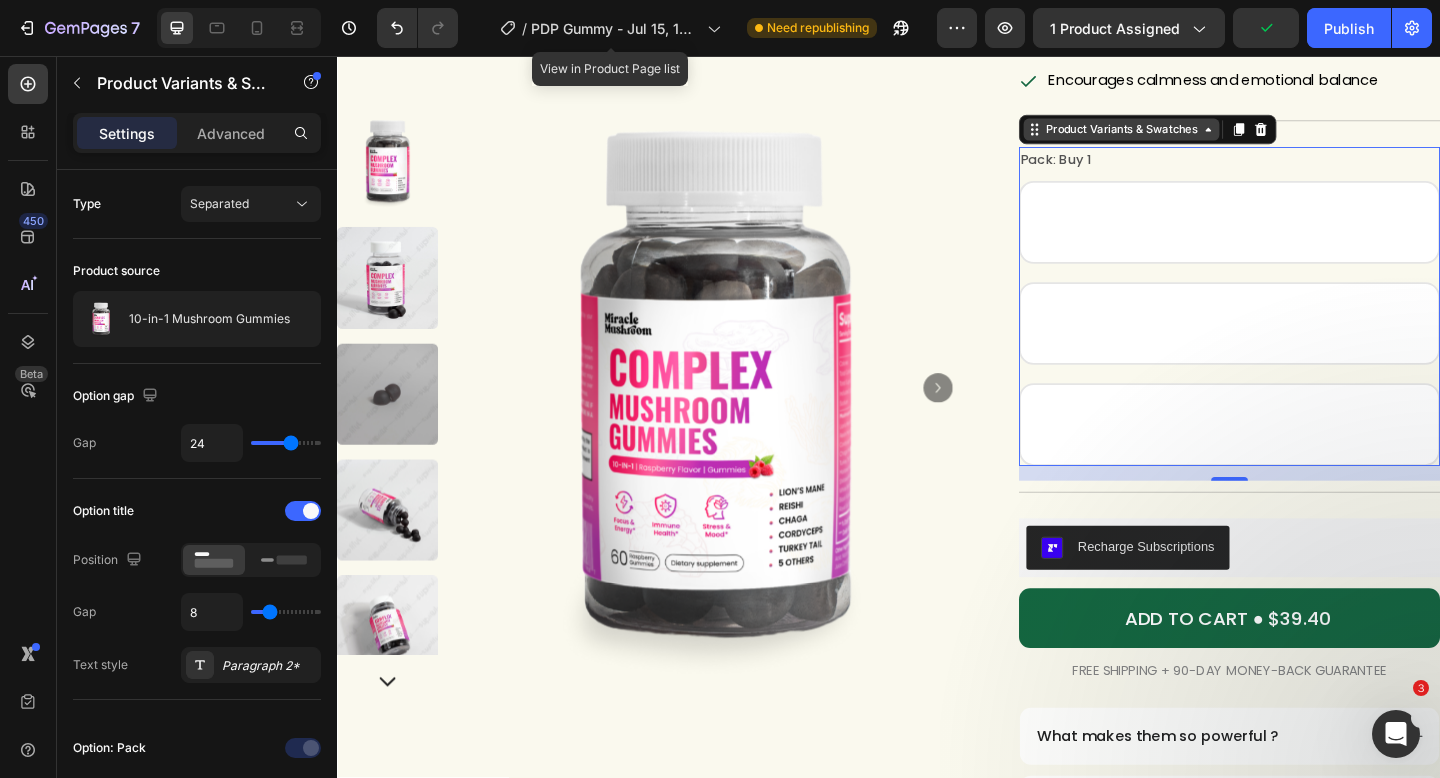 click on "Product Variants & Swatches" at bounding box center (1190, 136) 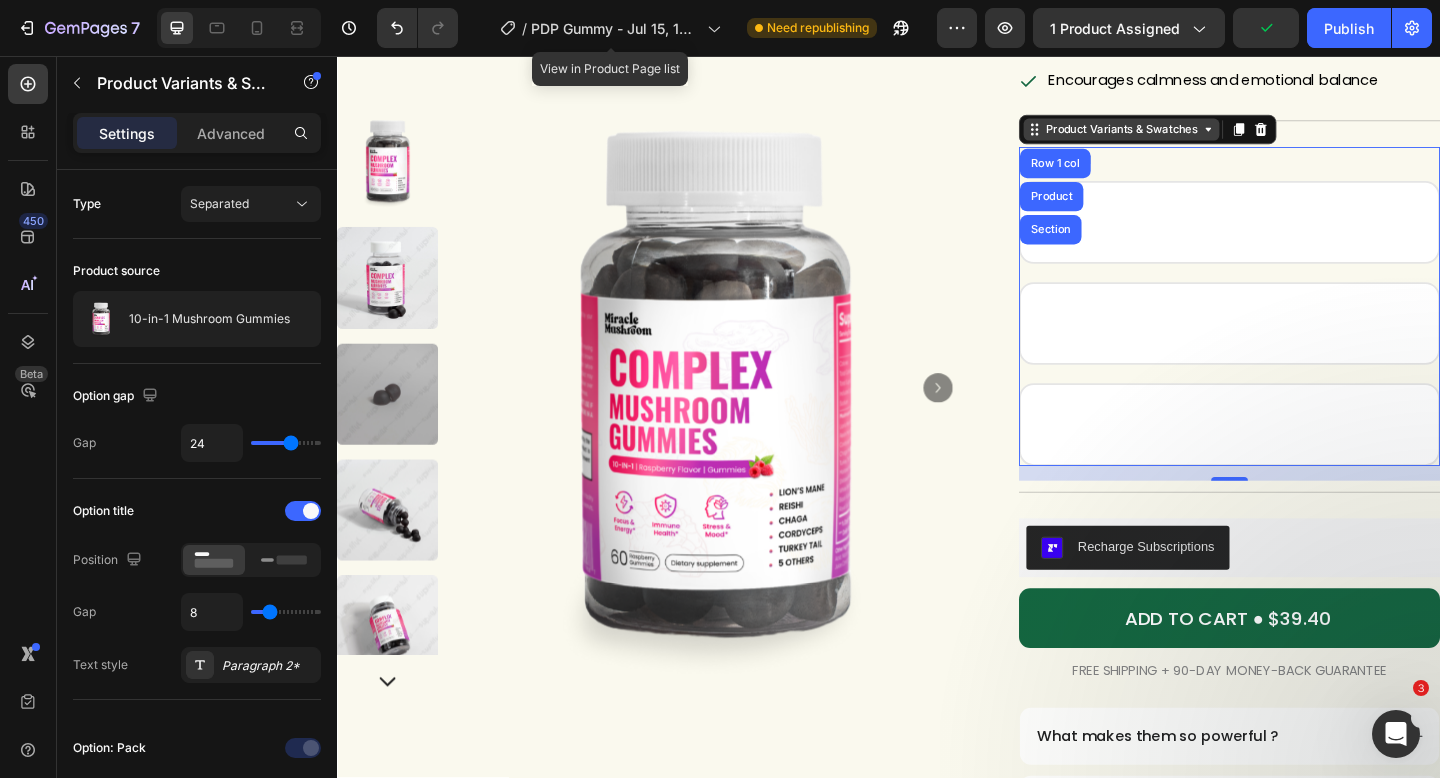 click on "Product Variants & Swatches" at bounding box center (1190, 136) 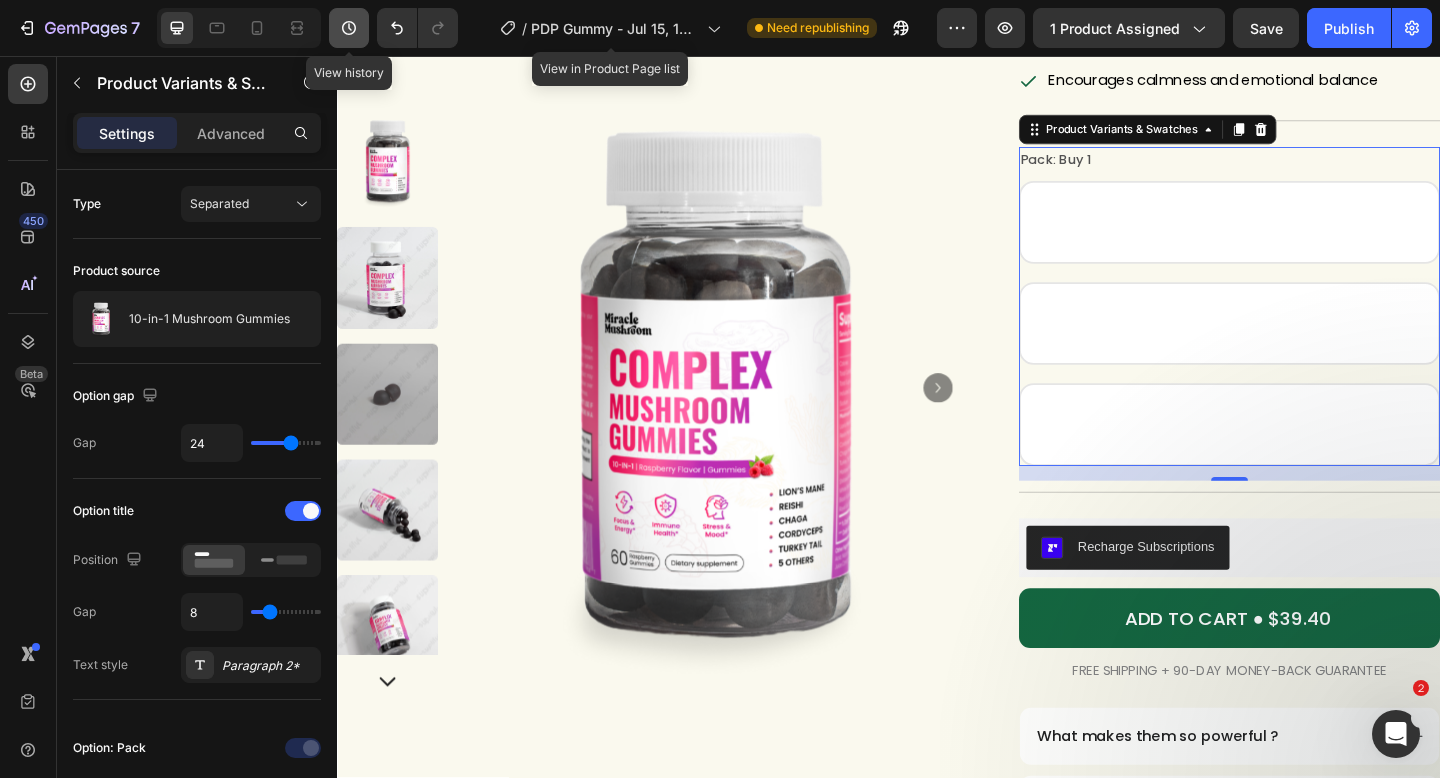 click 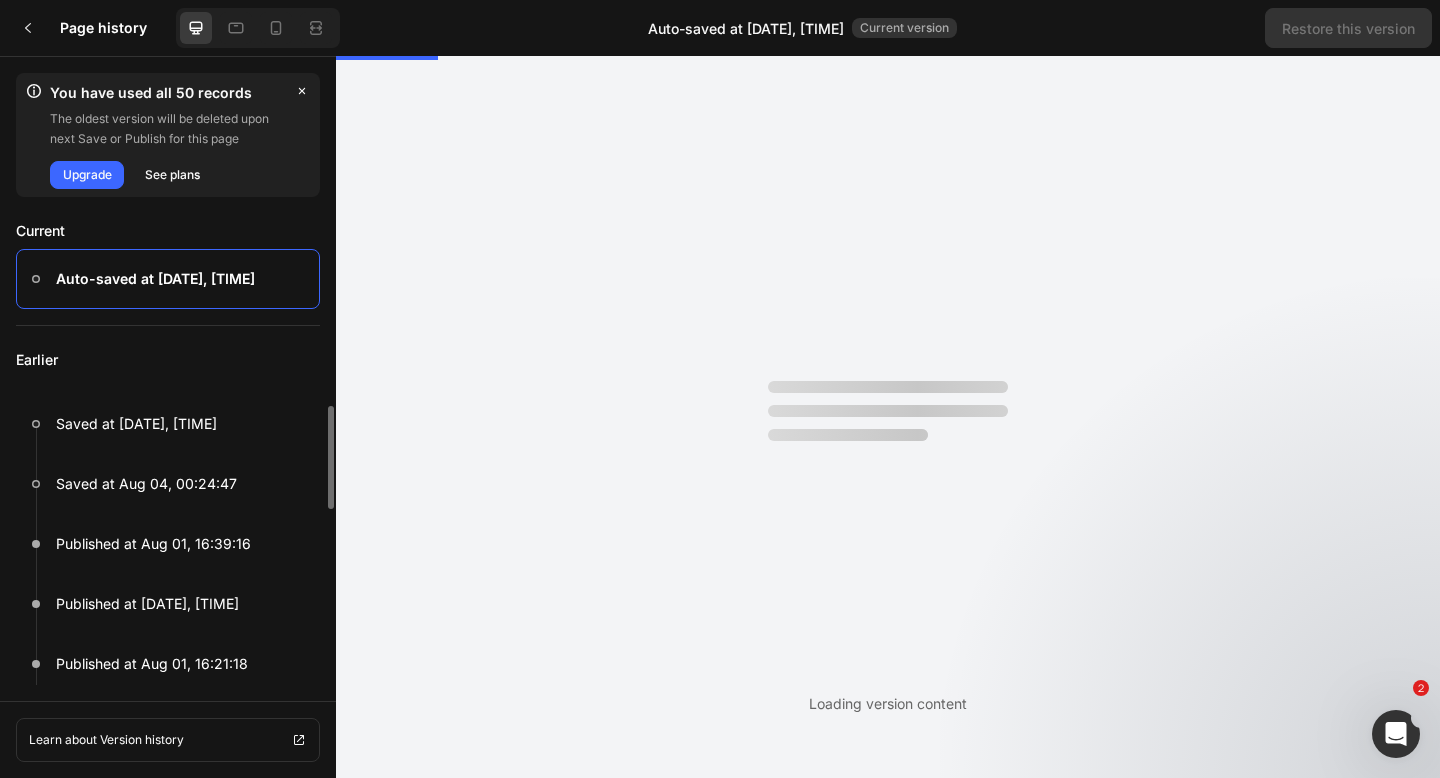 scroll, scrollTop: 0, scrollLeft: 0, axis: both 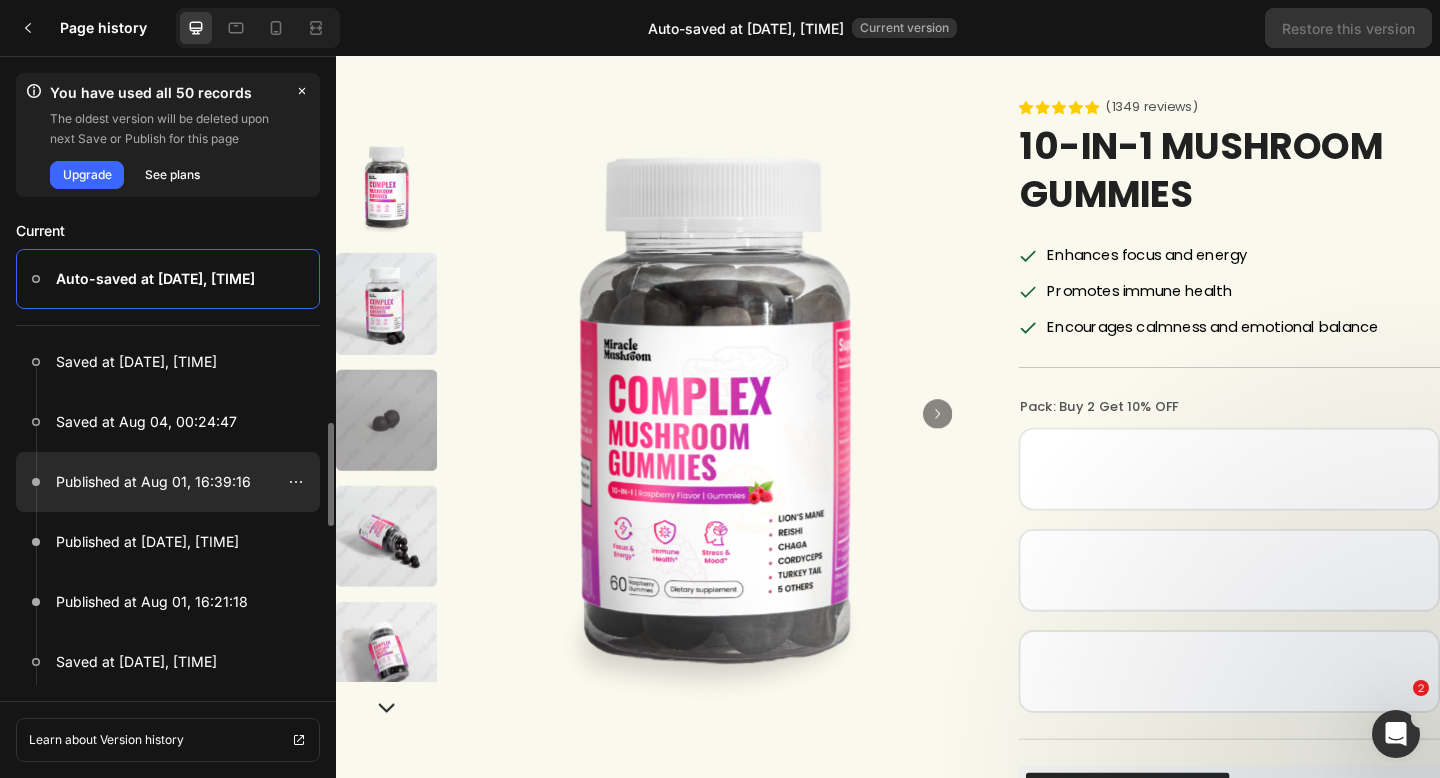 click on "Published at Aug 01, 16:39:16" at bounding box center (153, 482) 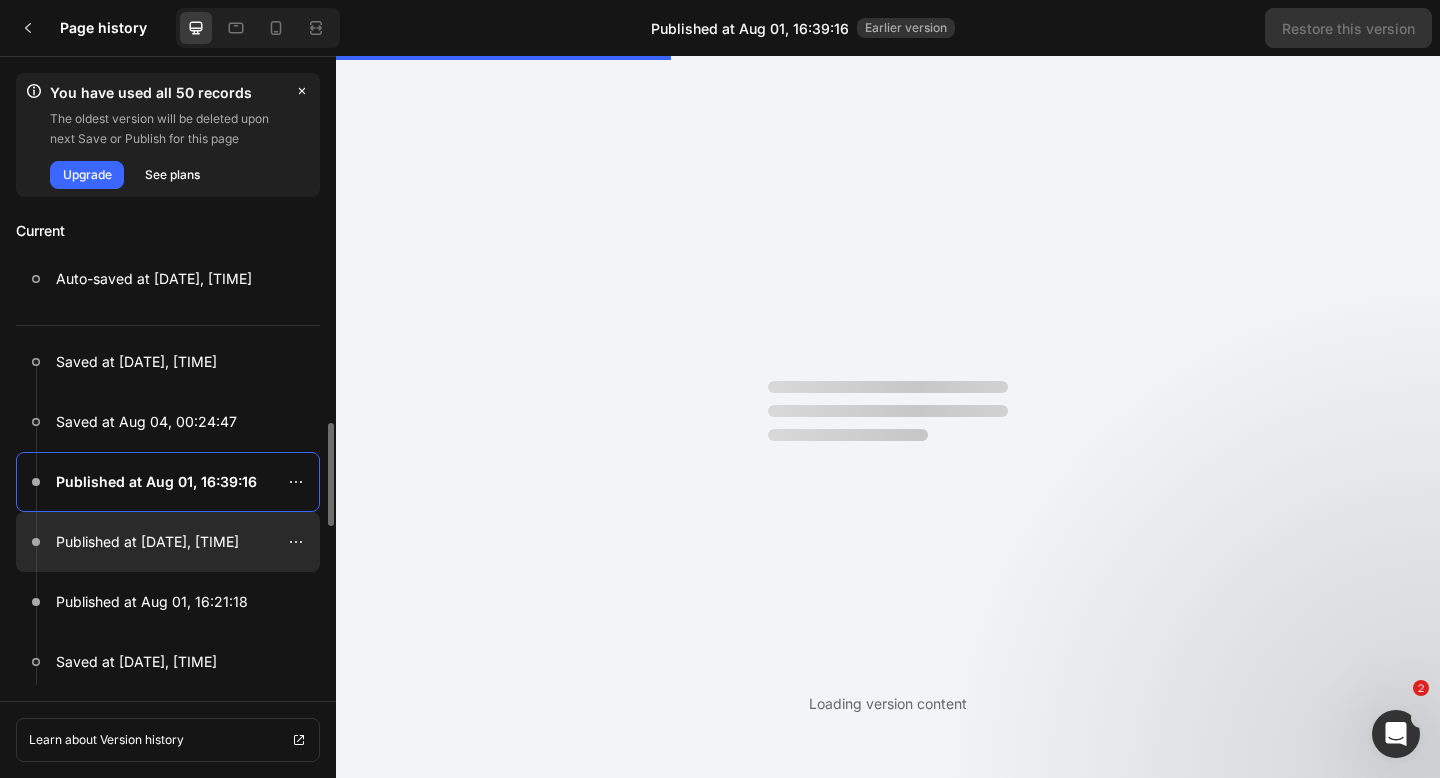 scroll, scrollTop: 0, scrollLeft: 0, axis: both 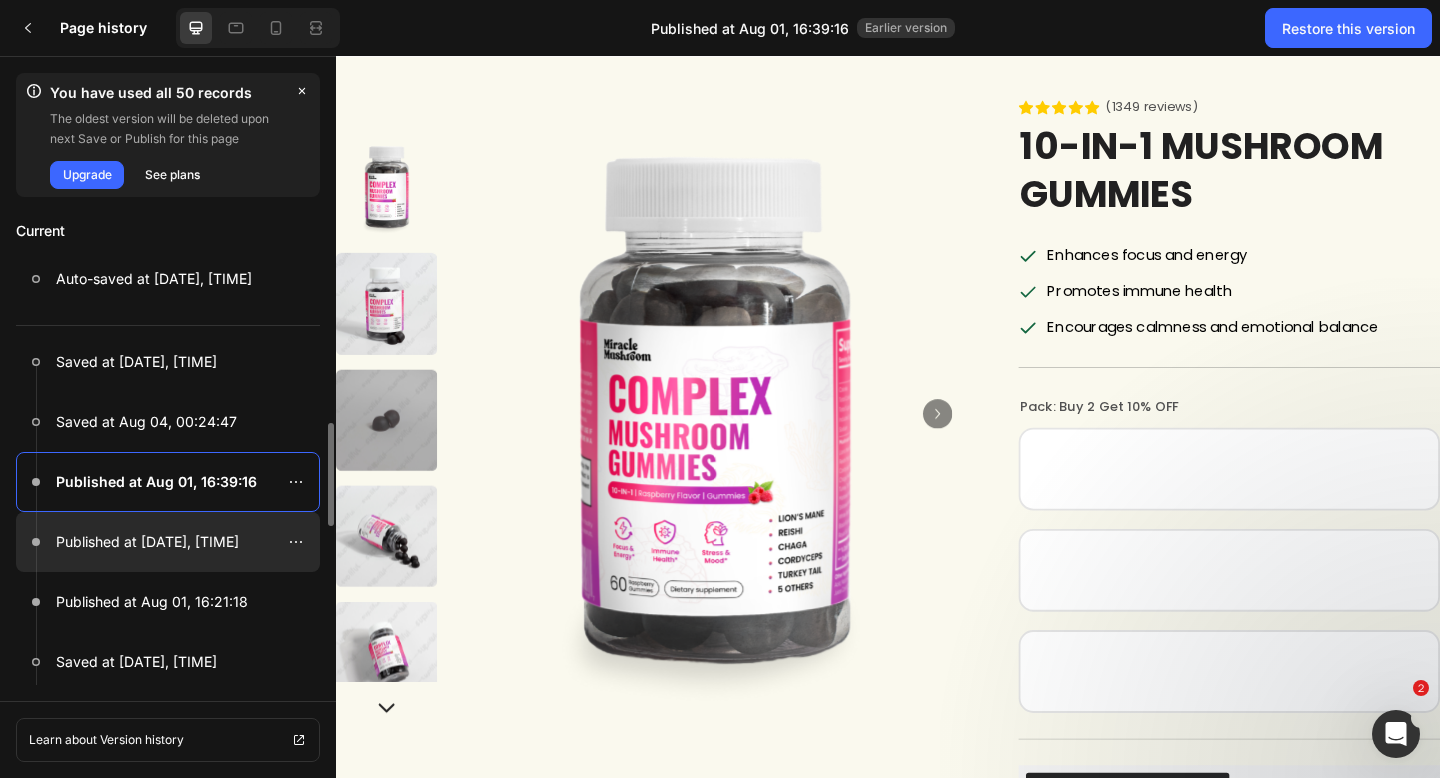 click on "Published at Aug 01, 16:39:15" at bounding box center [147, 542] 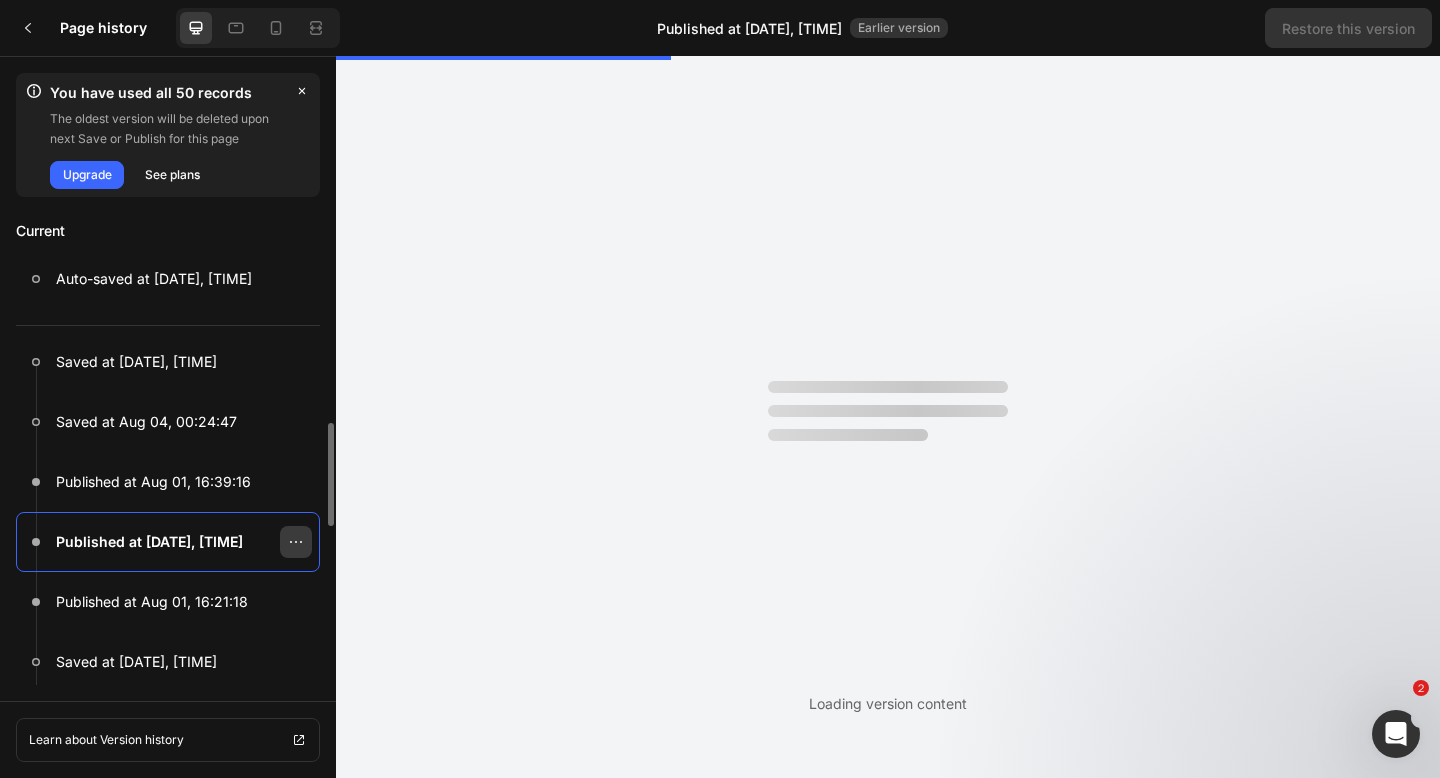 scroll, scrollTop: 0, scrollLeft: 0, axis: both 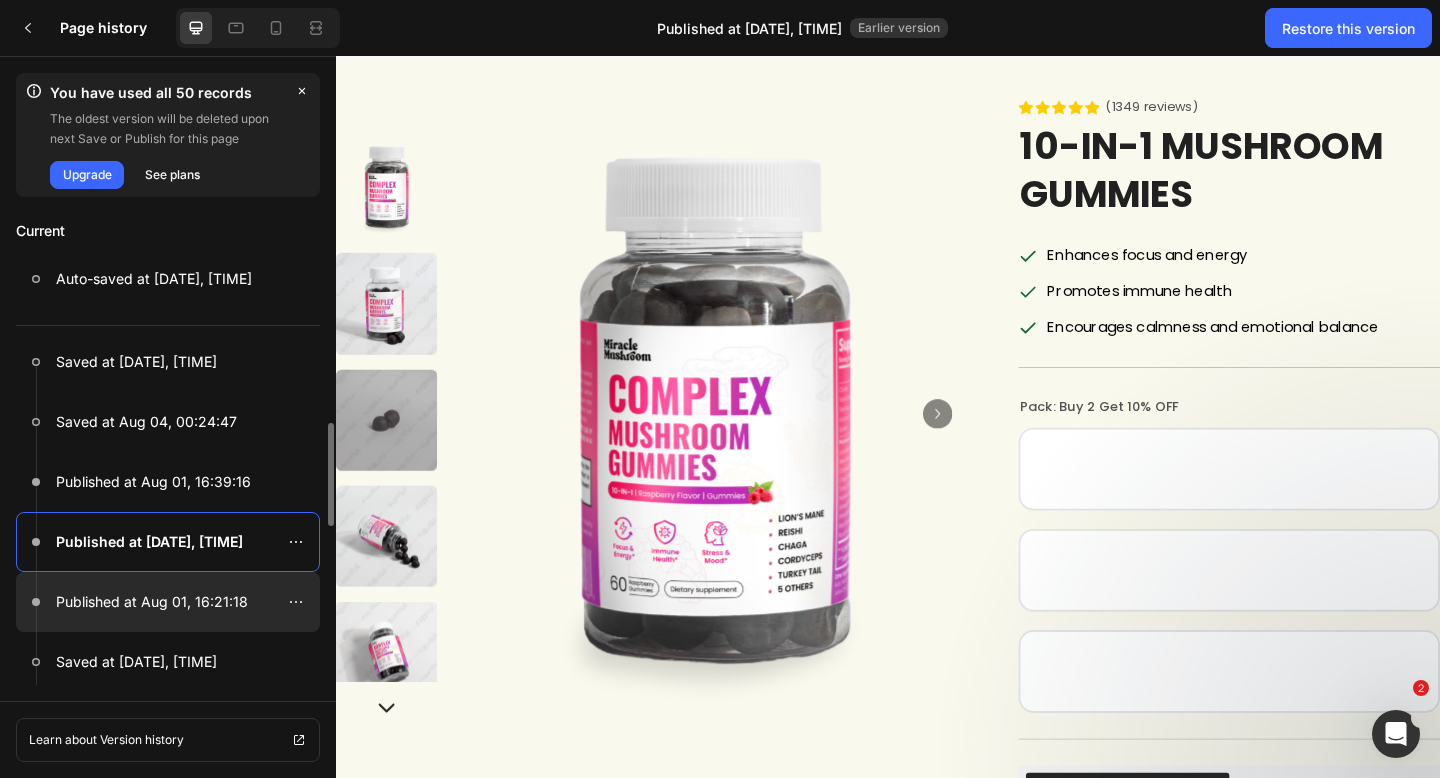 click on "Published at Aug 01, 16:21:18" at bounding box center (152, 602) 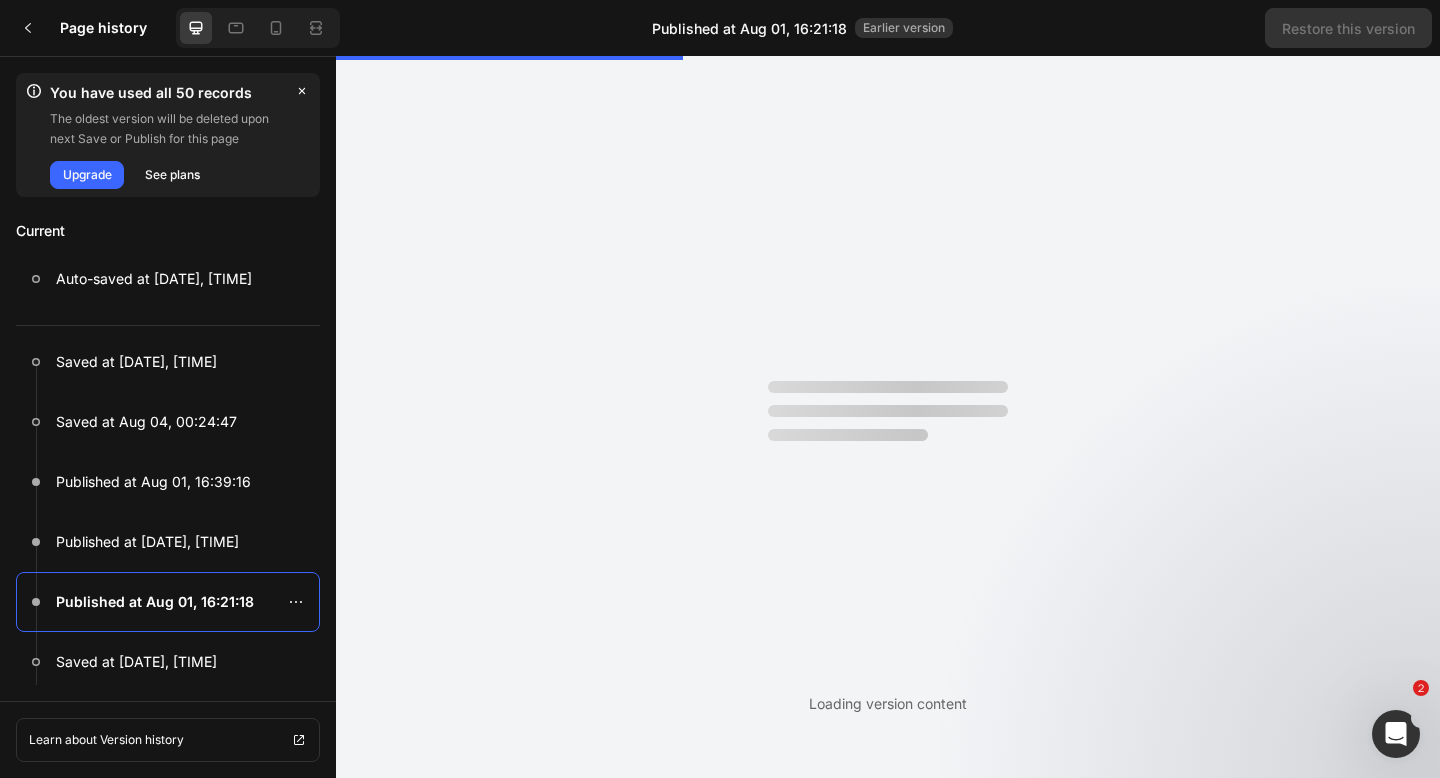 scroll, scrollTop: 0, scrollLeft: 0, axis: both 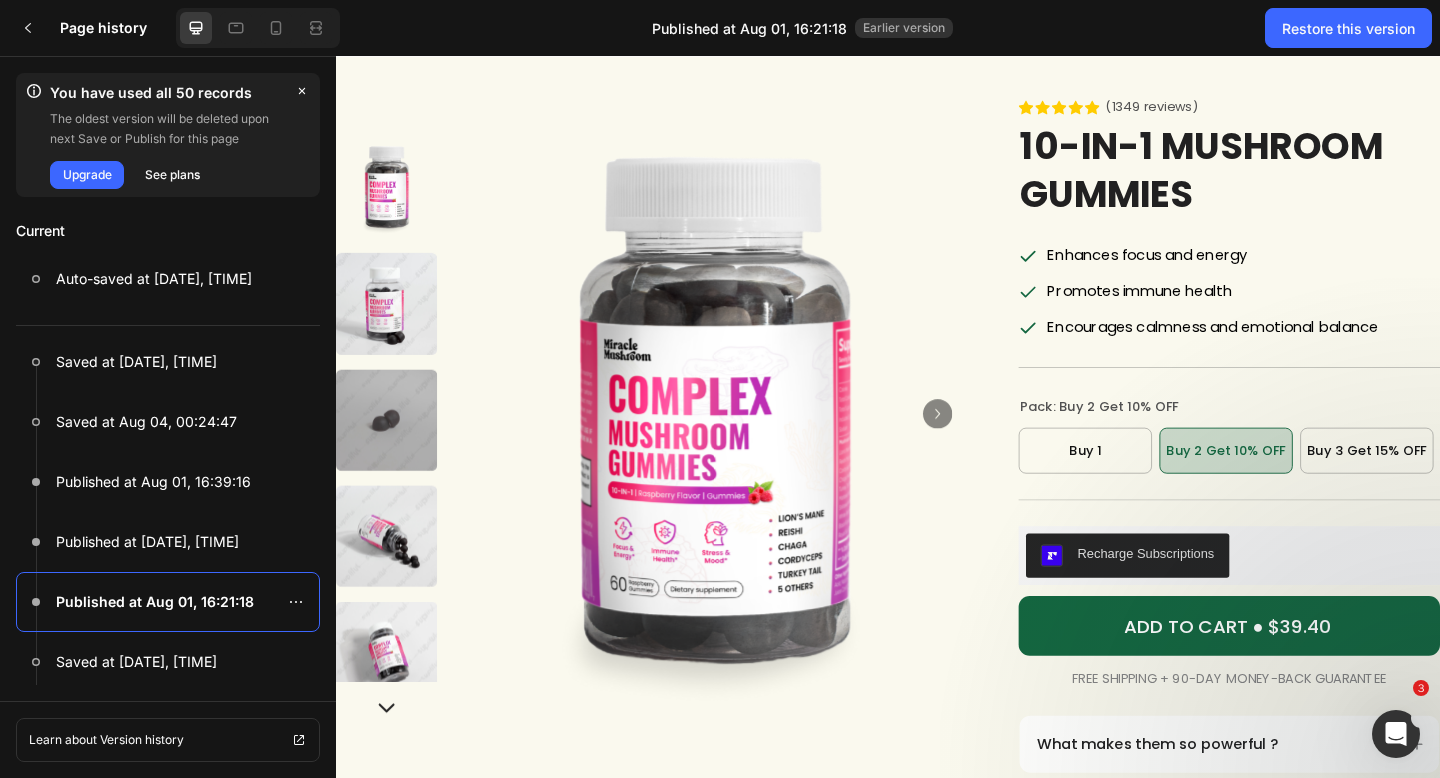 click on "Pack: Buy 2 Get 10% OFF" at bounding box center (1166, 437) 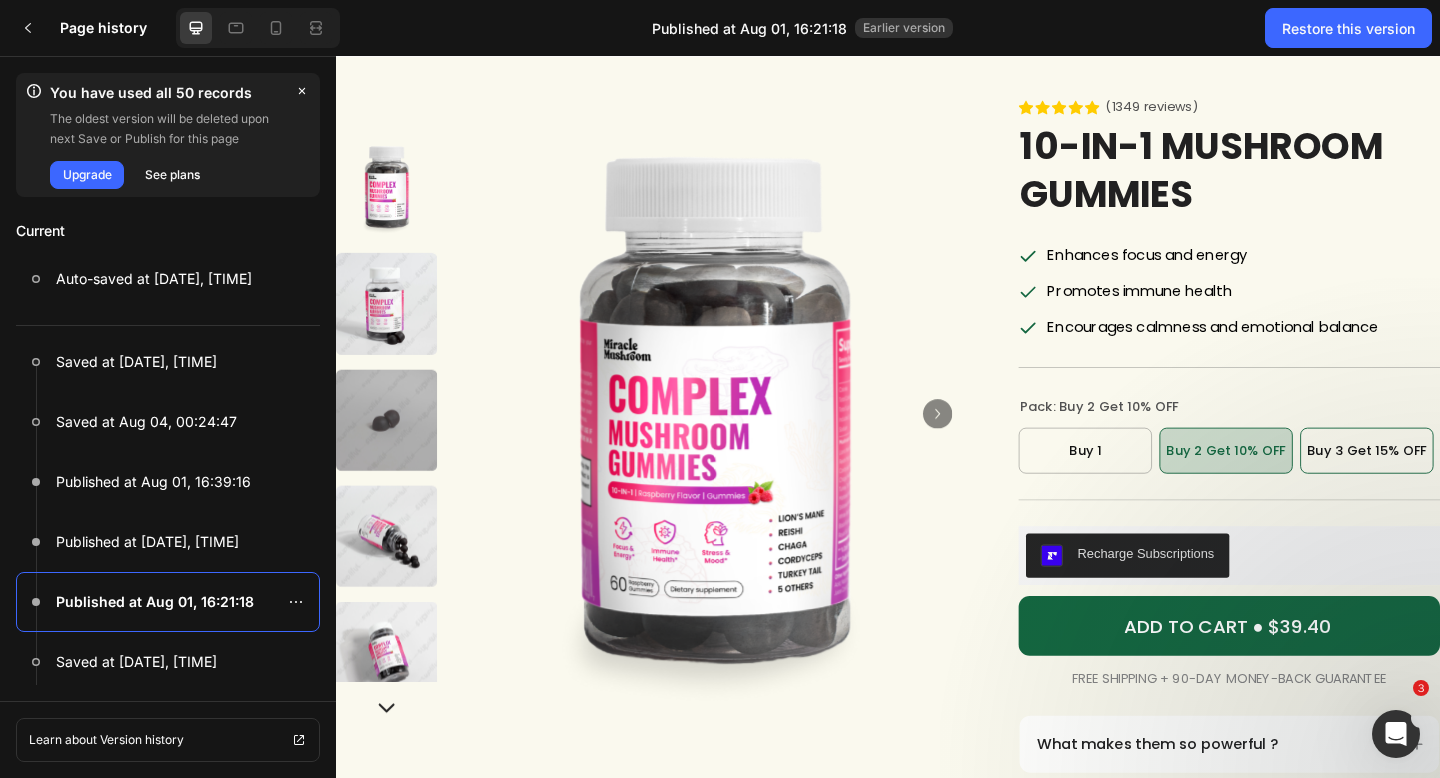 click on "Buy 3 Get 15% OFF" at bounding box center [1457, 485] 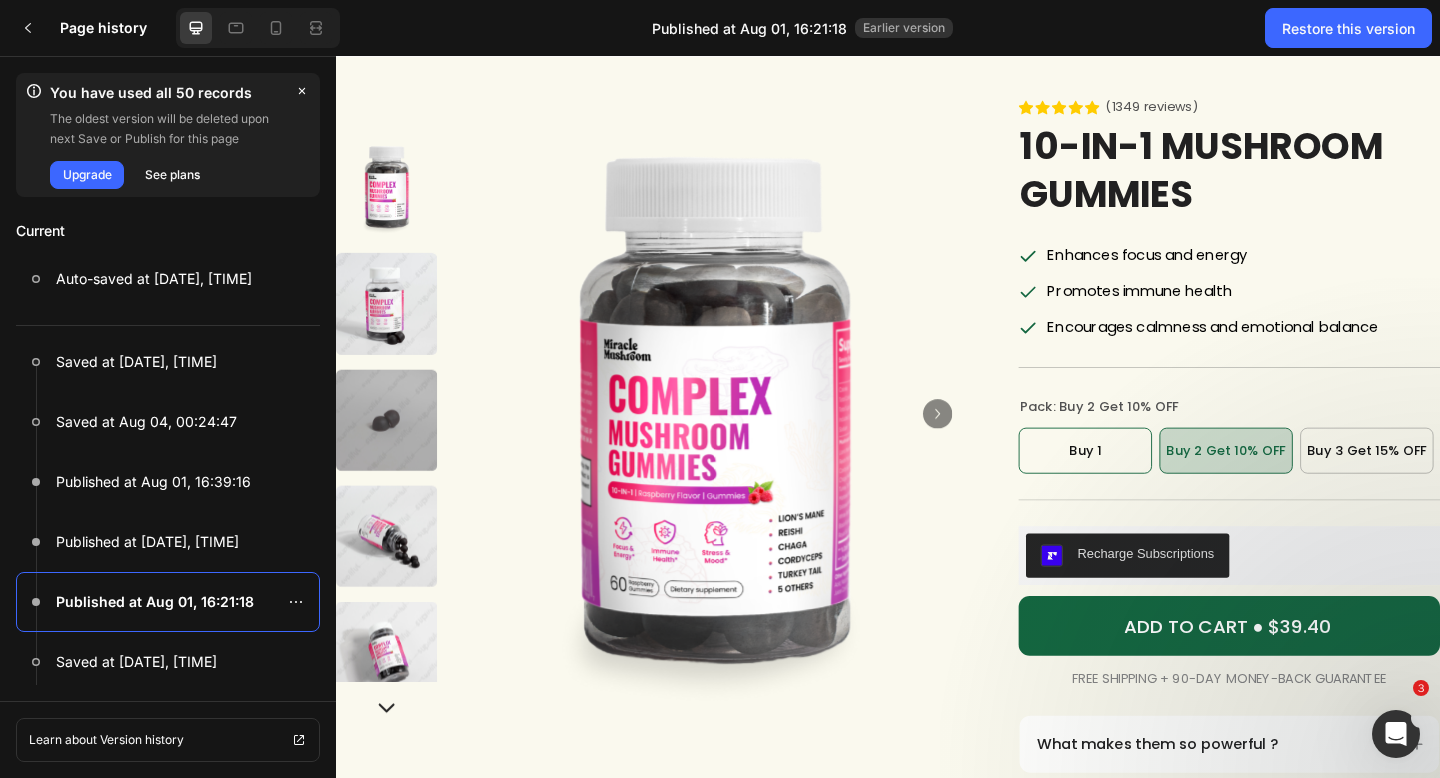 click on "Buy 1" at bounding box center (1150, 485) 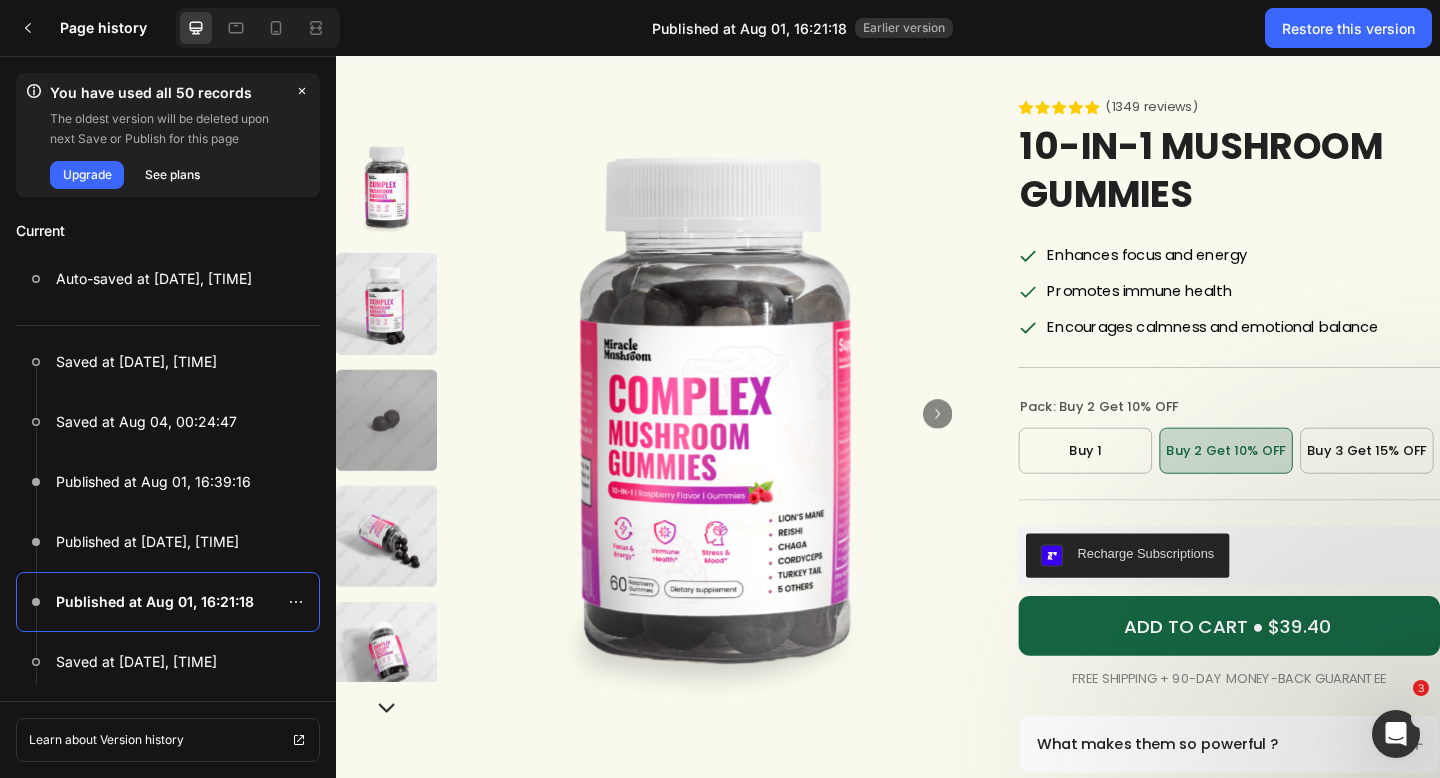 click on "Buy 2 Get 10% OFF" at bounding box center (1304, 485) 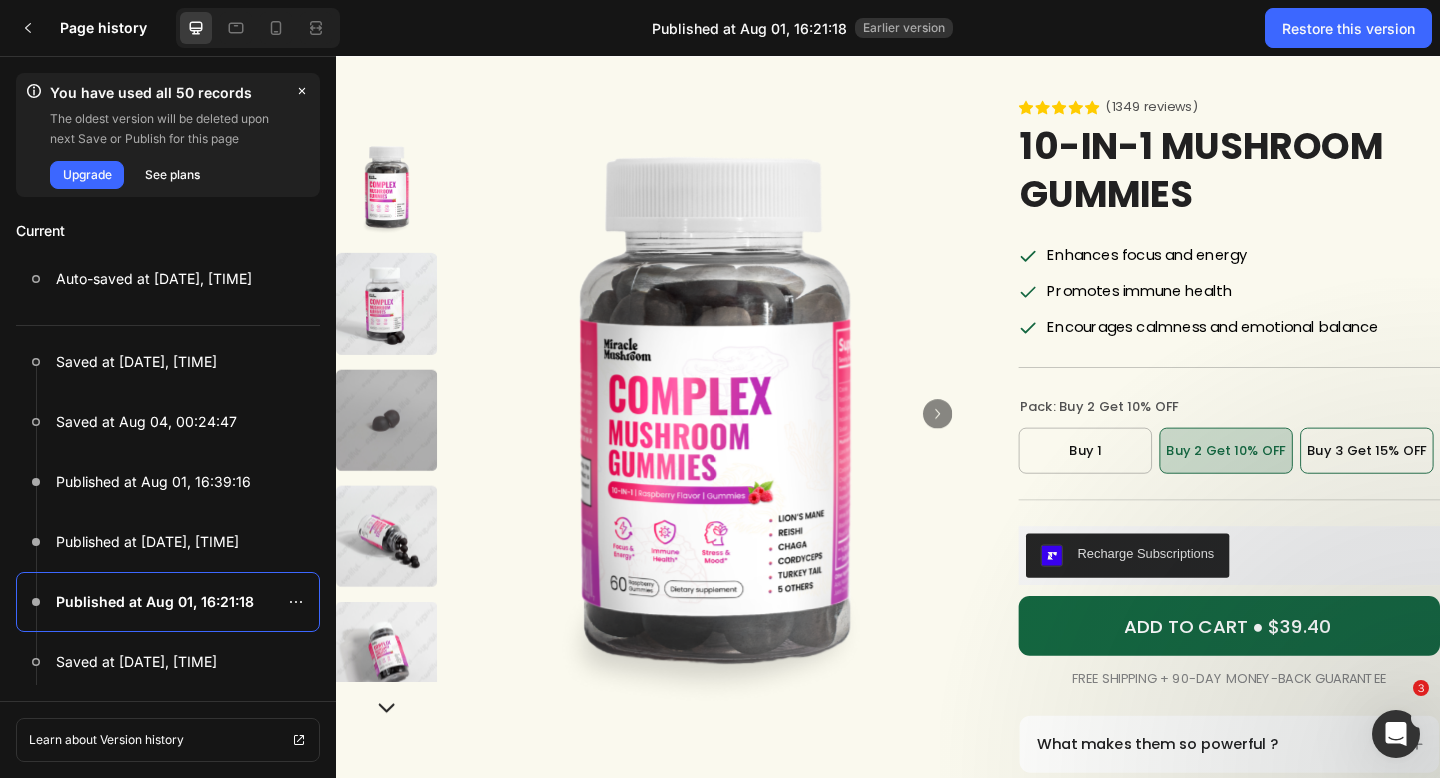 click on "Buy 3 Get 15% OFF" at bounding box center (1457, 485) 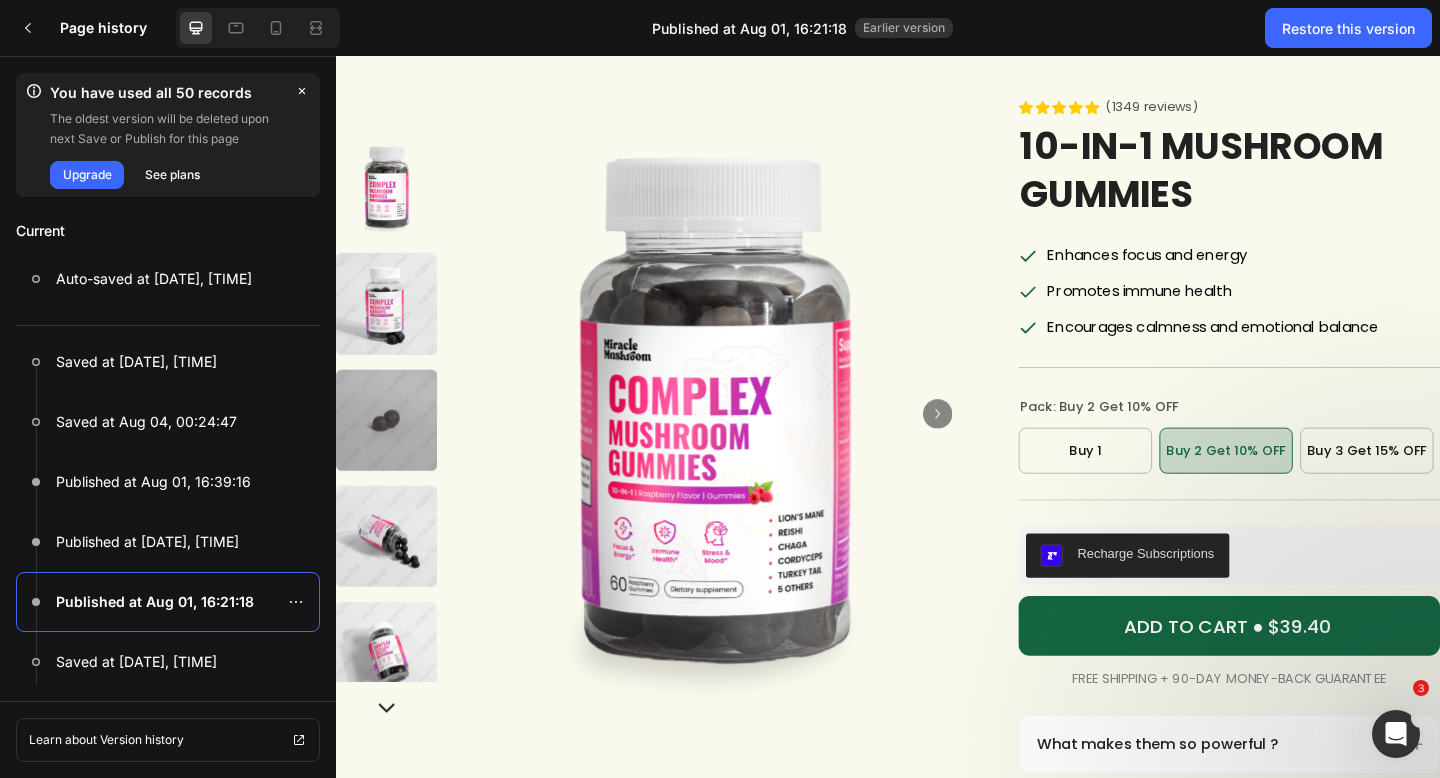 drag, startPoint x: 1118, startPoint y: 419, endPoint x: 1226, endPoint y: 423, distance: 108.07405 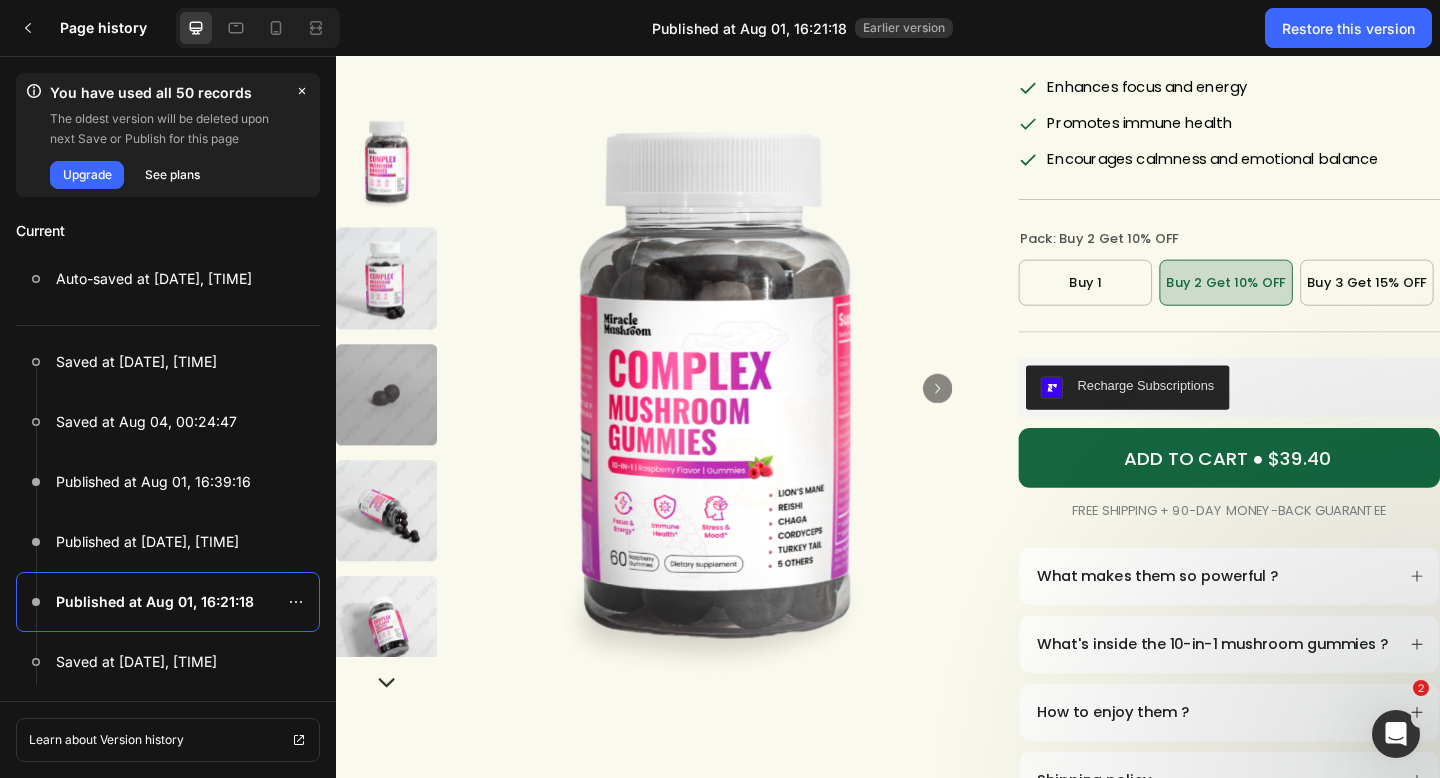 scroll, scrollTop: 77, scrollLeft: 0, axis: vertical 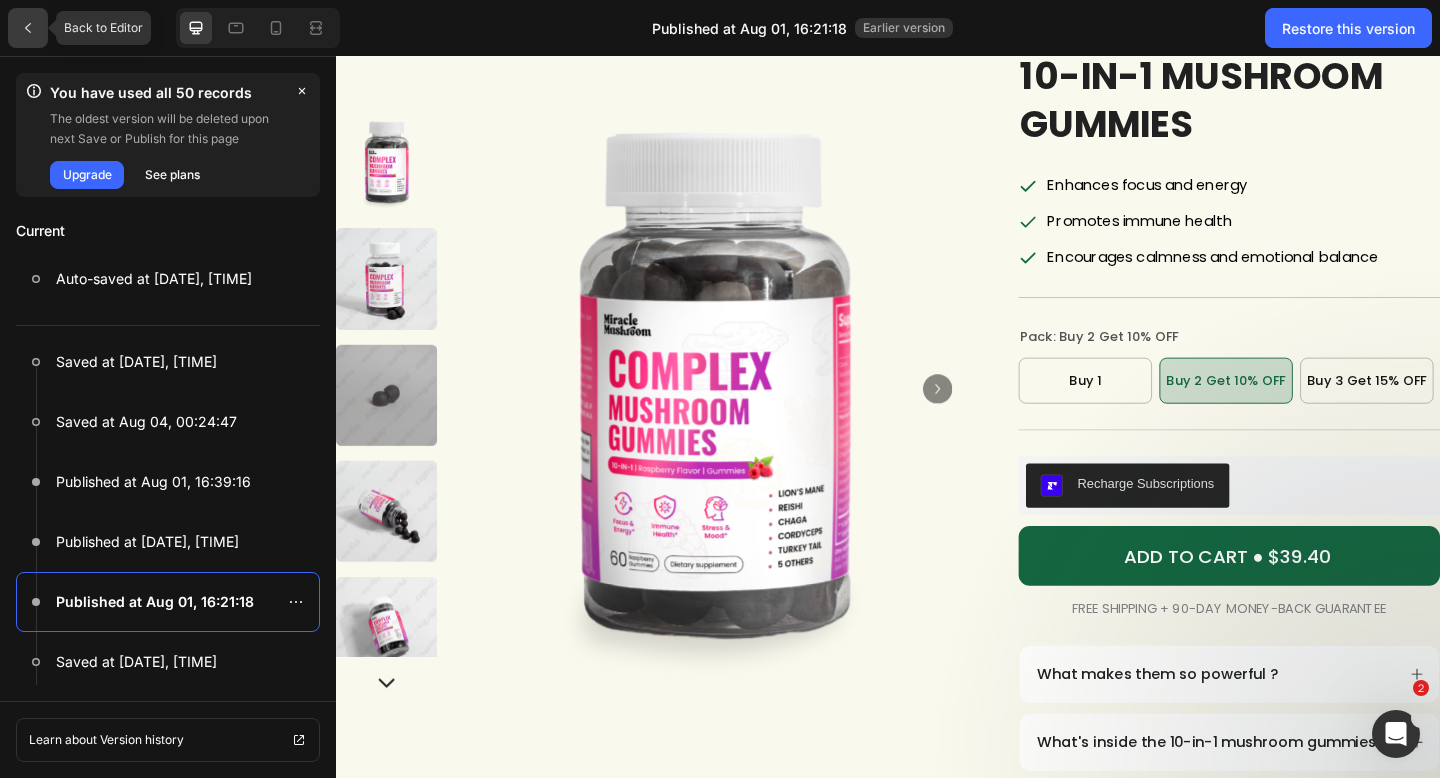 click 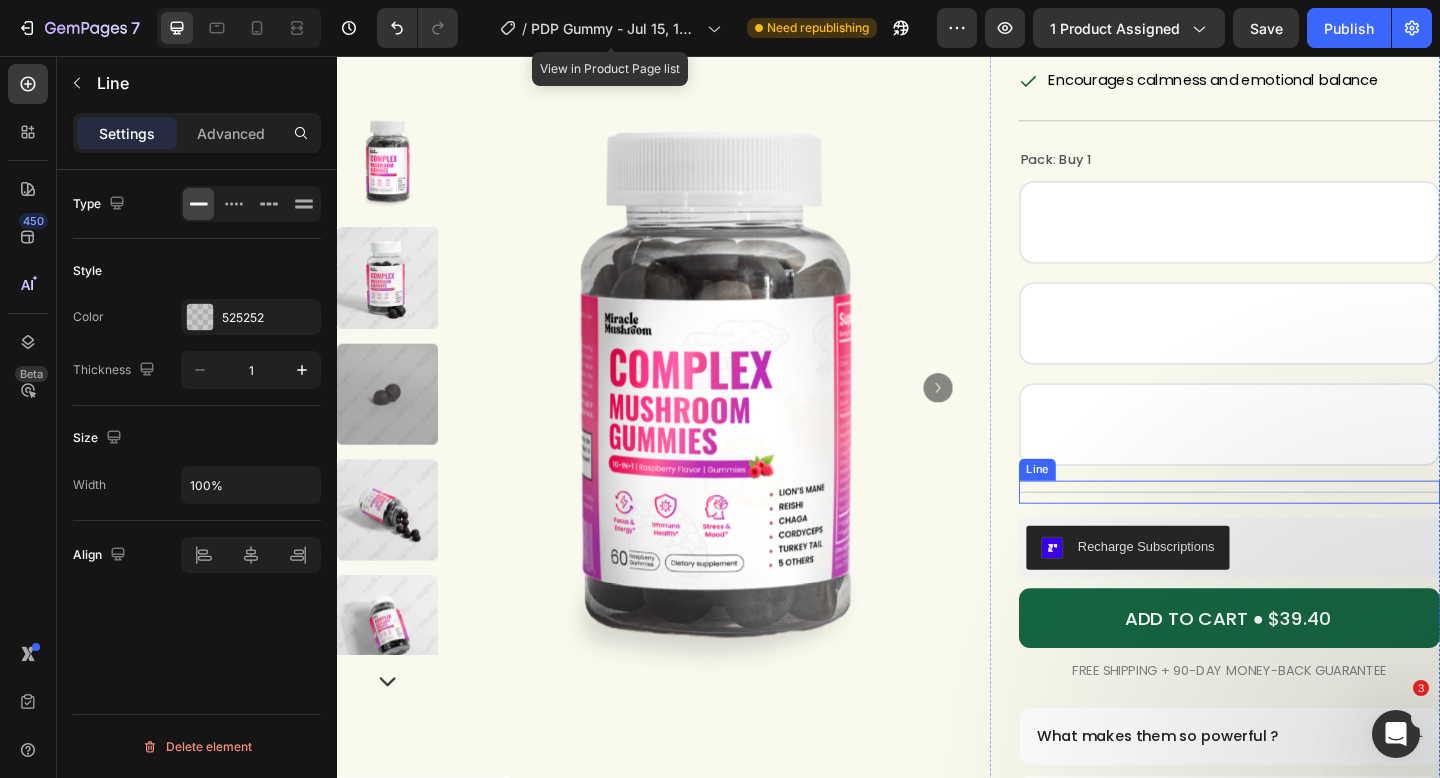 click on "Title Line" at bounding box center (1308, 530) 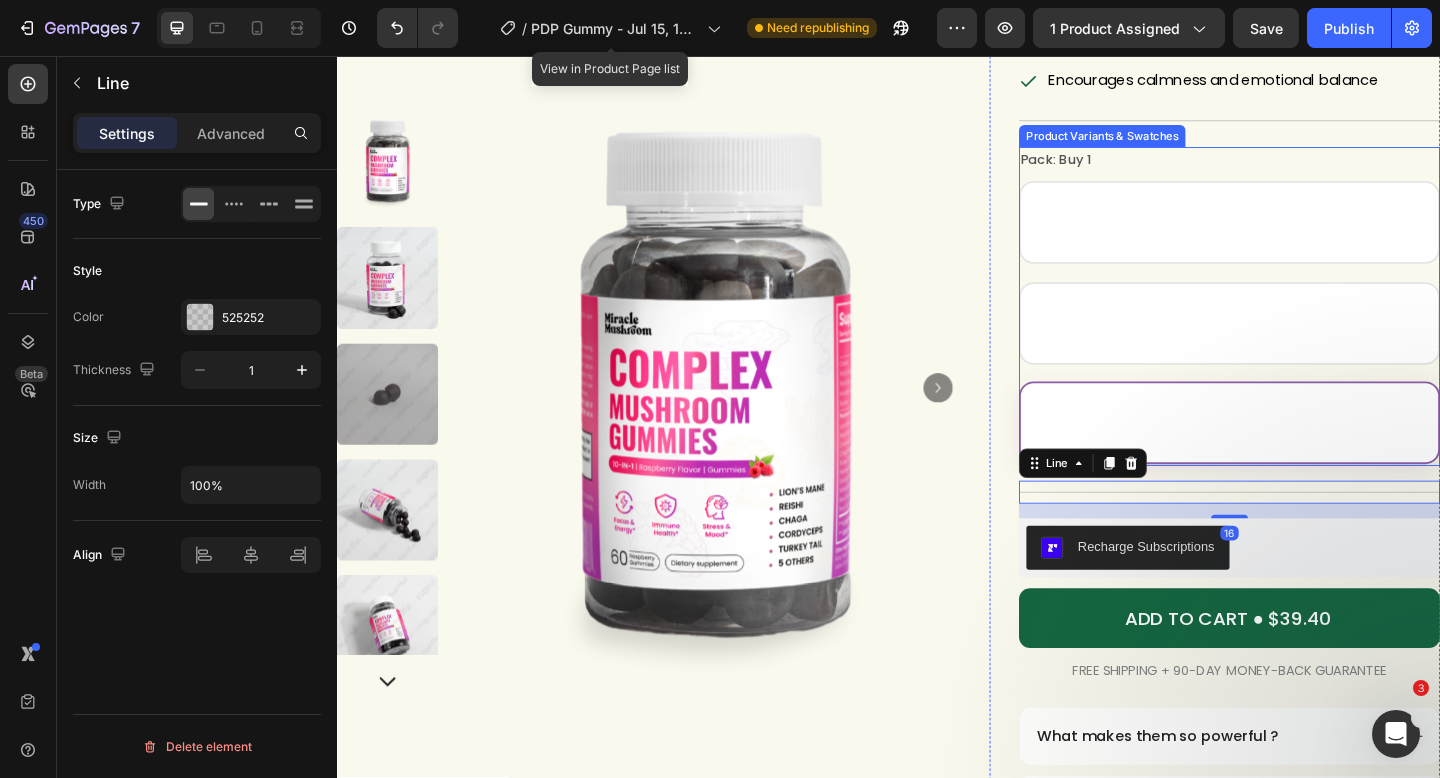 click on "Buy 3 Get 15% OFF" at bounding box center (1308, 455) 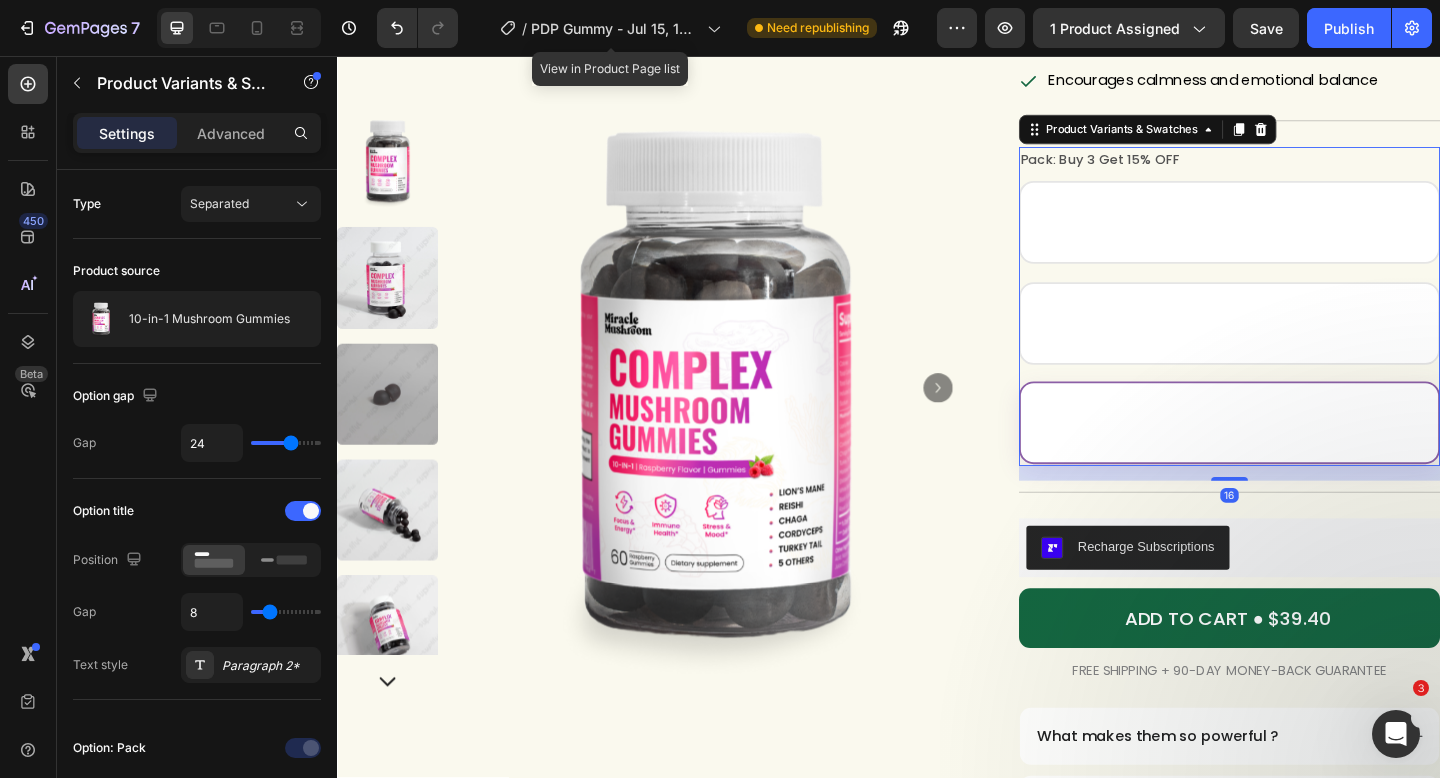 click on "Buy 3 Get 15% OFF" at bounding box center [1308, 455] 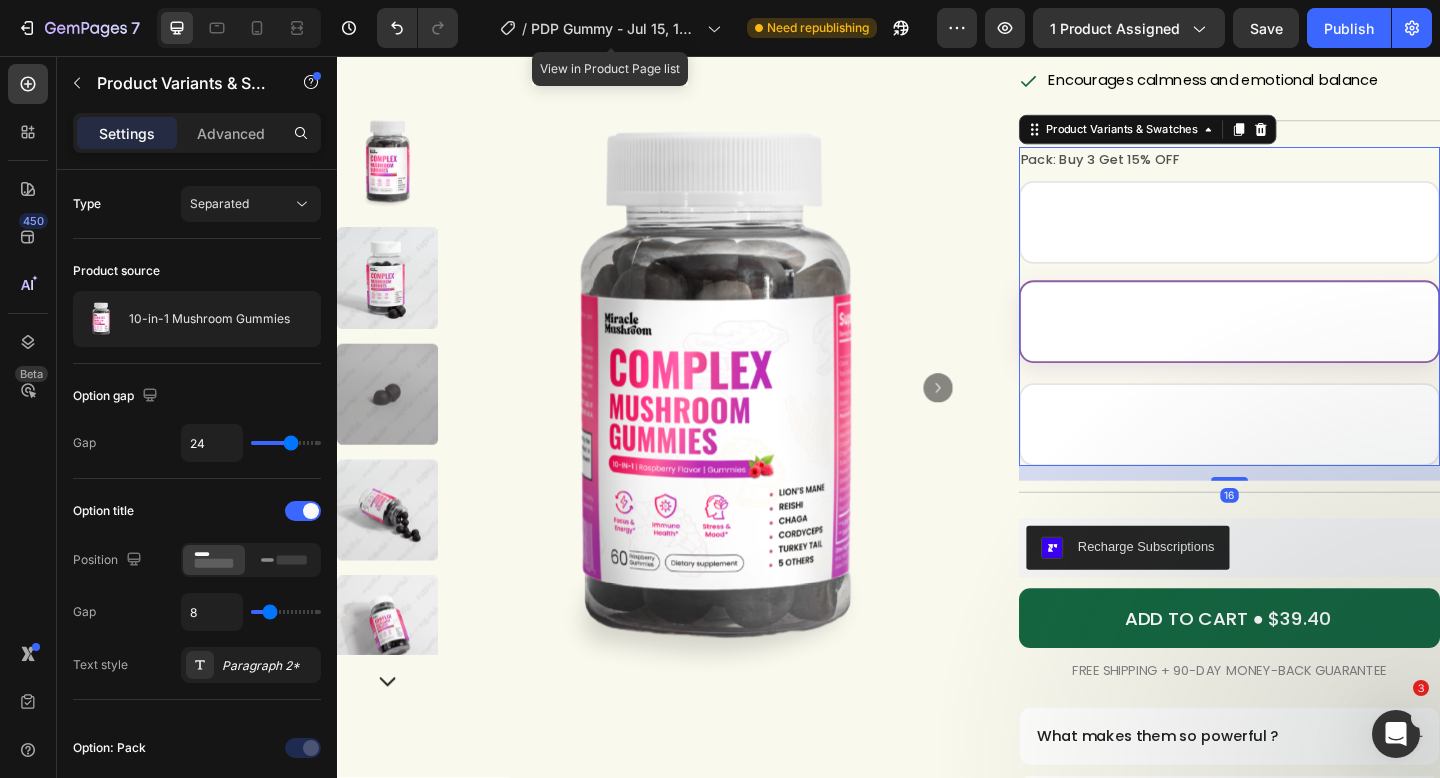 click on "Buy 2 Get 10% OFF" at bounding box center [1308, 345] 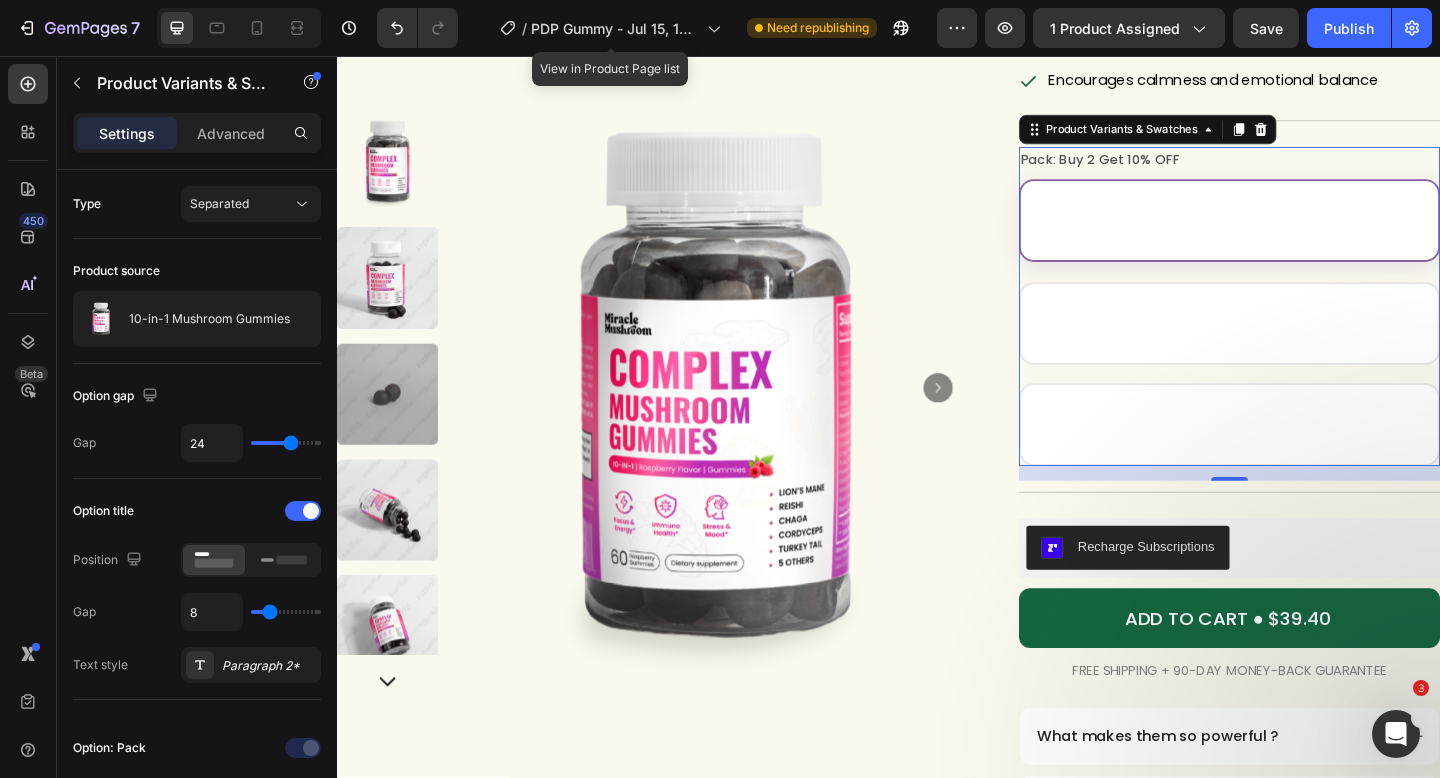 click on "Buy 1" at bounding box center [1308, 235] 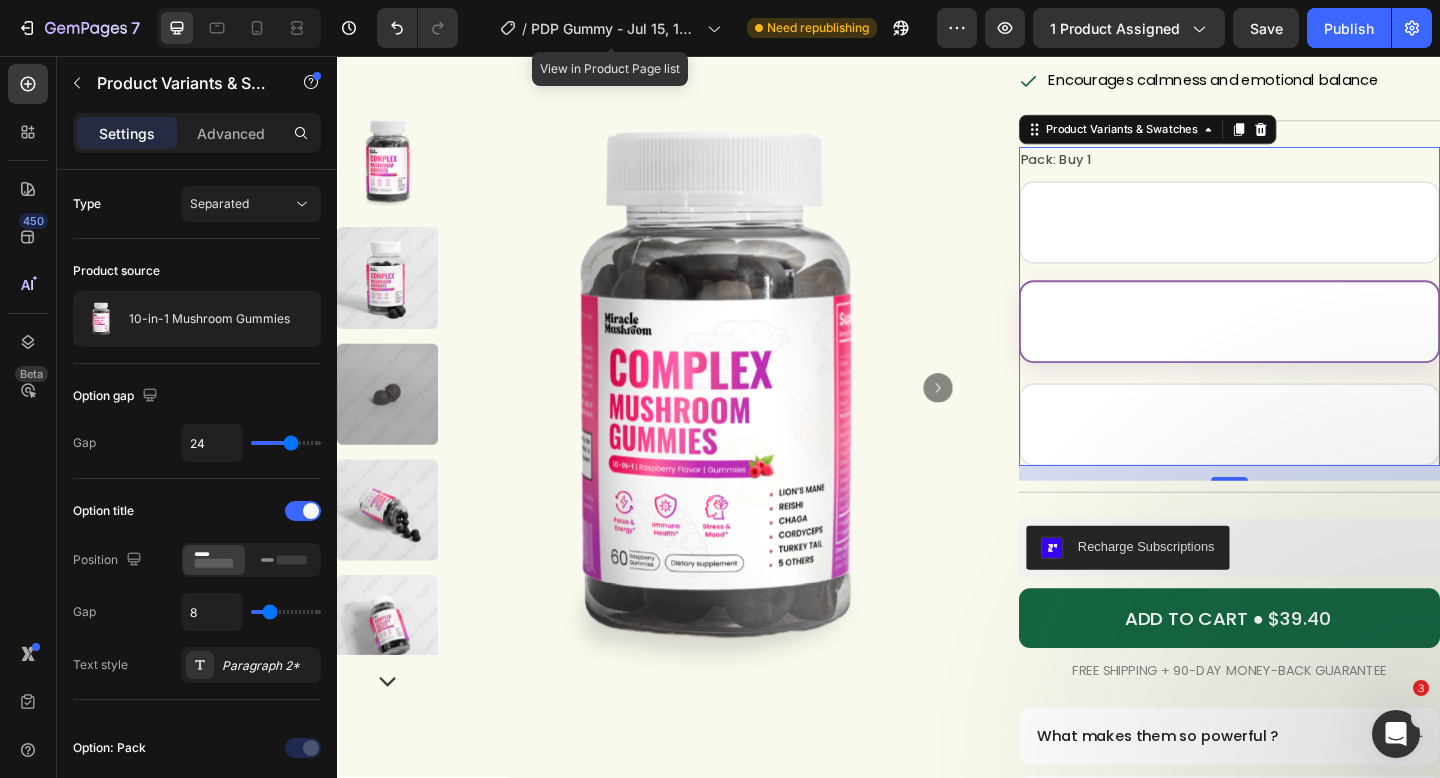 click on "Buy 2 Get 10% OFF" at bounding box center [1308, 345] 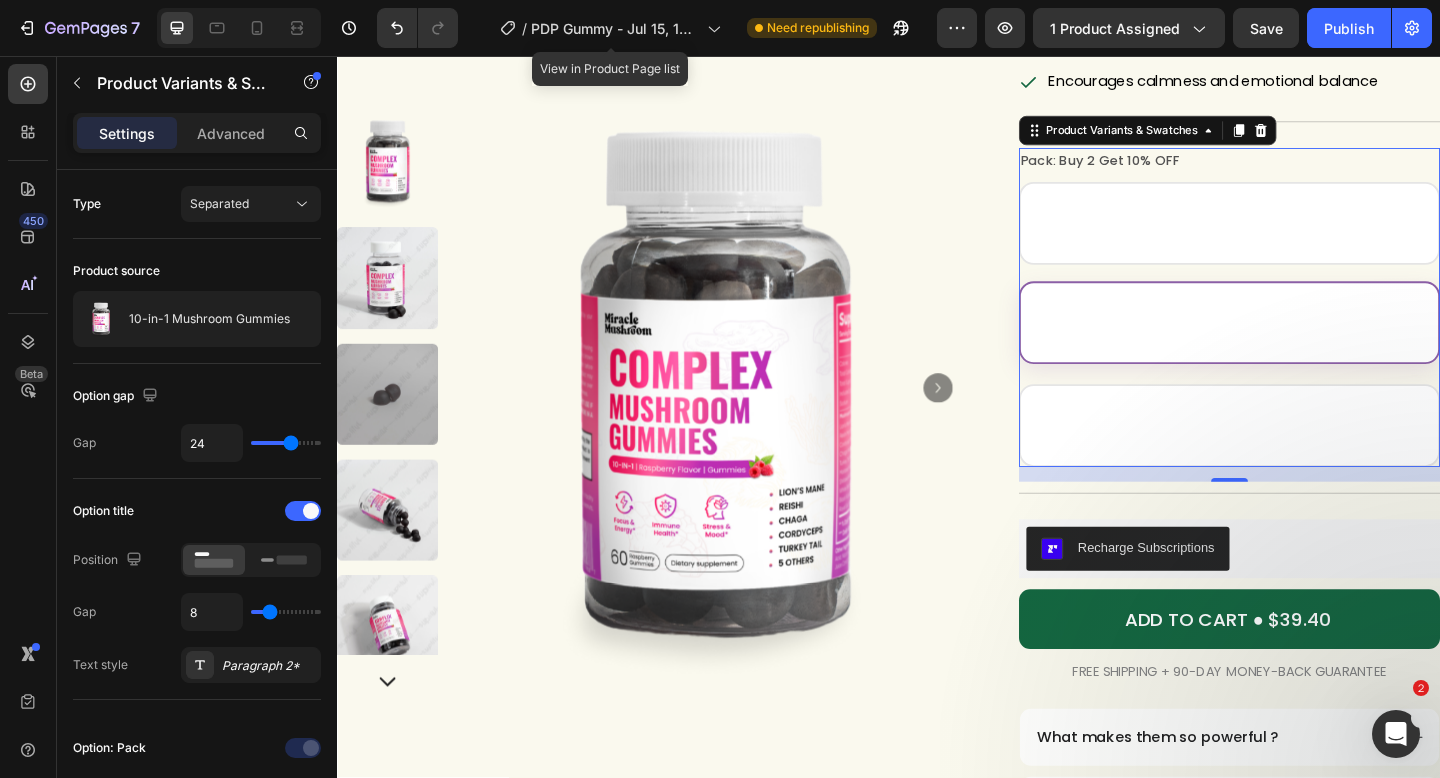 scroll, scrollTop: 278, scrollLeft: 0, axis: vertical 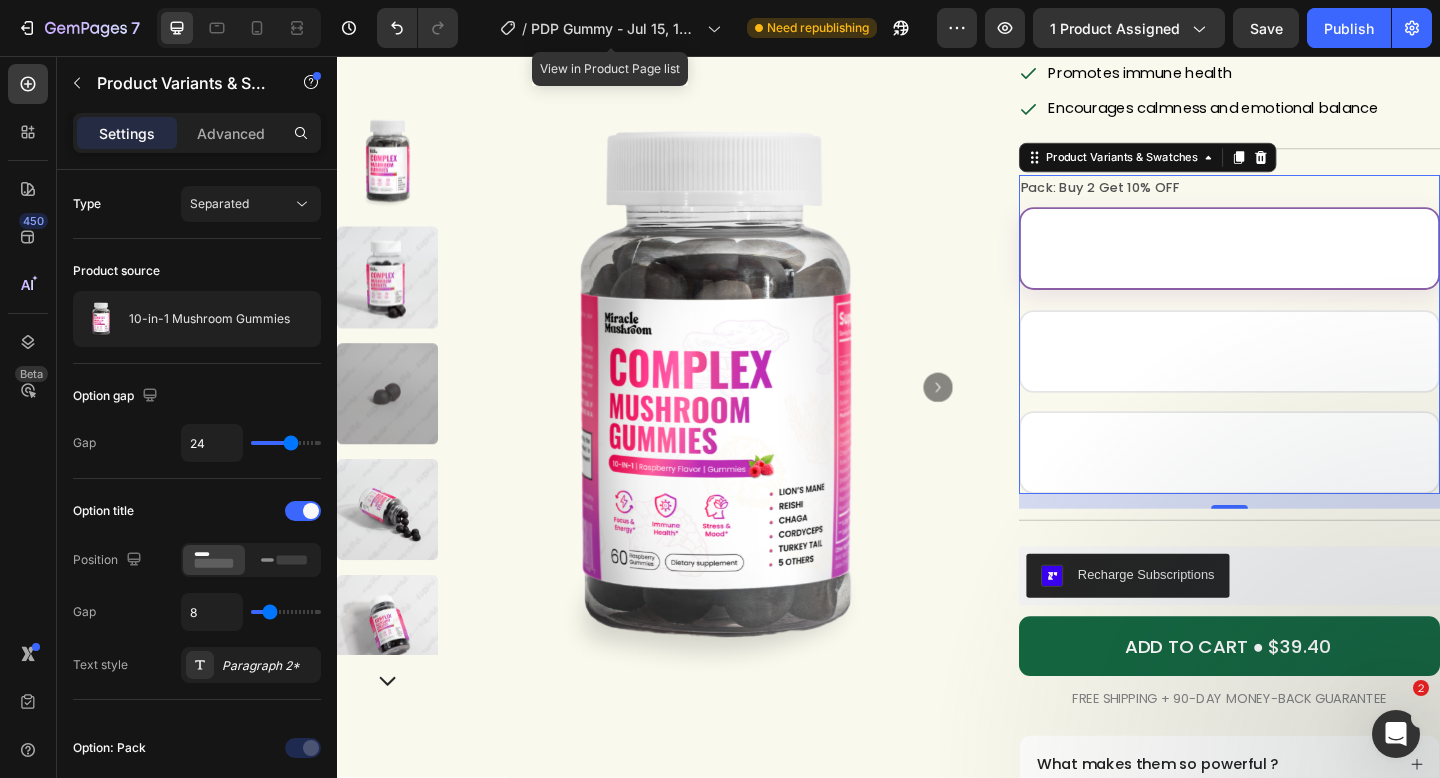 click on "Buy 1" at bounding box center (1308, 266) 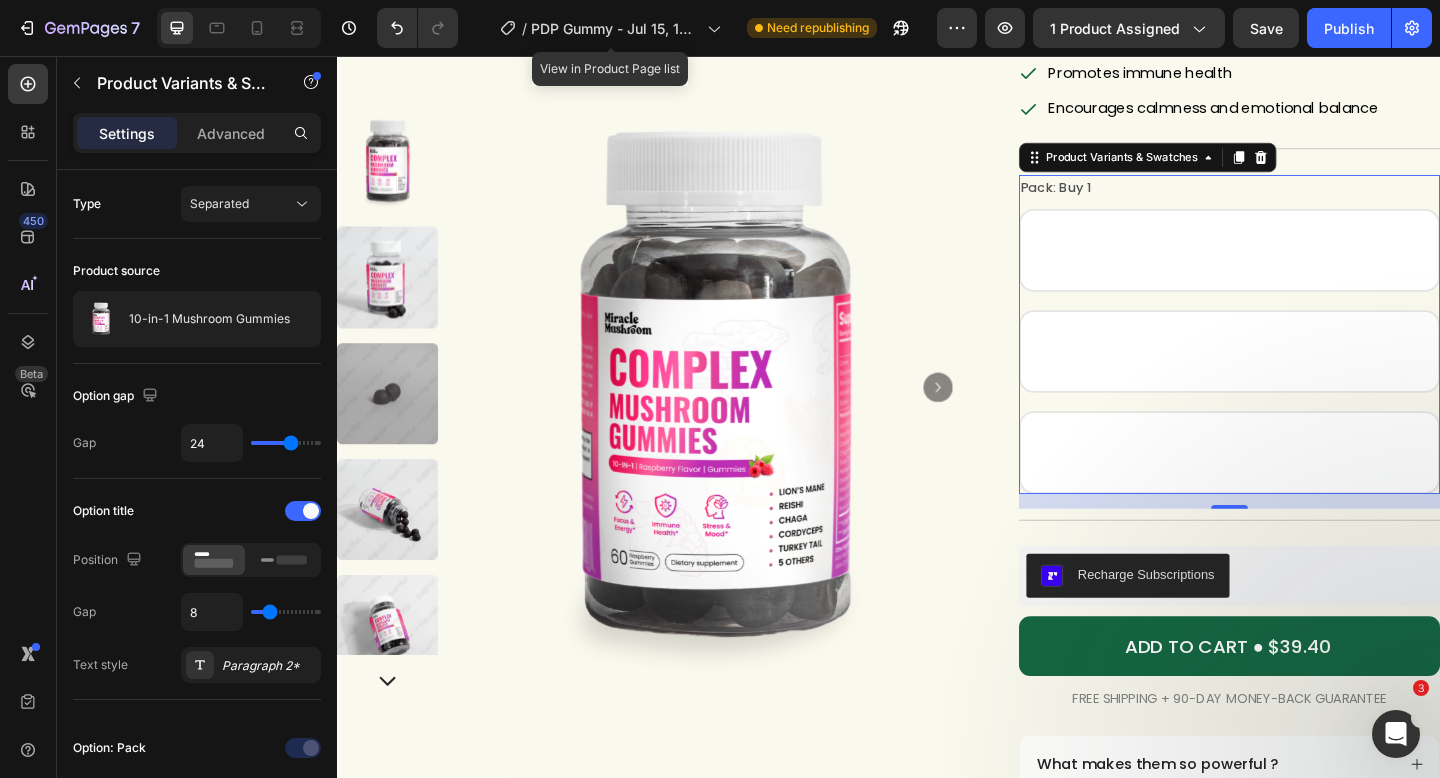 click on "Pack: Buy 1 Buy 1 Buy 1 Buy 1 Buy 2 Get 10% OFF Buy 2 Get 10% OFF Buy 2 Get 10% OFF Buy 3 Get 15% OFF Buy 3 Get 15% OFF Buy 3 Get 15% OFF" at bounding box center (1308, 359) 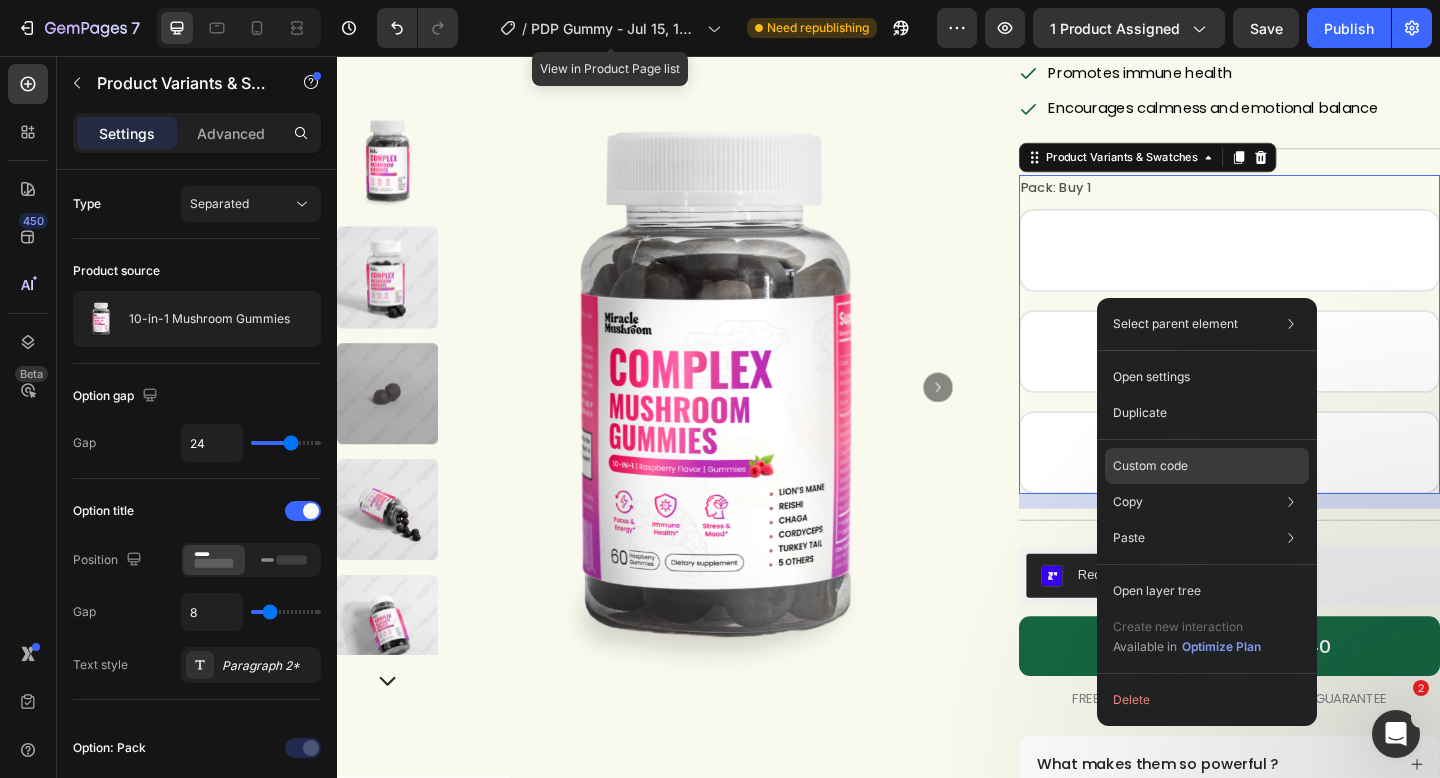 click on "Custom code" at bounding box center [1150, 466] 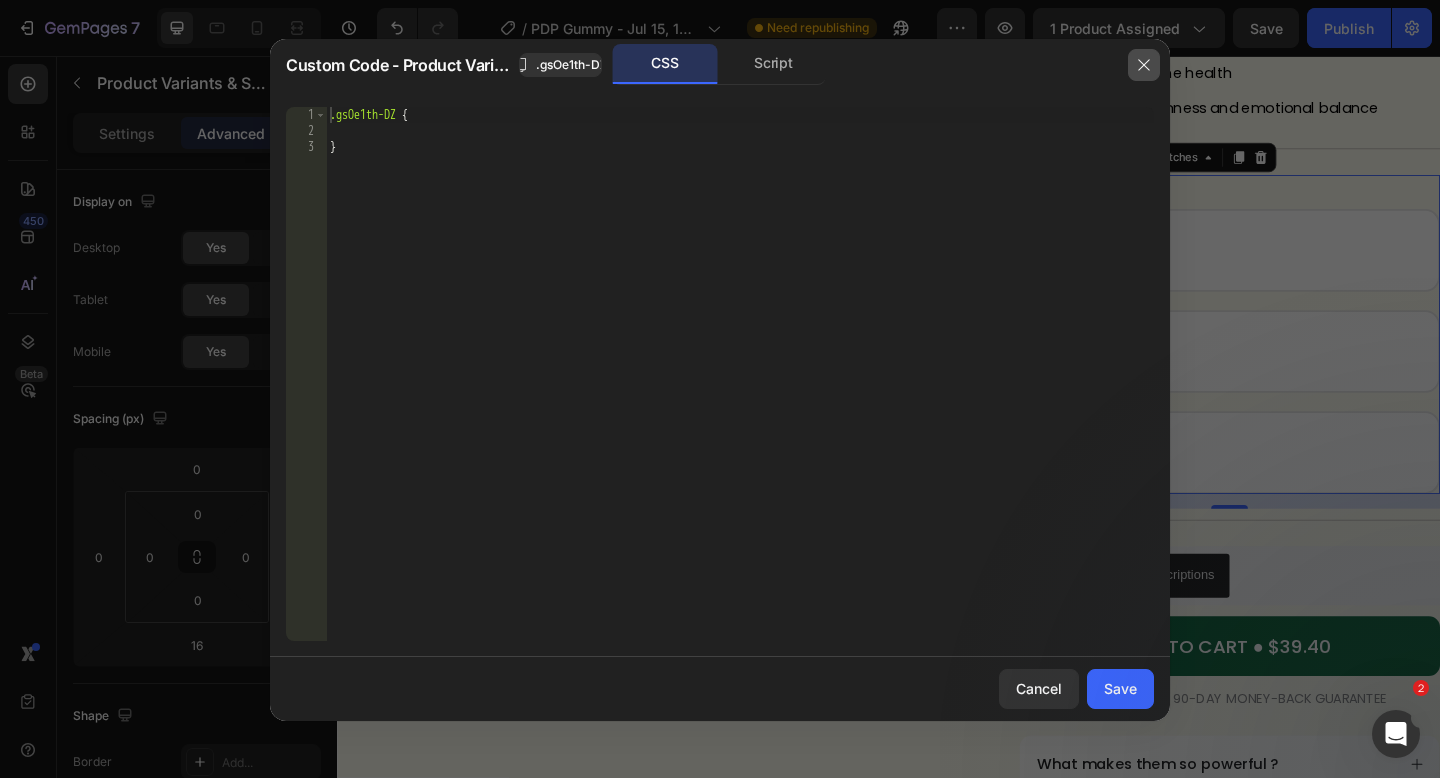 click 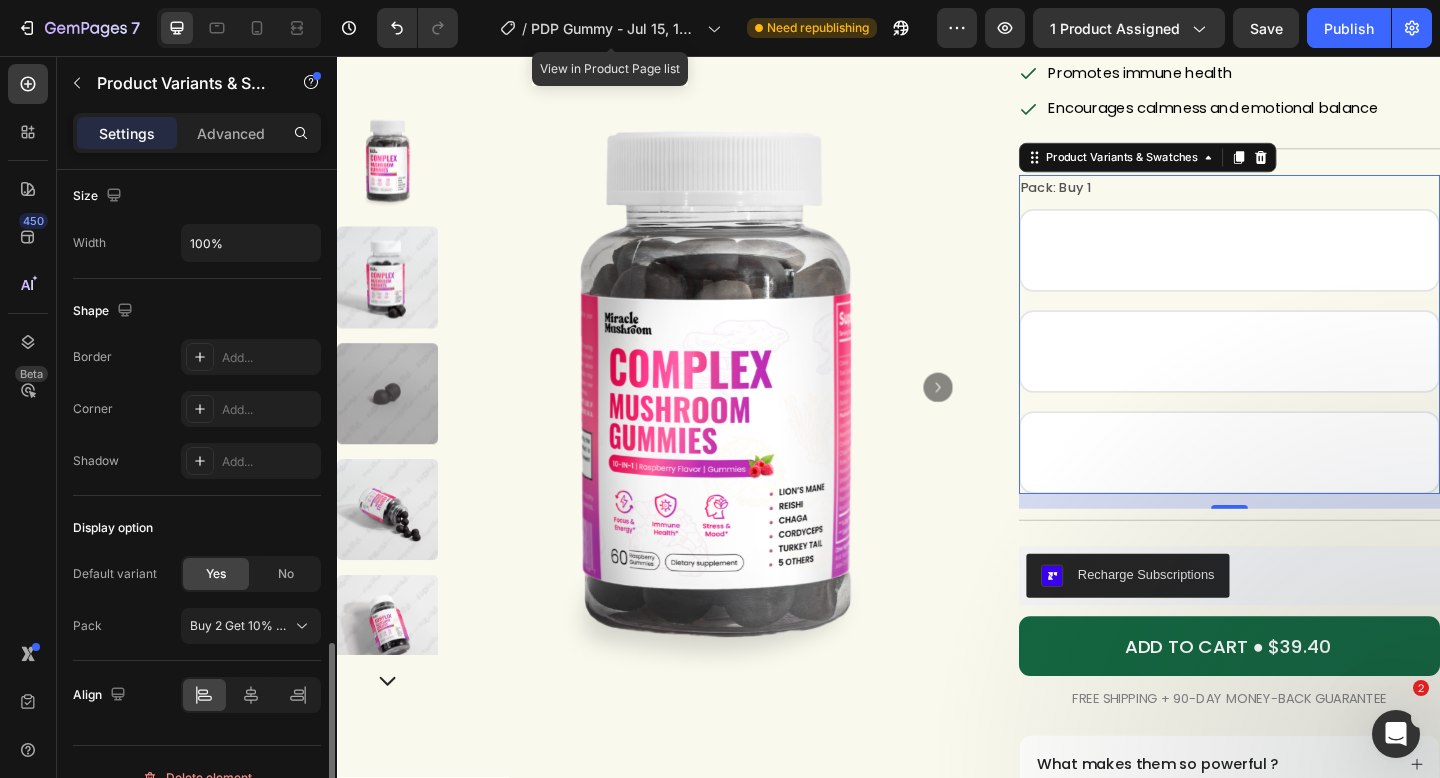scroll, scrollTop: 1312, scrollLeft: 0, axis: vertical 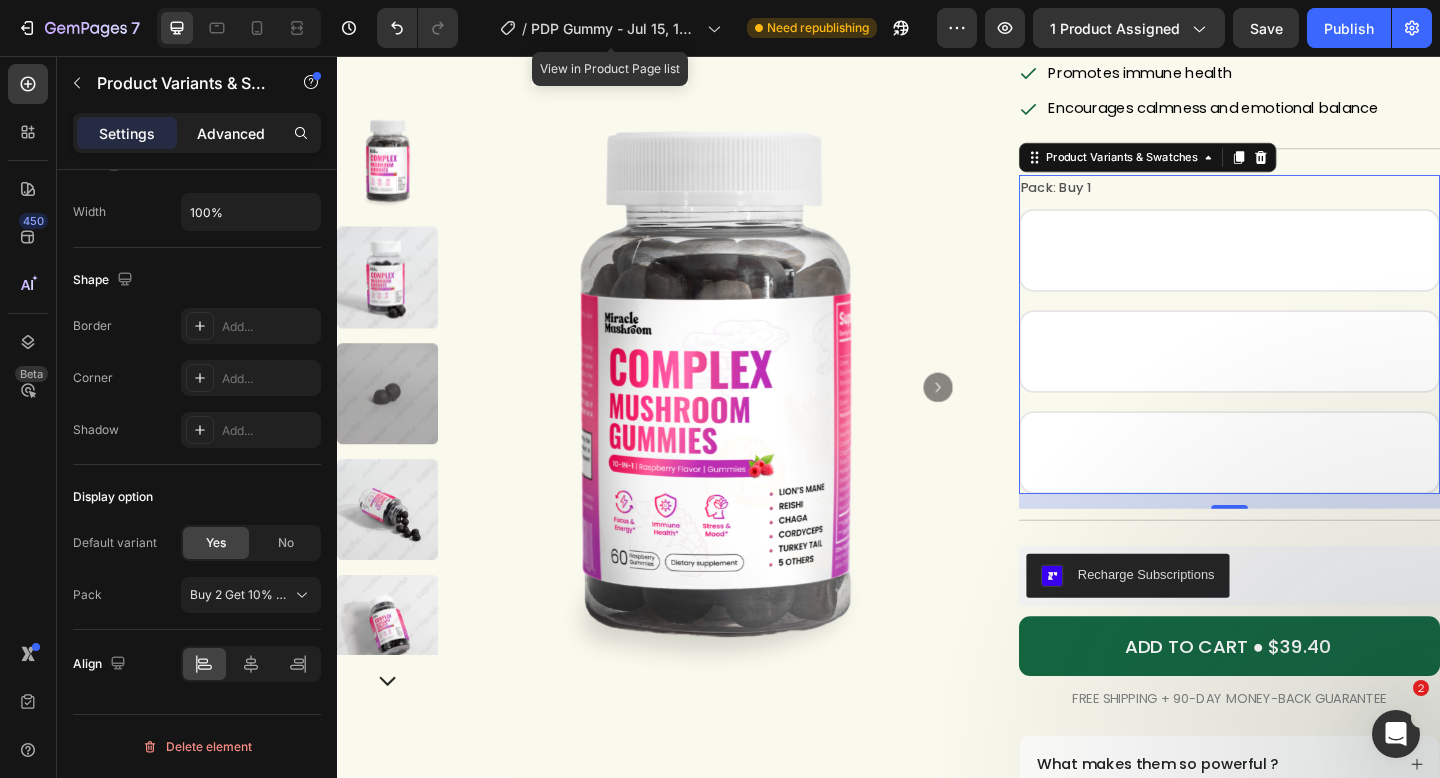 click on "Advanced" 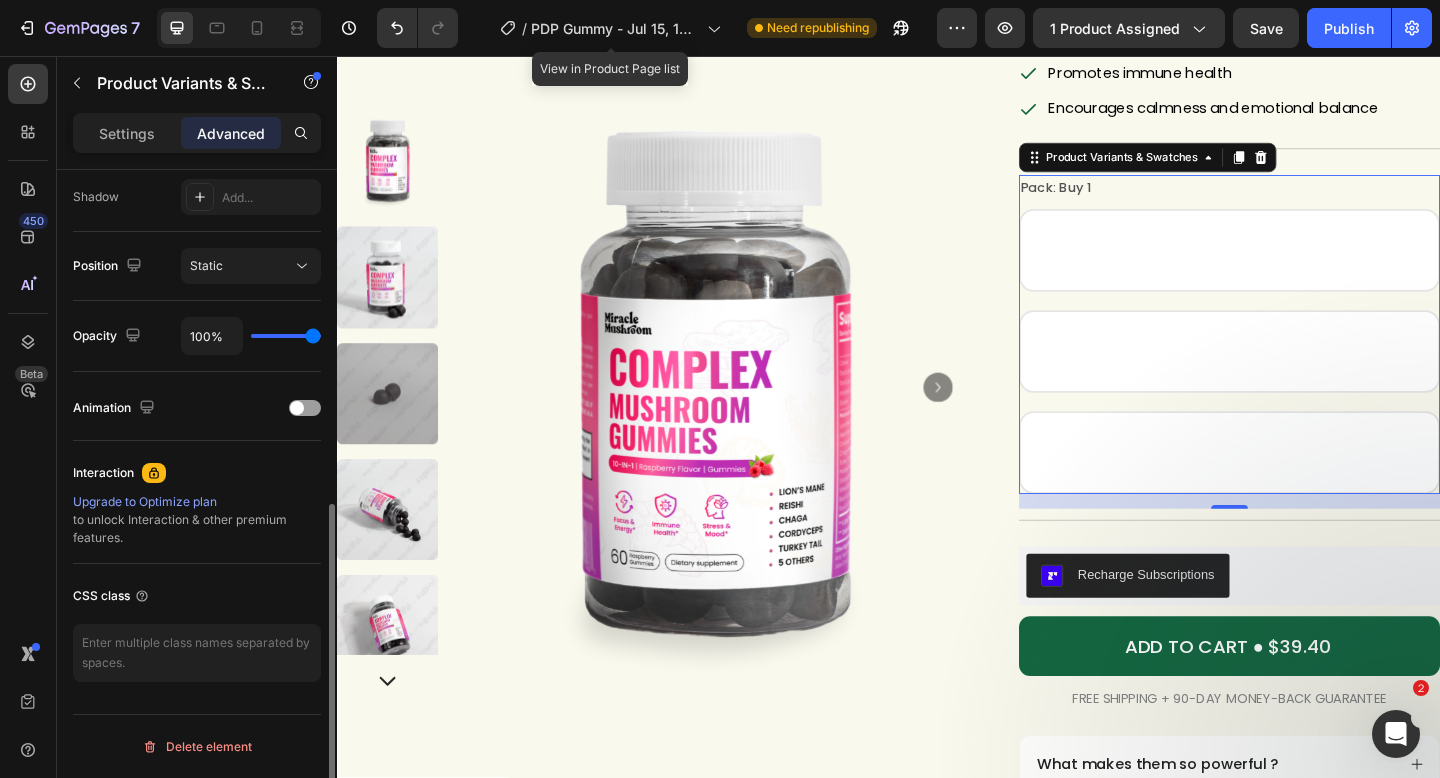 scroll, scrollTop: 669, scrollLeft: 0, axis: vertical 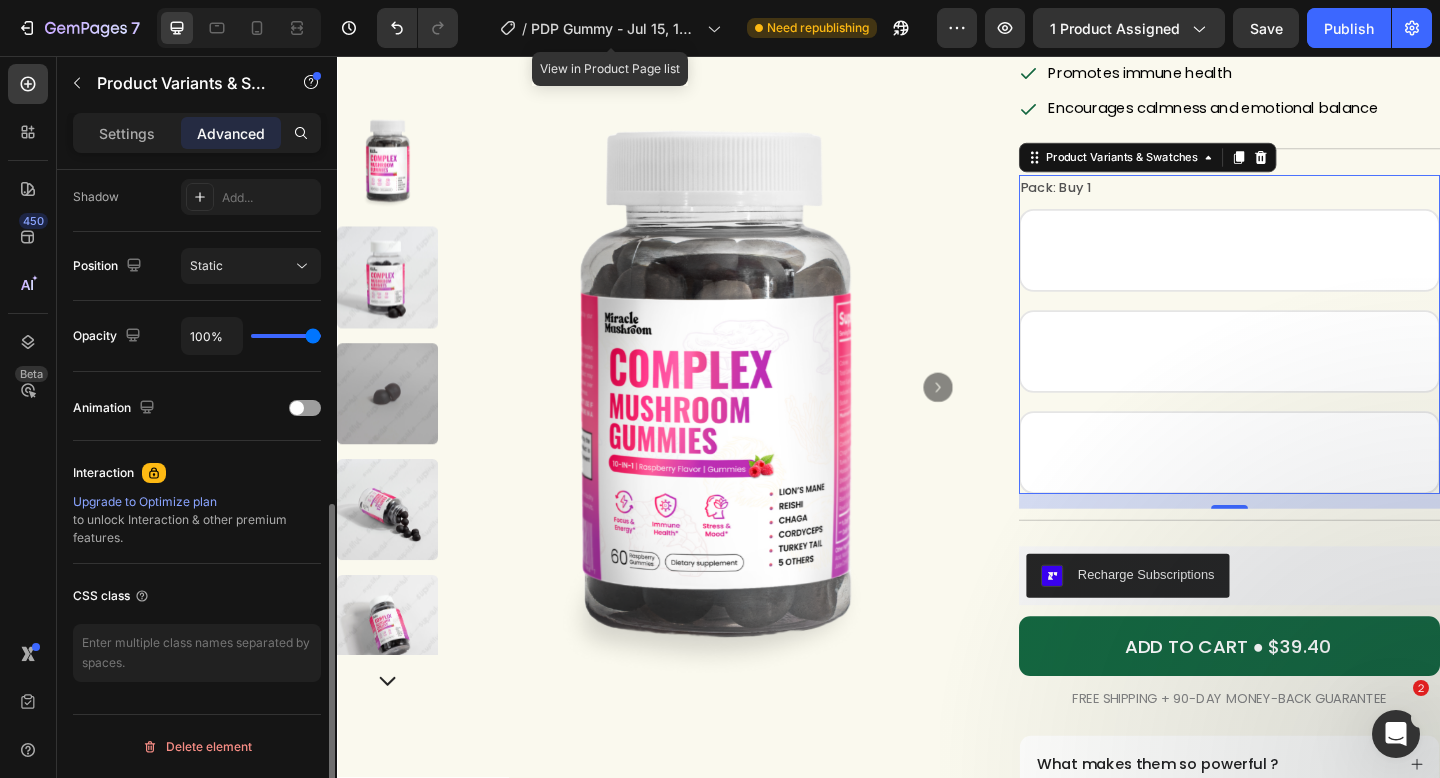 click on "CSS class" at bounding box center [111, 596] 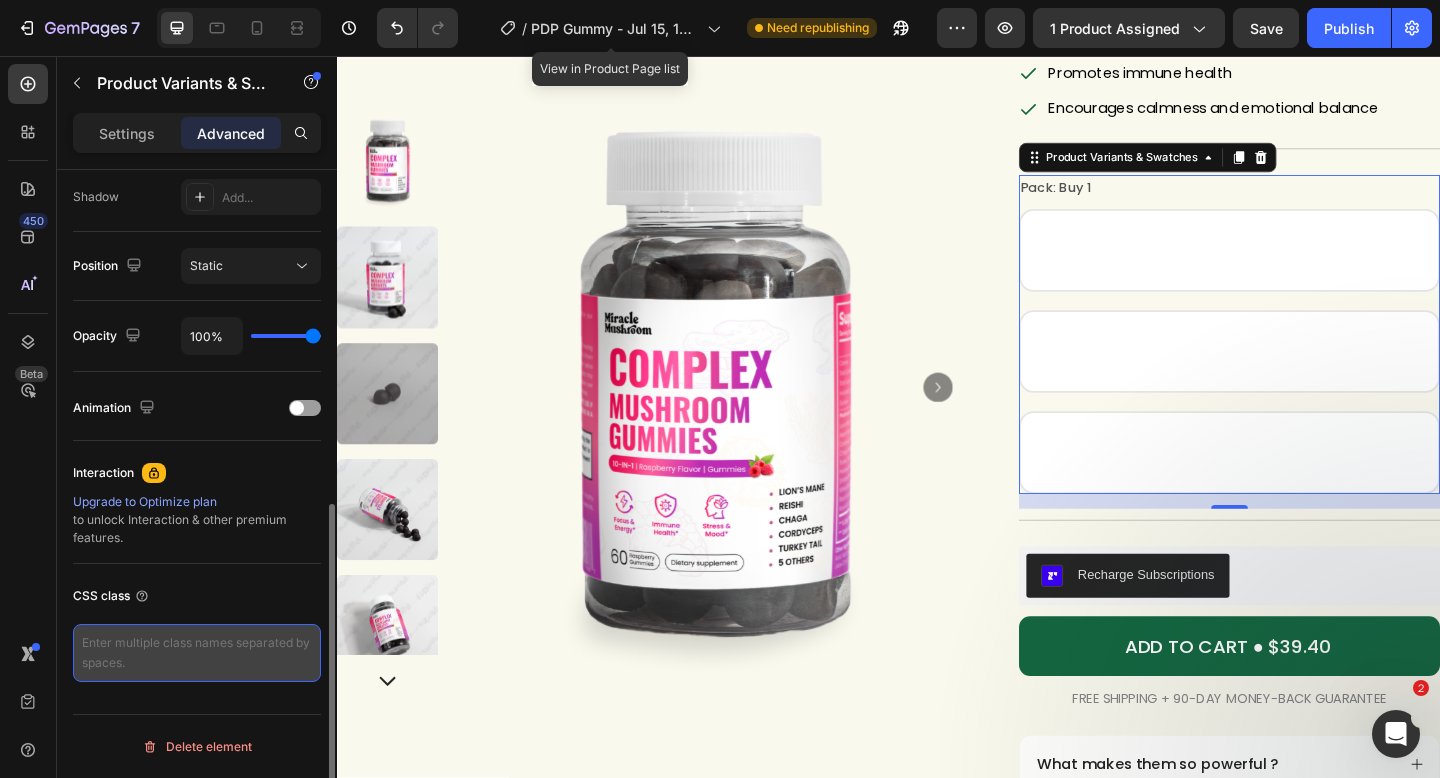 click at bounding box center (197, 653) 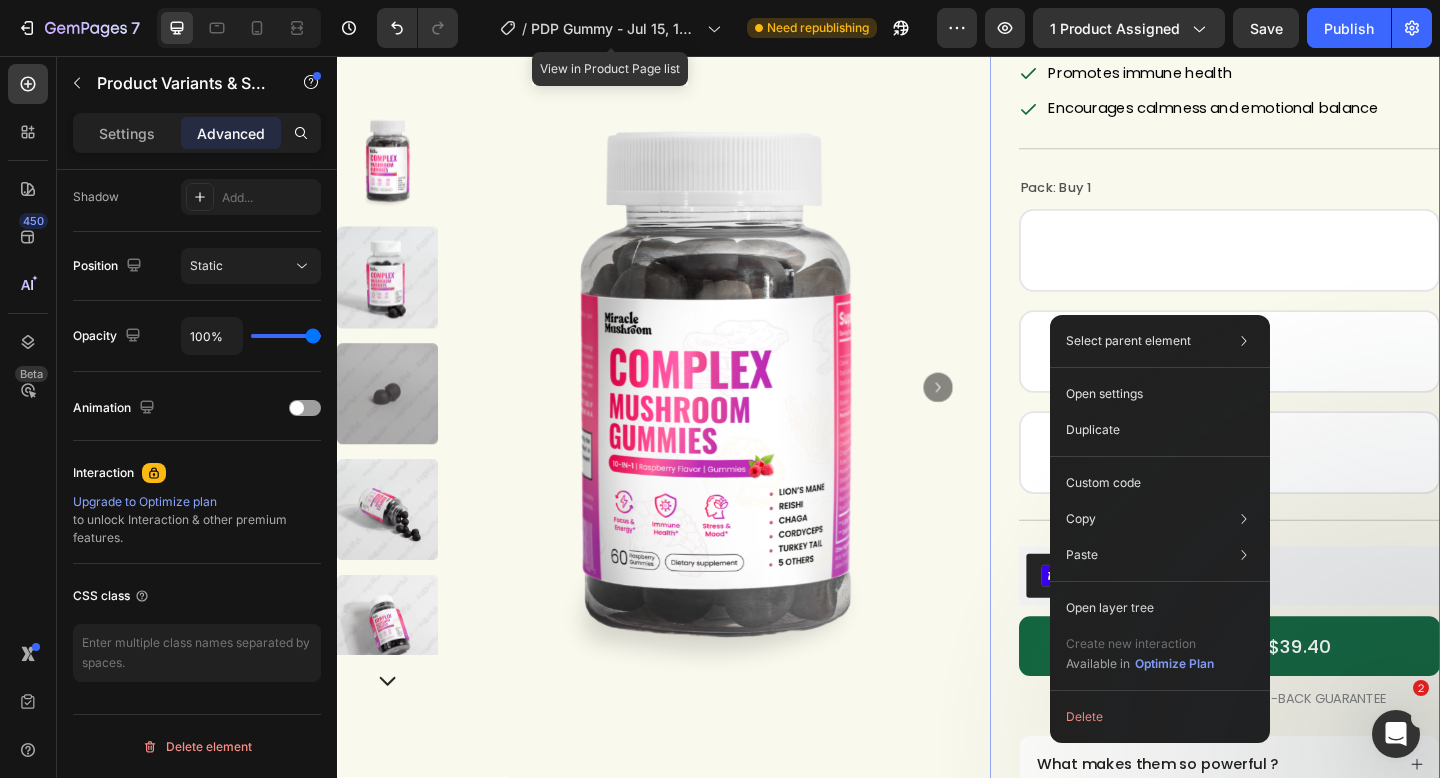 click on "Icon Icon Icon Icon Icon Icon List (1349 reviews) Text Block Row 10-in-1 Mushroom Gummies Product Title
Enhances focus and energy
Promotes immune health
Encourages calmness and emotional balance Item List                Title Line Pack: Buy 1 Buy 1 Buy 1 Buy 1 Buy 2 Get 10% OFF Buy 2 Get 10% OFF Buy 2 Get 10% OFF Buy 3 Get 15% OFF Buy 3 Get 15% OFF Buy 3 Get 15% OFF Product Variants & Swatches                Title Line Recharge Subscriptions Recharge Subscriptions ADD TO CART ● $39.40 Add to Cart FREE SHIPPING + 90-DAY MONEY-BACK GUARANTEE Text Block Row
What makes them so powerful ?
What's inside the 10-in-1 mushroom gummies ?
How to enjoy them ?
Shipping policy
Return policy Accordion" at bounding box center [1308, 518] 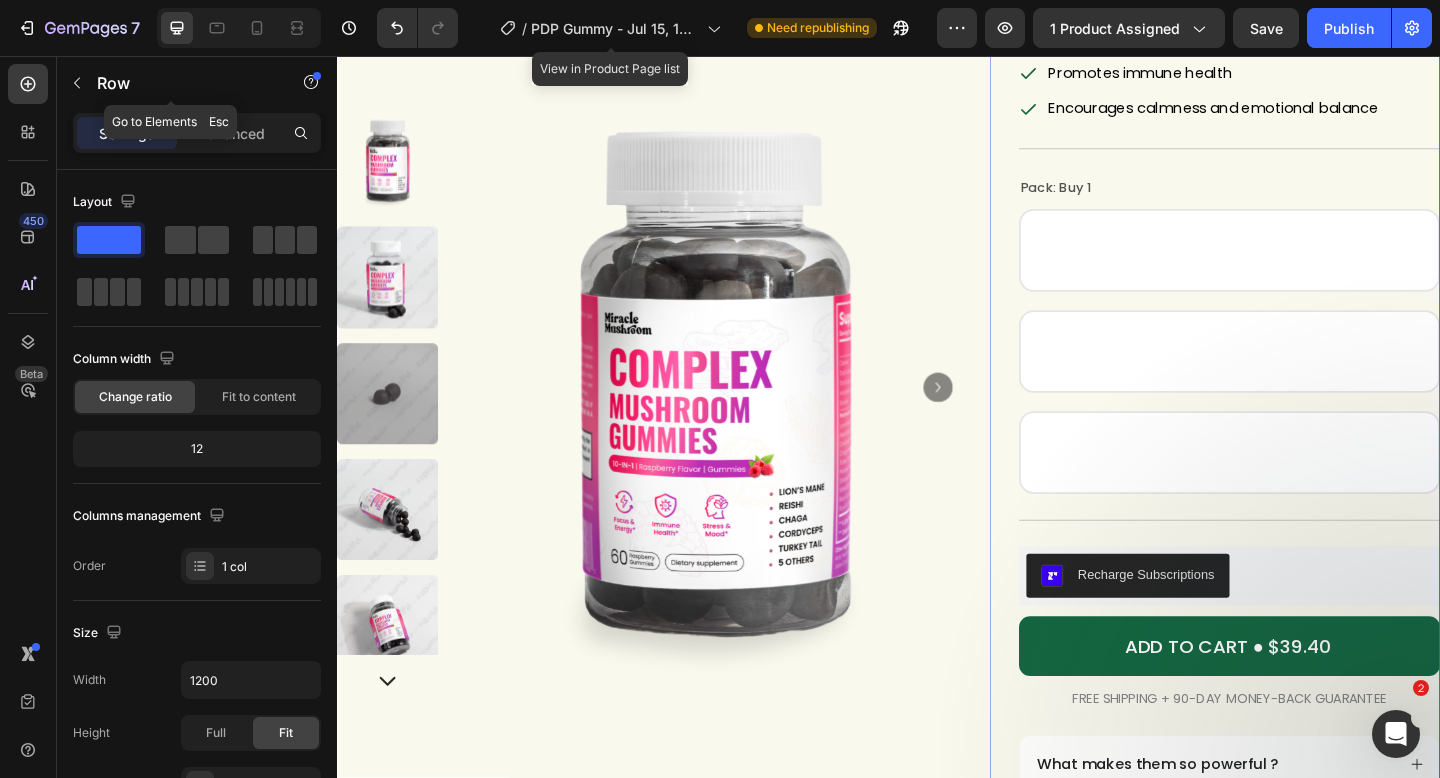 drag, startPoint x: 82, startPoint y: 81, endPoint x: 118, endPoint y: 88, distance: 36.67424 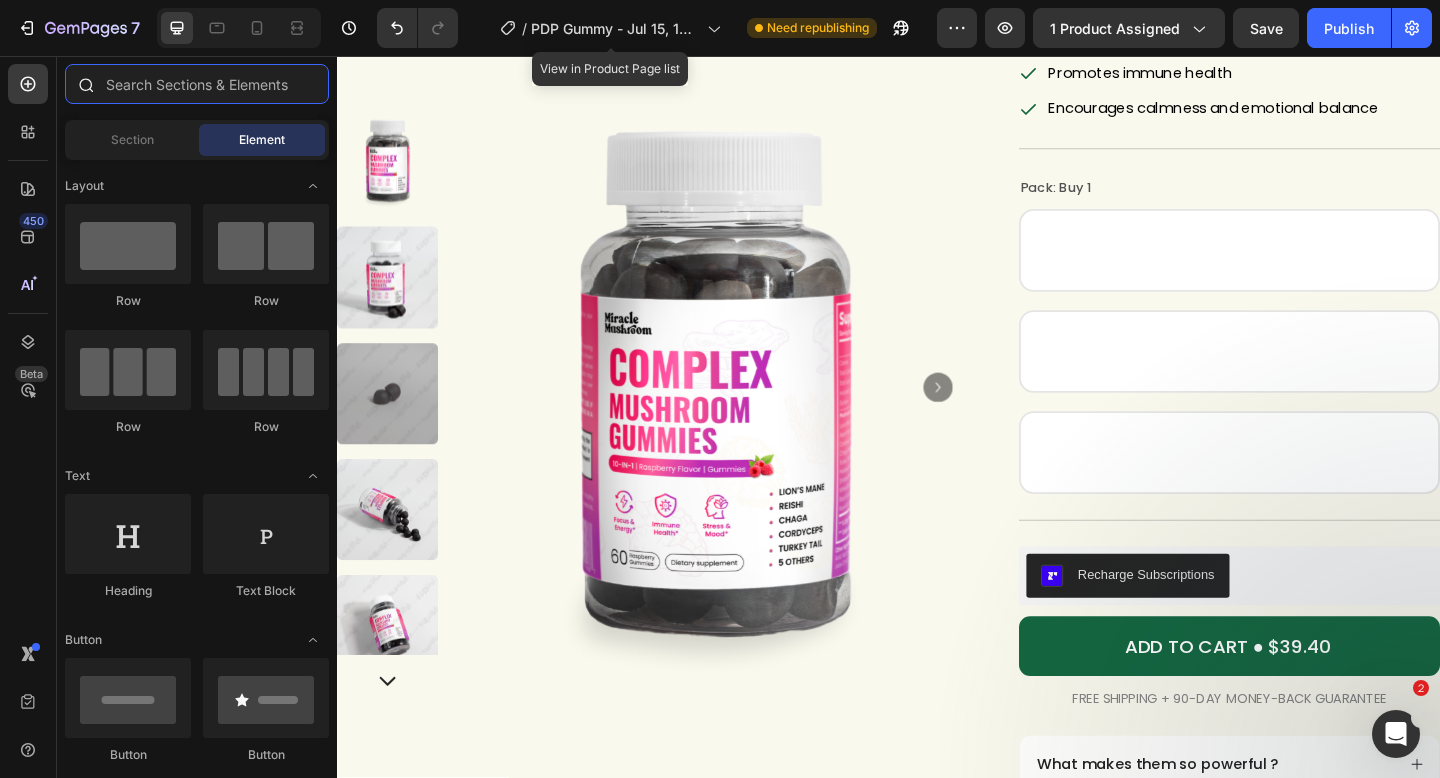 click at bounding box center [197, 84] 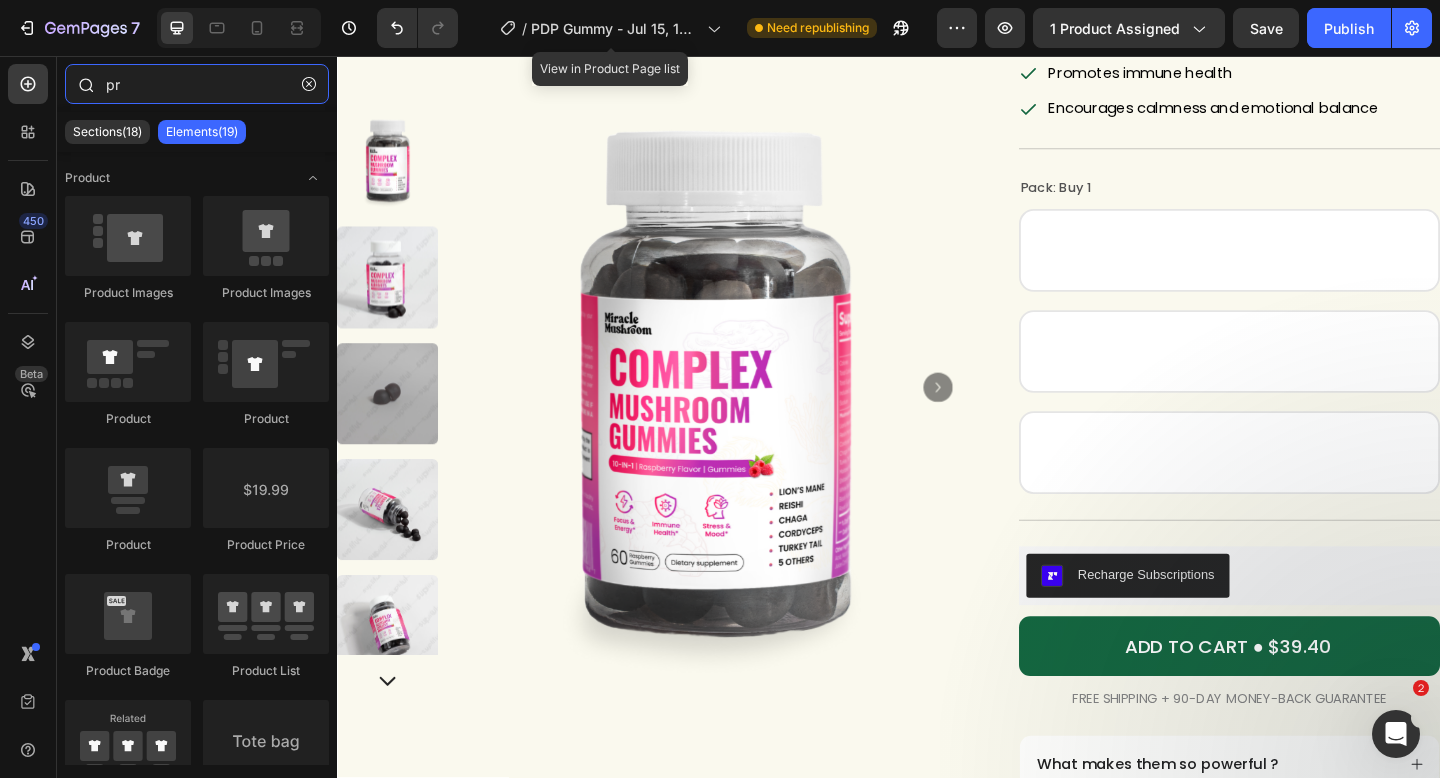 type on "p" 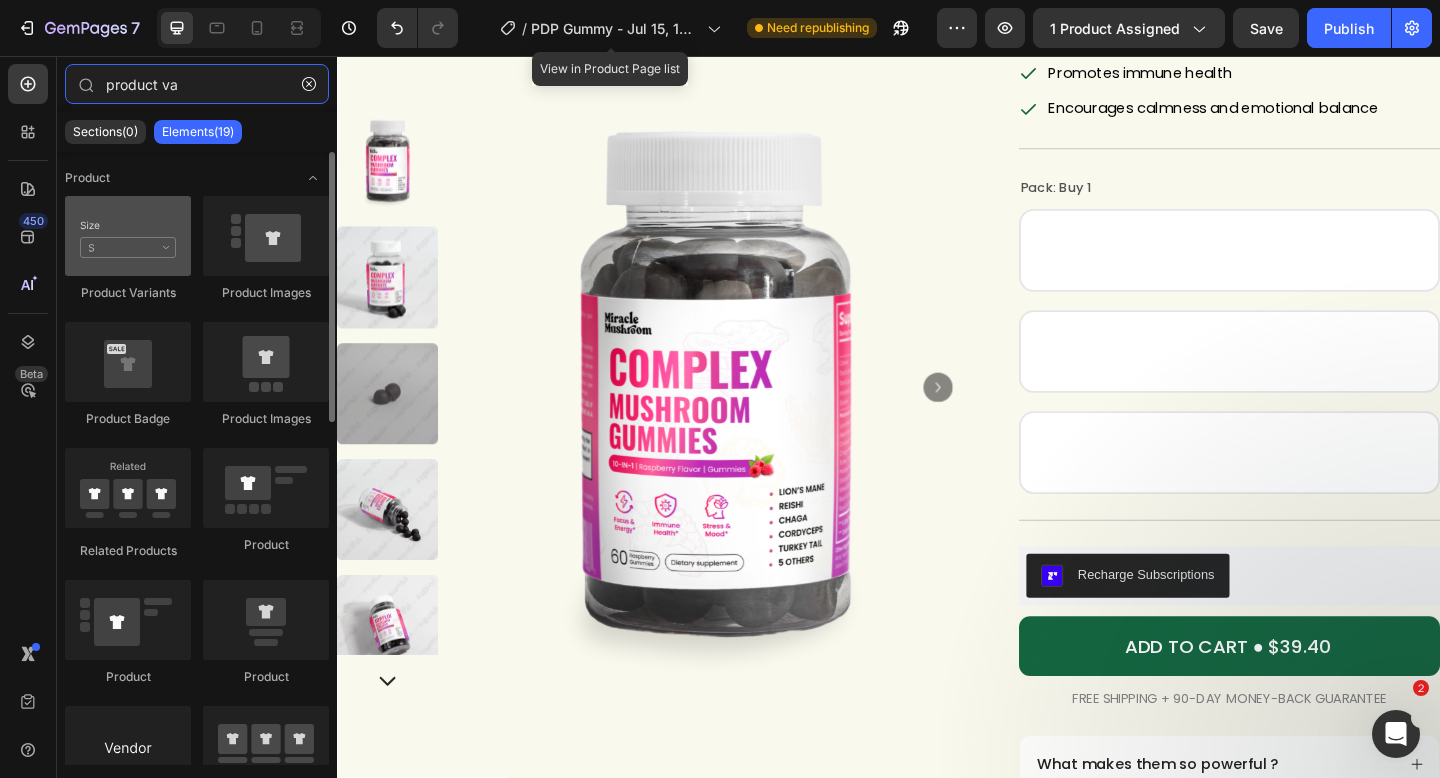 type on "product va" 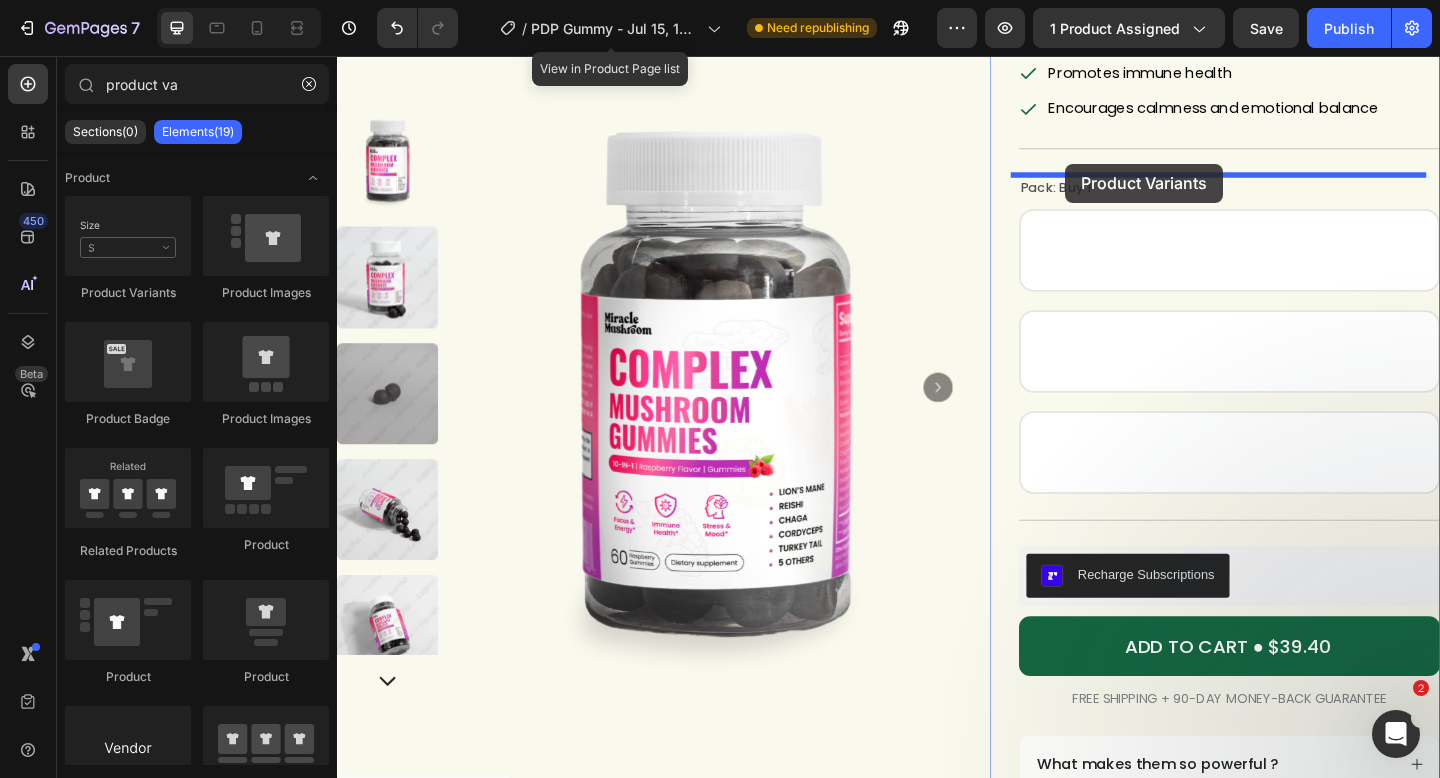 drag, startPoint x: 444, startPoint y: 306, endPoint x: 1129, endPoint y: 173, distance: 697.79224 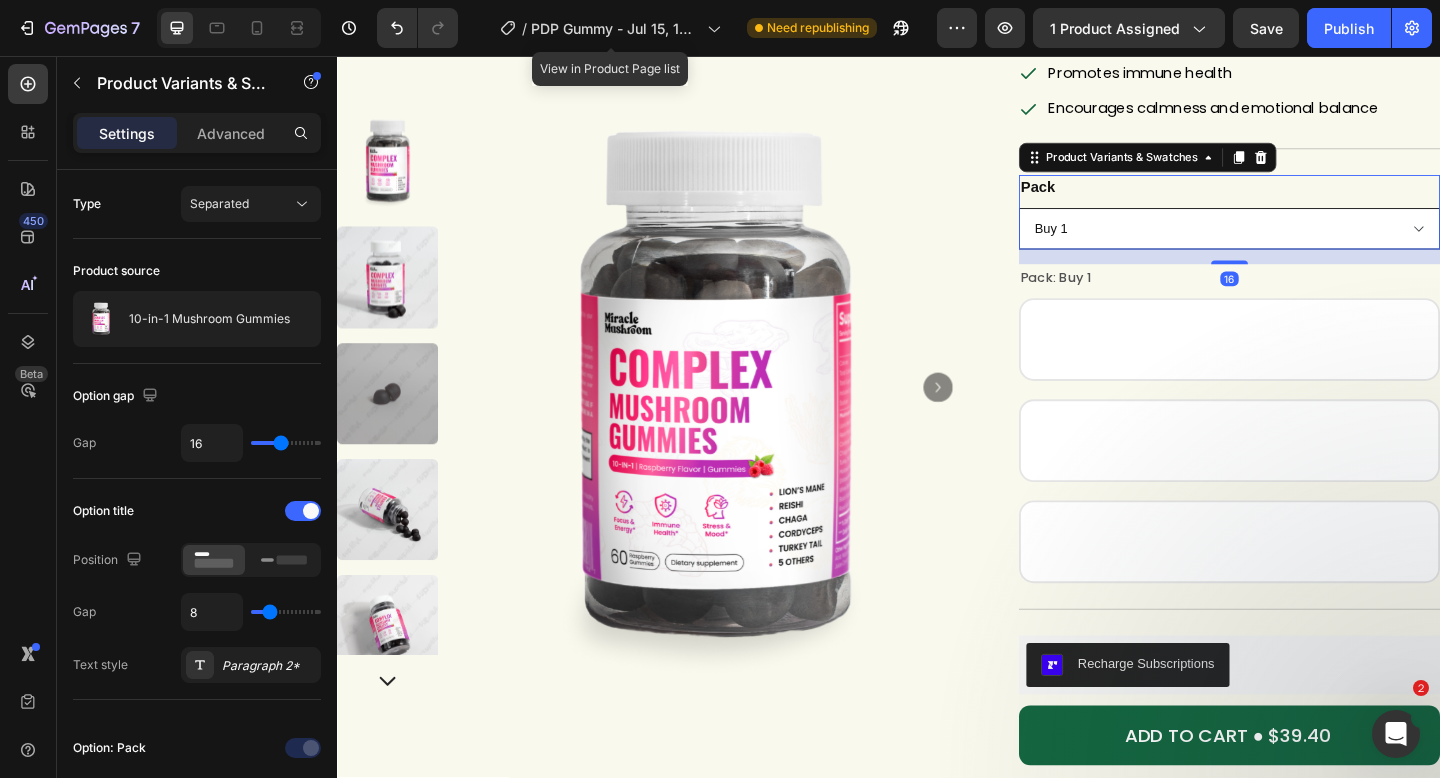 click on "Buy 1 Buy 2 Get 10% OFF Buy 3 Get 15% OFF" at bounding box center [1308, 244] 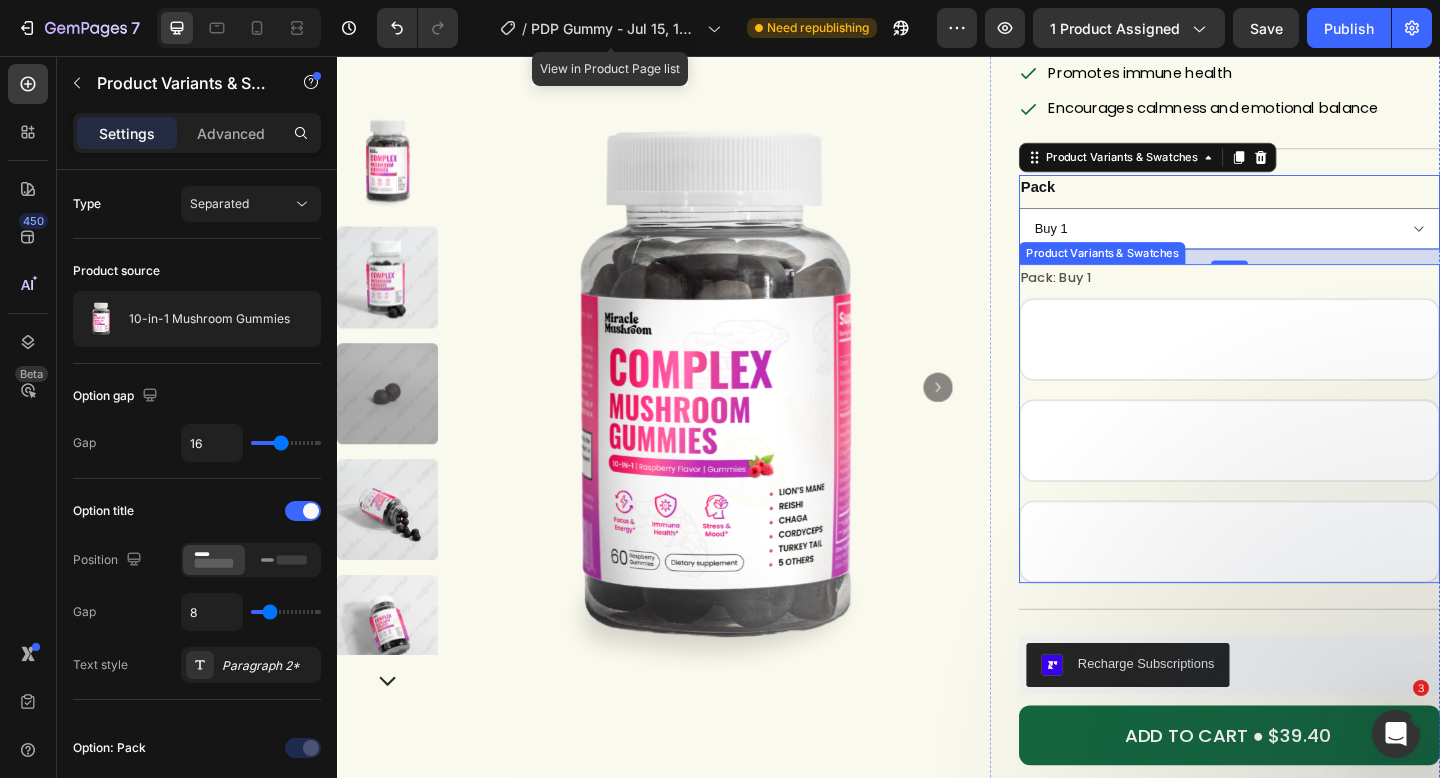 click on "Pack: Buy 1" at bounding box center [1119, 297] 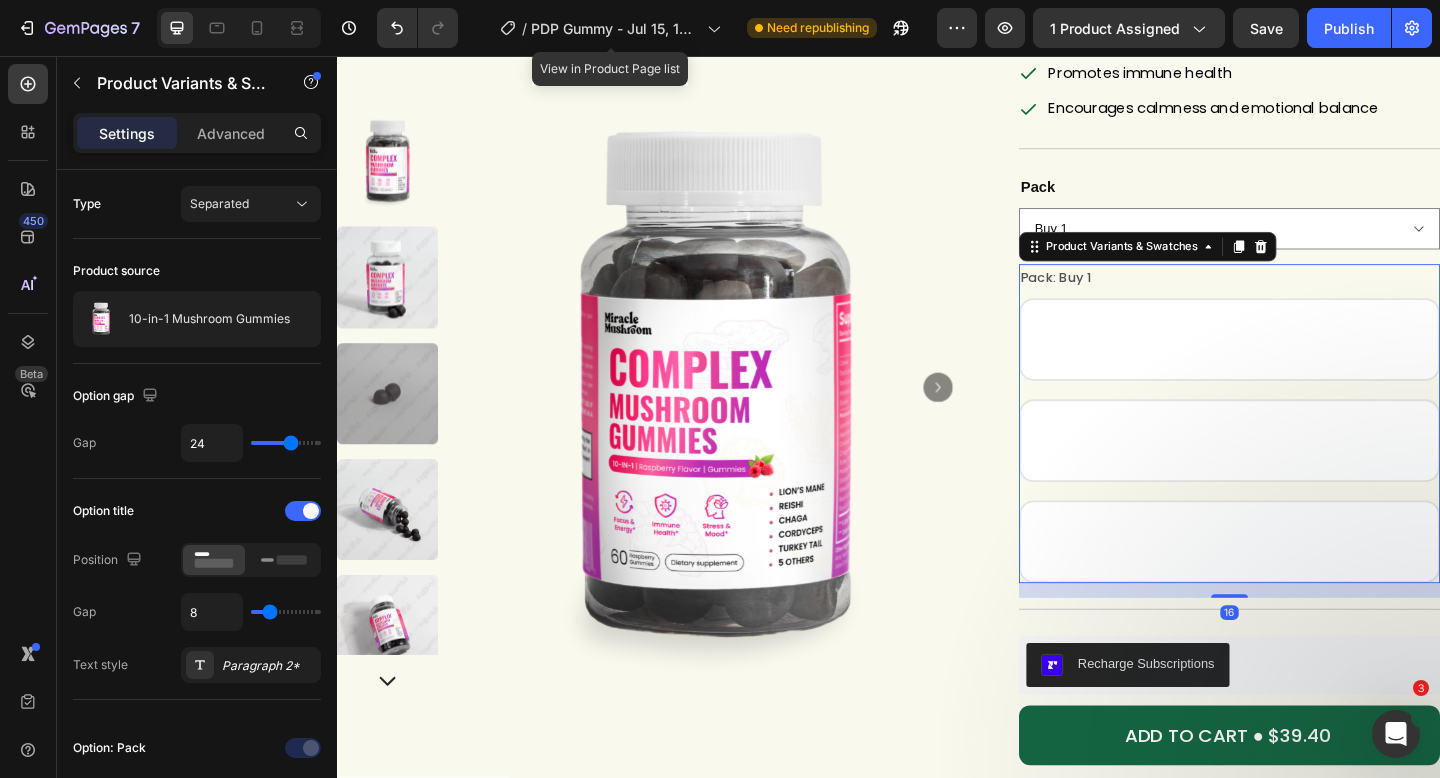 click on "Pack: Buy 1" at bounding box center (1119, 297) 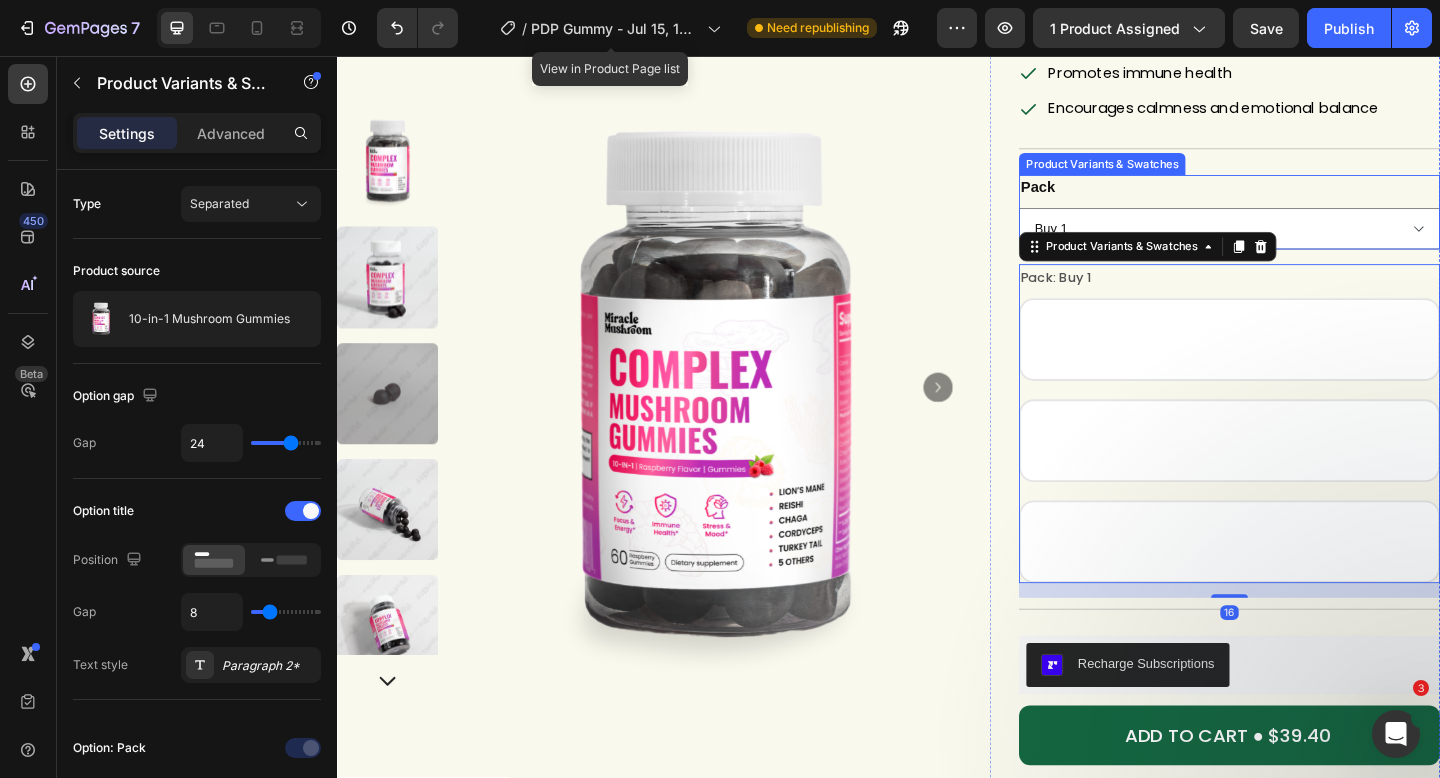 click on "Pack" at bounding box center (1099, 200) 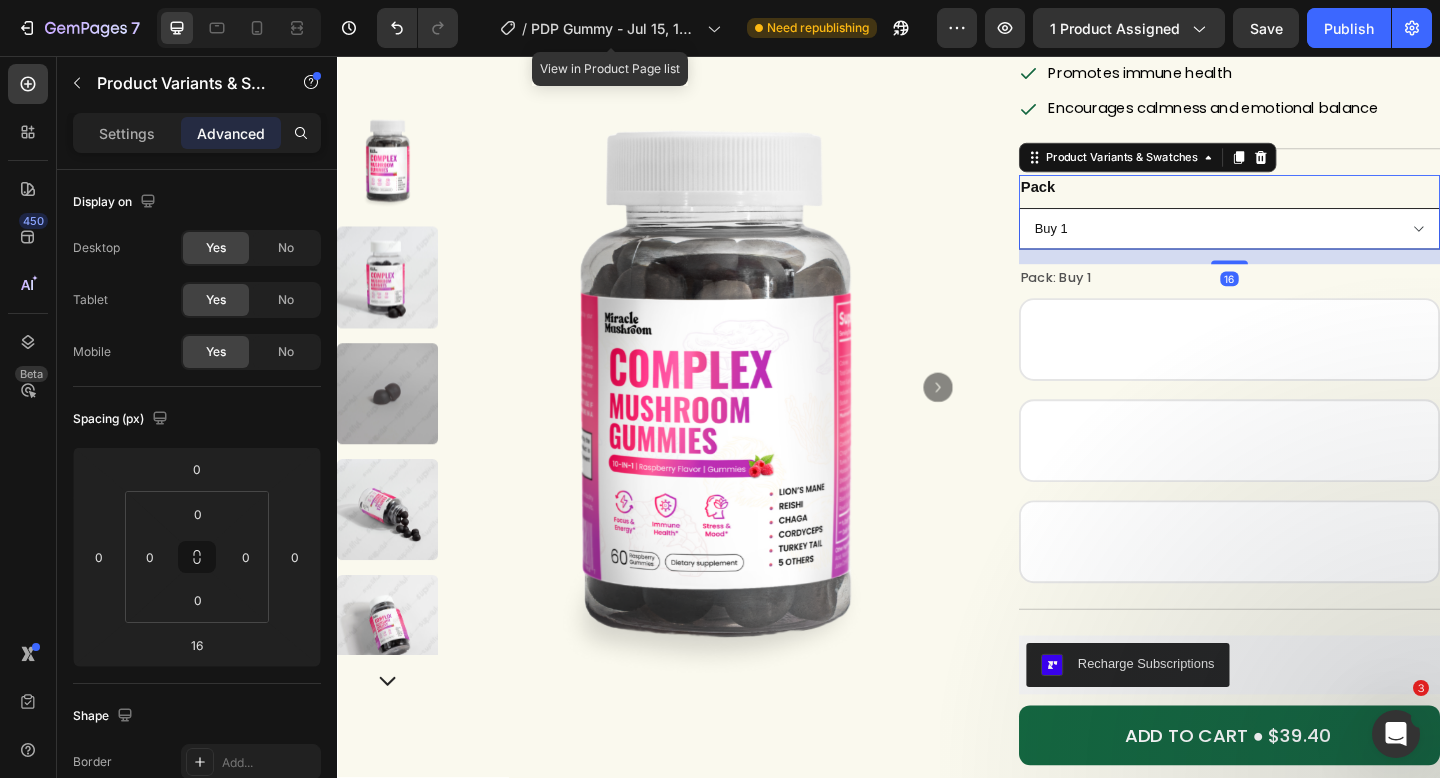 click on "Buy 1 Buy 2 Get 10% OFF Buy 3 Get 15% OFF" at bounding box center [1308, 244] 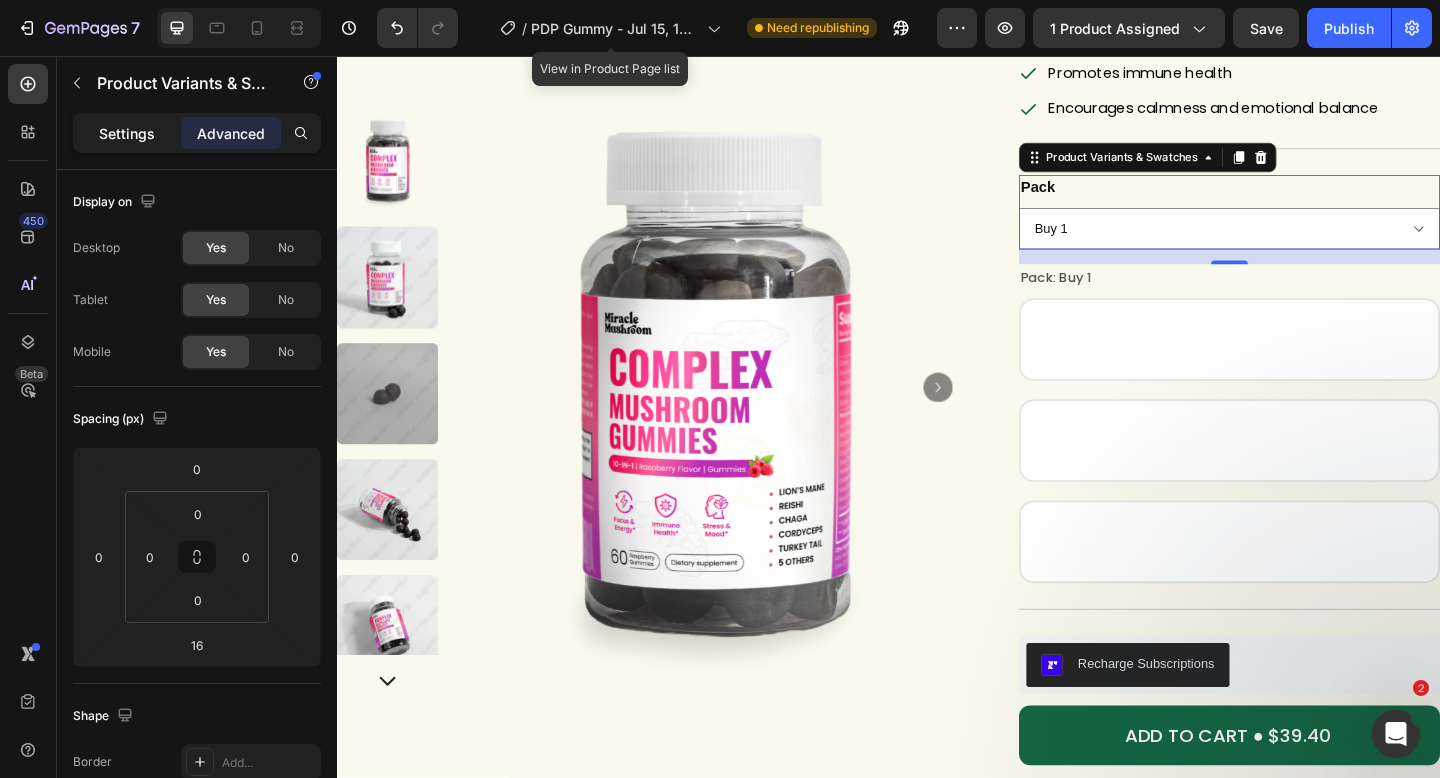 drag, startPoint x: 124, startPoint y: 132, endPoint x: 248, endPoint y: 484, distance: 373.20236 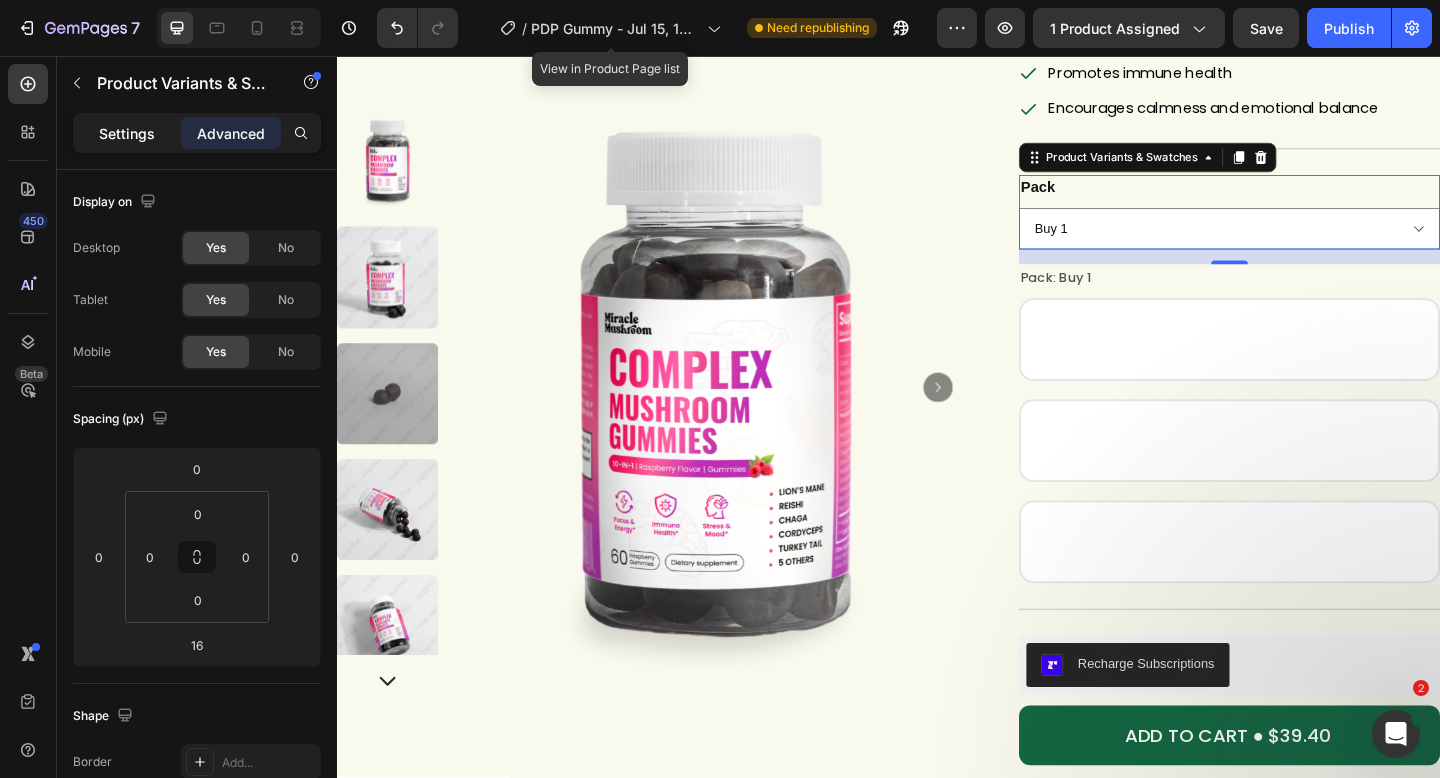 click on "Settings" at bounding box center [127, 133] 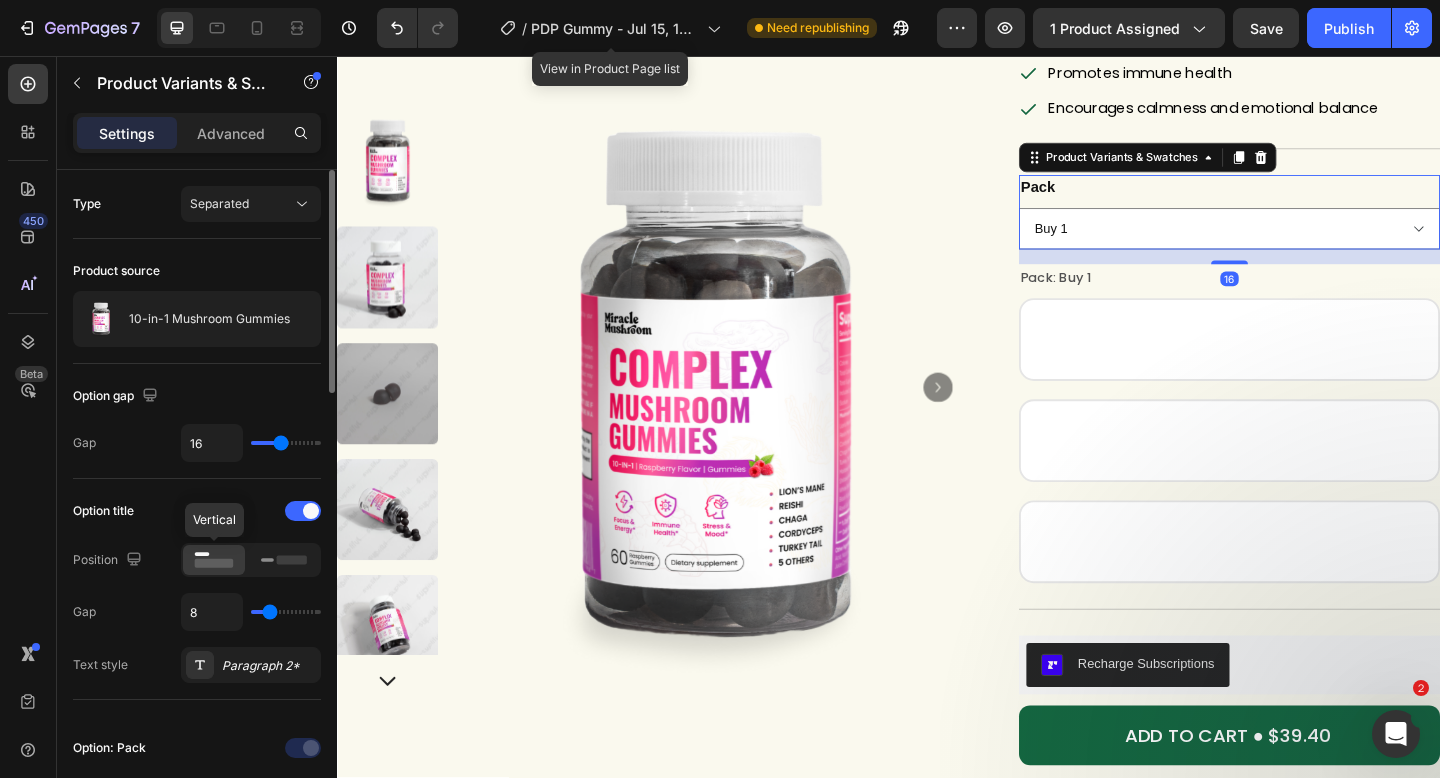 click 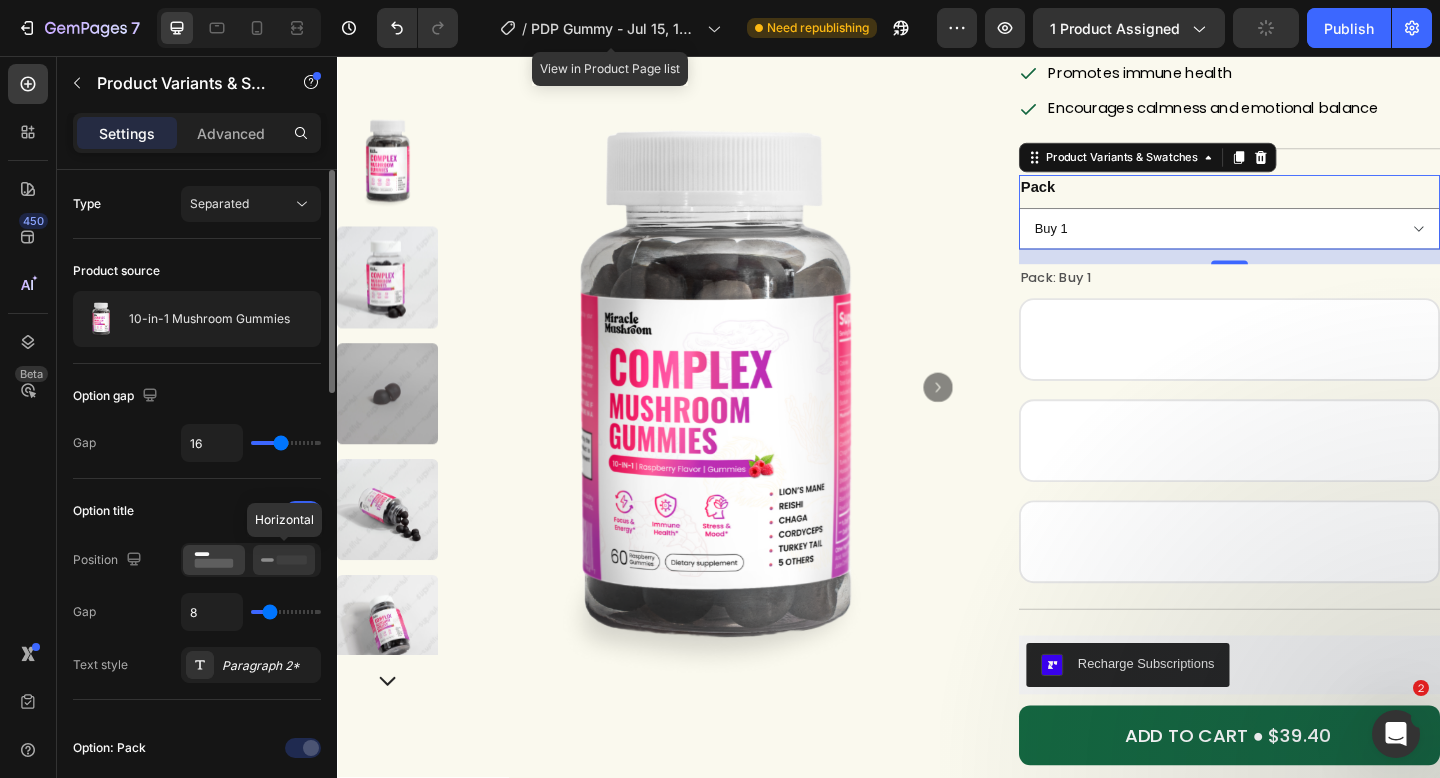click 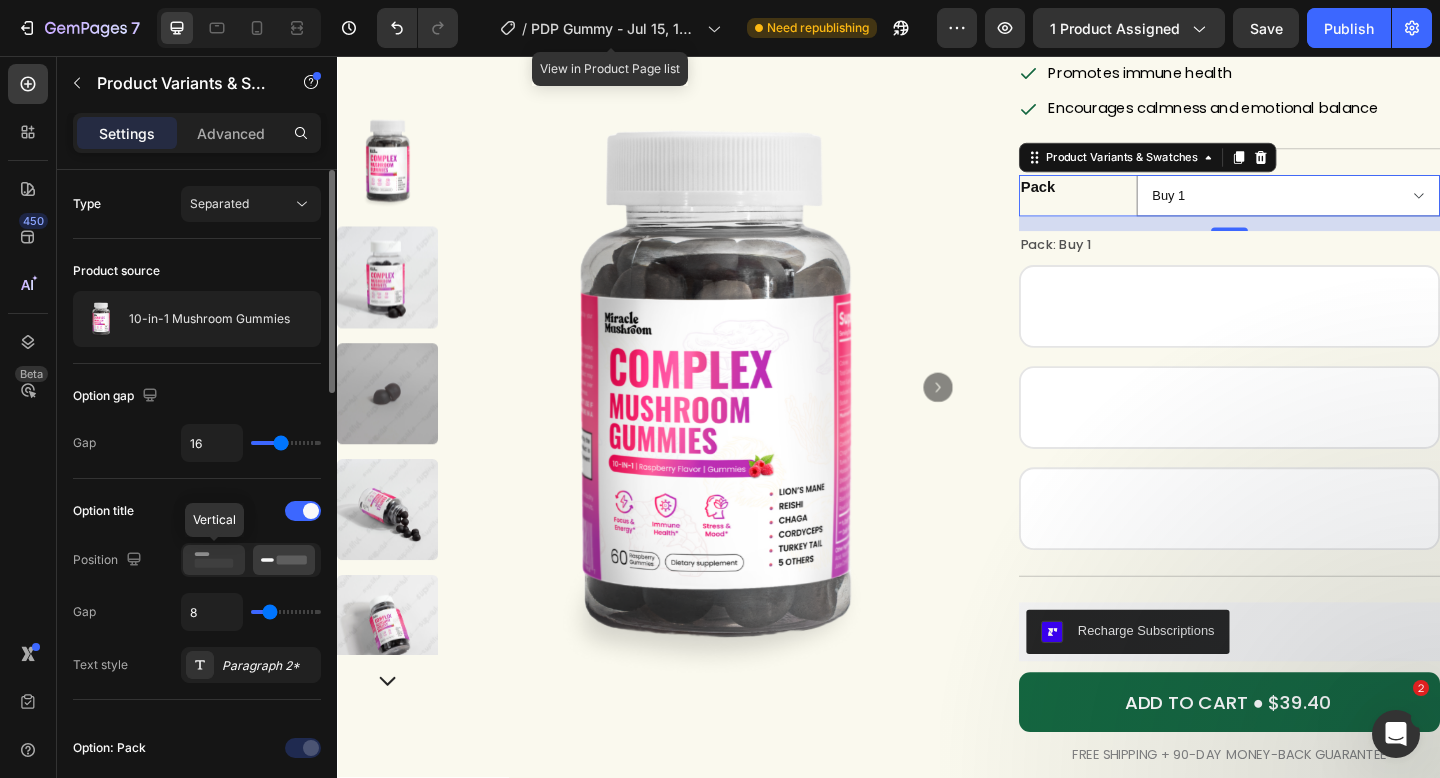 click 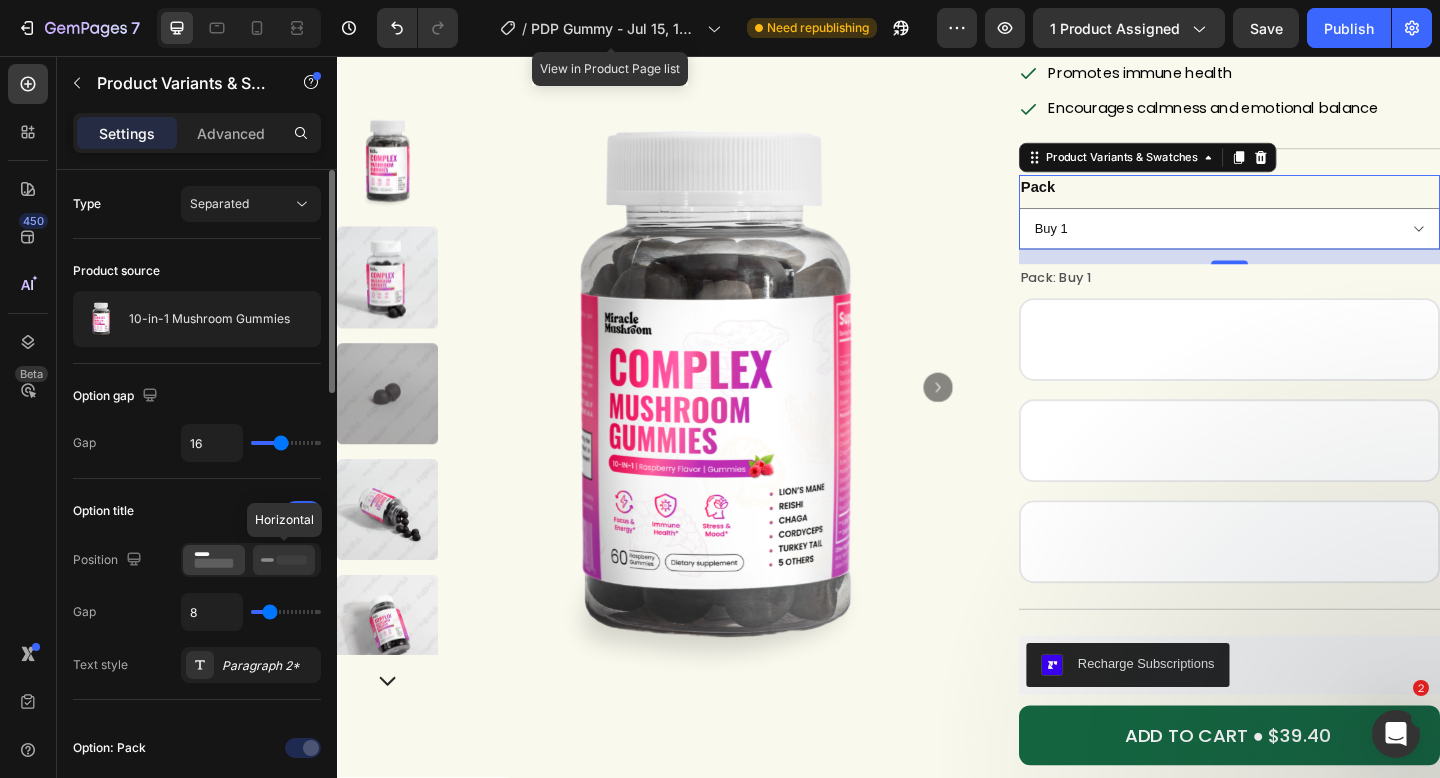 click 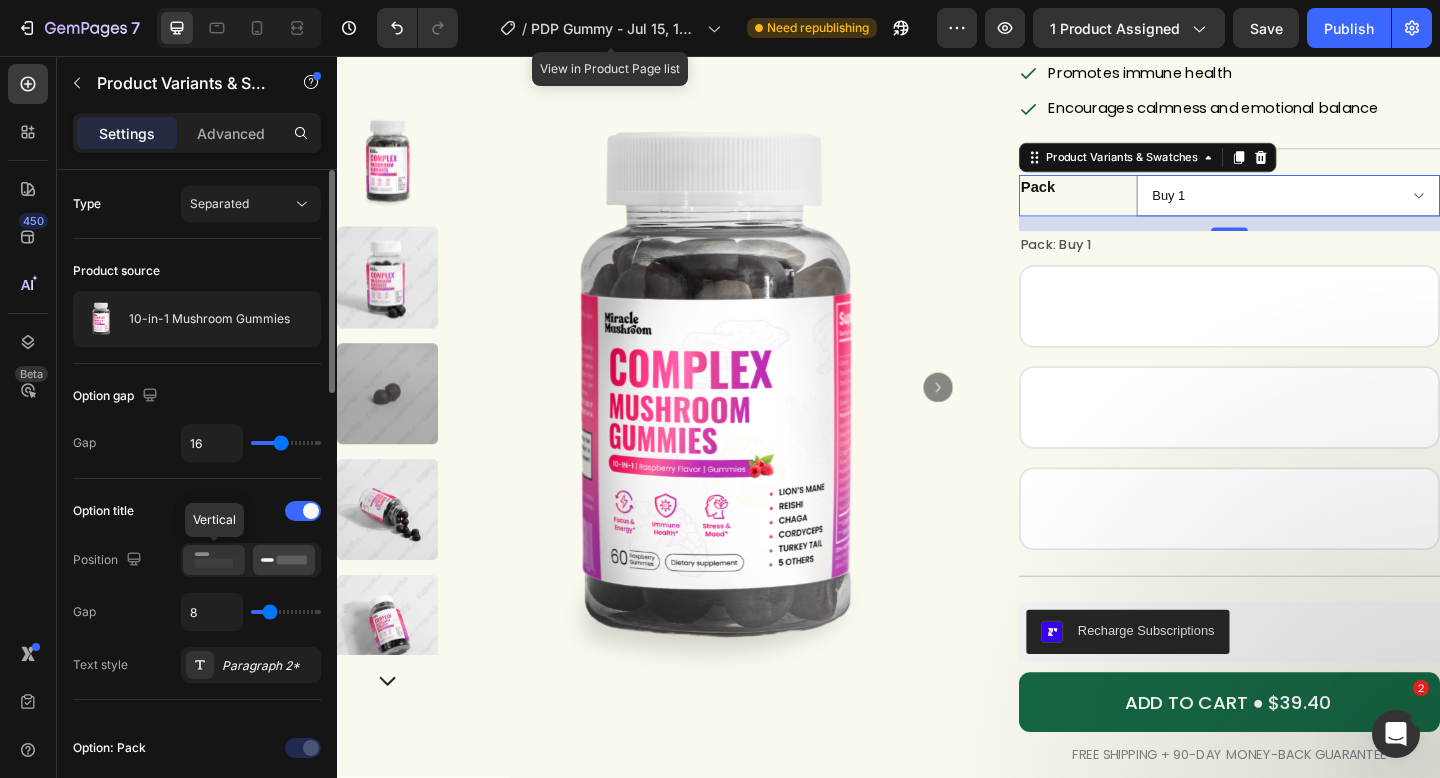 click 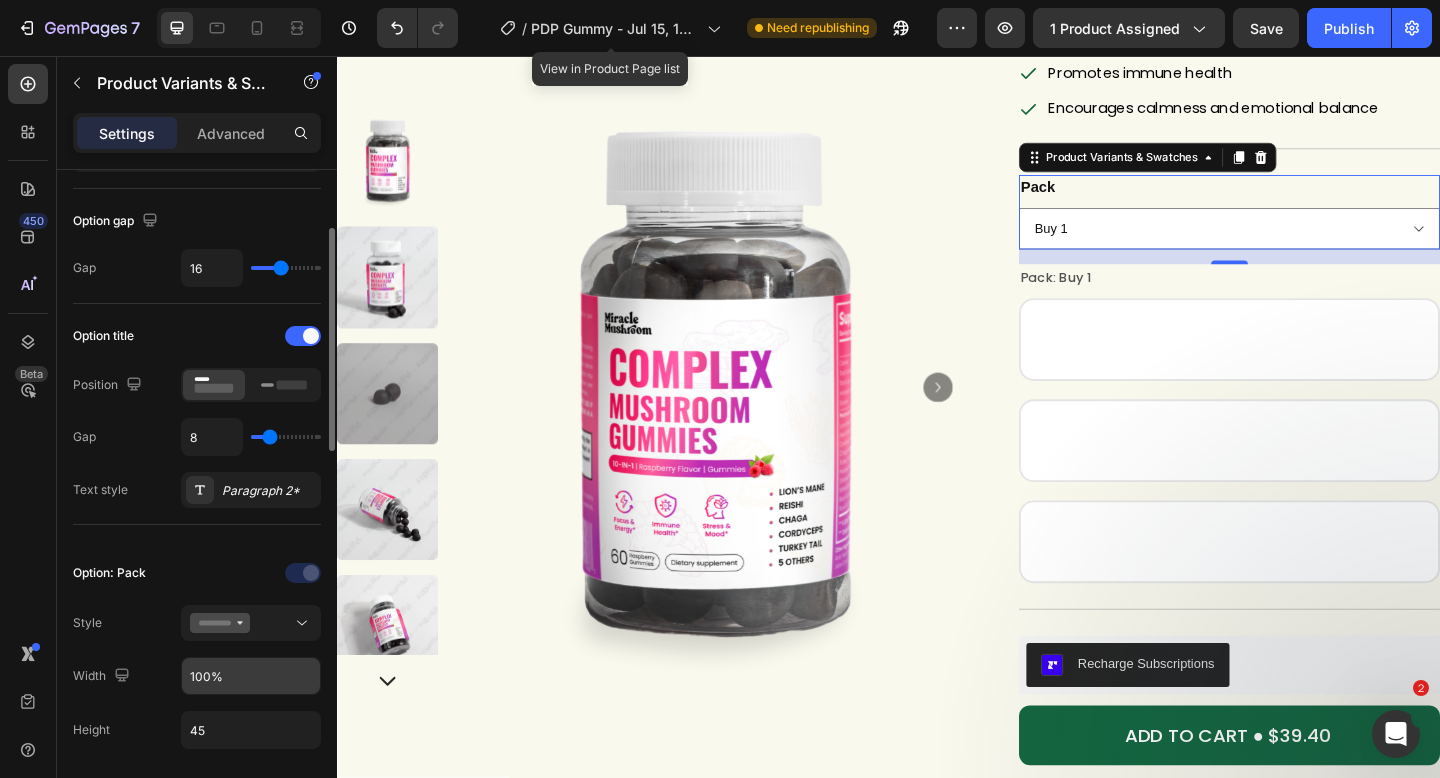 scroll, scrollTop: 179, scrollLeft: 0, axis: vertical 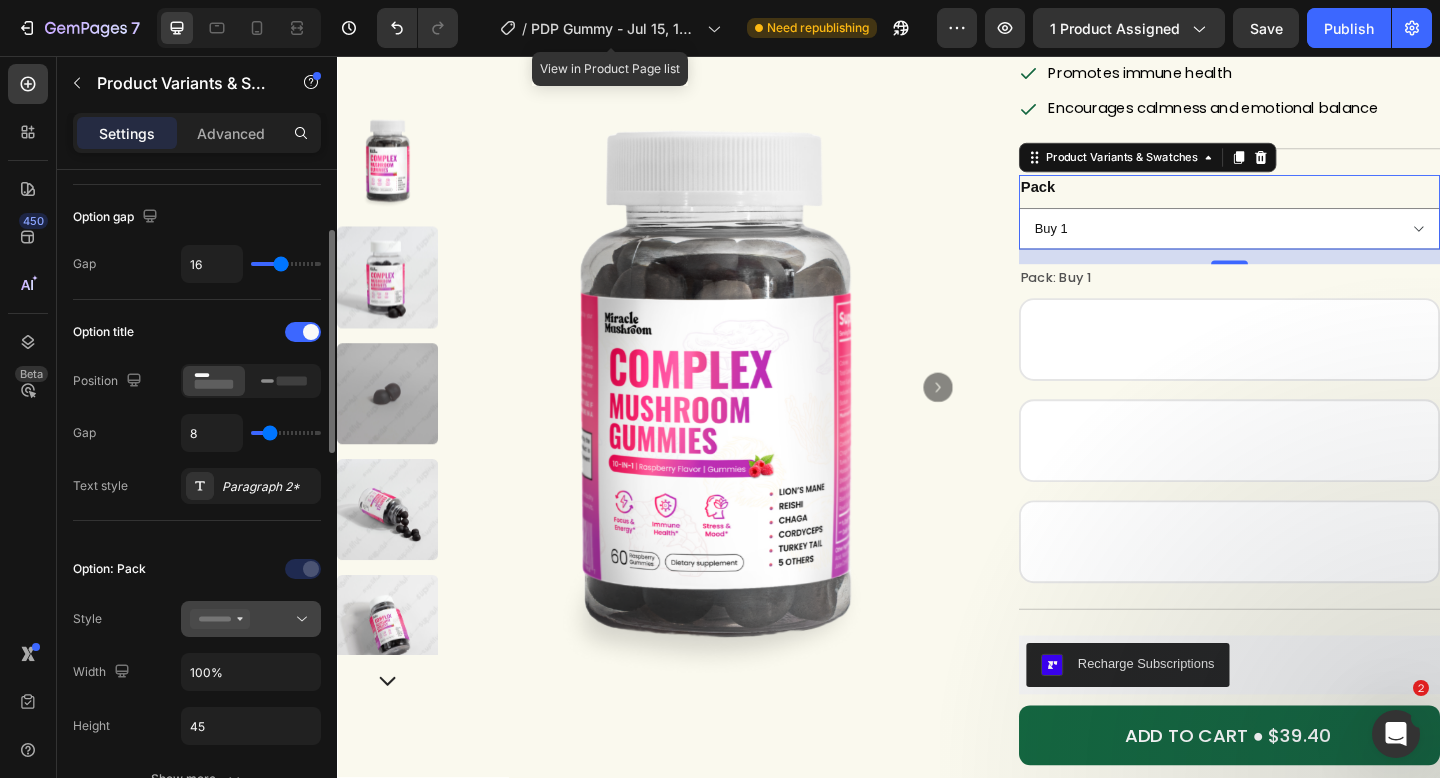 click at bounding box center (251, 619) 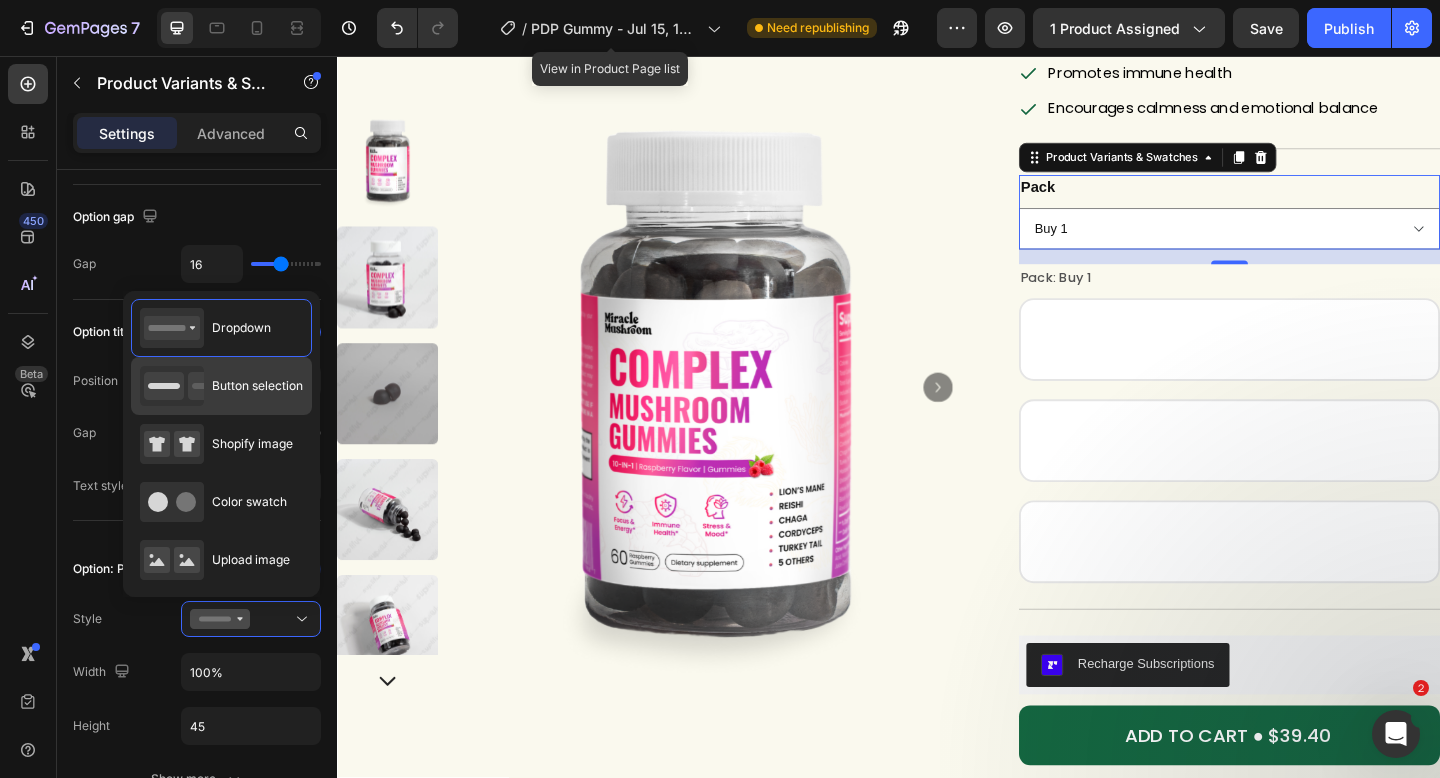 click on "Button selection" at bounding box center [257, 386] 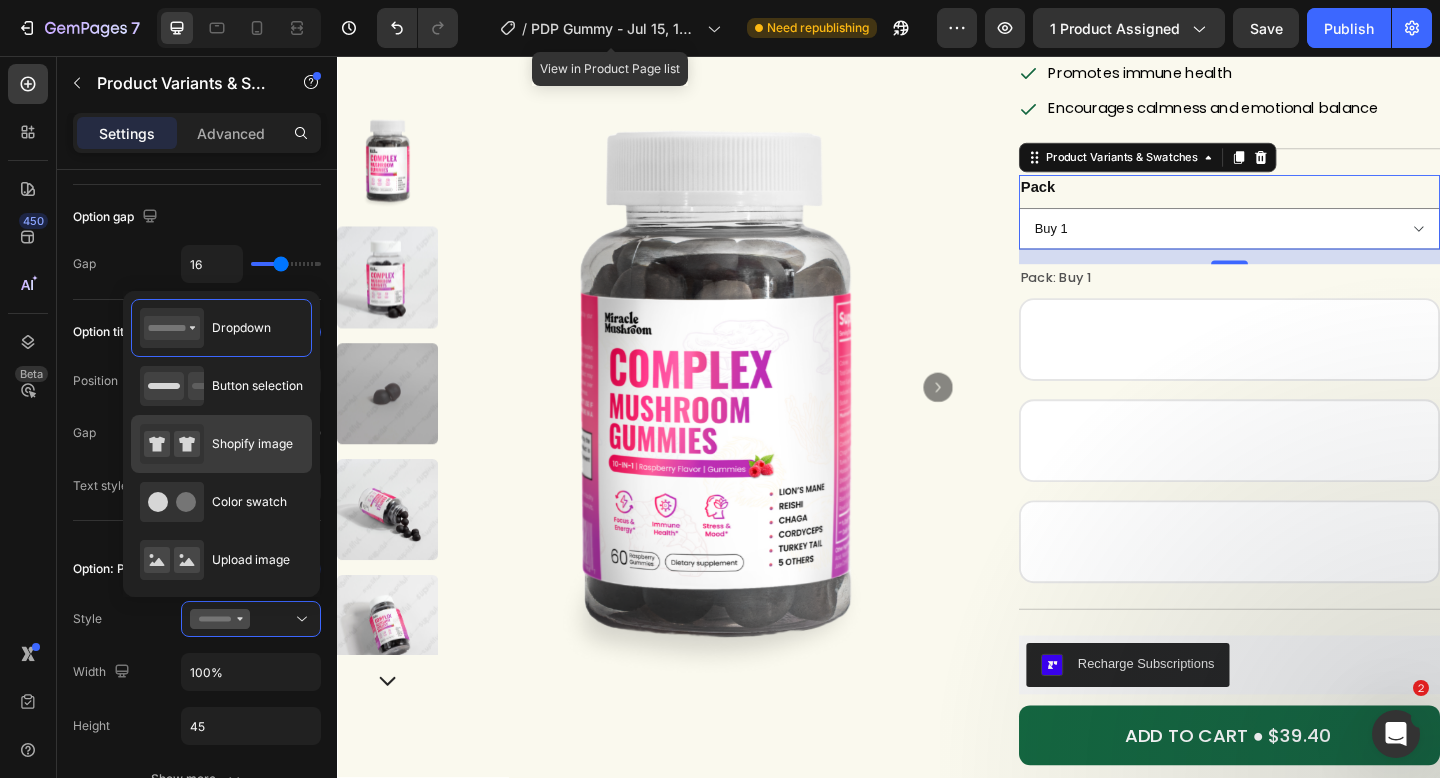 type 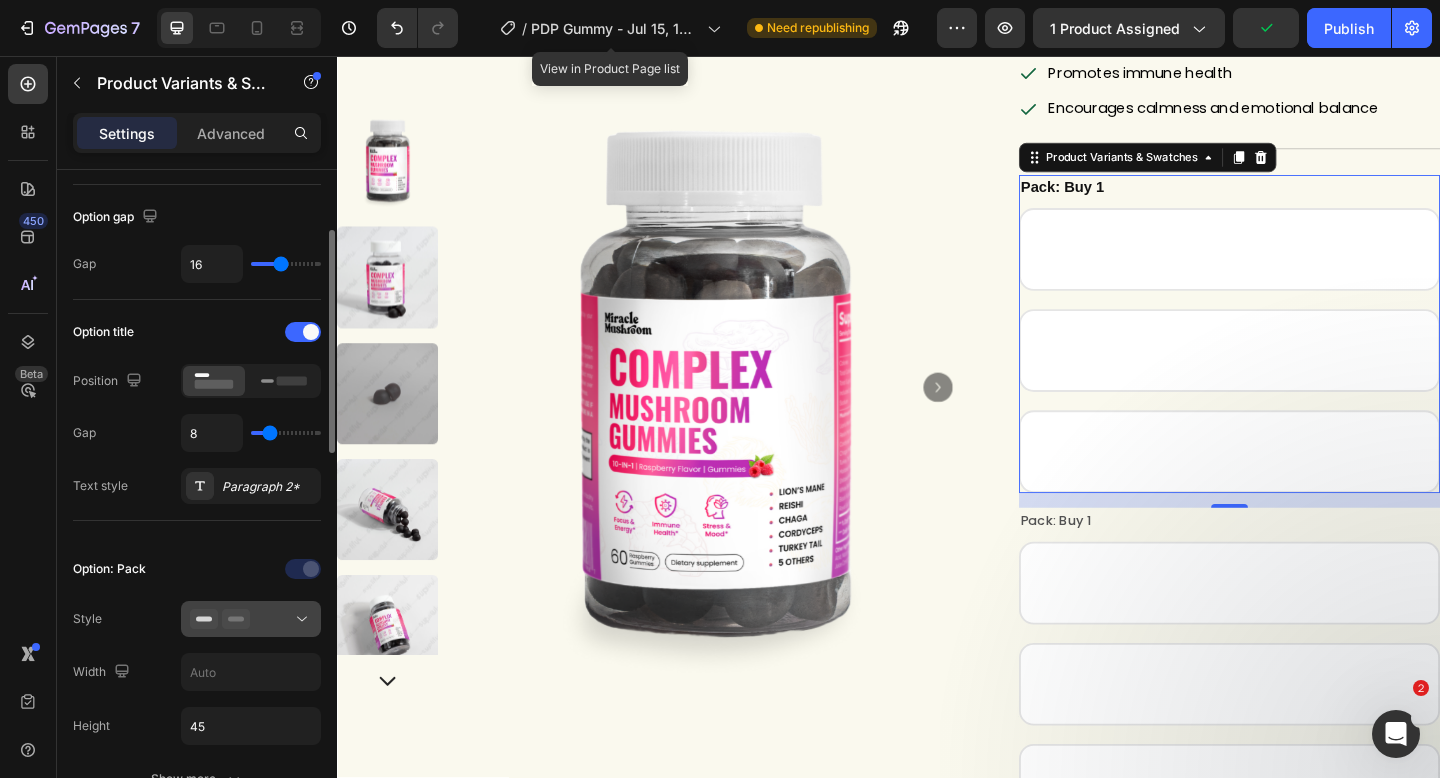 click 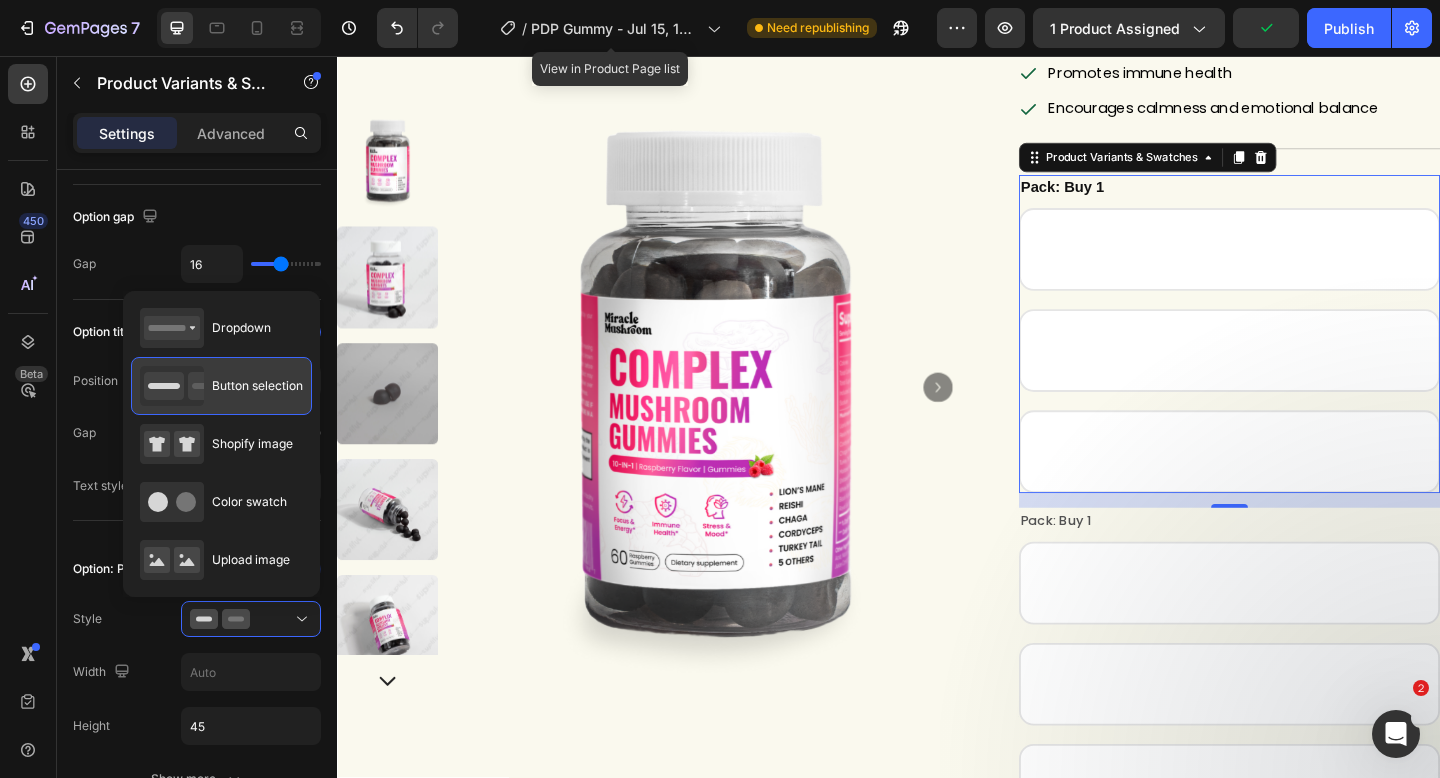 click on "Button selection" at bounding box center [257, 386] 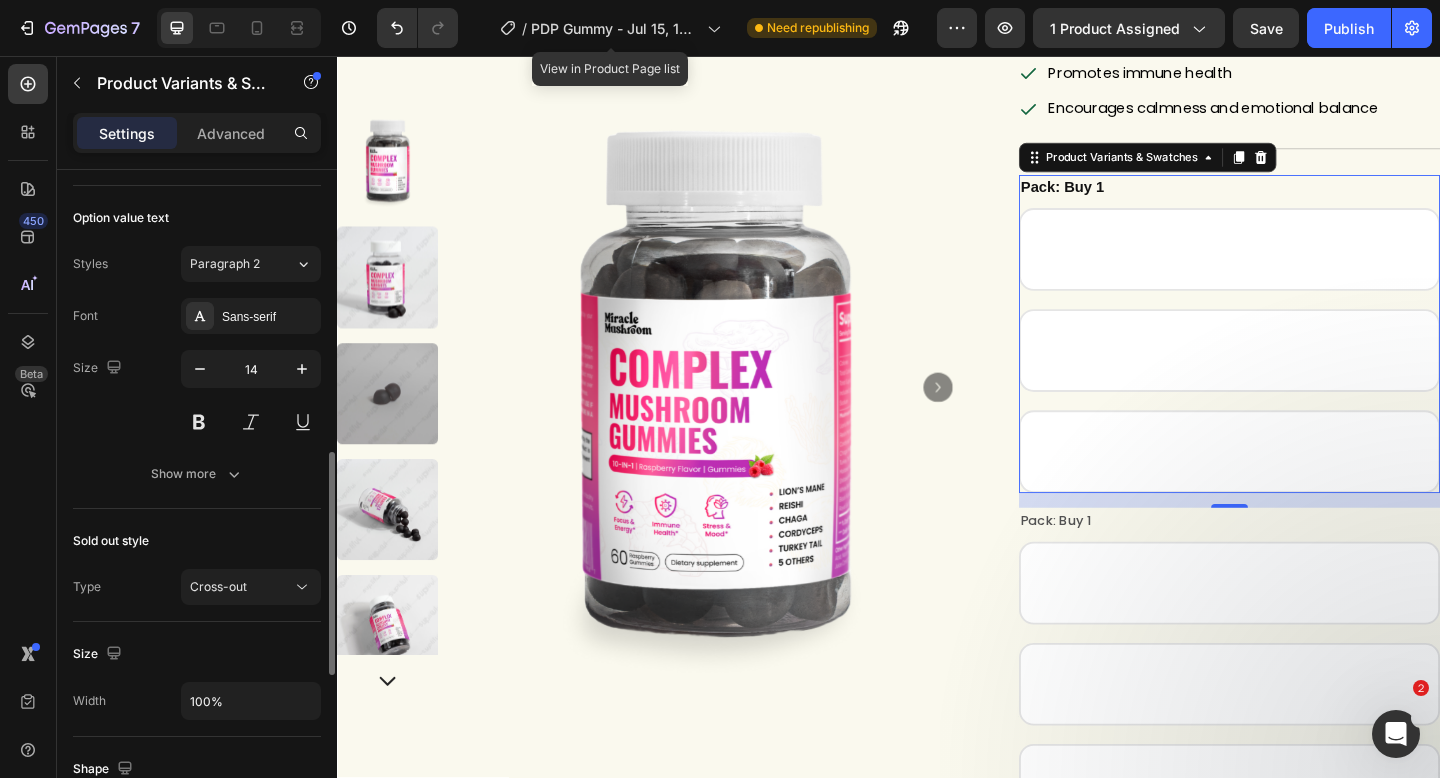 scroll, scrollTop: 1010, scrollLeft: 0, axis: vertical 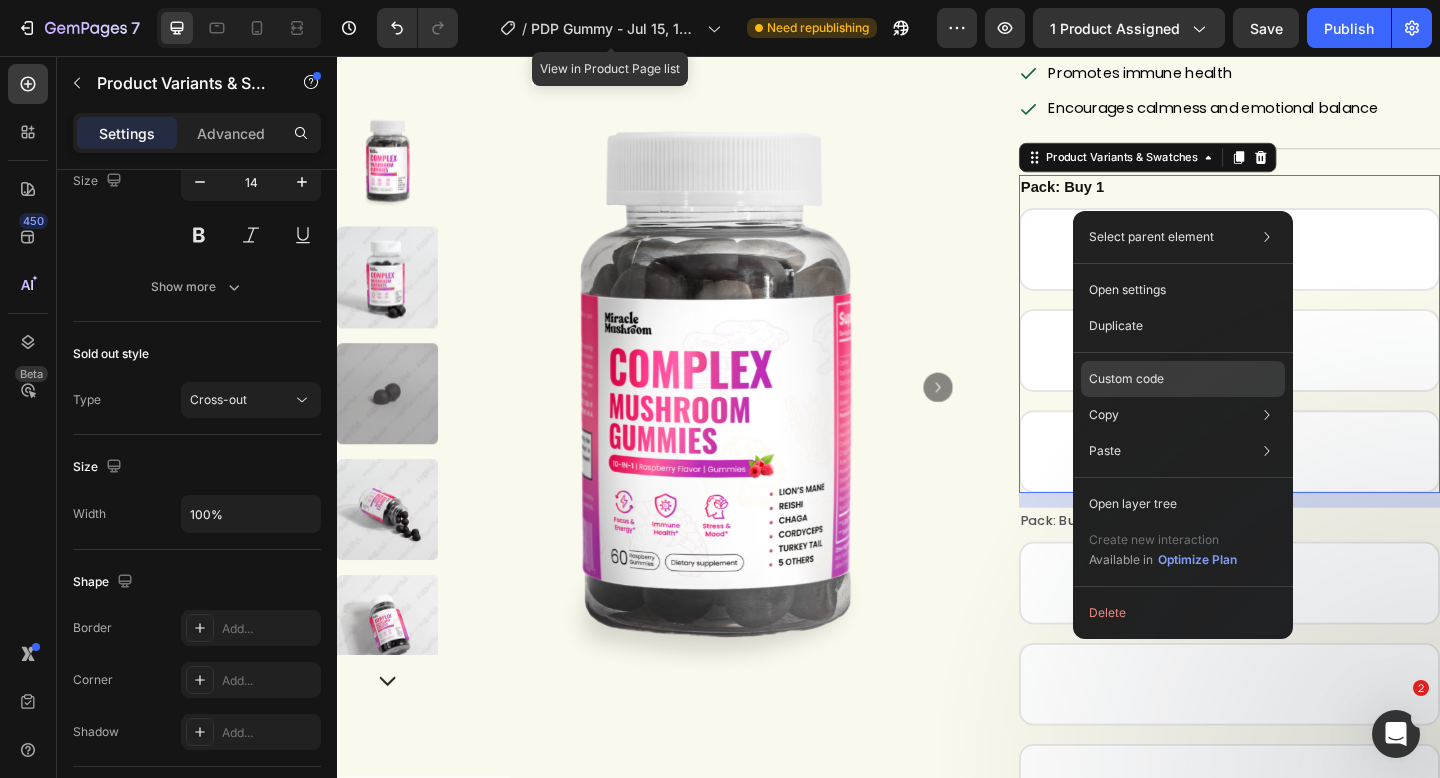 click on "Custom code" at bounding box center (1126, 379) 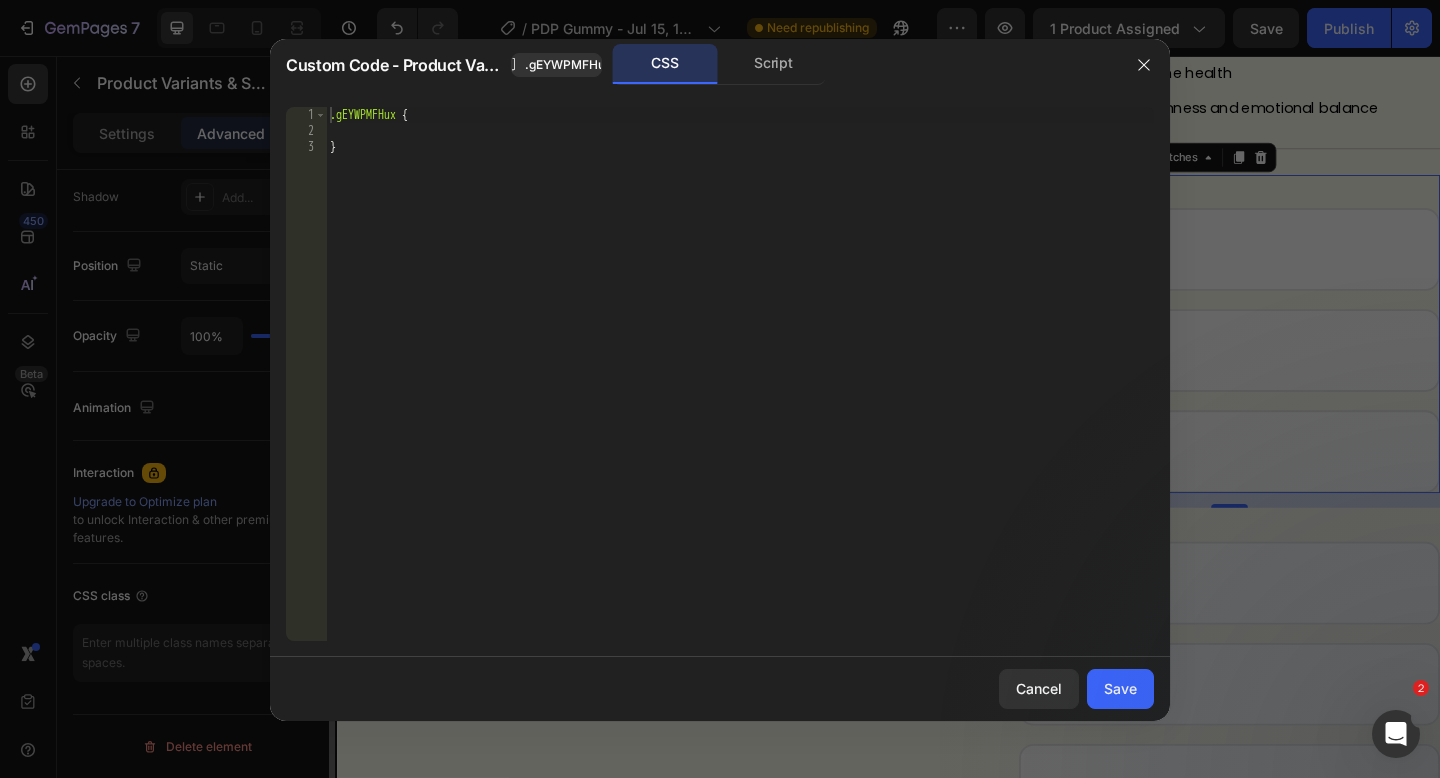 scroll, scrollTop: 669, scrollLeft: 0, axis: vertical 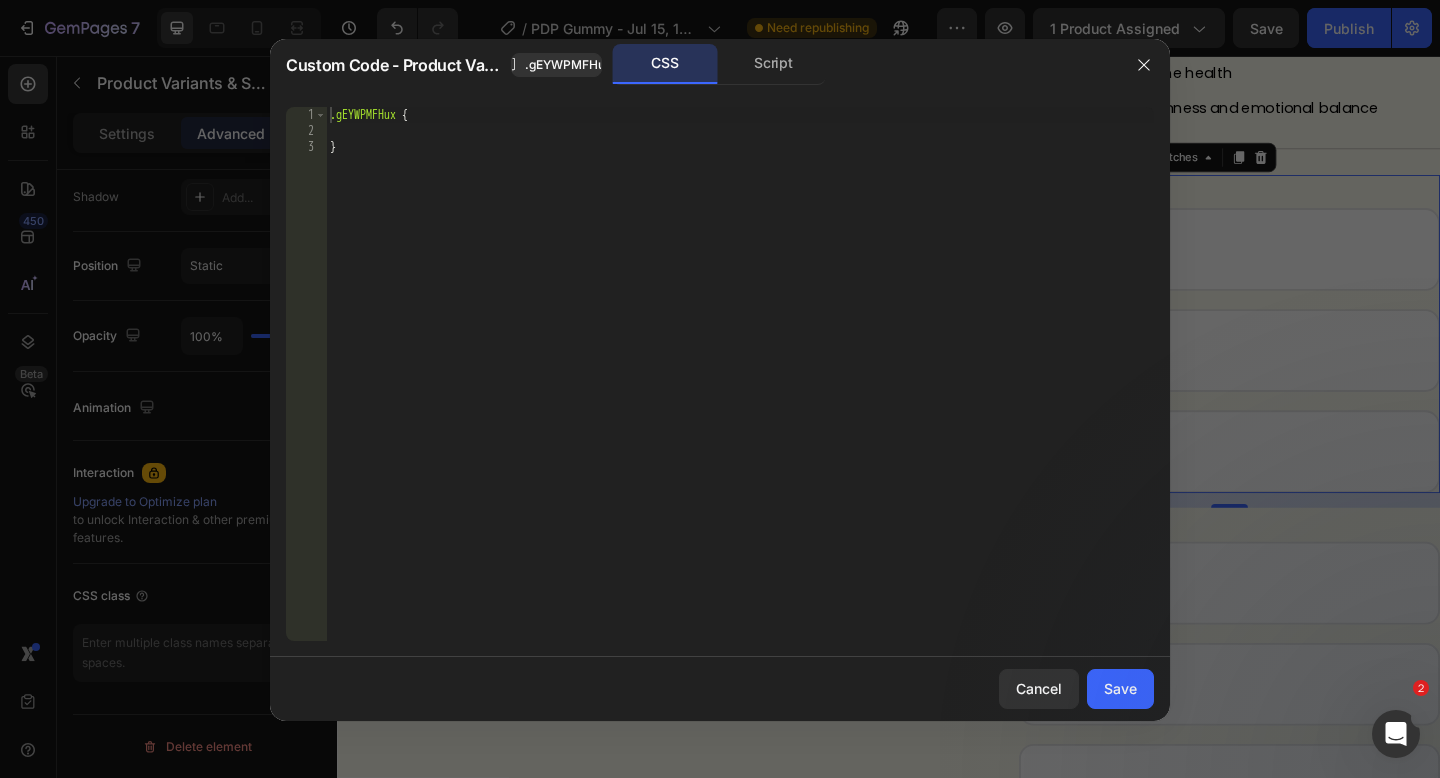 type on "}" 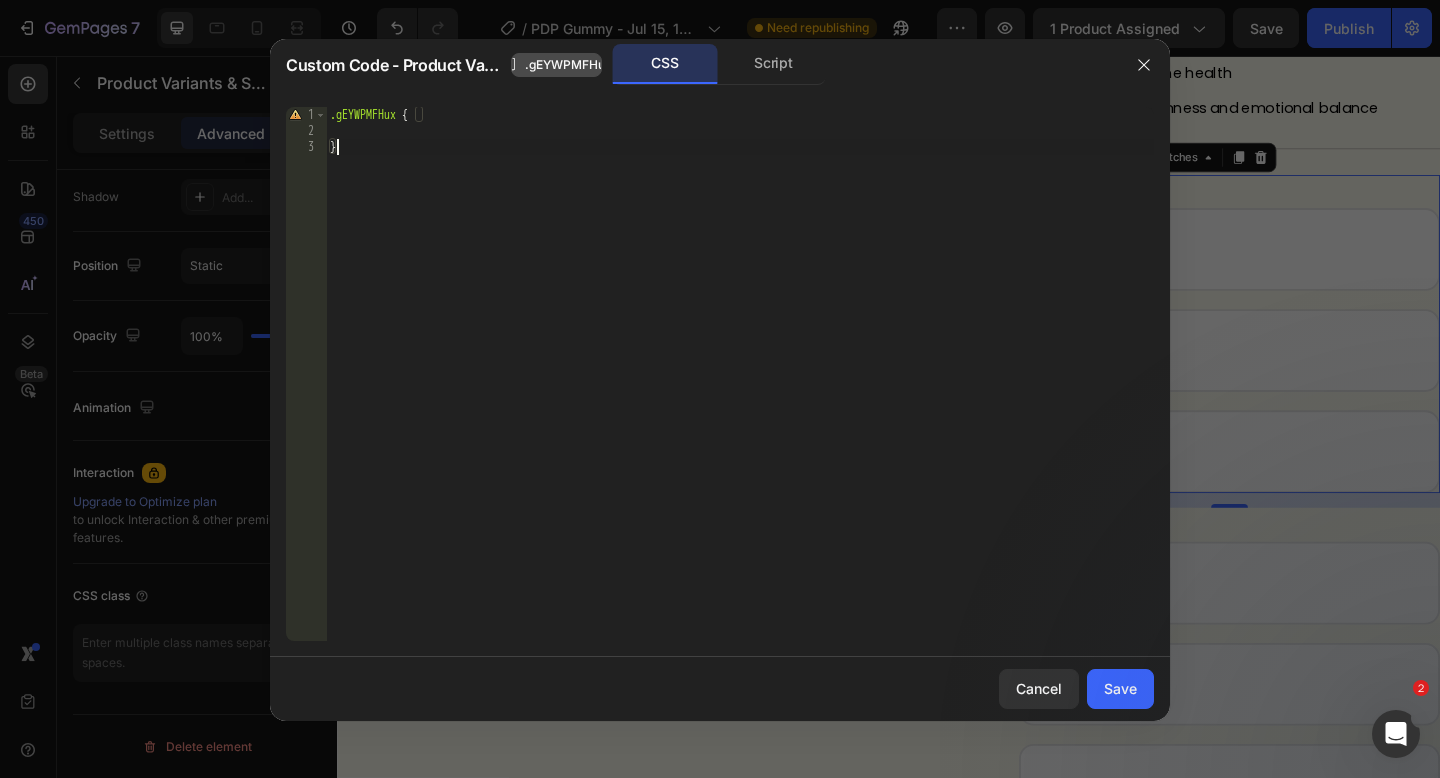 drag, startPoint x: 438, startPoint y: 79, endPoint x: 515, endPoint y: 73, distance: 77.23341 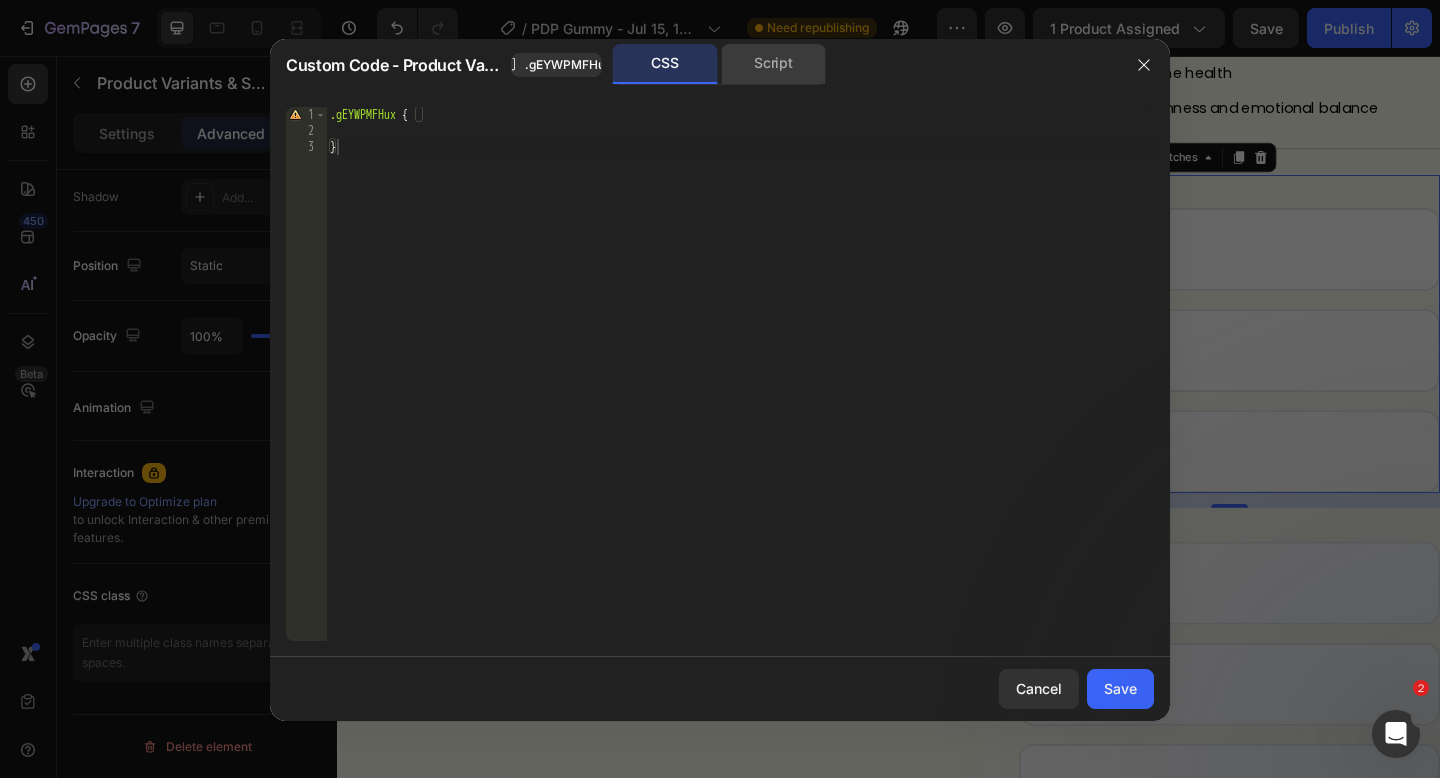click on "Script" 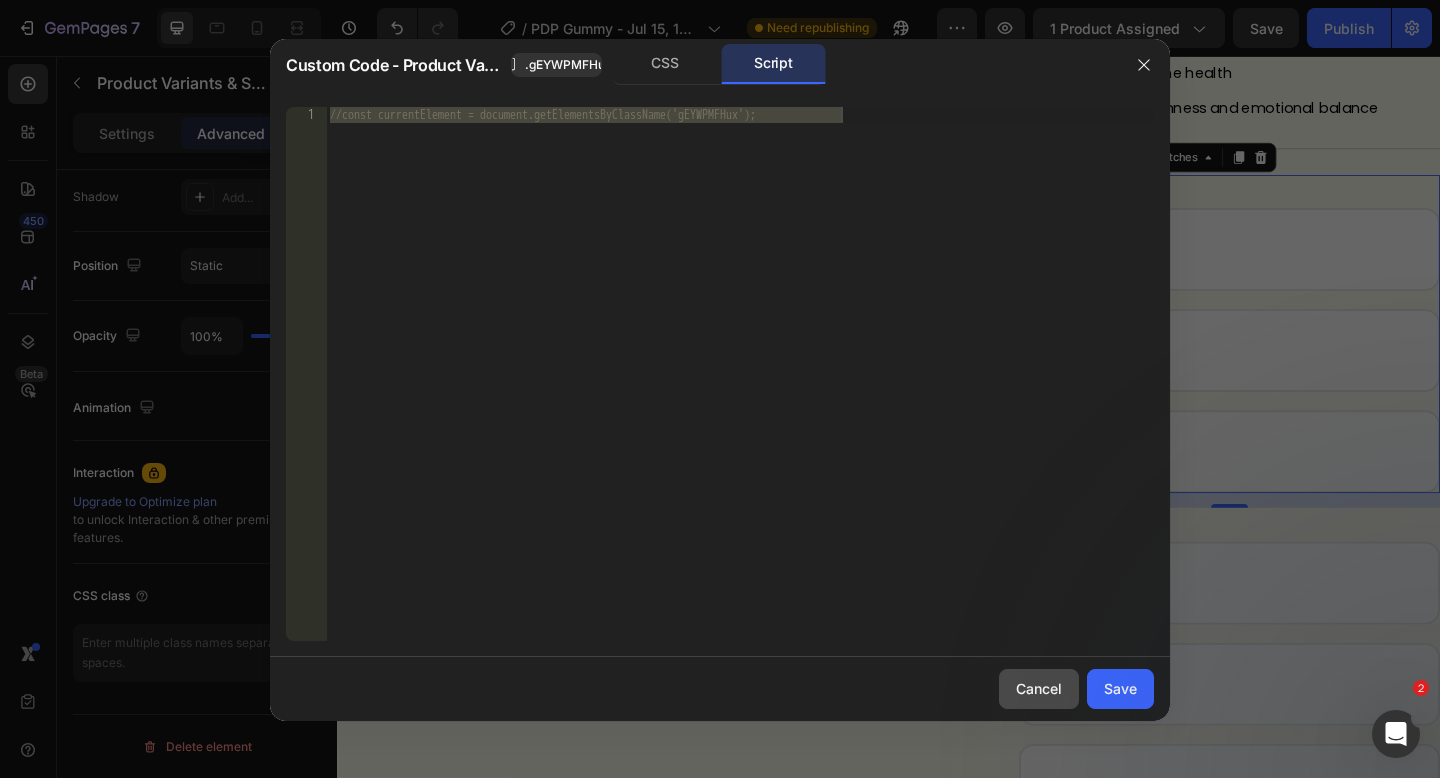 click on "Cancel" at bounding box center (1039, 688) 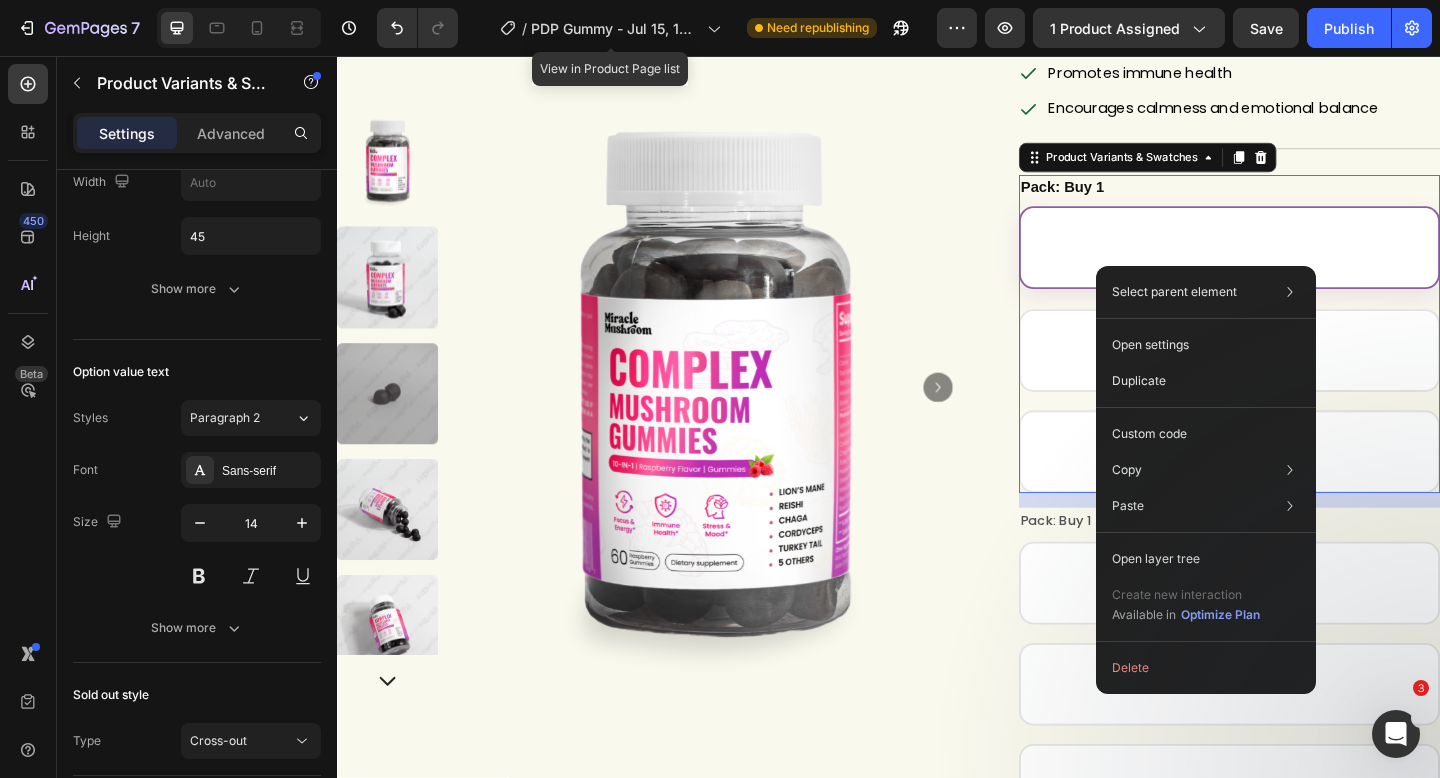 drag, startPoint x: 1216, startPoint y: 284, endPoint x: 1487, endPoint y: 326, distance: 274.2353 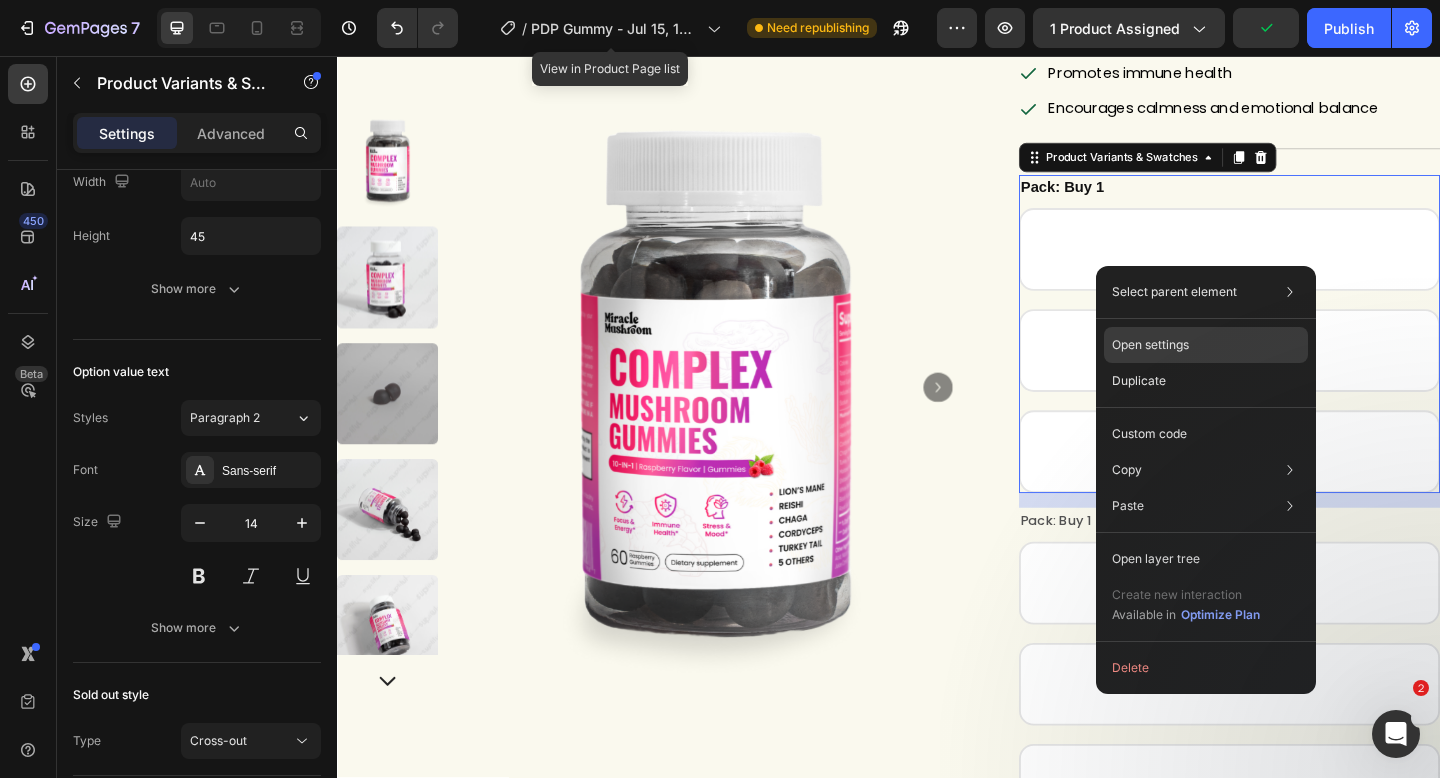 click on "Open settings" 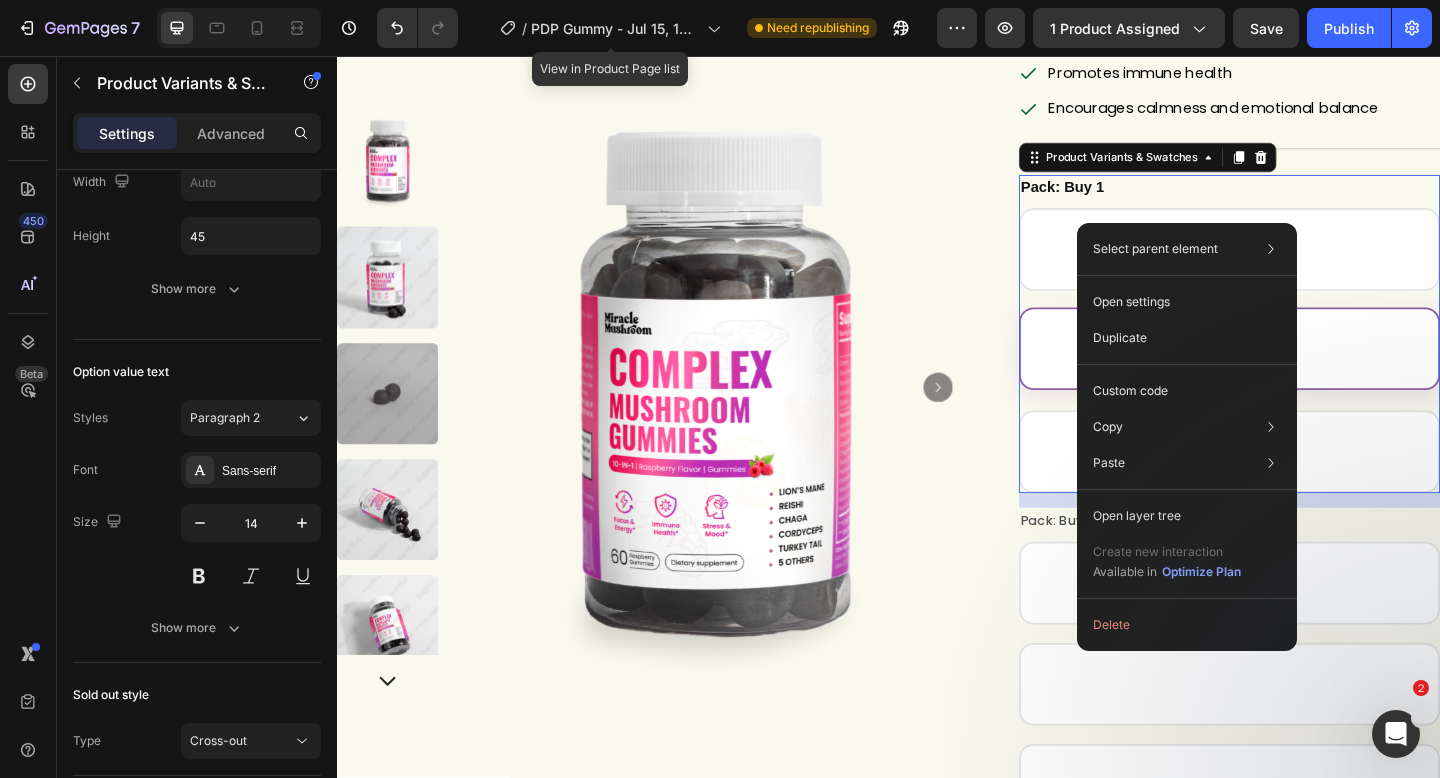 click on "Buy 2 Get 10% OFF" at bounding box center (1308, 375) 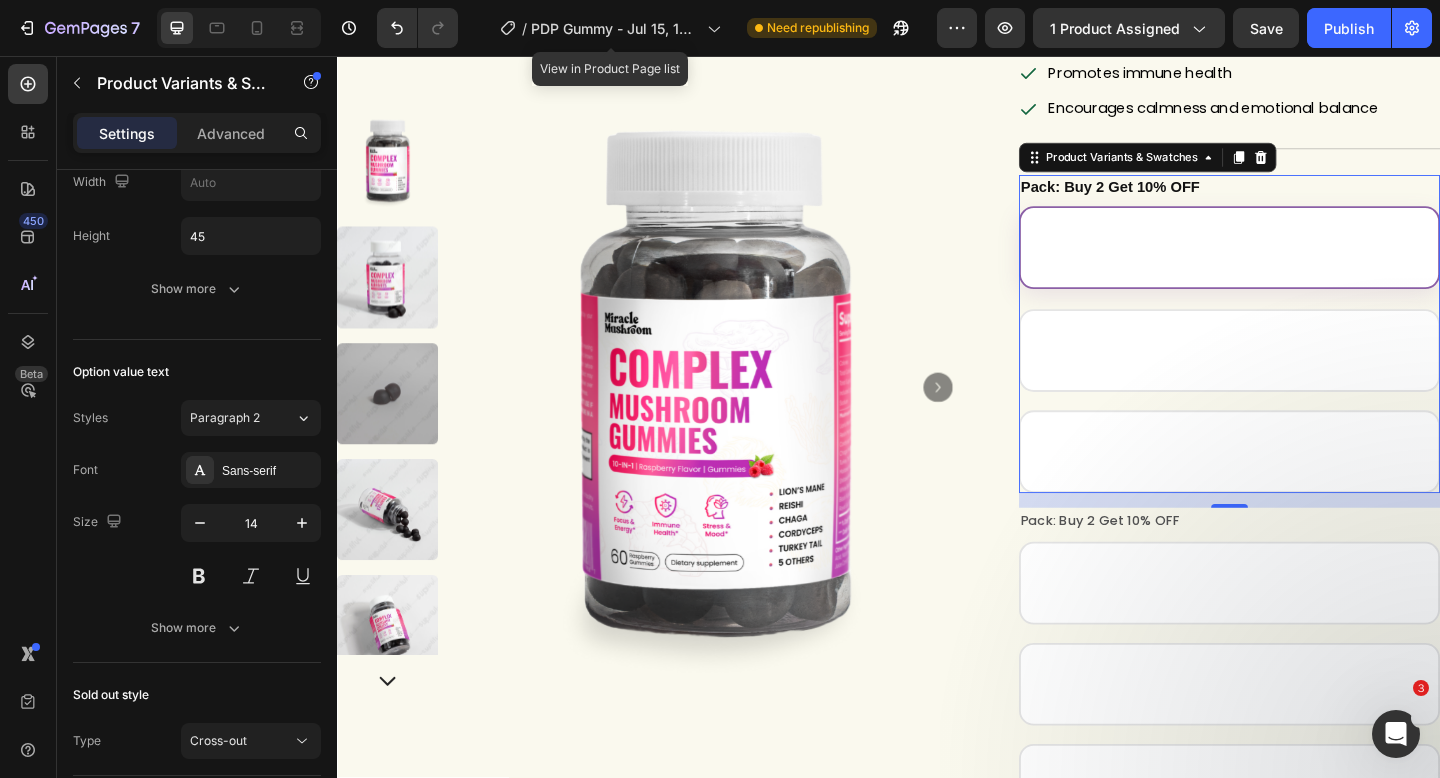 click on "Buy 1" at bounding box center (1308, 265) 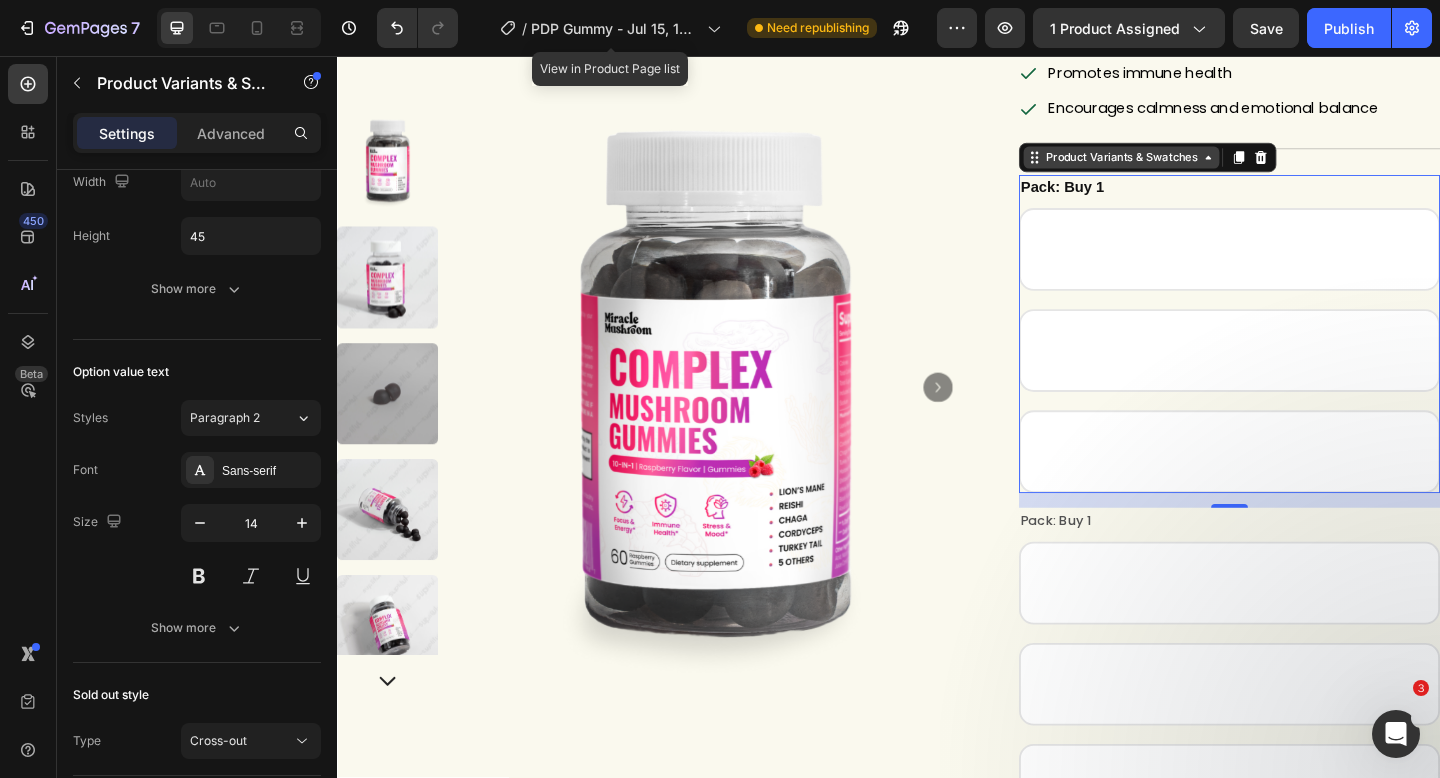 click on "Product Variants & Swatches" at bounding box center [1190, 167] 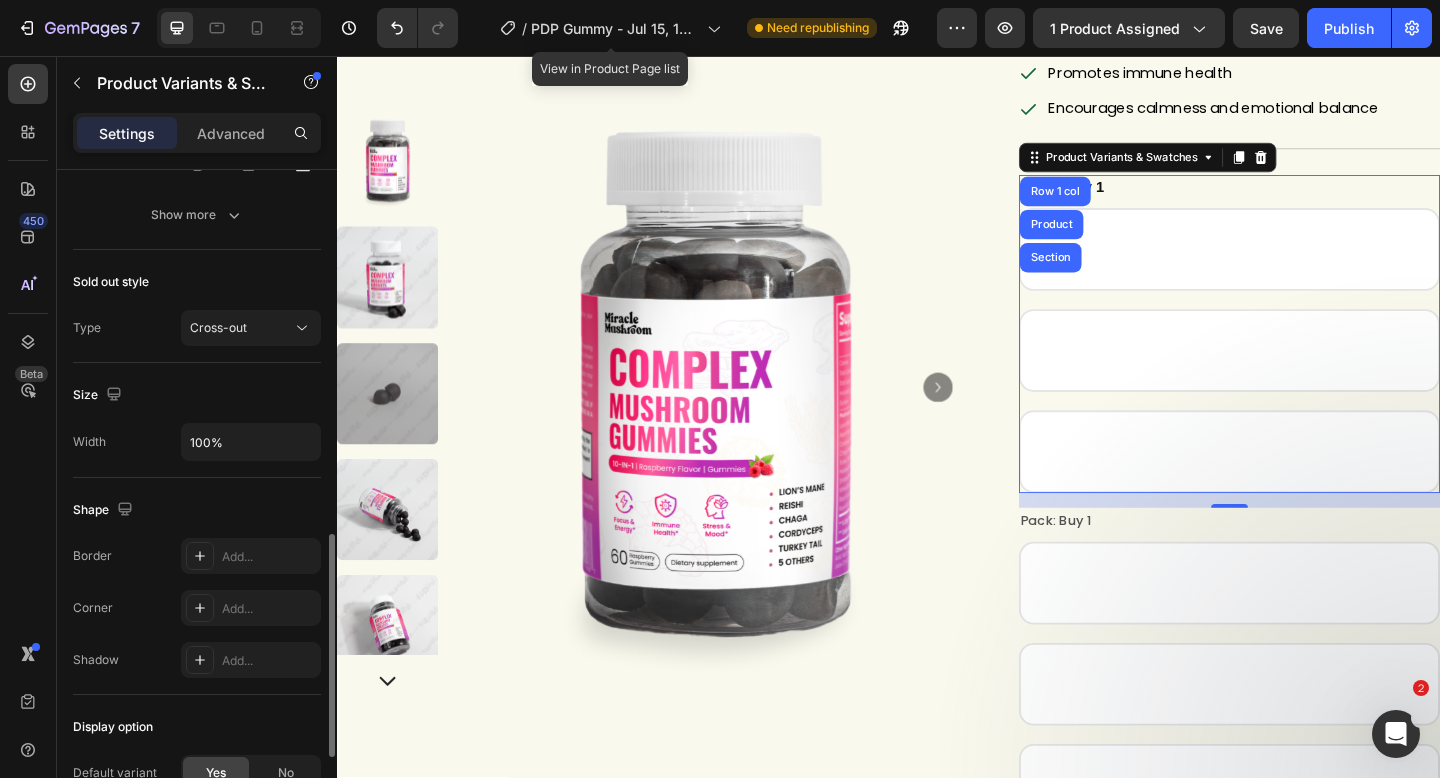 scroll, scrollTop: 1312, scrollLeft: 0, axis: vertical 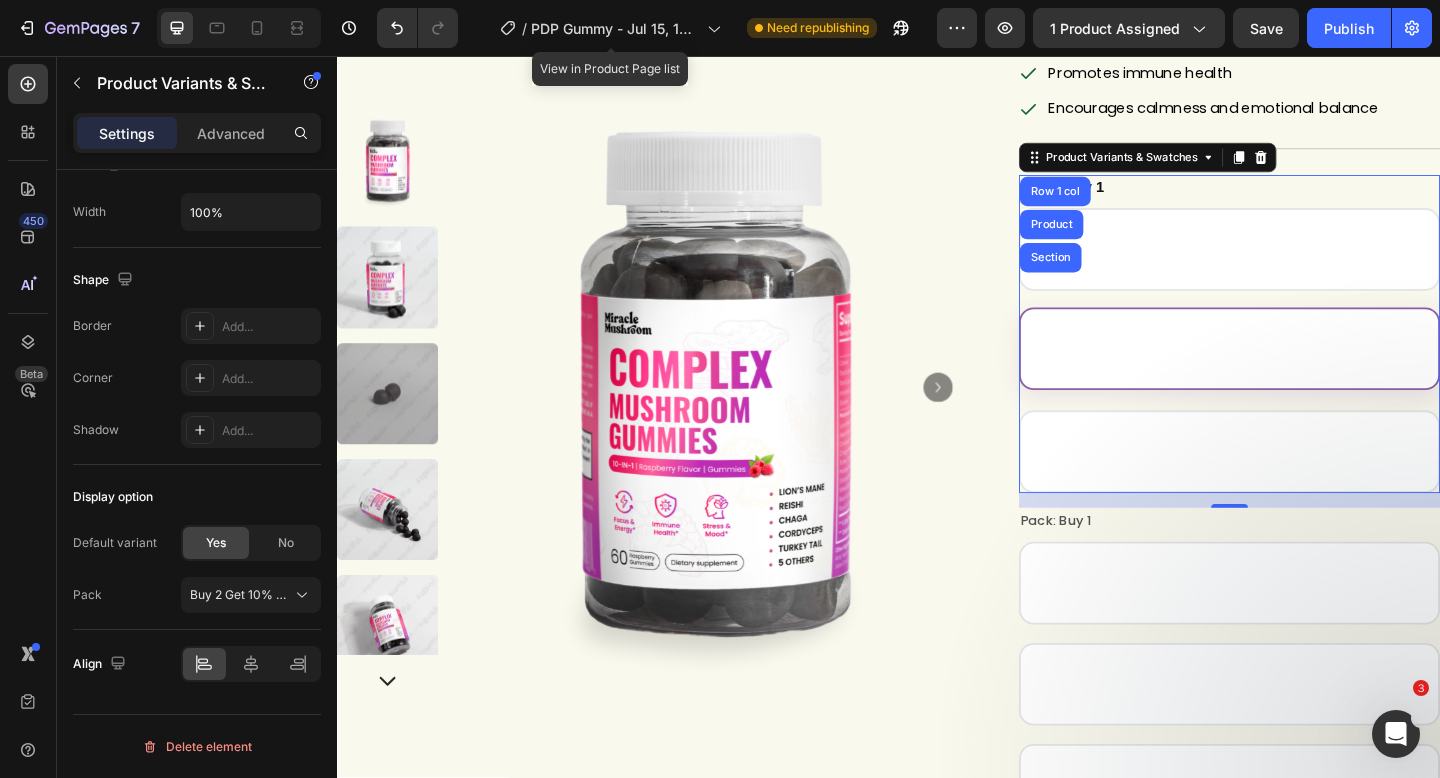 click on "Buy 2 Get 10% OFF" at bounding box center [1308, 375] 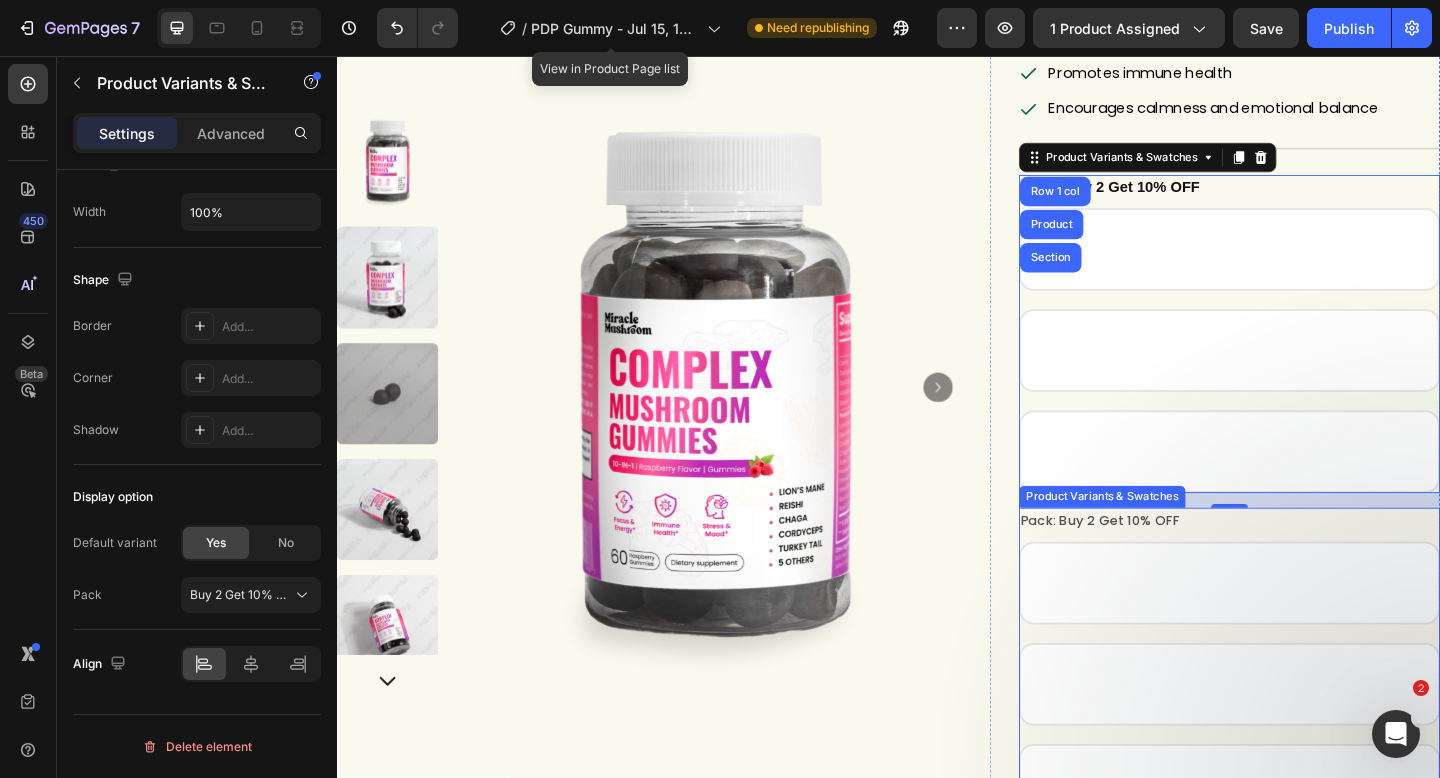 click on "Pack: Buy 2 Get 10% OFF" at bounding box center (1167, 562) 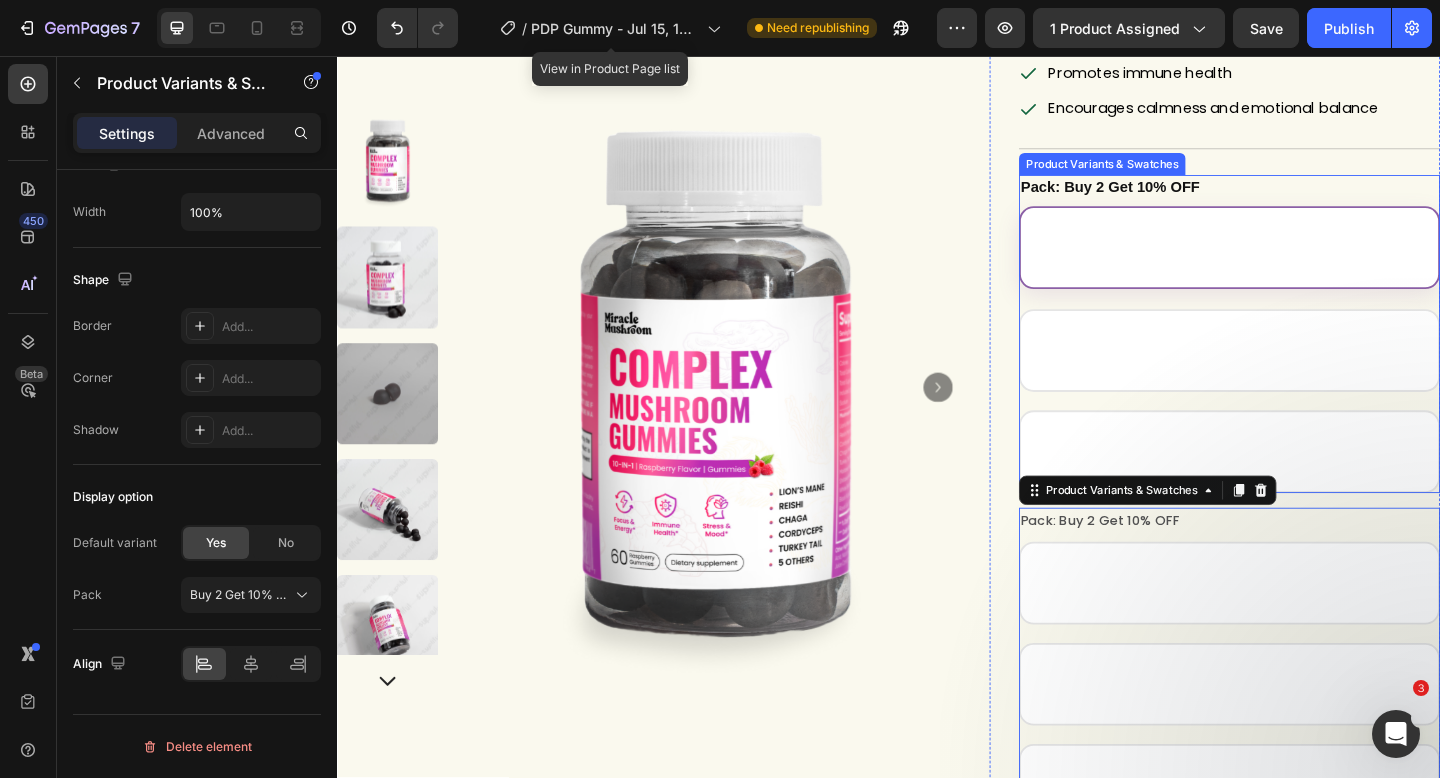 click on "Buy 1" at bounding box center (1308, 265) 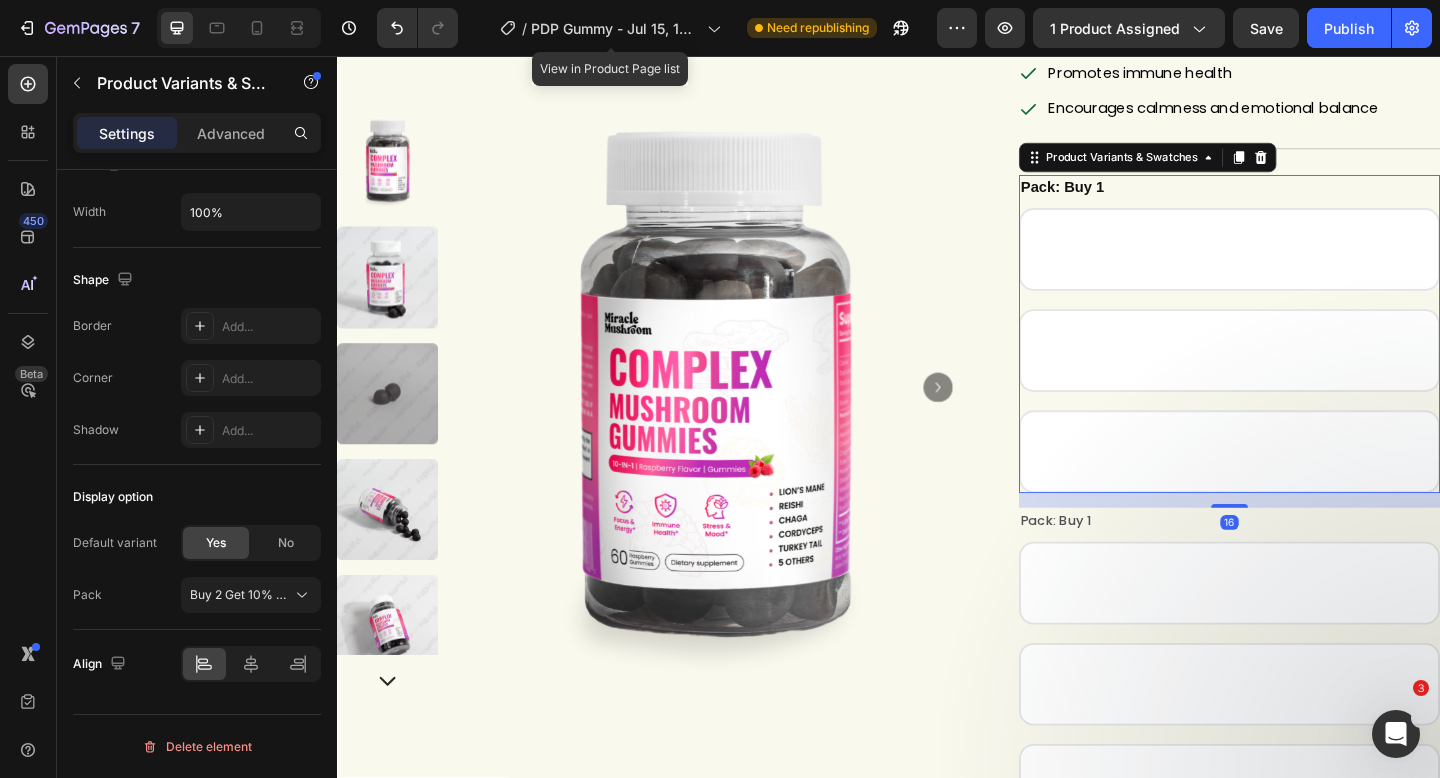 click on "Product Variants & Swatches" at bounding box center [1219, 167] 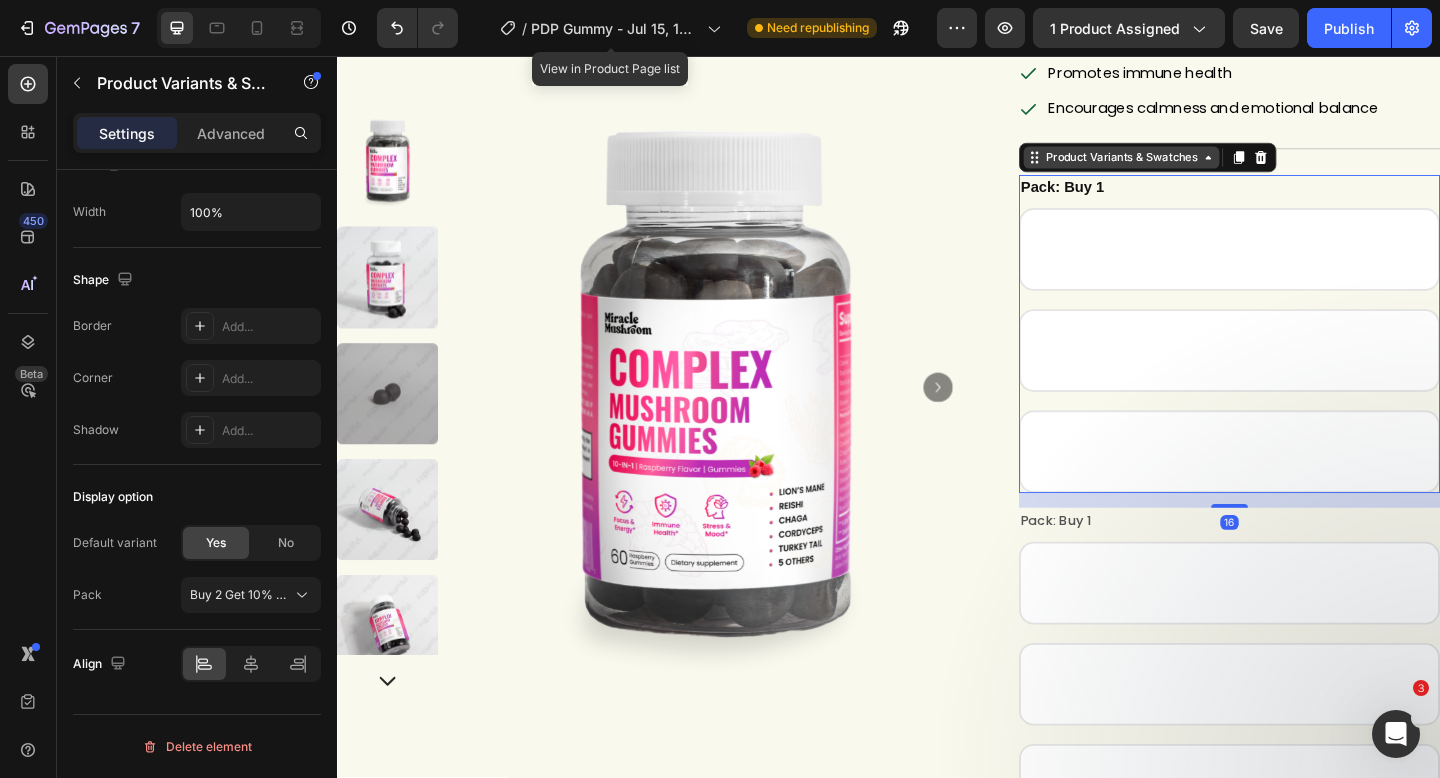 click on "Product Variants & Swatches" at bounding box center (1190, 167) 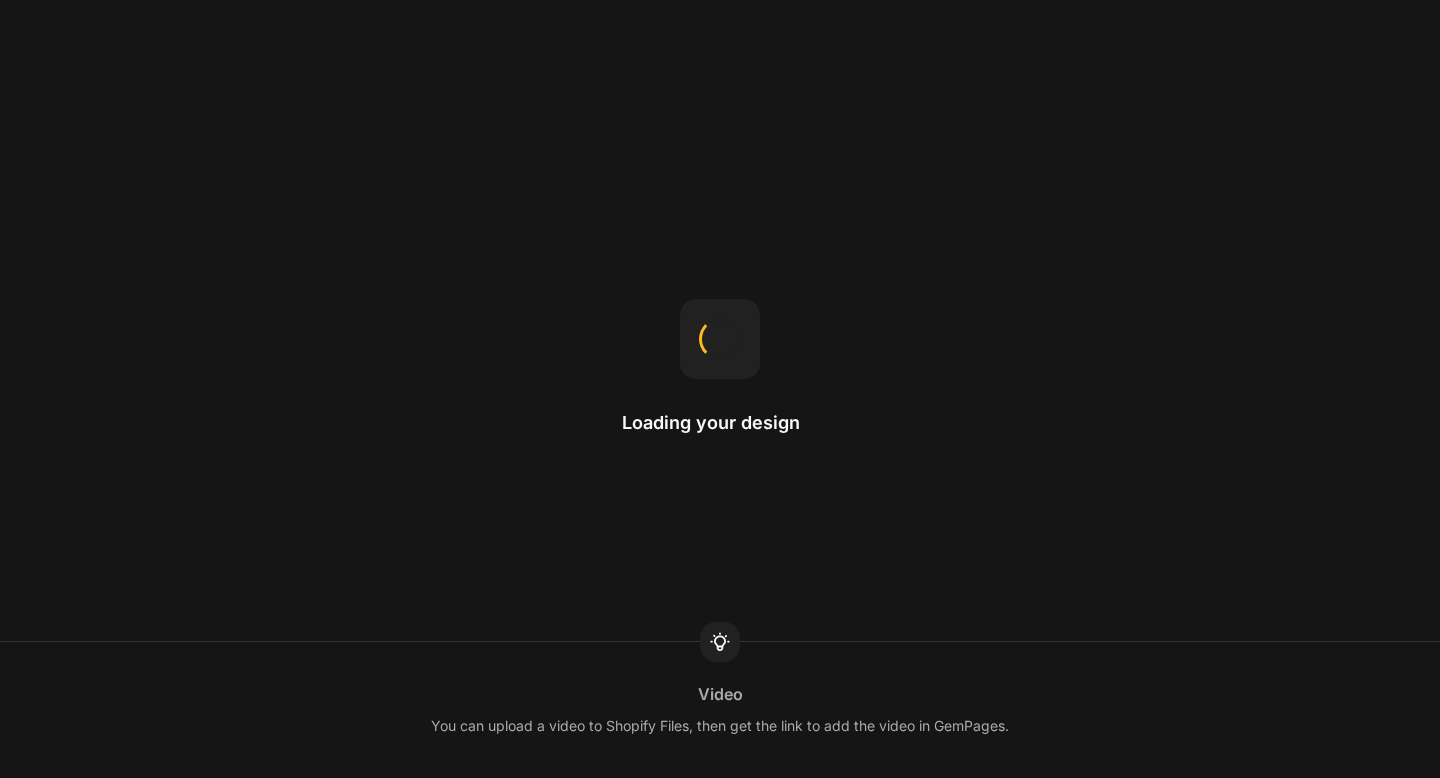 scroll, scrollTop: 0, scrollLeft: 0, axis: both 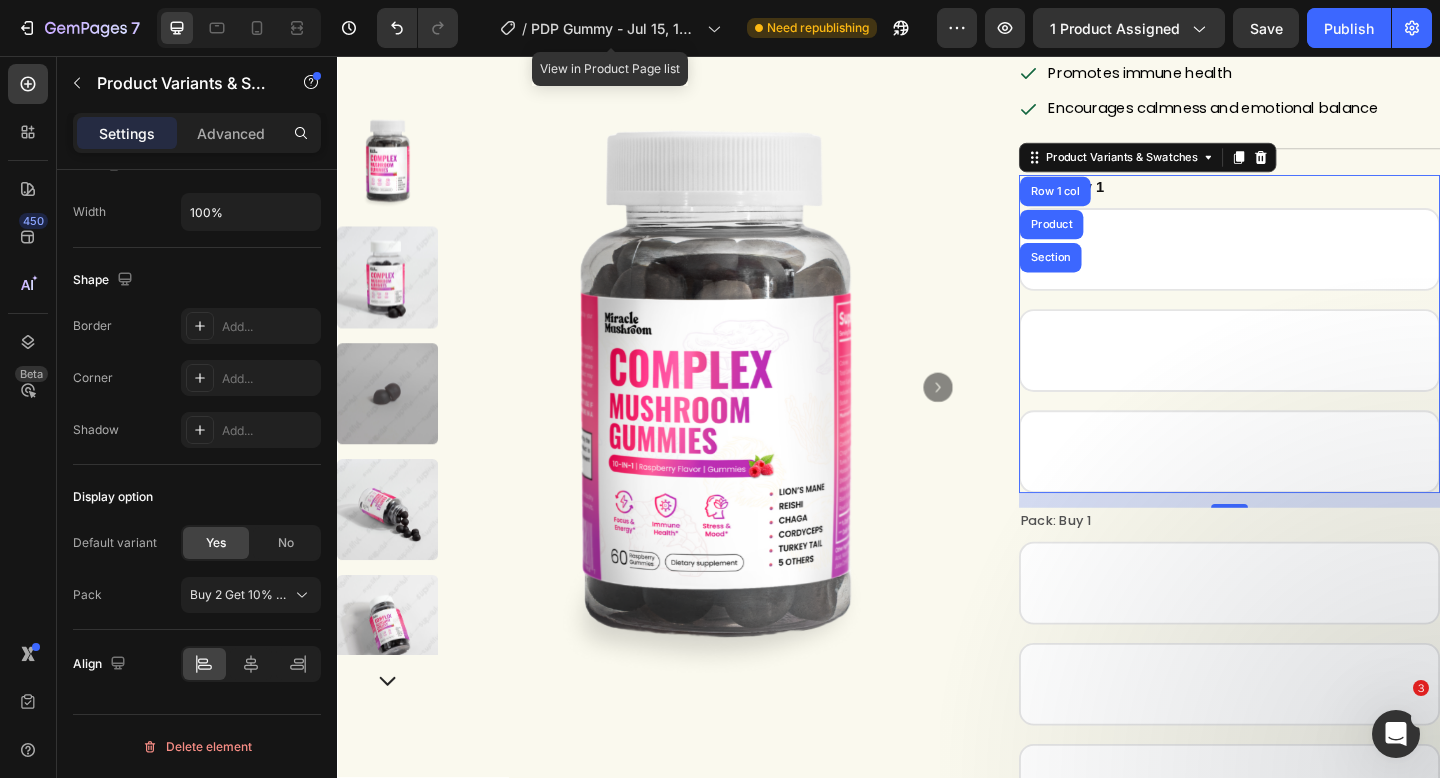 click on "Product Variants & Swatches" at bounding box center [1190, 167] 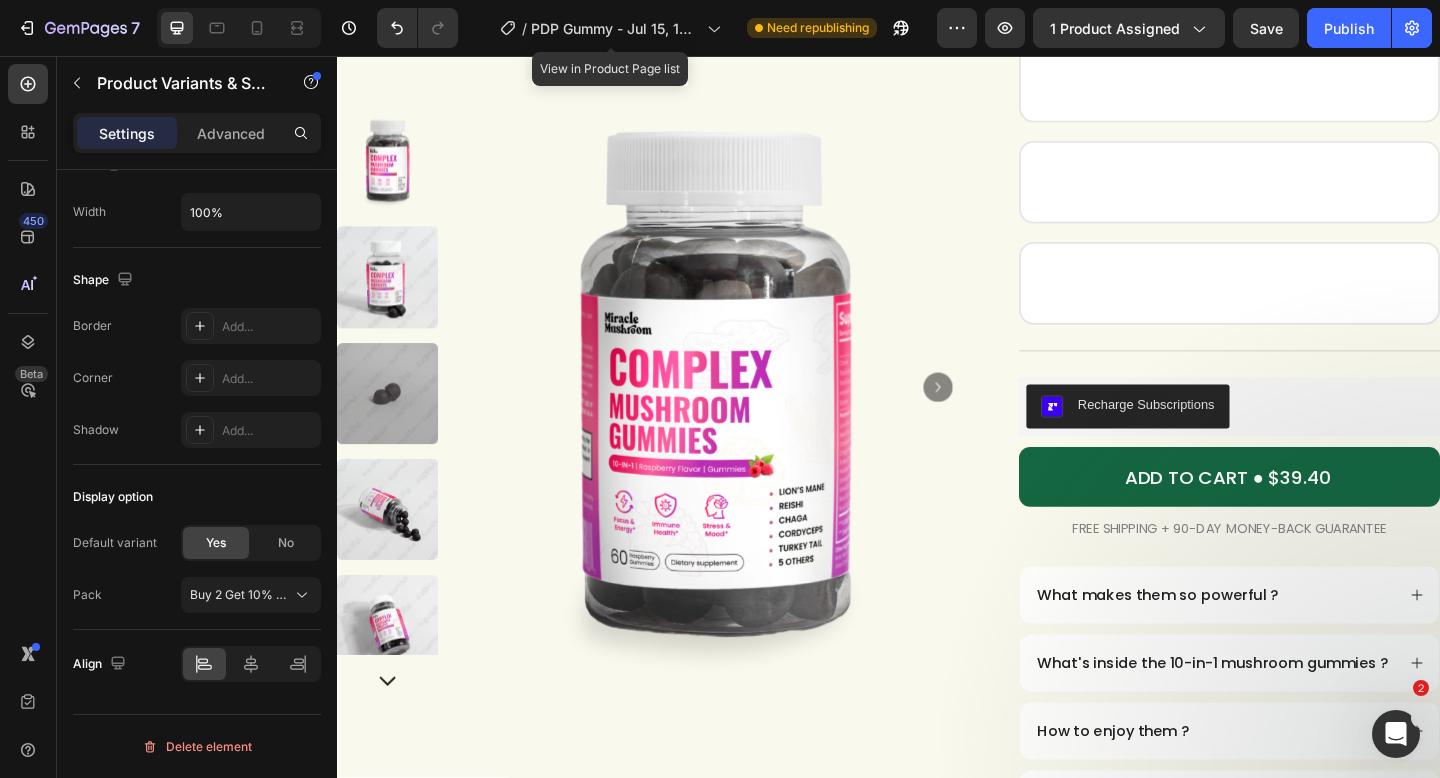 scroll, scrollTop: 0, scrollLeft: 0, axis: both 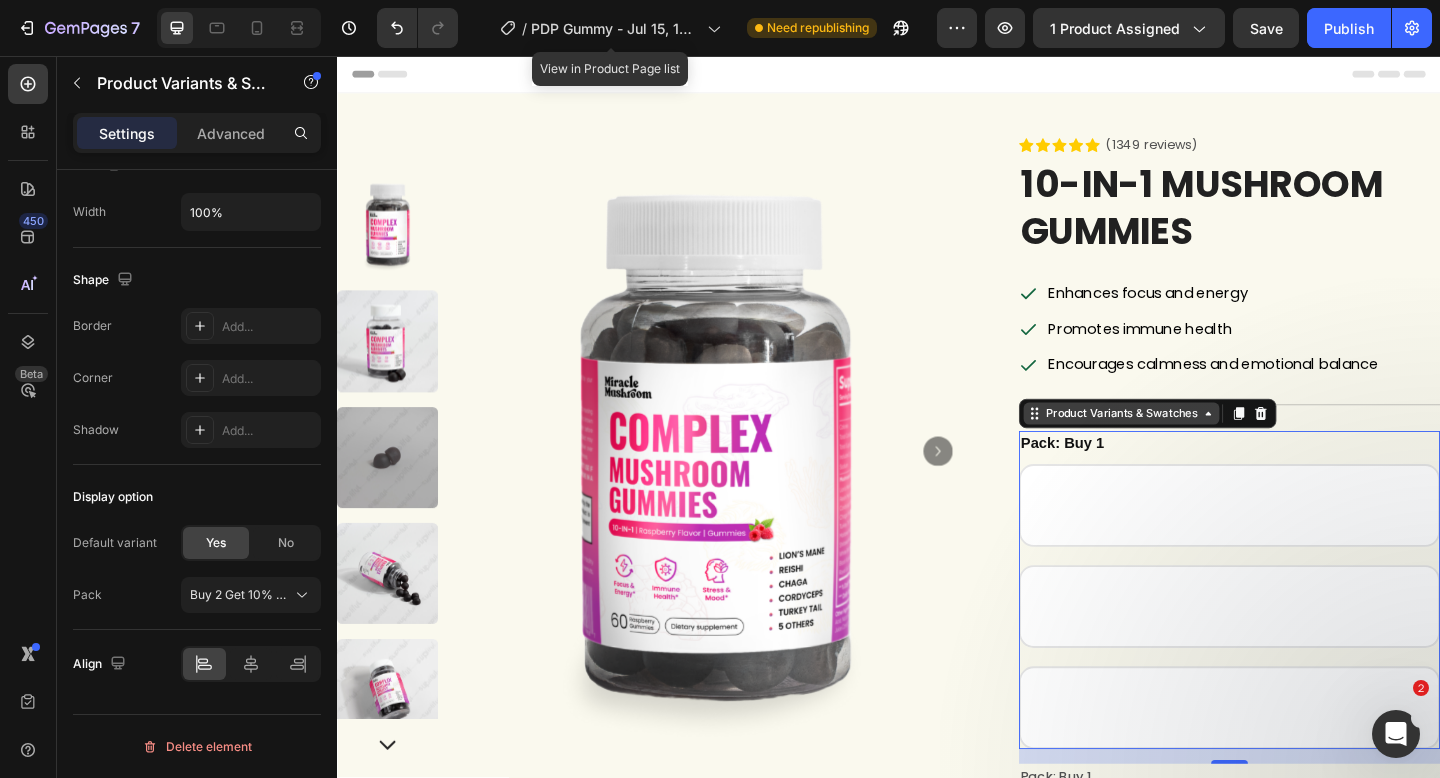 click on "Product Variants & Swatches" at bounding box center [1190, 445] 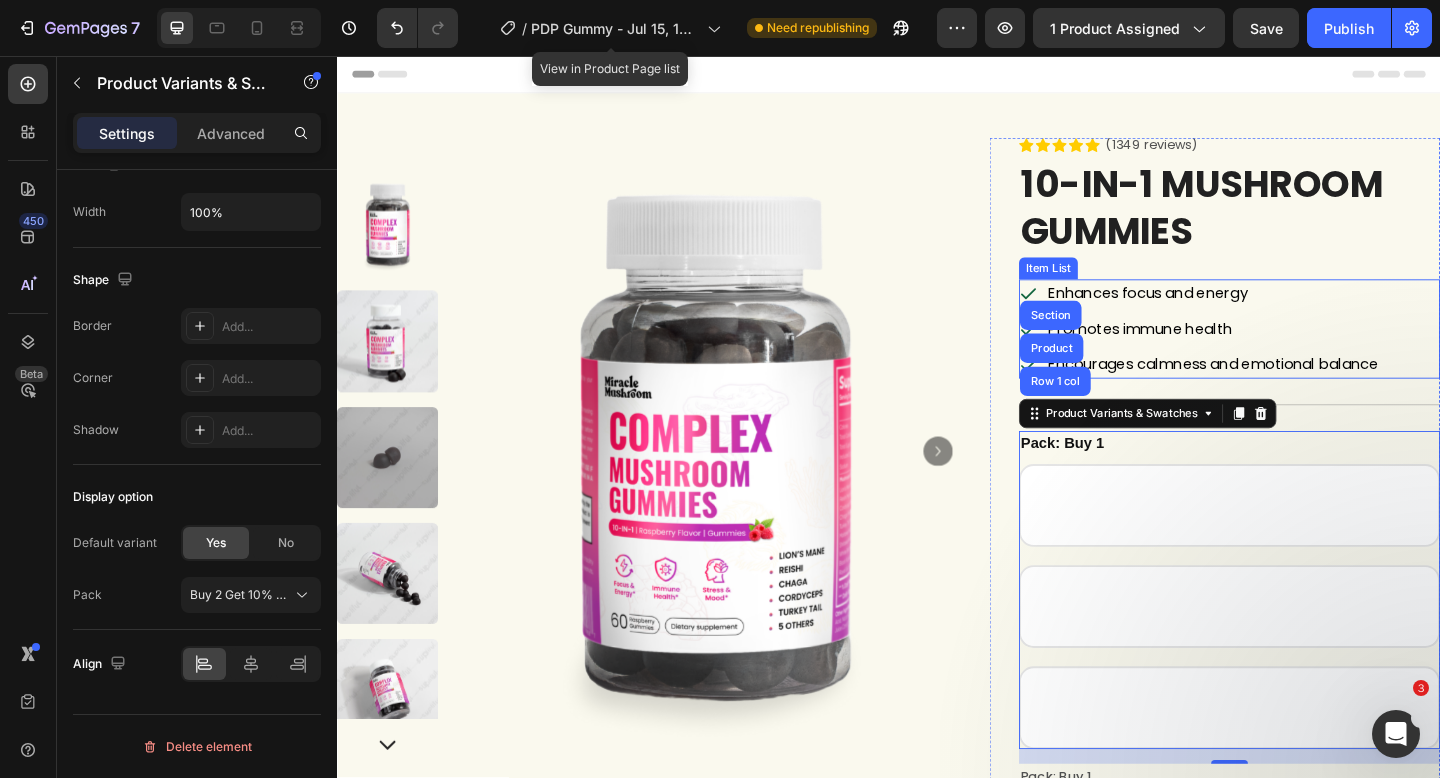 click on "Enhances focus and energy
Promotes immune health
Encourages calmness and emotional balance" at bounding box center (1276, 353) 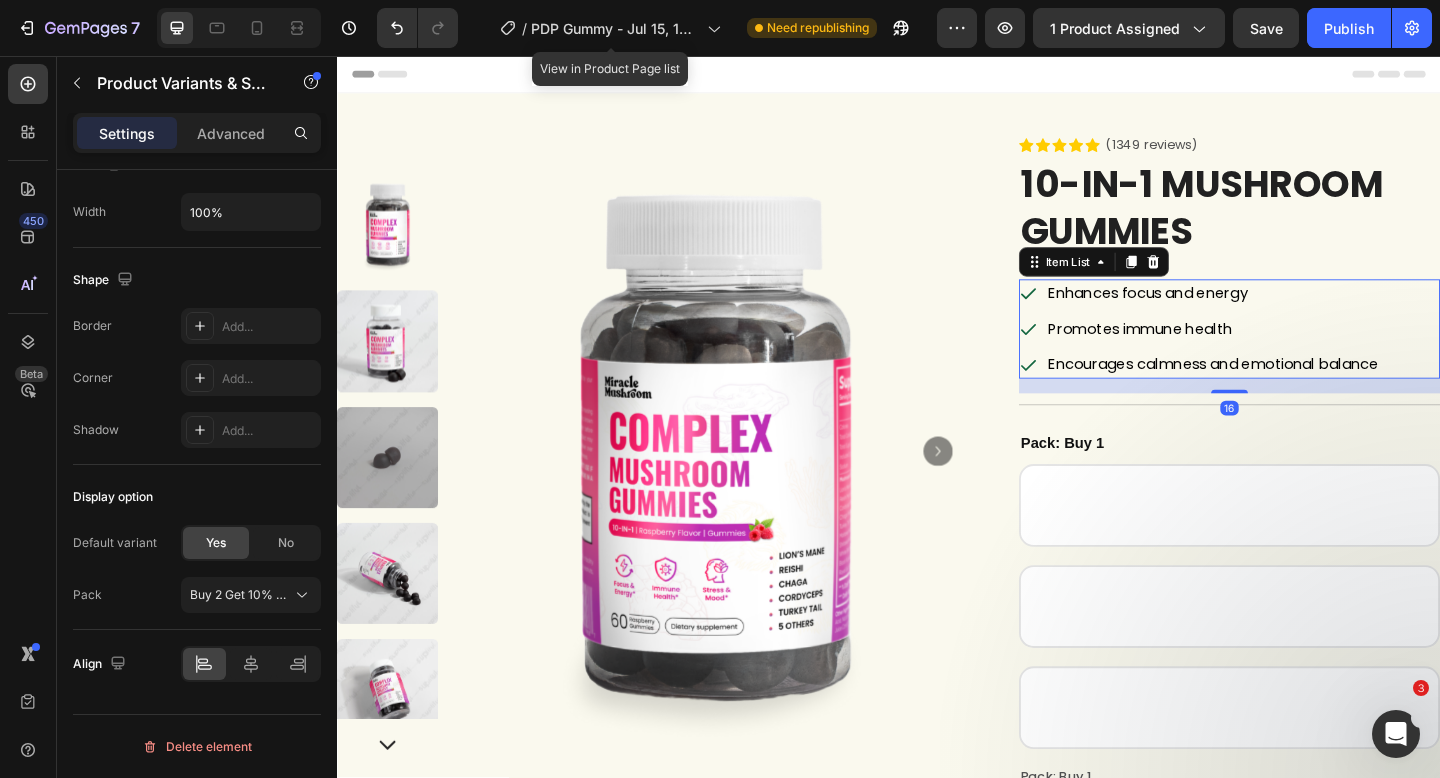 scroll, scrollTop: 0, scrollLeft: 0, axis: both 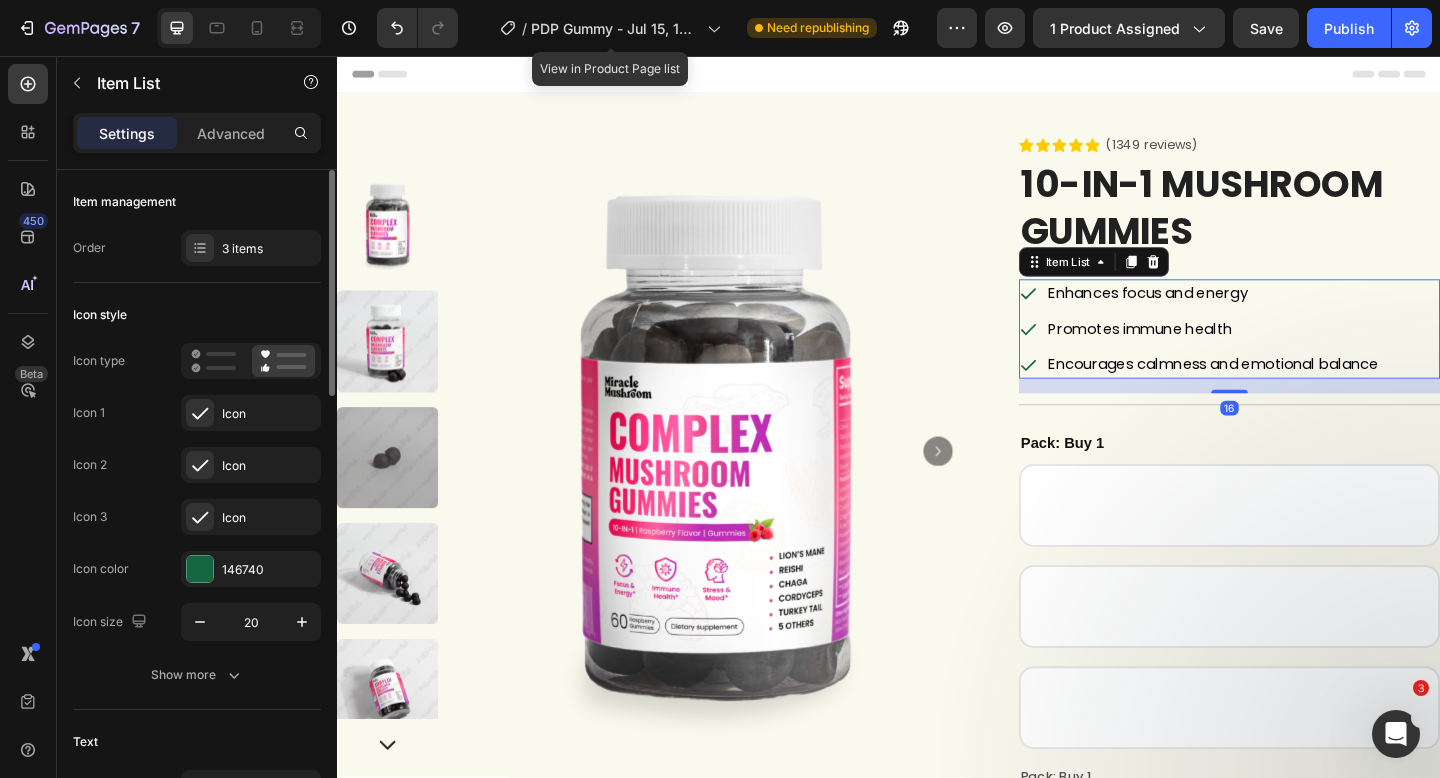 click on "Encourages calmness and emotional balance" at bounding box center [1290, 391] 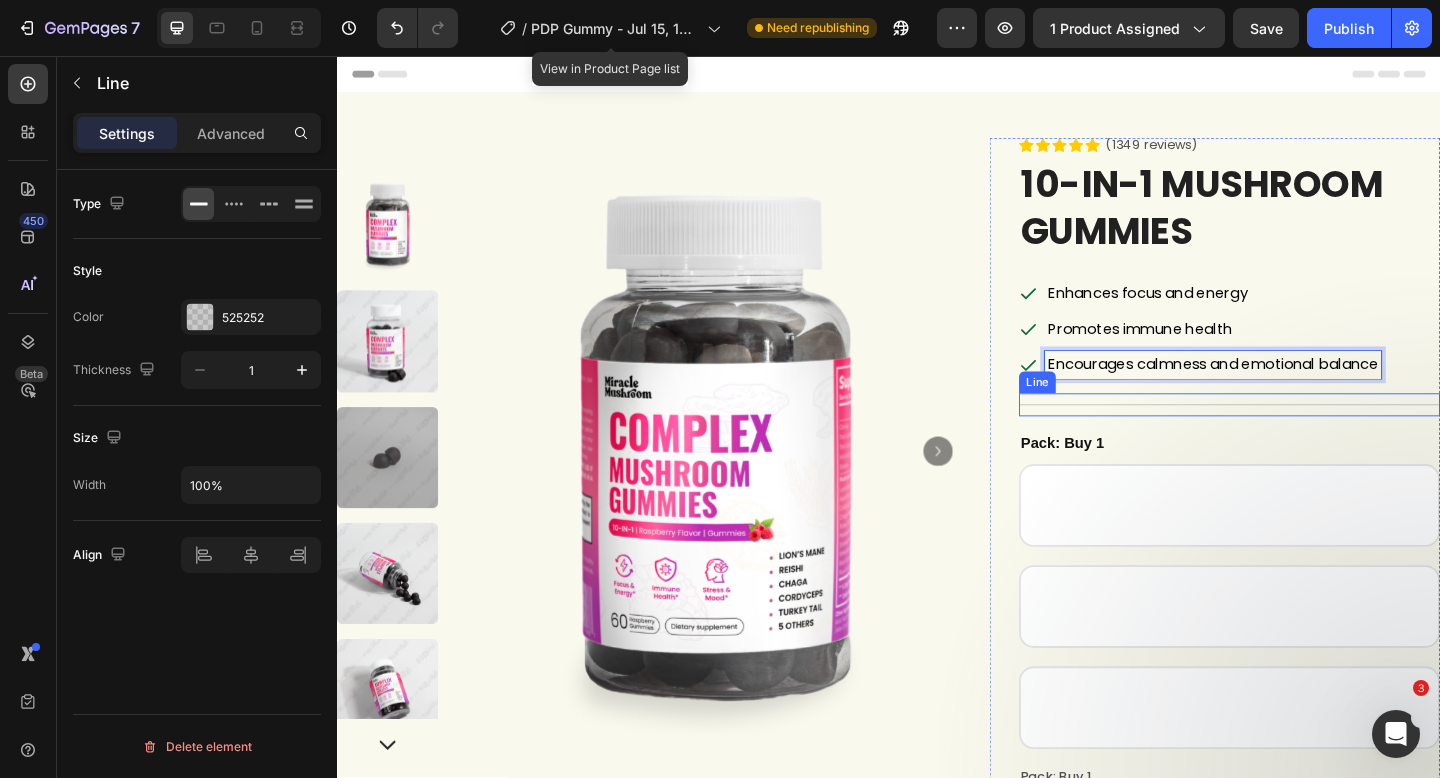 click on "Title Line" at bounding box center [1308, 435] 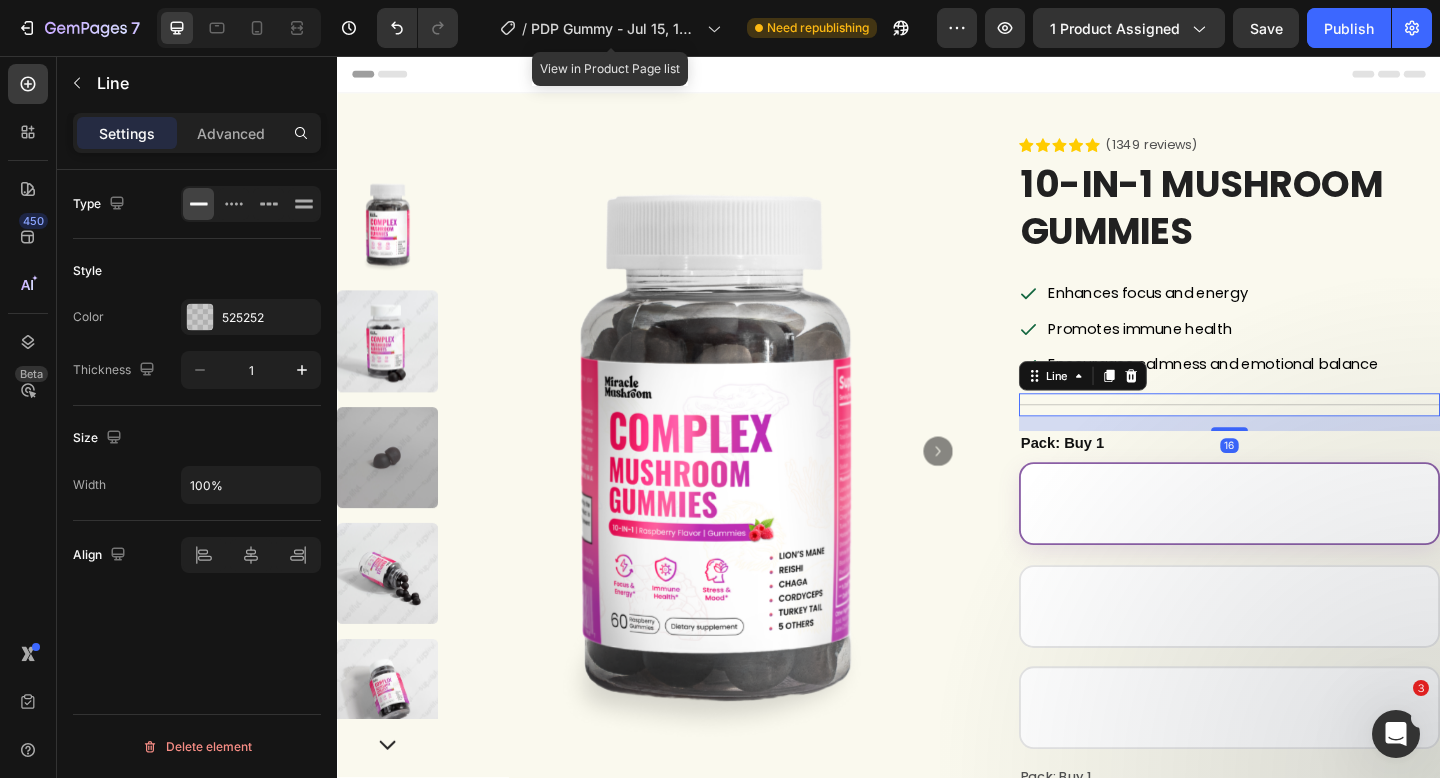 click on "Buy 1" at bounding box center (1308, 543) 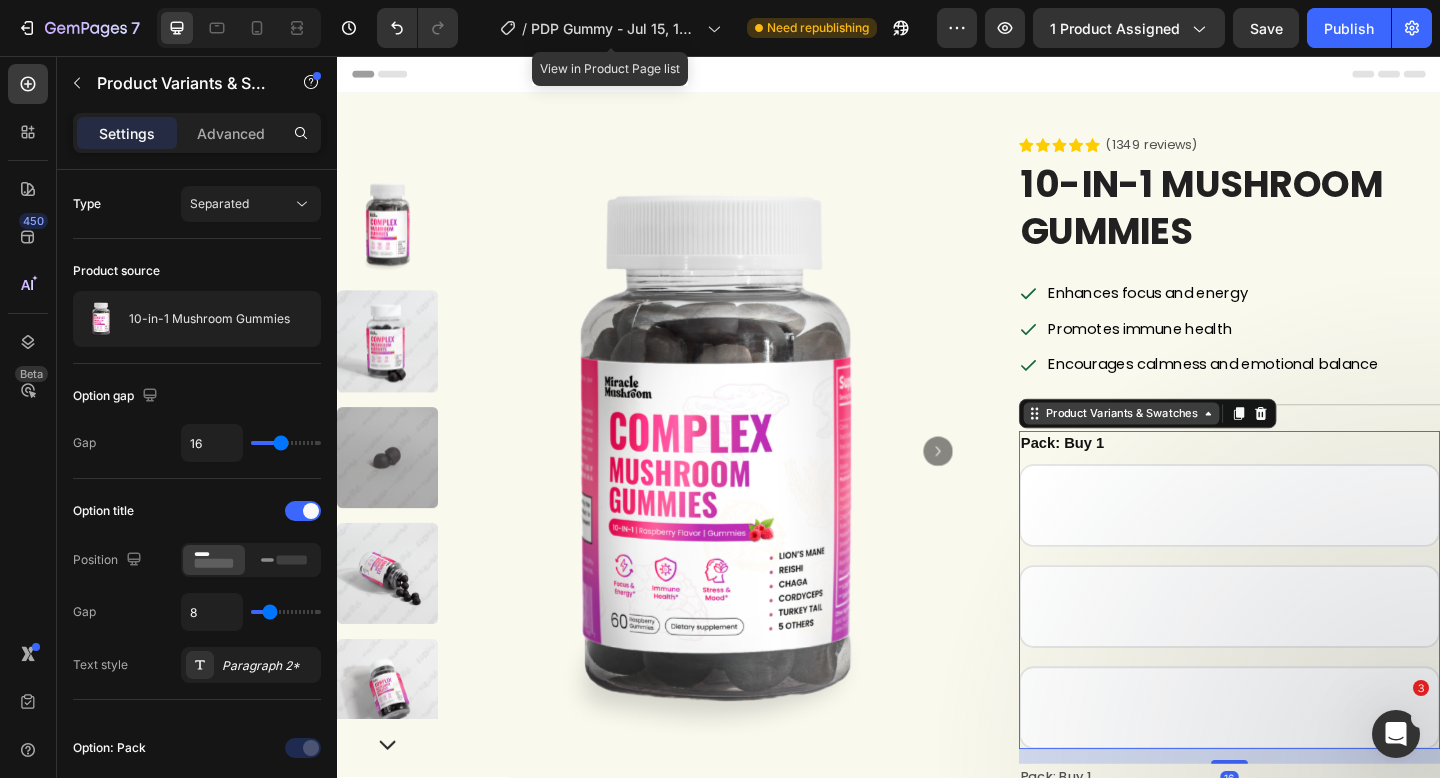 click on "Product Variants & Swatches" at bounding box center [1190, 445] 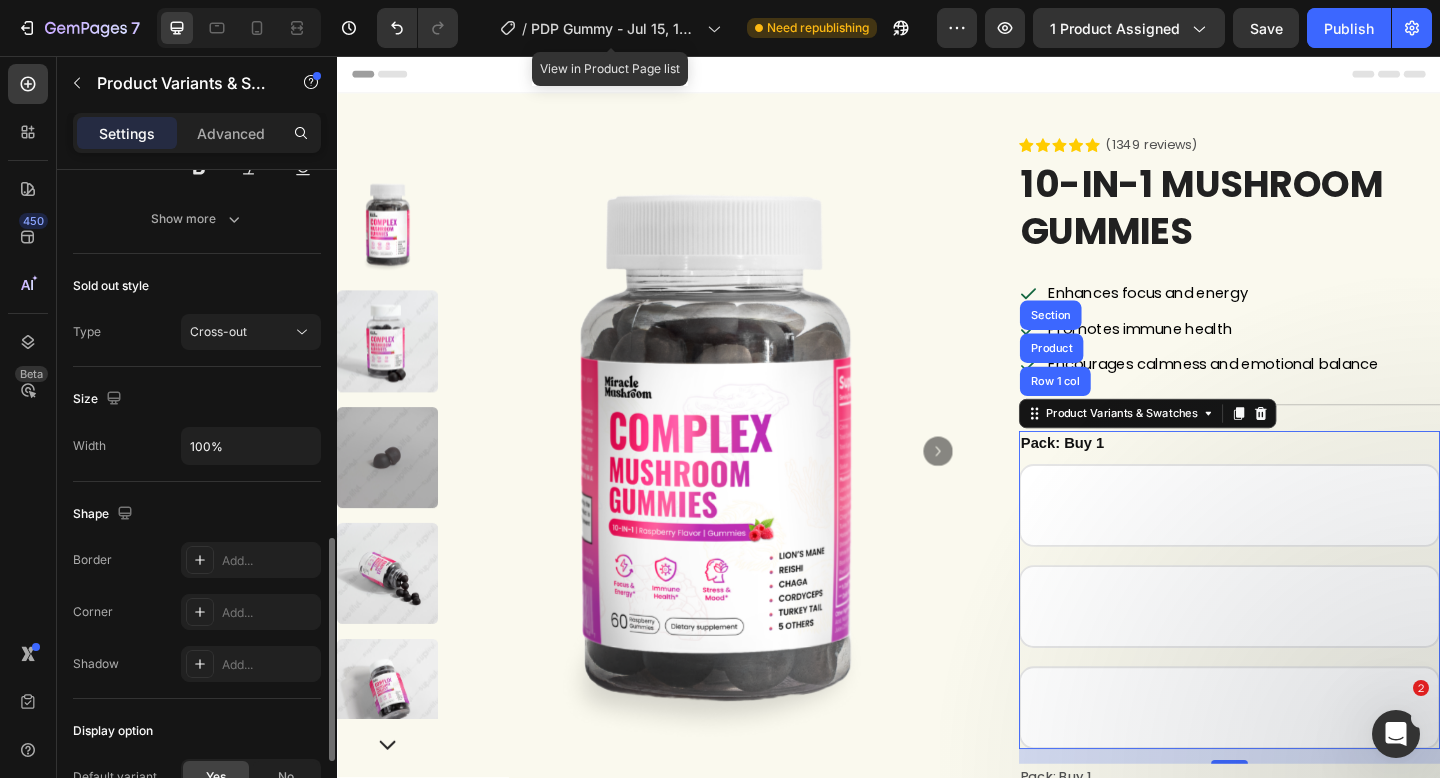 scroll, scrollTop: 1312, scrollLeft: 0, axis: vertical 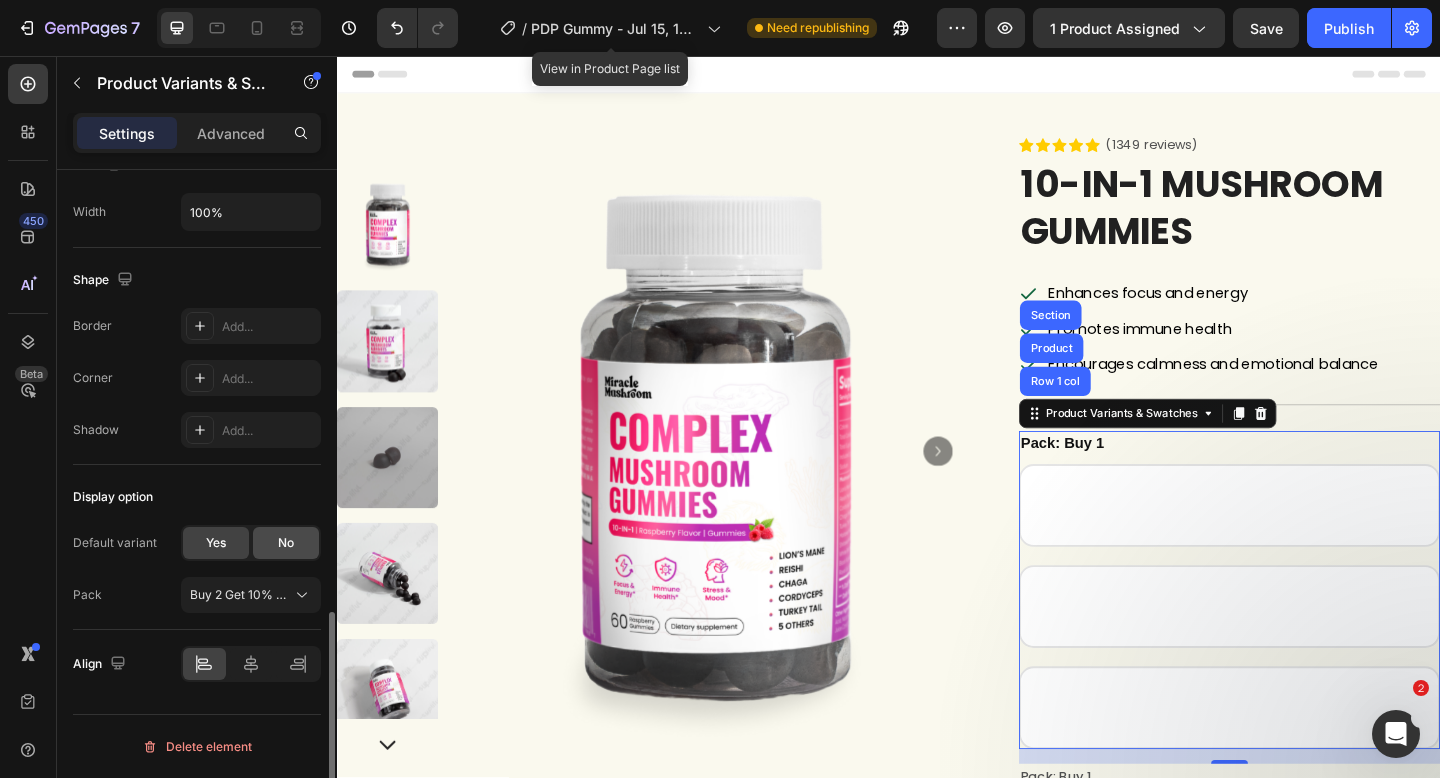 click on "No" 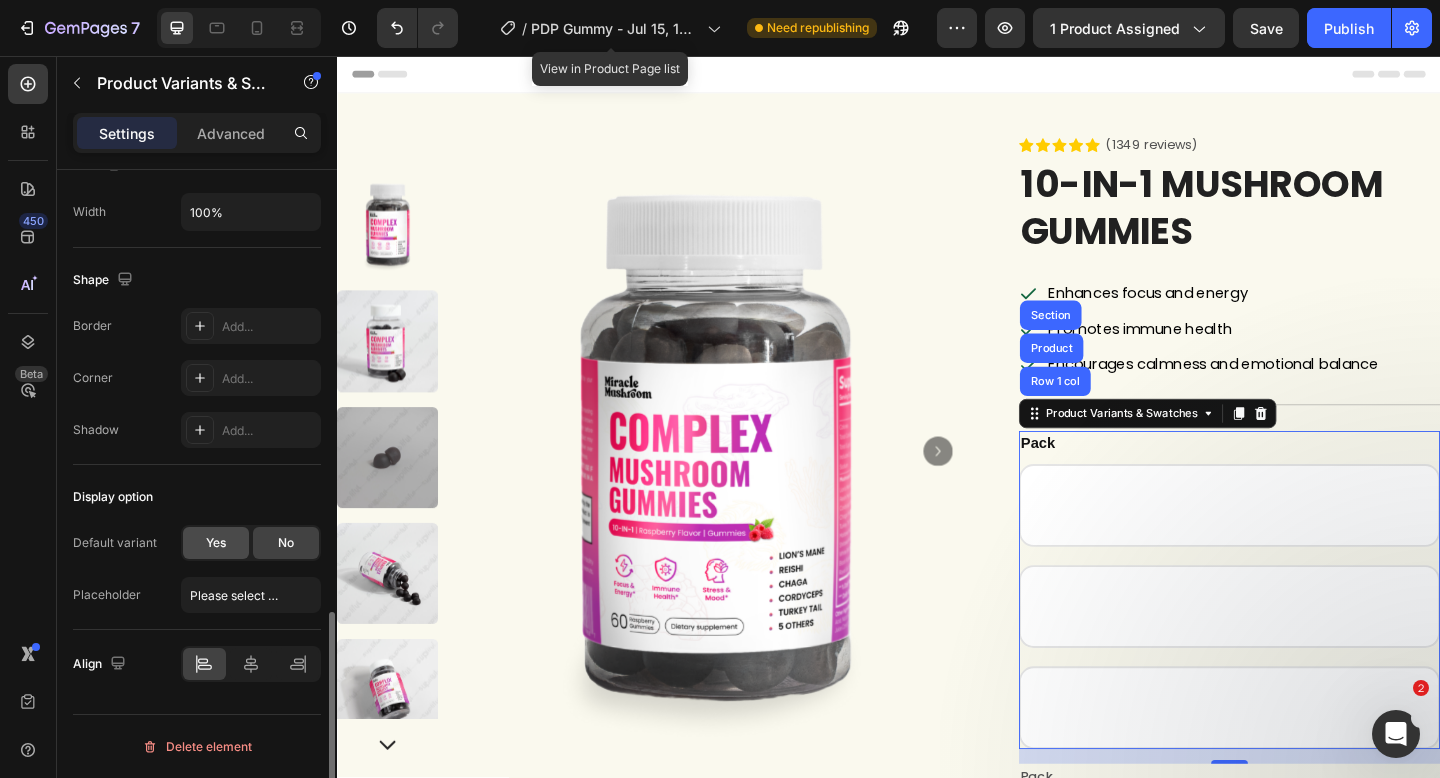 click on "Yes" 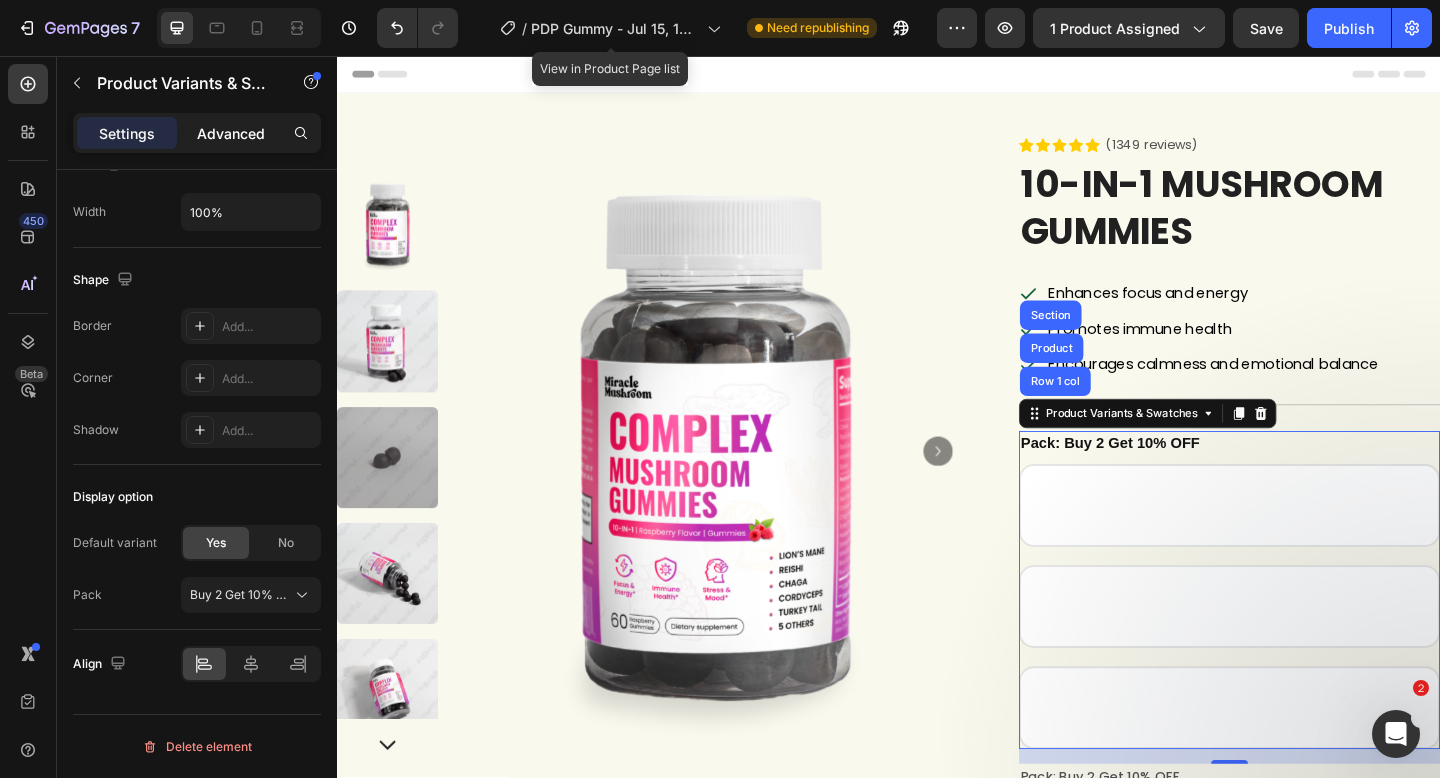 click on "Advanced" at bounding box center [231, 133] 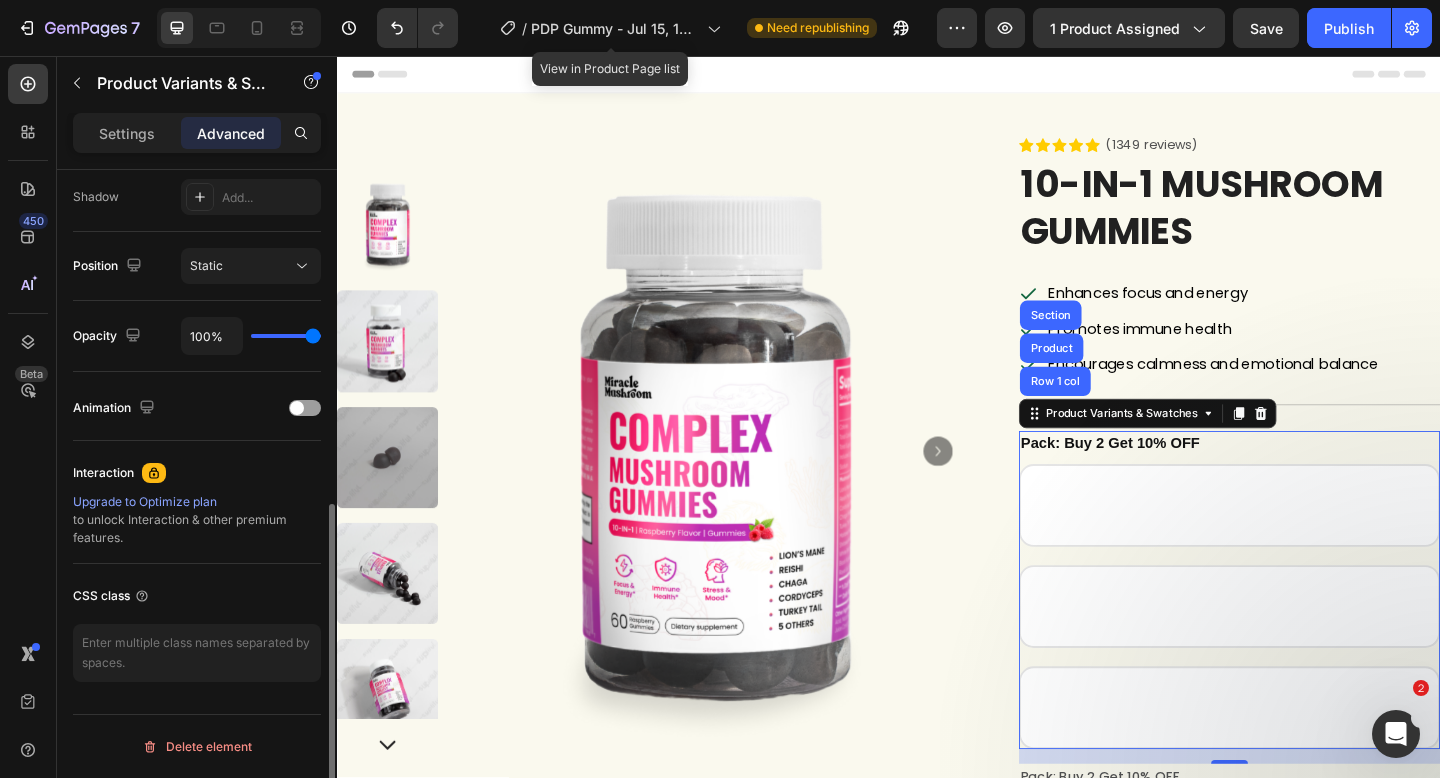 scroll, scrollTop: 669, scrollLeft: 0, axis: vertical 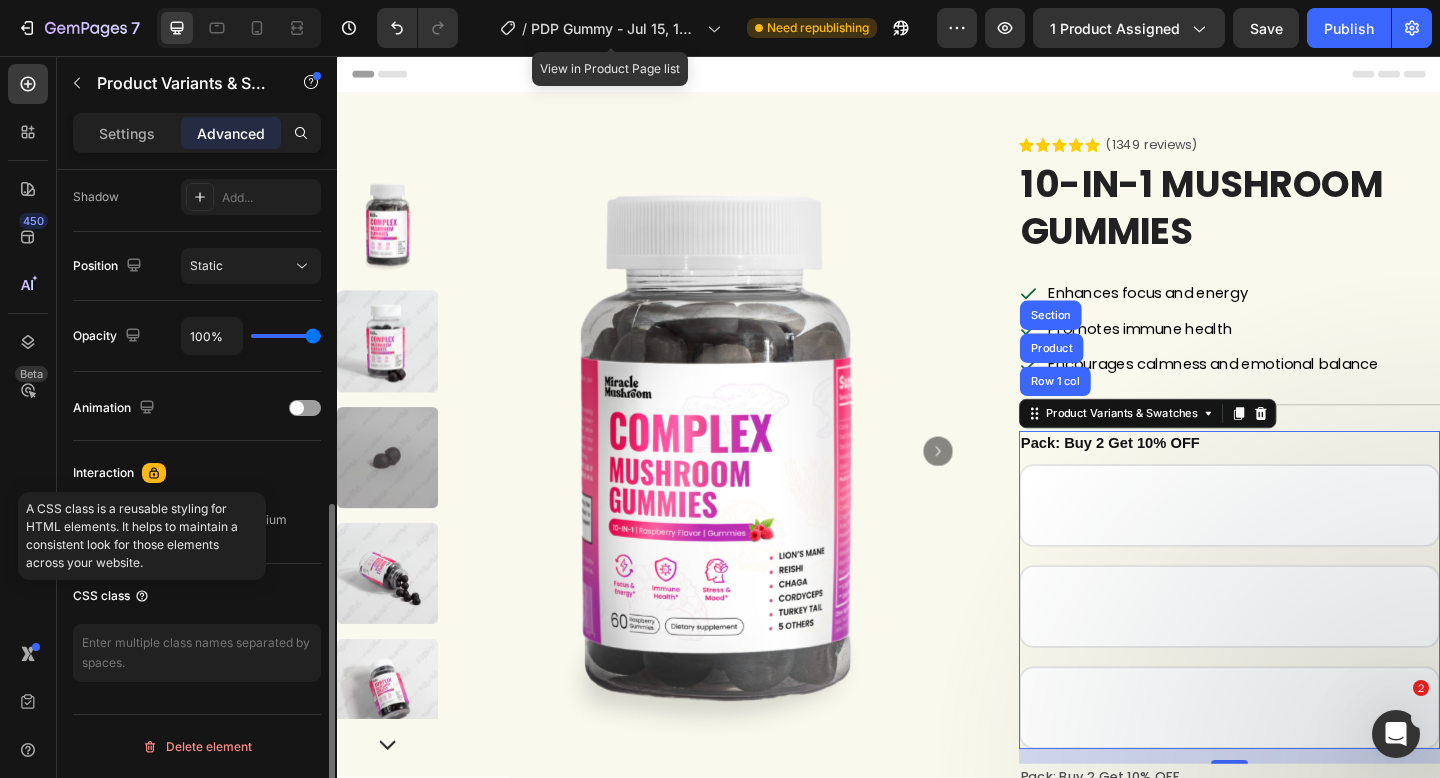 click 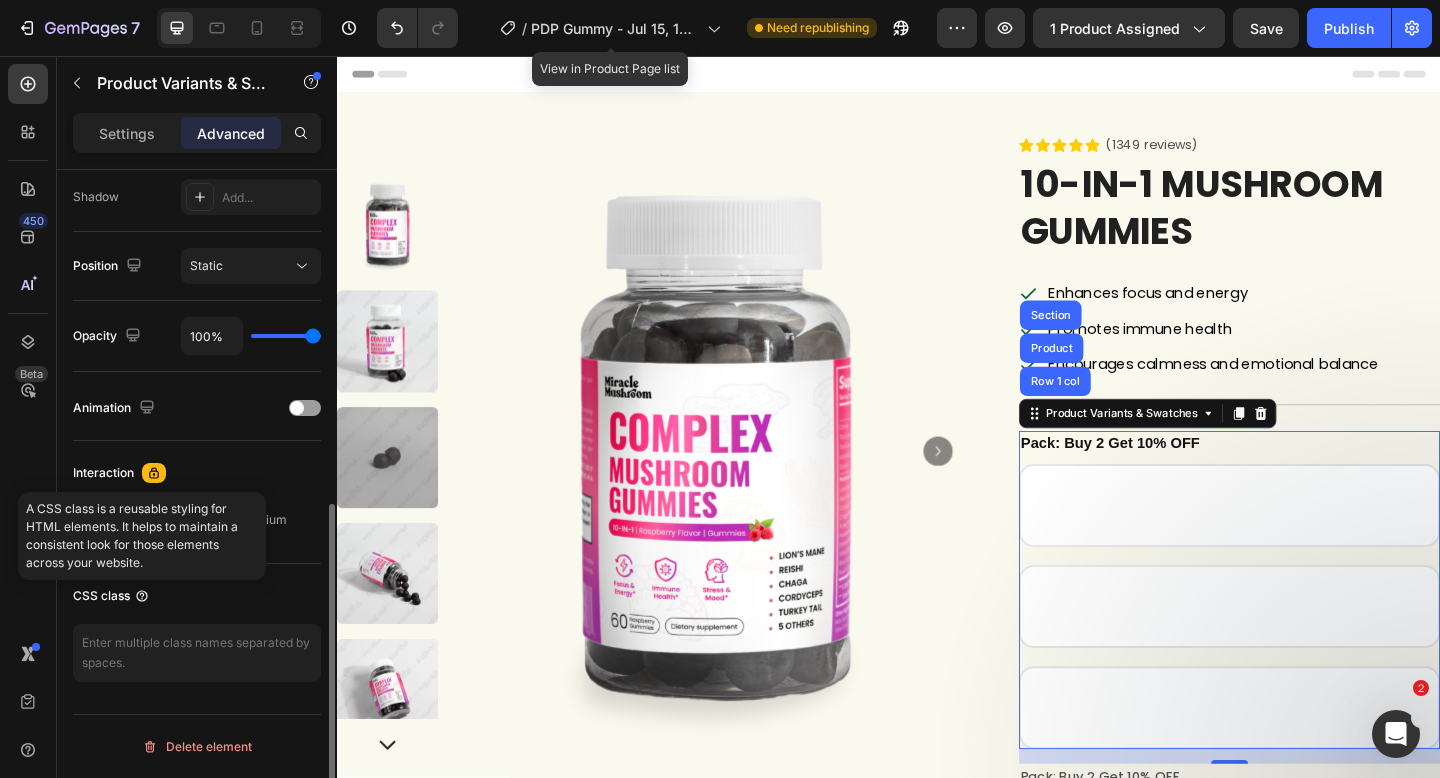 click 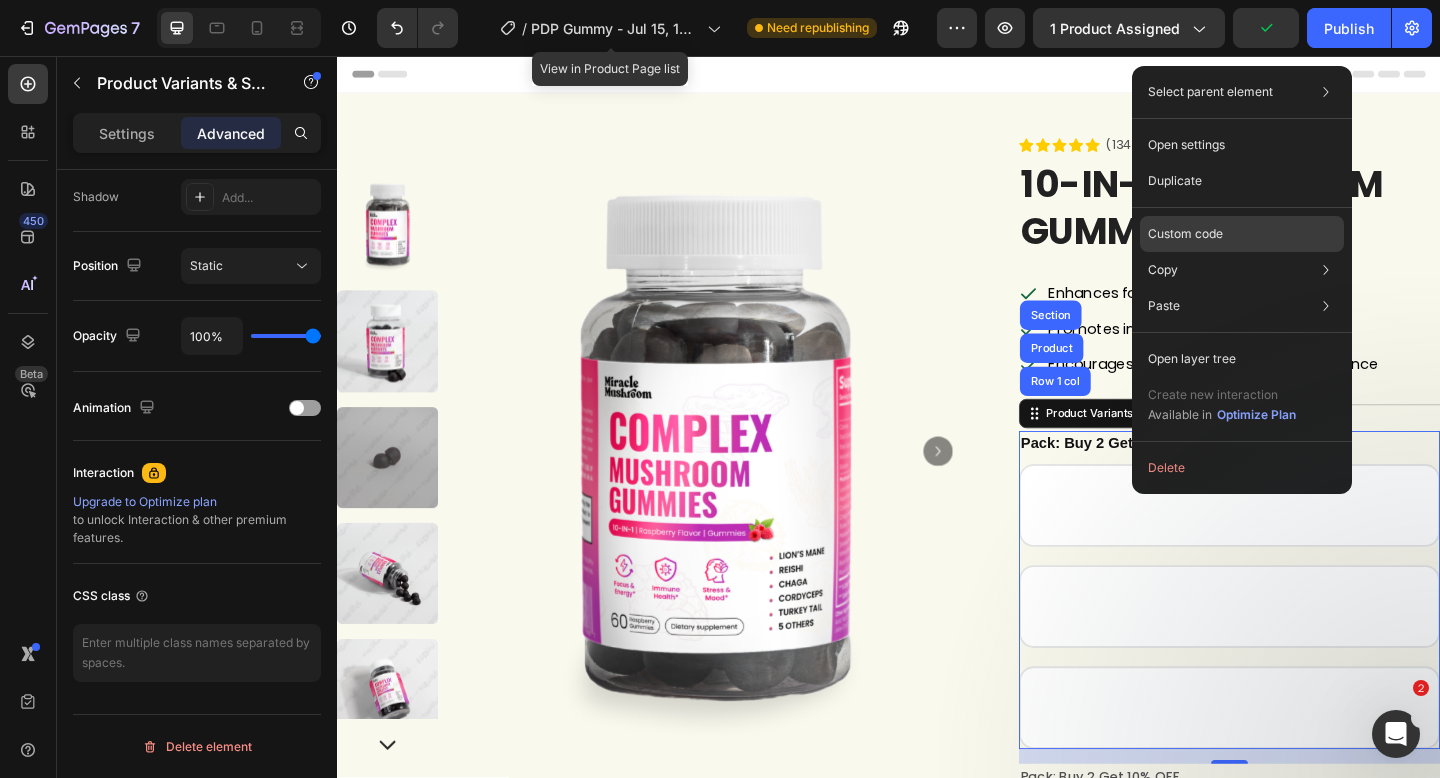 click on "Custom code" at bounding box center (1185, 234) 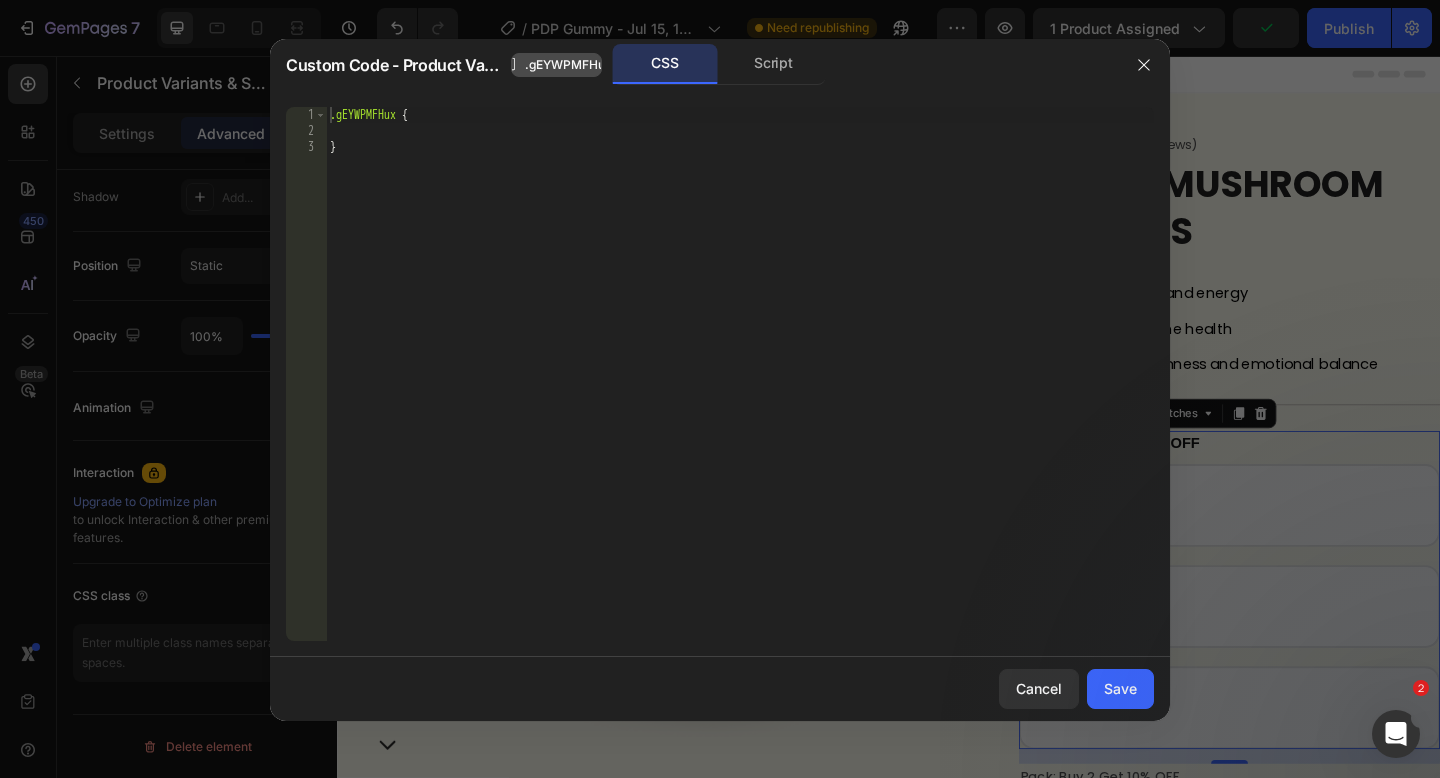click on ".gEYWPMFHux" 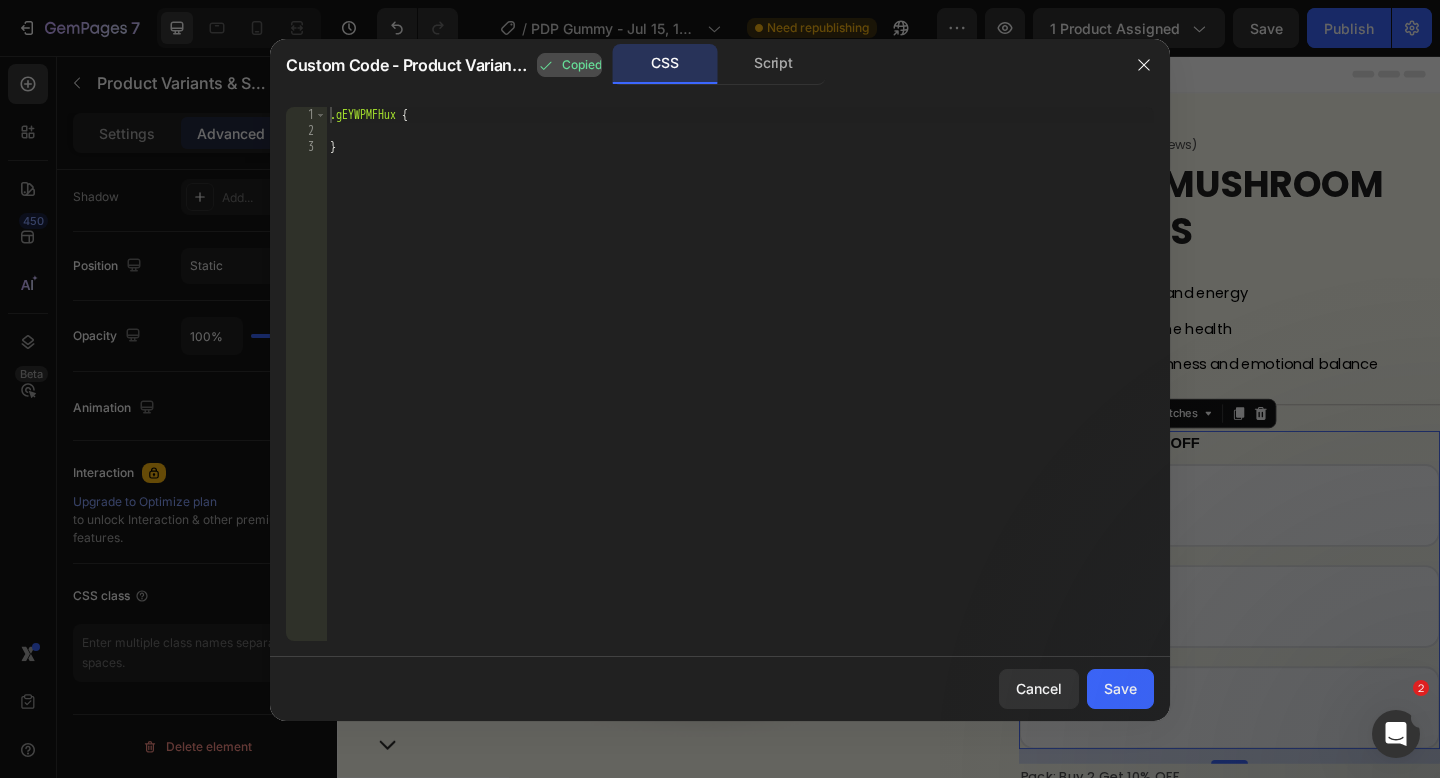 click on "Copied" 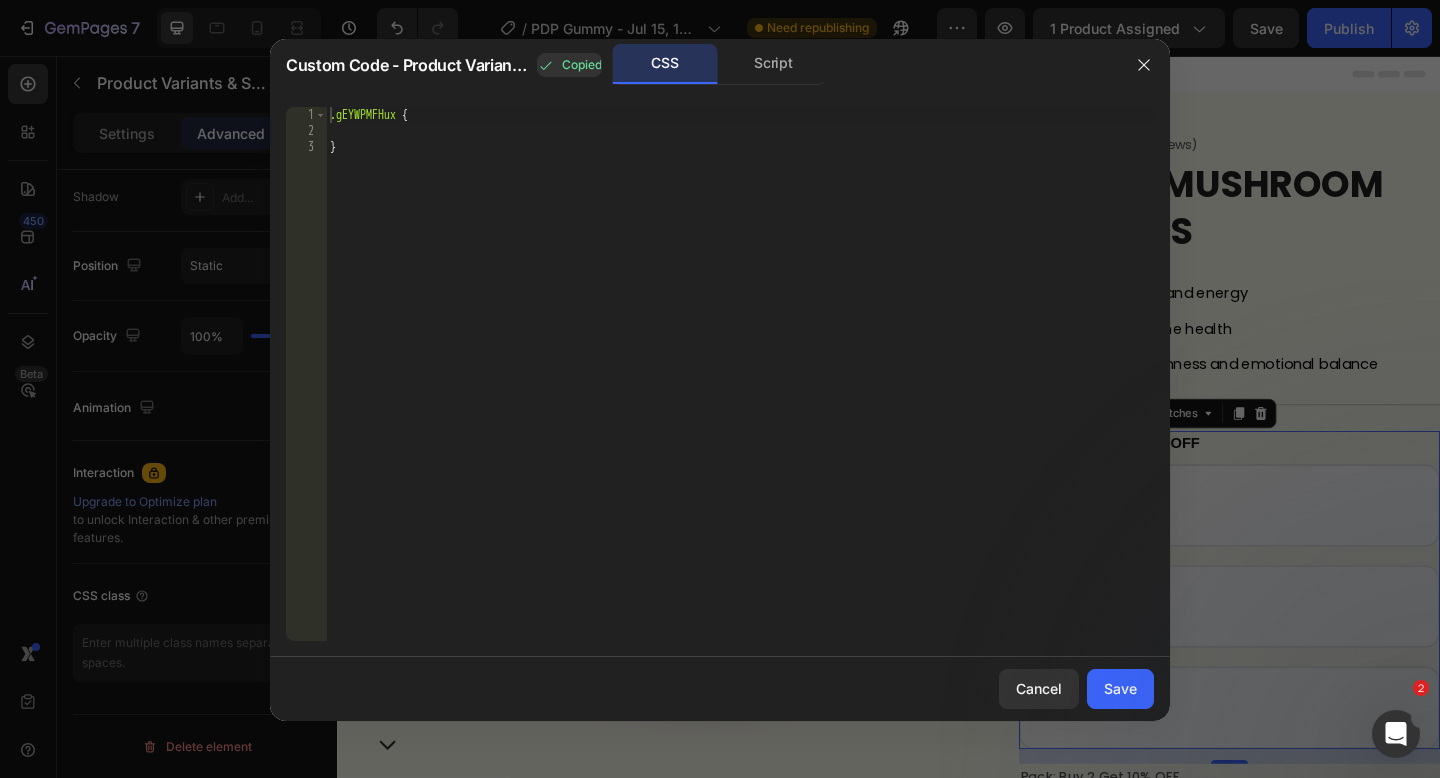 click on "Custom Code - Product Variants & Swatches" at bounding box center [407, 65] 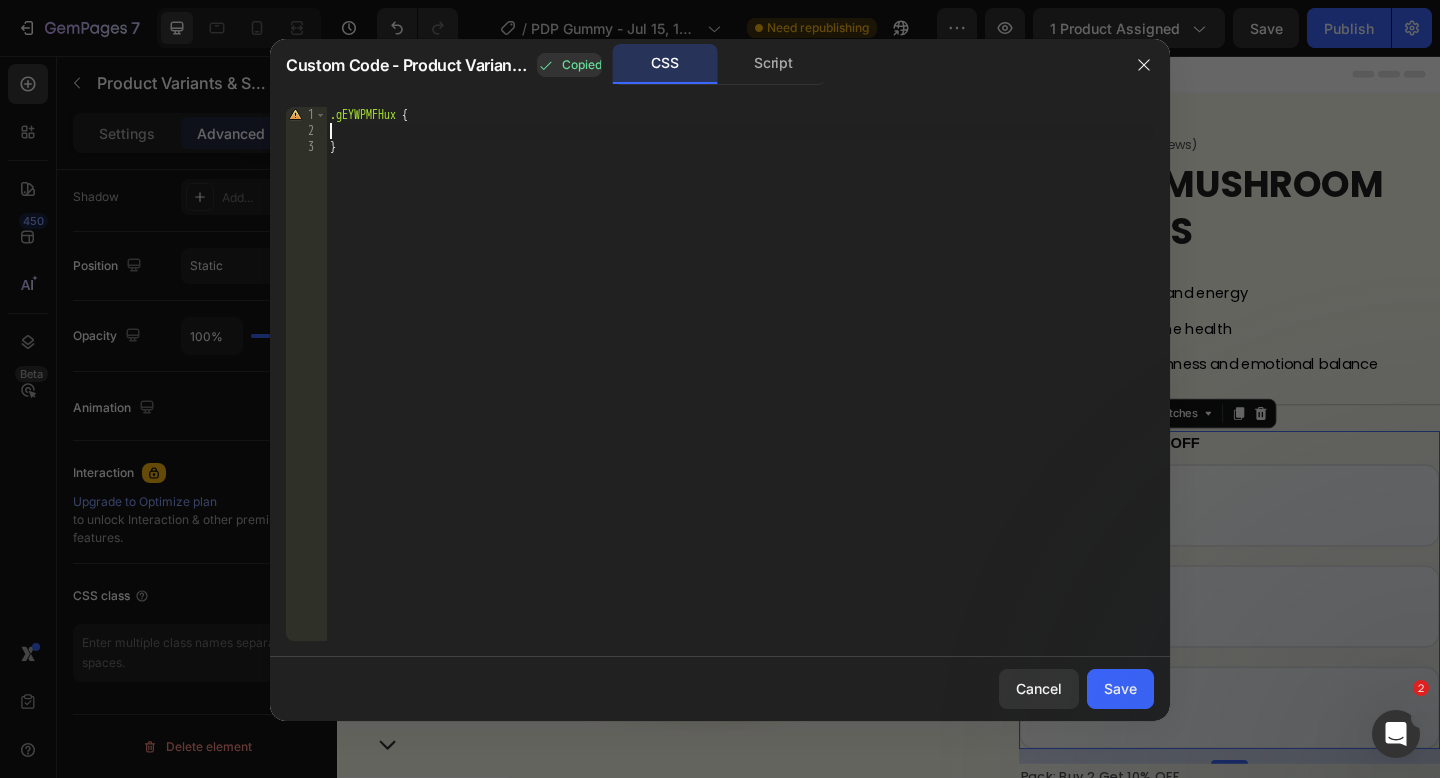 drag, startPoint x: 356, startPoint y: 126, endPoint x: 300, endPoint y: 134, distance: 56.568542 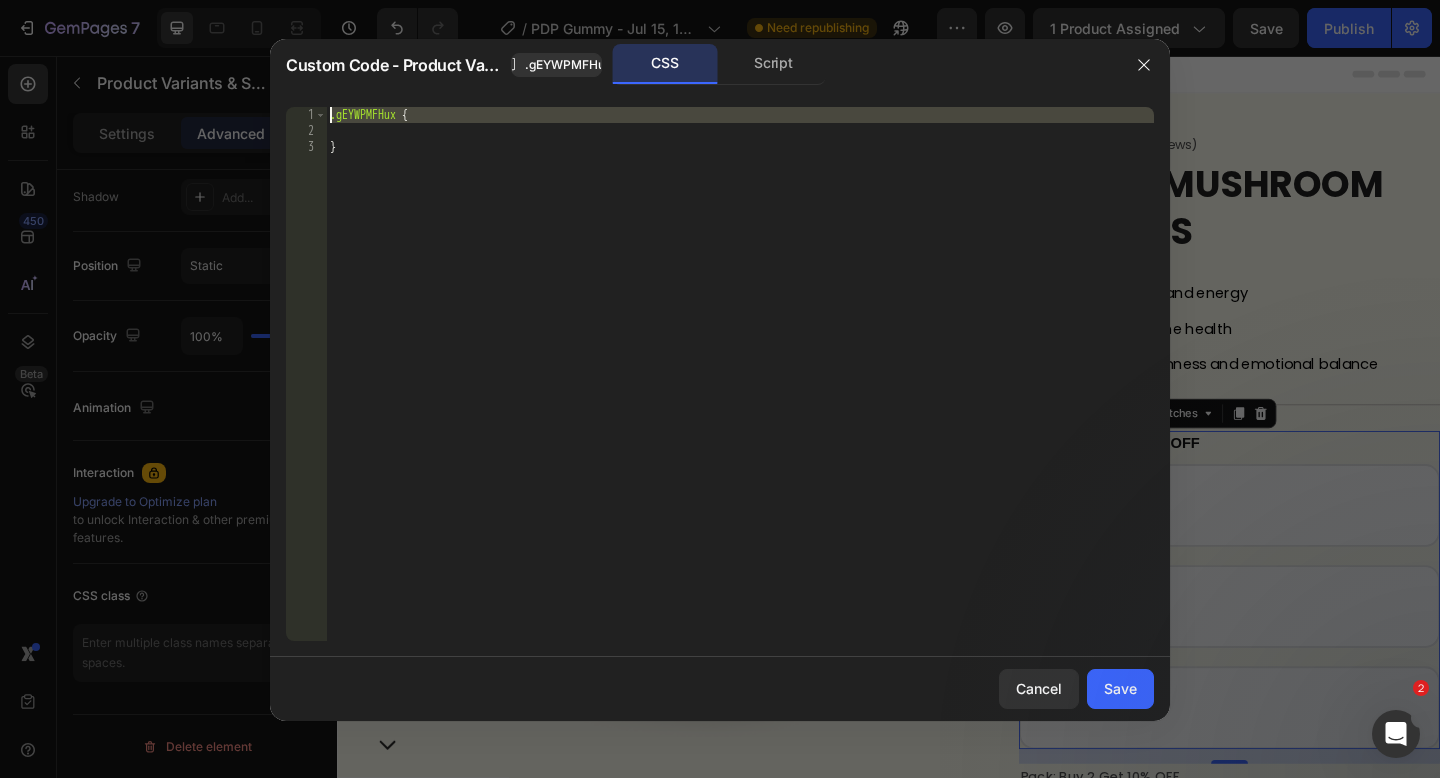 click on "2" at bounding box center (306, 131) 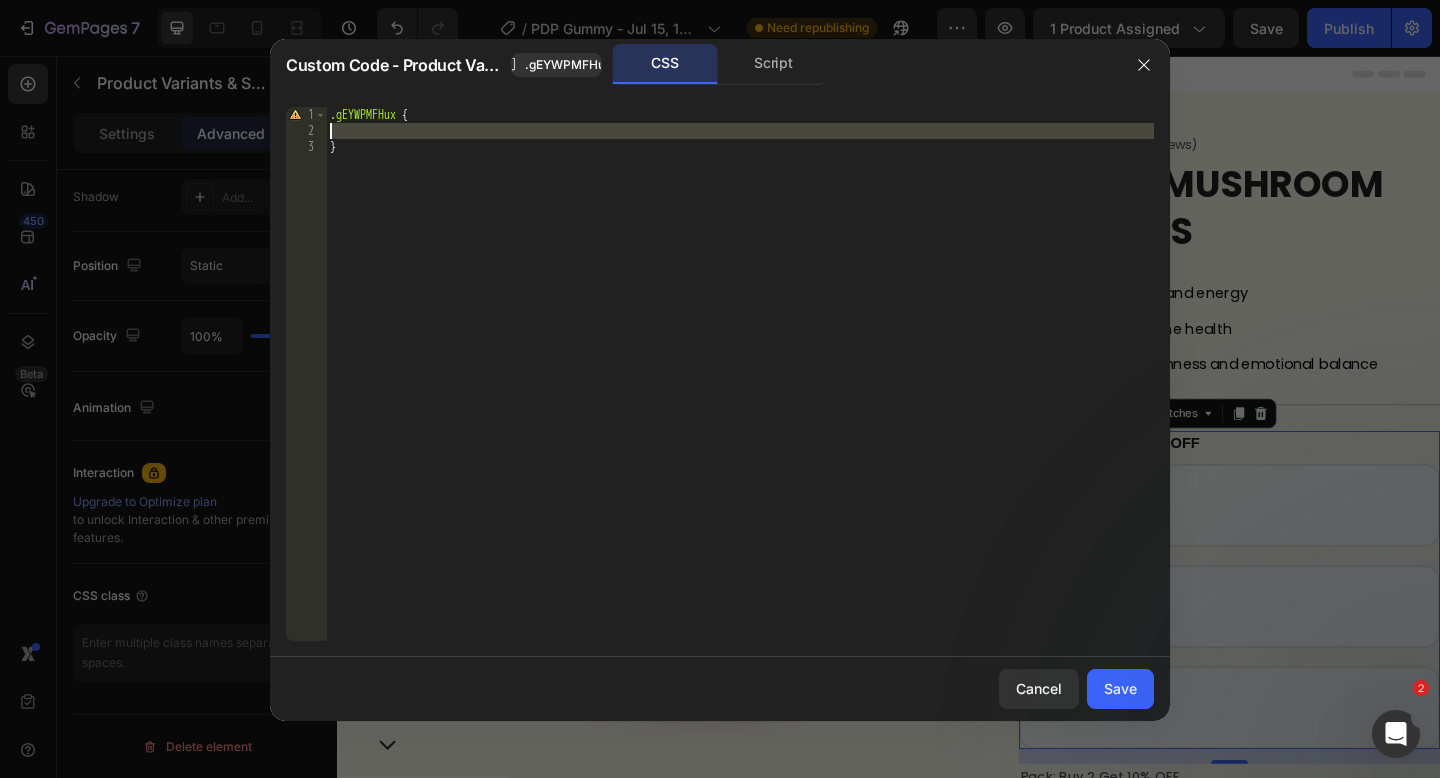 click on "3" at bounding box center (306, 147) 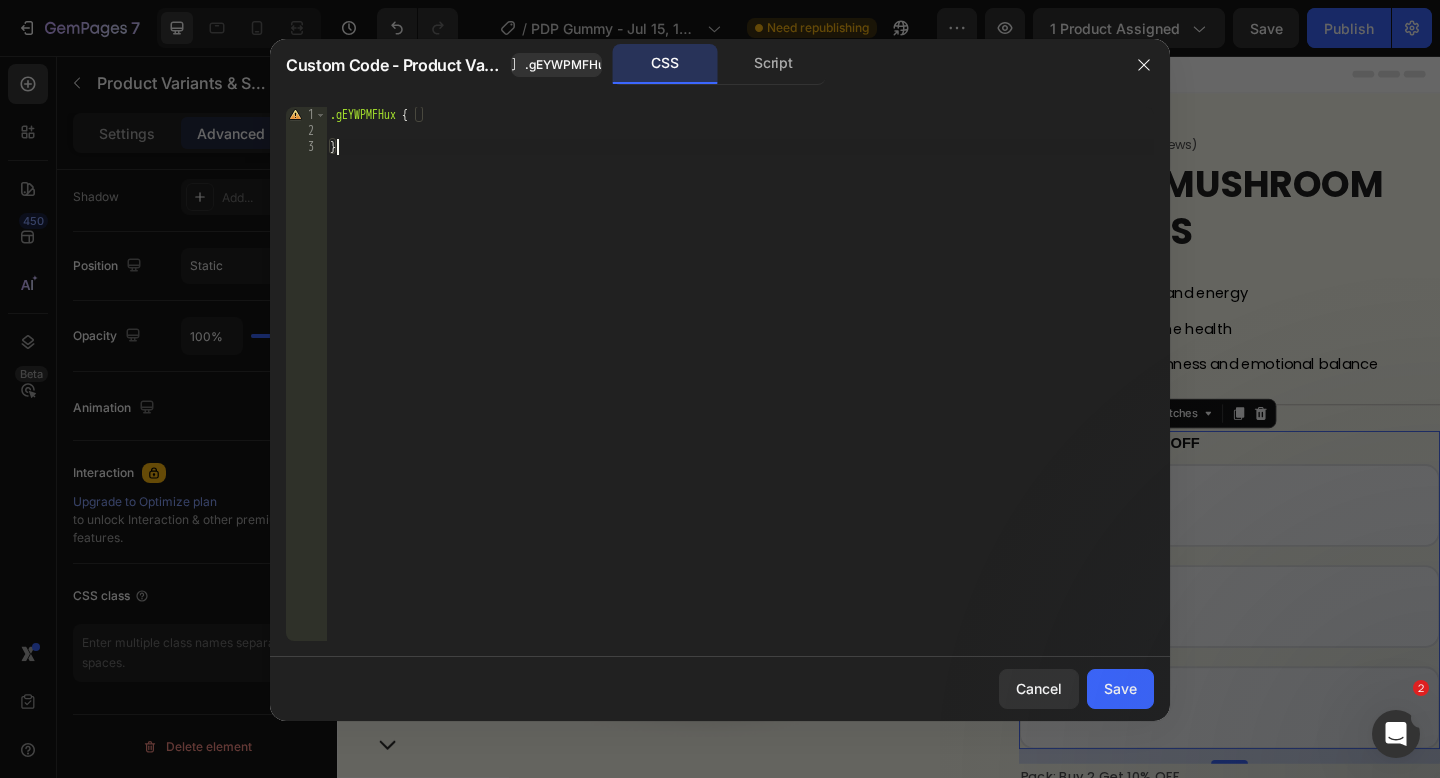 drag, startPoint x: 439, startPoint y: 167, endPoint x: 560, endPoint y: 112, distance: 132.91351 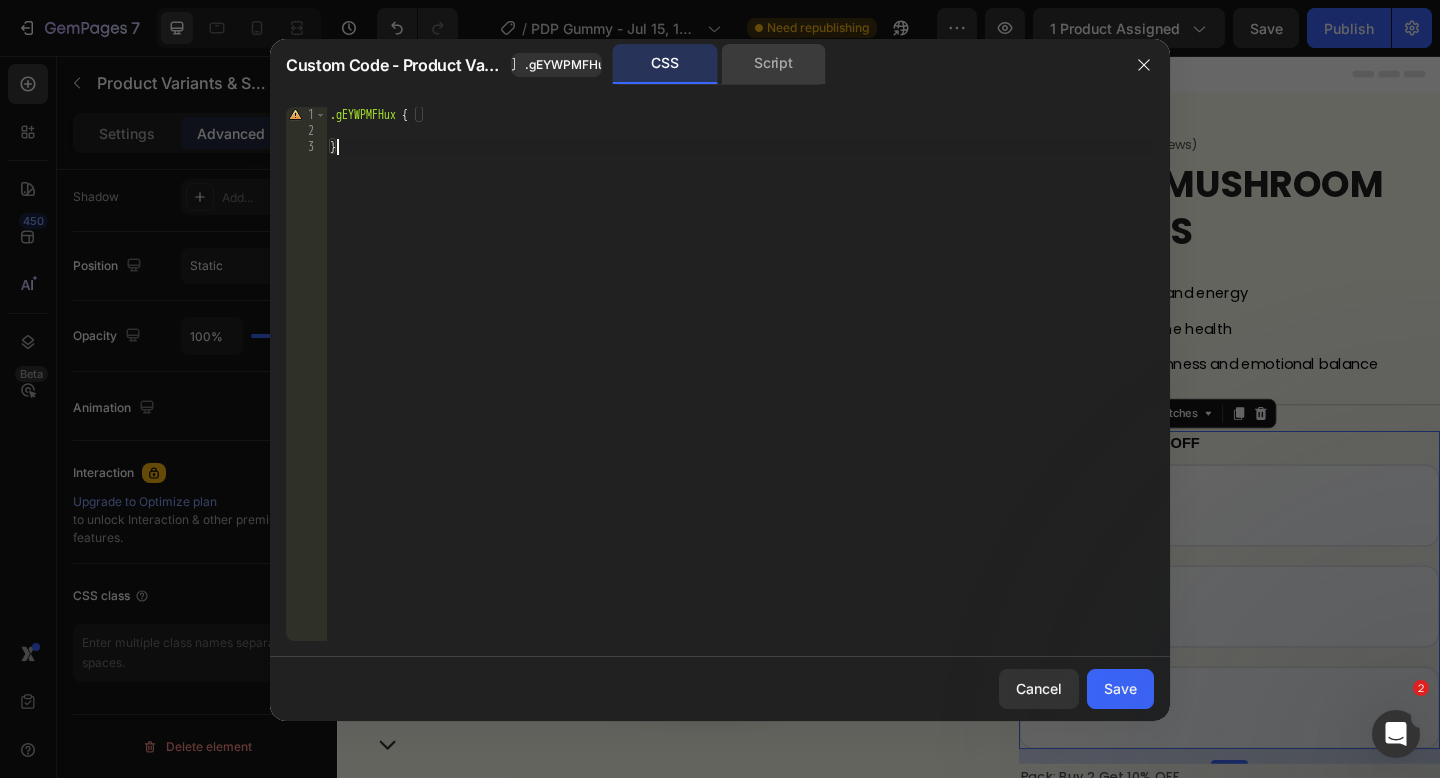 click on "Script" 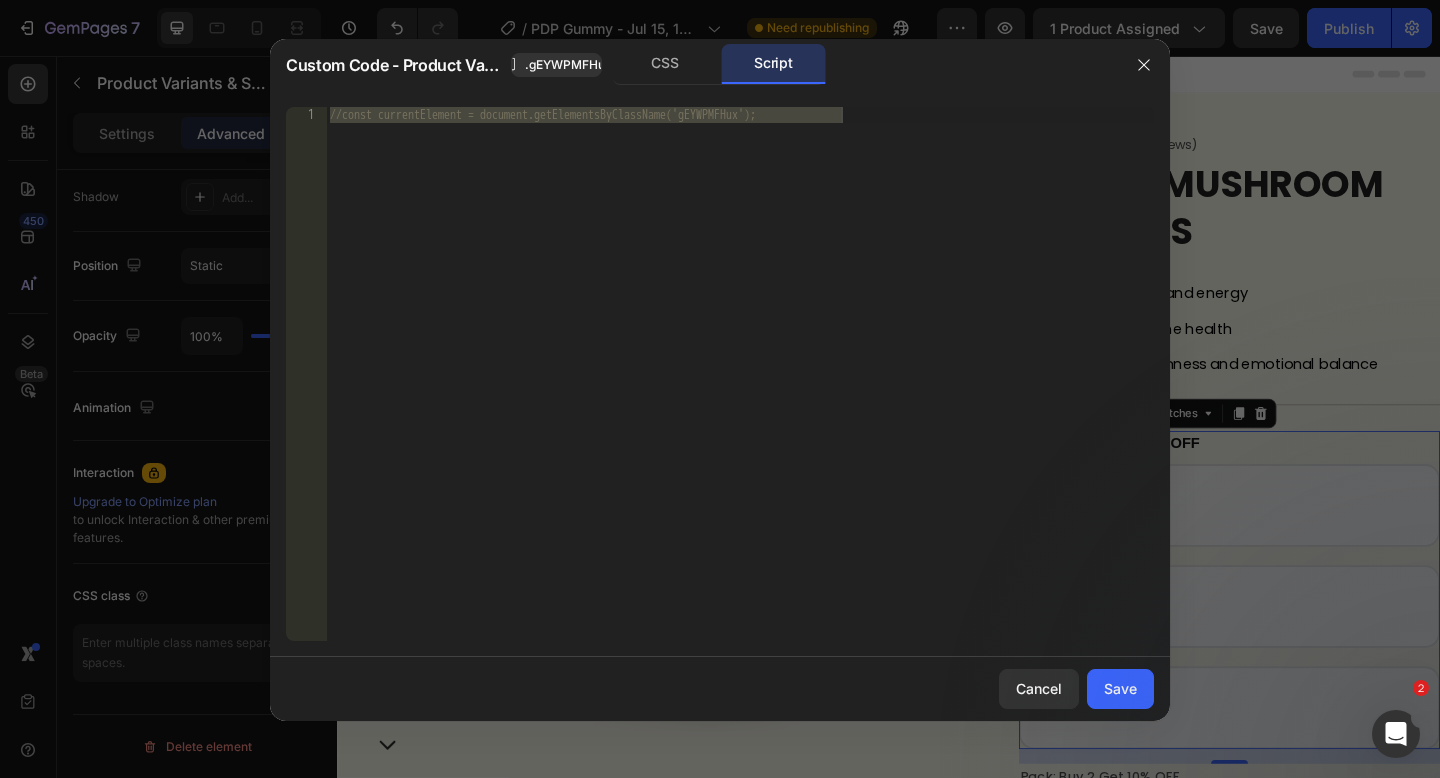 click on "Script" 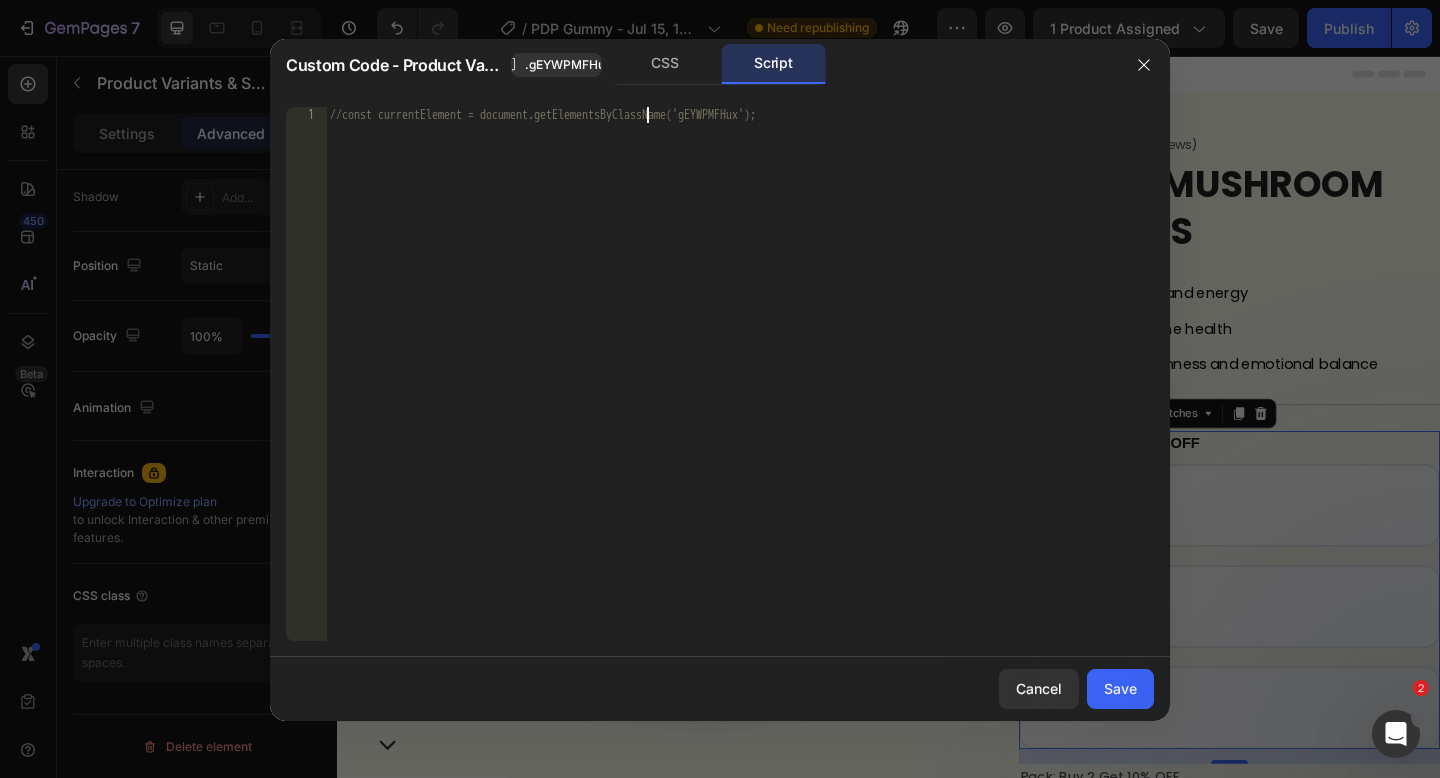 drag, startPoint x: 653, startPoint y: 117, endPoint x: 683, endPoint y: 115, distance: 30.066593 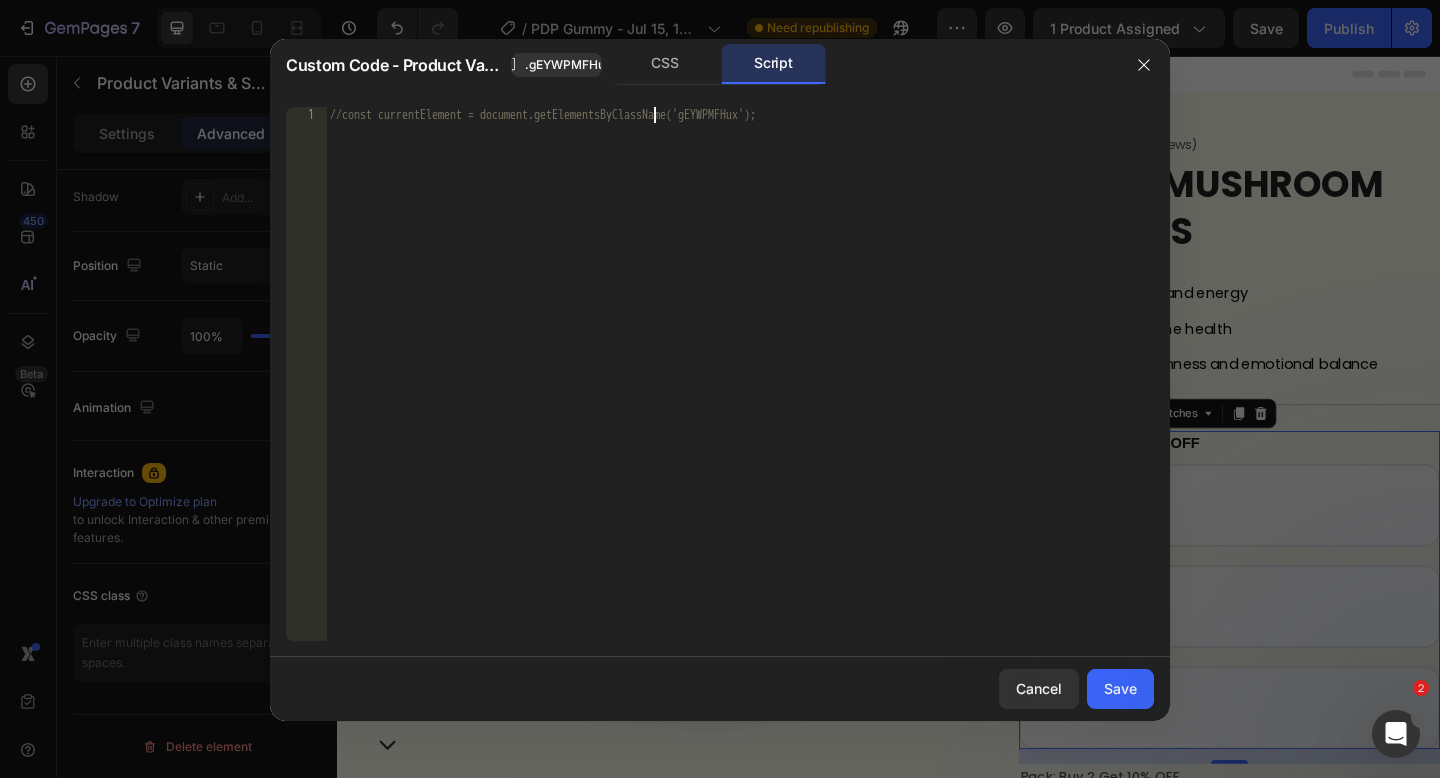 click on "//const currentElement = document.getElementsByClassName('gEYWPMFHux');" at bounding box center [740, 390] 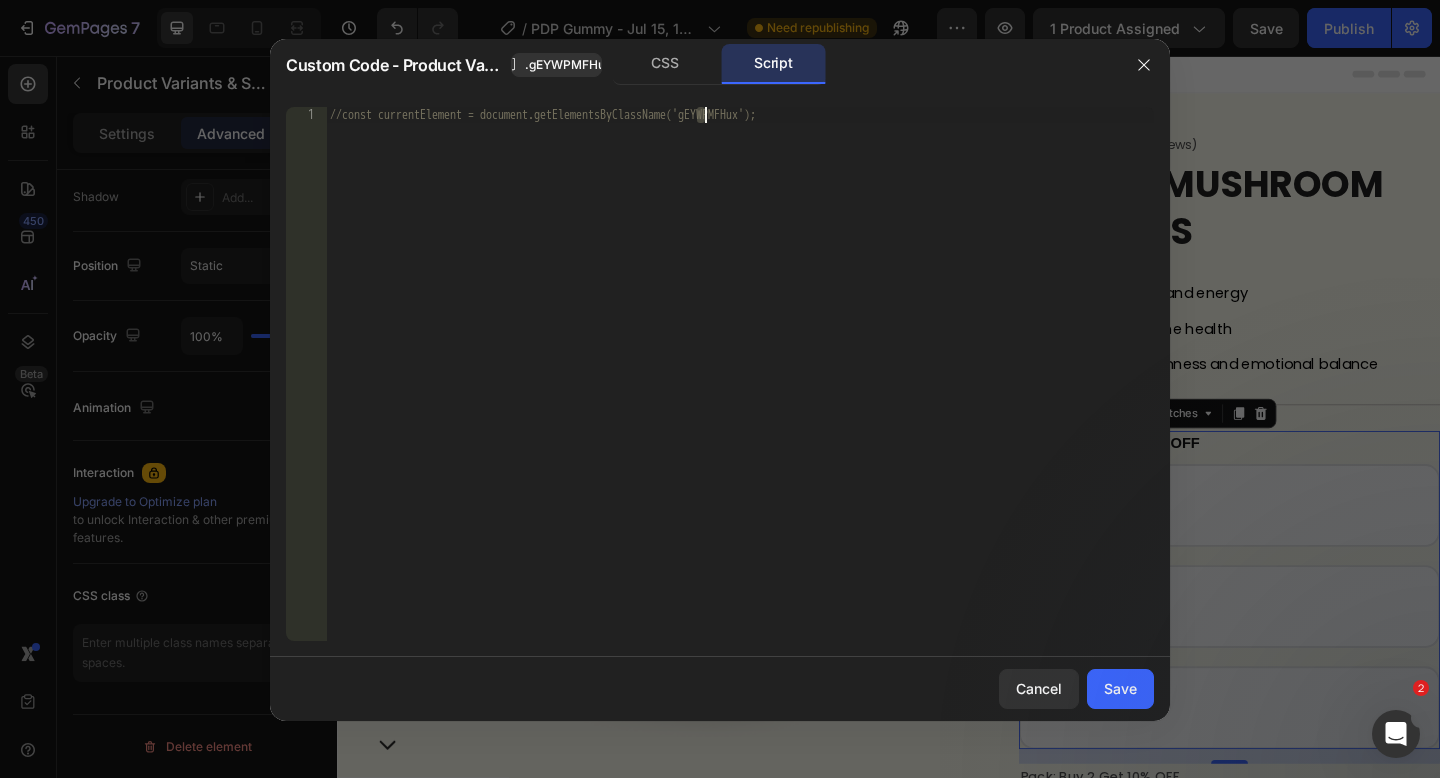 drag, startPoint x: 726, startPoint y: 115, endPoint x: 761, endPoint y: 150, distance: 49.497475 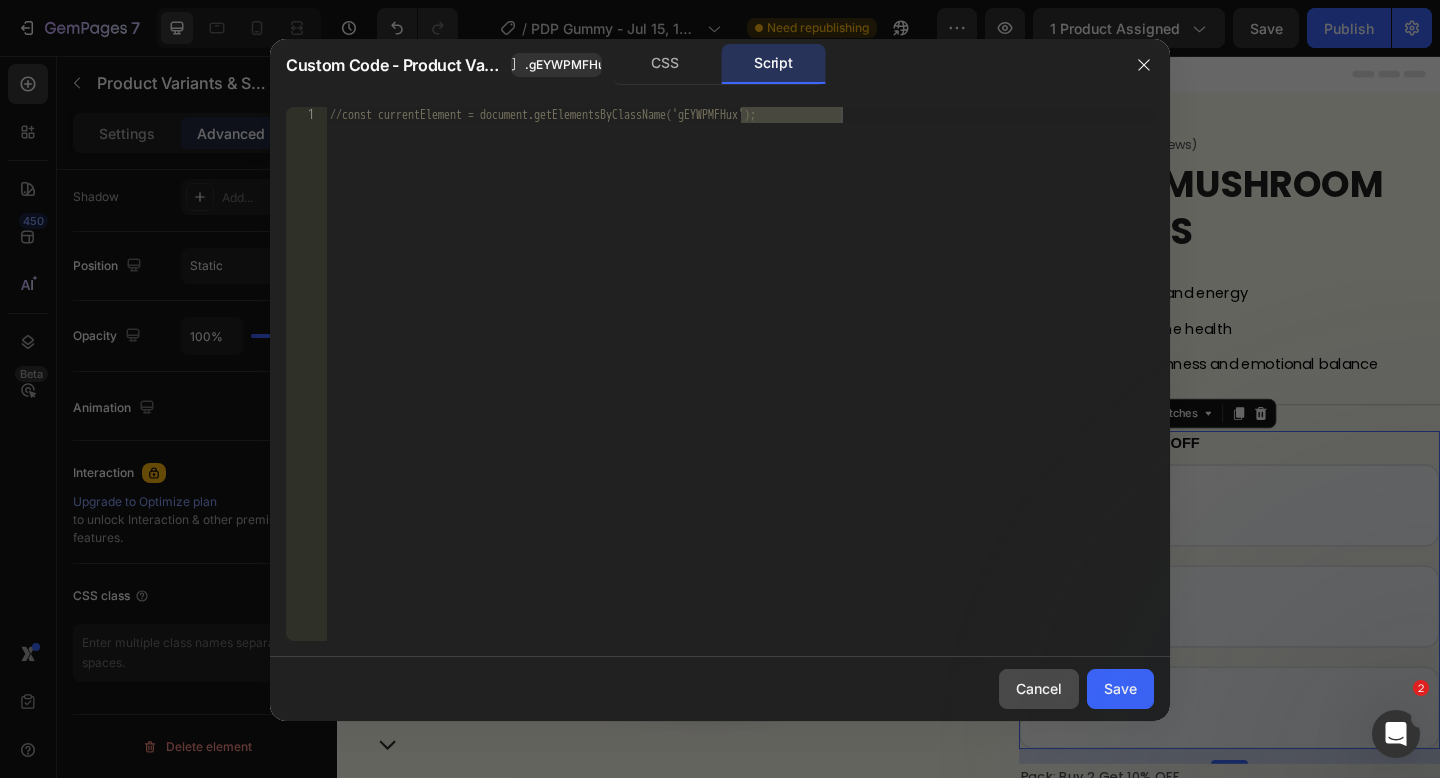 drag, startPoint x: 1053, startPoint y: 694, endPoint x: 926, endPoint y: 584, distance: 168.01488 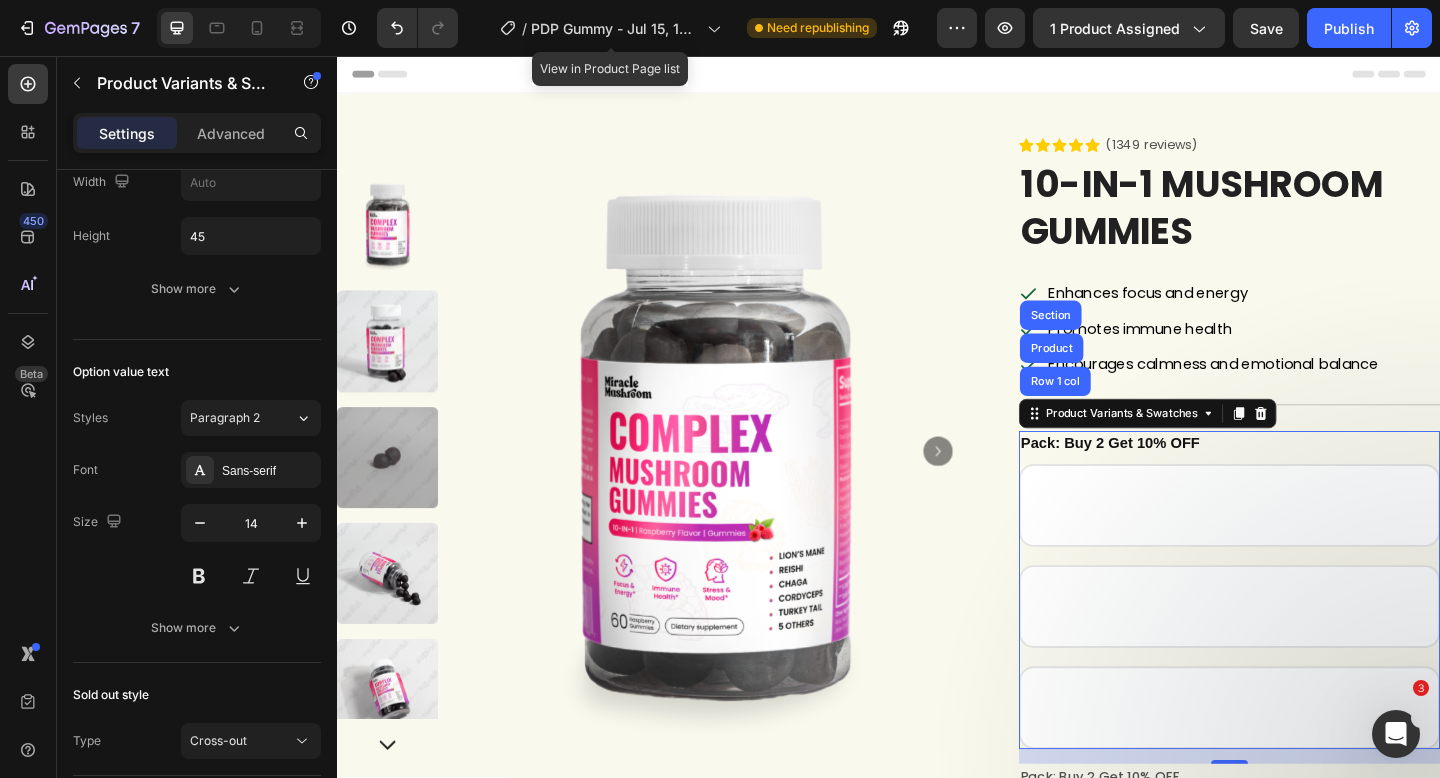 click on "Pack: Buy 2 Get 10% OFF Buy 1 Buy 1 Buy 1 Buy 2 Get 10% OFF Buy 2 Get 10% OFF Buy 2 Get 10% OFF Buy 3 Get 15% OFF Buy 3 Get 15% OFF Buy 3 Get 15% OFF" at bounding box center [1308, 637] 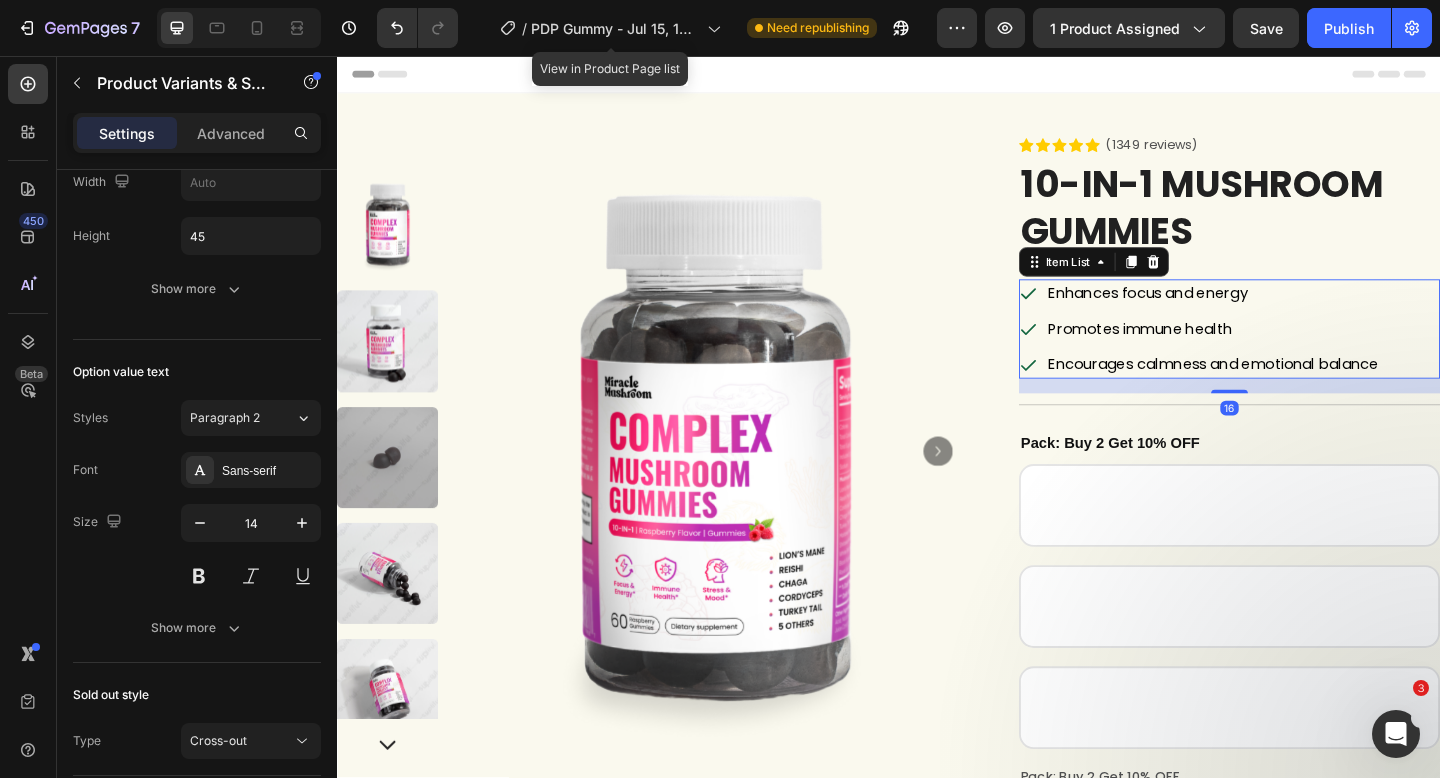 click on "Encourages calmness and emotional balance" at bounding box center [1290, 391] 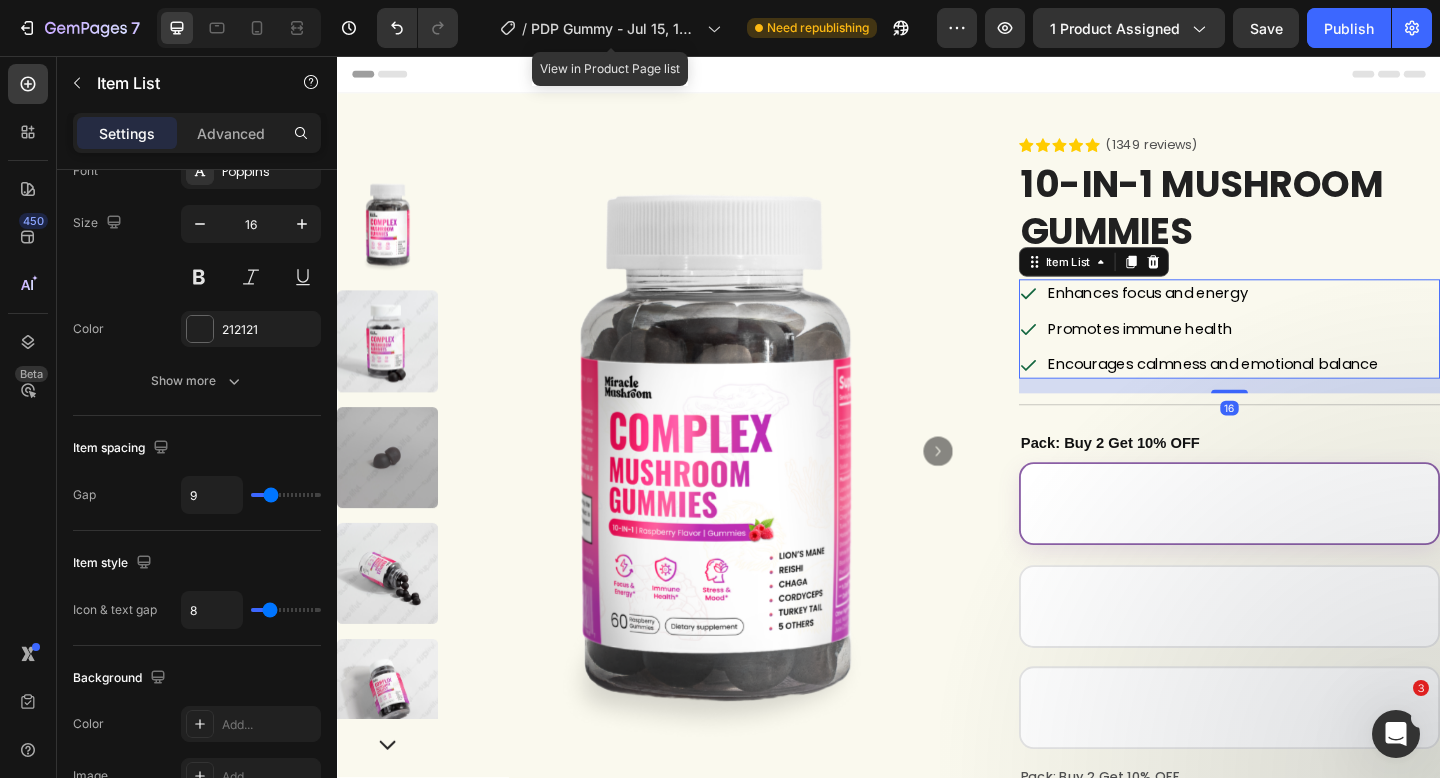 scroll, scrollTop: 0, scrollLeft: 0, axis: both 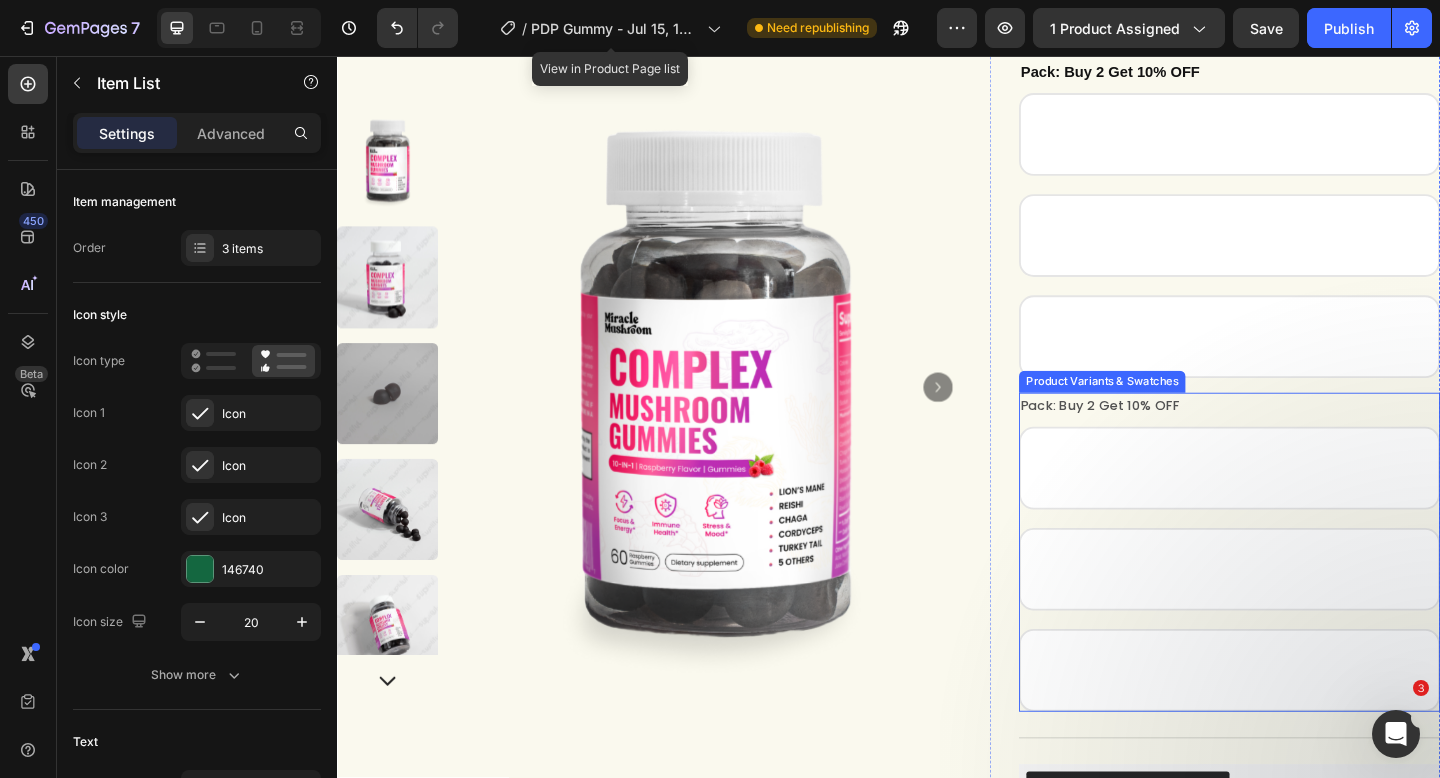 click on "Pack: Buy 2 Get 10% OFF Buy 1 Buy 1 Buy 1 Buy 2 Get 10% OFF Buy 2 Get 10% OFF Buy 2 Get 10% OFF Buy 3 Get 15% OFF Buy 3 Get 15% OFF Buy 3 Get 15% OFF" at bounding box center (1308, 596) 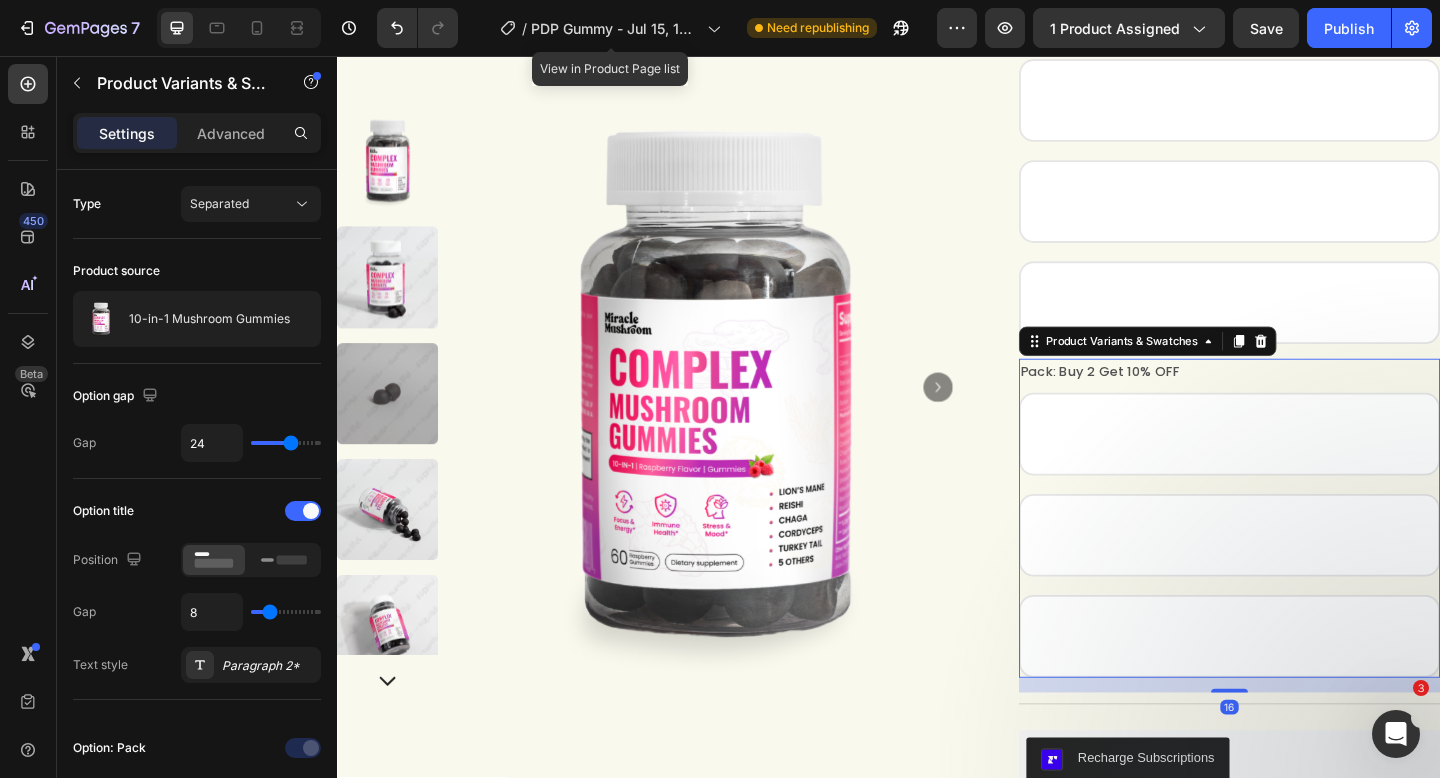 scroll, scrollTop: 543, scrollLeft: 0, axis: vertical 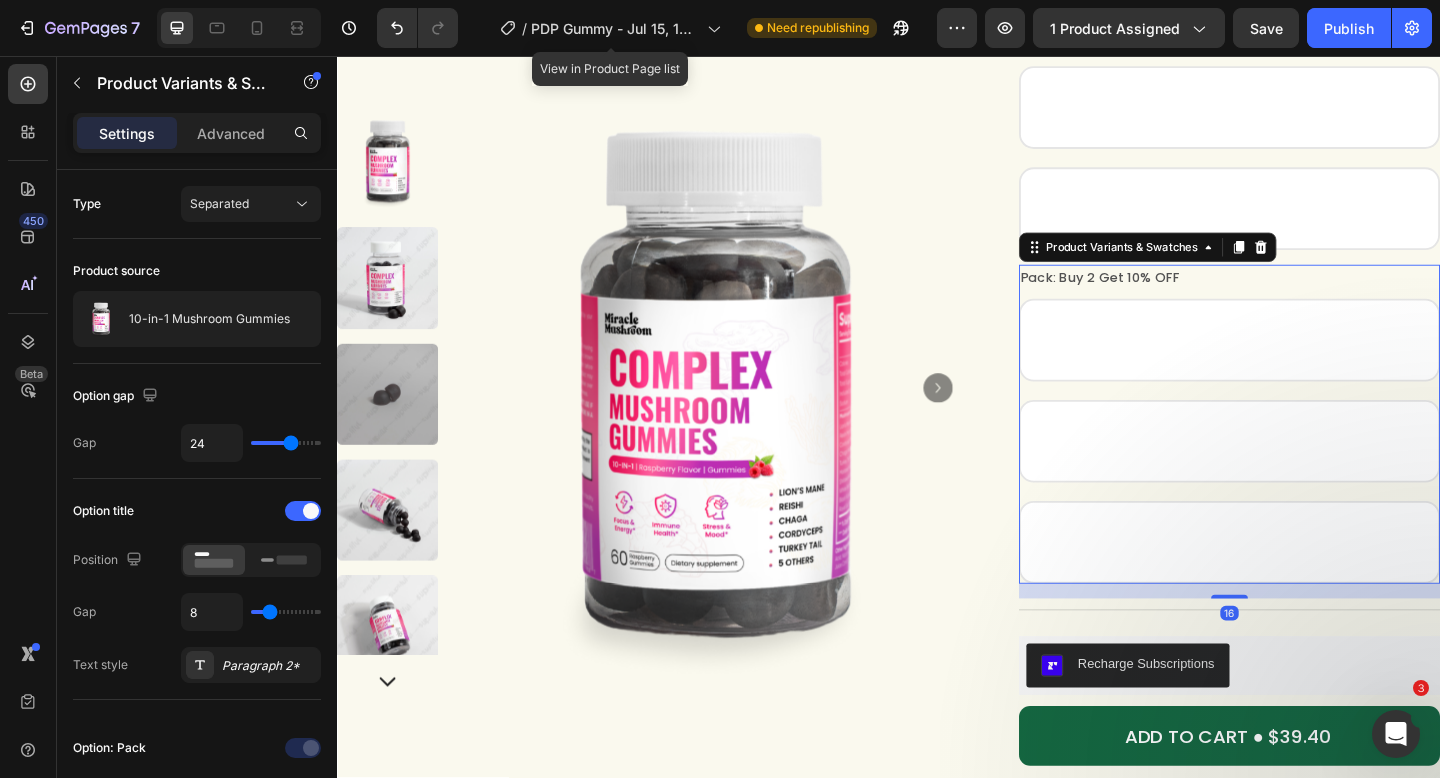 drag, startPoint x: 1404, startPoint y: 734, endPoint x: 2432, endPoint y: 1184, distance: 1122.1782 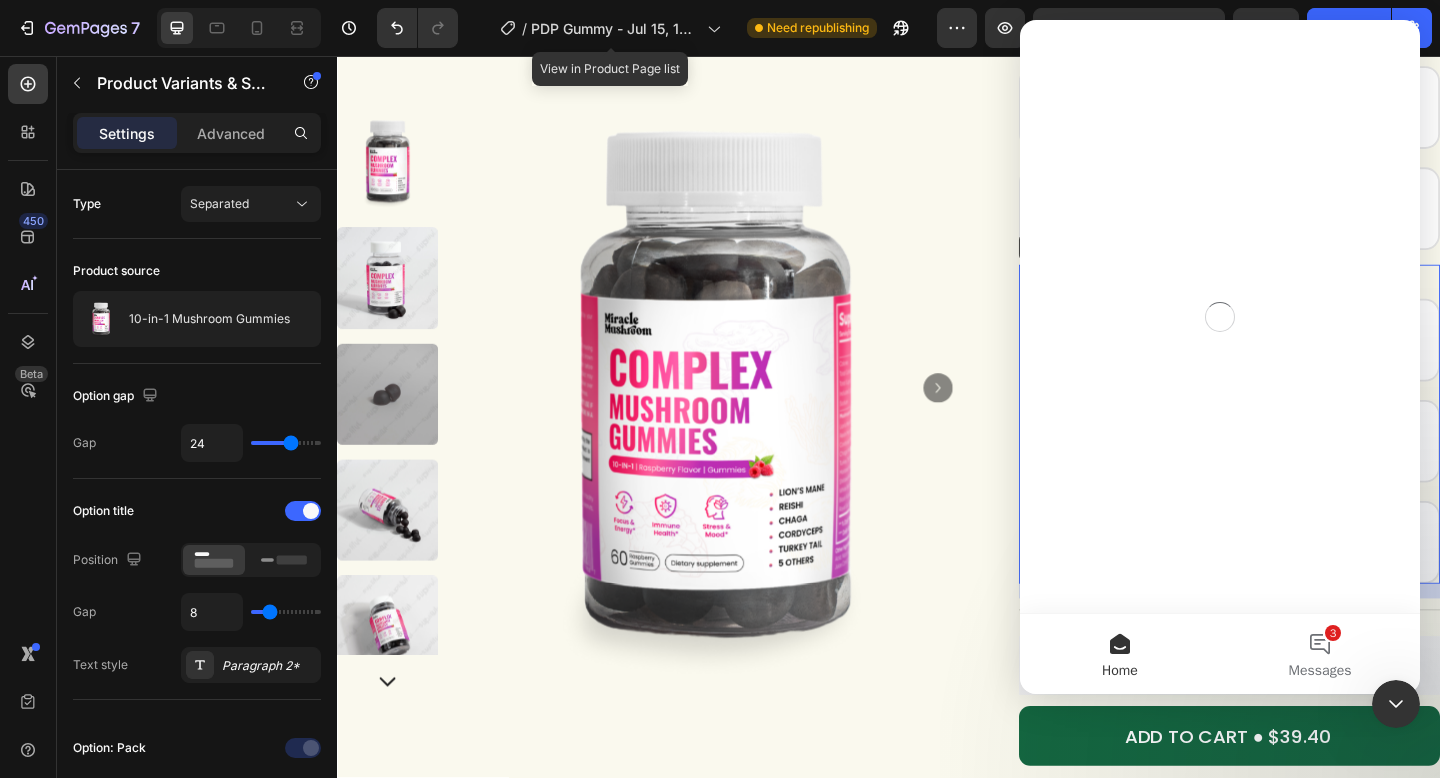 scroll, scrollTop: 0, scrollLeft: 0, axis: both 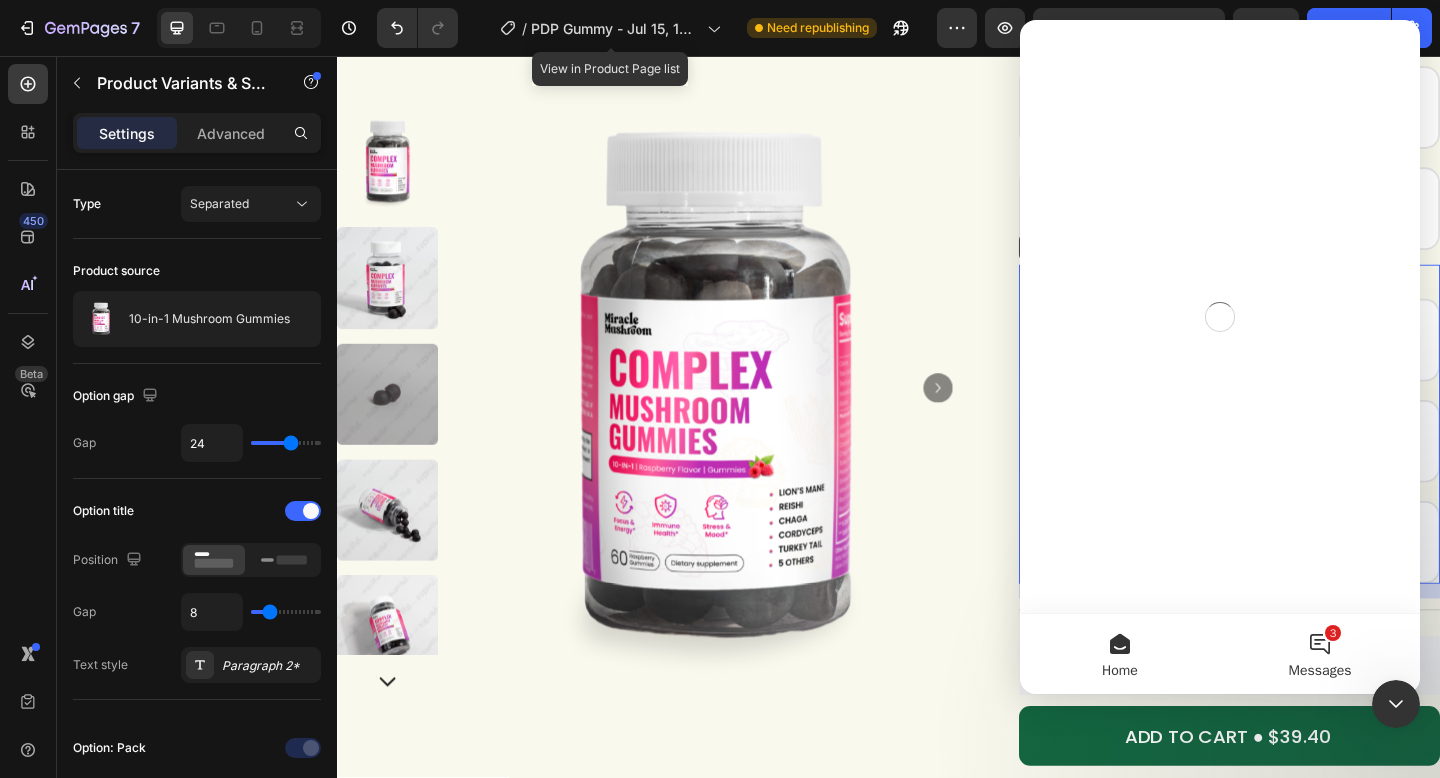 click on "3 Messages" at bounding box center (1320, 654) 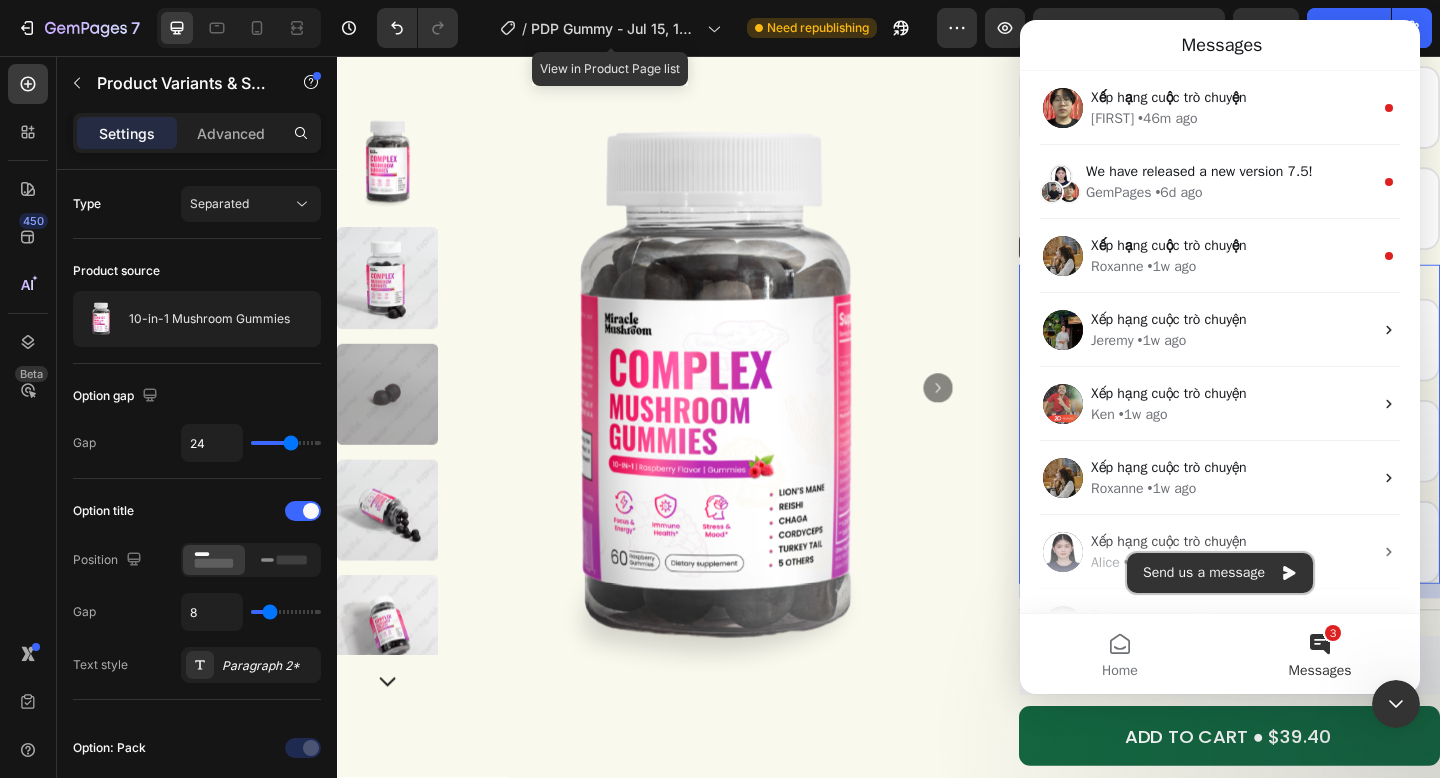 click on "Send us a message" at bounding box center [1220, 573] 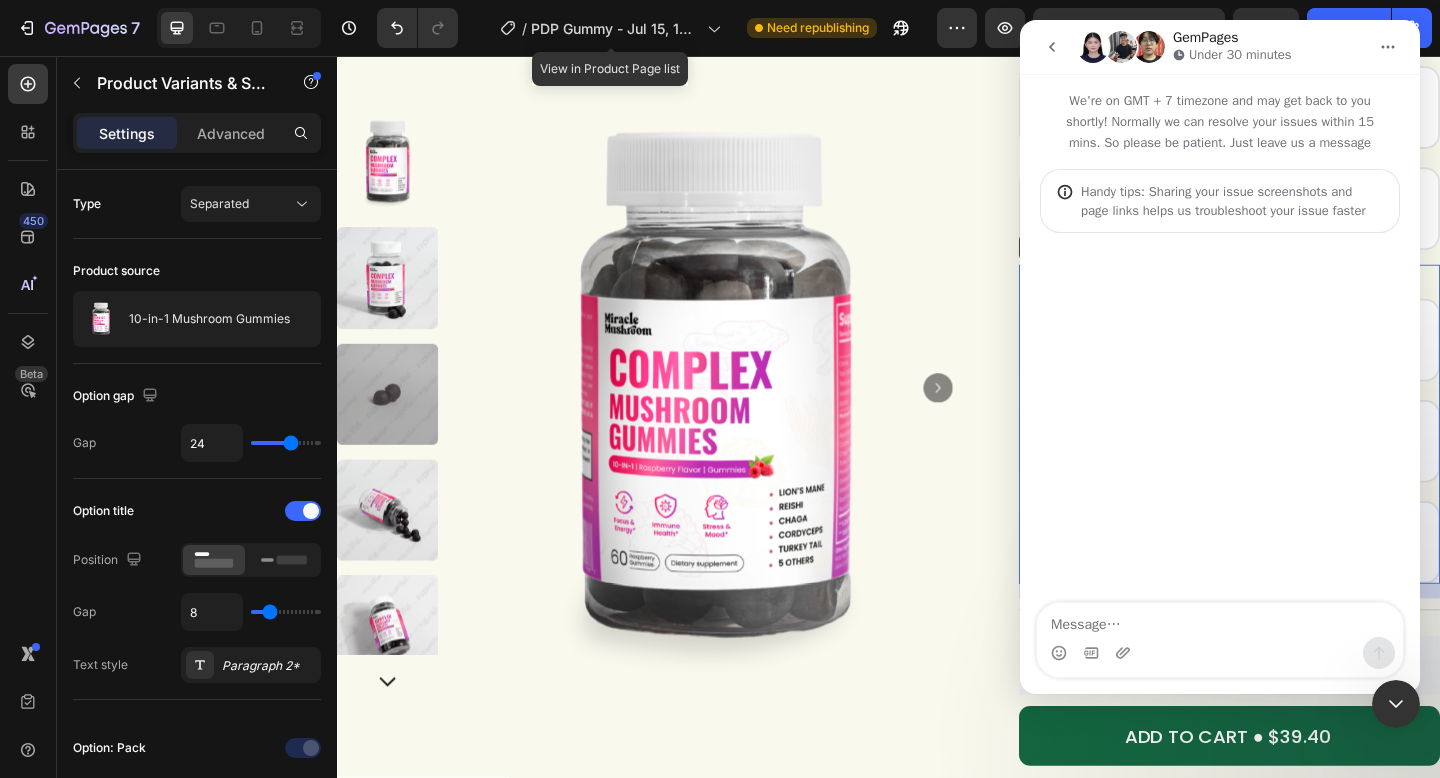 click 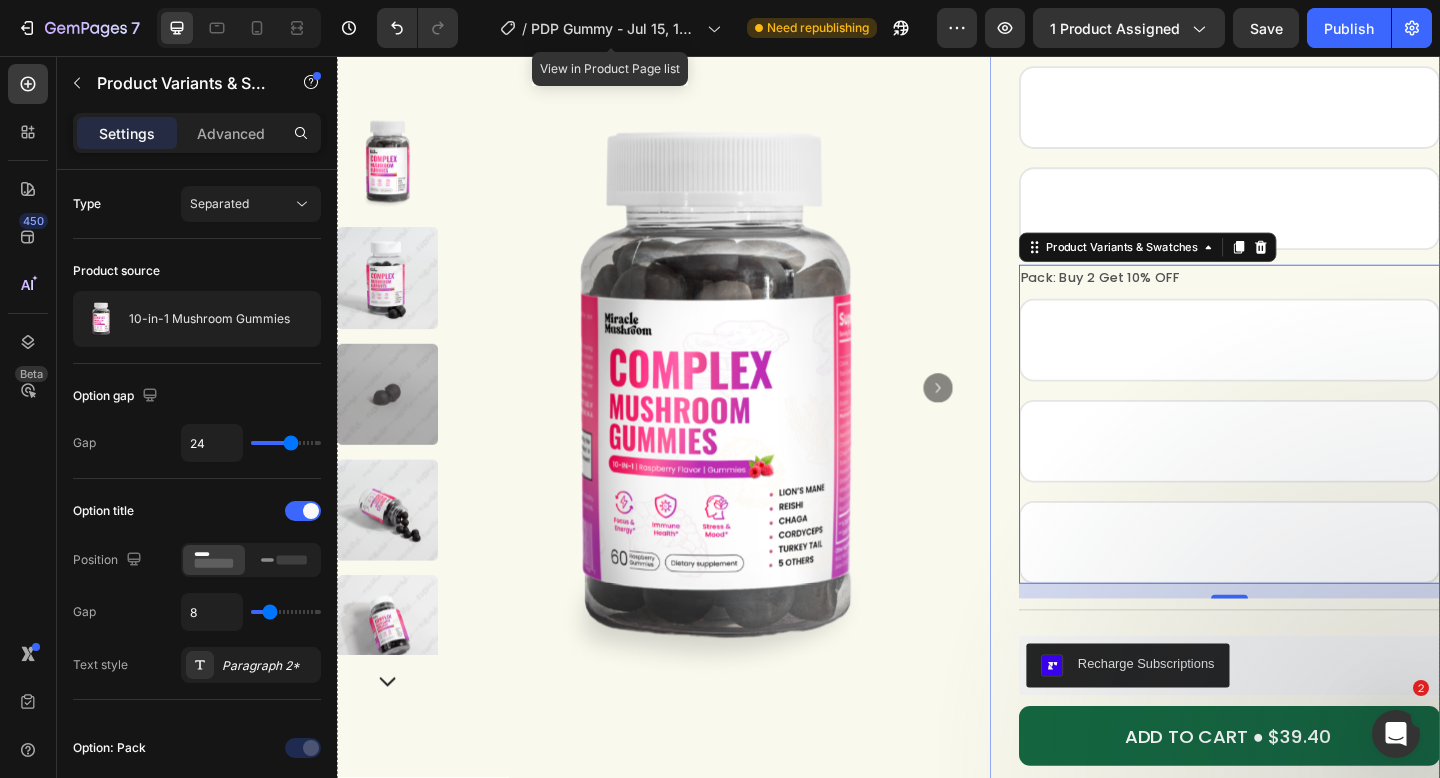 scroll, scrollTop: 0, scrollLeft: 0, axis: both 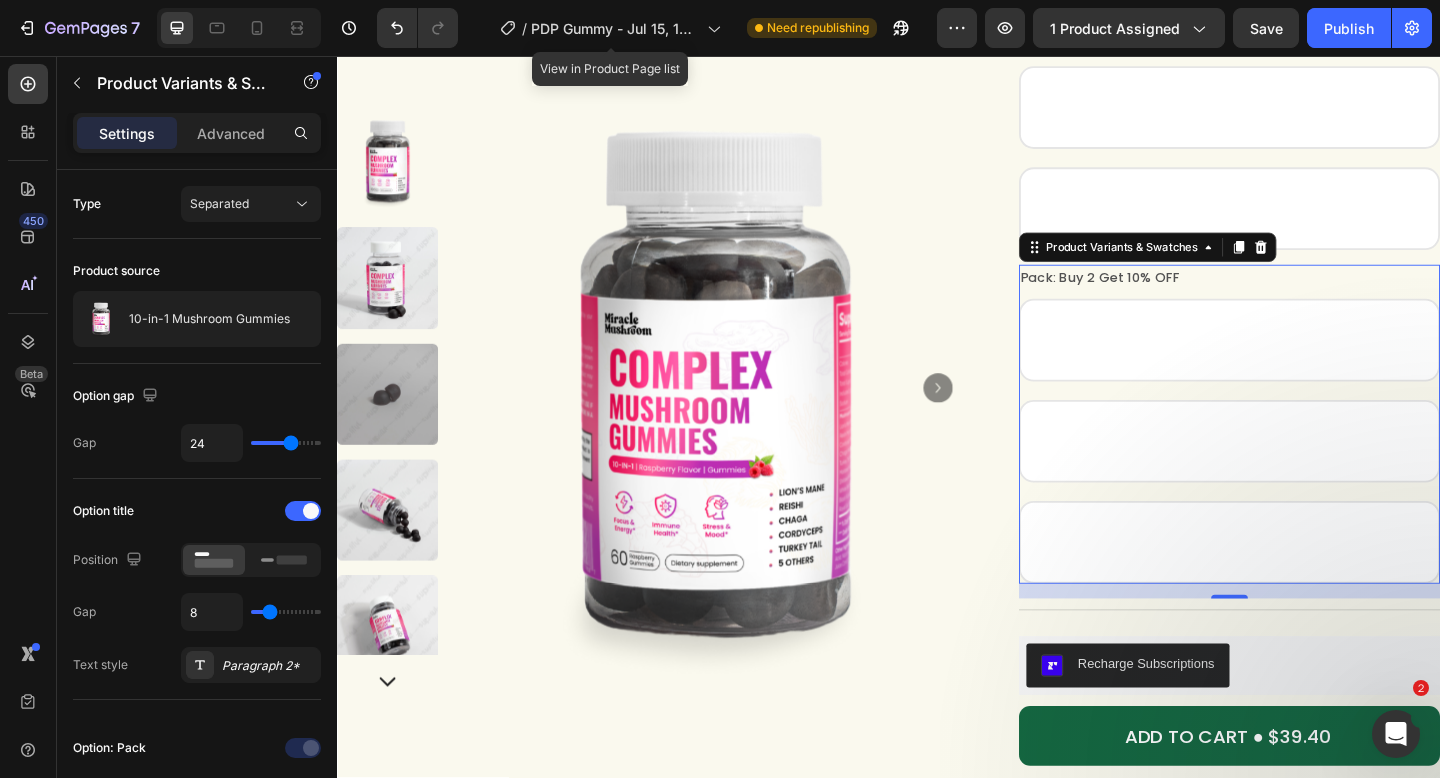 drag, startPoint x: 2525, startPoint y: 1441, endPoint x: 1392, endPoint y: 733, distance: 1336.0214 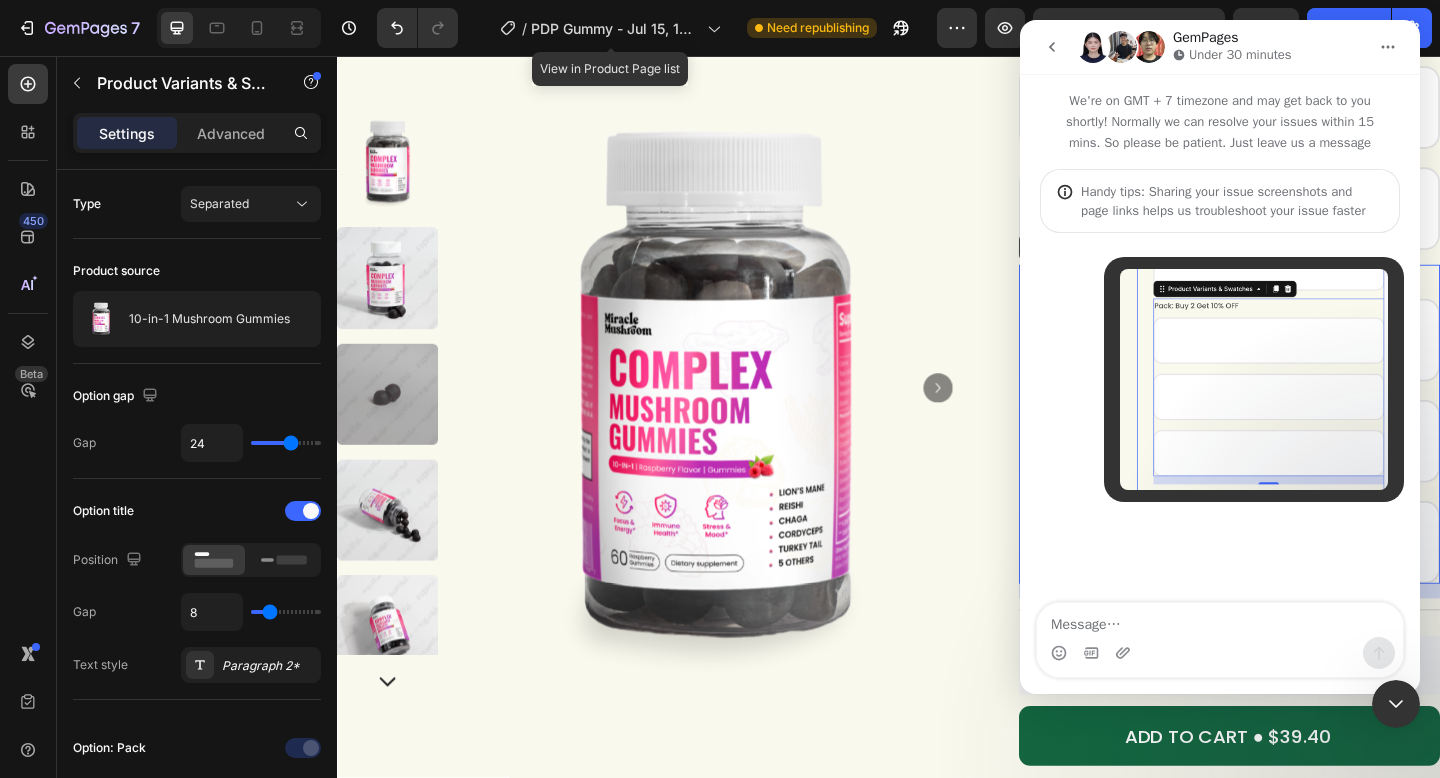click at bounding box center (1220, 620) 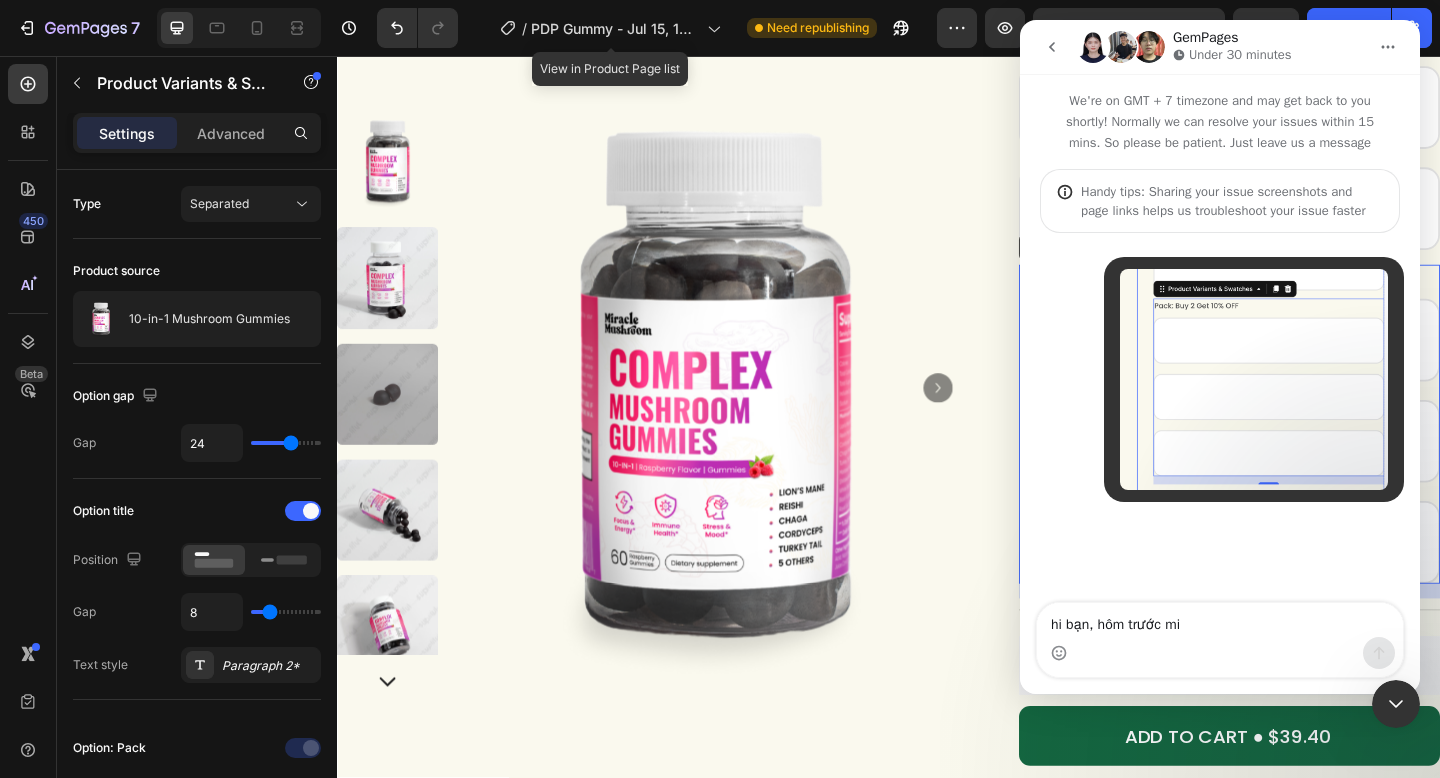 type on "hi bạn, hôm trước mi" 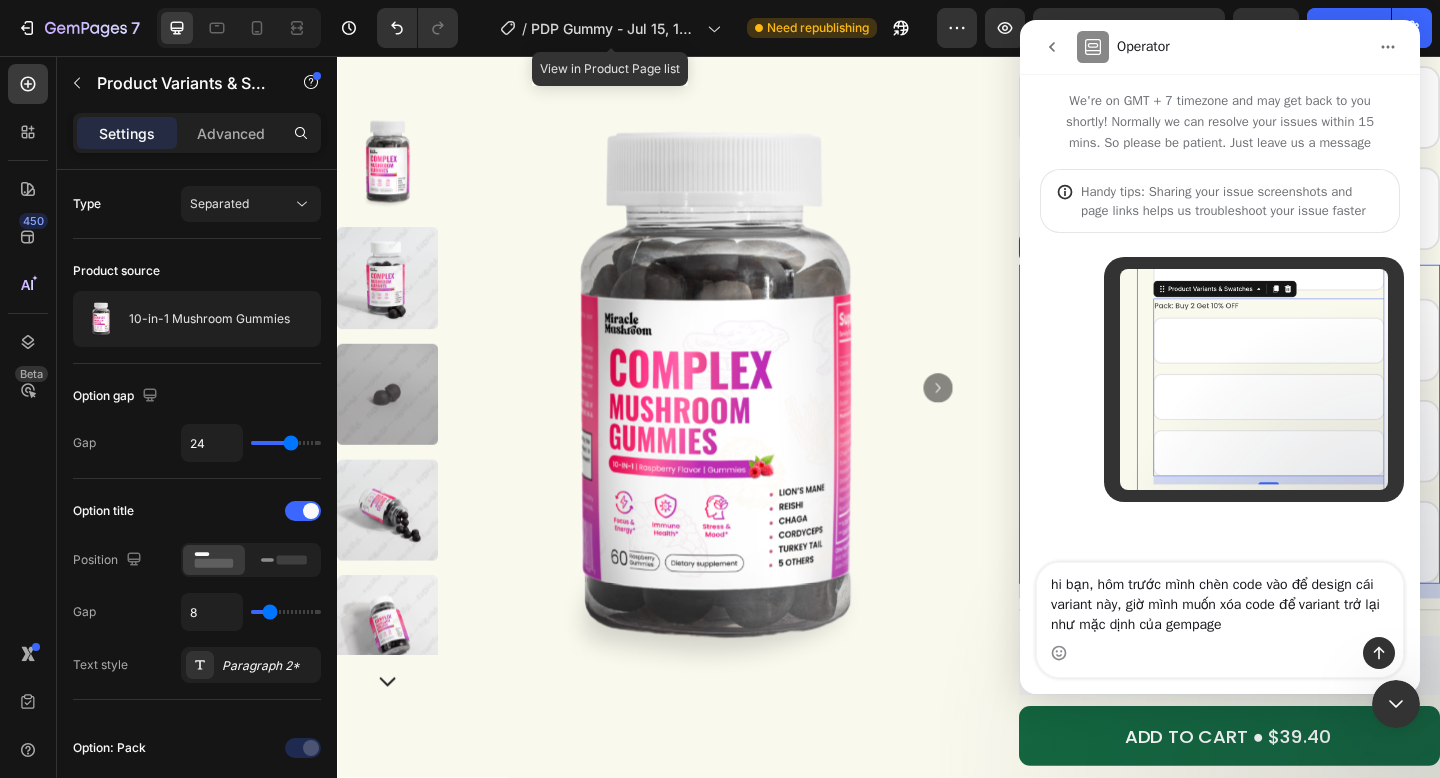 type on "hi bạn, hôm trước mình chèn code vào để design cái variant này, giờ mình muốn xóa code để variant trở lại như mặc dịnh của gempages" 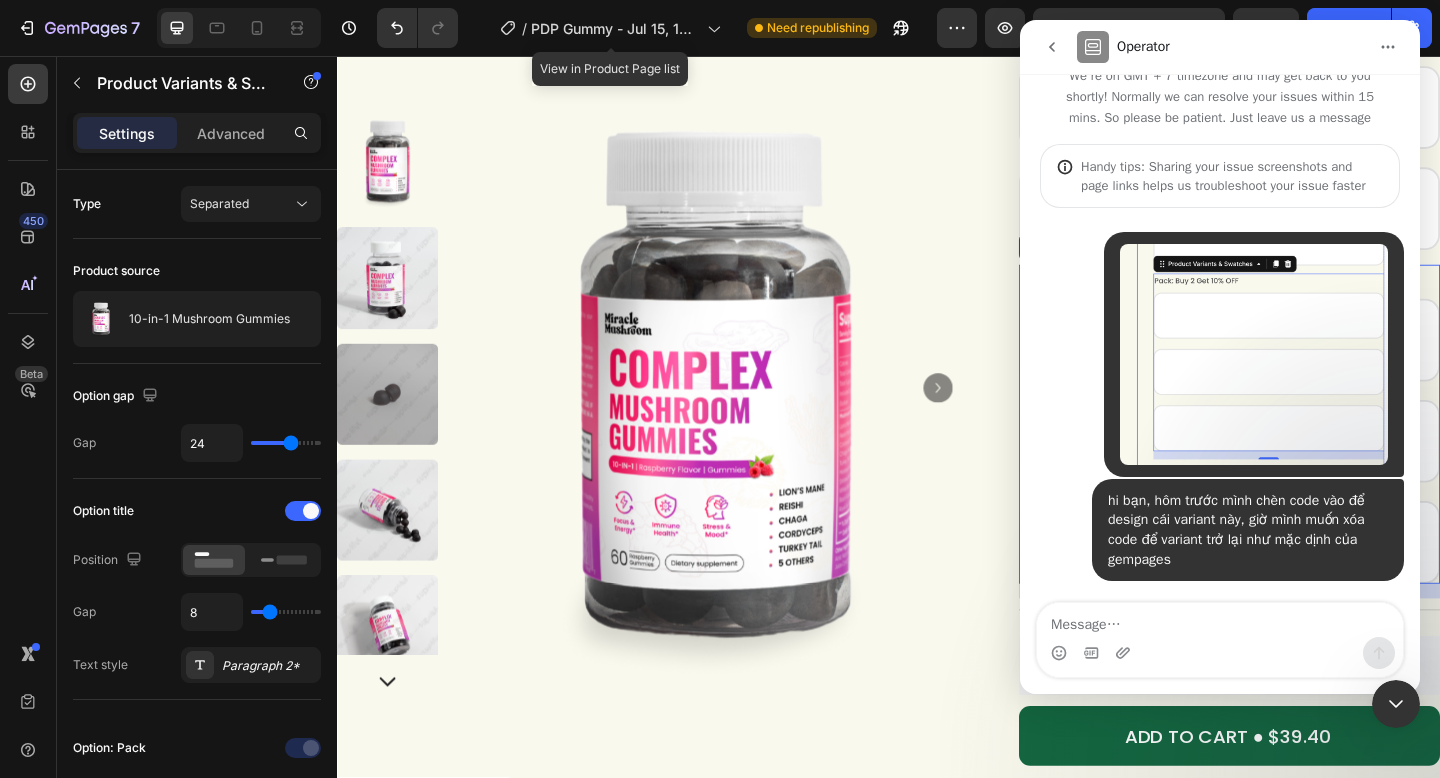 scroll, scrollTop: 44, scrollLeft: 0, axis: vertical 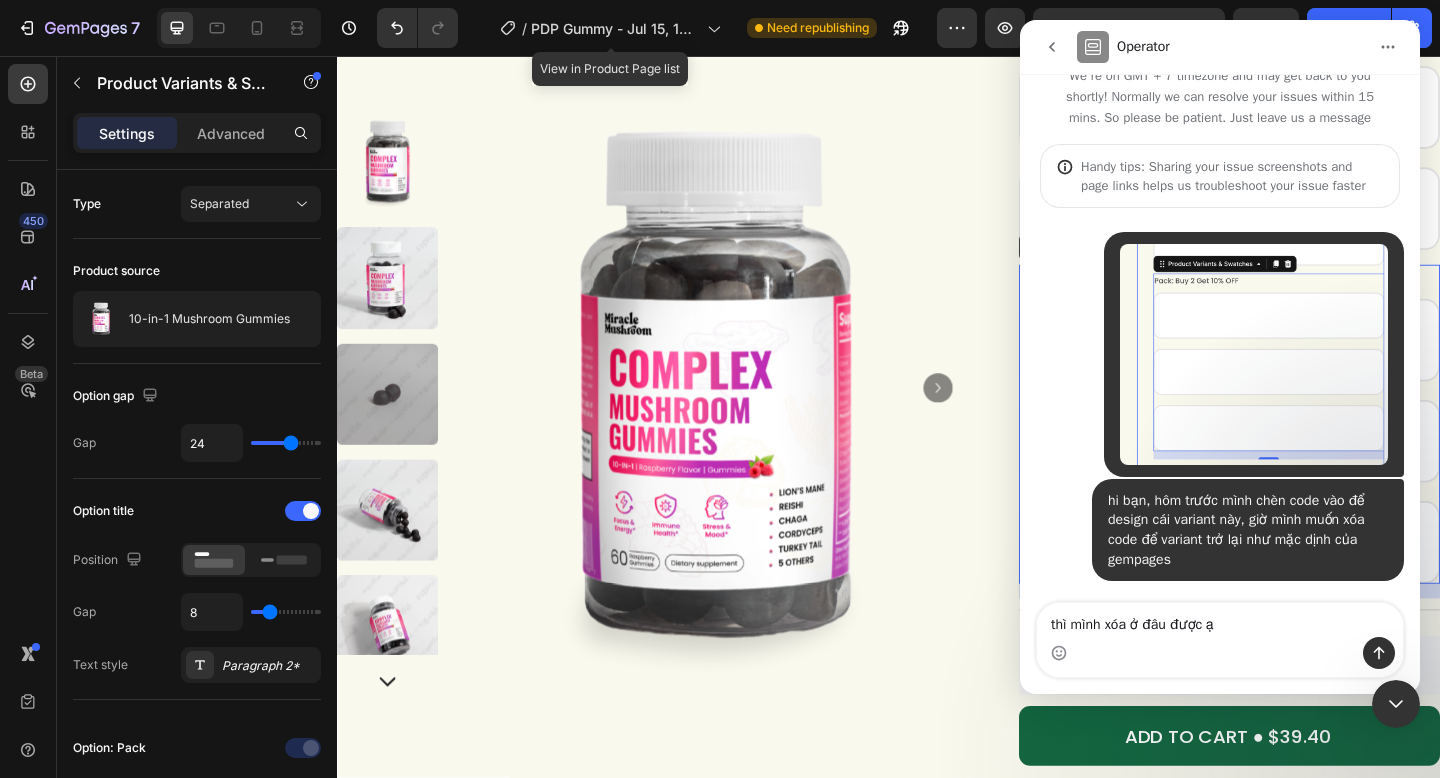 type on "thì mình xóa ở đâu được ạ" 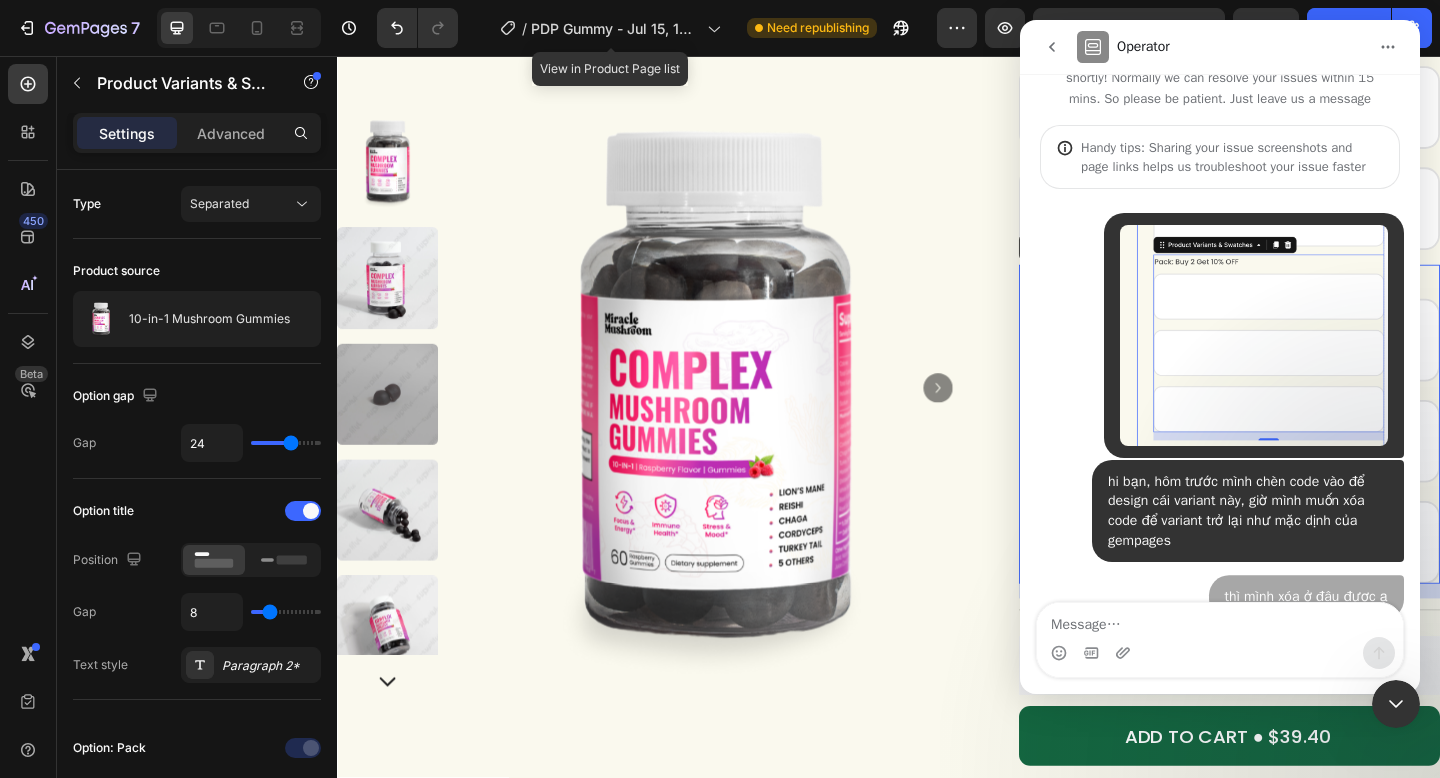 scroll, scrollTop: 89, scrollLeft: 0, axis: vertical 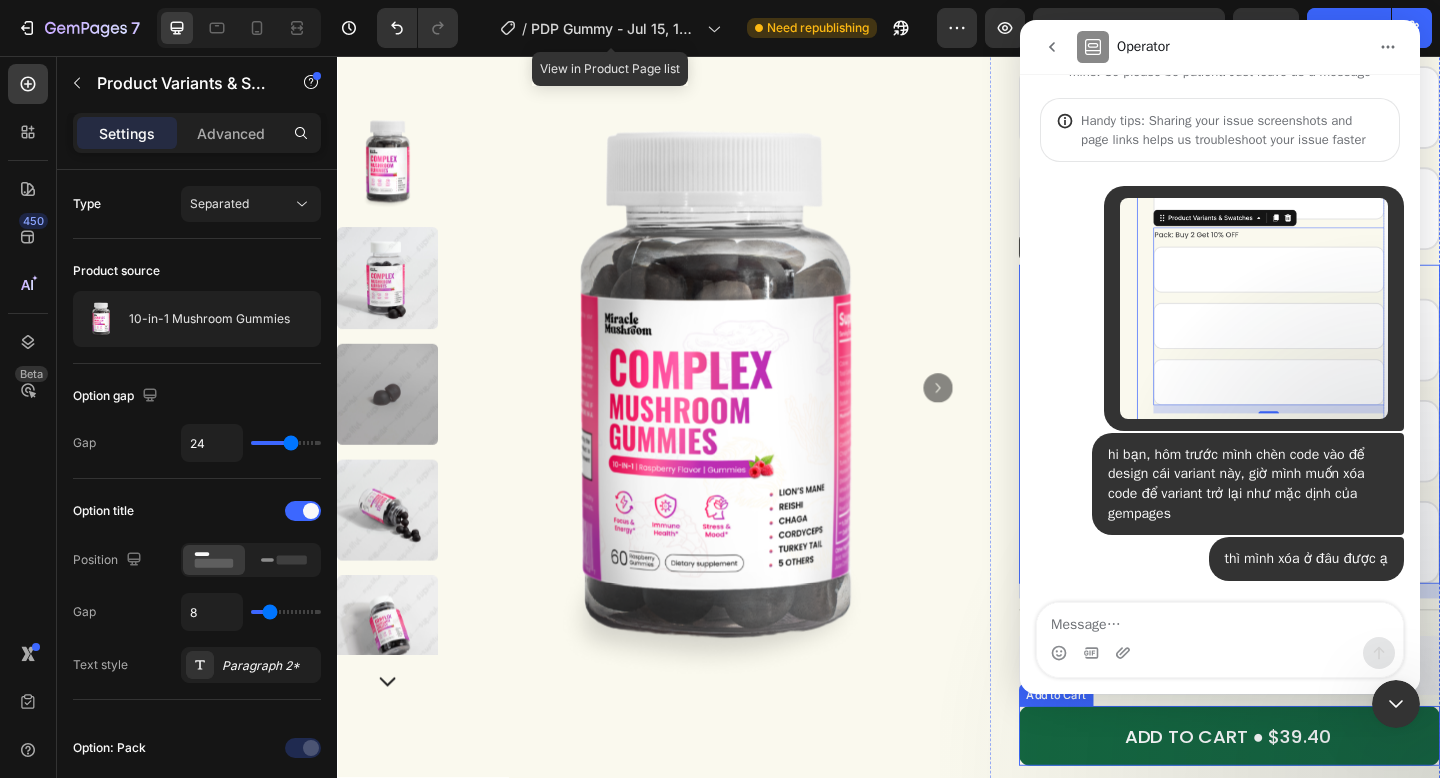 type 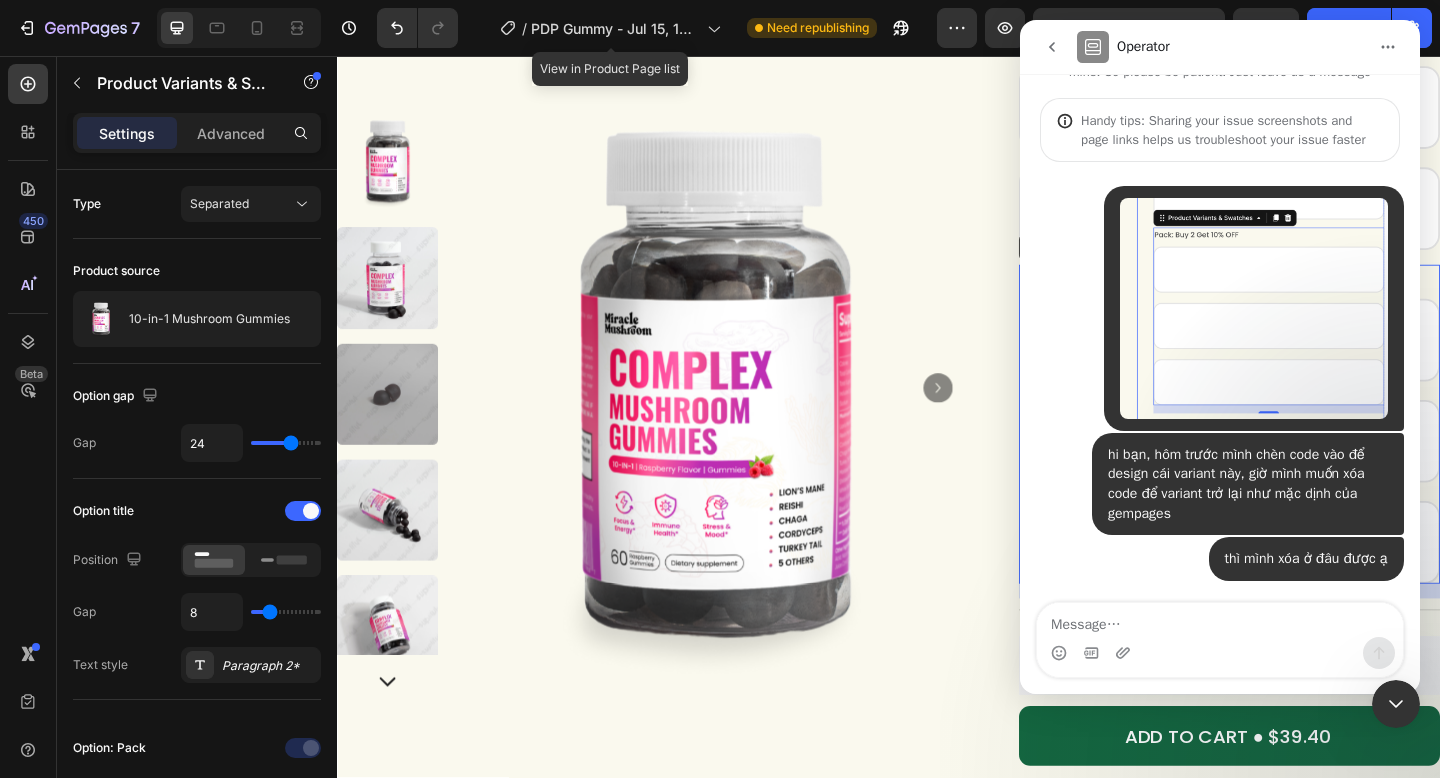 drag, startPoint x: 1396, startPoint y: 710, endPoint x: 2281, endPoint y: 1158, distance: 991.93195 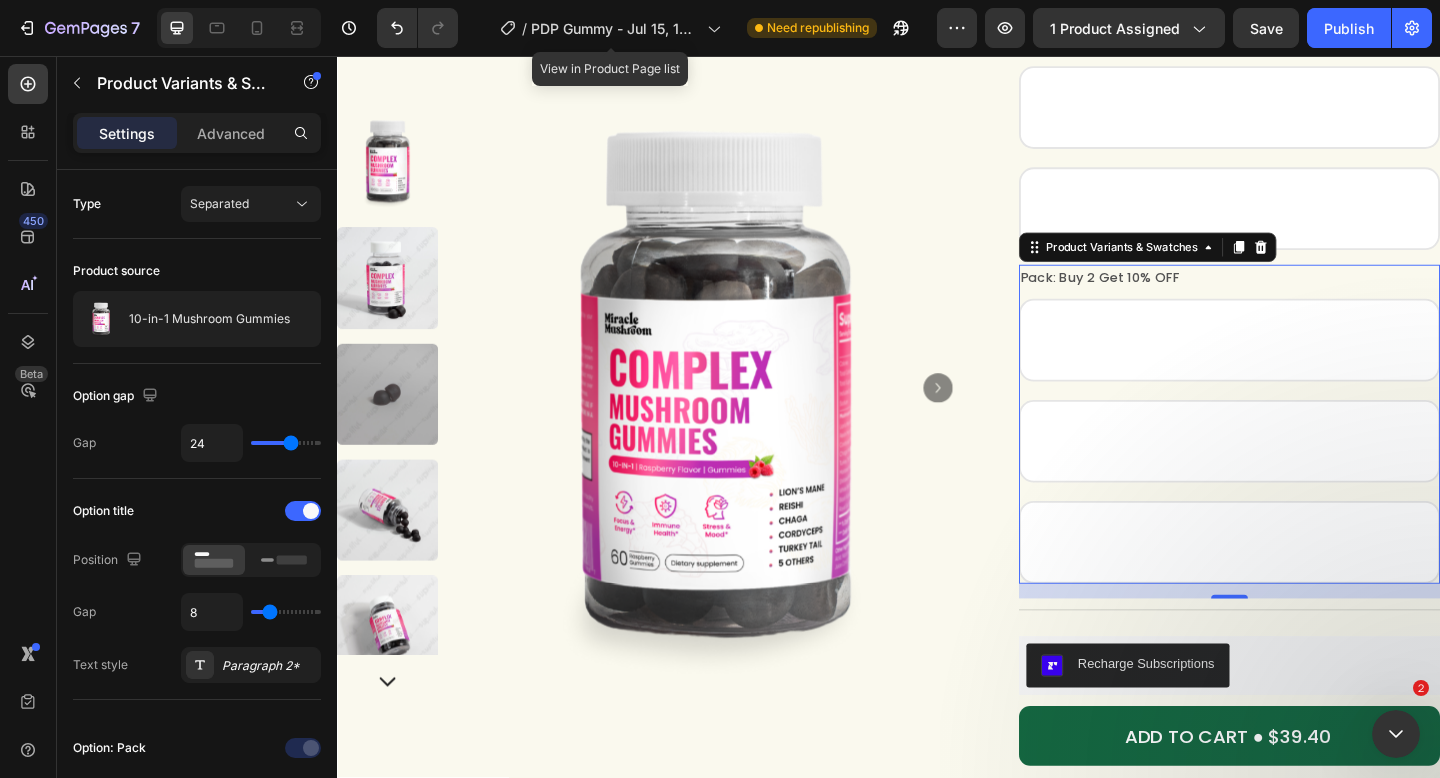 scroll, scrollTop: 0, scrollLeft: 0, axis: both 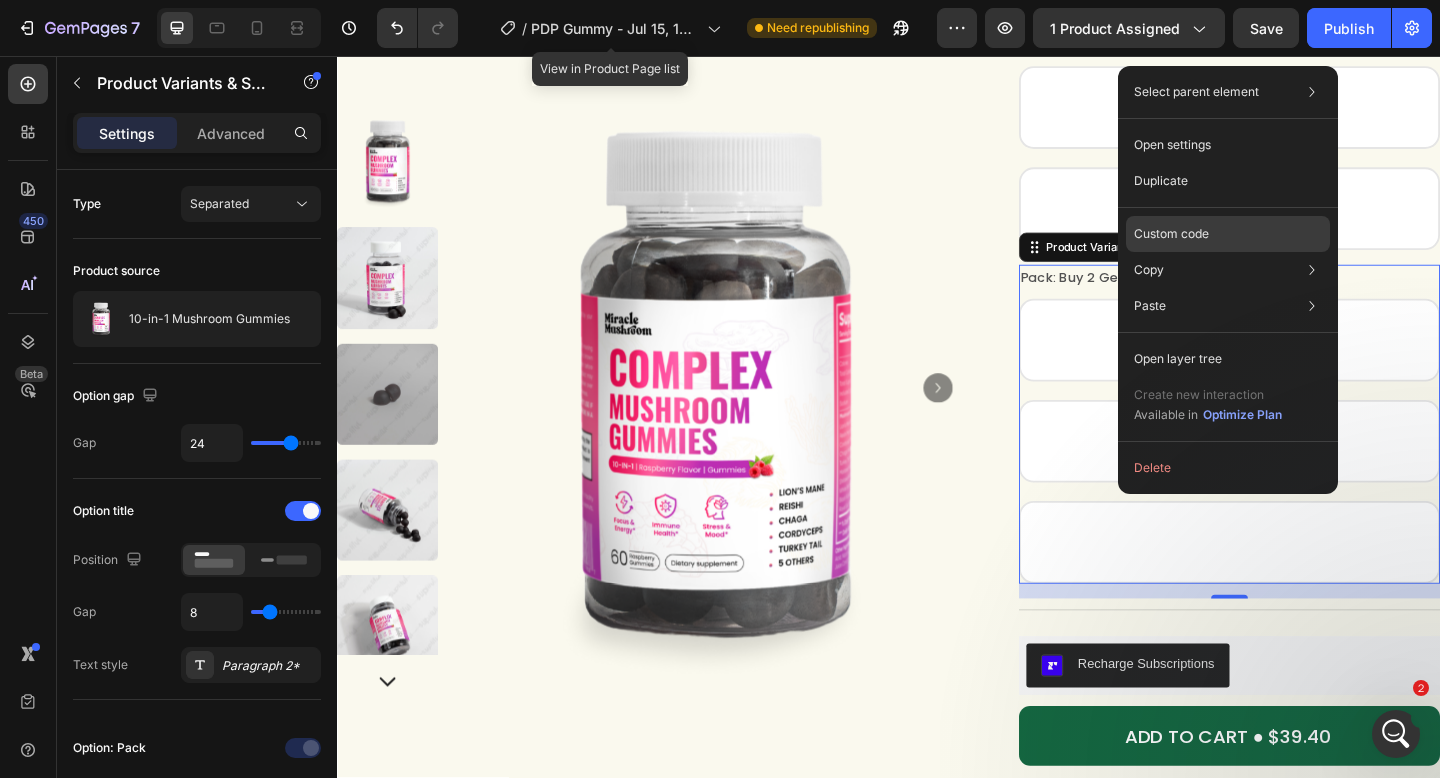 click on "Custom code" 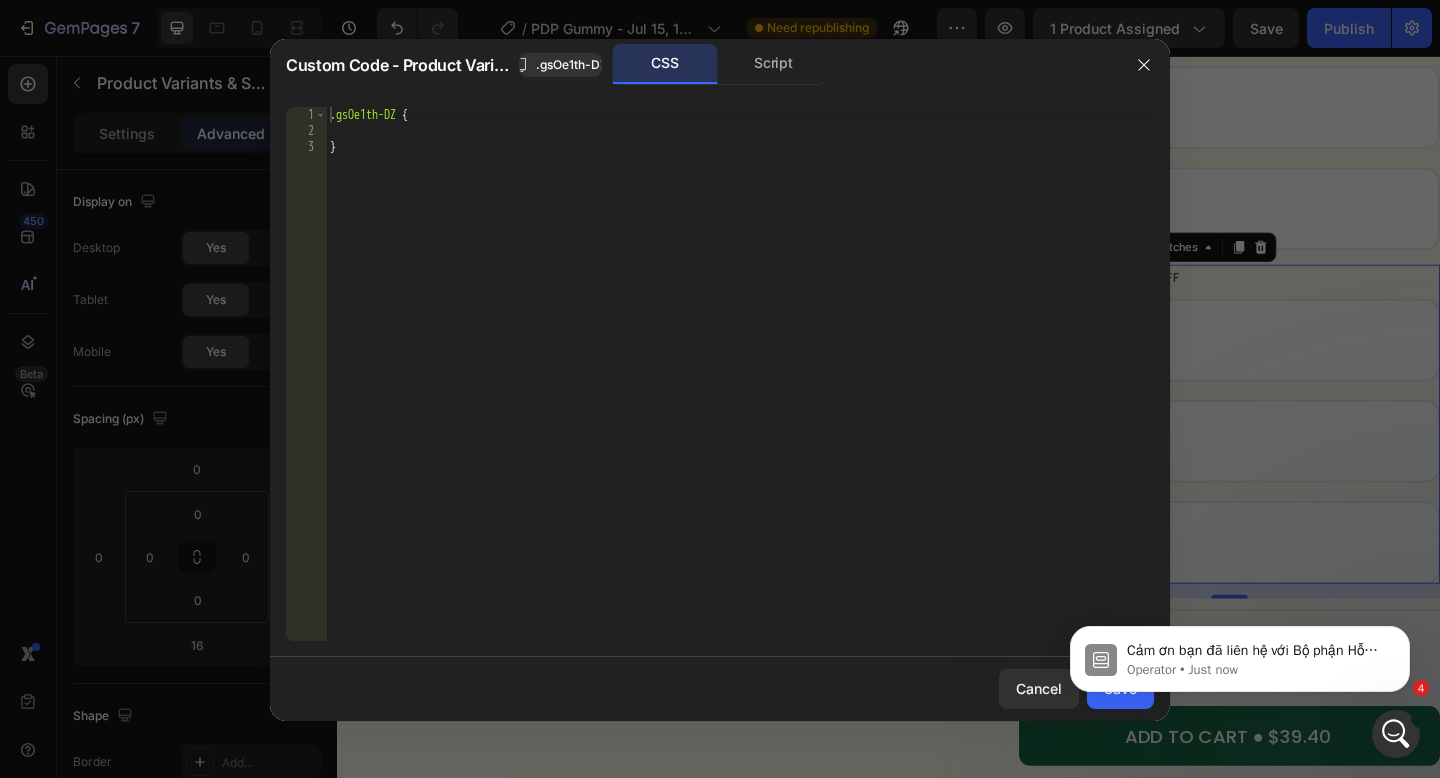 scroll, scrollTop: 375, scrollLeft: 0, axis: vertical 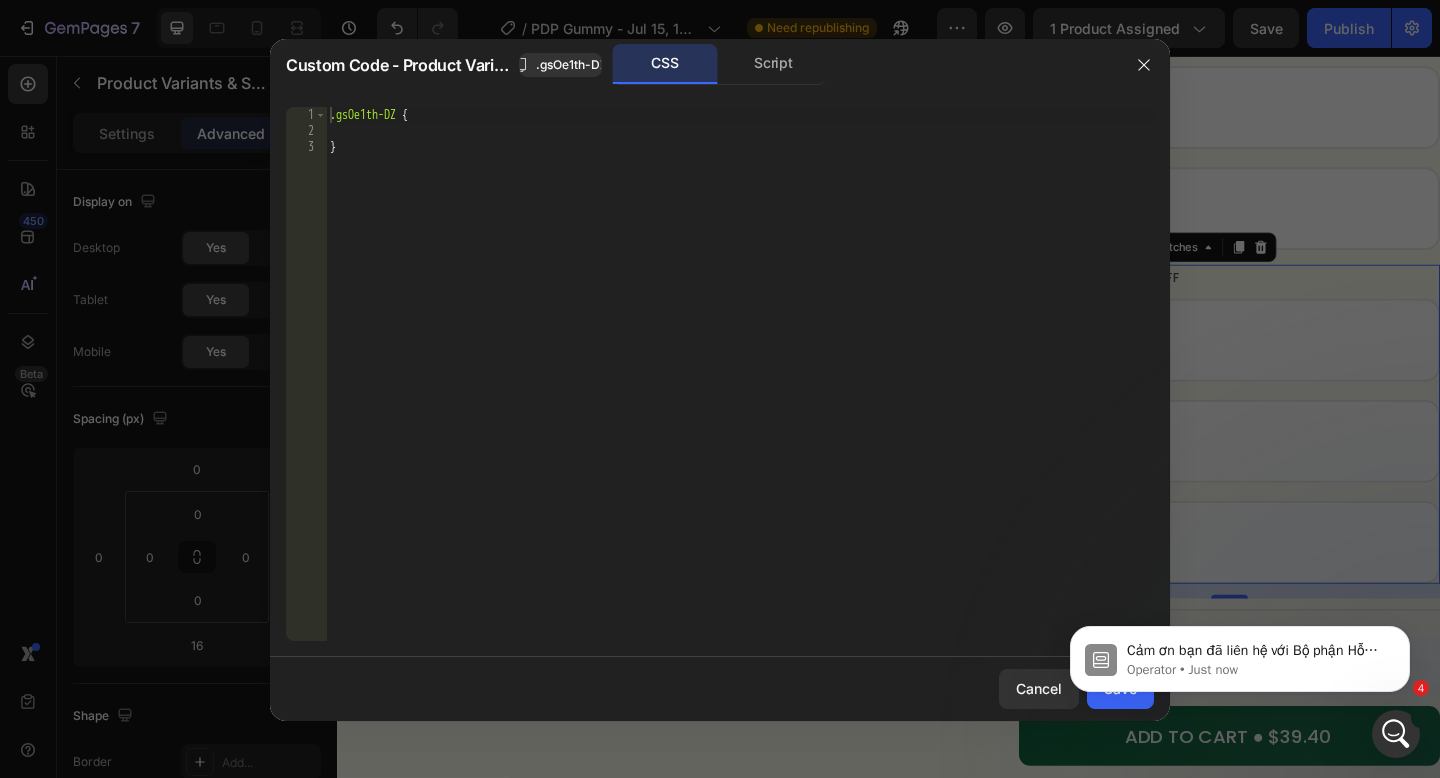 click 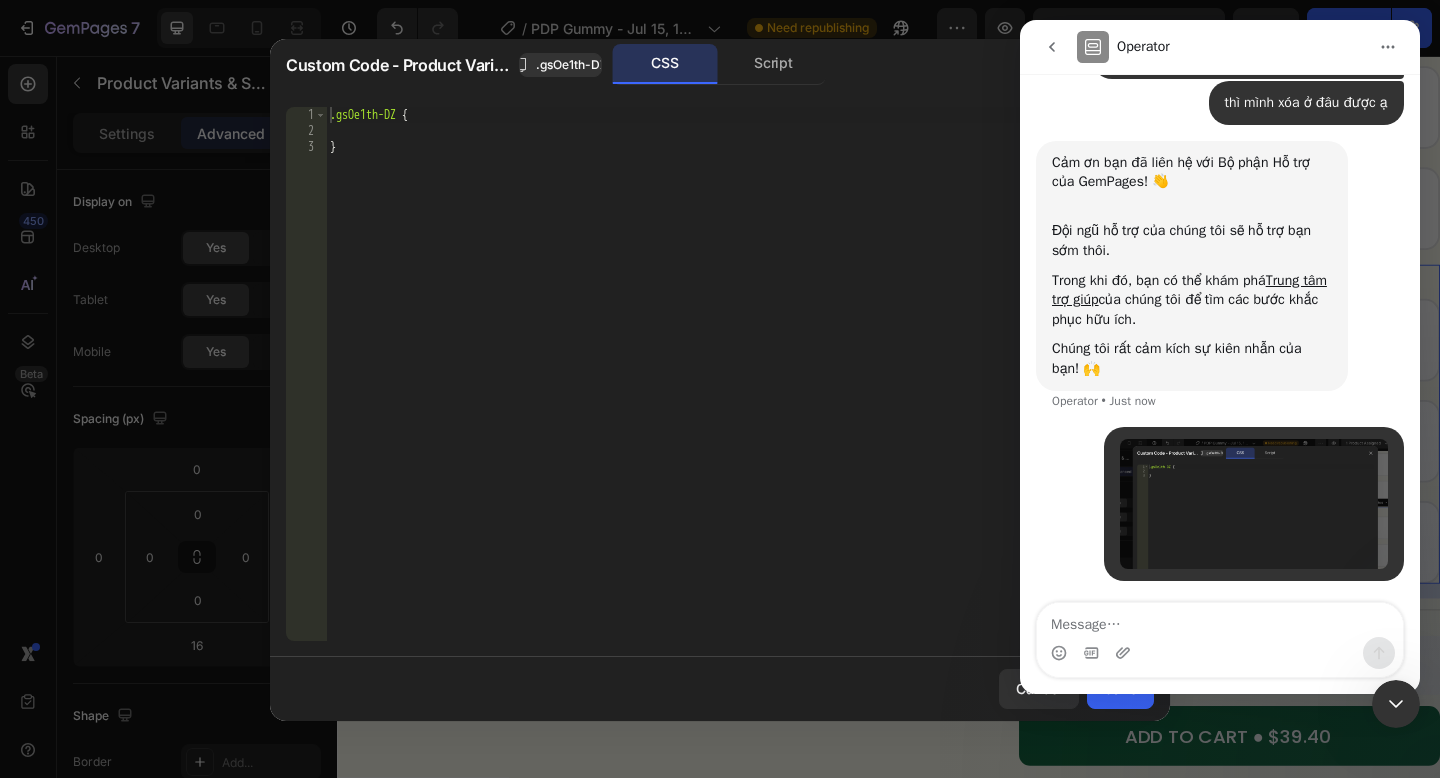 scroll, scrollTop: 546, scrollLeft: 0, axis: vertical 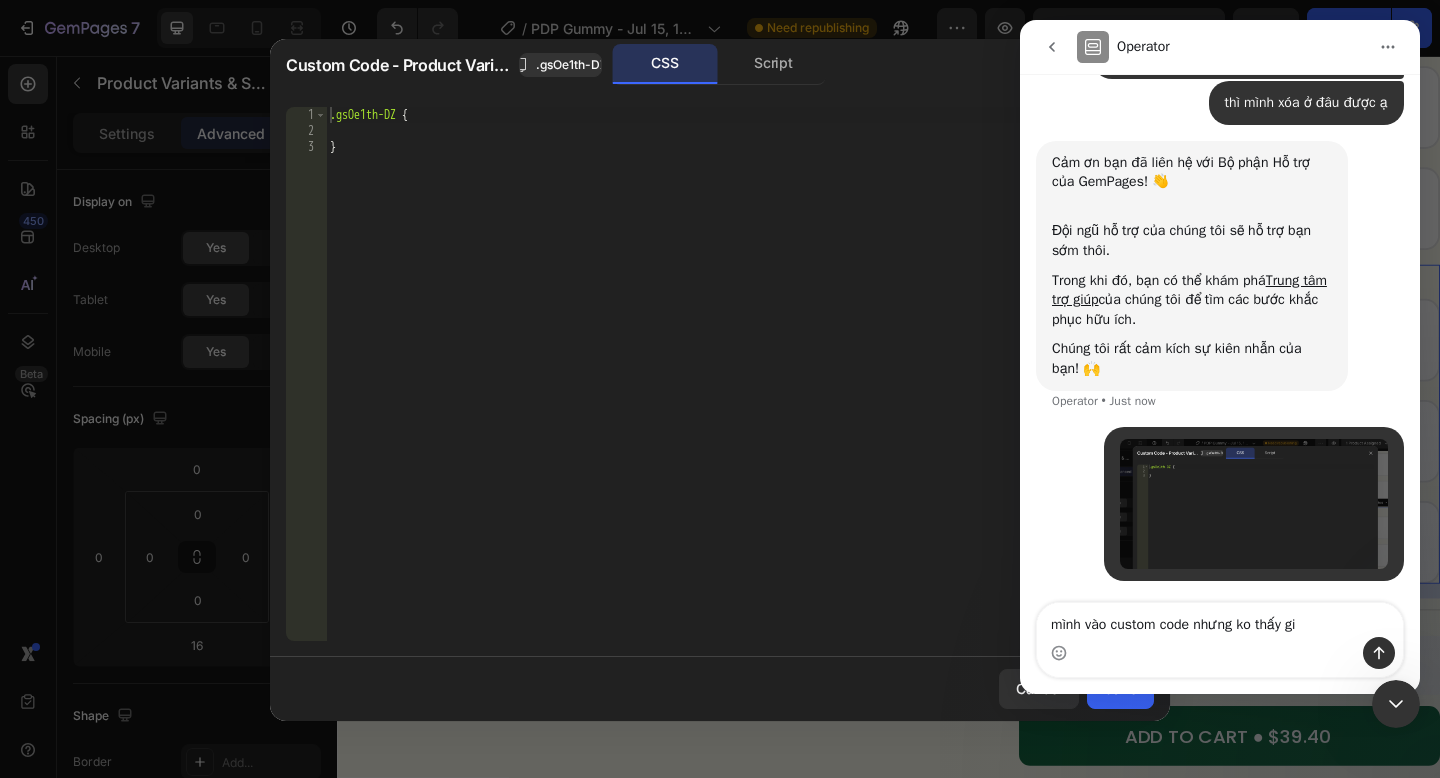 type on "mình vào custom code nhưng ko thấy gì" 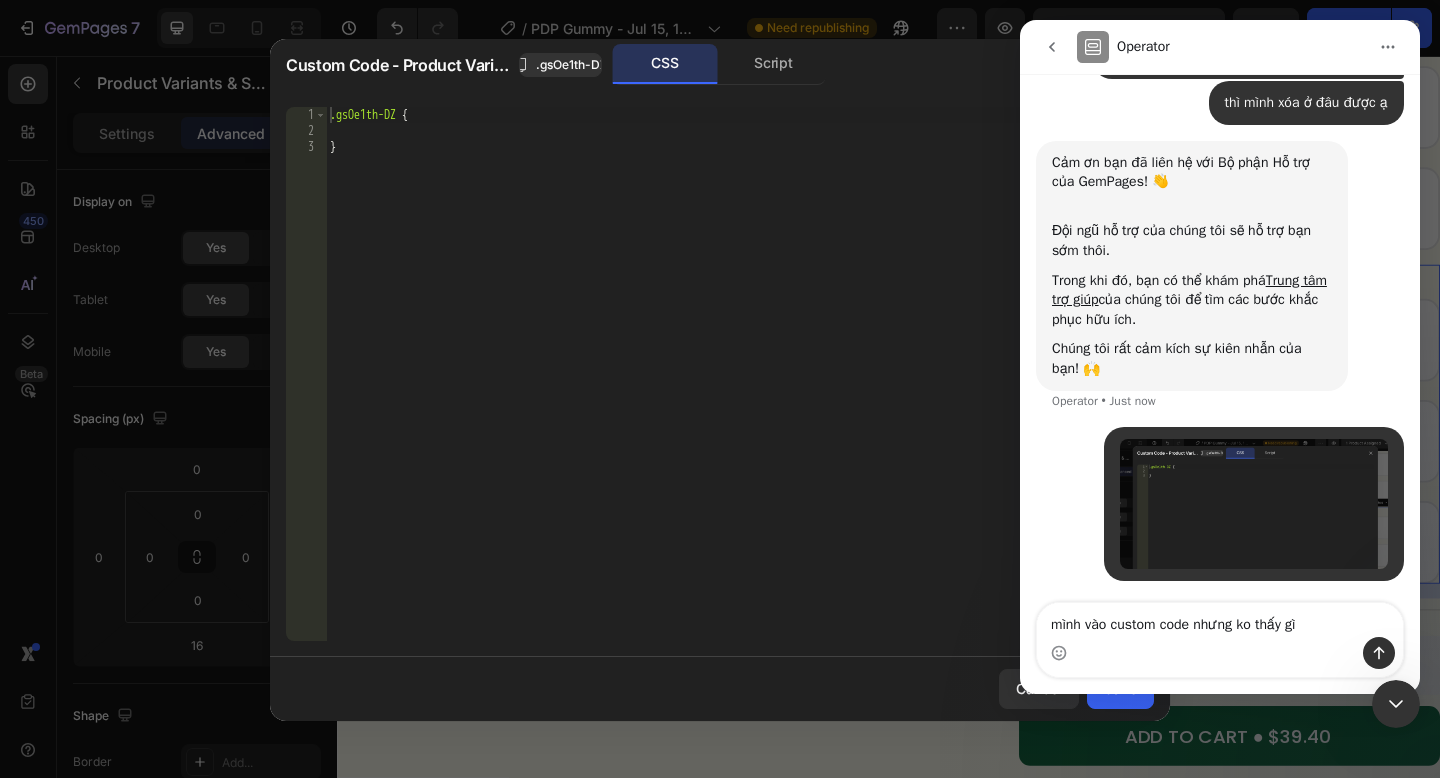 type 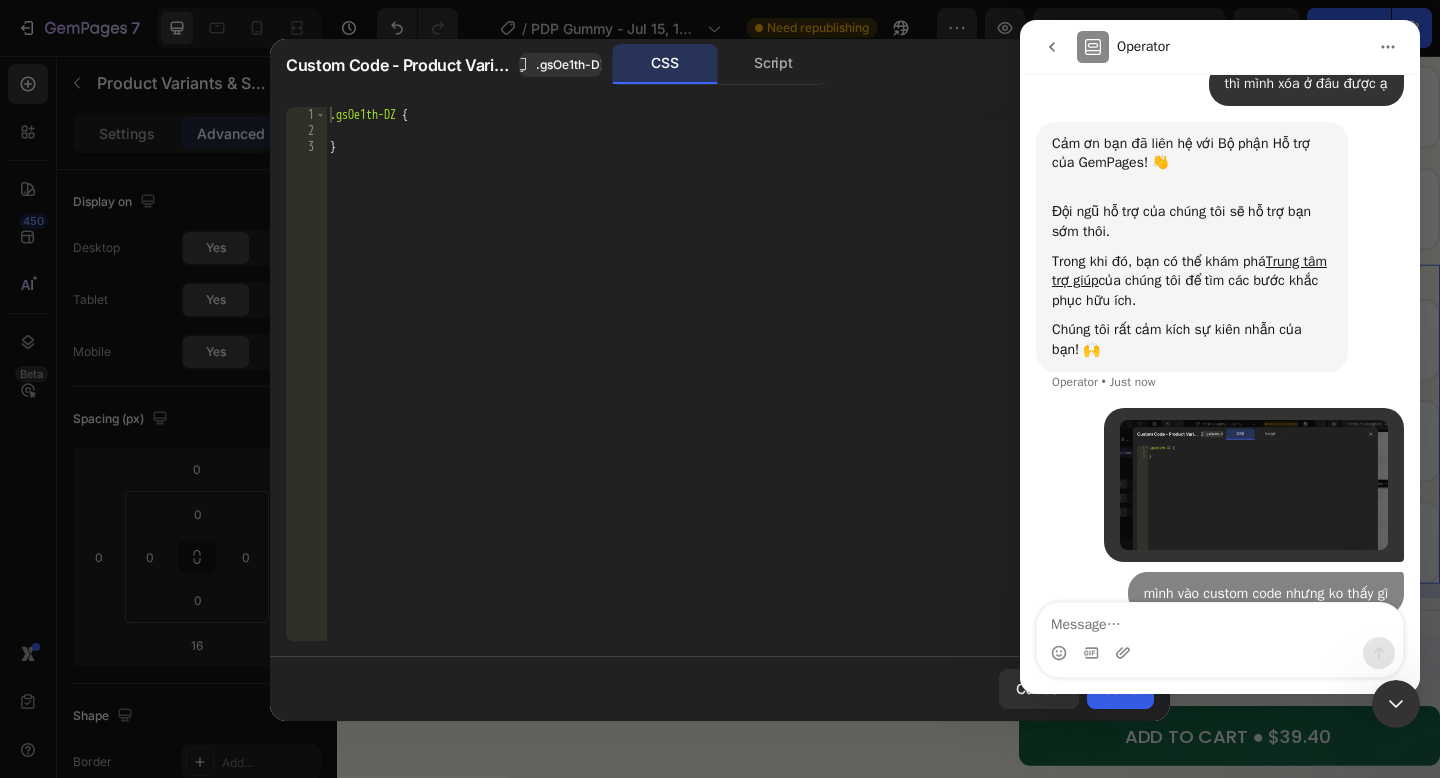 scroll, scrollTop: 591, scrollLeft: 0, axis: vertical 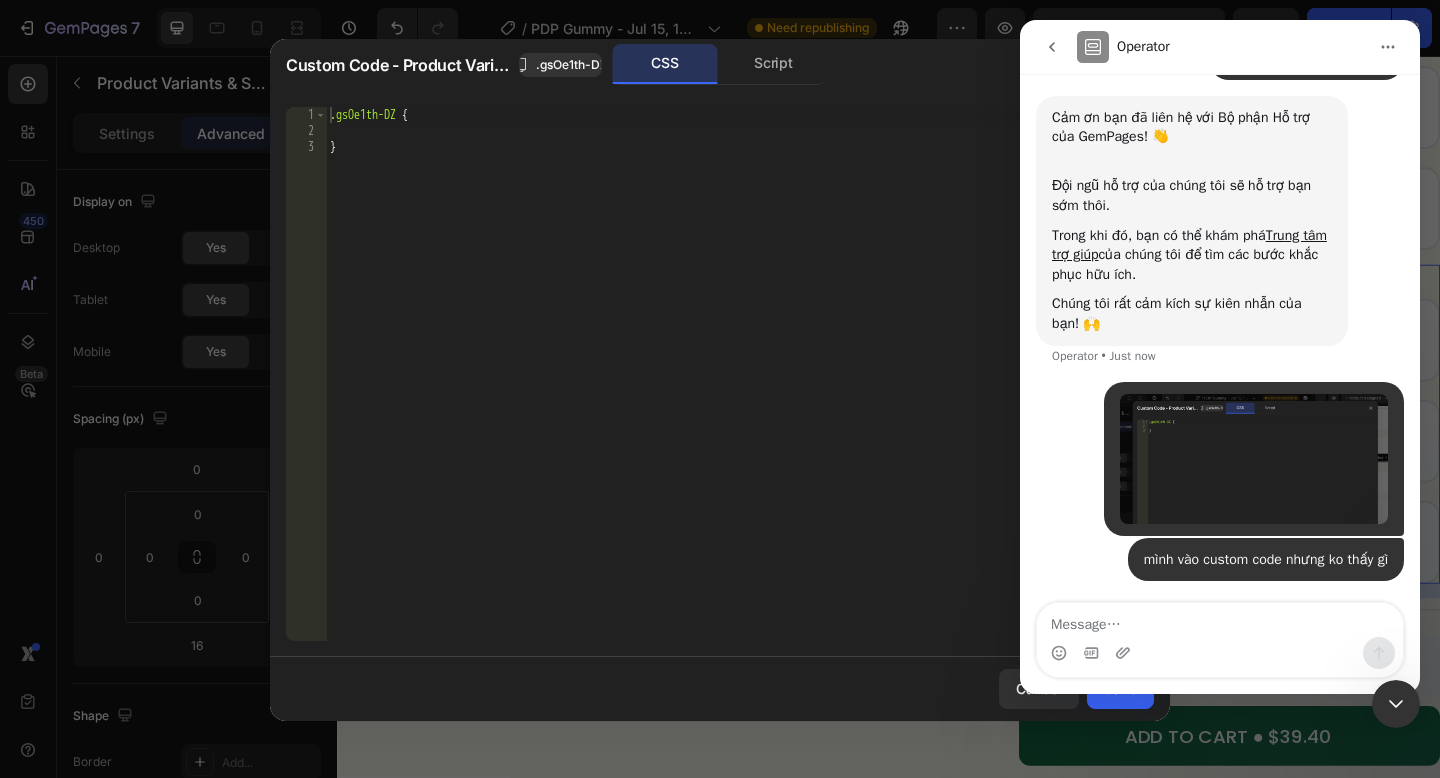 click at bounding box center [1396, 704] 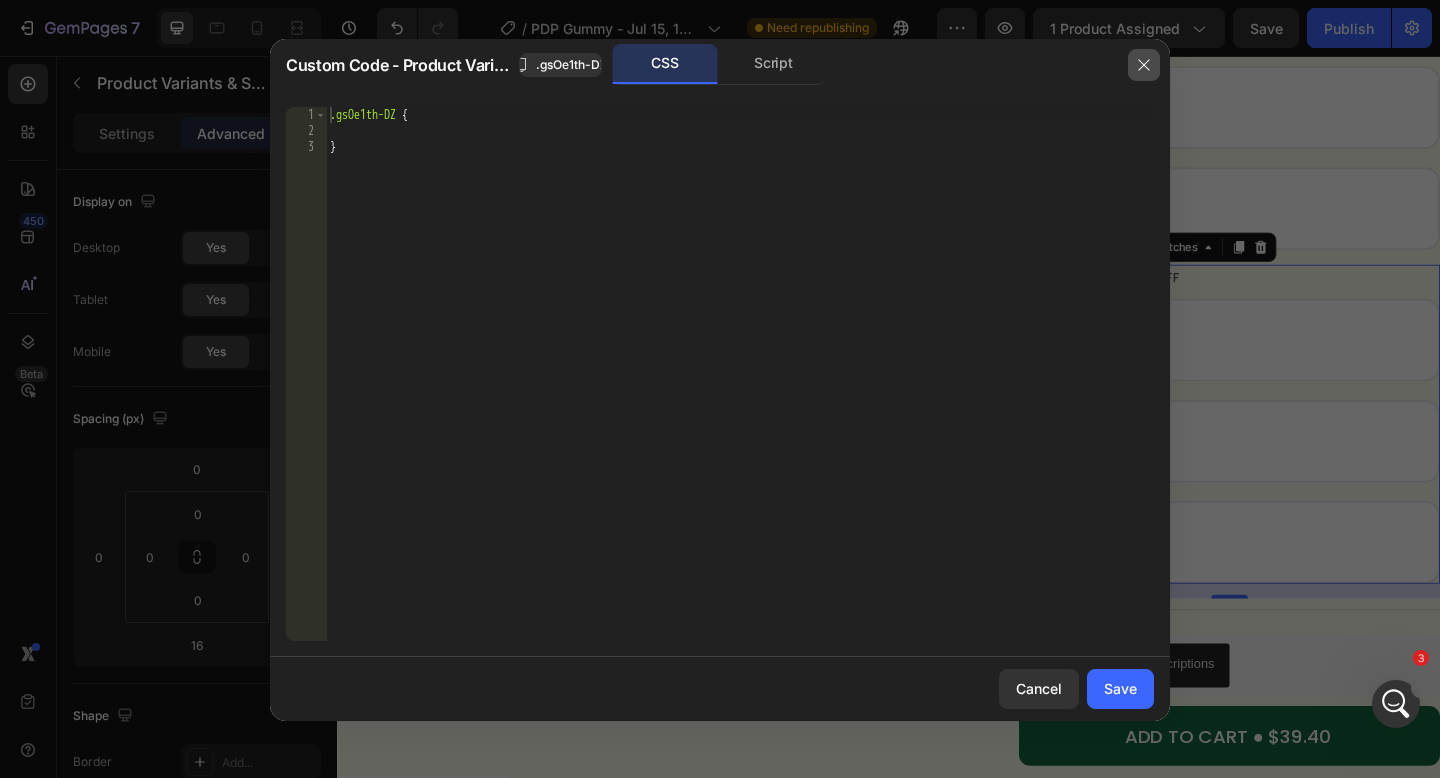 click at bounding box center (1144, 65) 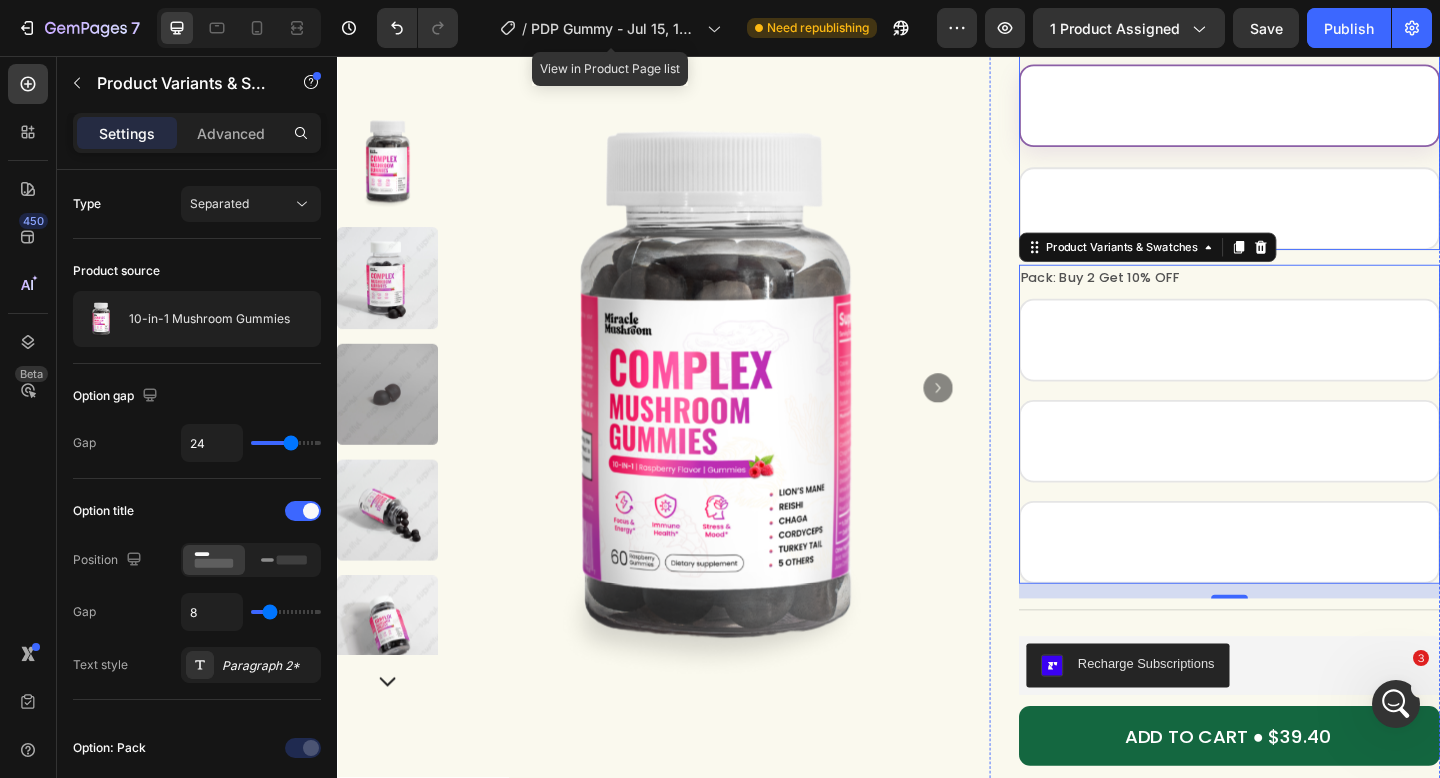 click on "Buy 2 Get 10% OFF" at bounding box center (1308, 110) 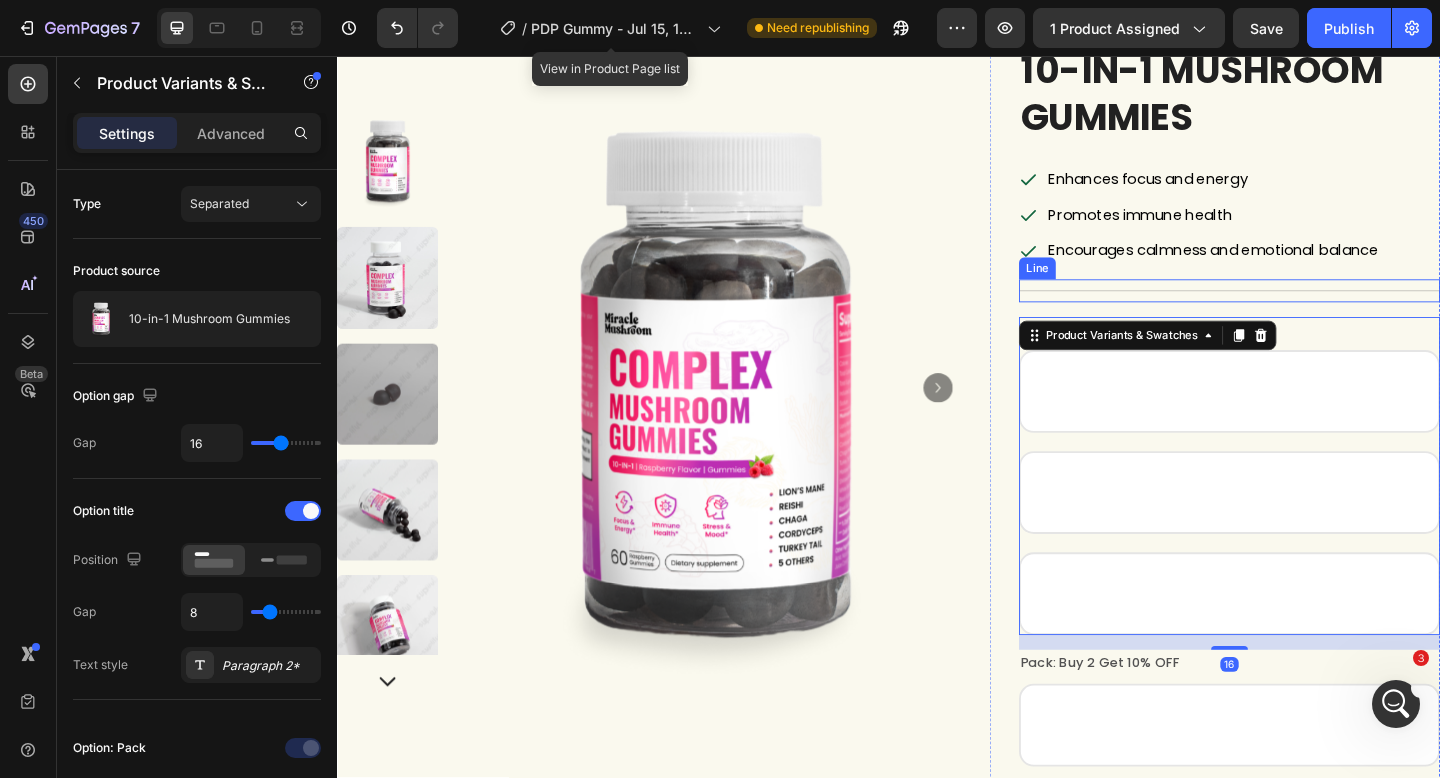 scroll, scrollTop: 121, scrollLeft: 0, axis: vertical 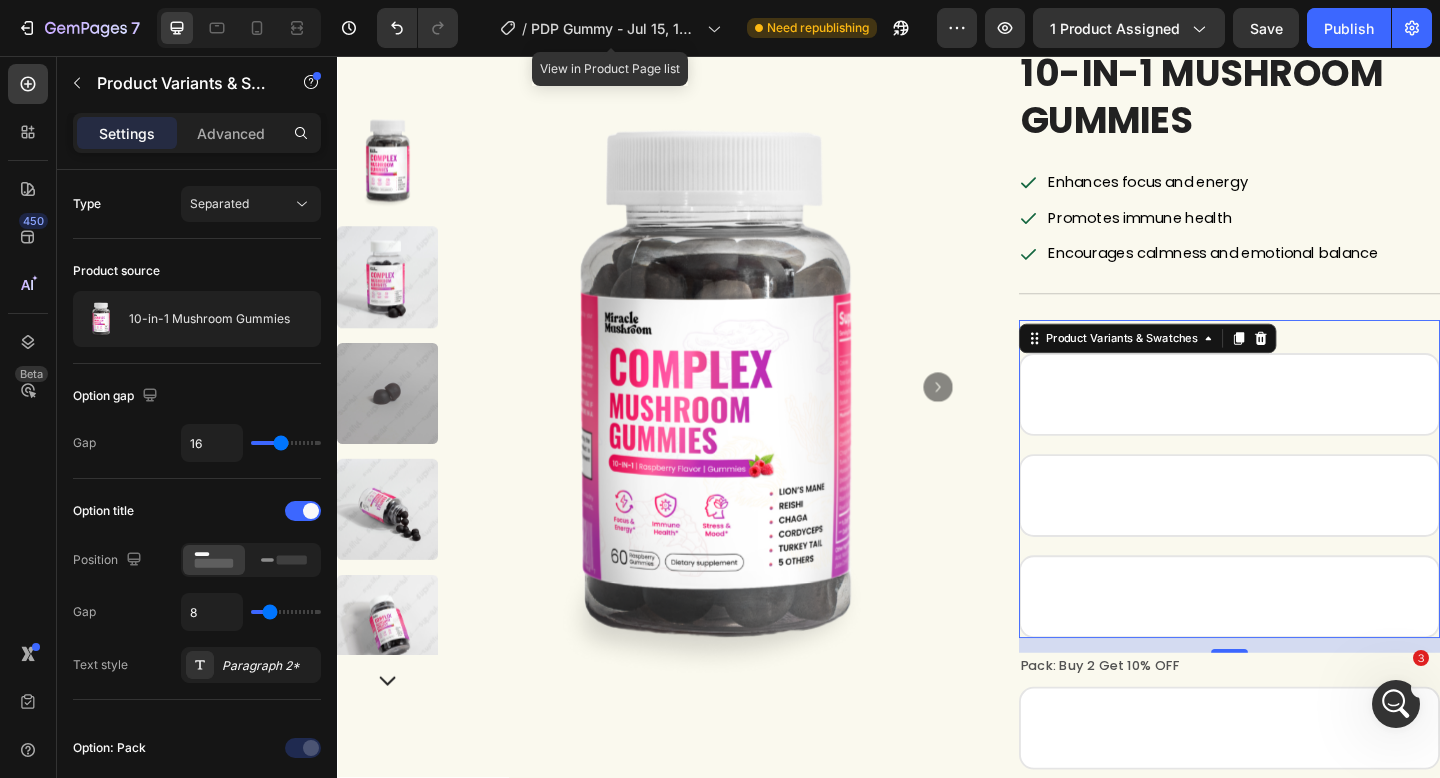 click on "Pack: Buy 2 Get 10% OFF Buy 1 Buy 1 Buy 1 Buy 2 Get 10% OFF Buy 2 Get 10% OFF Buy 2 Get 10% OFF Buy 3 Get 15% OFF Buy 3 Get 15% OFF Buy 3 Get 15% OFF" at bounding box center [1308, 516] 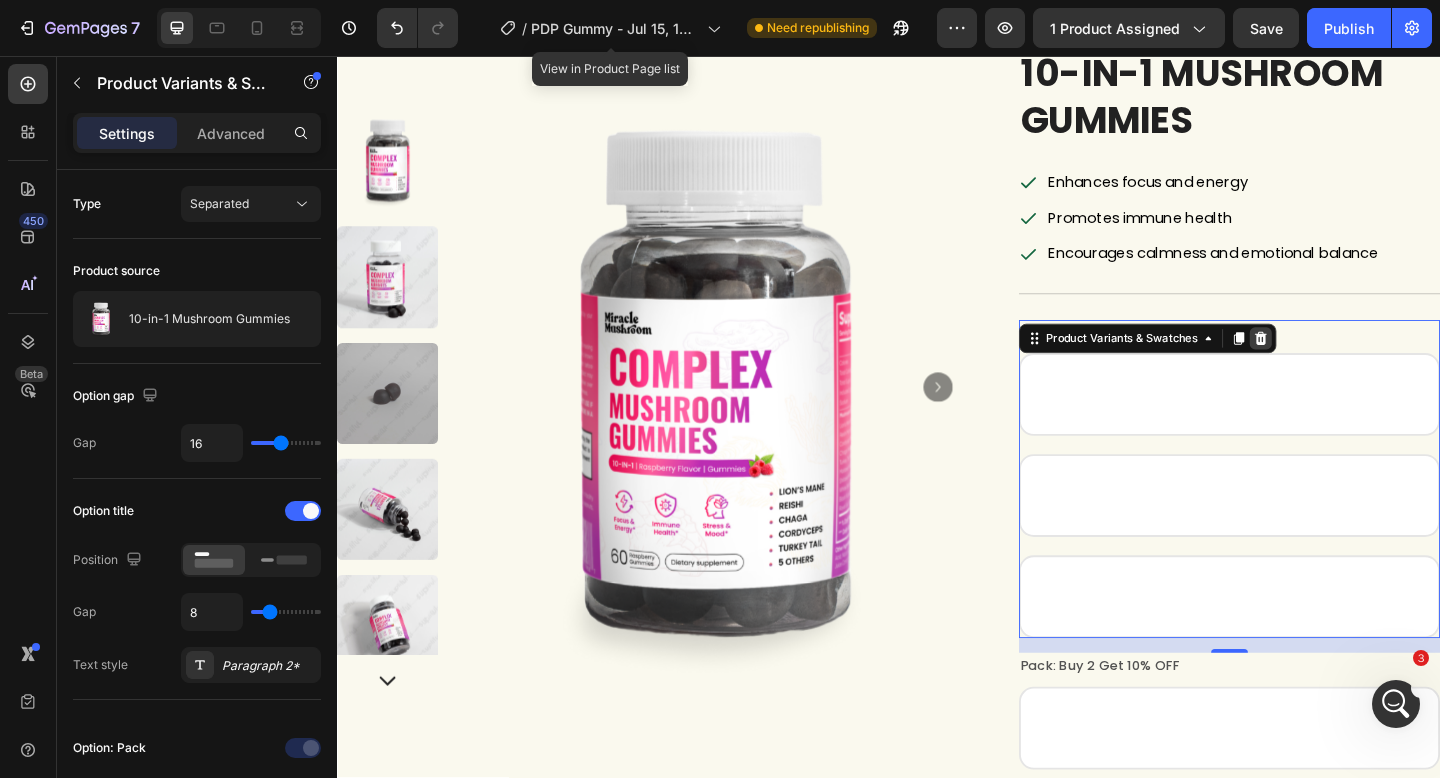 click 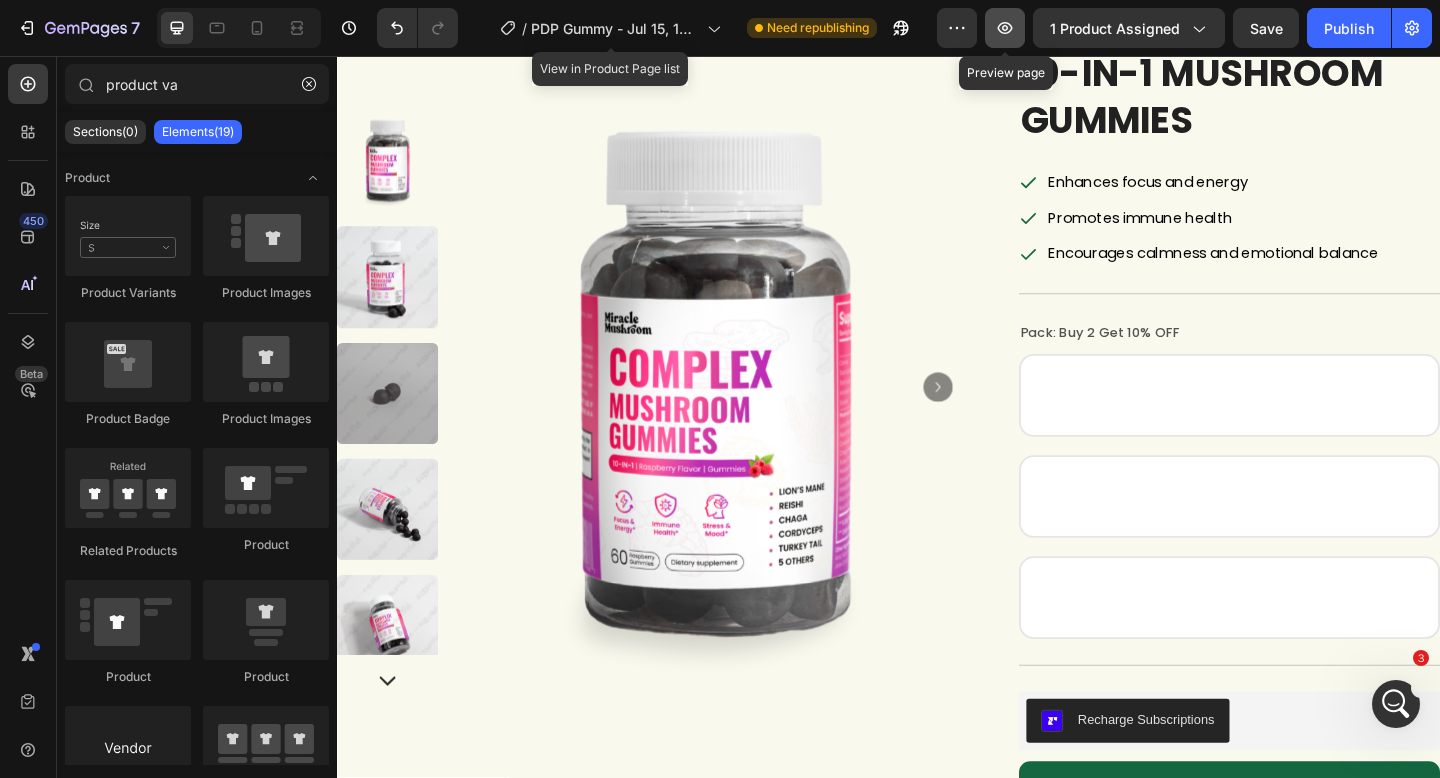 click 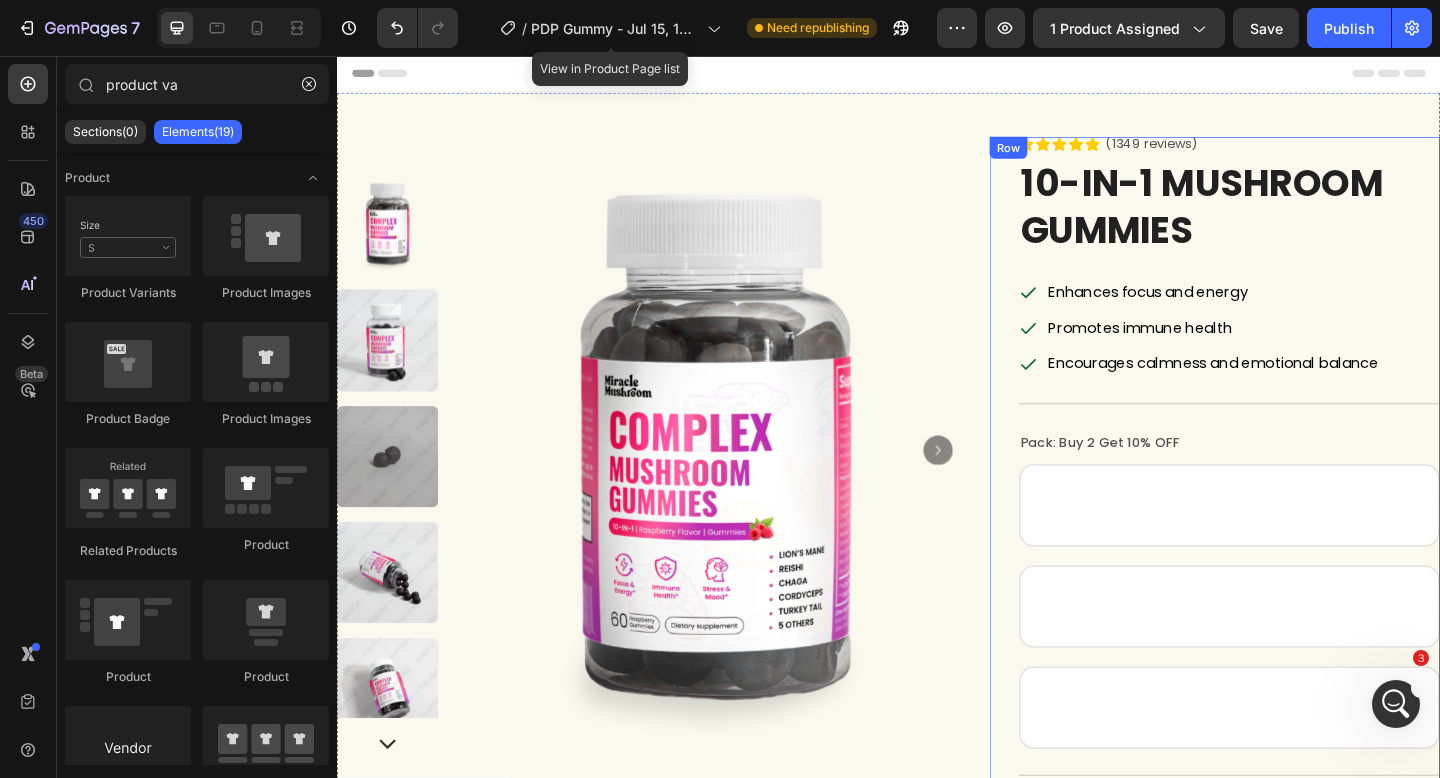 scroll, scrollTop: 0, scrollLeft: 0, axis: both 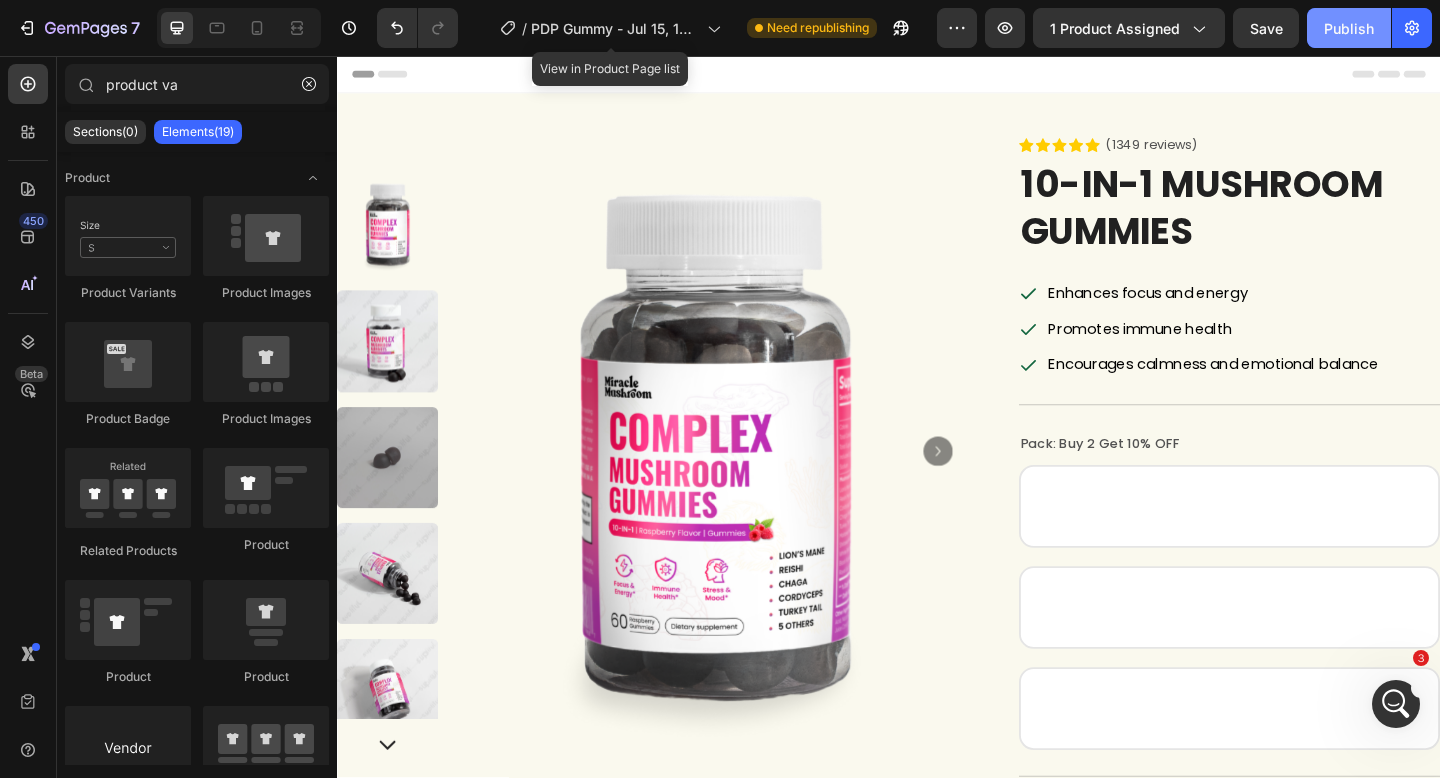 click on "Publish" at bounding box center (1349, 28) 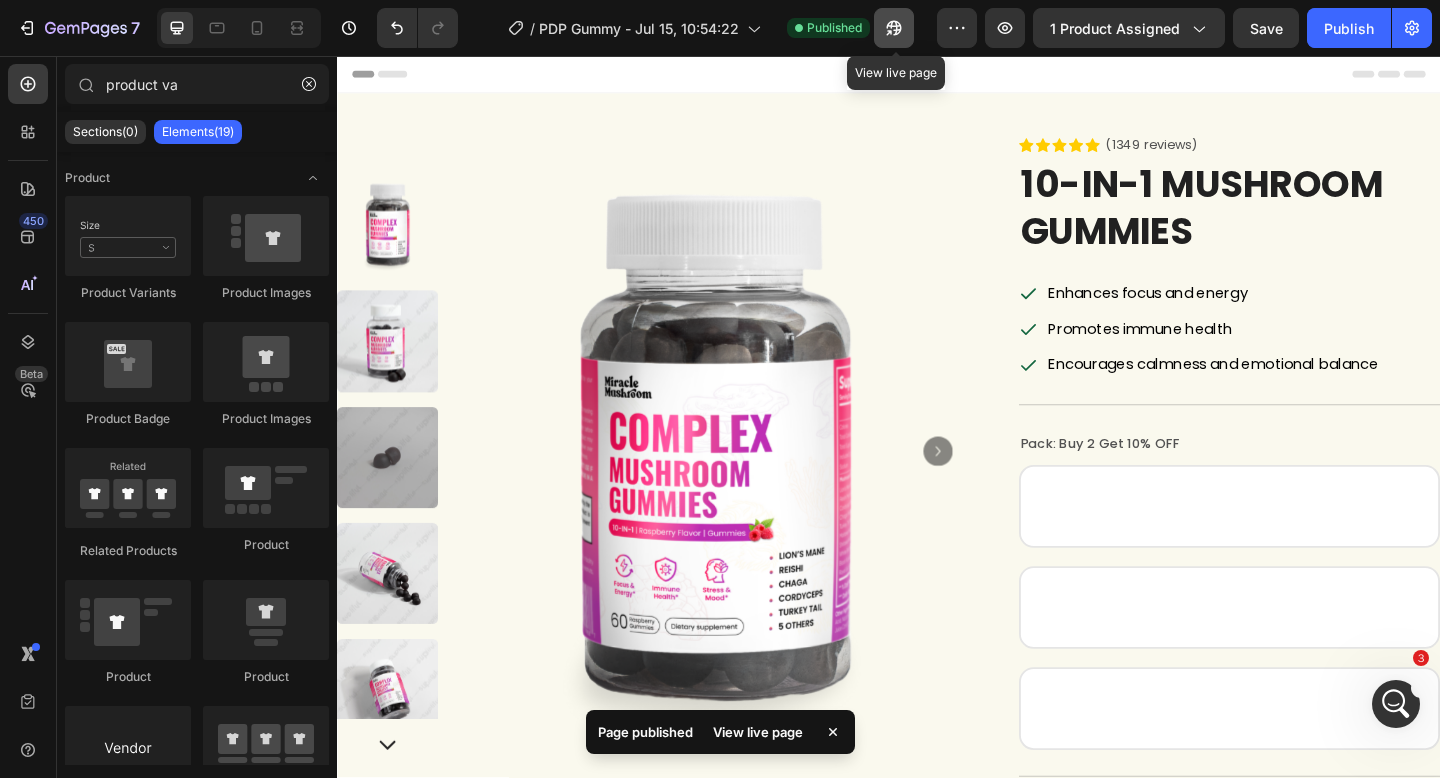 click 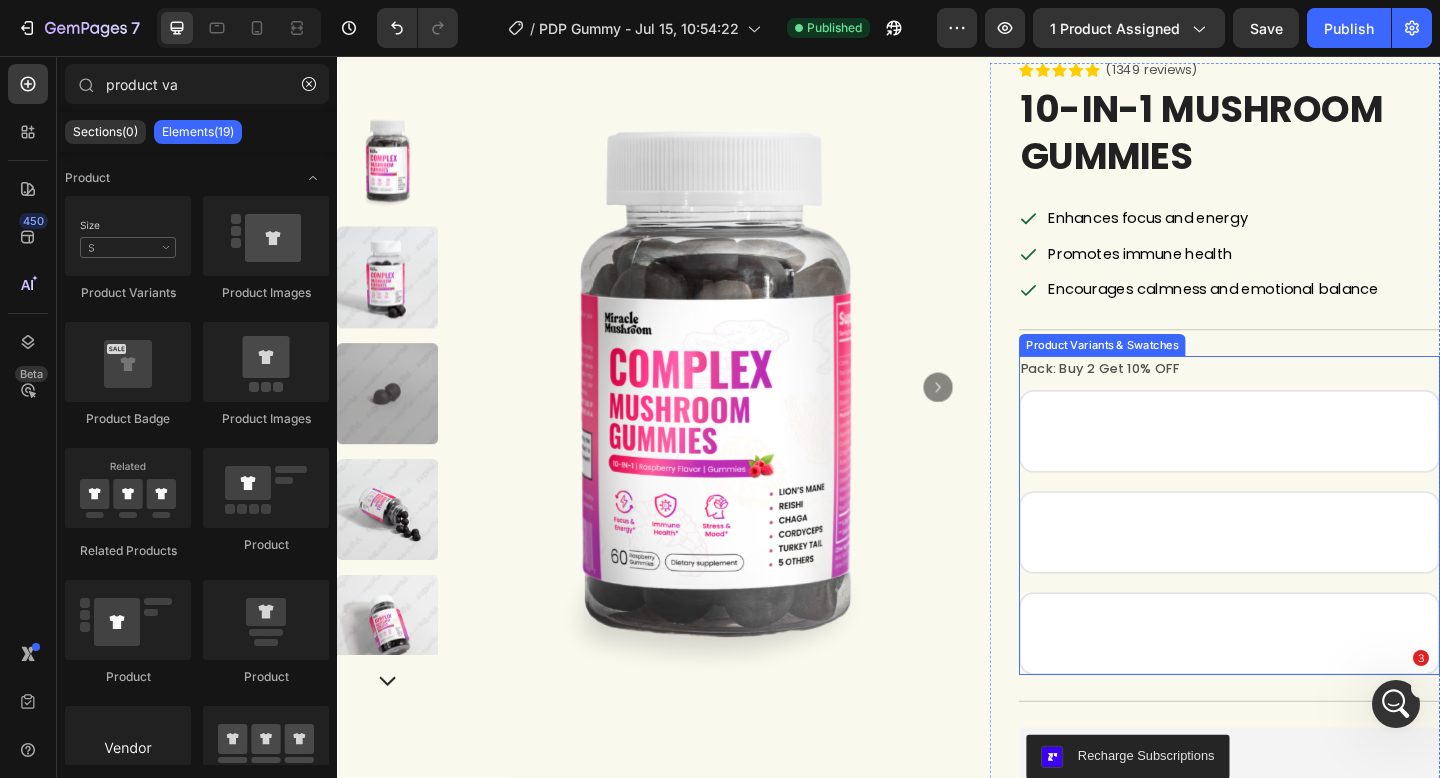 scroll, scrollTop: 410, scrollLeft: 0, axis: vertical 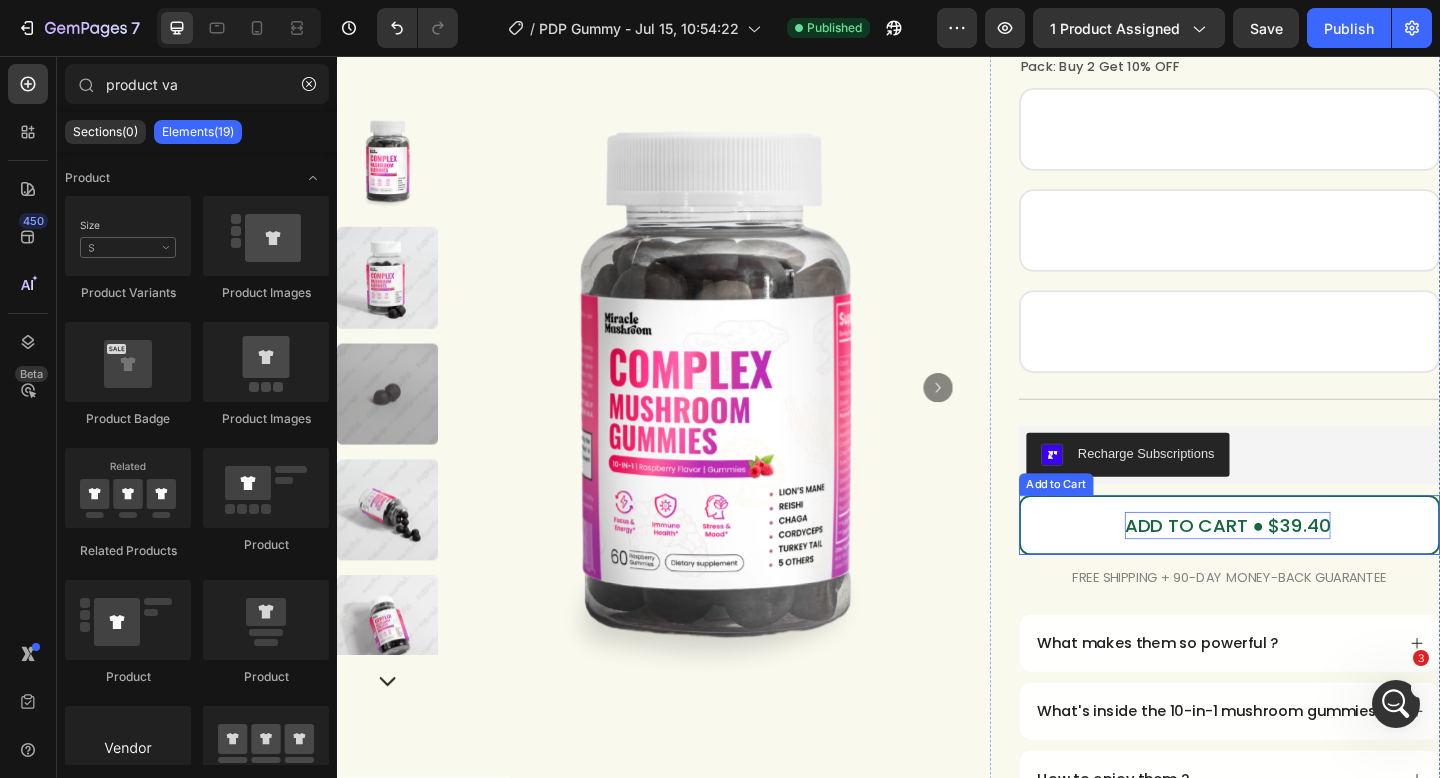 click on "ADD TO CART ● $39.40" at bounding box center (1306, 567) 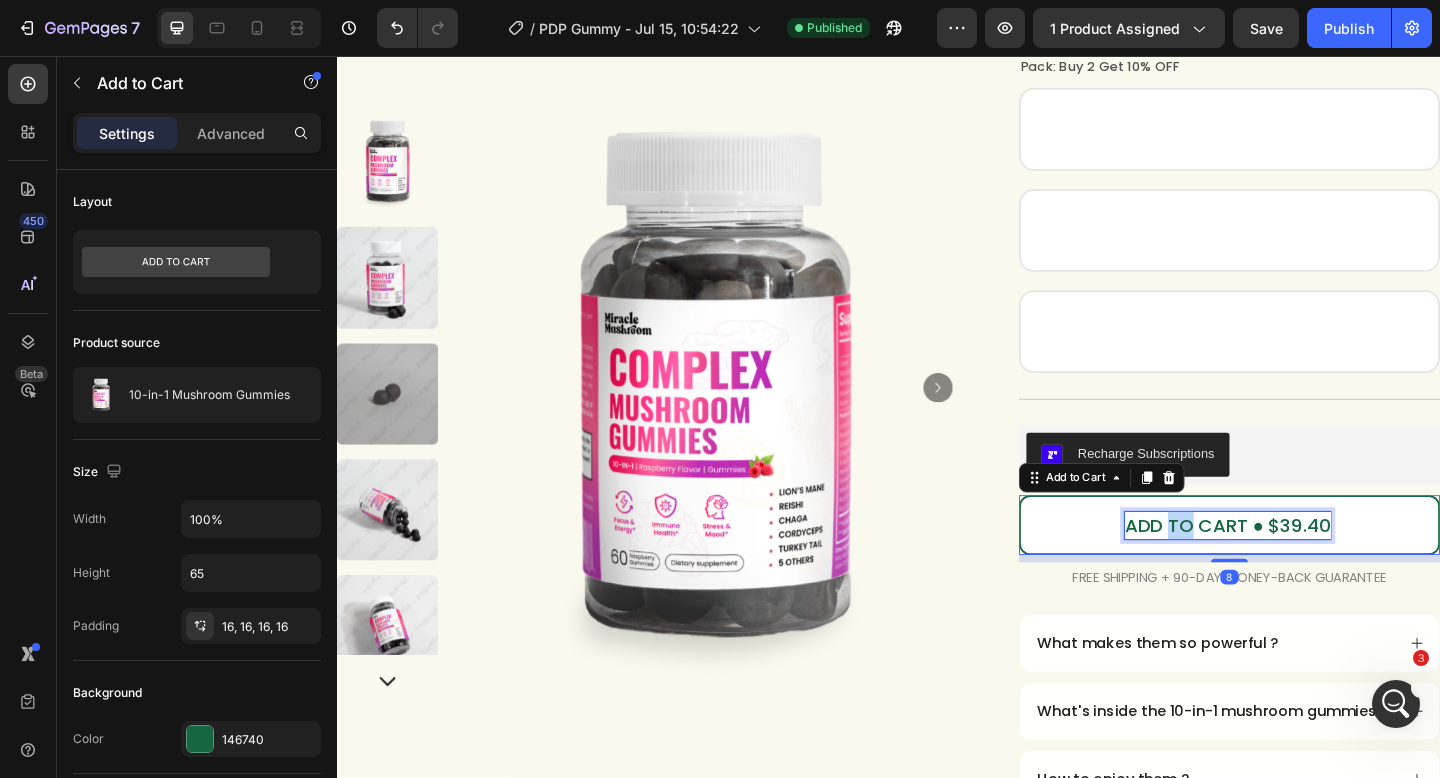 click on "ADD TO CART ● $39.40" at bounding box center [1306, 567] 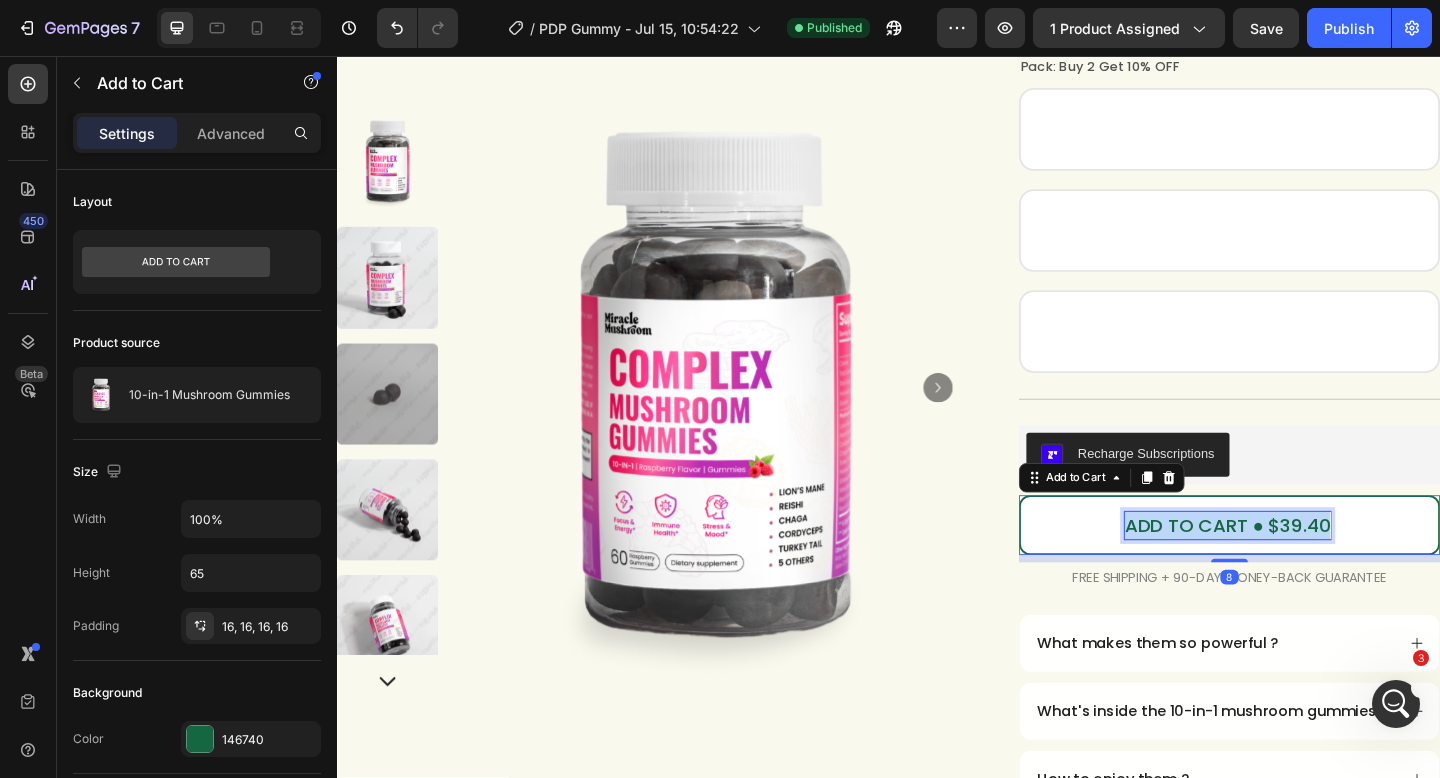 click on "ADD TO CART ● $39.40" at bounding box center [1306, 567] 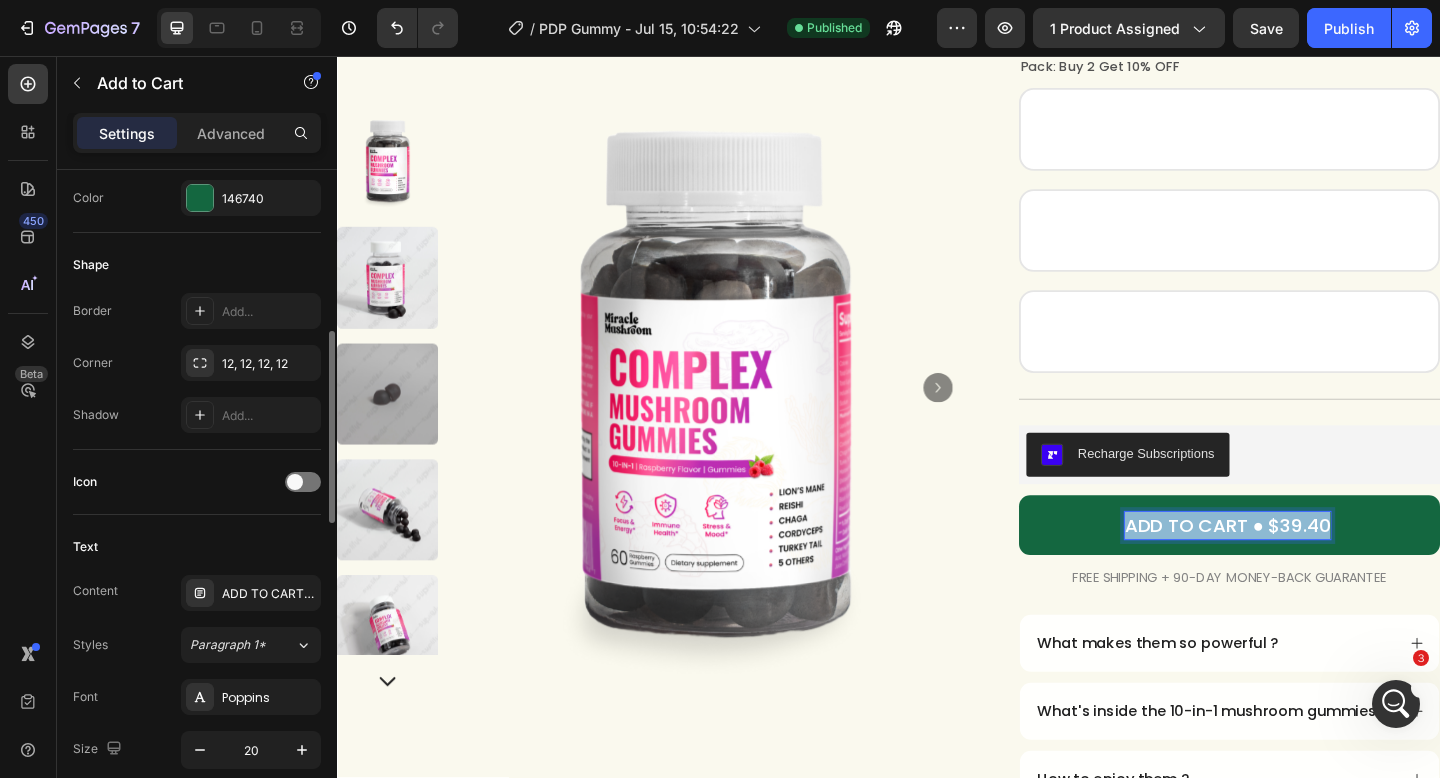 scroll, scrollTop: 692, scrollLeft: 0, axis: vertical 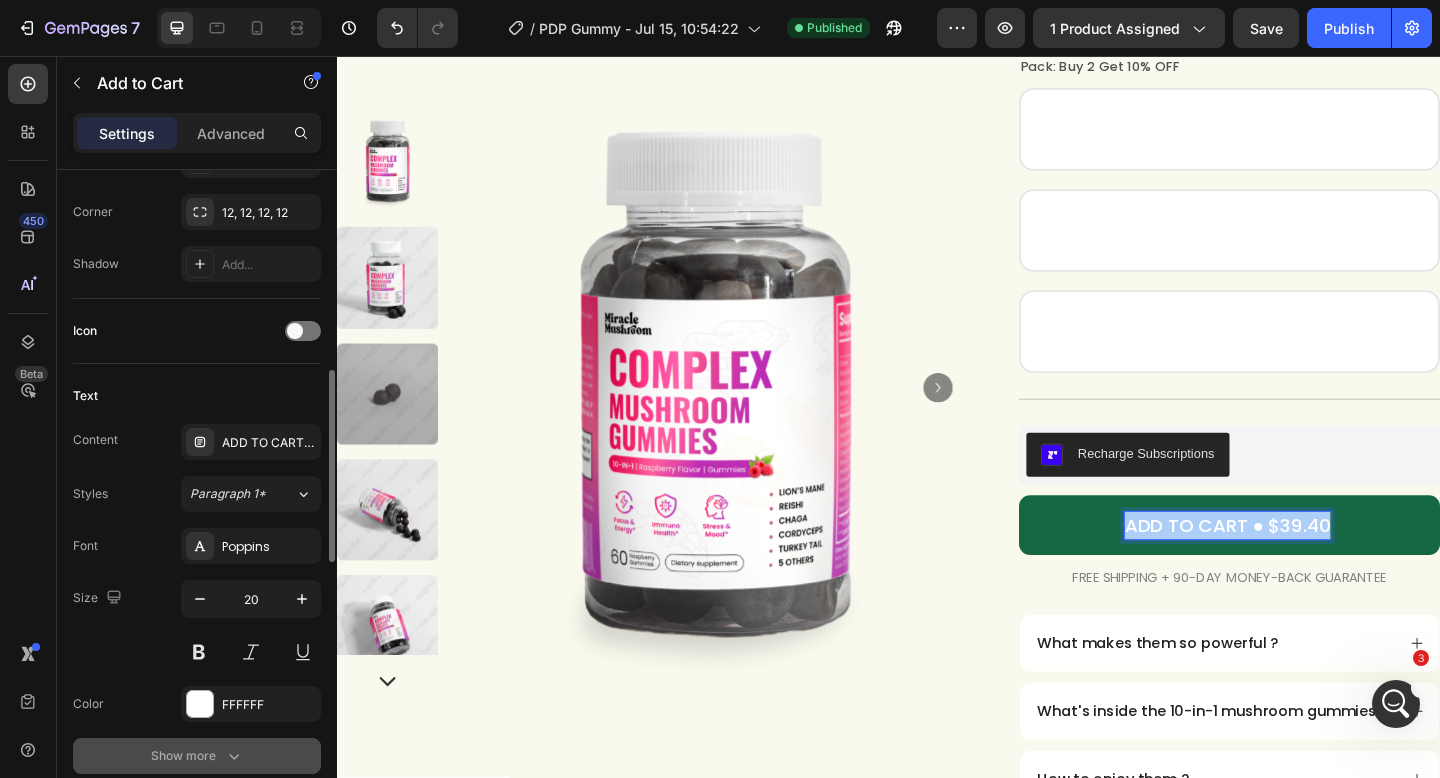 click on "Show more" at bounding box center (197, 756) 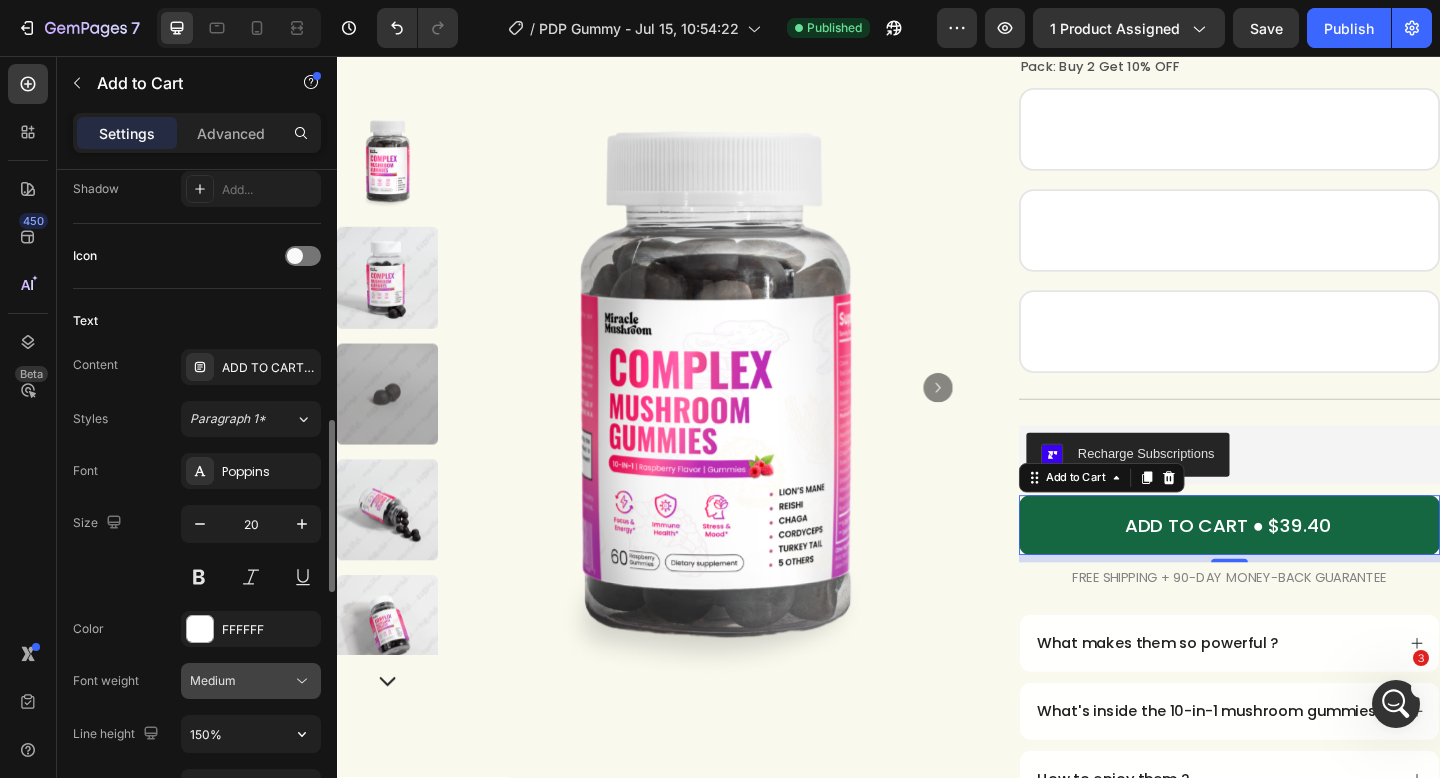 scroll, scrollTop: 937, scrollLeft: 0, axis: vertical 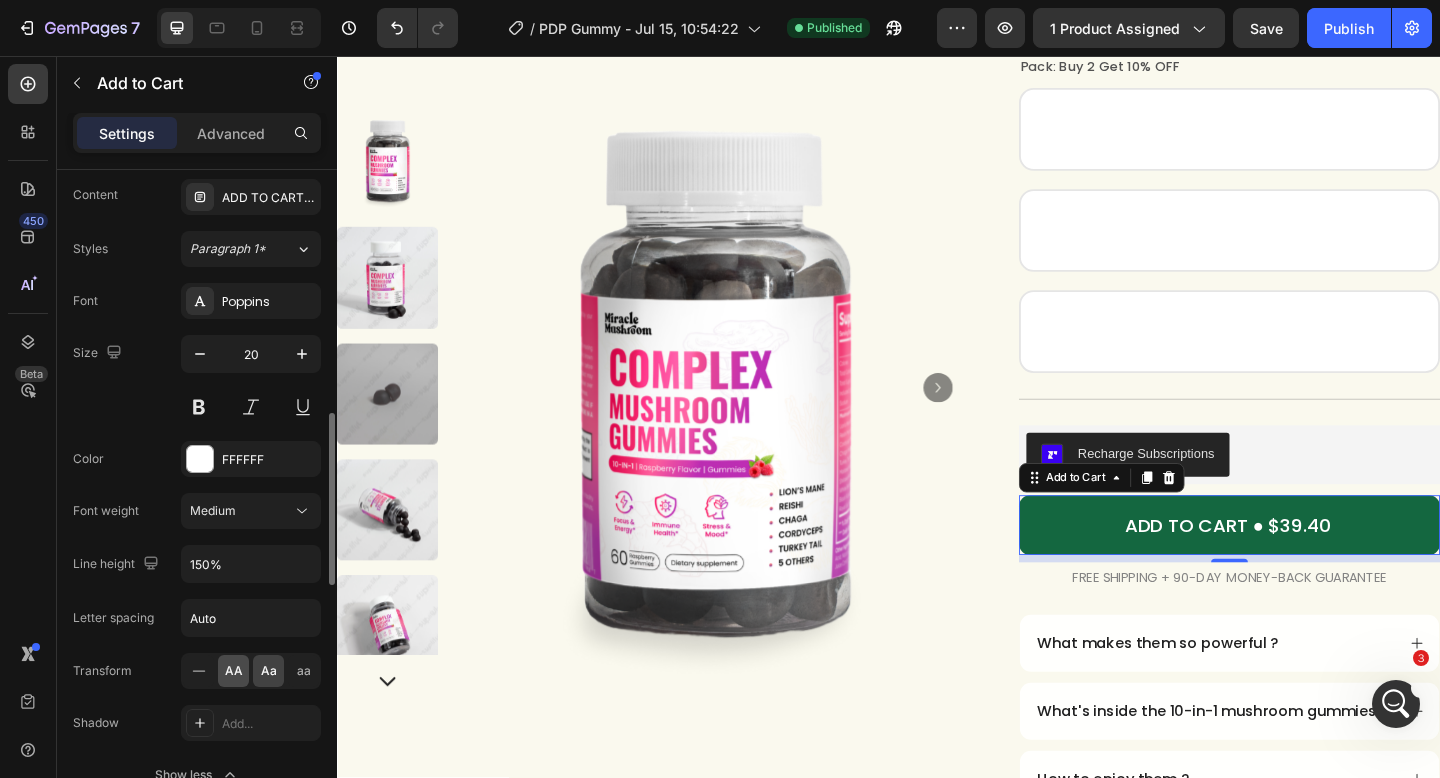 click on "AA" 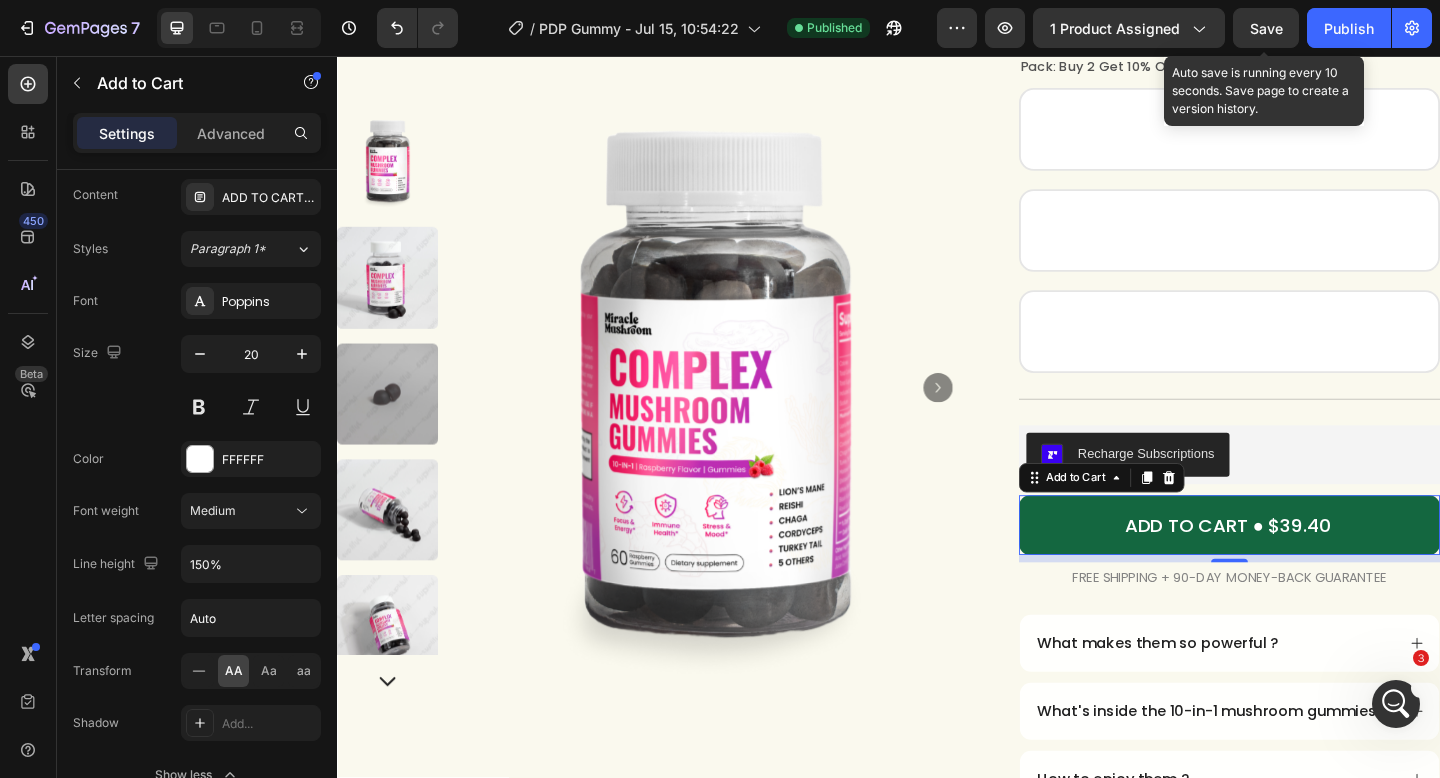 click on "Save" at bounding box center (1266, 28) 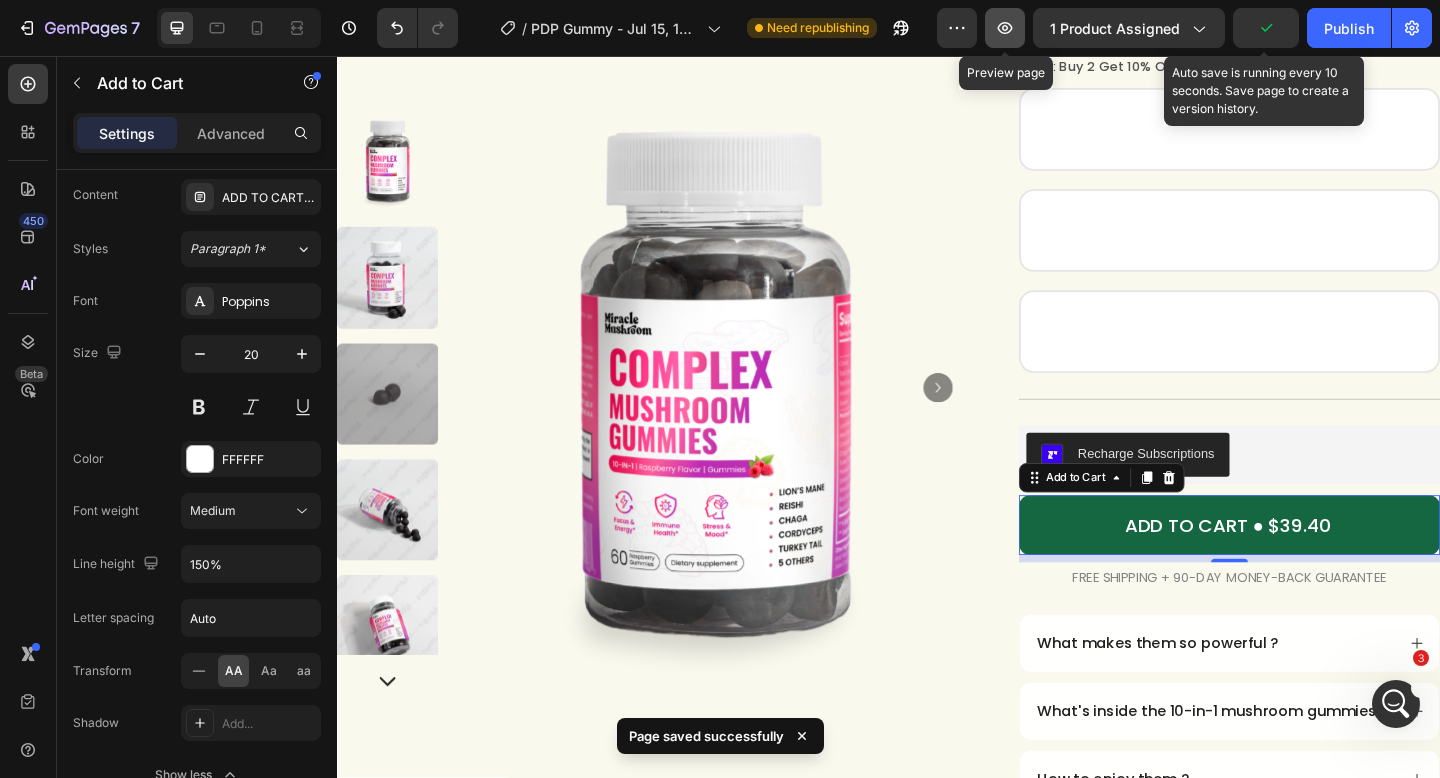 click 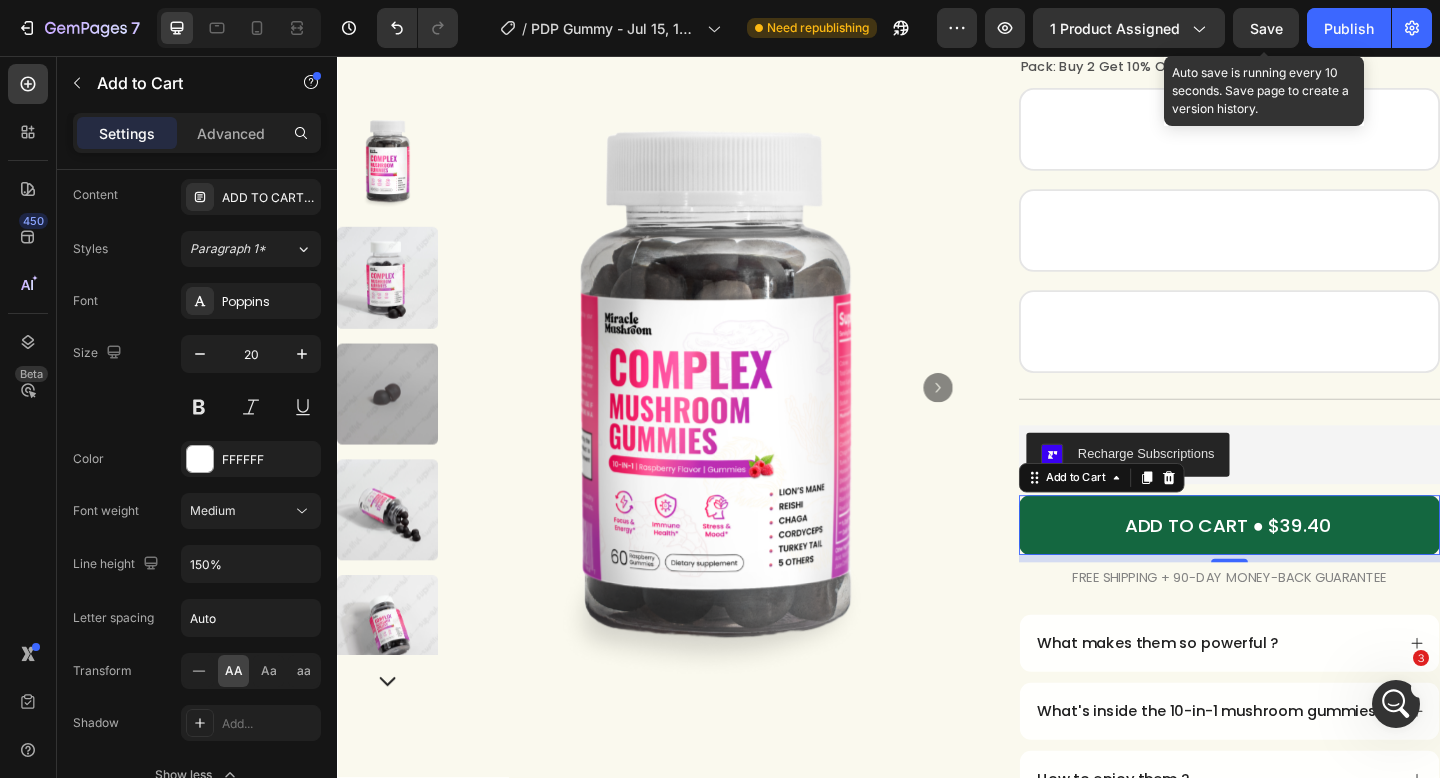 click 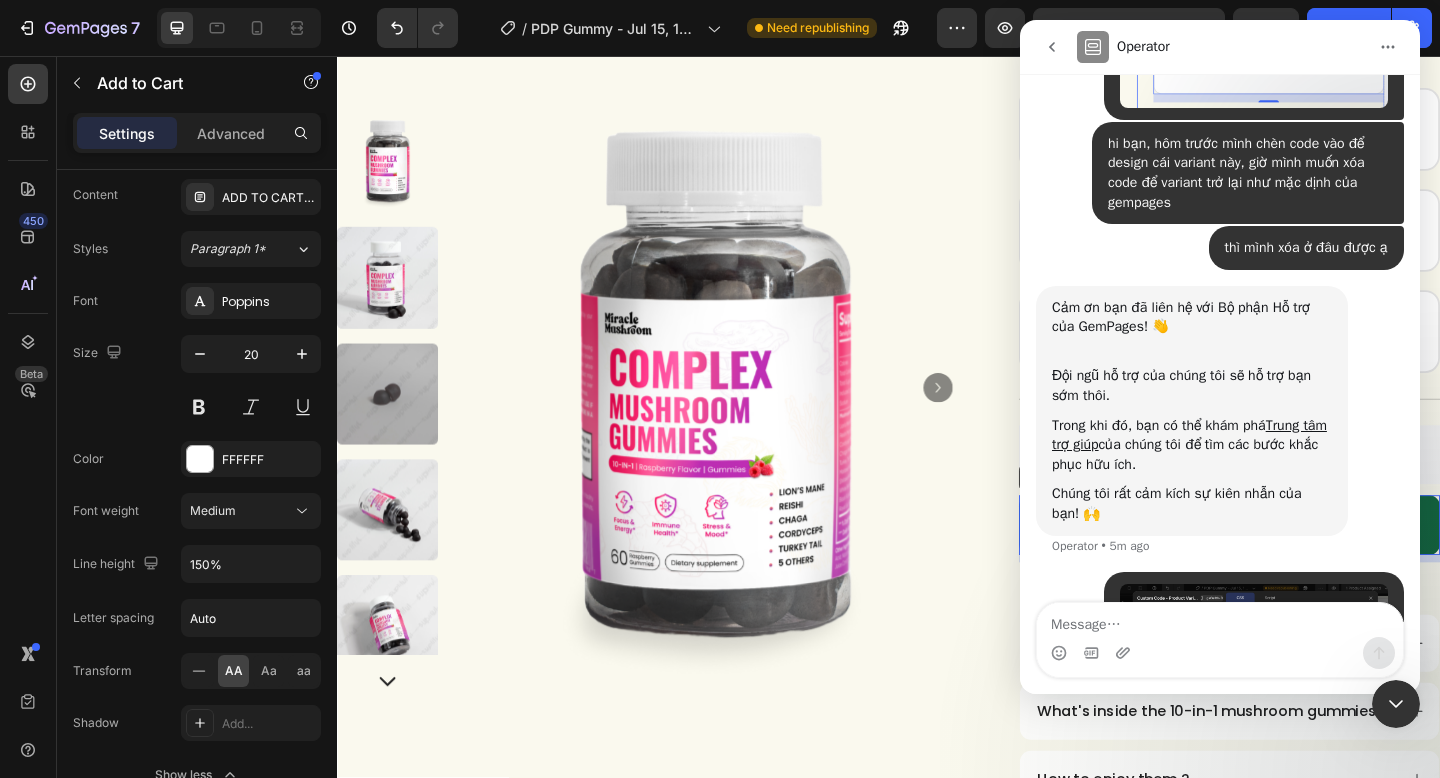 scroll, scrollTop: 591, scrollLeft: 0, axis: vertical 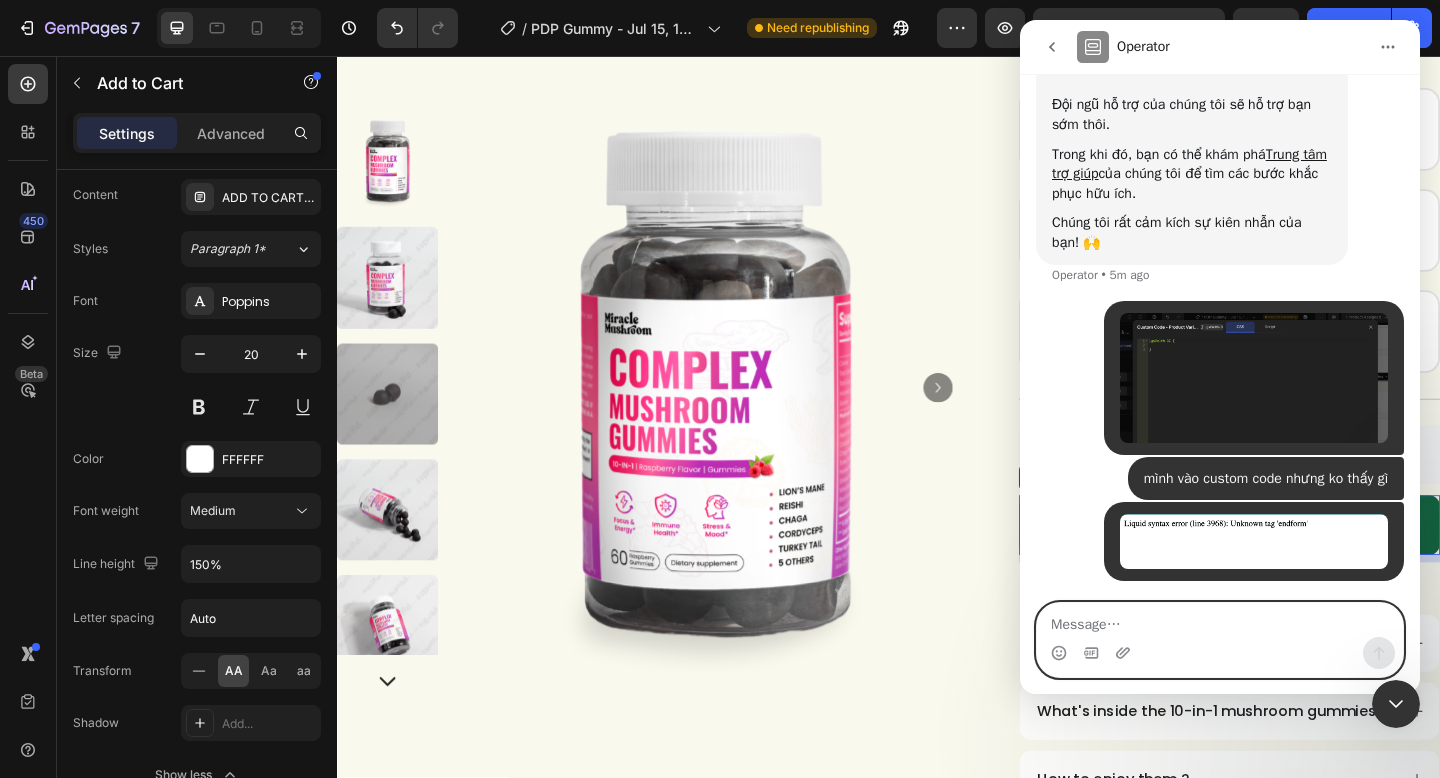 click at bounding box center (1220, 620) 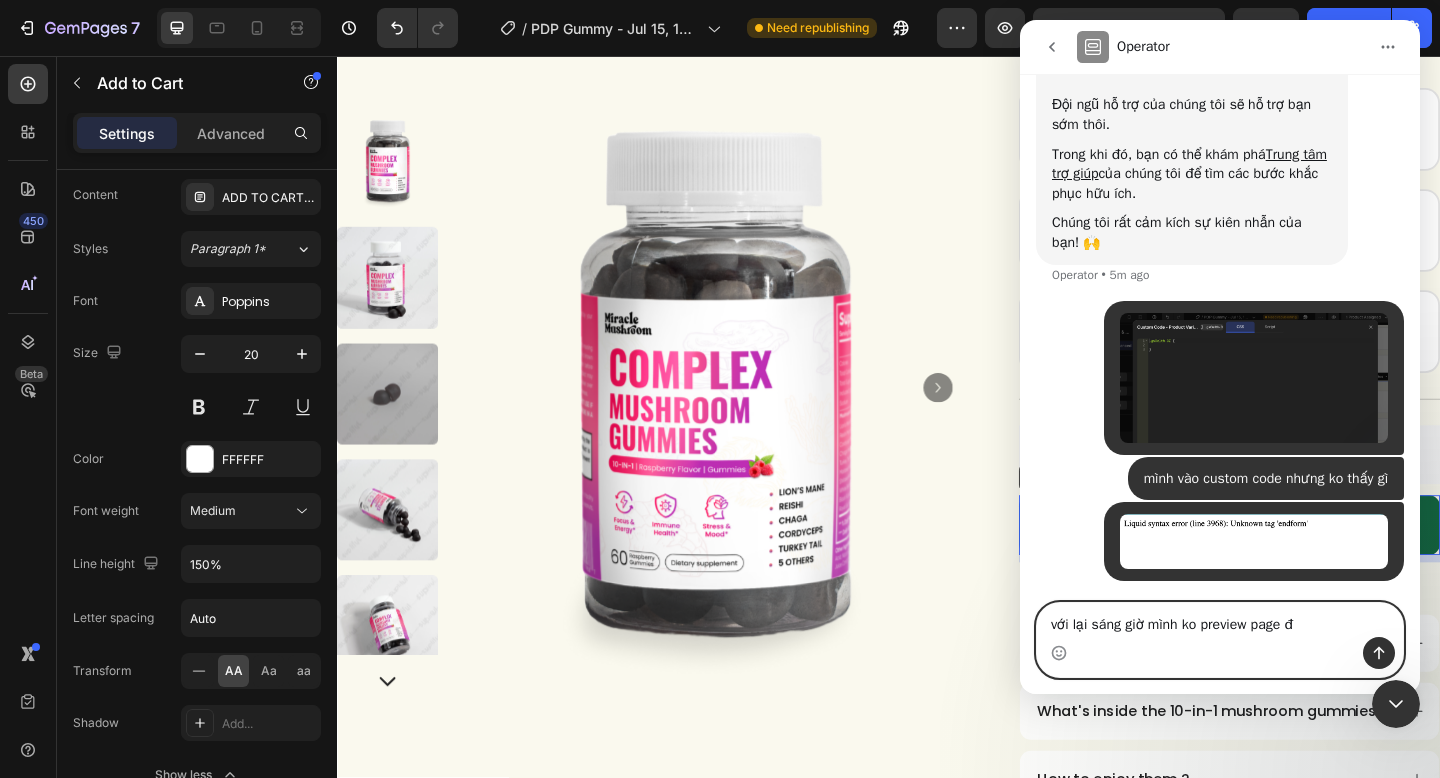 type on "với lại sáng giờ mình ko preview page đc" 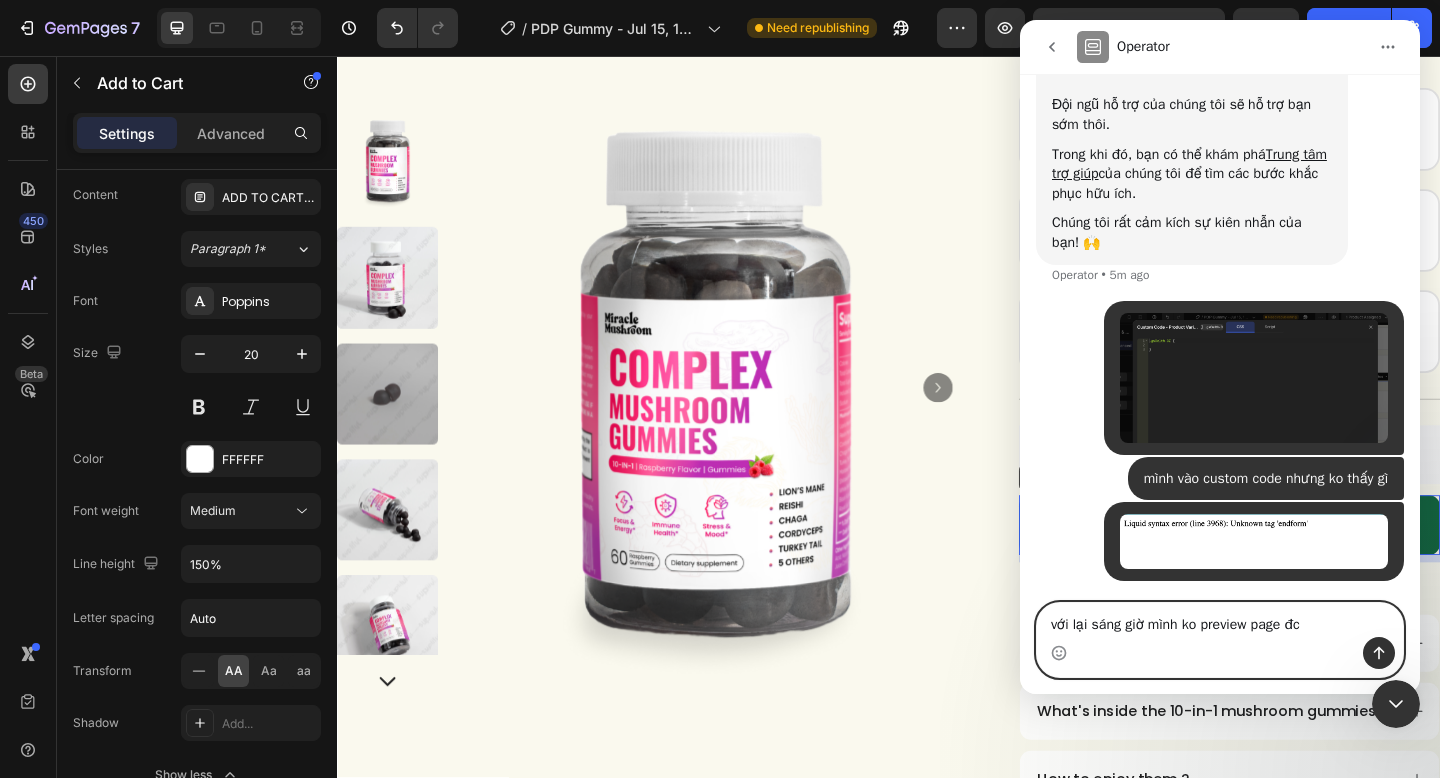 type 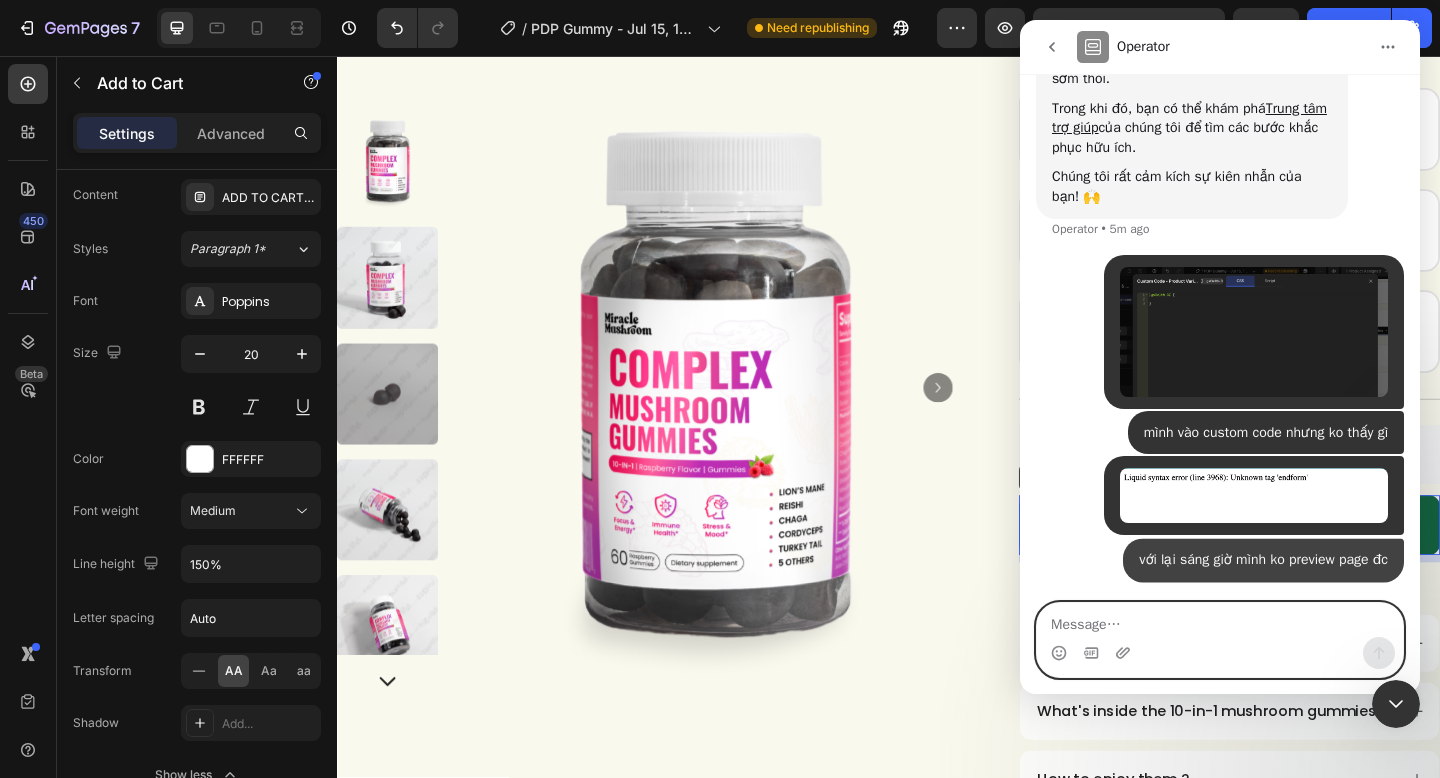 scroll, scrollTop: 718, scrollLeft: 0, axis: vertical 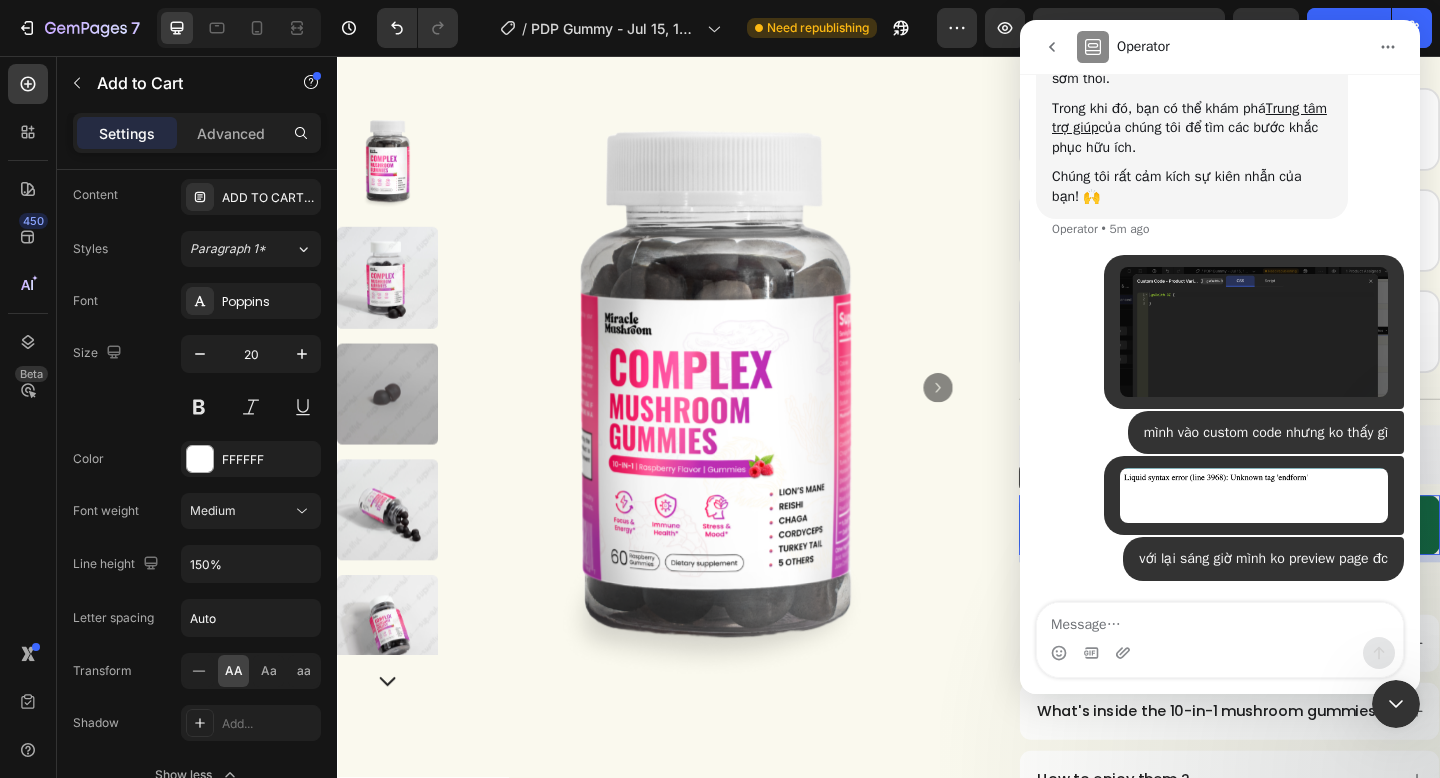 click 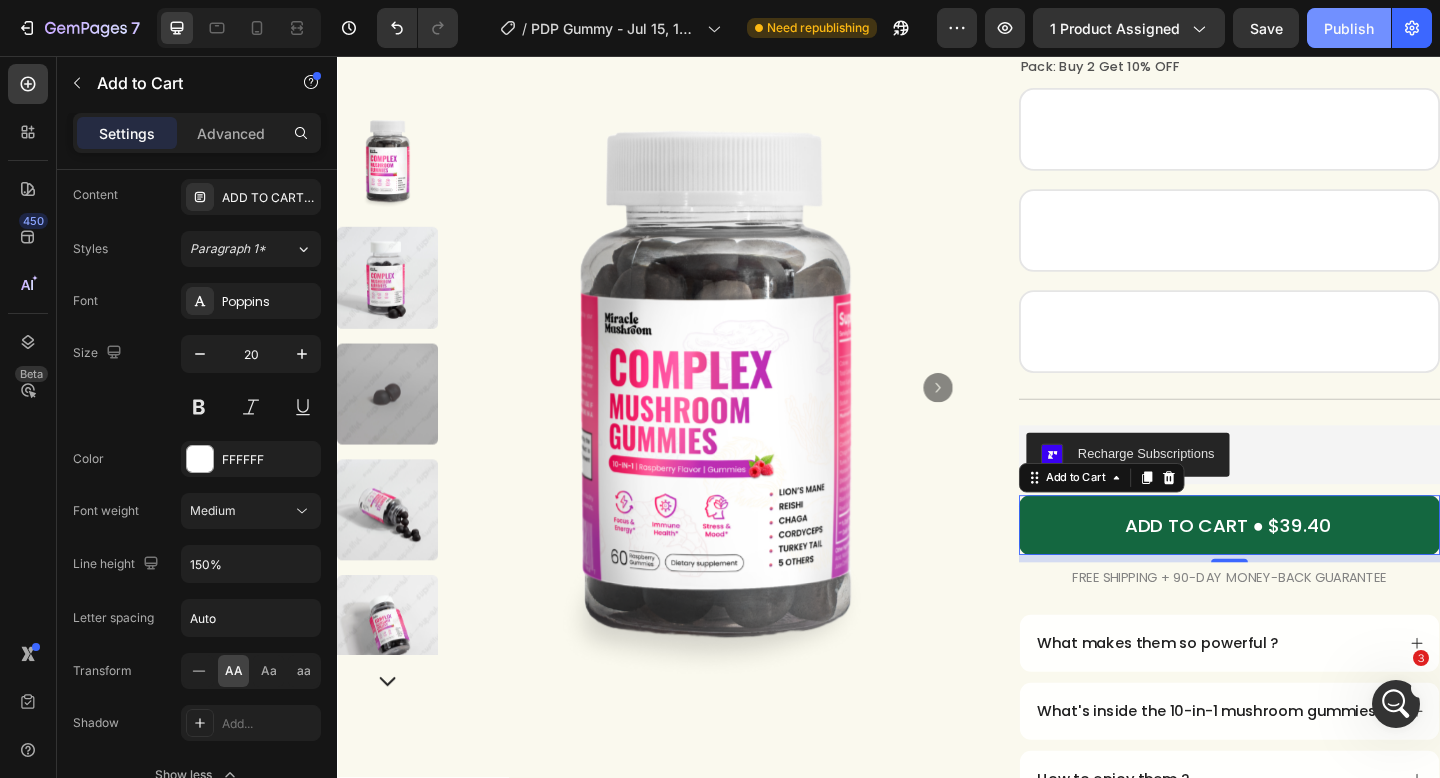 click on "Publish" at bounding box center (1349, 28) 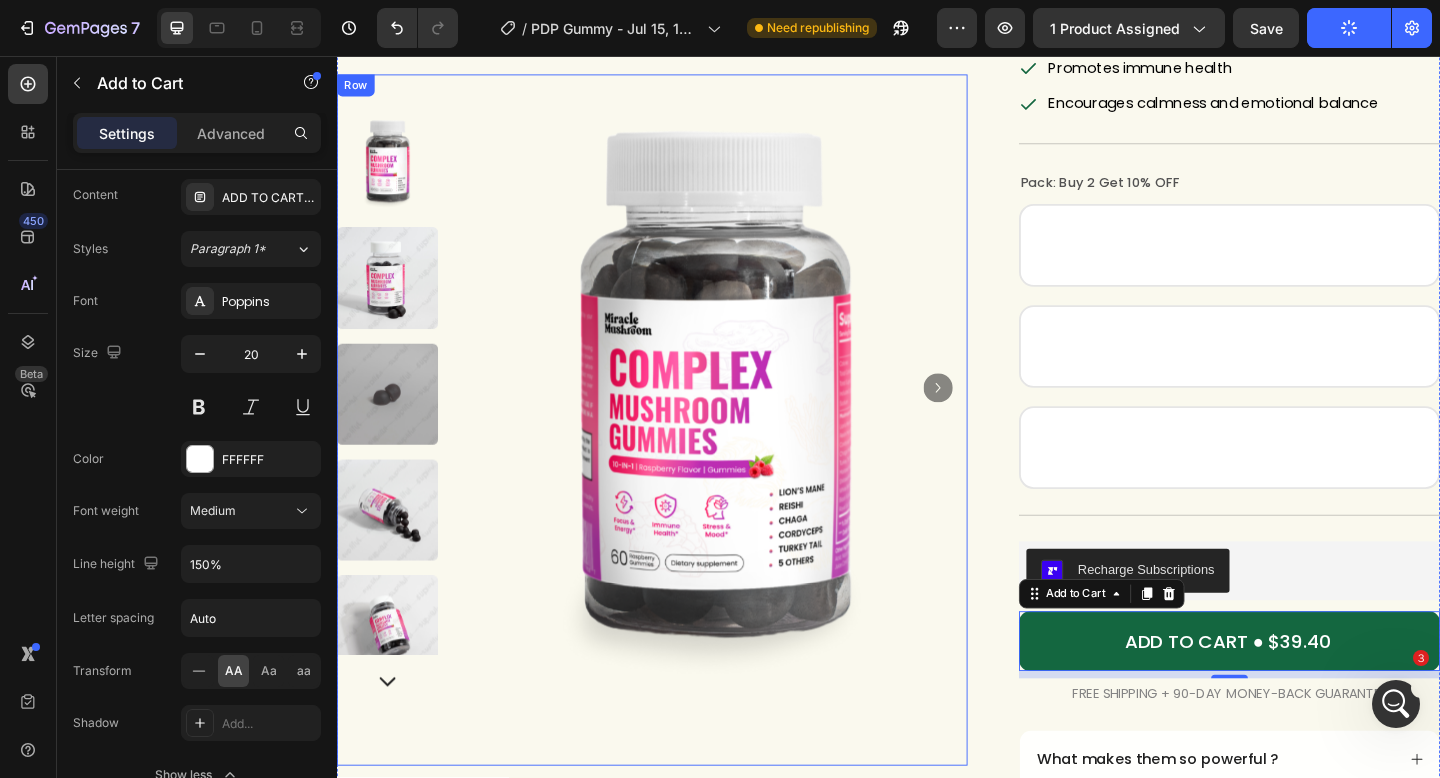 scroll, scrollTop: 0, scrollLeft: 0, axis: both 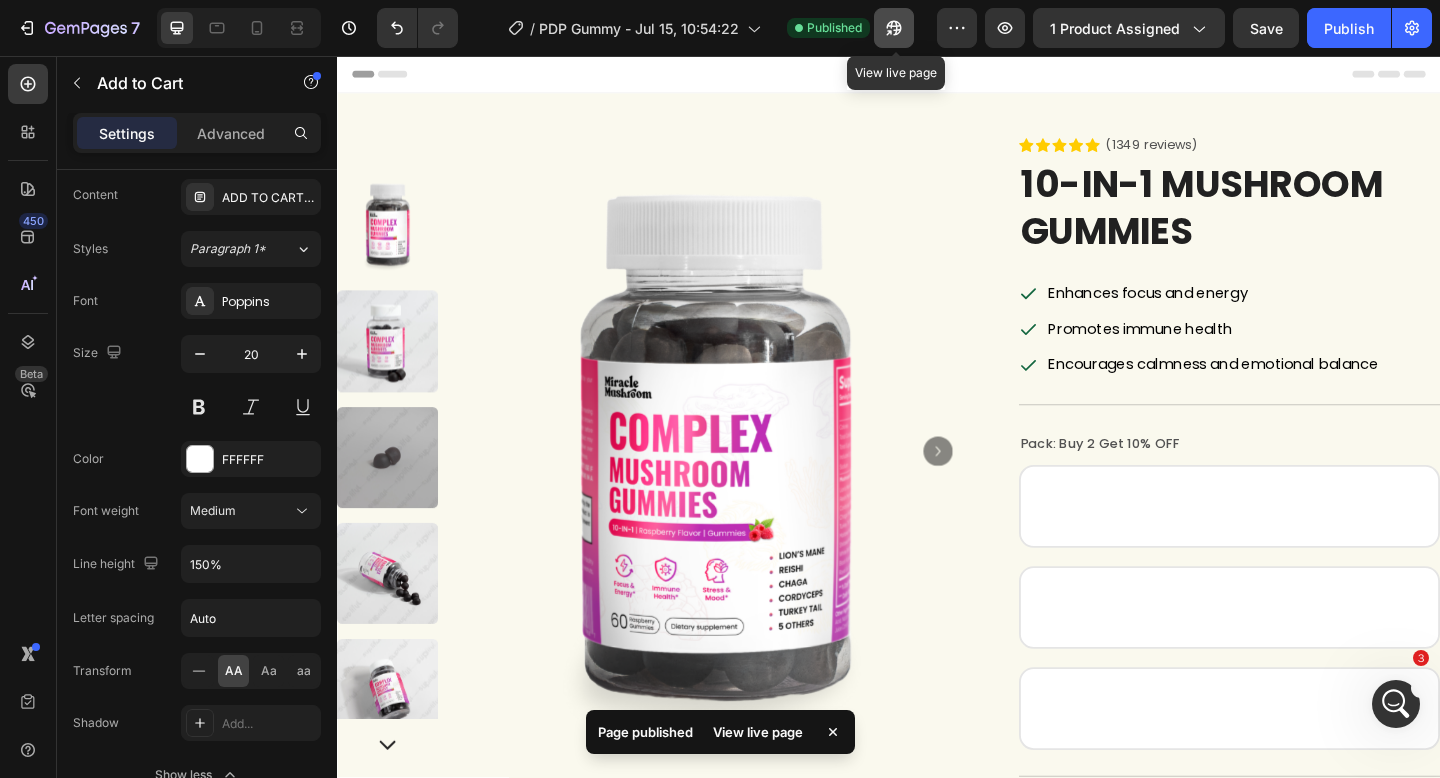 click 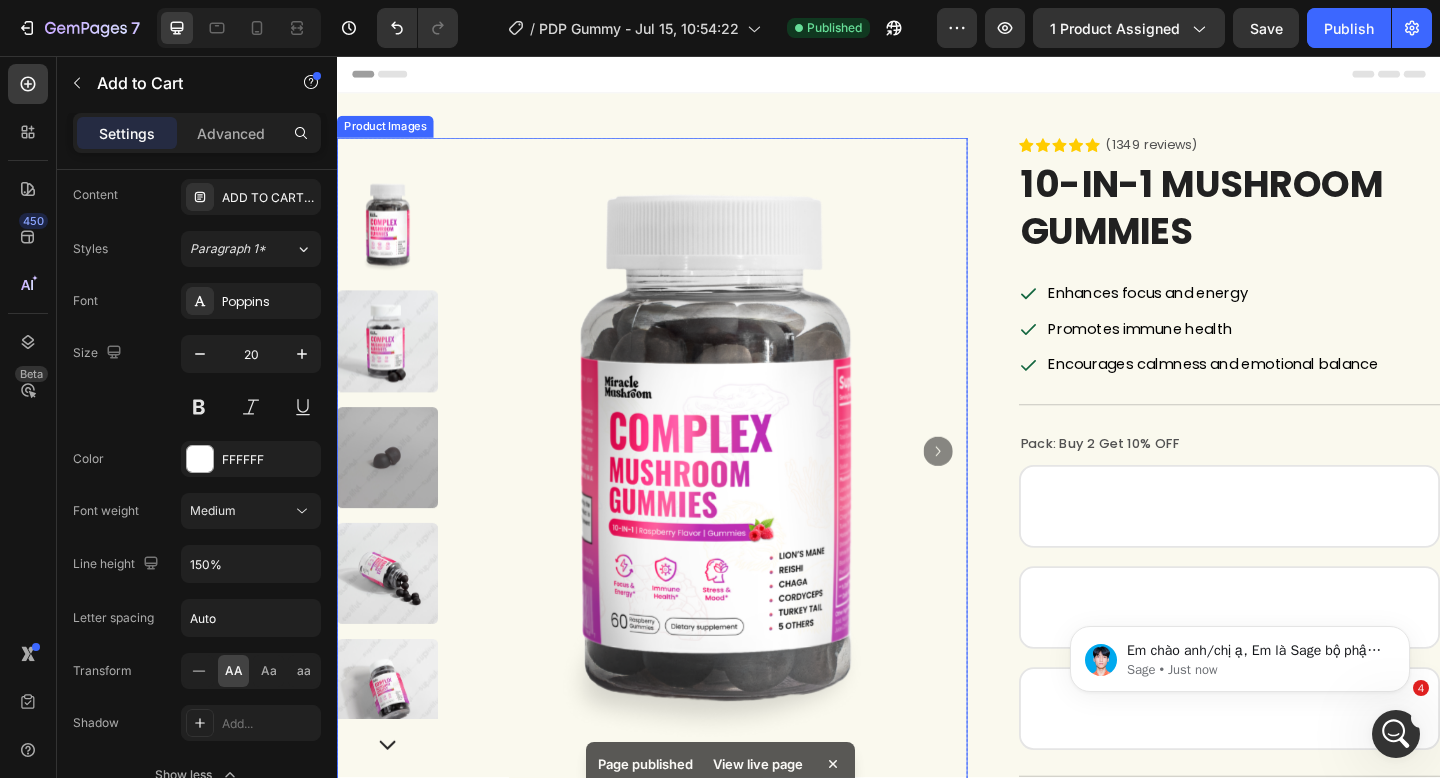 scroll, scrollTop: 0, scrollLeft: 0, axis: both 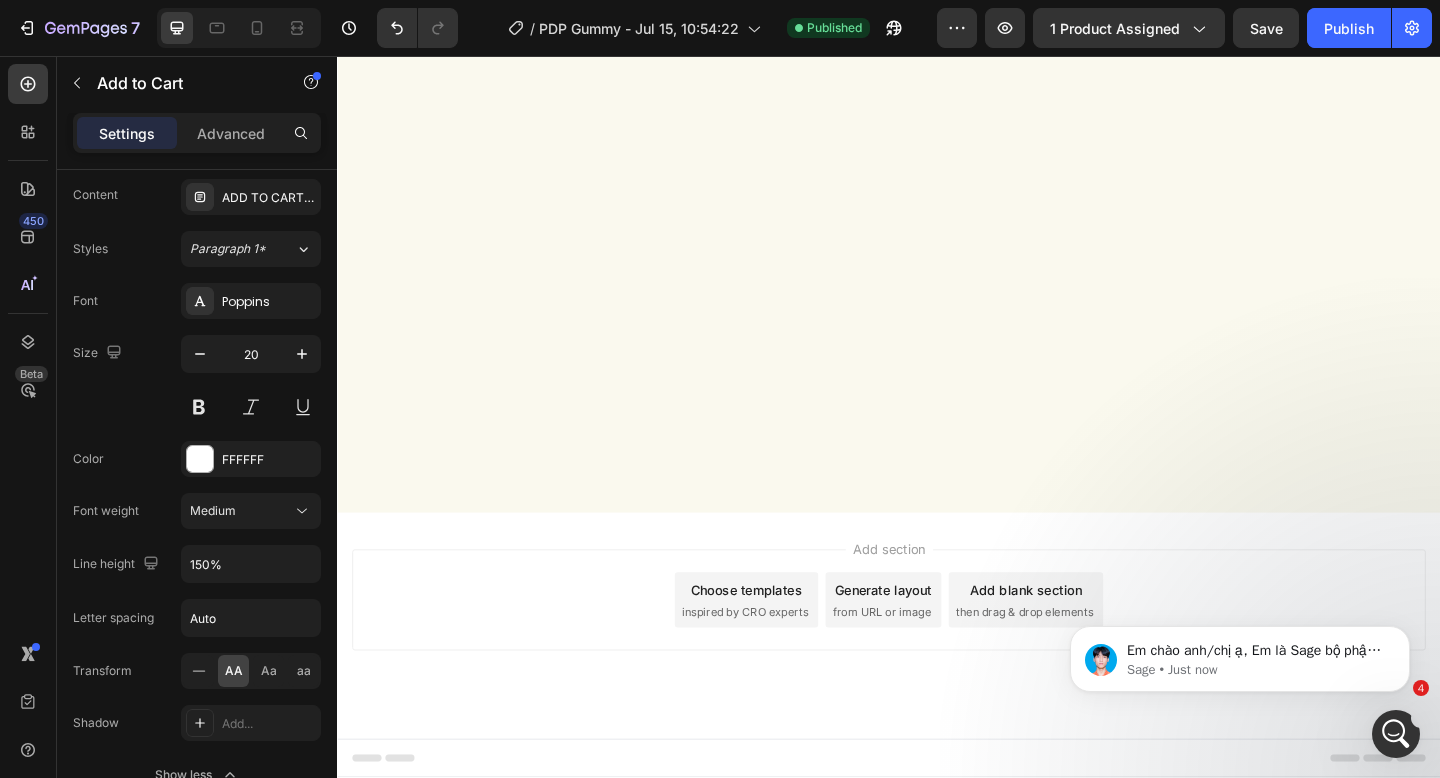 click at bounding box center [937, -259] 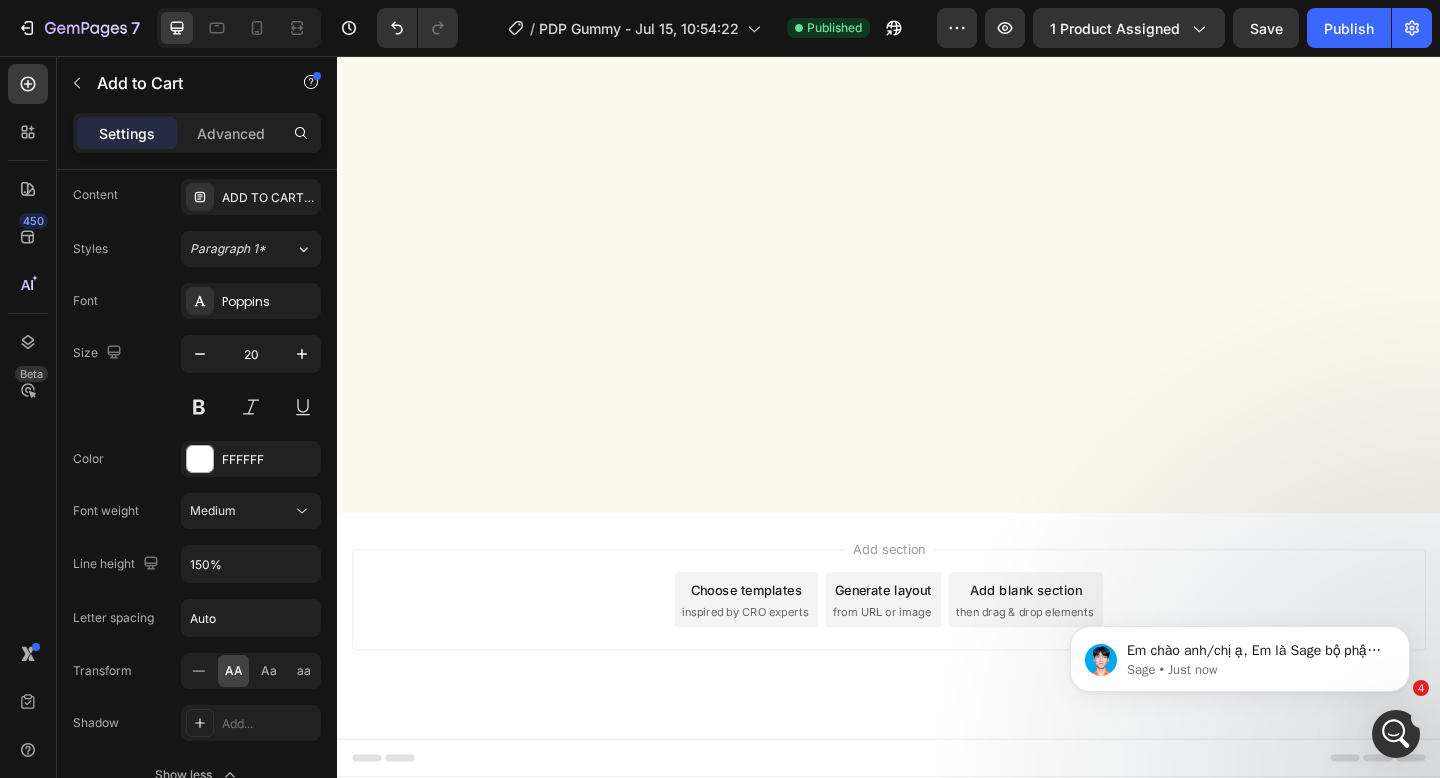 scroll, scrollTop: 2906, scrollLeft: 0, axis: vertical 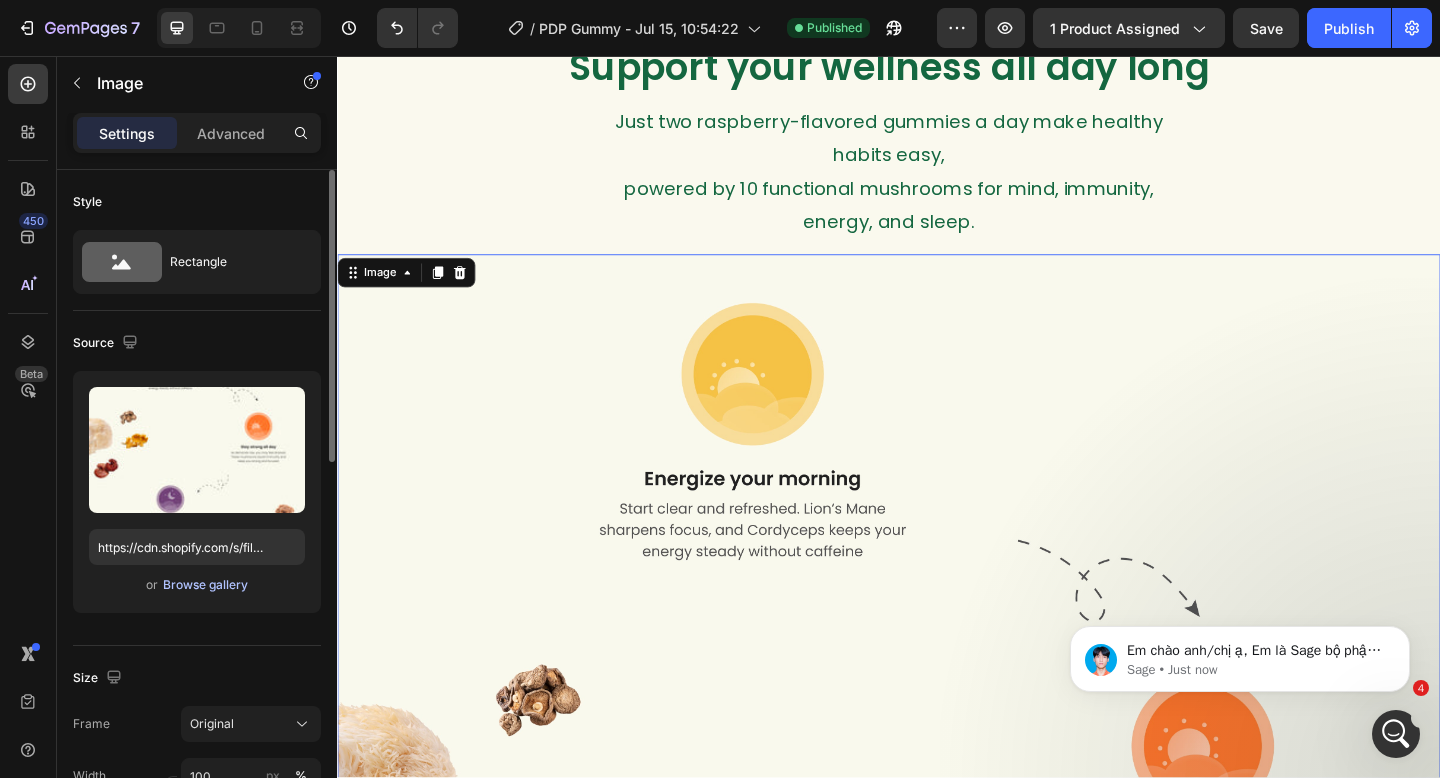 click on "Browse gallery" at bounding box center (205, 585) 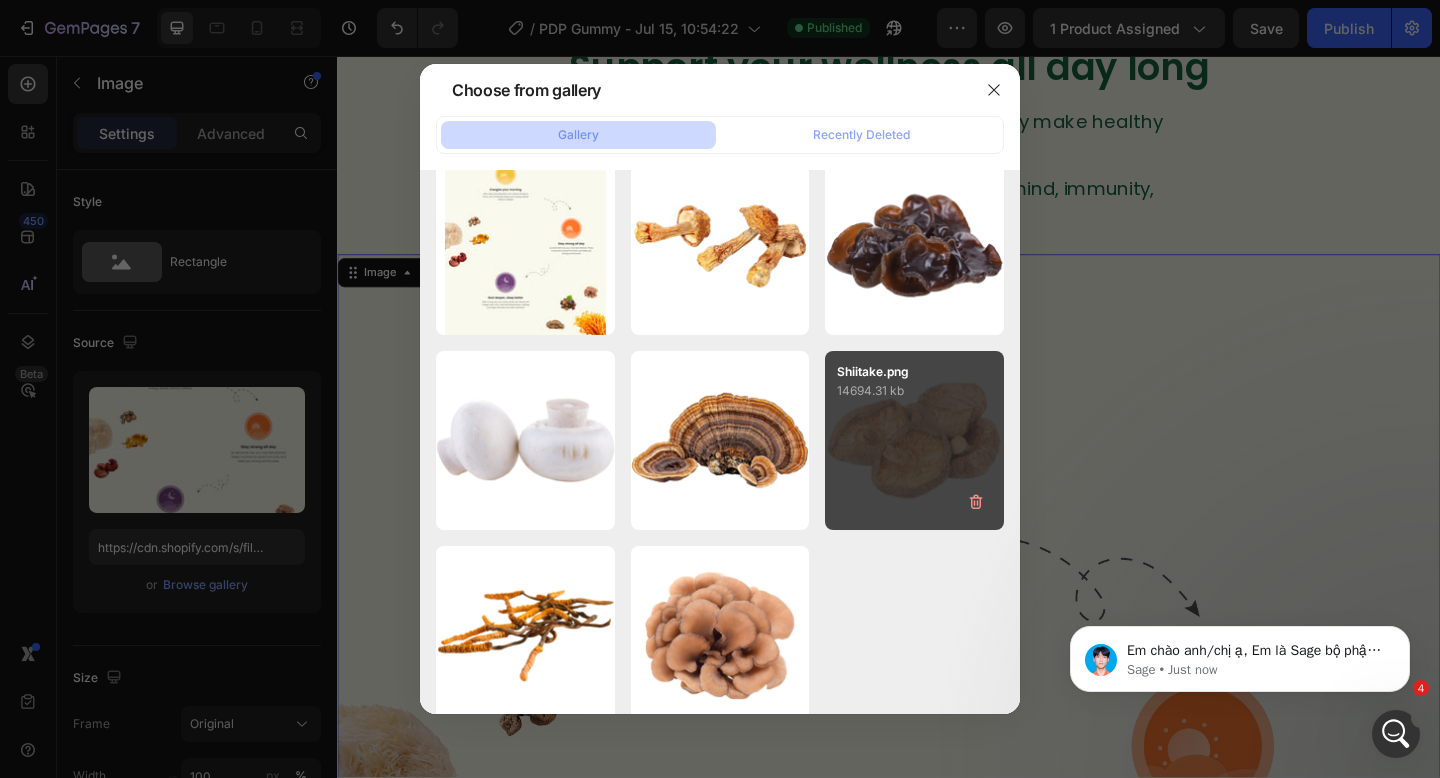 scroll, scrollTop: 0, scrollLeft: 0, axis: both 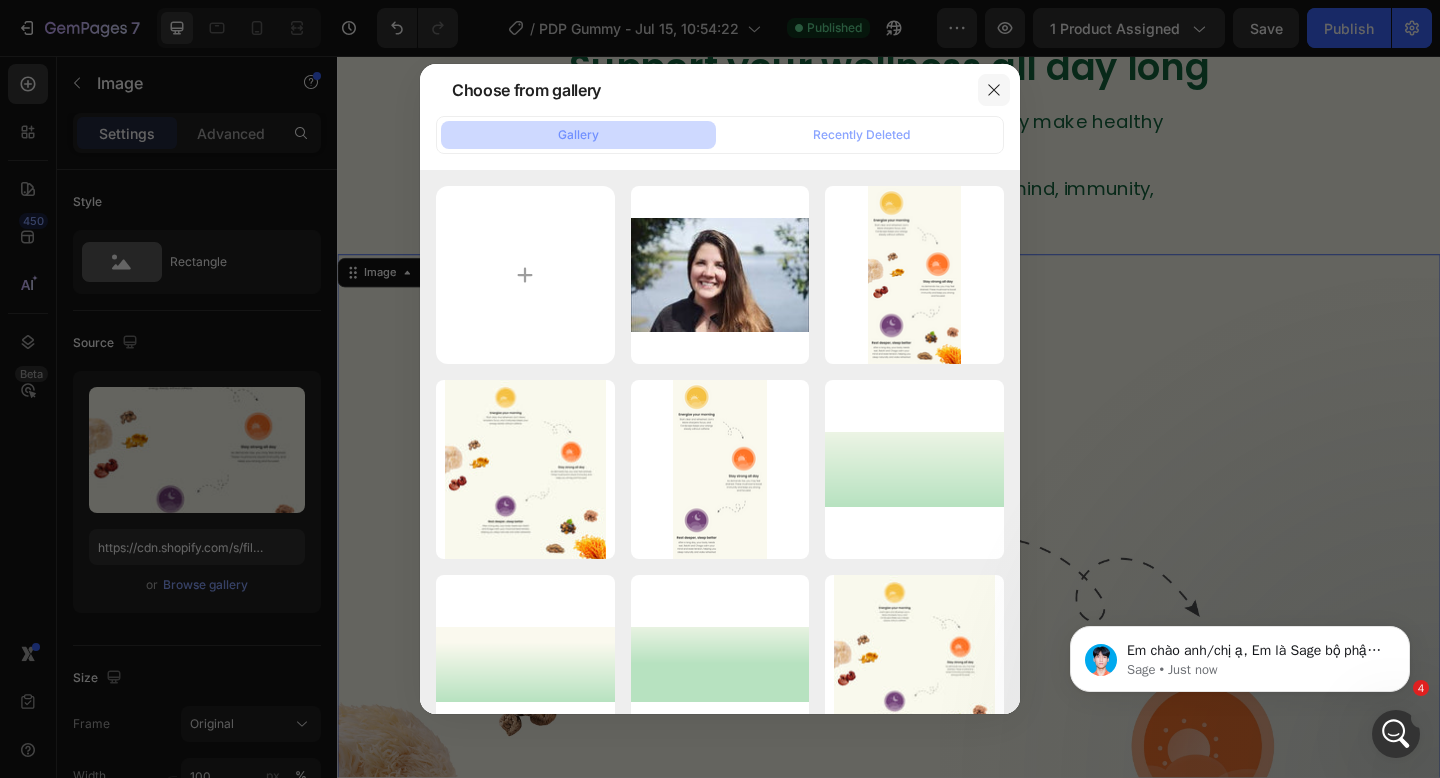 click 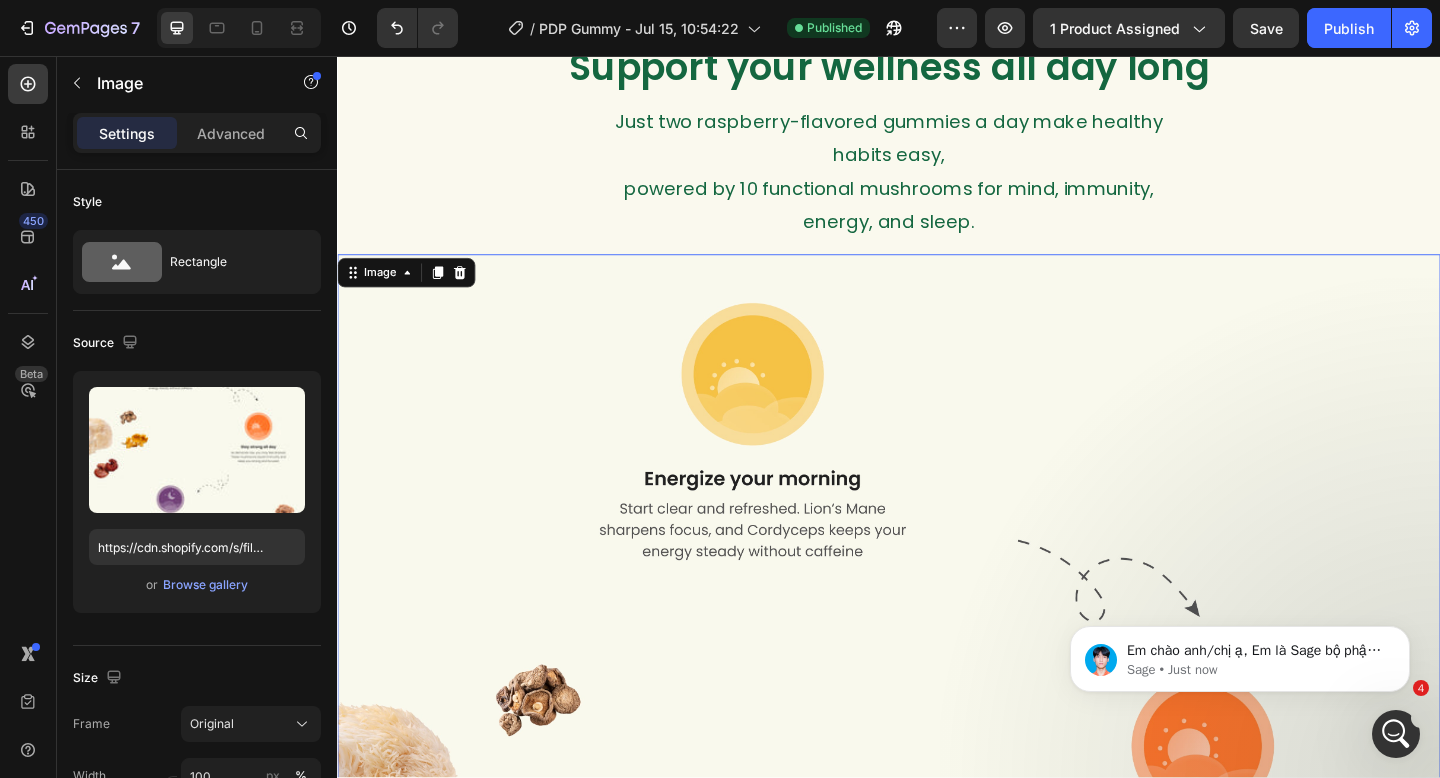 scroll, scrollTop: 913, scrollLeft: 0, axis: vertical 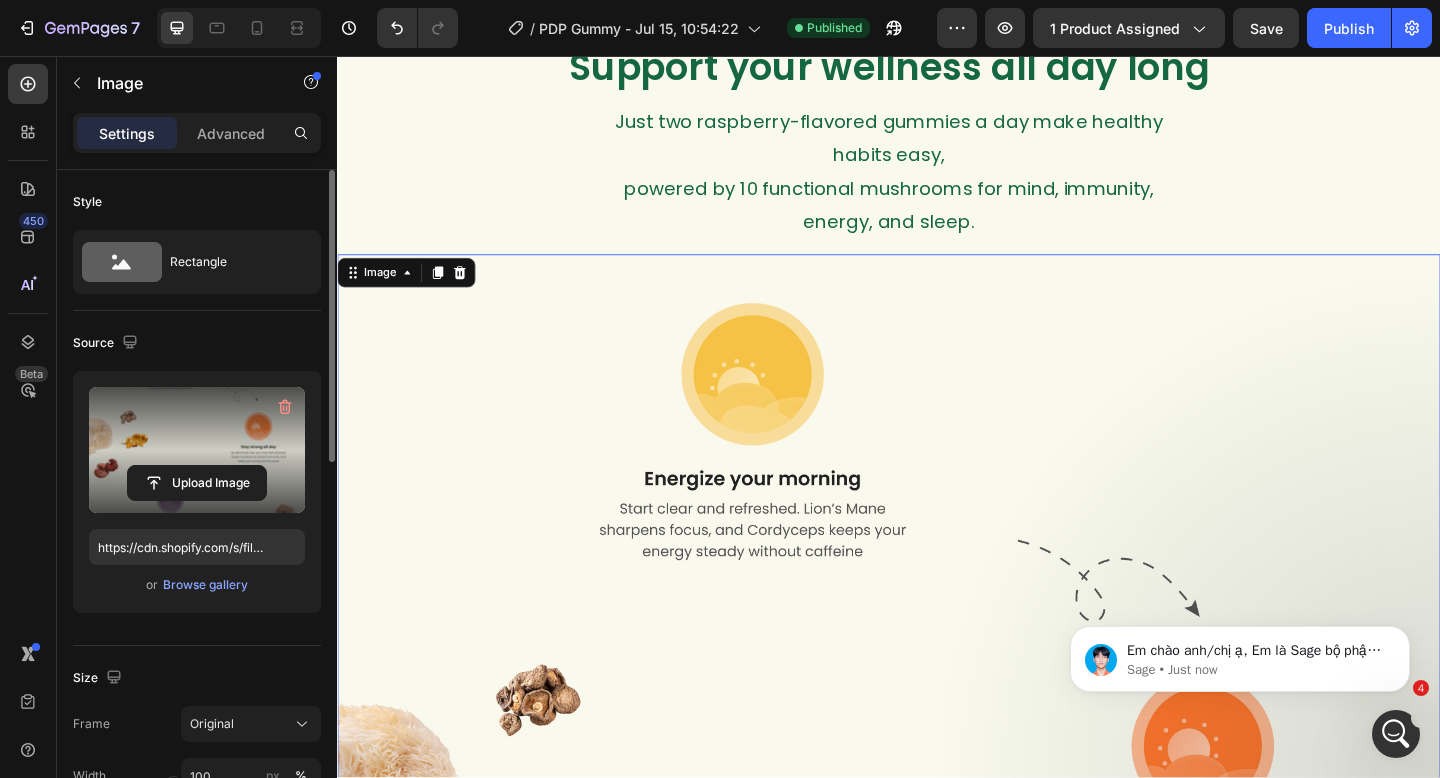 click at bounding box center (197, 450) 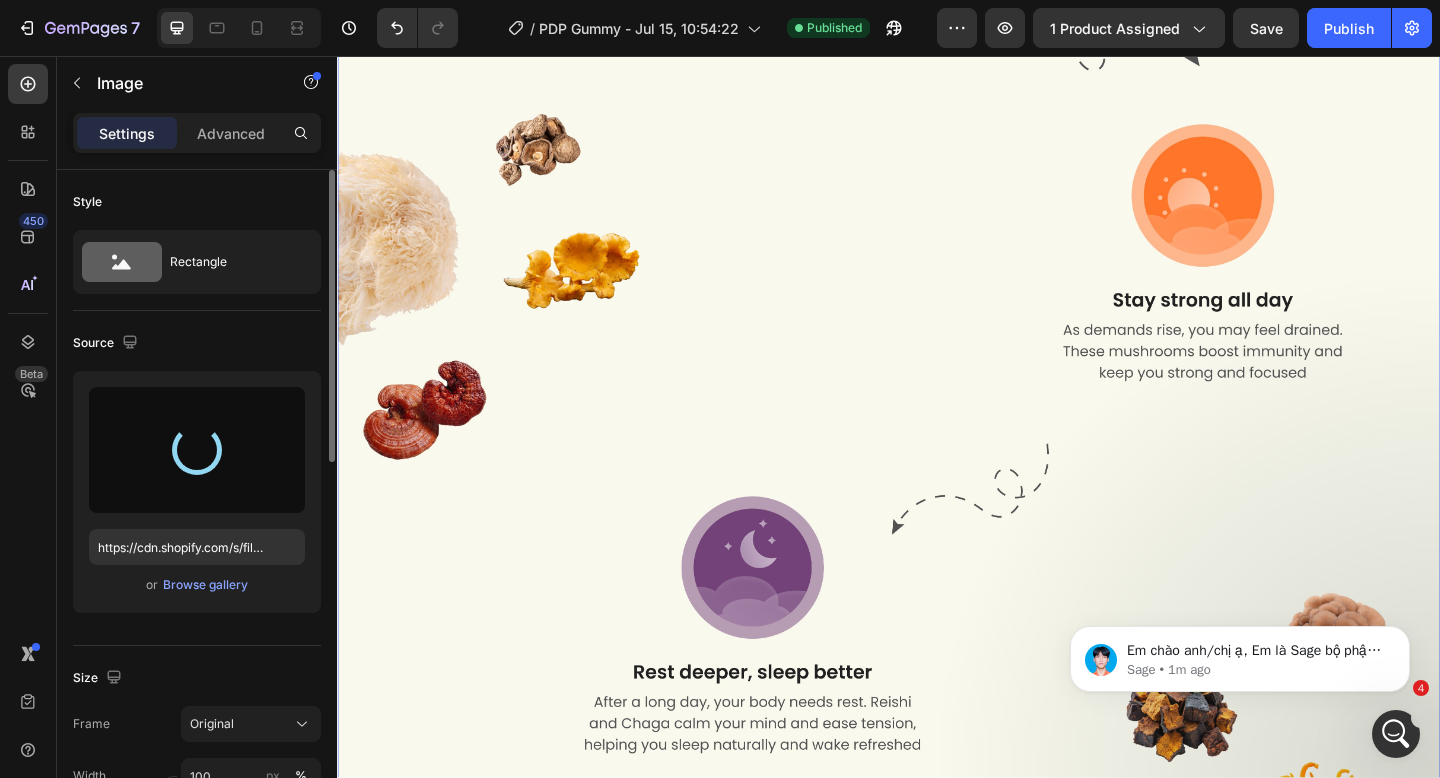 scroll, scrollTop: 3088, scrollLeft: 0, axis: vertical 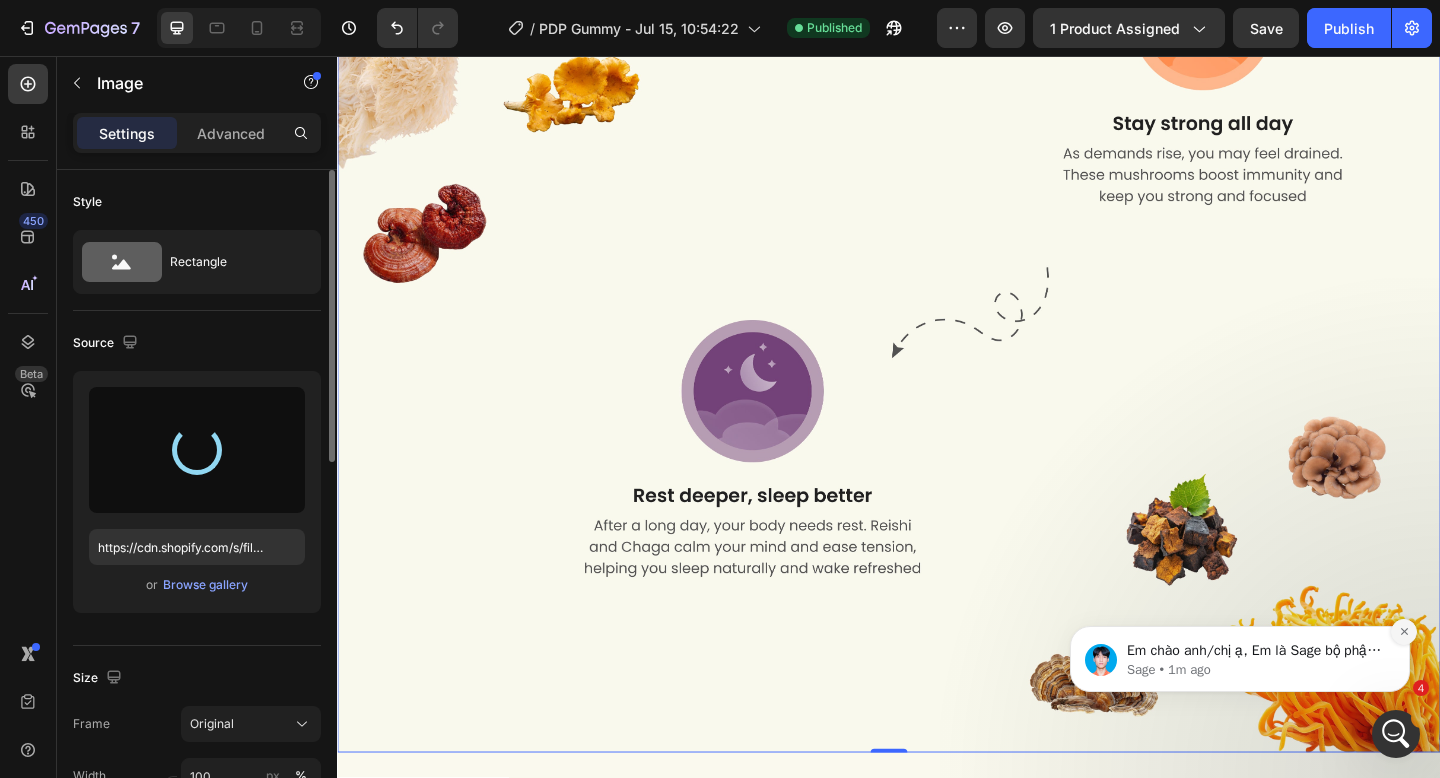 click 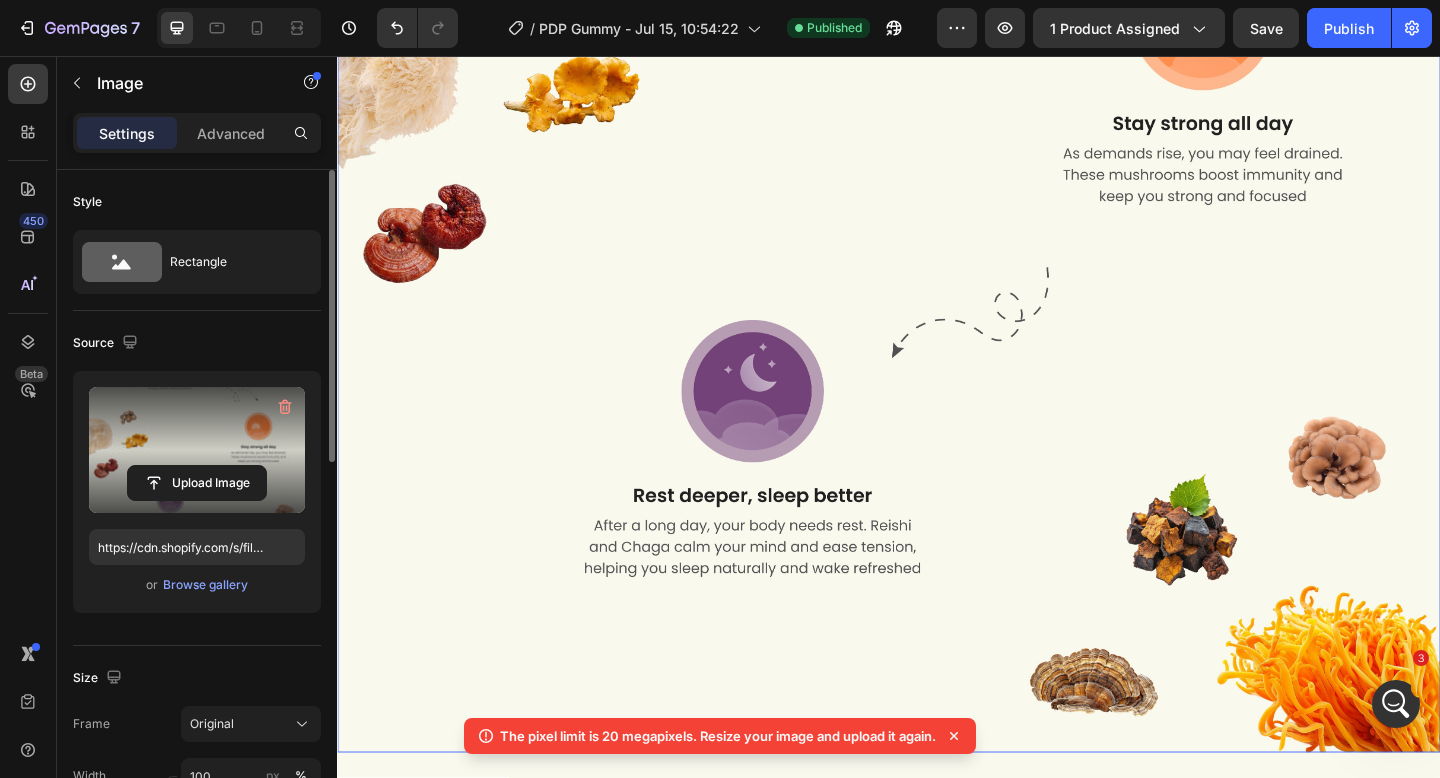 scroll, scrollTop: 973, scrollLeft: 0, axis: vertical 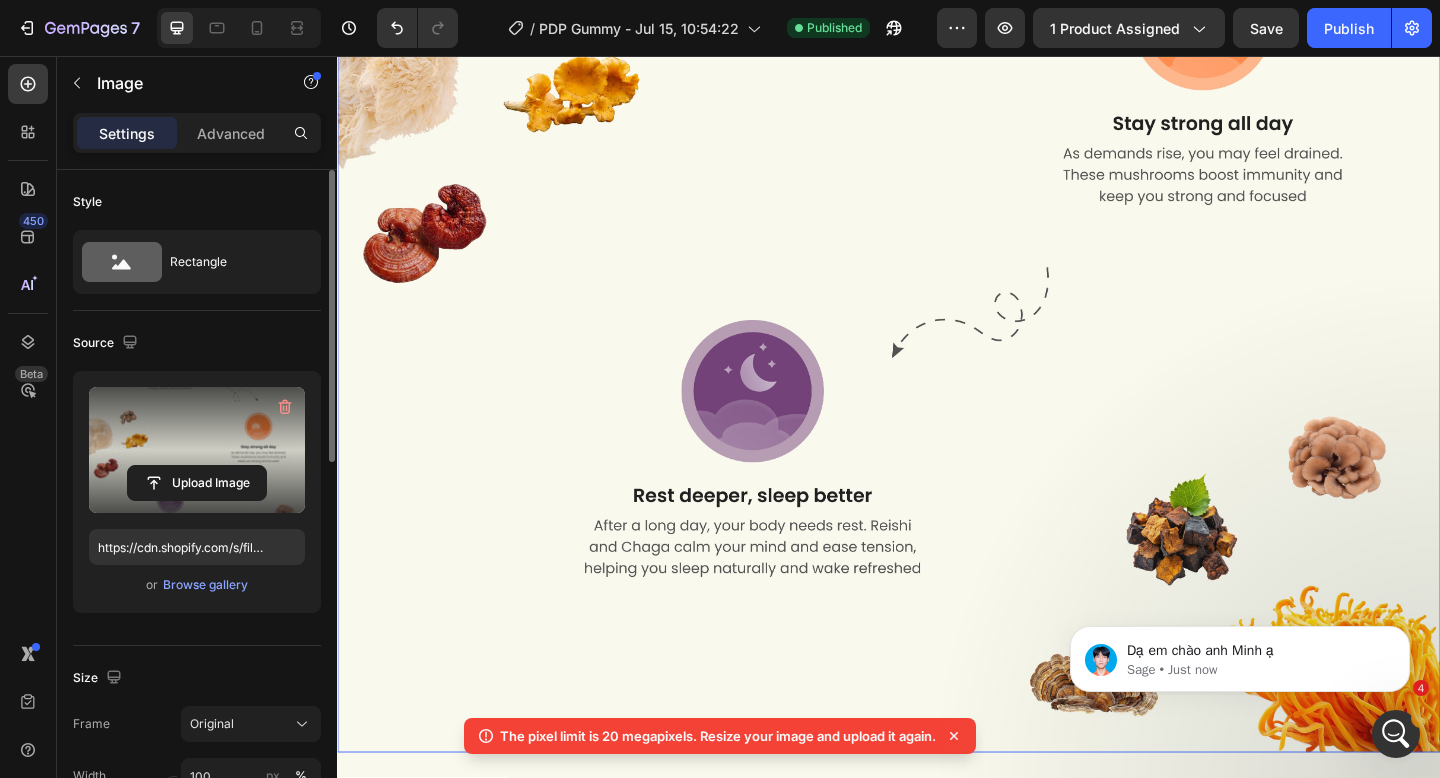 click on "Upload Image https://cdn.shopify.com/s/files/1/0705/1119/8425/files/gempages_528237576545371088-9228ee04-e383-4f24-a9b9-c87b956246fa.jpg or  Browse gallery" at bounding box center [197, 492] 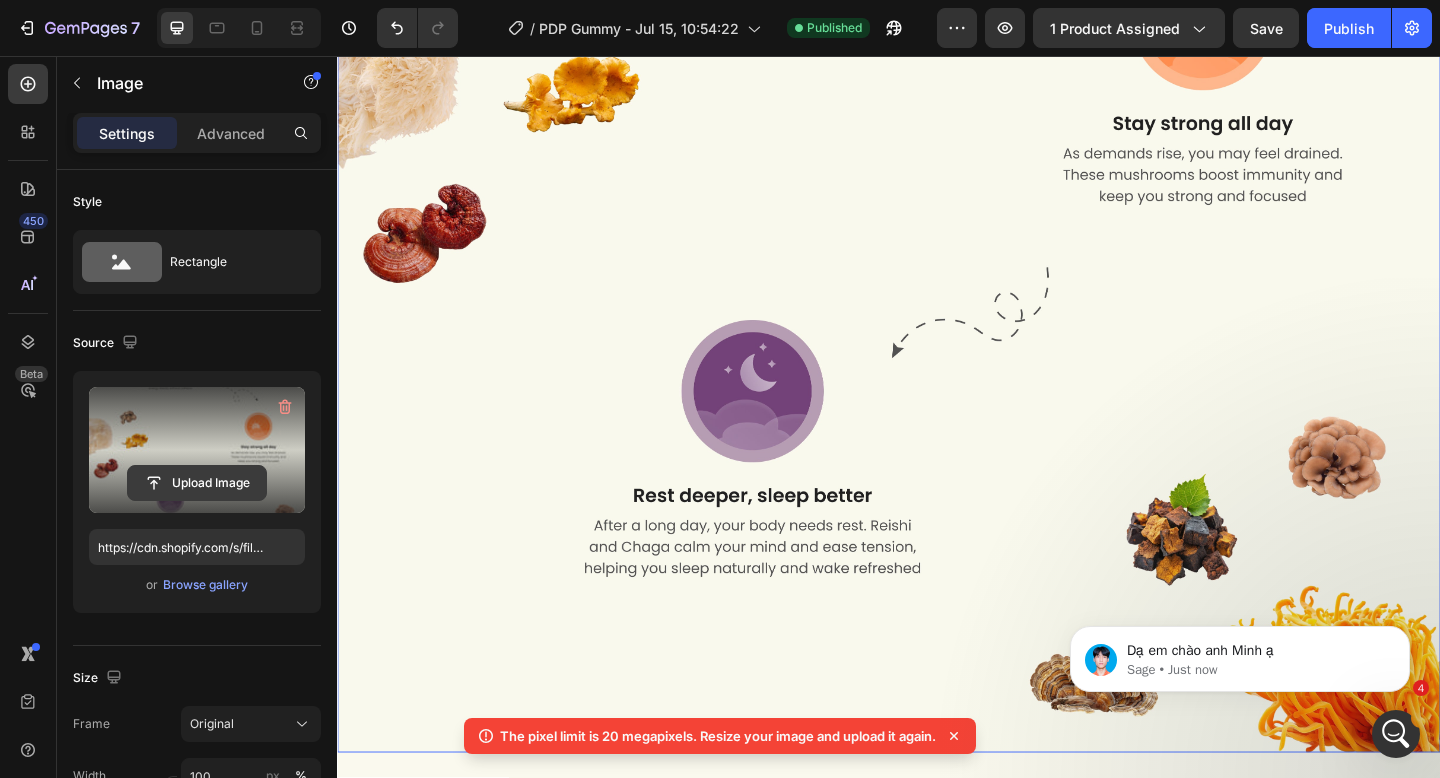 click 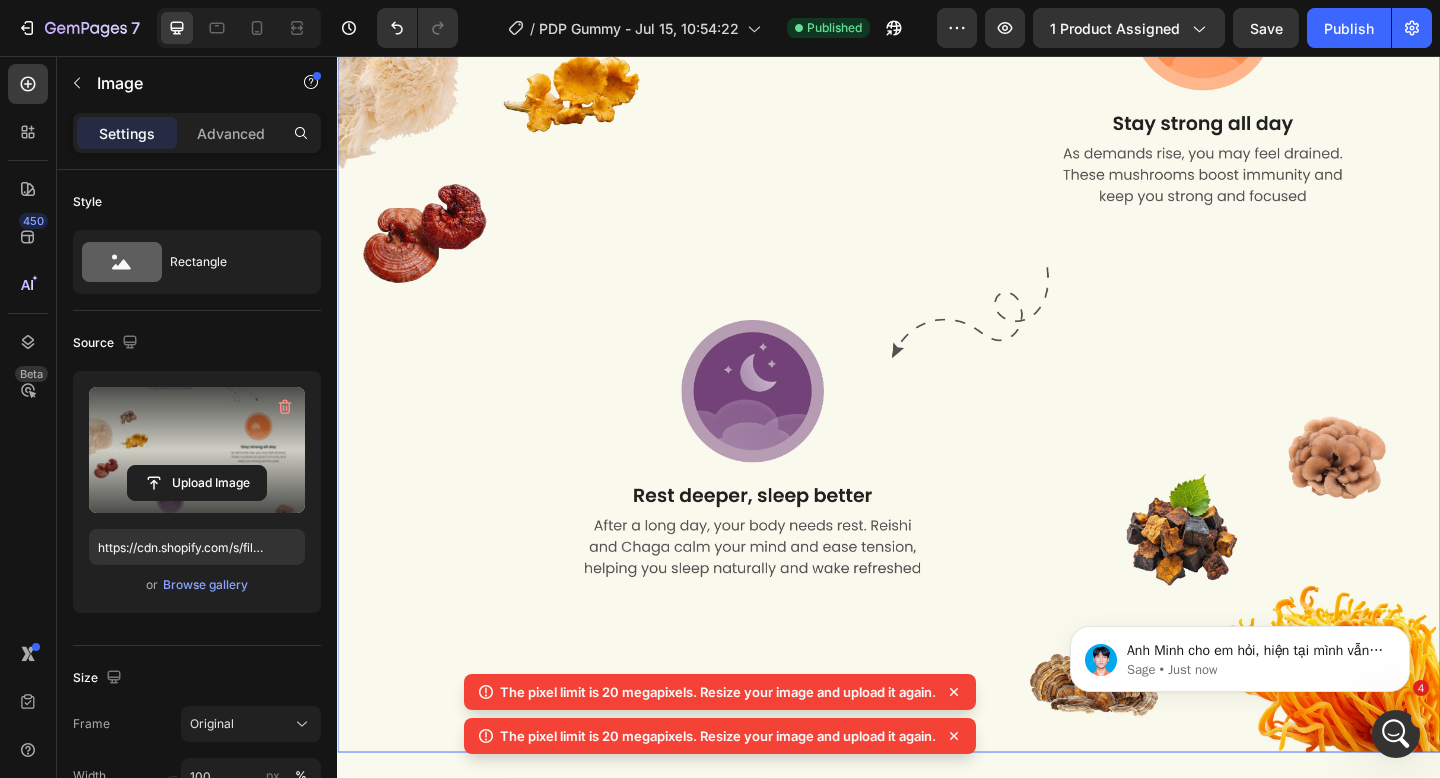scroll, scrollTop: 0, scrollLeft: 0, axis: both 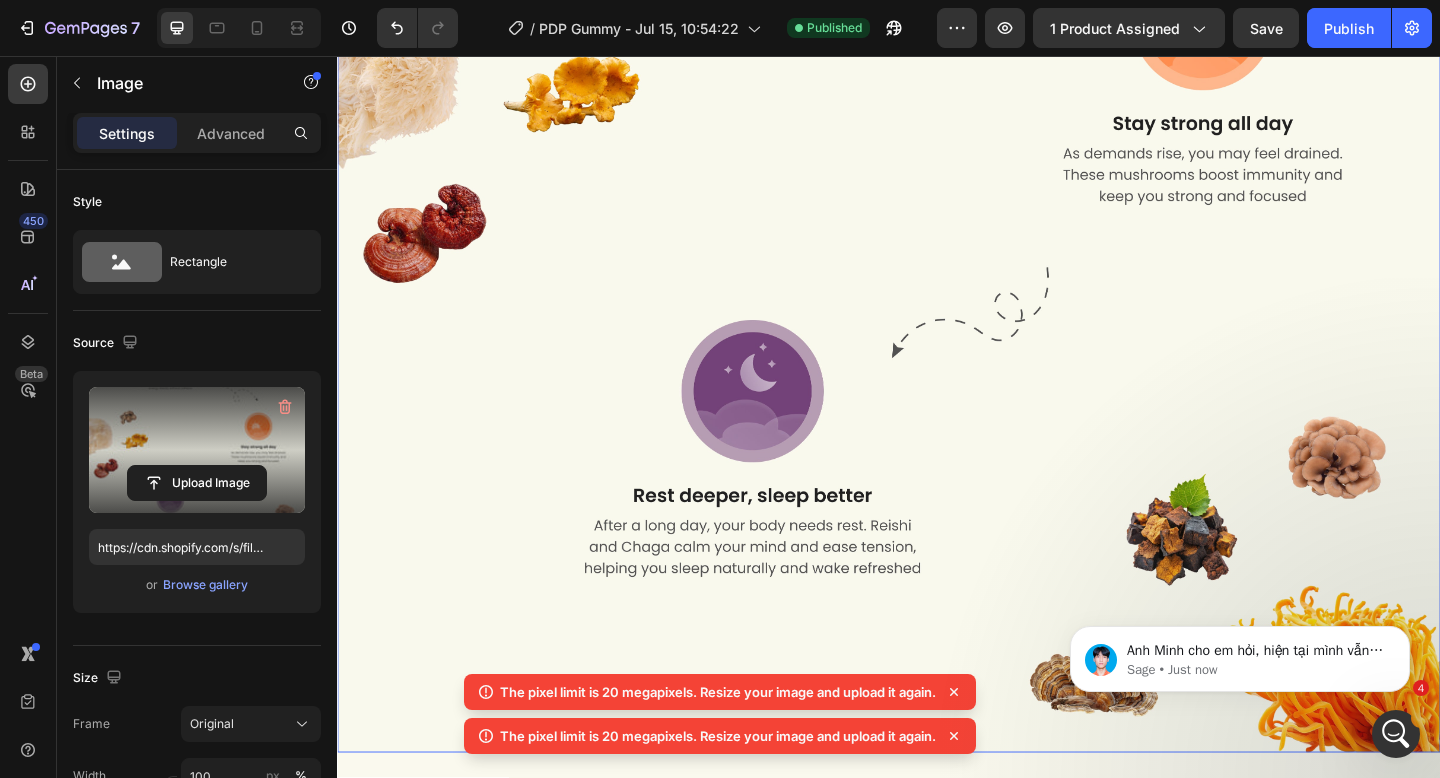 click at bounding box center [197, 450] 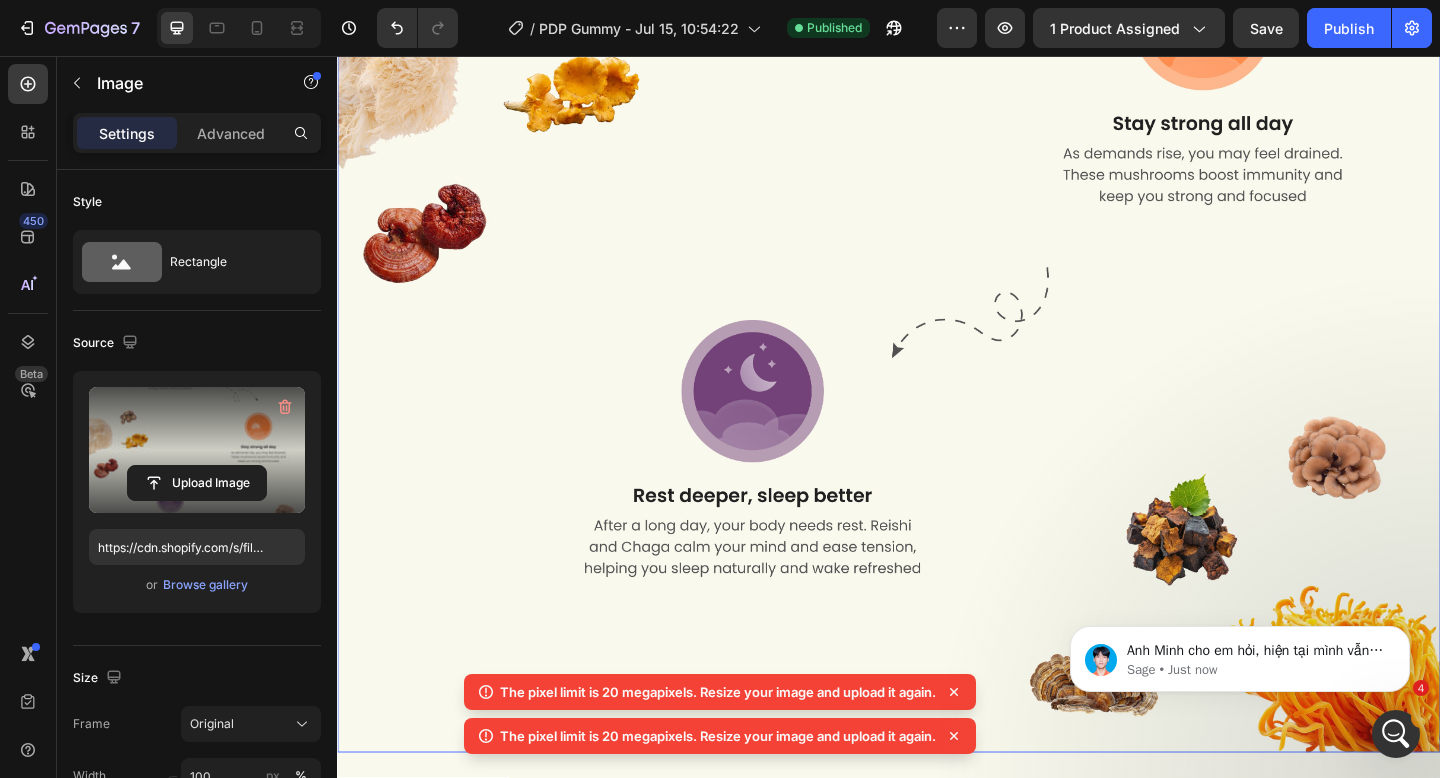 click 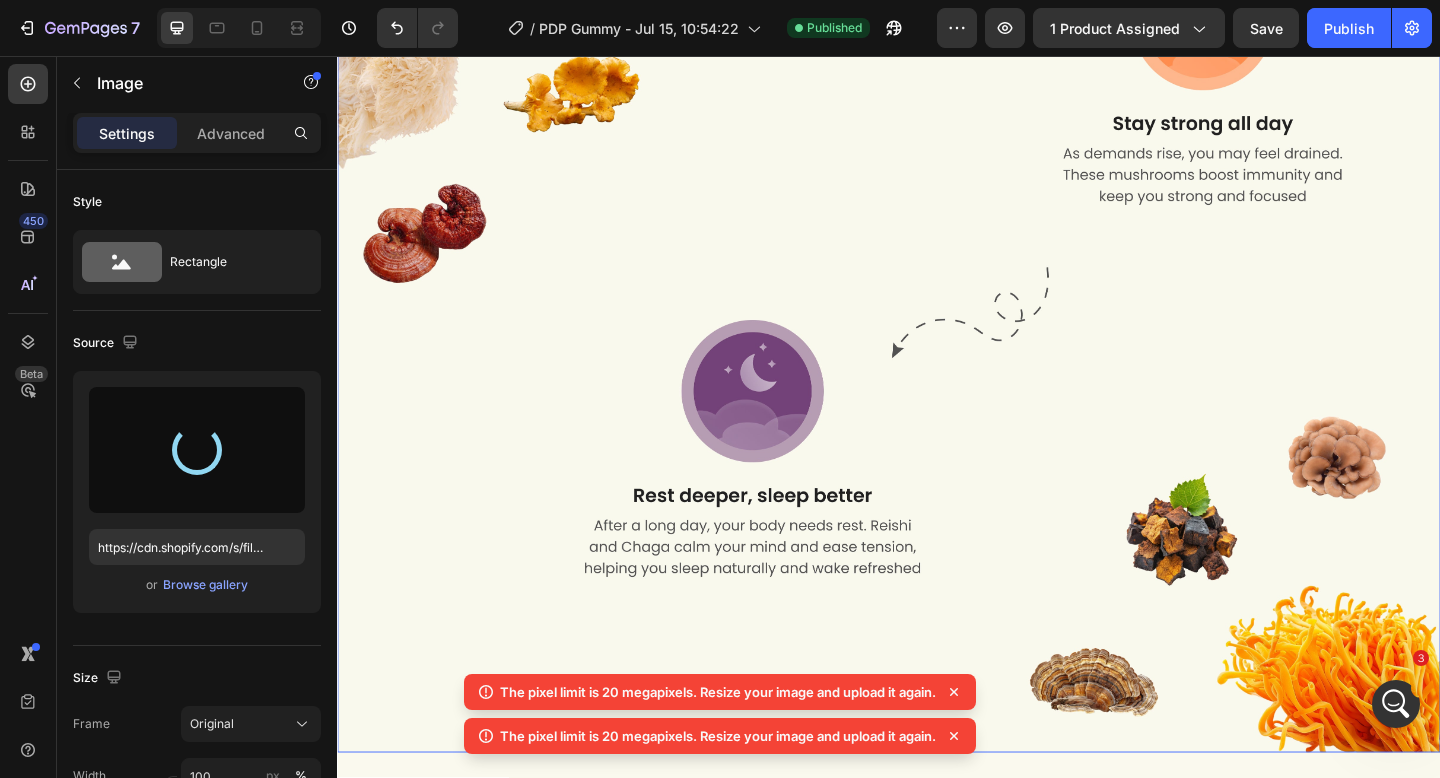 type on "https://cdn.shopify.com/s/files/1/0705/1119/8425/files/gempages_528237576545371088-28dceccc-c1f8-4cb0-b78c-83dc158a8573.jpg" 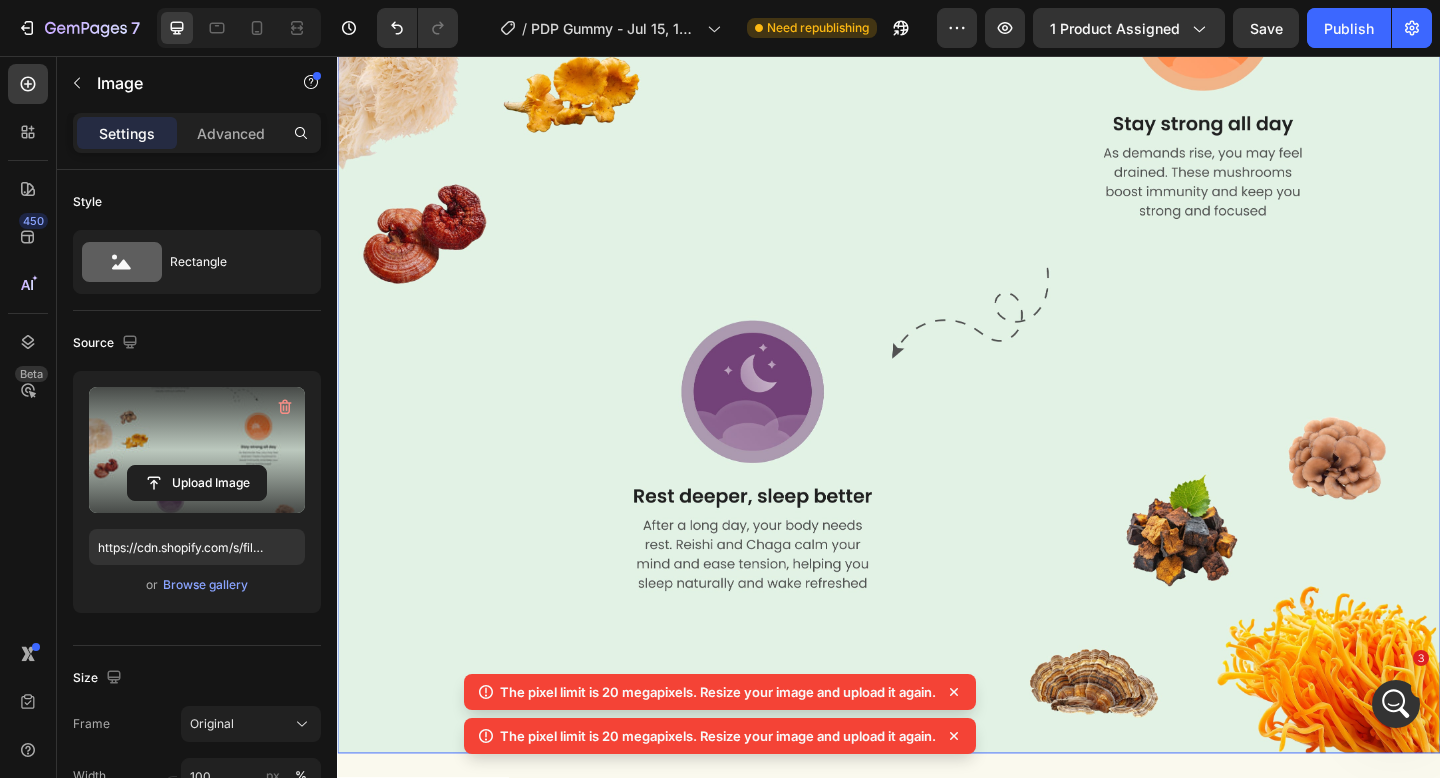 scroll, scrollTop: 2452, scrollLeft: 0, axis: vertical 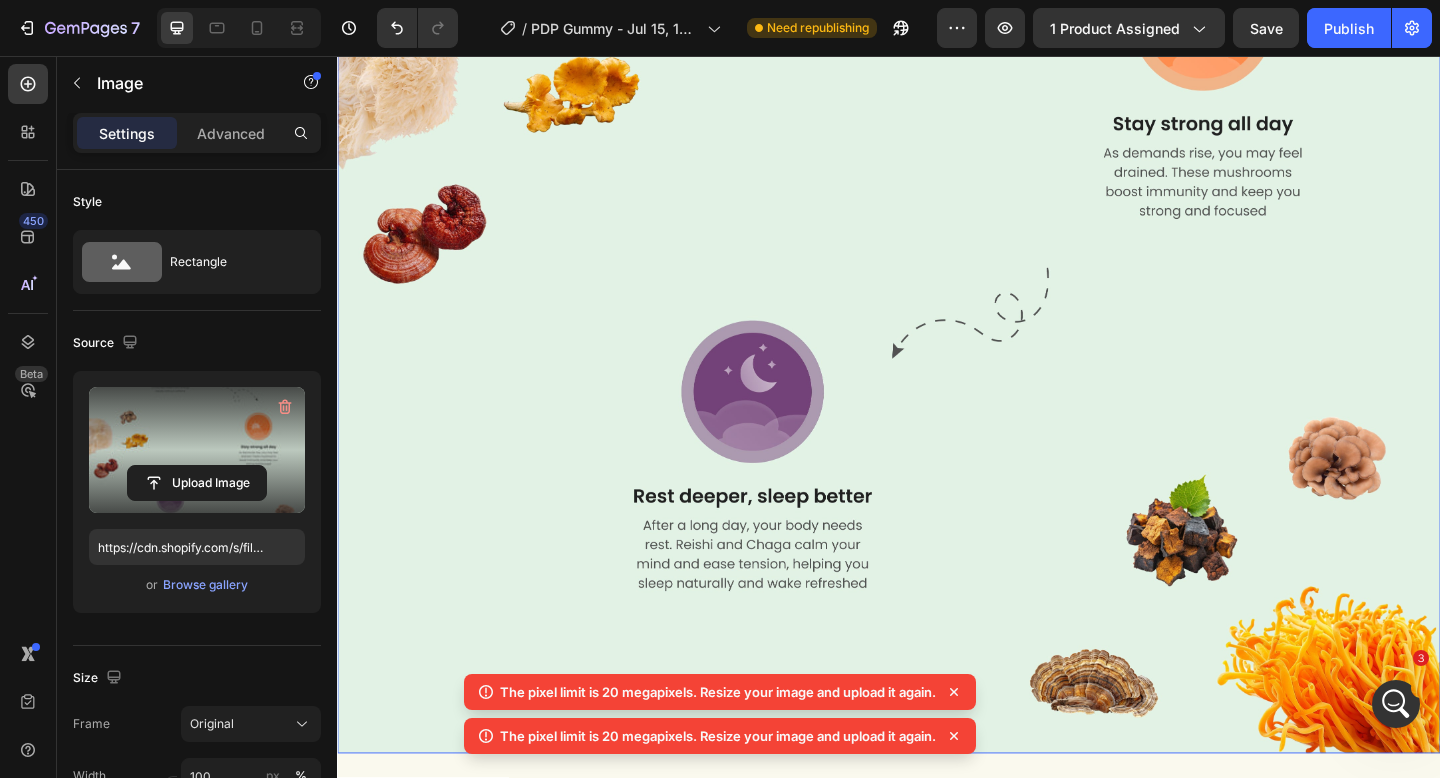 click 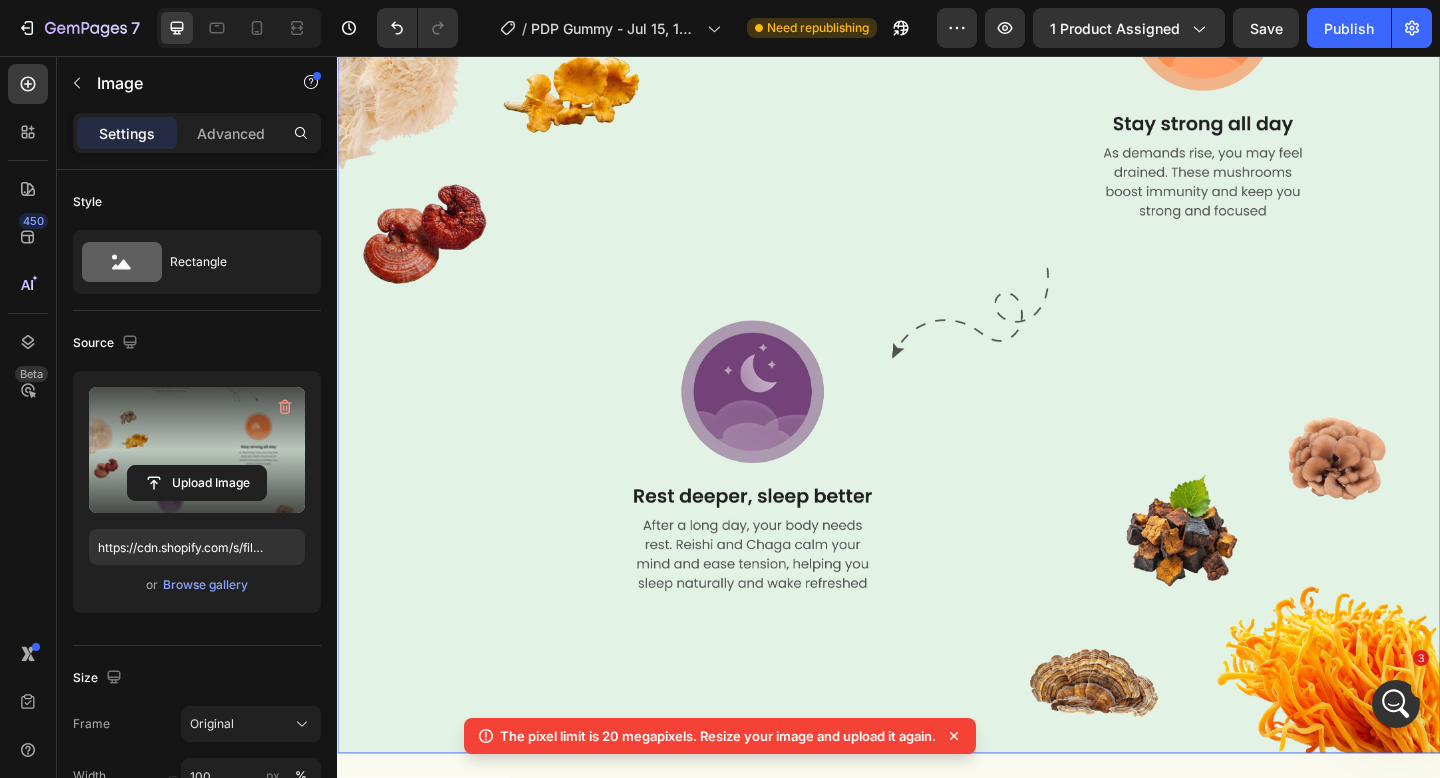 click 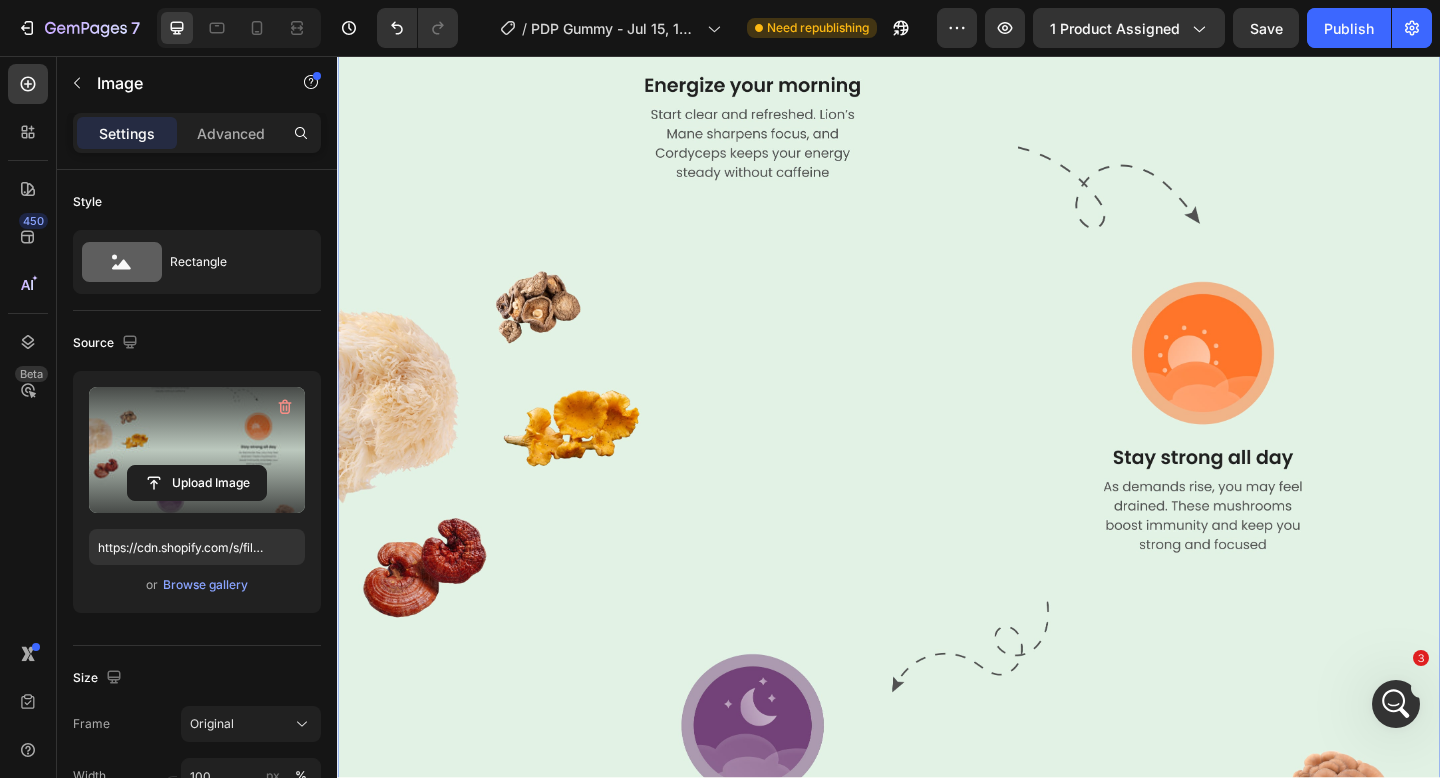 scroll, scrollTop: 3169, scrollLeft: 0, axis: vertical 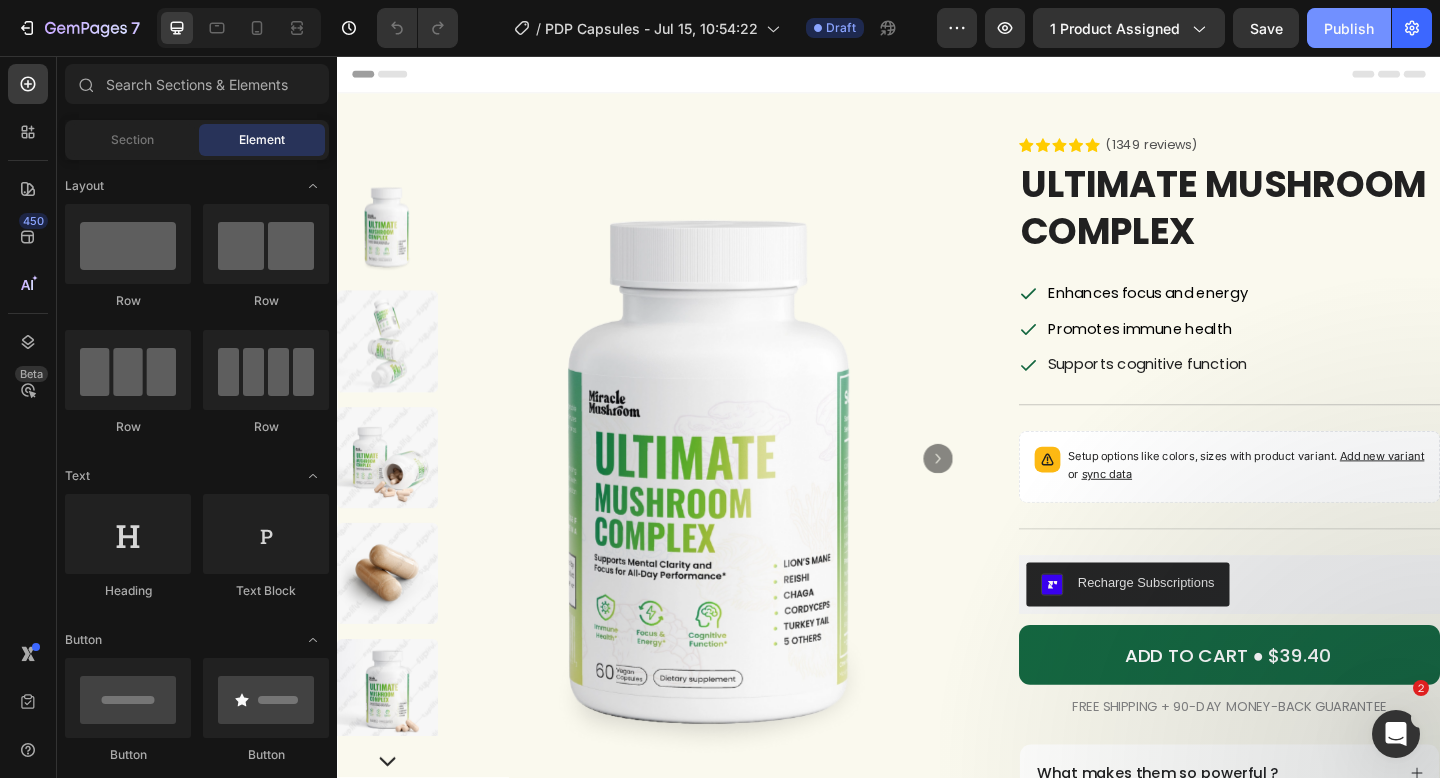 click on "Publish" at bounding box center [1349, 28] 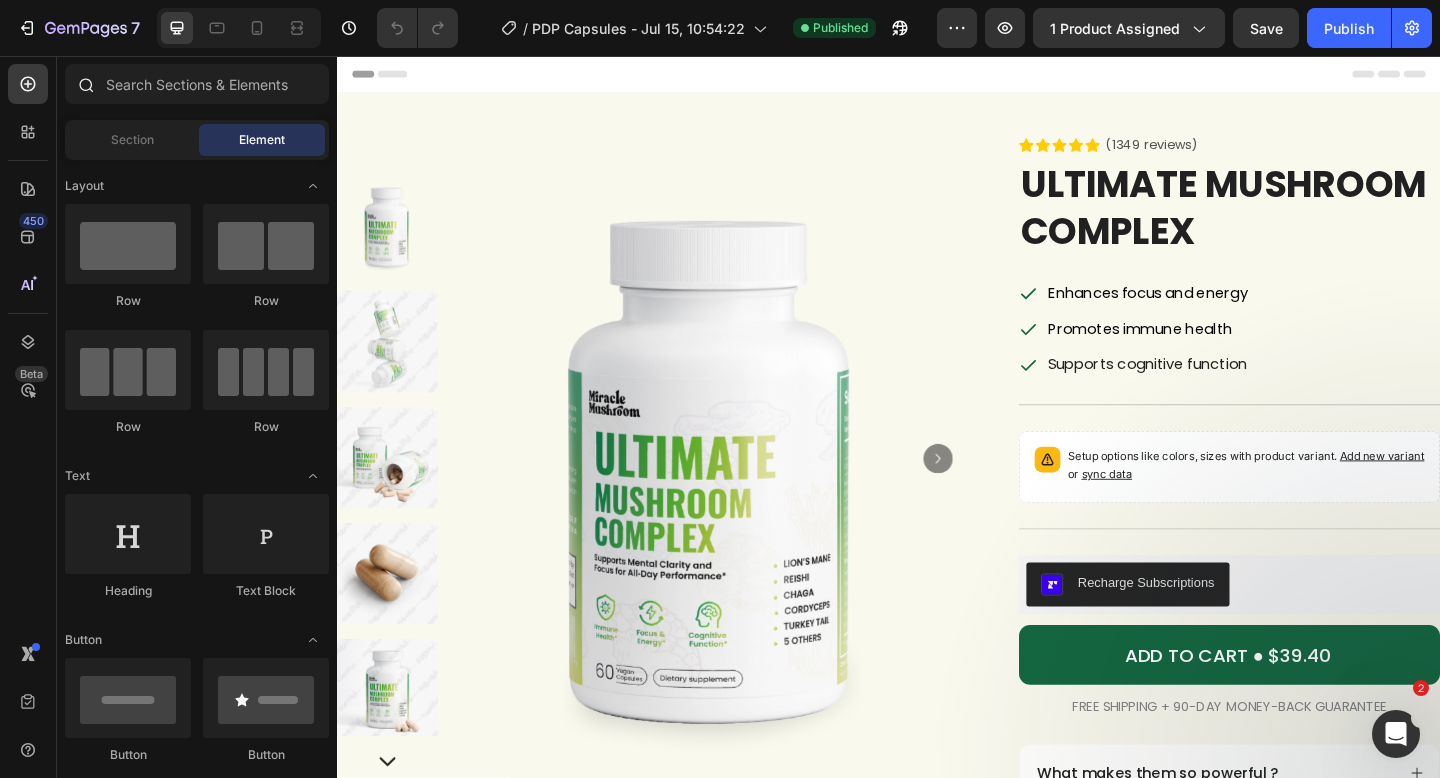 click at bounding box center (85, 84) 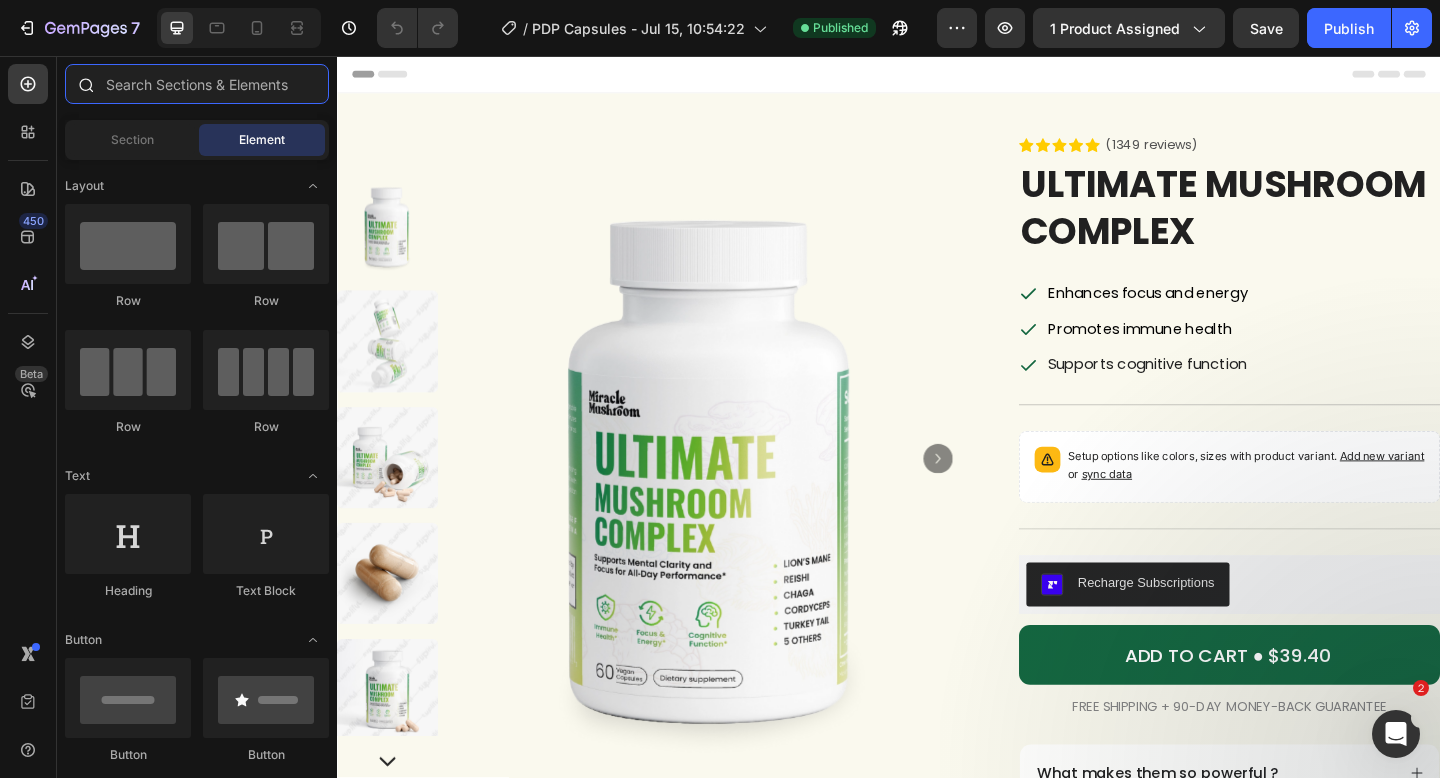 click at bounding box center [197, 84] 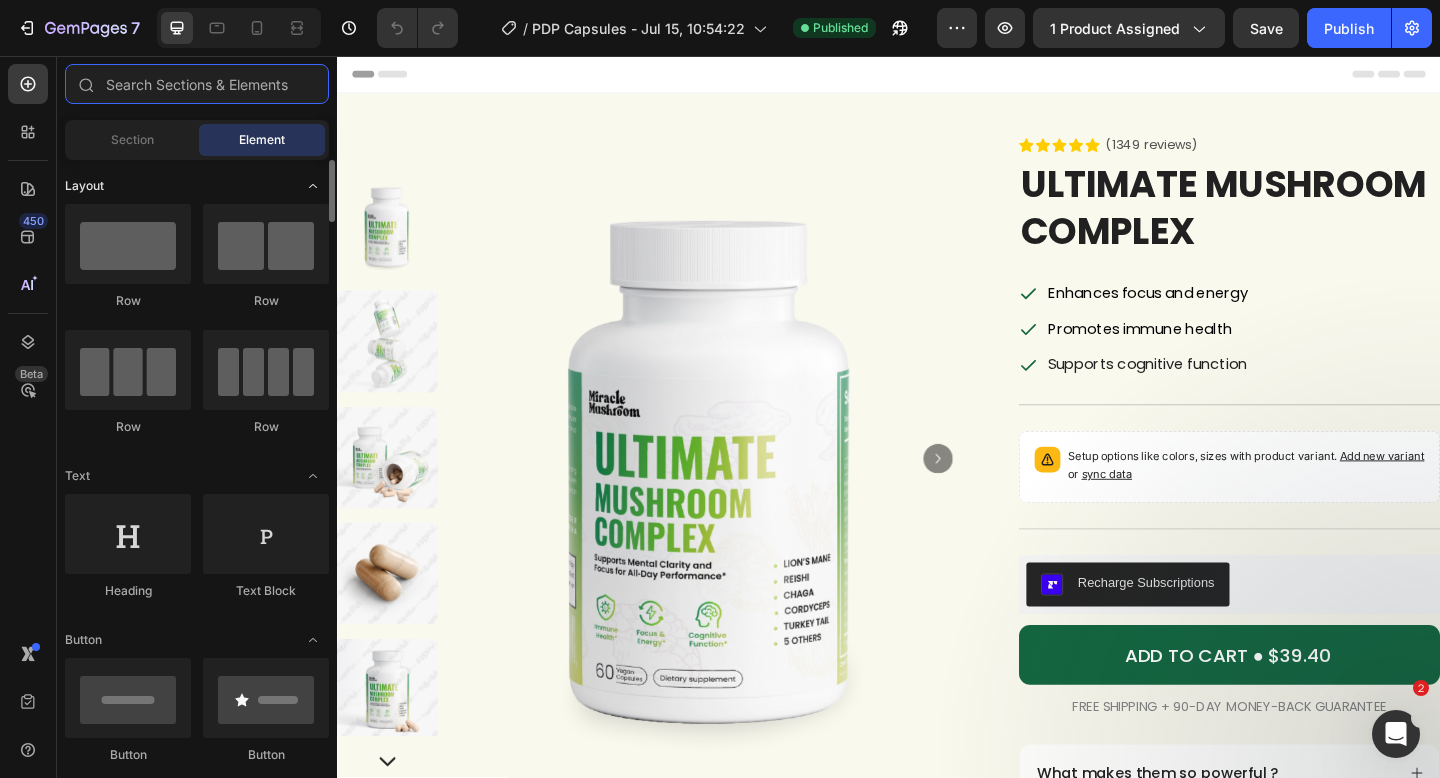 type on "a" 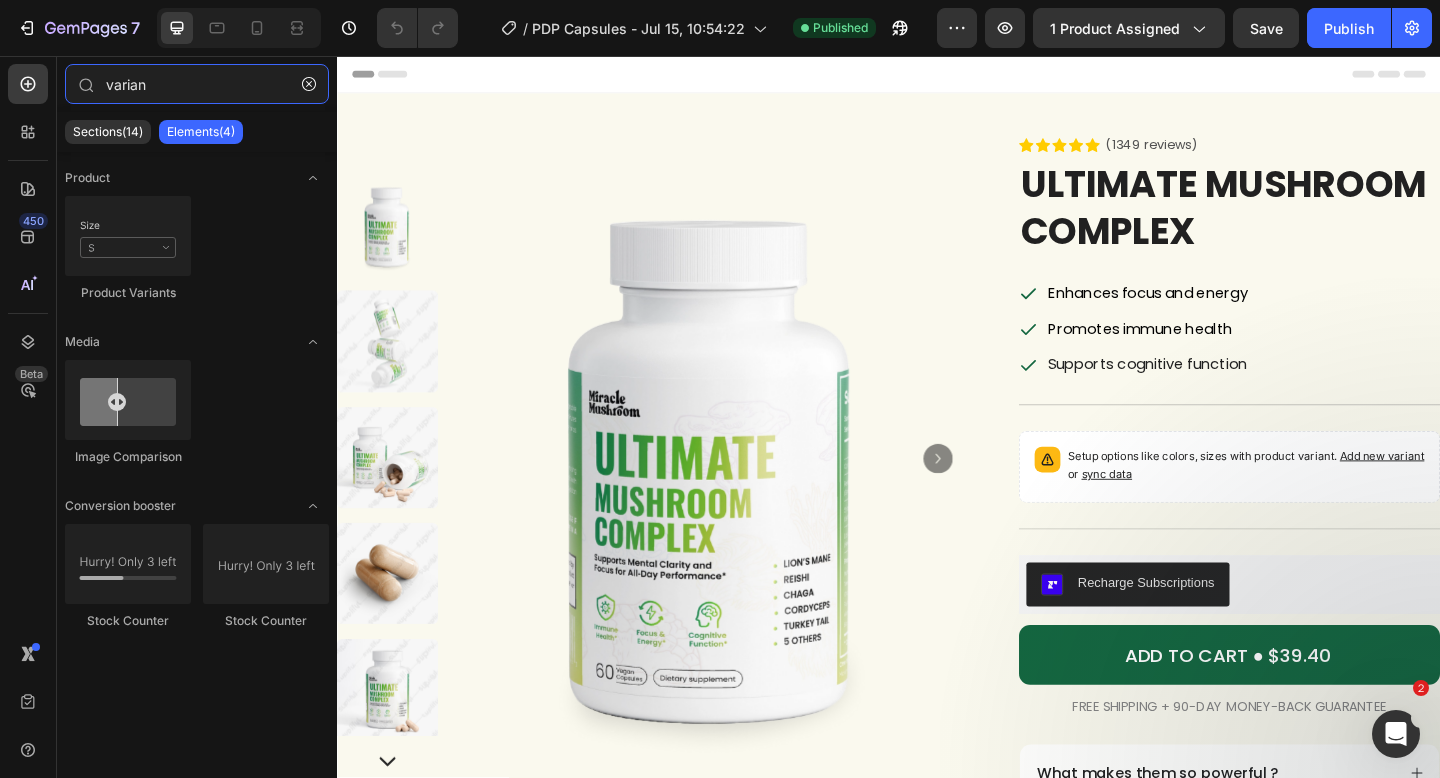 type on "varian" 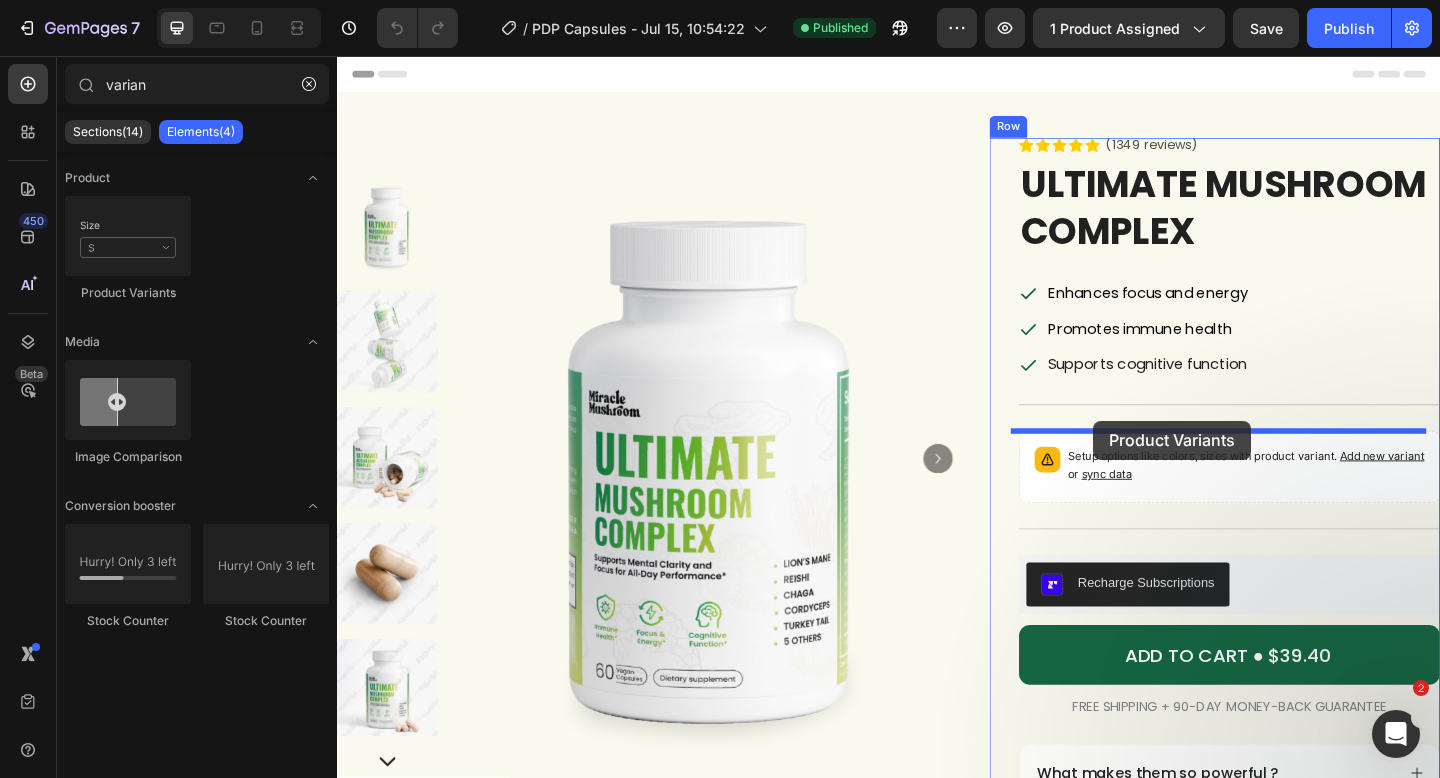 drag, startPoint x: 553, startPoint y: 293, endPoint x: 1160, endPoint y: 453, distance: 627.7332 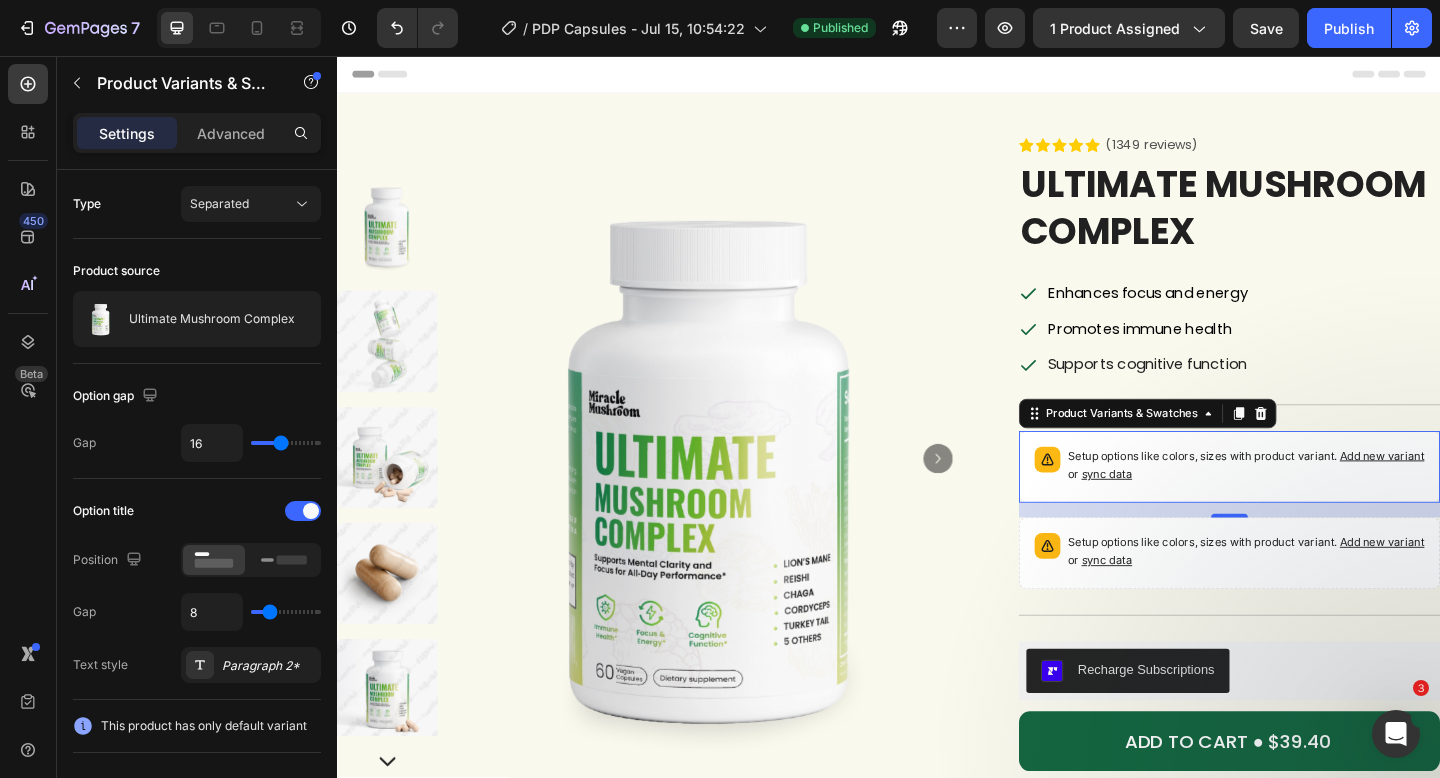 click on "Add new variant" at bounding box center (1474, 490) 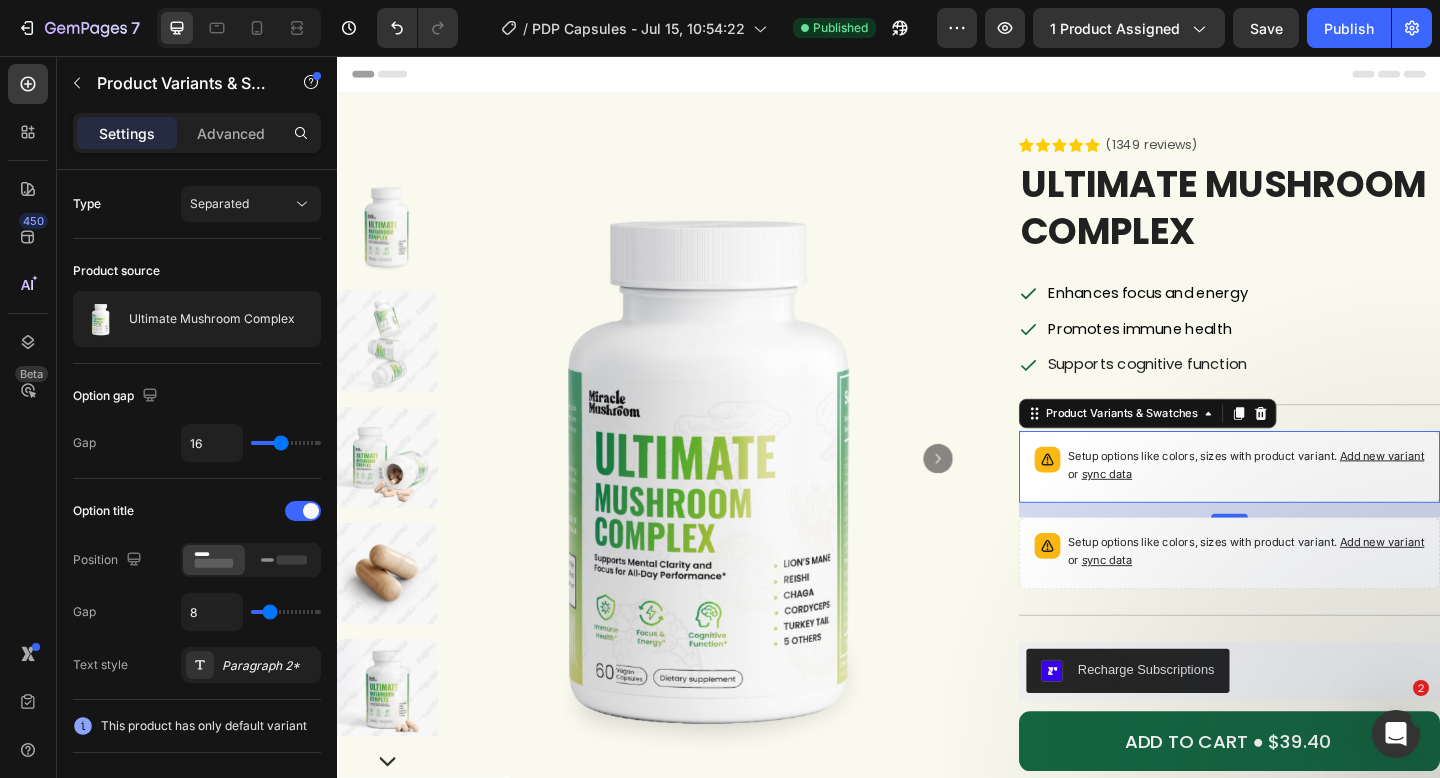 click 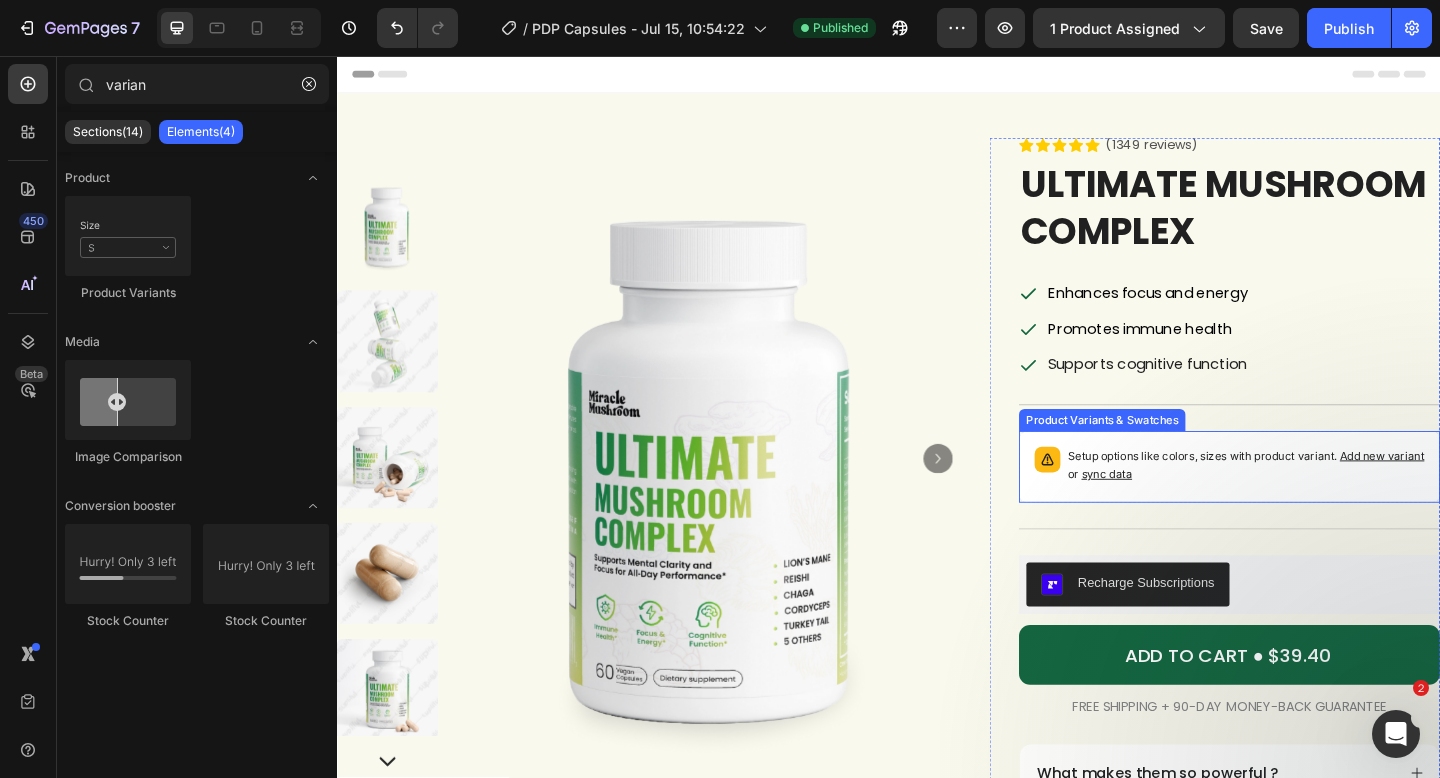 click on "sync data" at bounding box center [1174, 510] 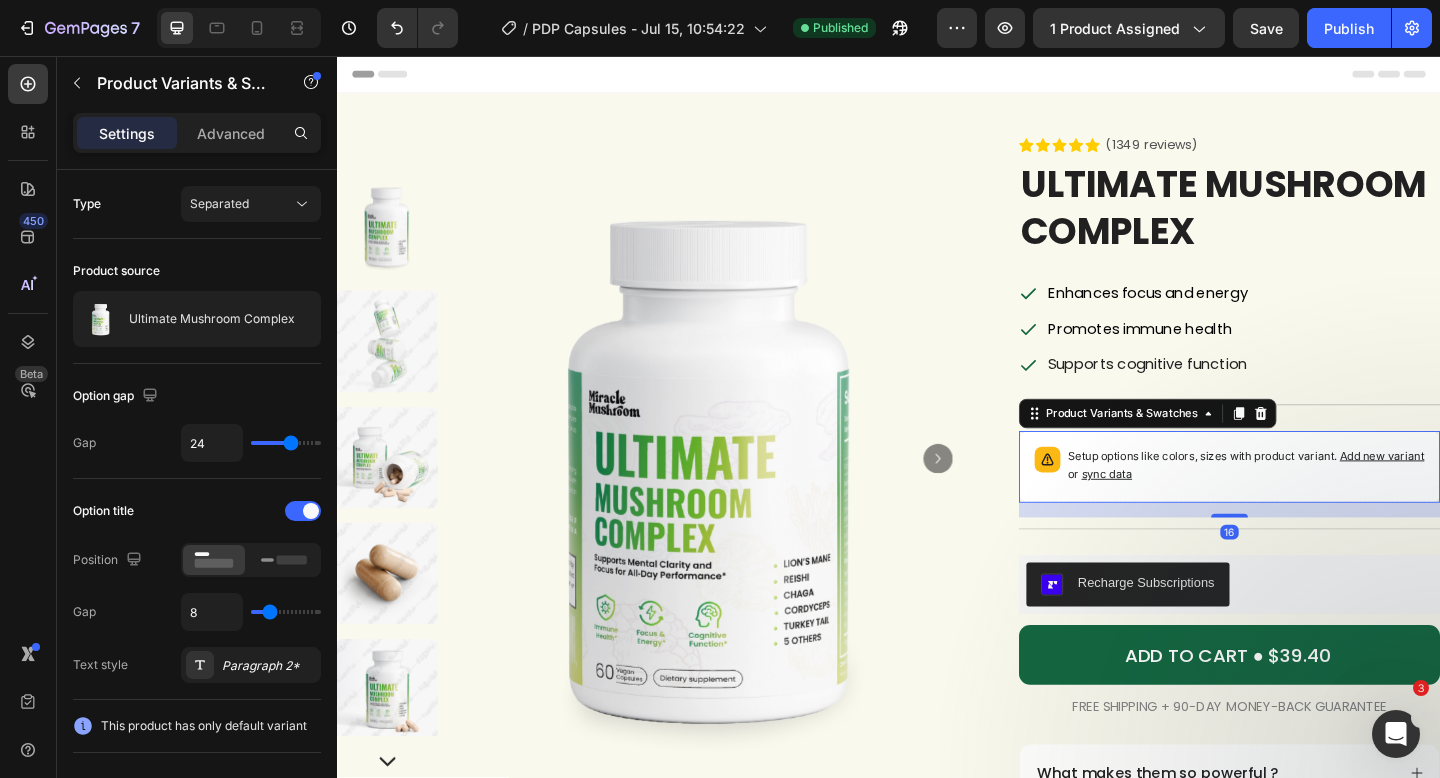 click on "sync data" at bounding box center (1174, 510) 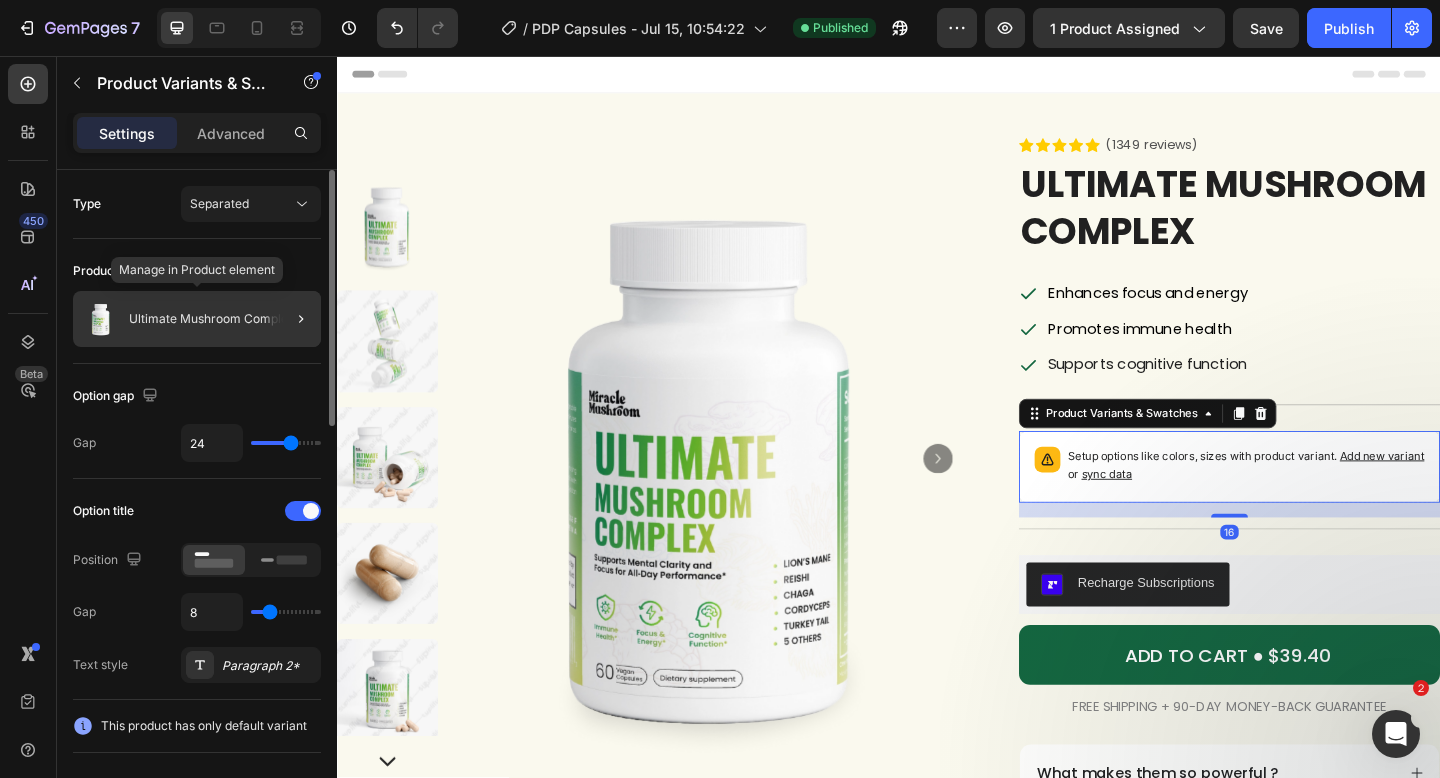 click on "Ultimate Mushroom Complex" 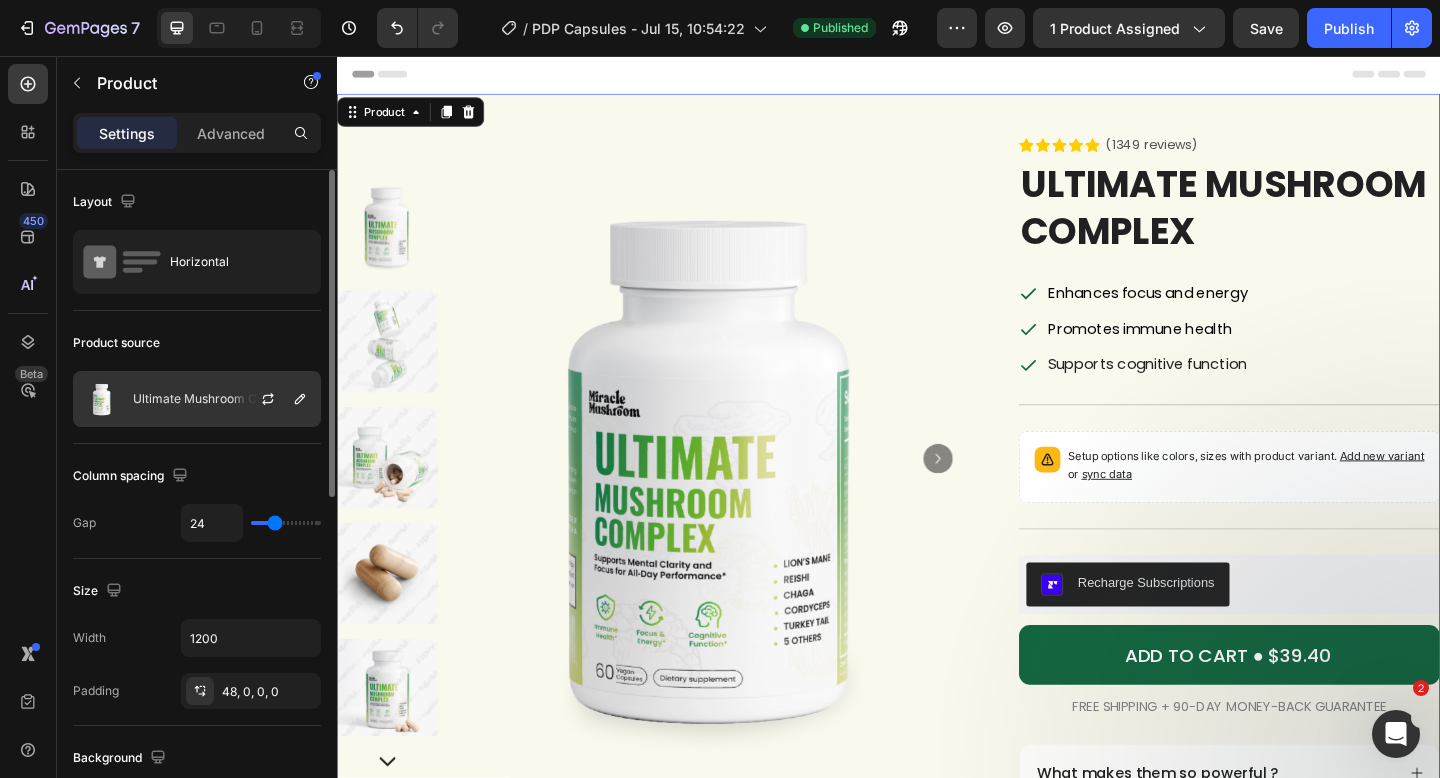 click on "Ultimate Mushroom Complex" at bounding box center (216, 399) 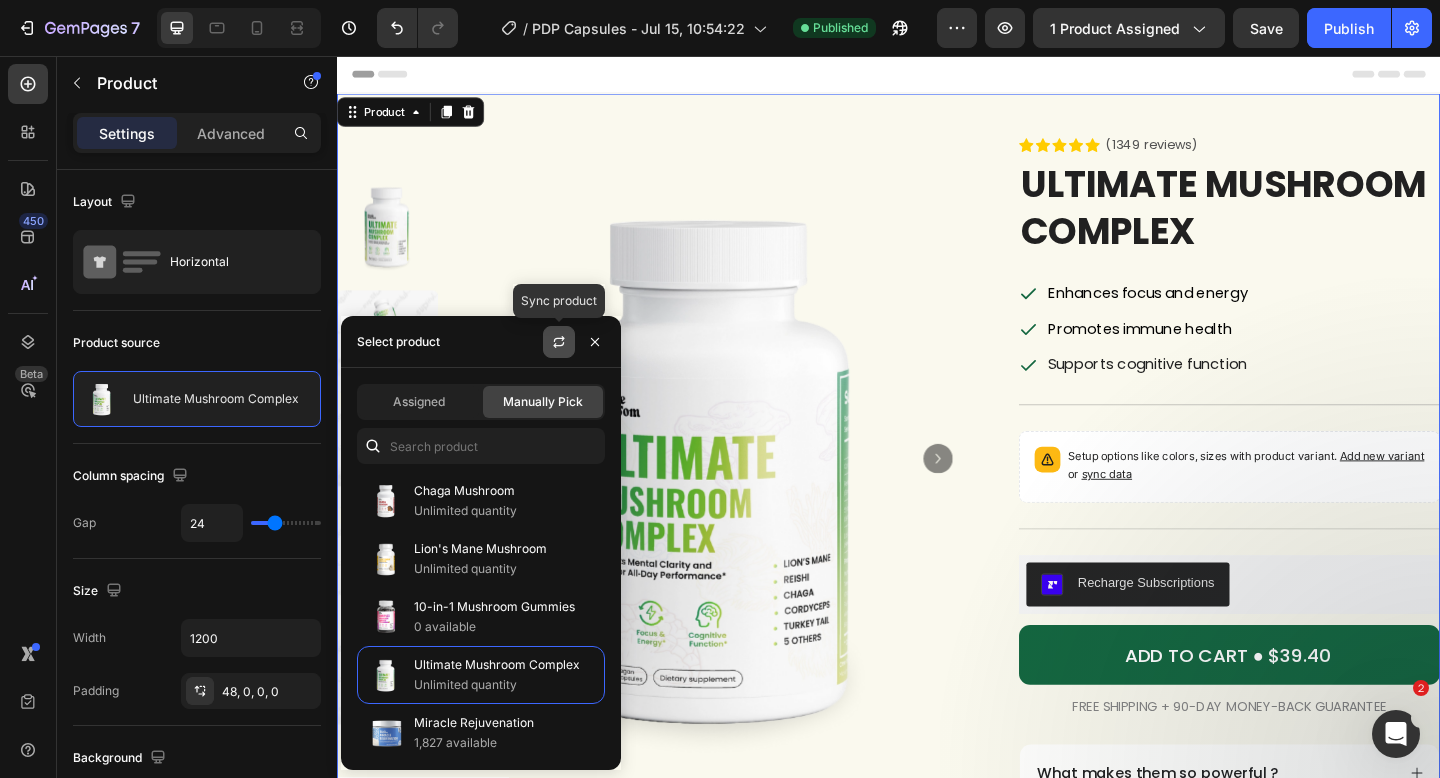 click 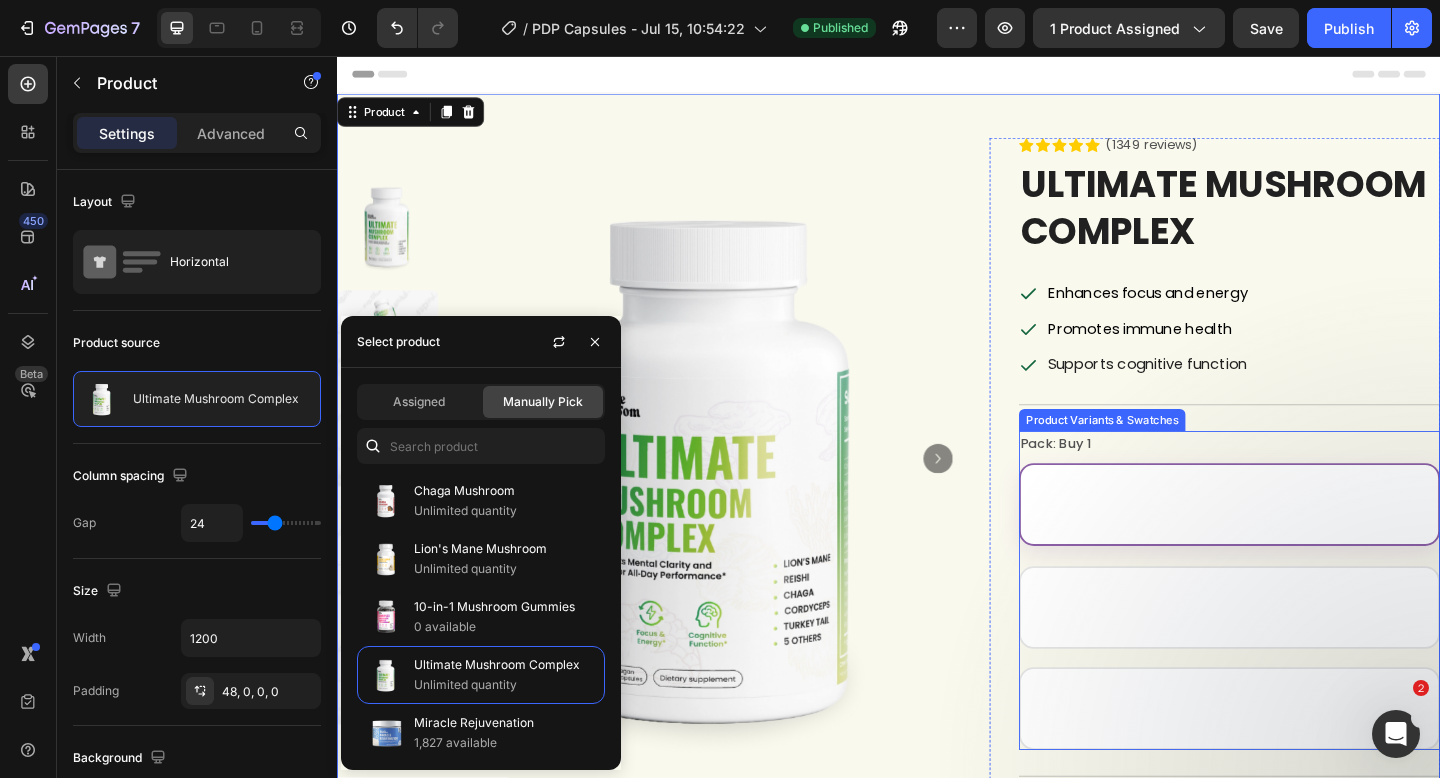 scroll, scrollTop: 359, scrollLeft: 0, axis: vertical 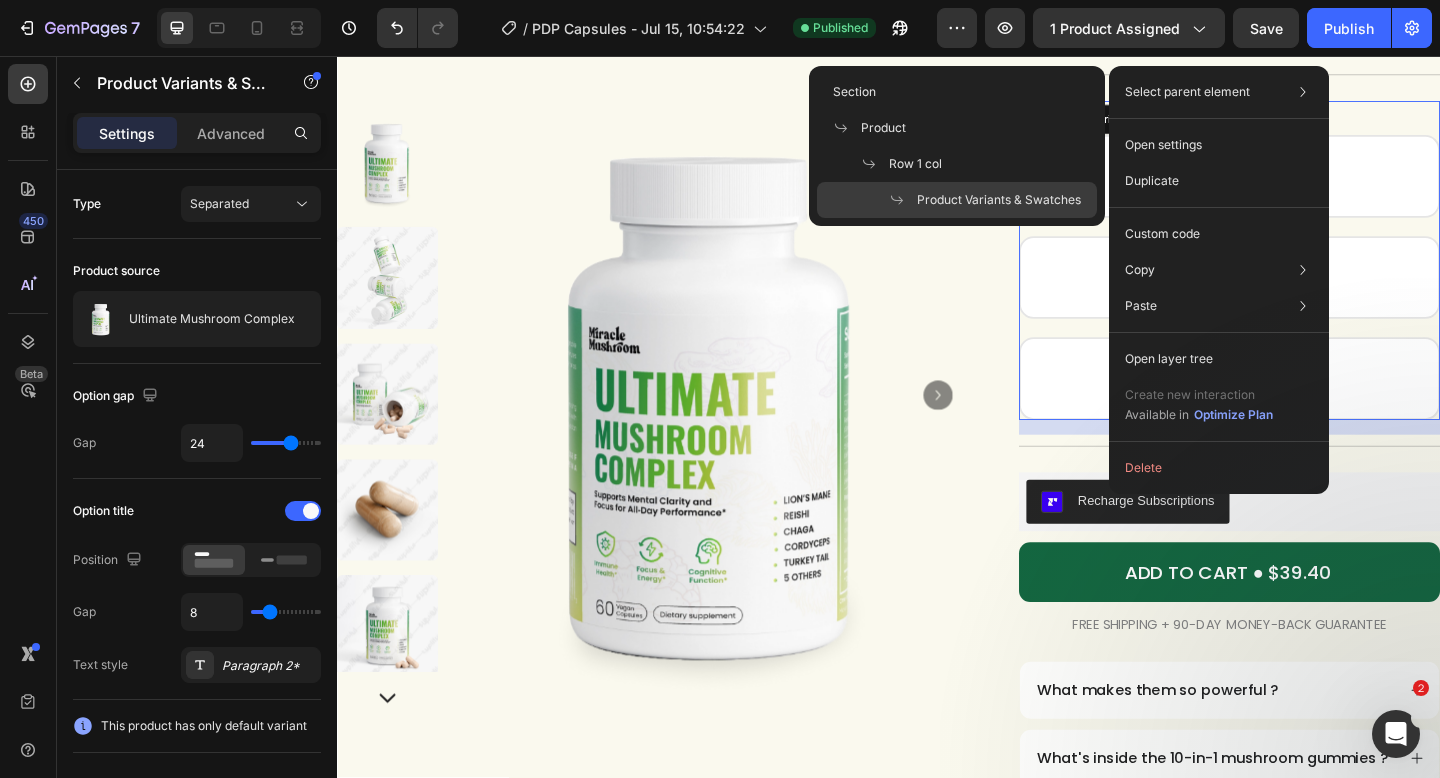 click on "Pack: Buy 1 Buy 1 Buy 1 Buy 1 Buy 2 Get 10% OFF Buy 2 Get 10% OFF Buy 2 Get 10% OFF Buy 3 Get 20% OFF Buy 3 Get 20% OFF Buy 3 Get 20% OFF" at bounding box center (1308, 278) 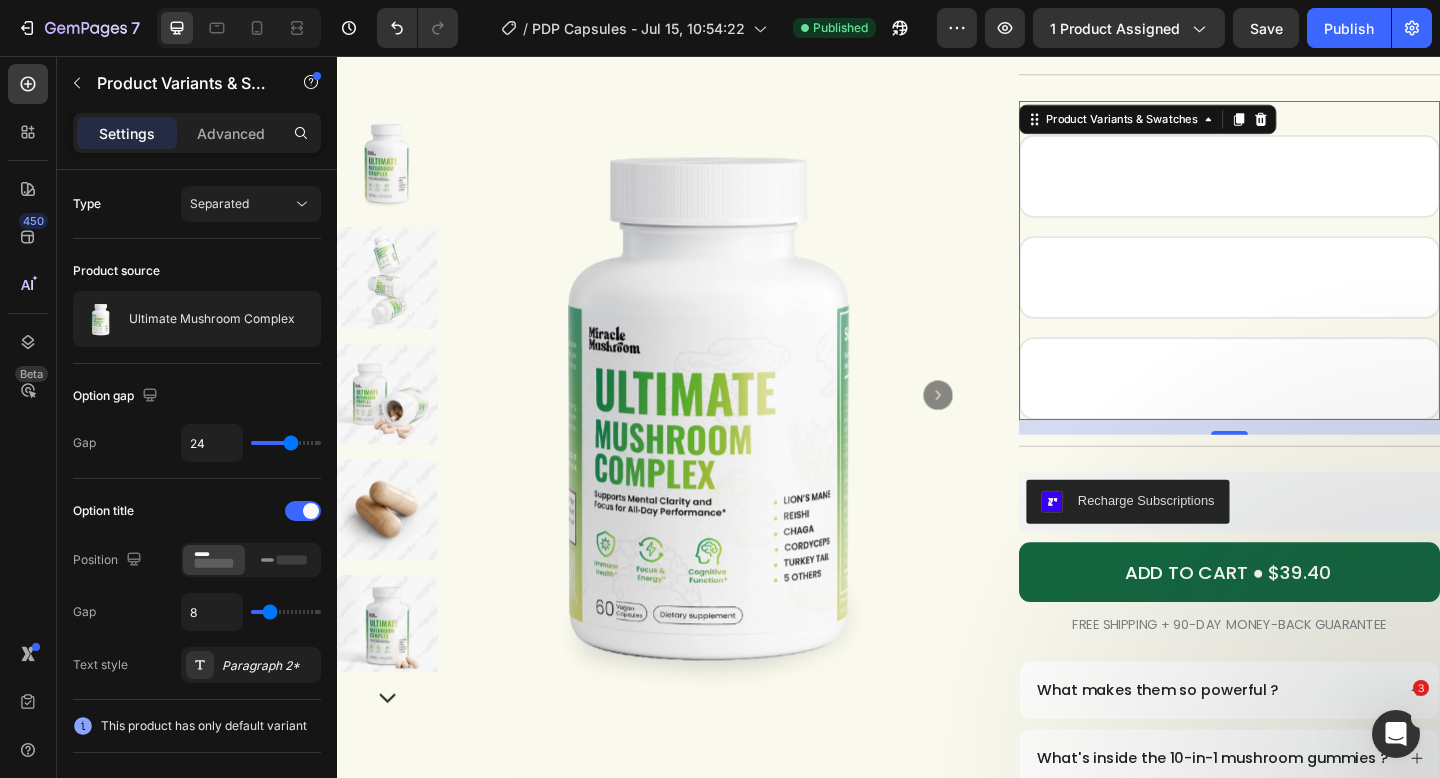 click on "Pack: Buy 1 Buy 1 Buy 1 Buy 1 Buy 2 Get 10% OFF Buy 2 Get 10% OFF Buy 2 Get 10% OFF Buy 3 Get 20% OFF Buy 3 Get 20% OFF Buy 3 Get 20% OFF" at bounding box center (1308, 278) 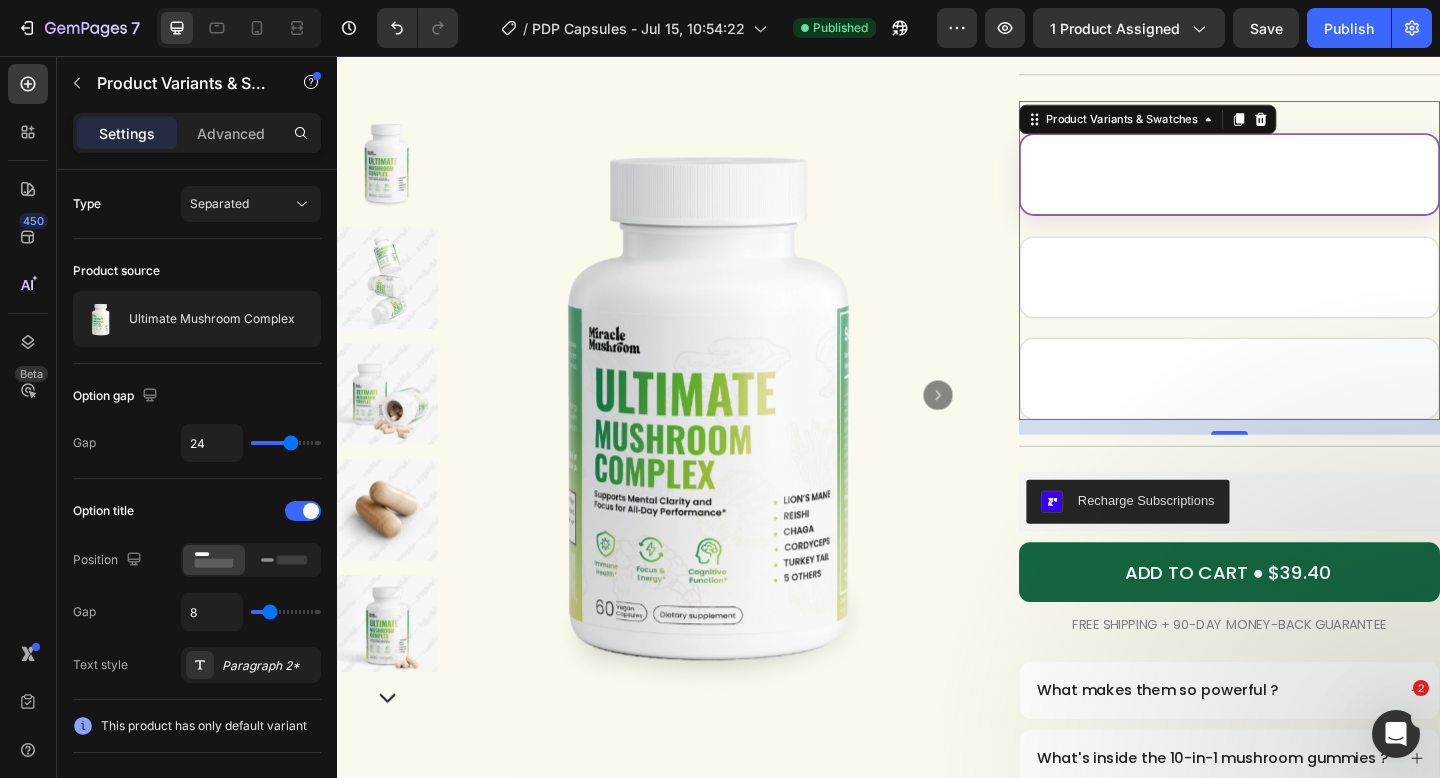 click on "Buy 1" at bounding box center [1308, 185] 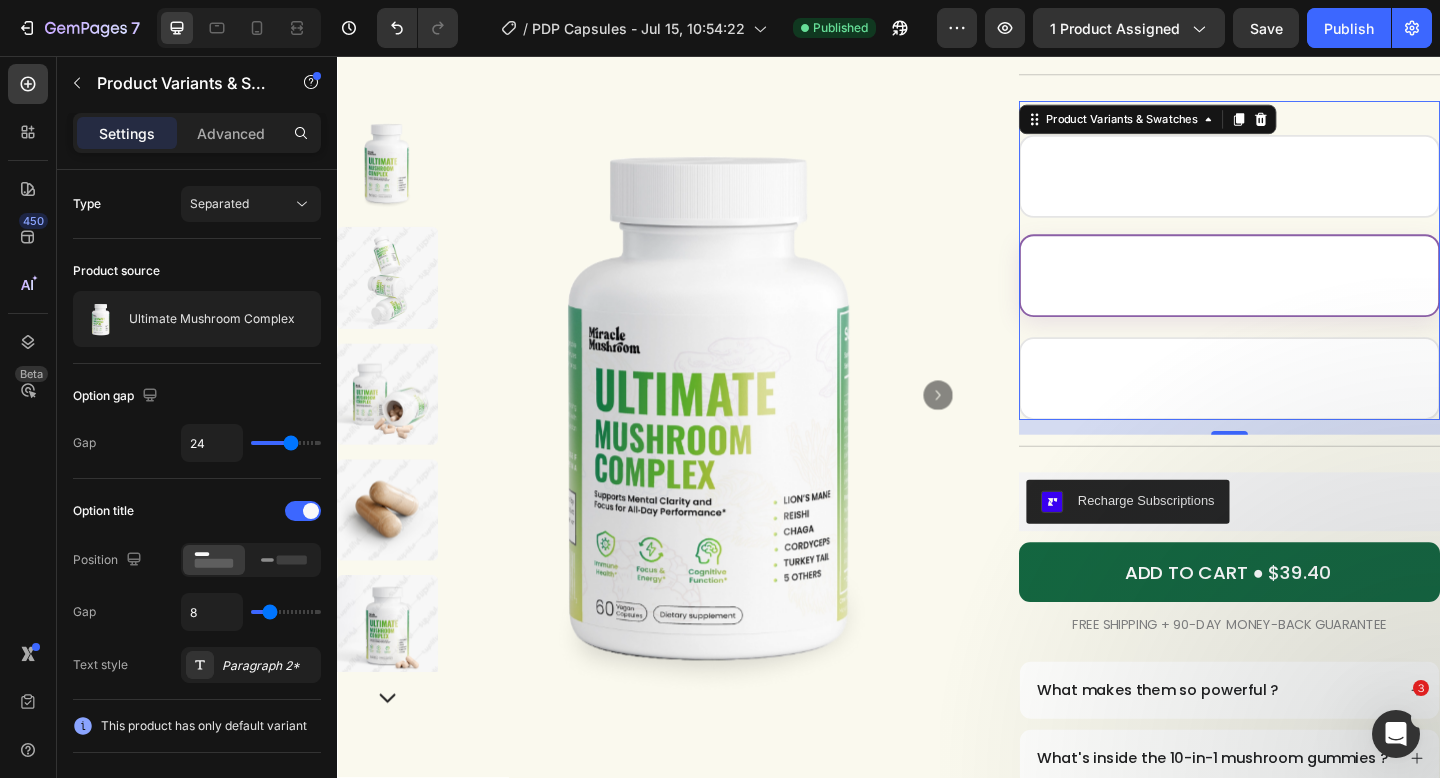 click on "Buy 2 Get 10% OFF" at bounding box center [1308, 295] 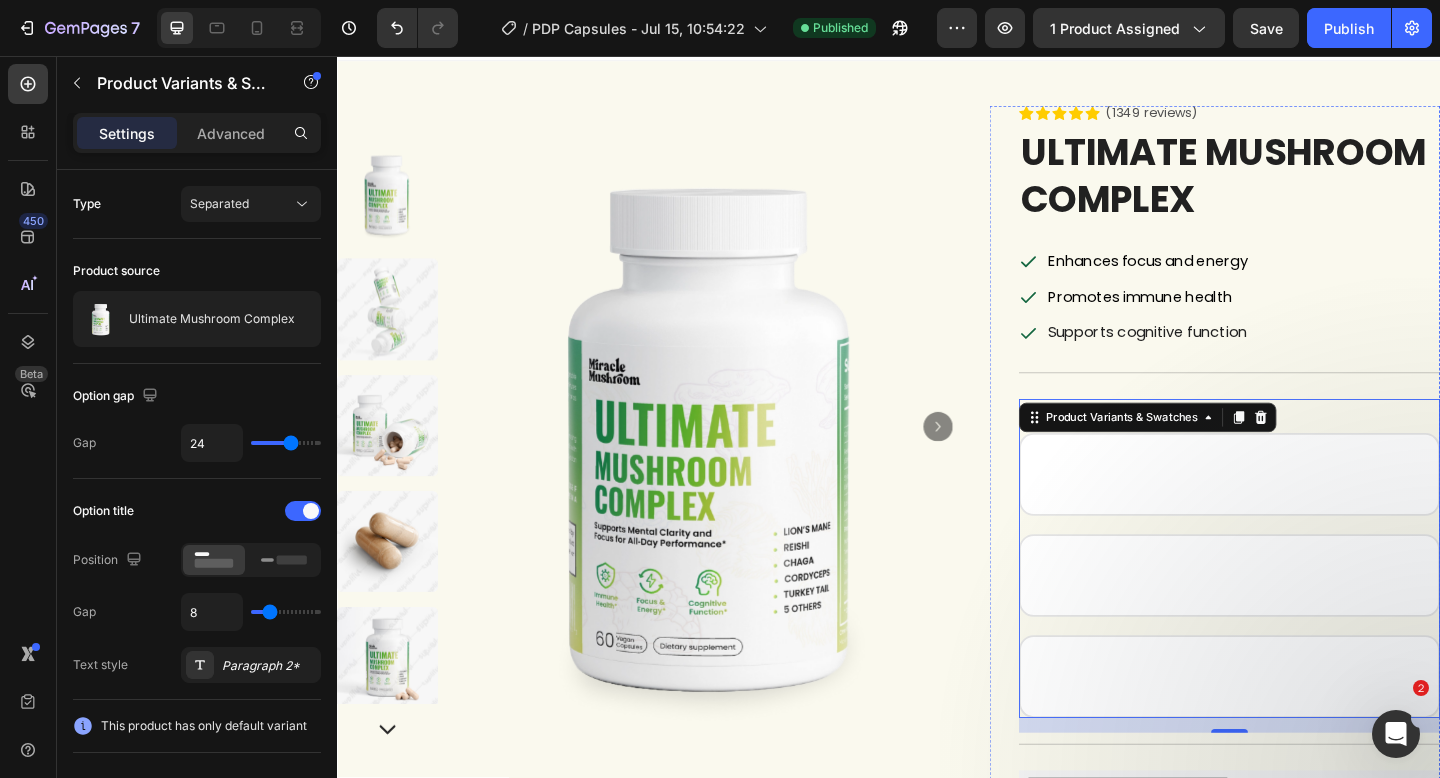 scroll, scrollTop: 23, scrollLeft: 0, axis: vertical 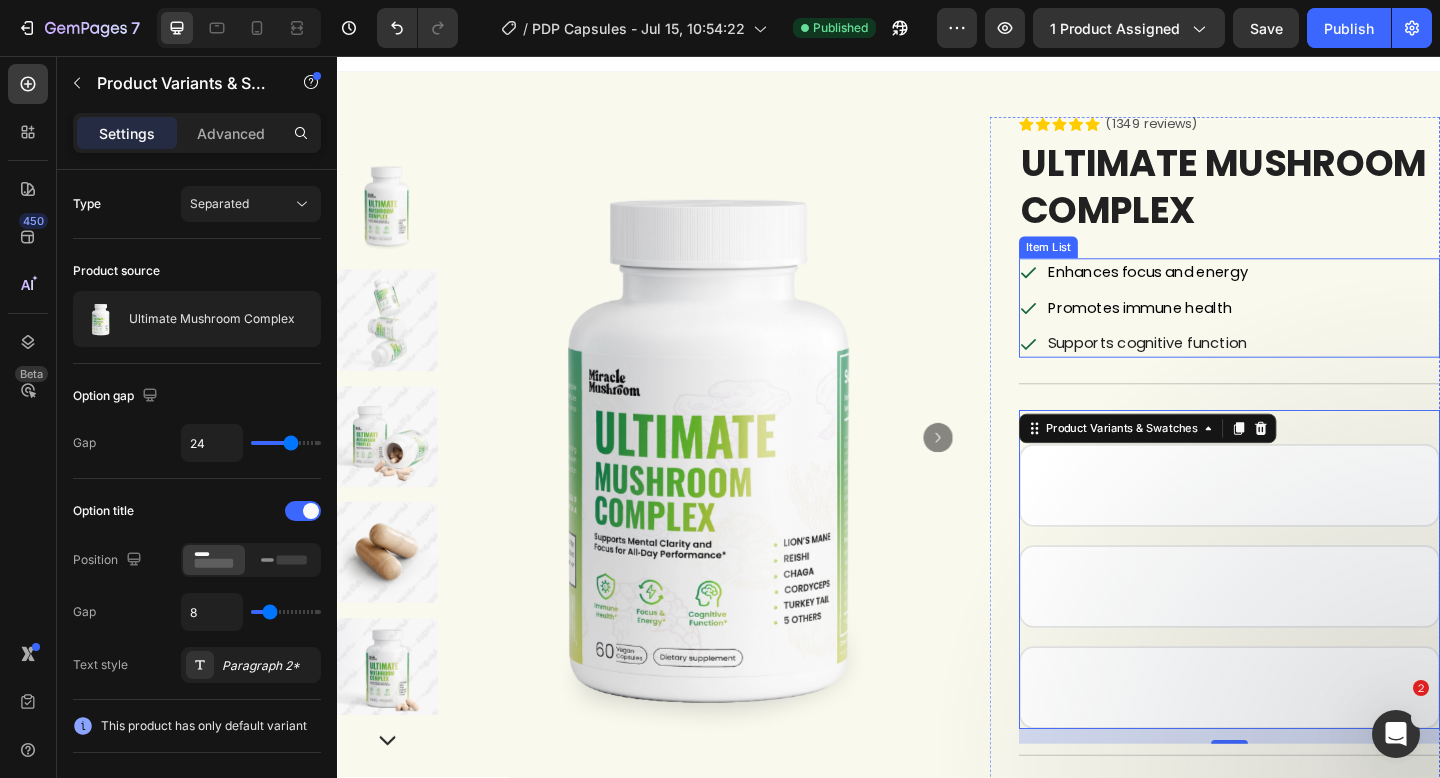 click on "Supports cognitive function" at bounding box center (1219, 369) 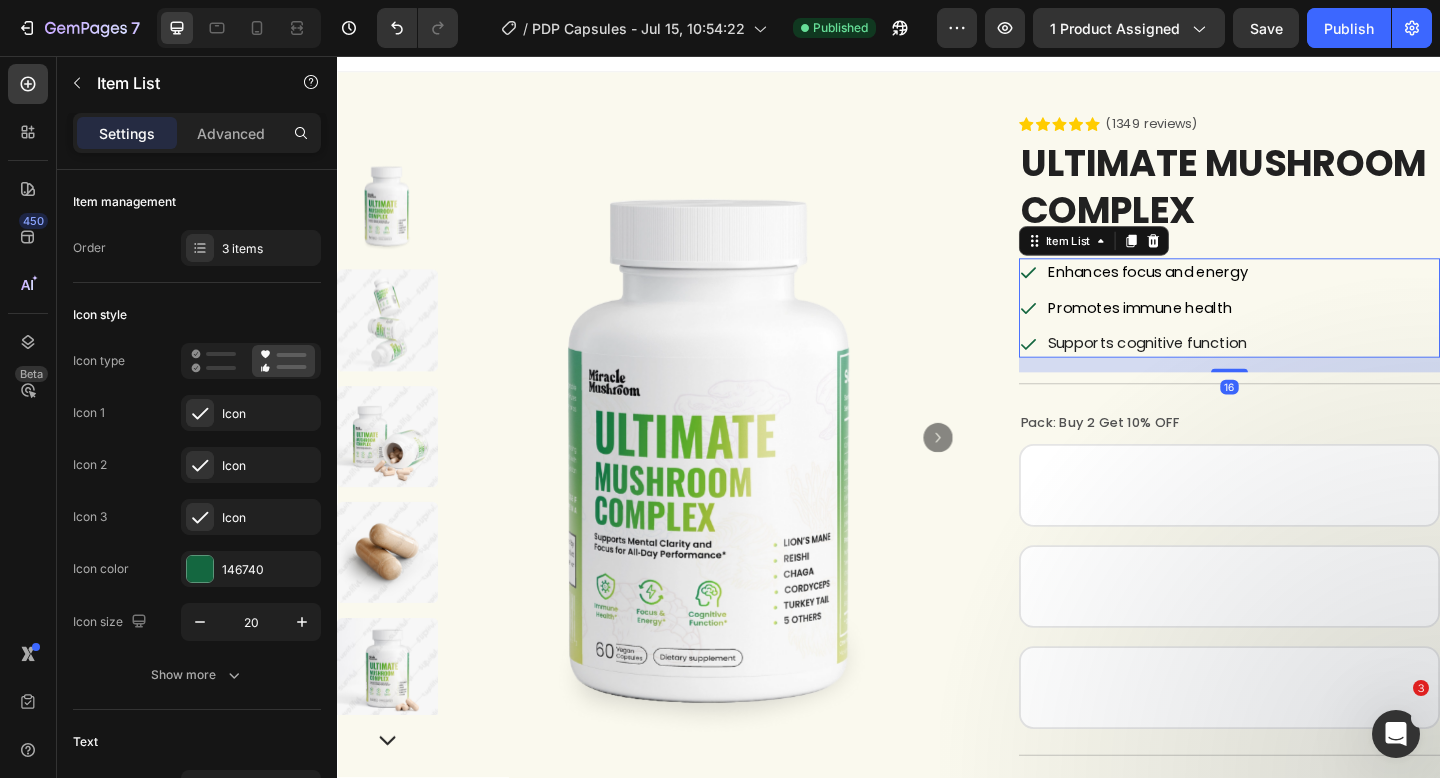 click on "Promotes immune health" at bounding box center (1210, 329) 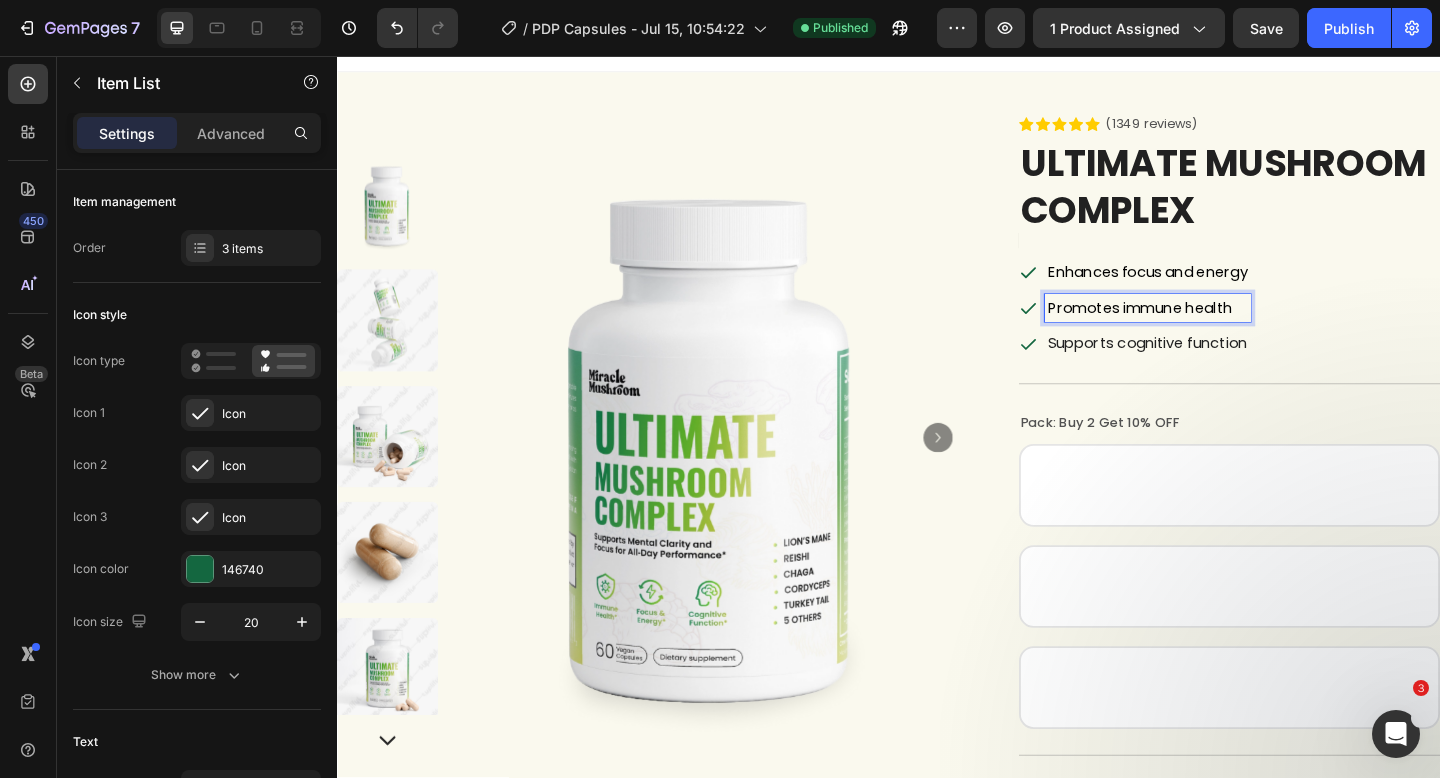 click on "Enhances focus and energy" at bounding box center [1219, 290] 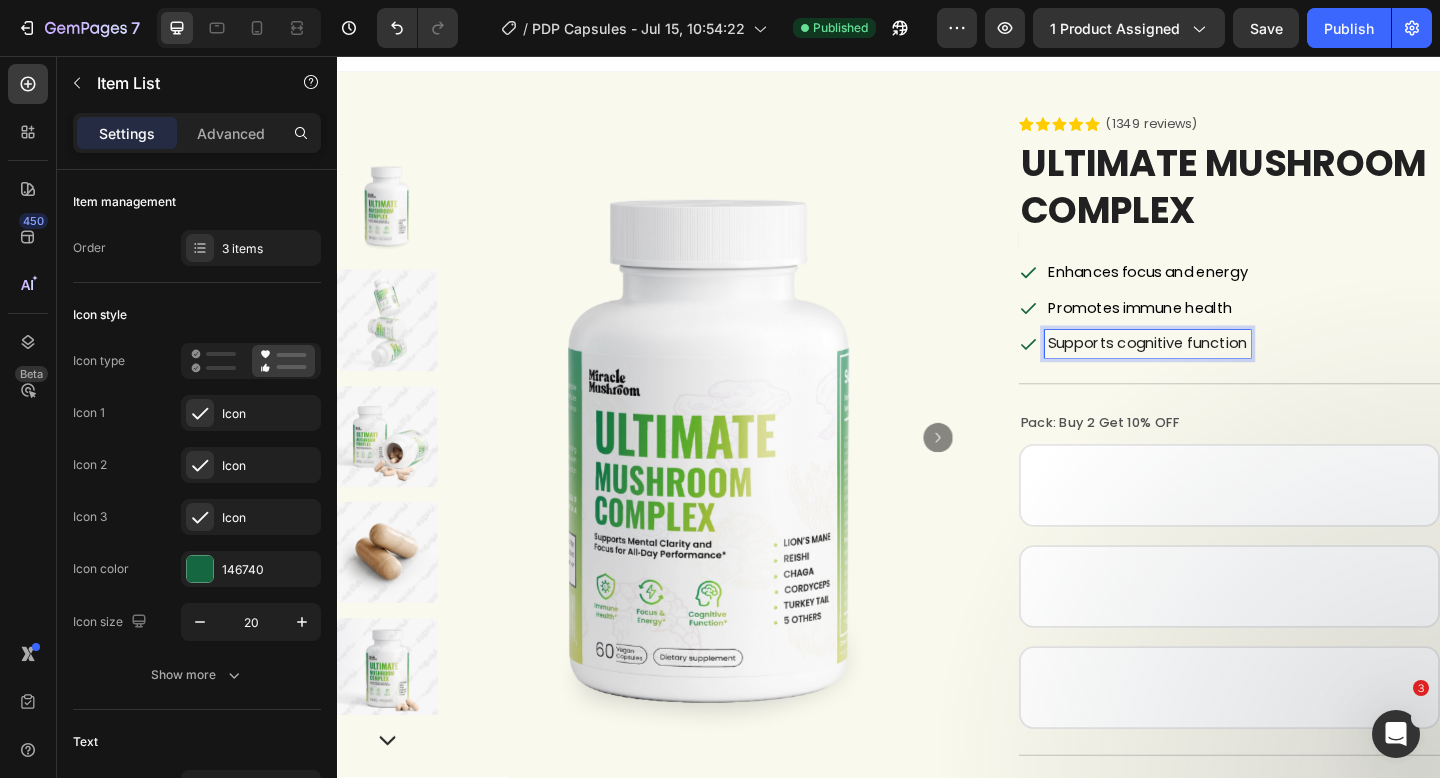 click on "Supports cognitive function" at bounding box center [1219, 369] 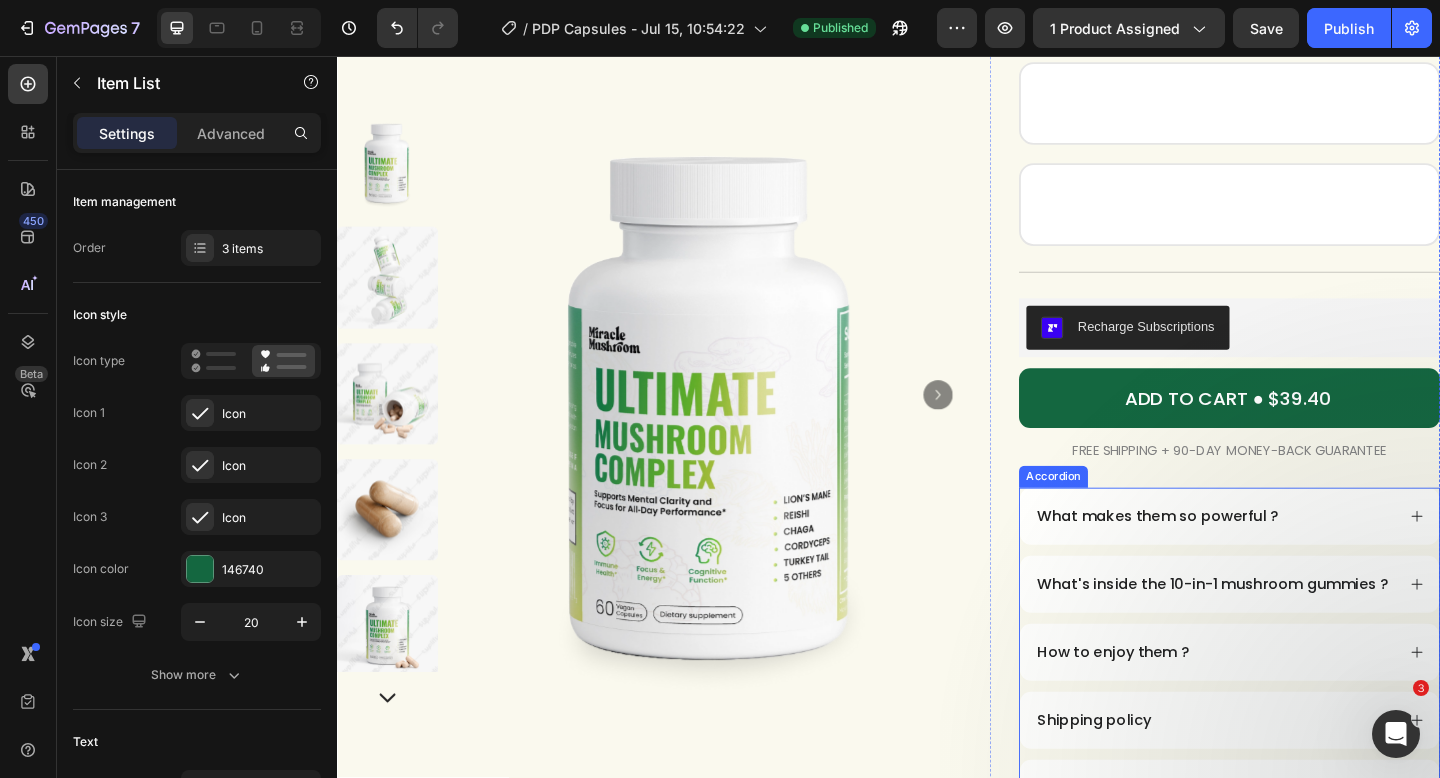 scroll, scrollTop: 1239, scrollLeft: 0, axis: vertical 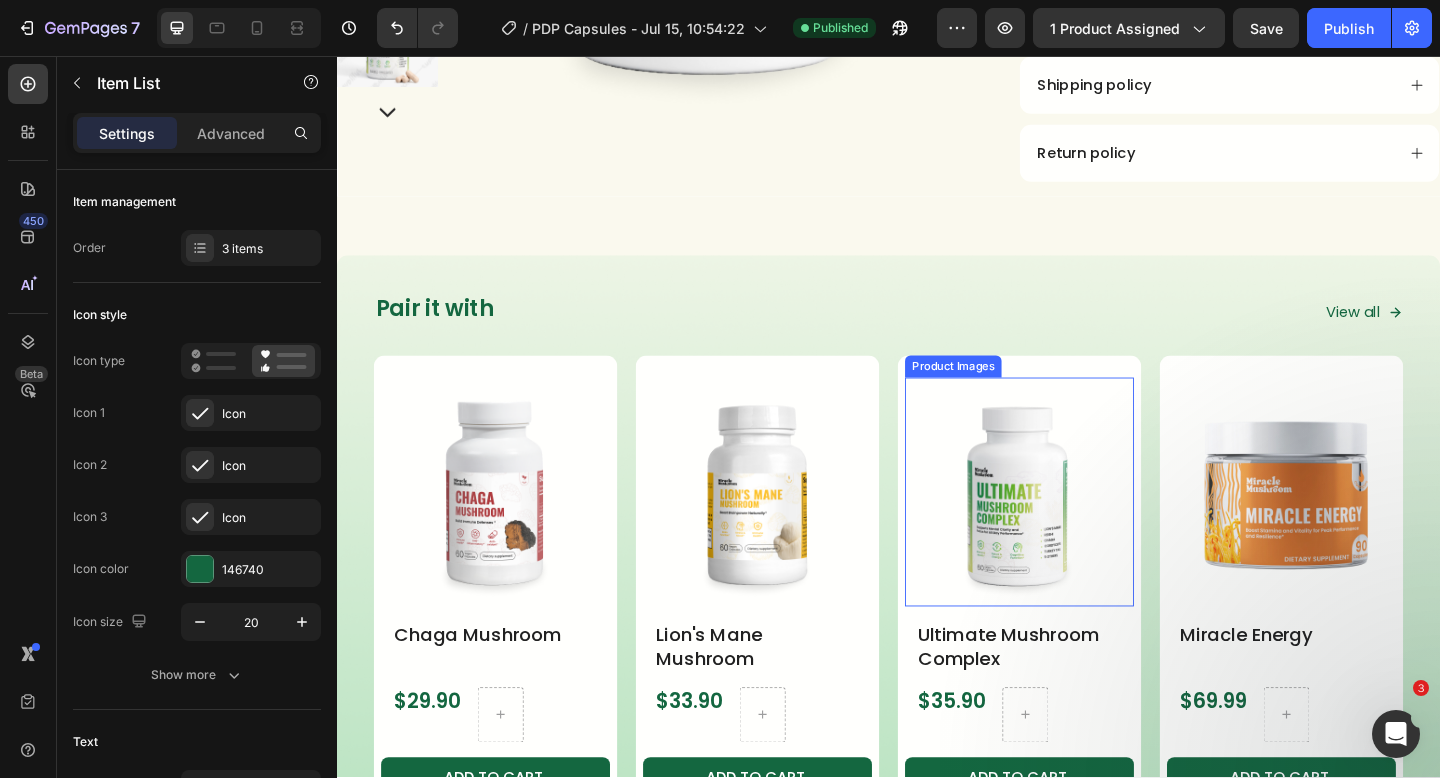 click at bounding box center [1079, 530] 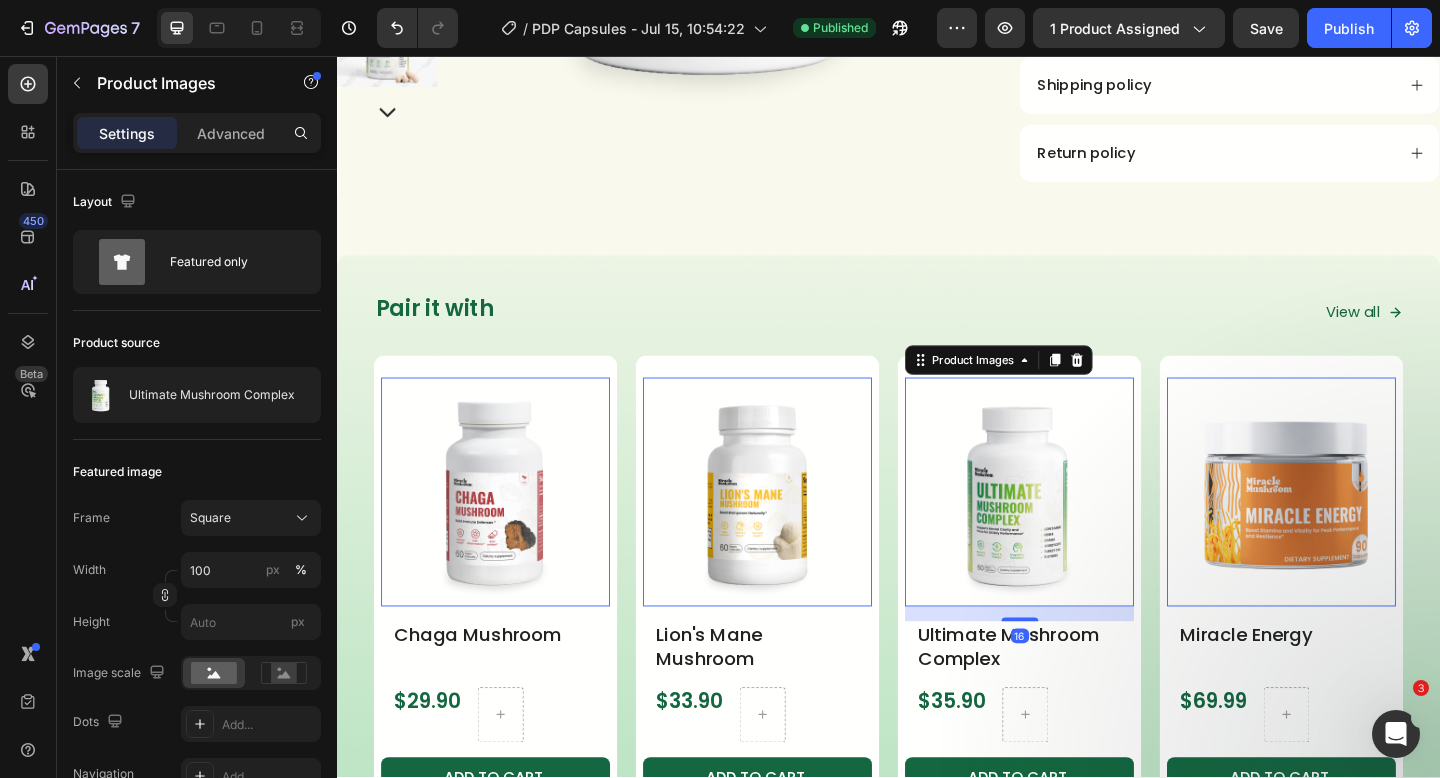 drag, startPoint x: 1125, startPoint y: 416, endPoint x: 1147, endPoint y: 420, distance: 22.36068 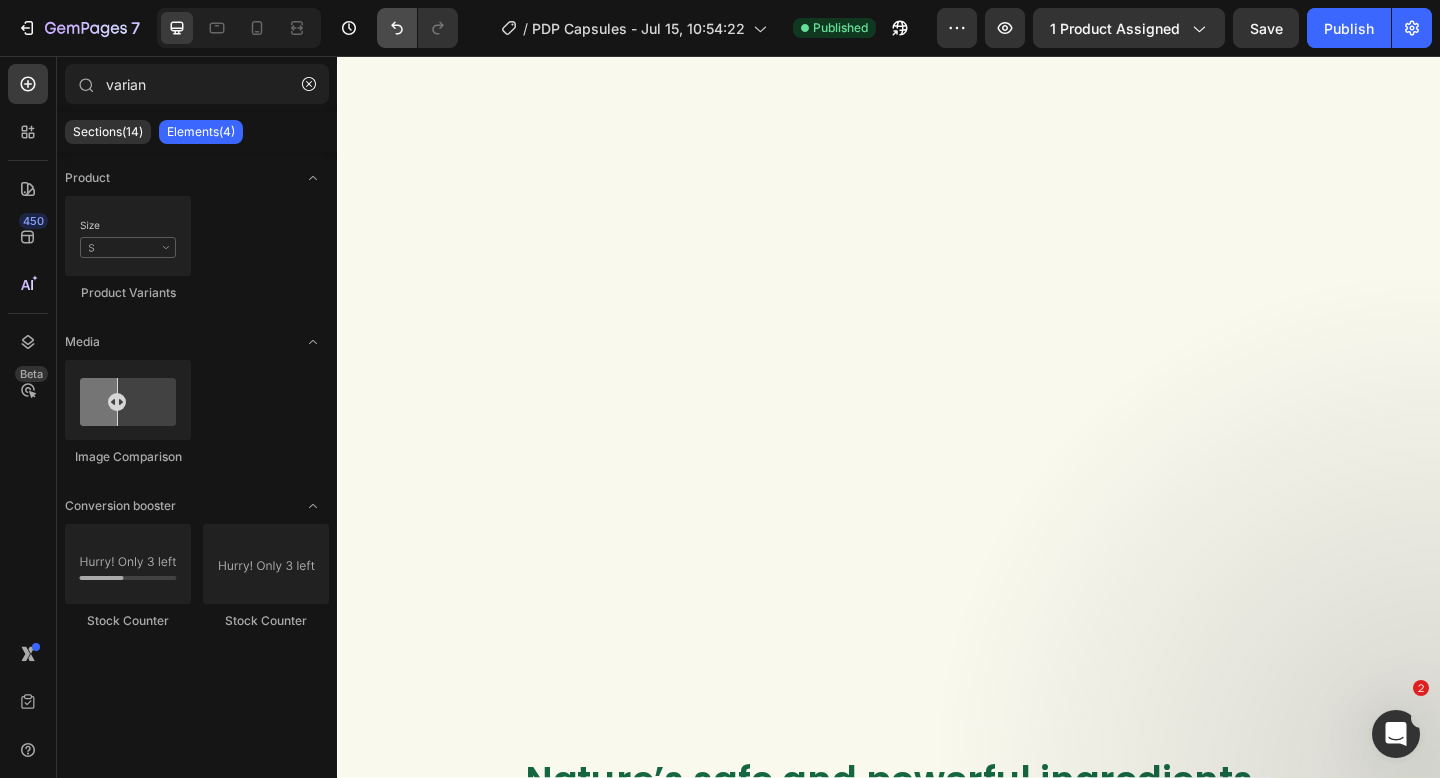 scroll, scrollTop: 2116, scrollLeft: 0, axis: vertical 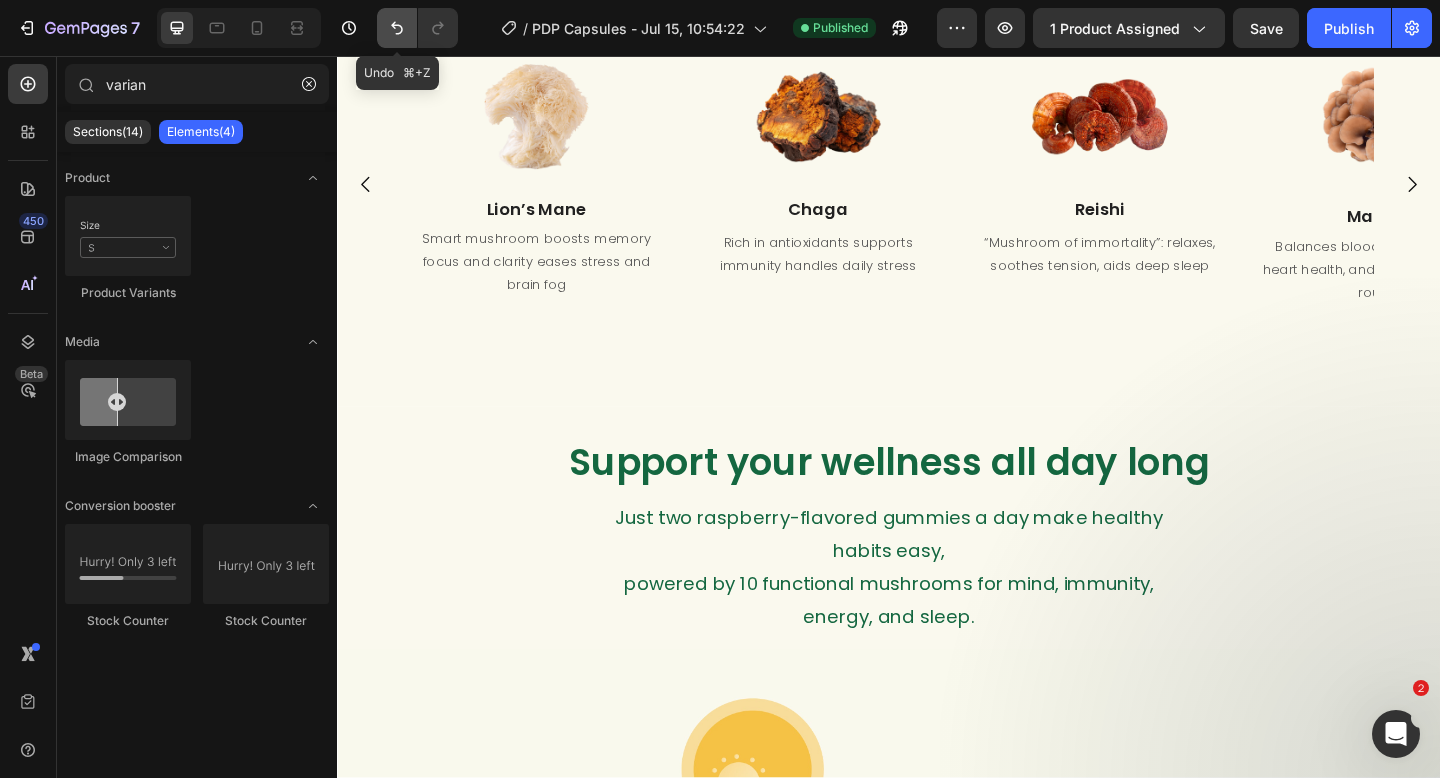 drag, startPoint x: 400, startPoint y: 26, endPoint x: 295, endPoint y: 151, distance: 163.24828 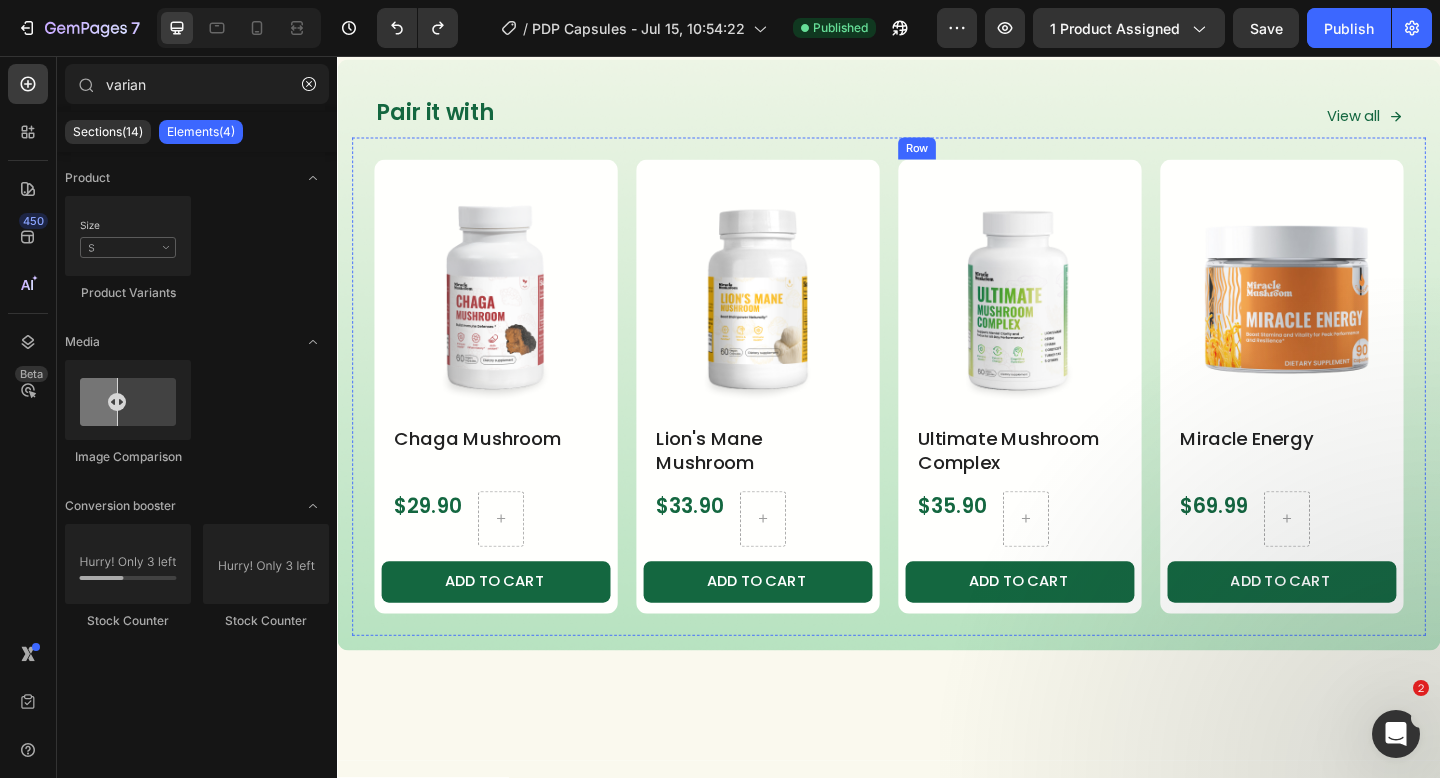 scroll, scrollTop: 1464, scrollLeft: 0, axis: vertical 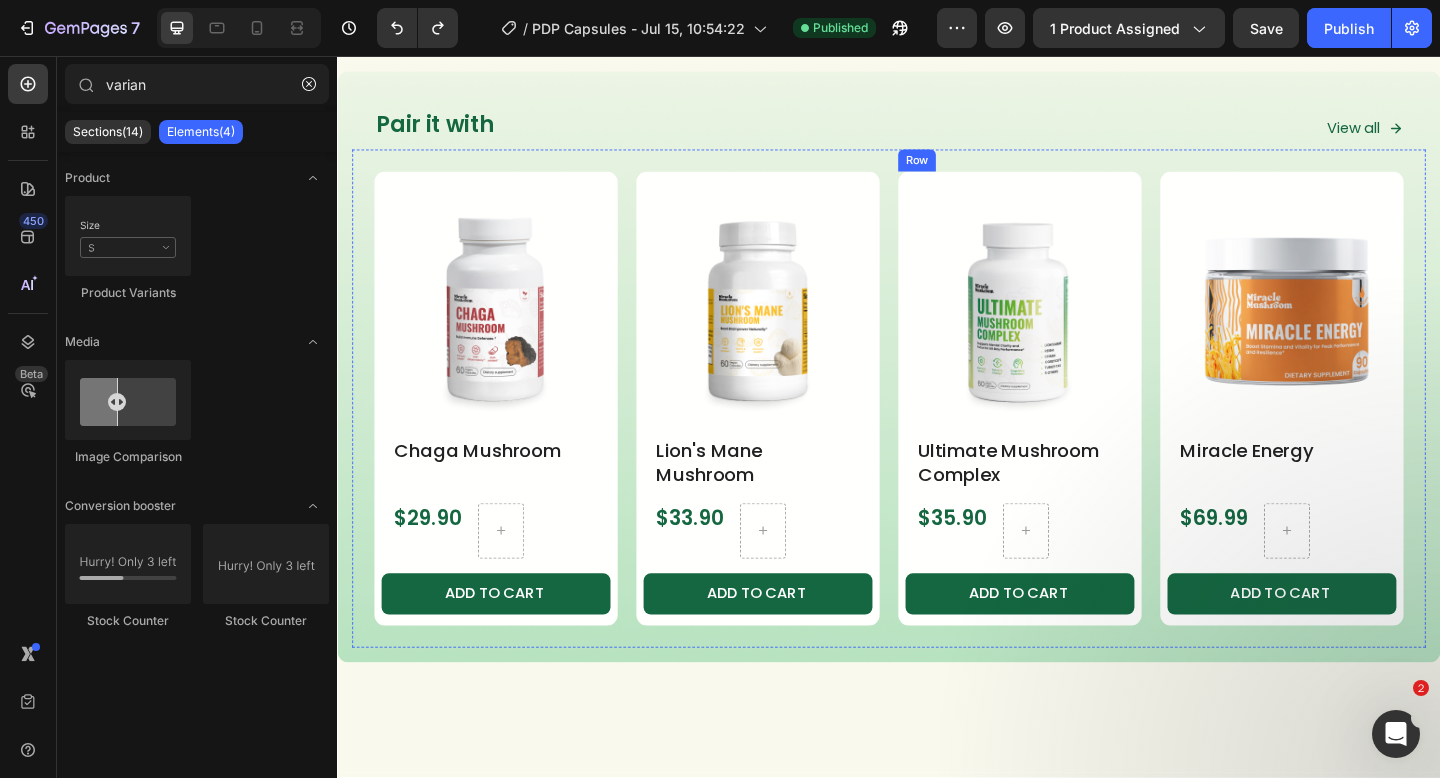click on "Product Images Ultimate Mushroom Complex Product Title $35.90 Product Price Product Price
Row ADD TO CART Product Cart Button Row" at bounding box center (509, 429) 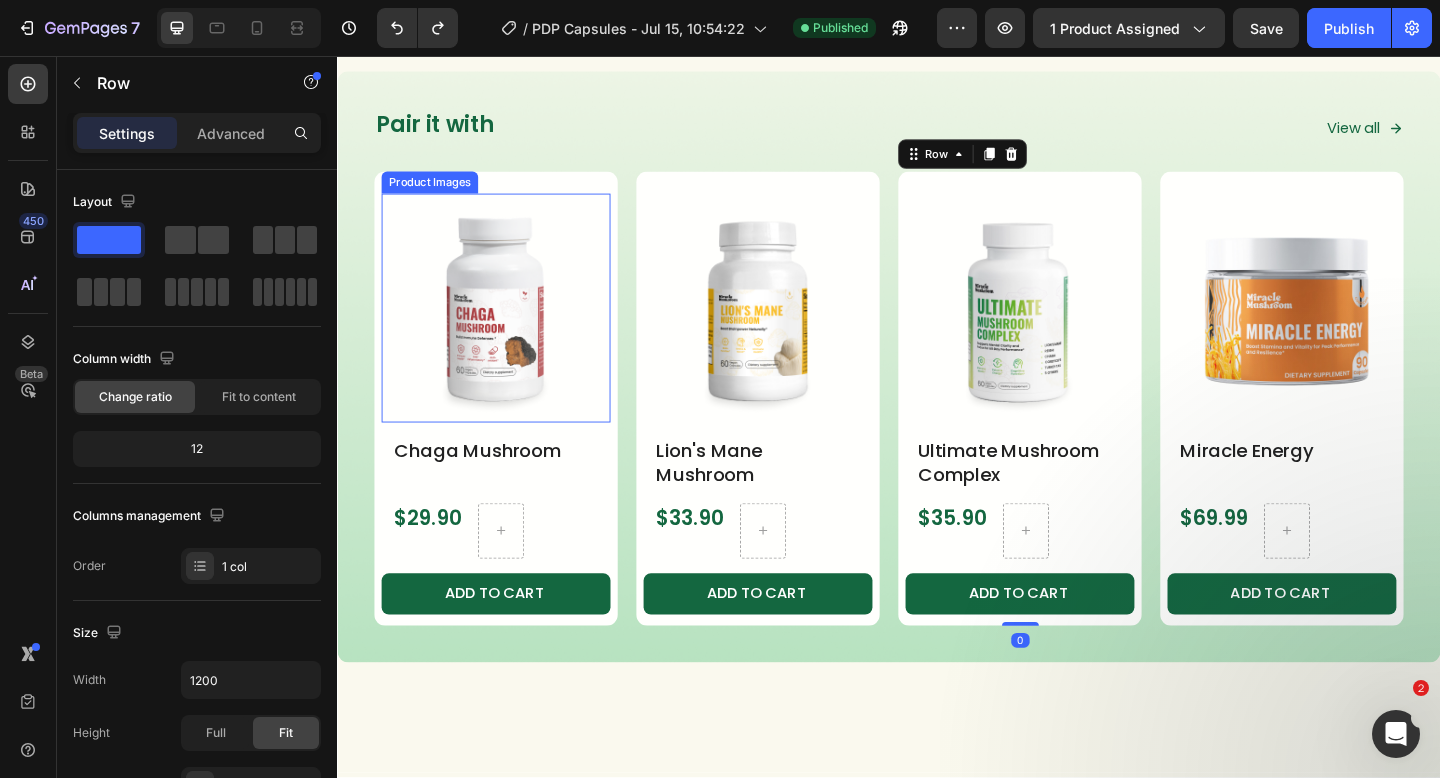 click on "Product Images Chaga Mushroom Product Title $29.90 Product Price Product Price
Row ADD TO CART Product Cart Button Row   0" at bounding box center (509, 429) 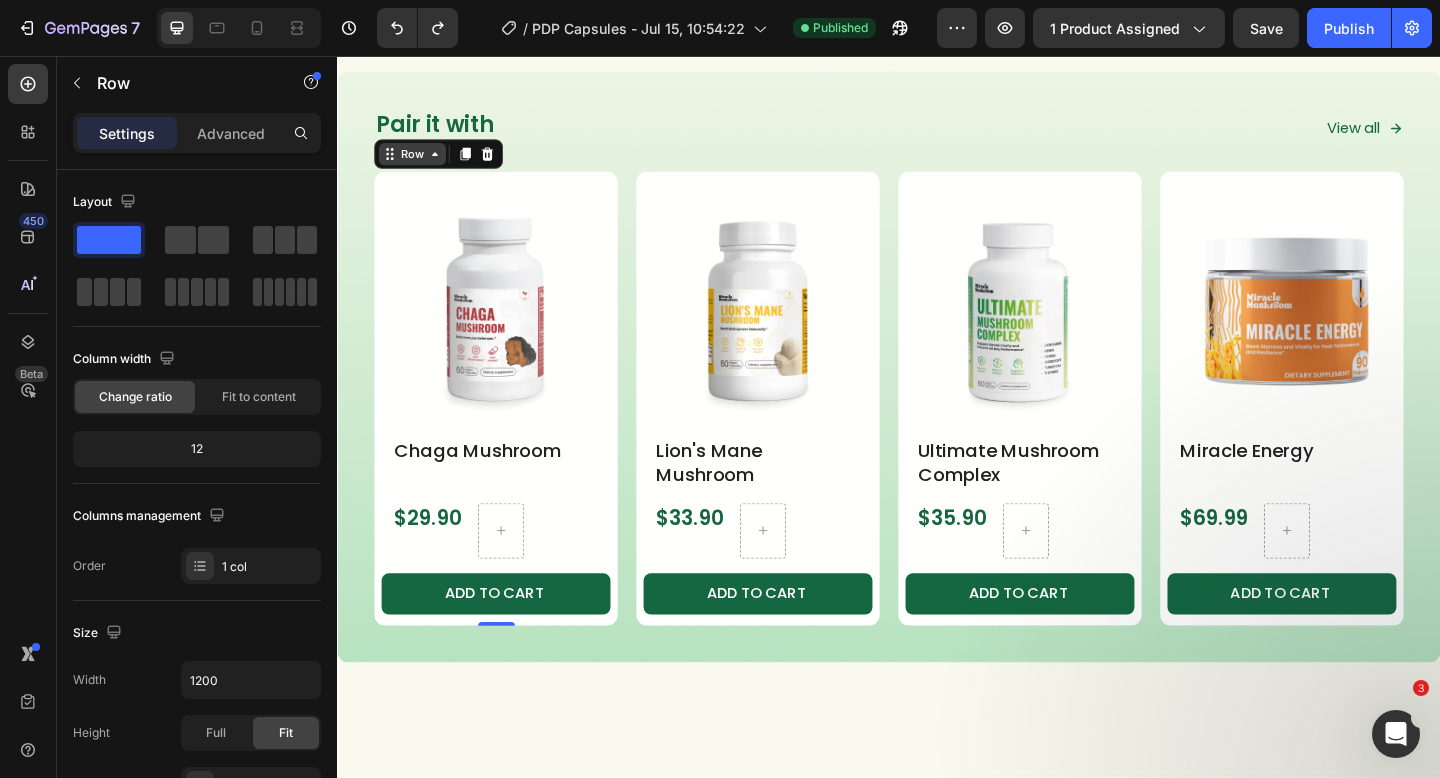 click 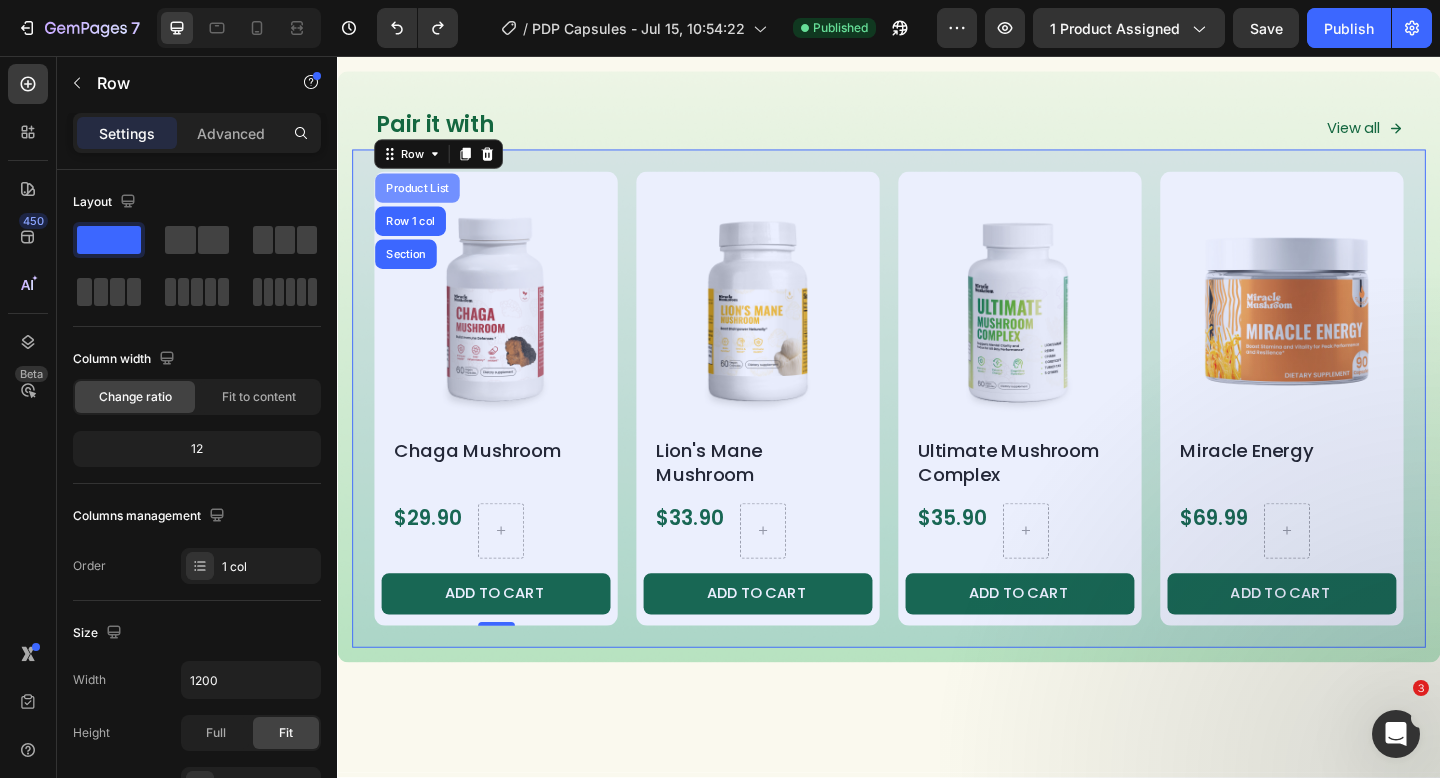 click on "Product List" at bounding box center [424, 200] 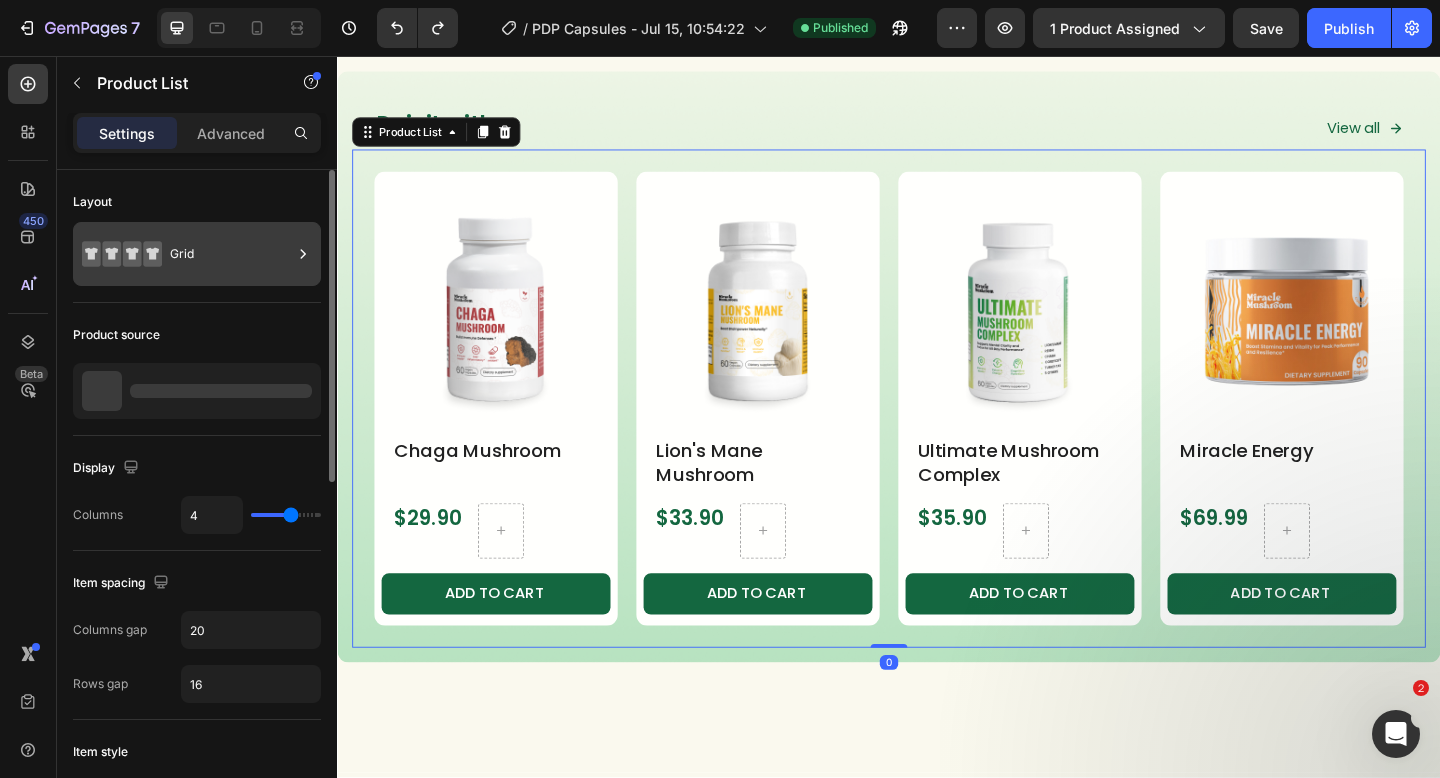click on "Grid" at bounding box center (231, 254) 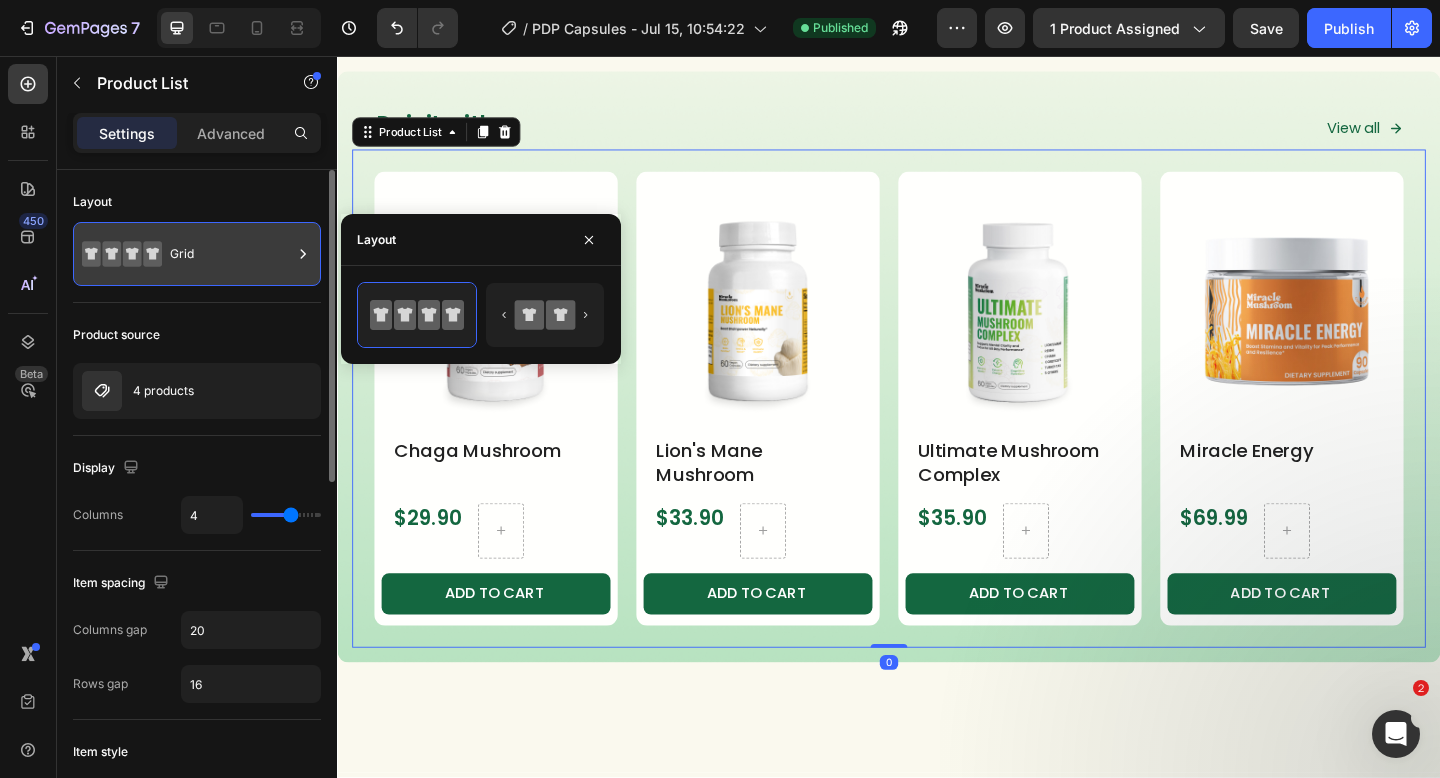 click on "Grid" at bounding box center (231, 254) 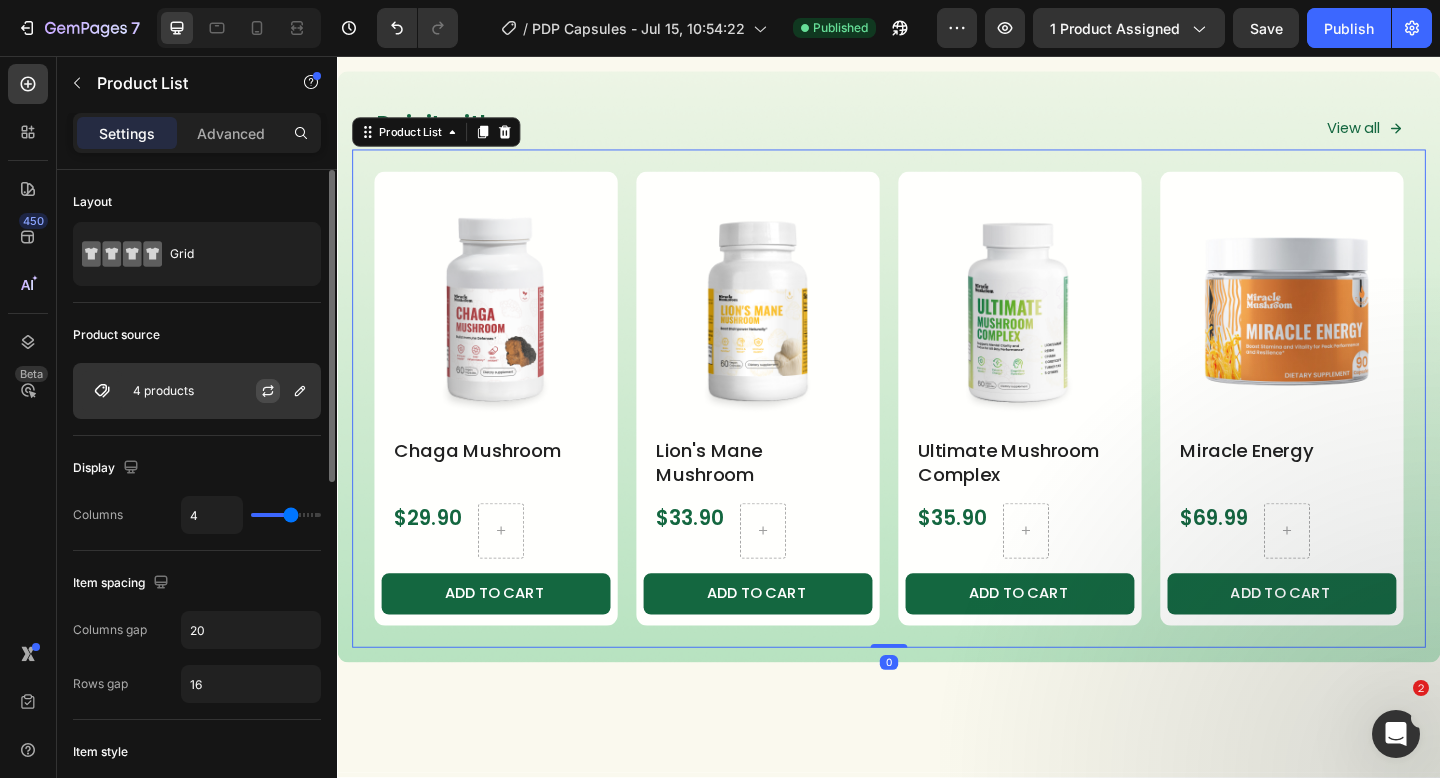 click at bounding box center (276, 391) 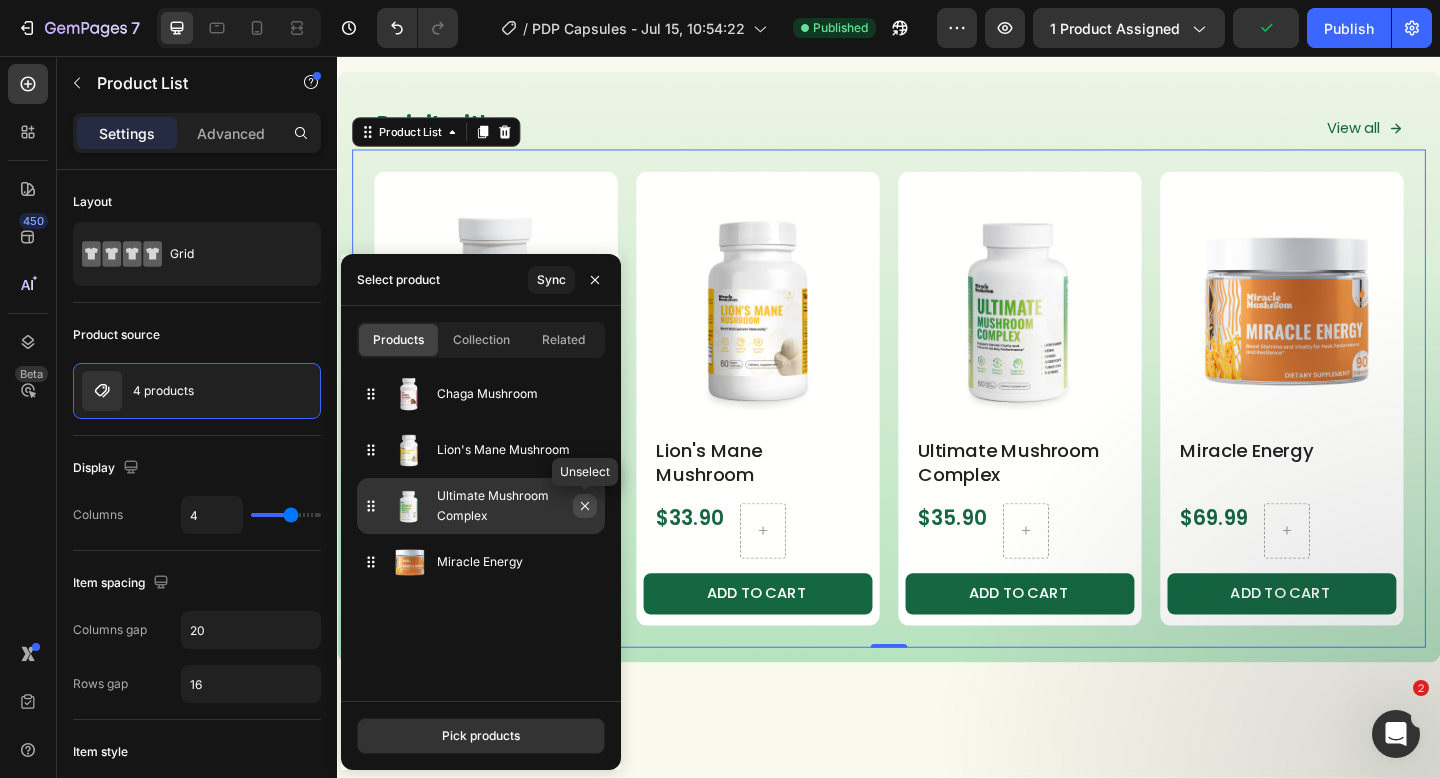 click 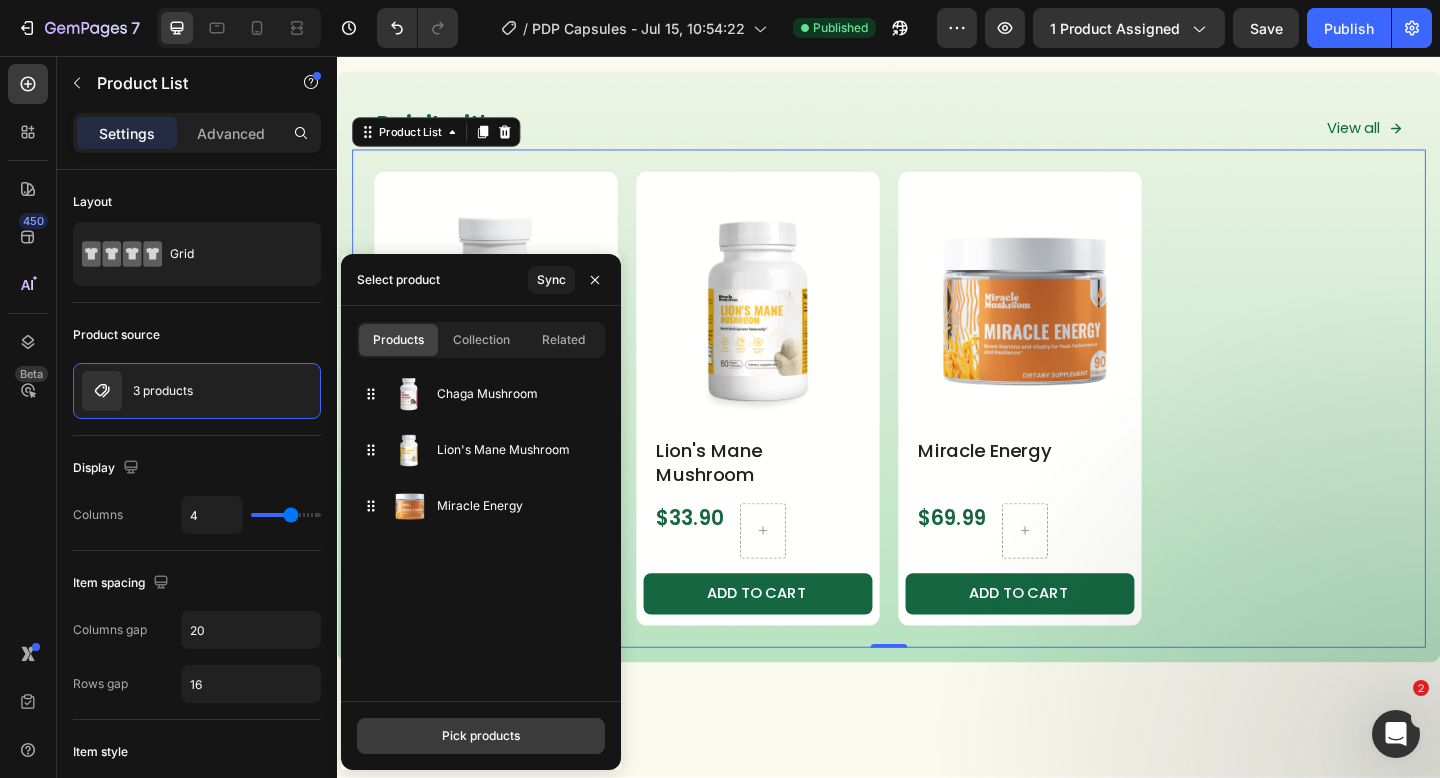click on "Pick products" at bounding box center [481, 736] 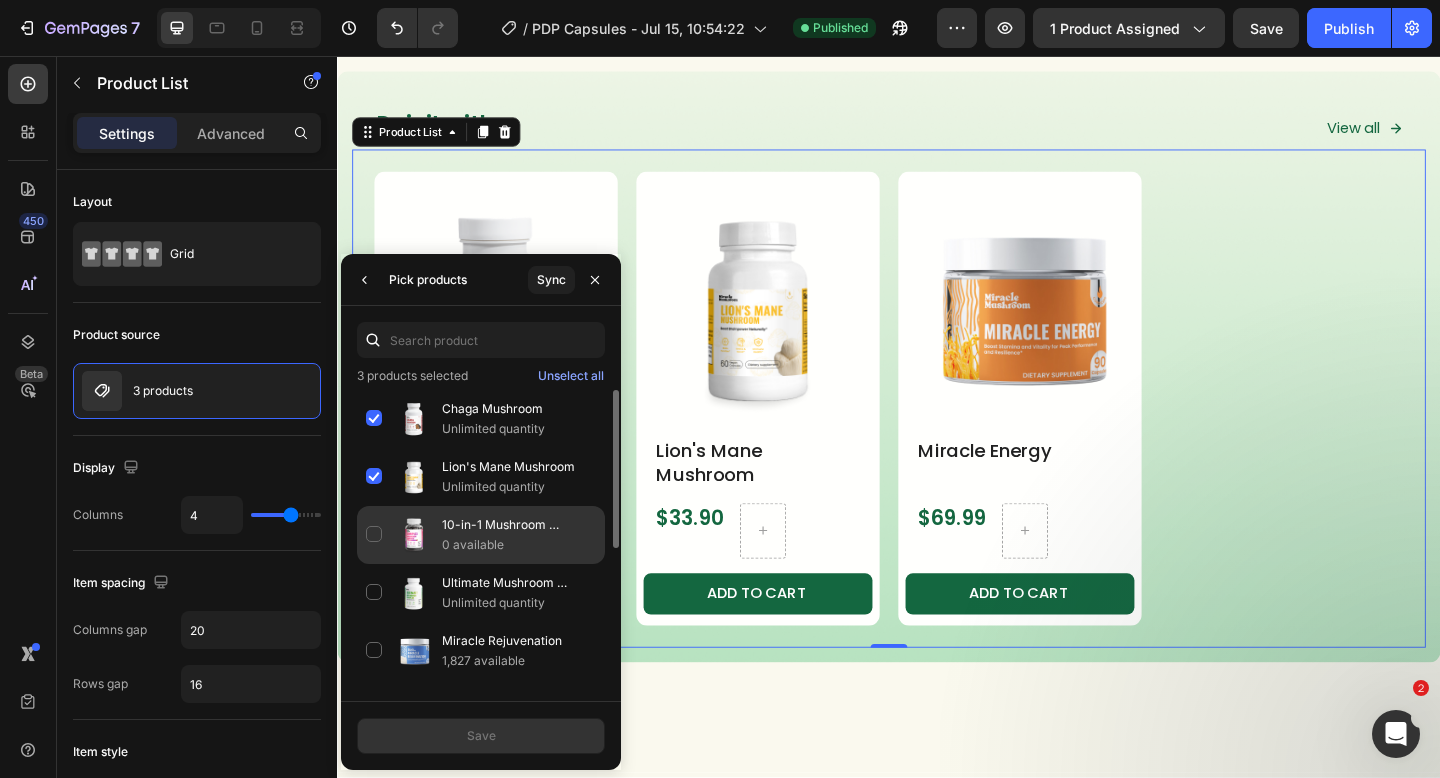 click on "10-in-1 Mushroom Gummies" at bounding box center [519, 525] 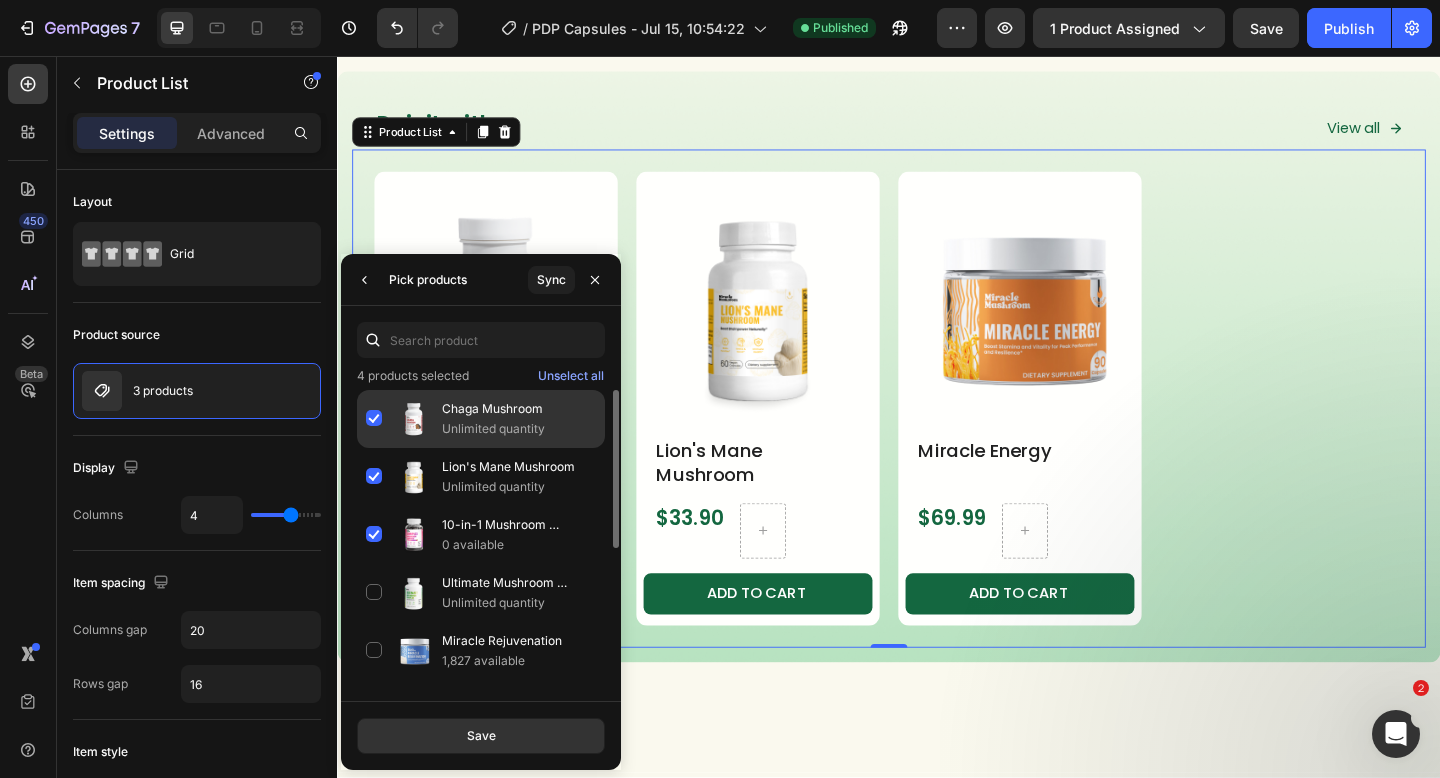 click on "Unlimited quantity" at bounding box center (519, 429) 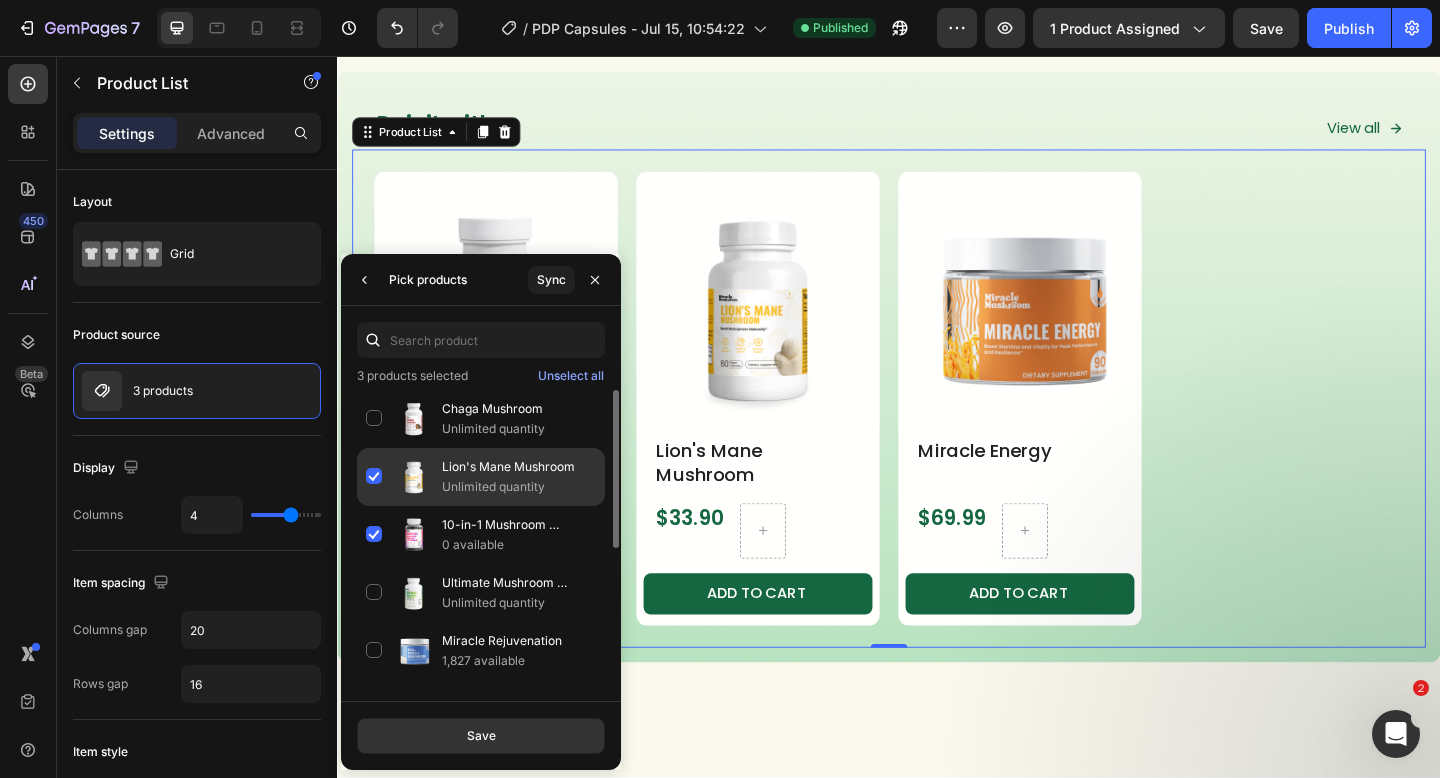 click on "Lion's Mane Mushroom" at bounding box center (519, 467) 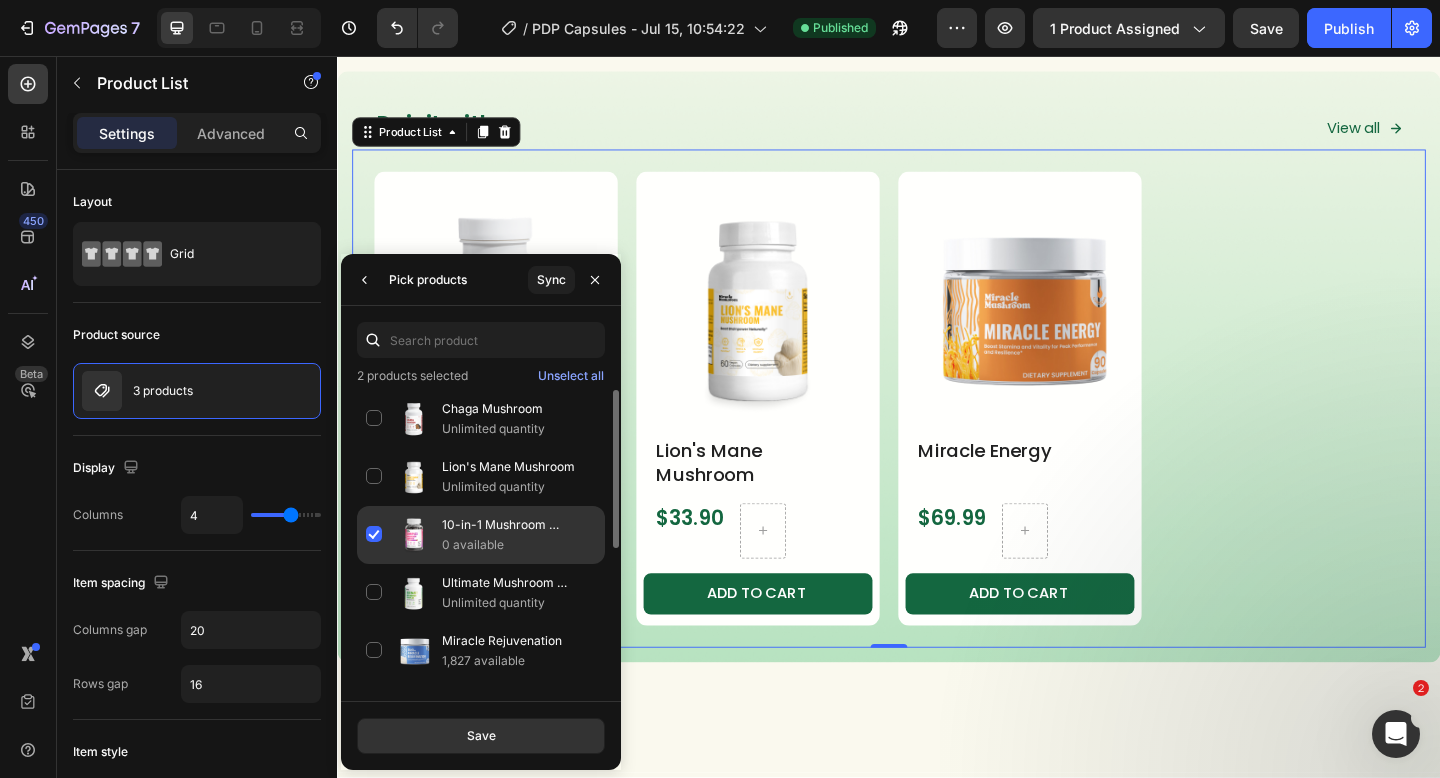 click on "10-in-1 Mushroom Gummies 0 available" 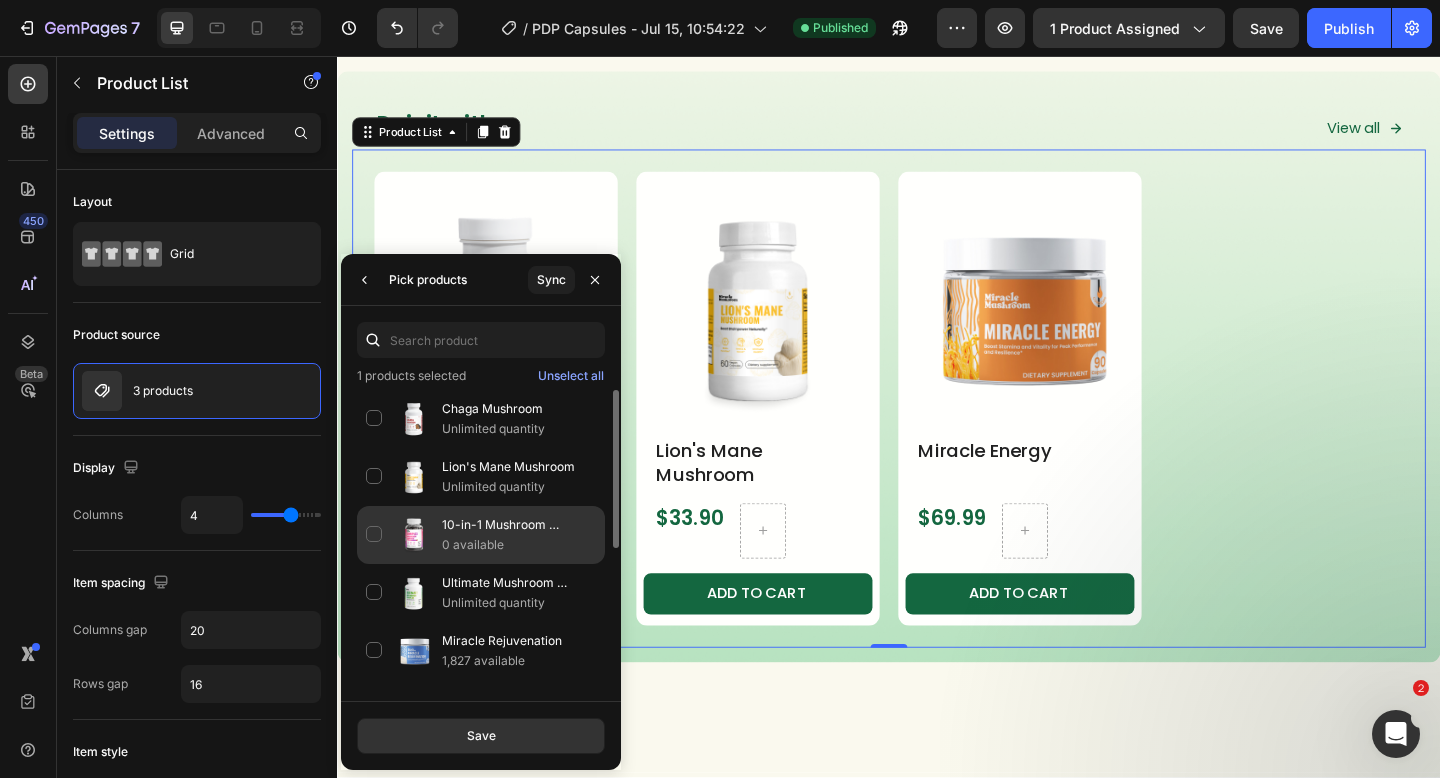 click on "10-in-1 Mushroom Gummies" at bounding box center (519, 525) 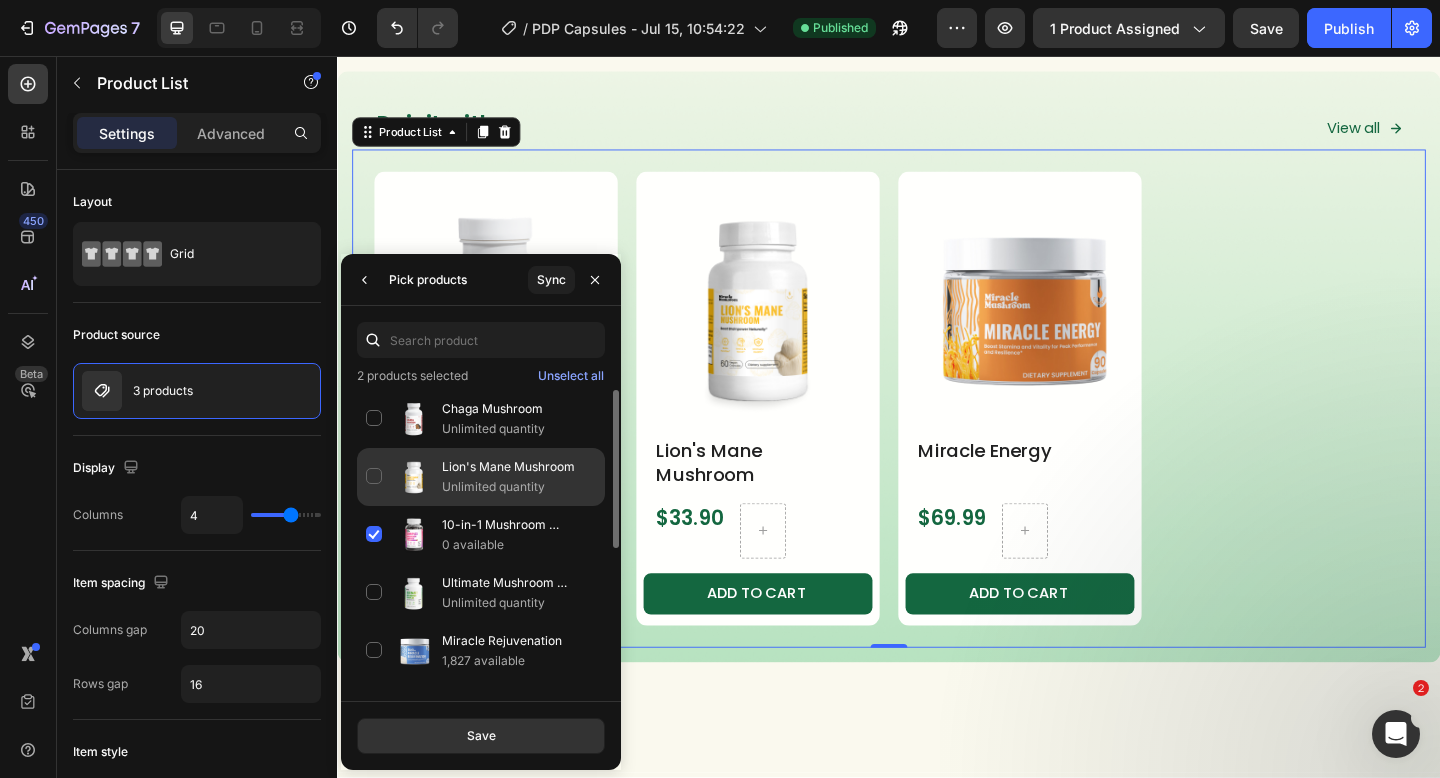 click on "Unlimited quantity" at bounding box center (519, 487) 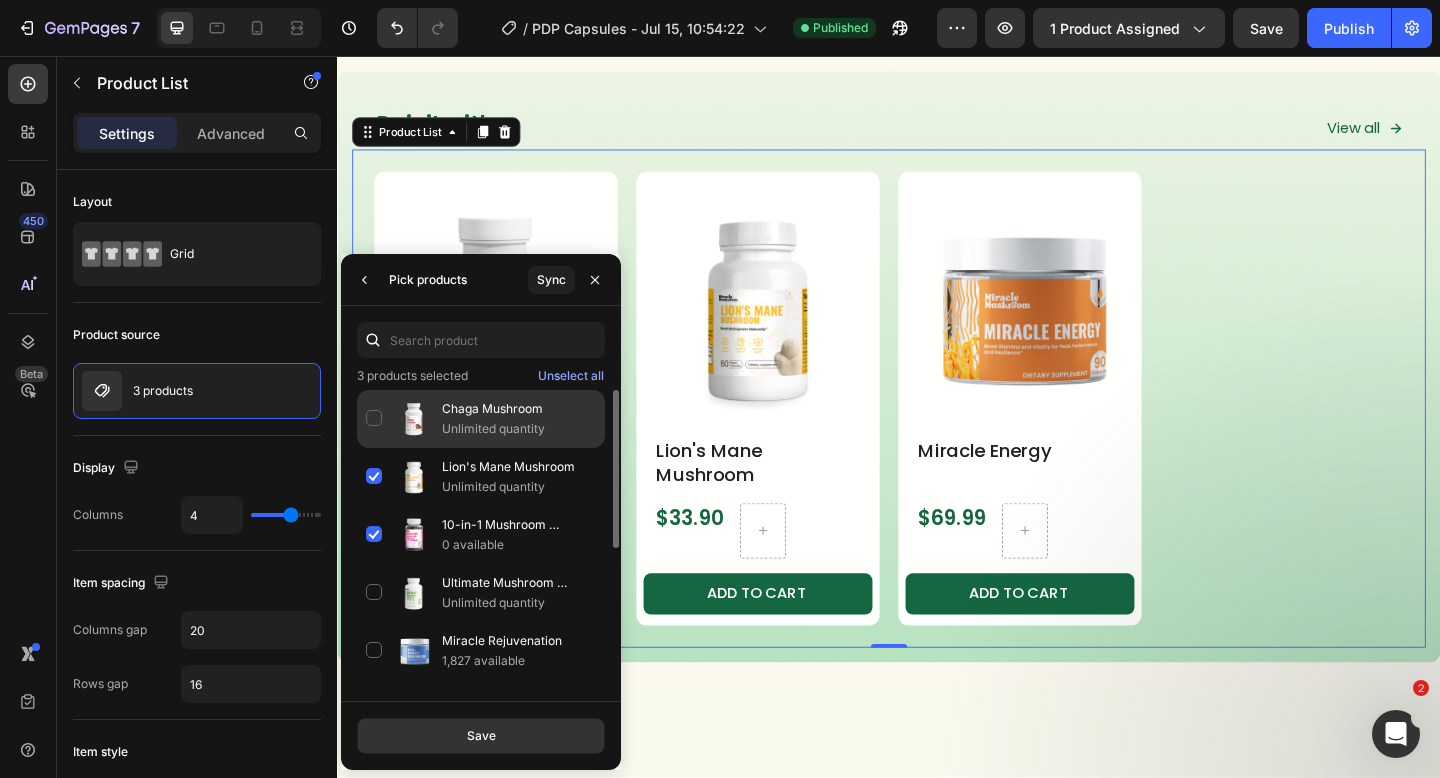 click on "Chaga Mushroom" at bounding box center (519, 409) 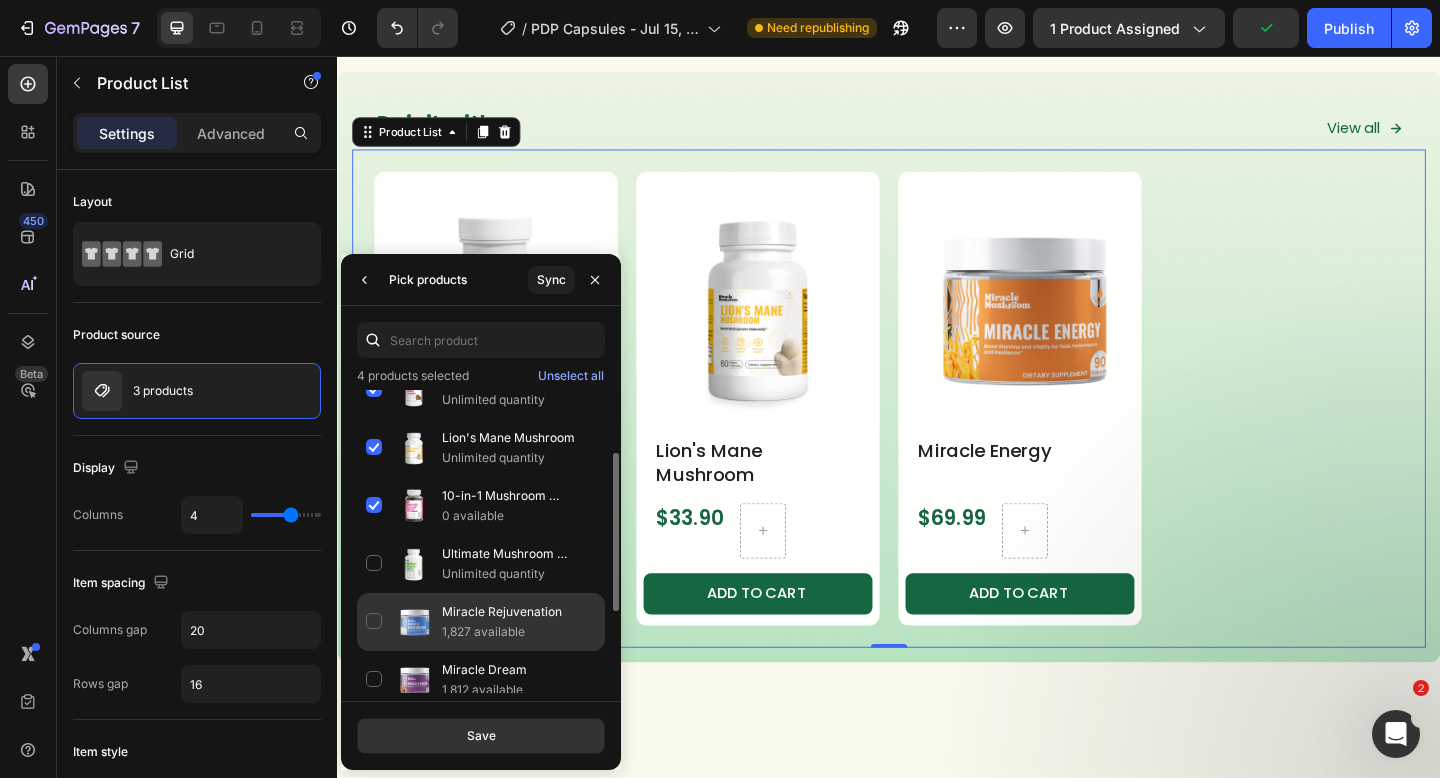scroll, scrollTop: 61, scrollLeft: 0, axis: vertical 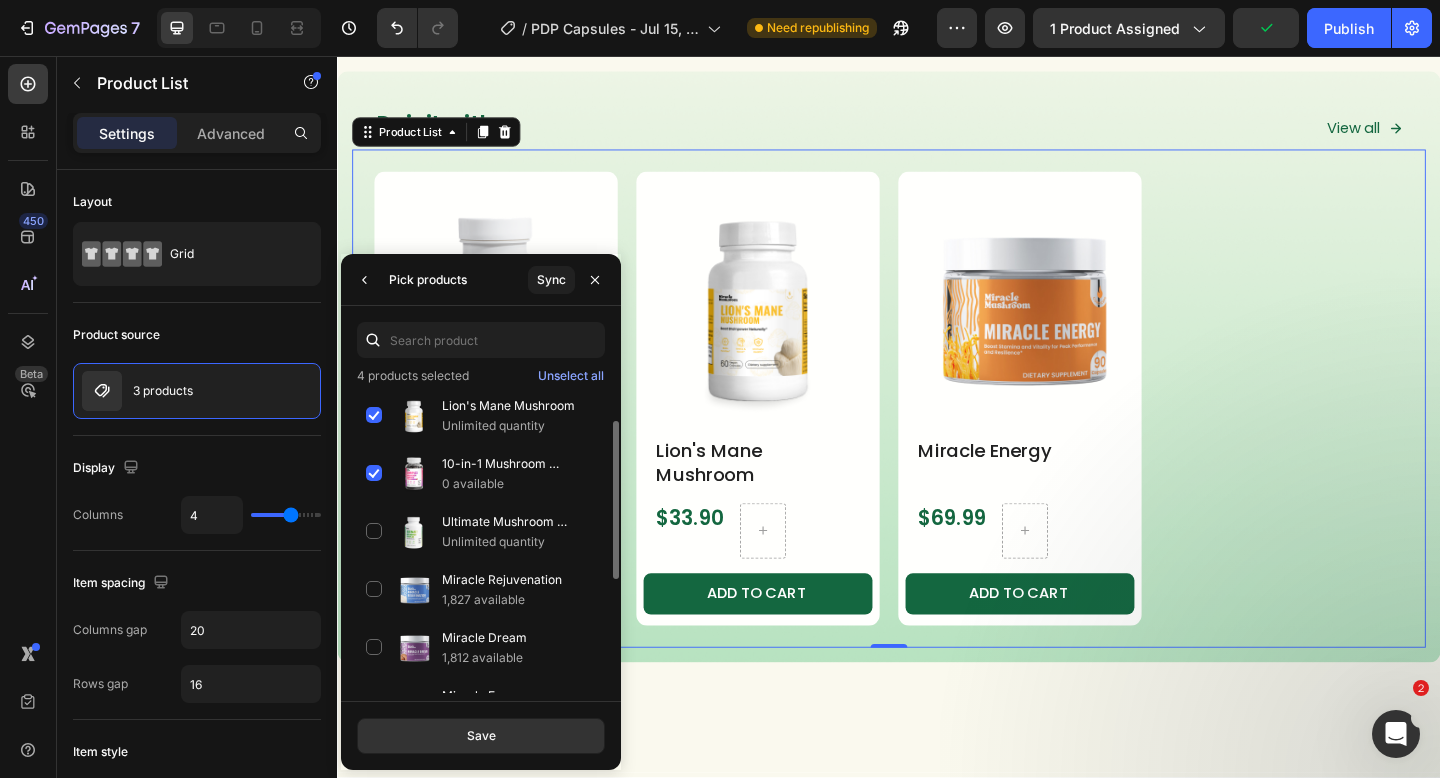 drag, startPoint x: 497, startPoint y: 633, endPoint x: 501, endPoint y: 696, distance: 63.126858 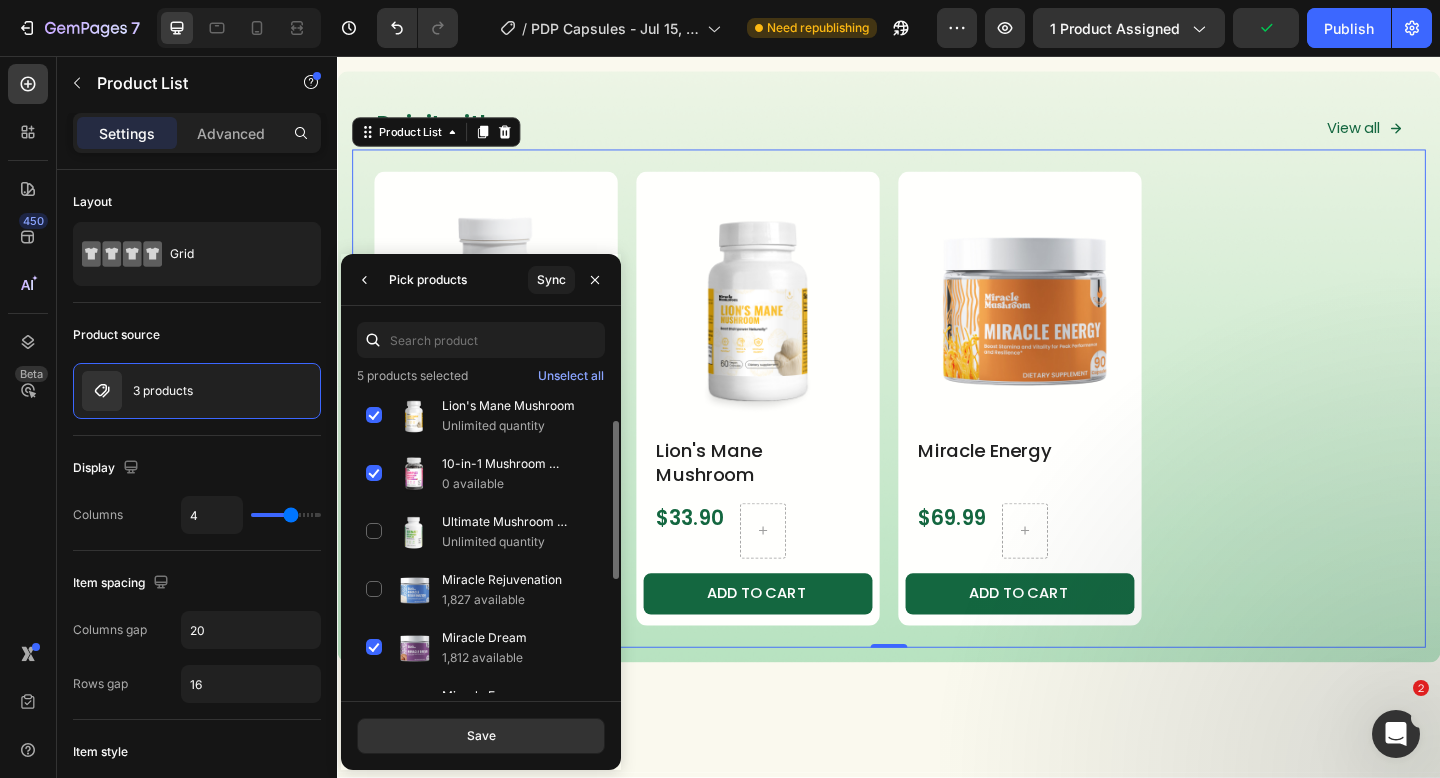 click on "Save" 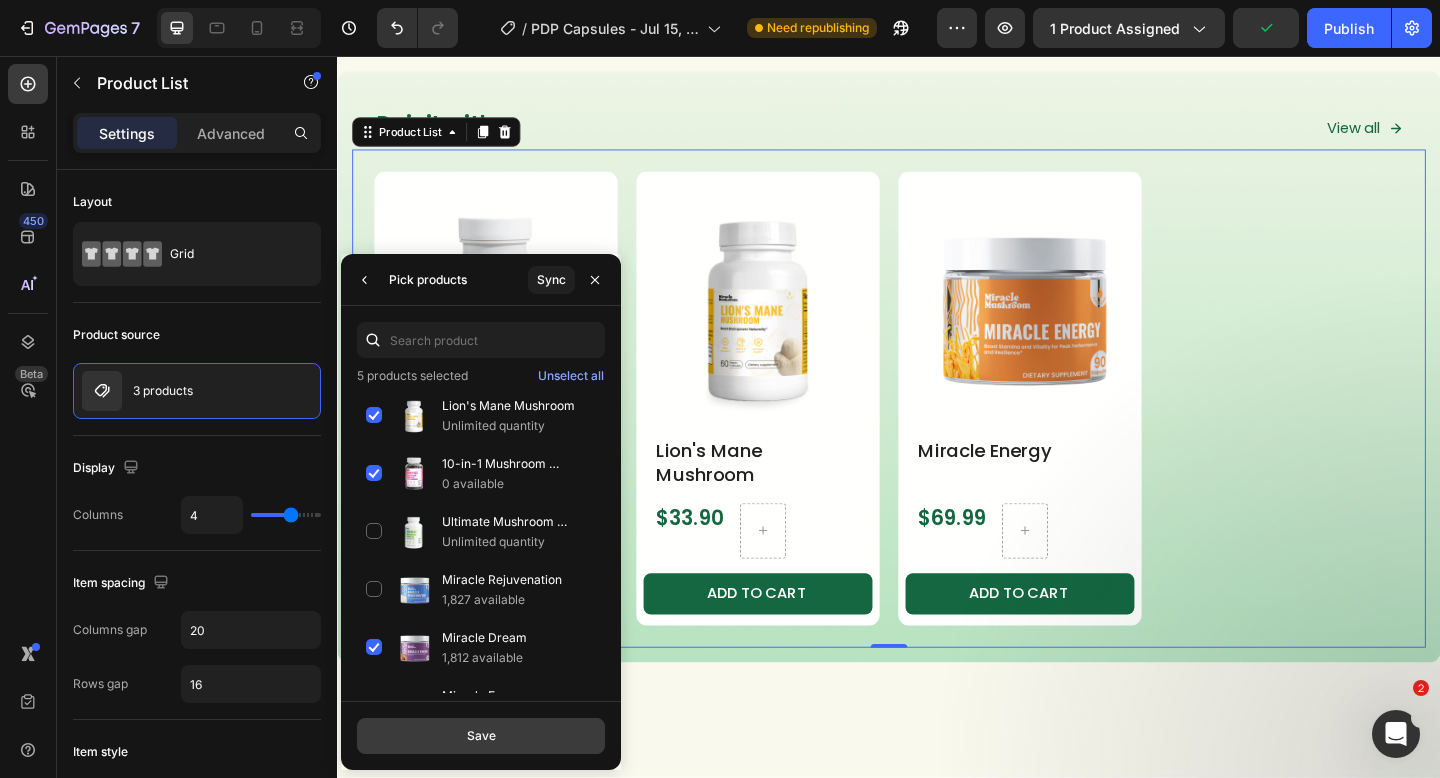 click on "Save" at bounding box center (481, 736) 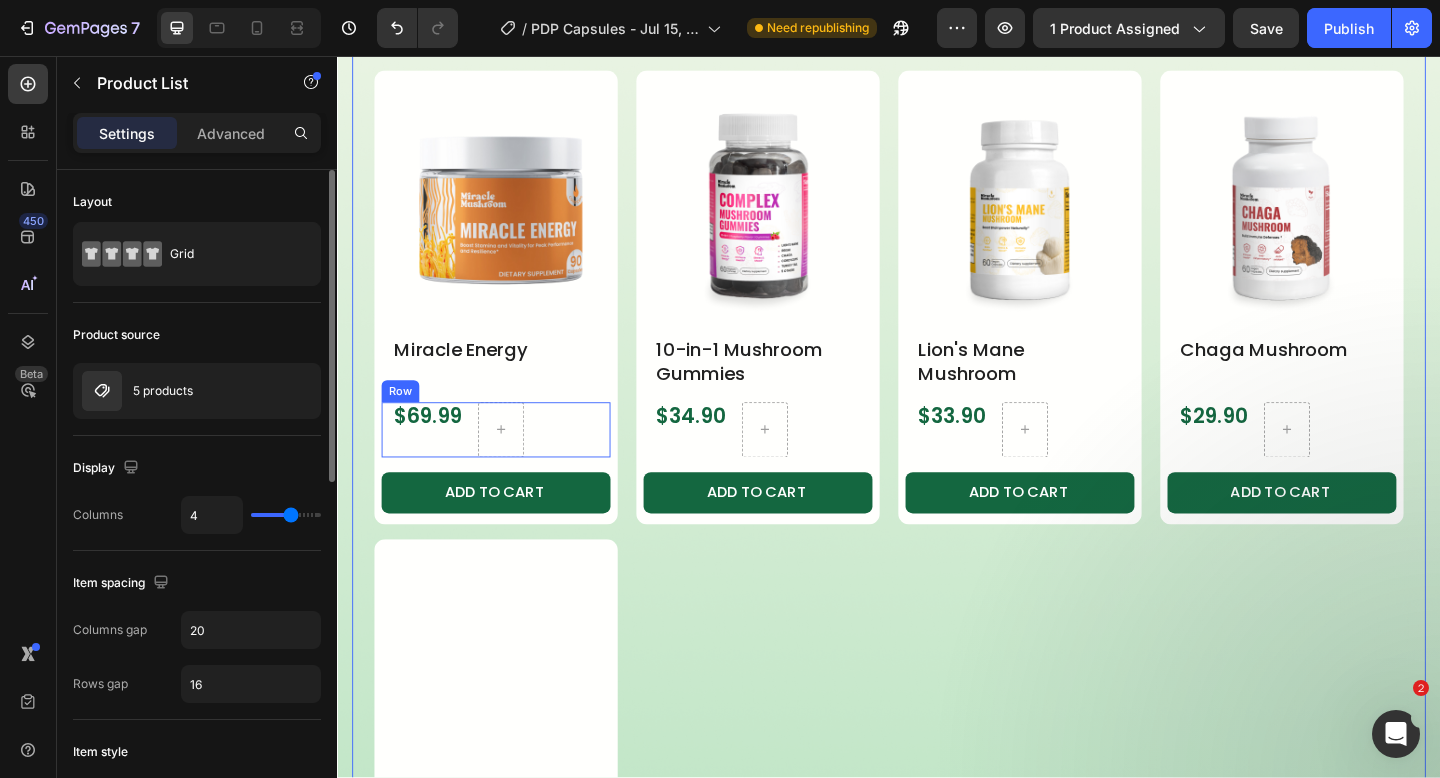 scroll, scrollTop: 1567, scrollLeft: 0, axis: vertical 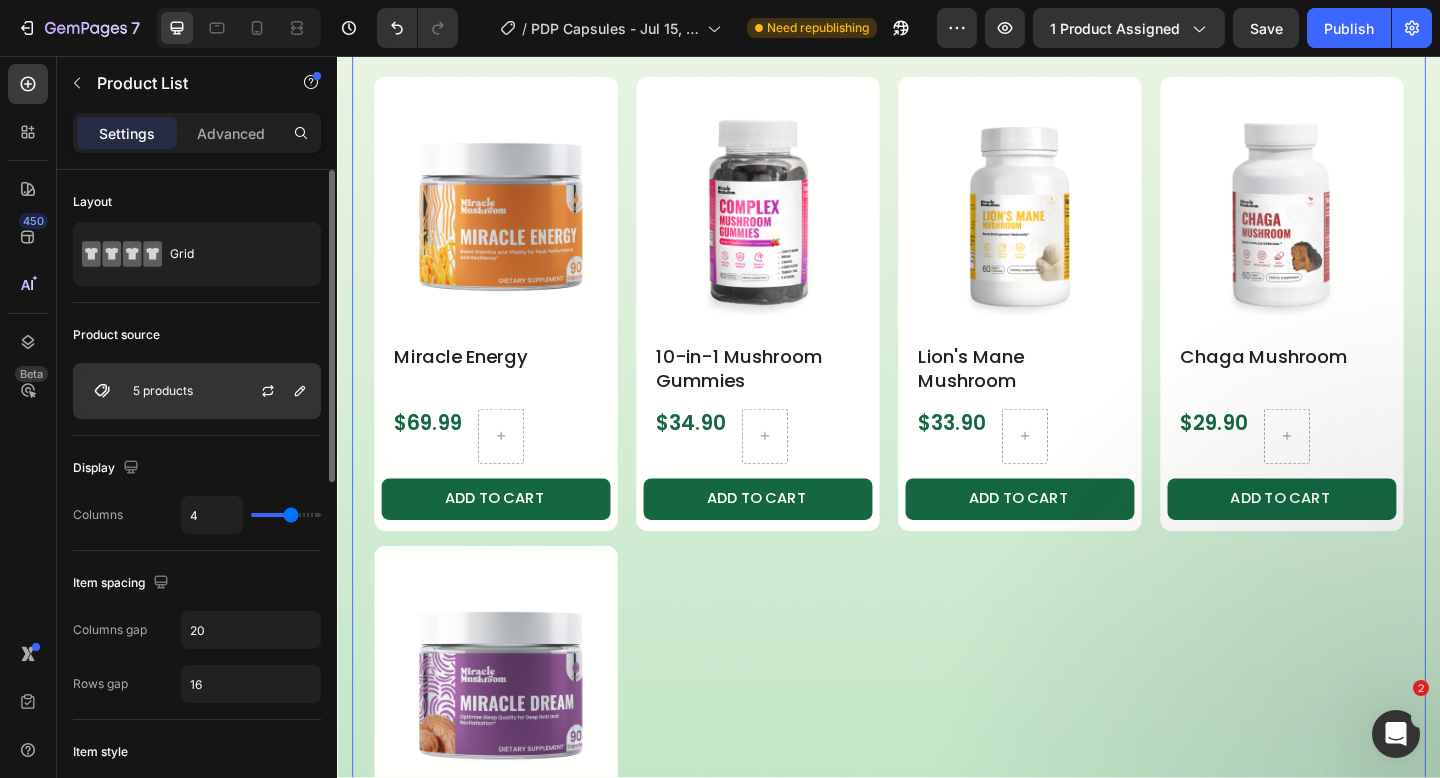 click on "5 products" at bounding box center (163, 391) 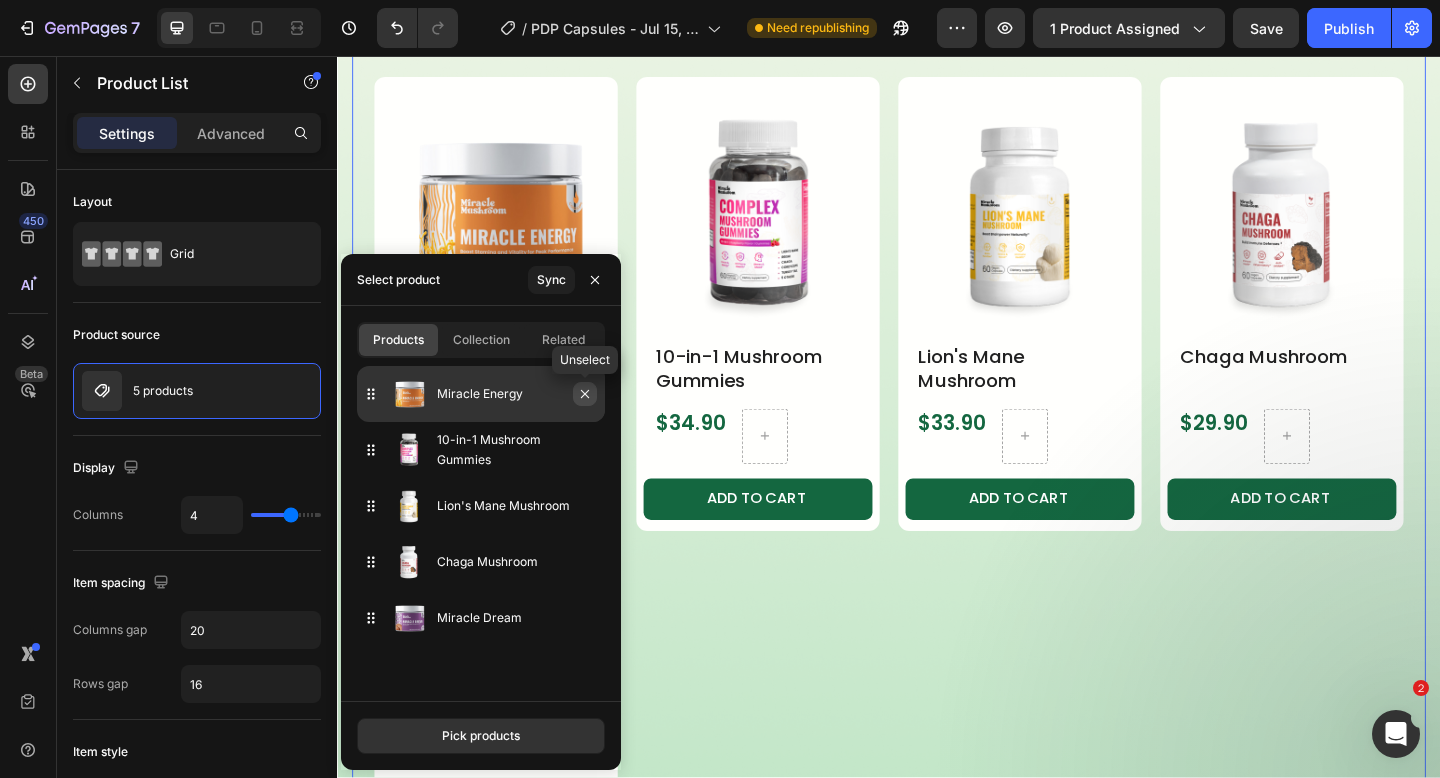 click 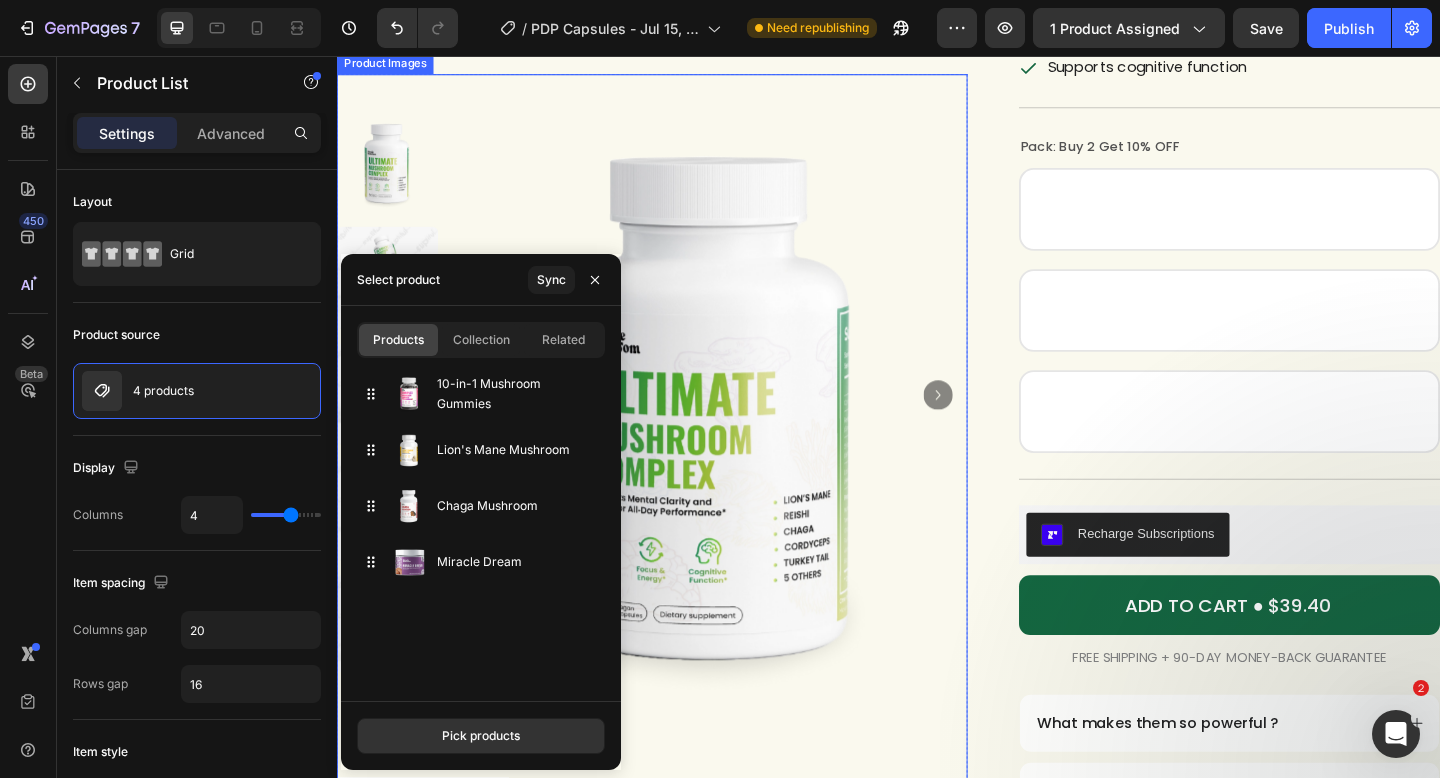 scroll, scrollTop: 0, scrollLeft: 0, axis: both 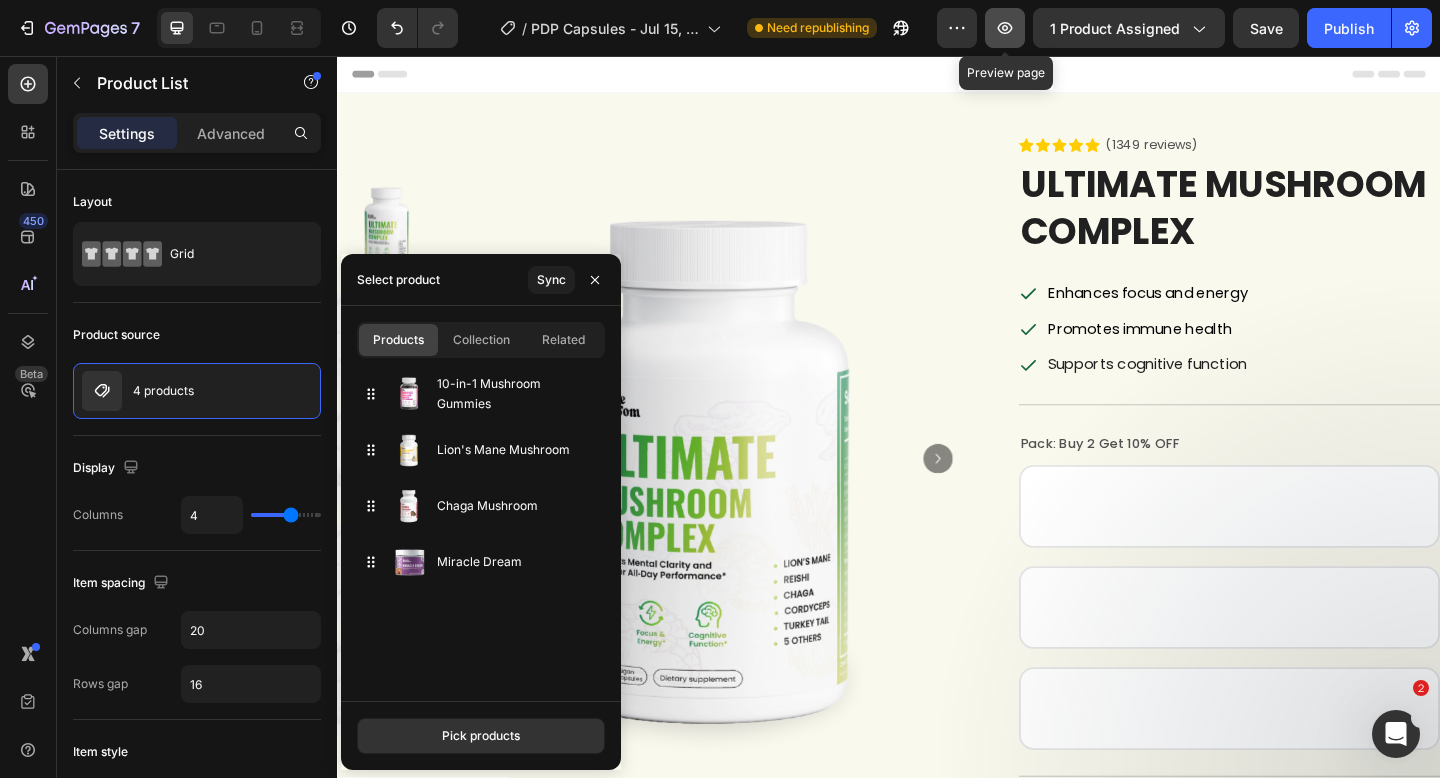click 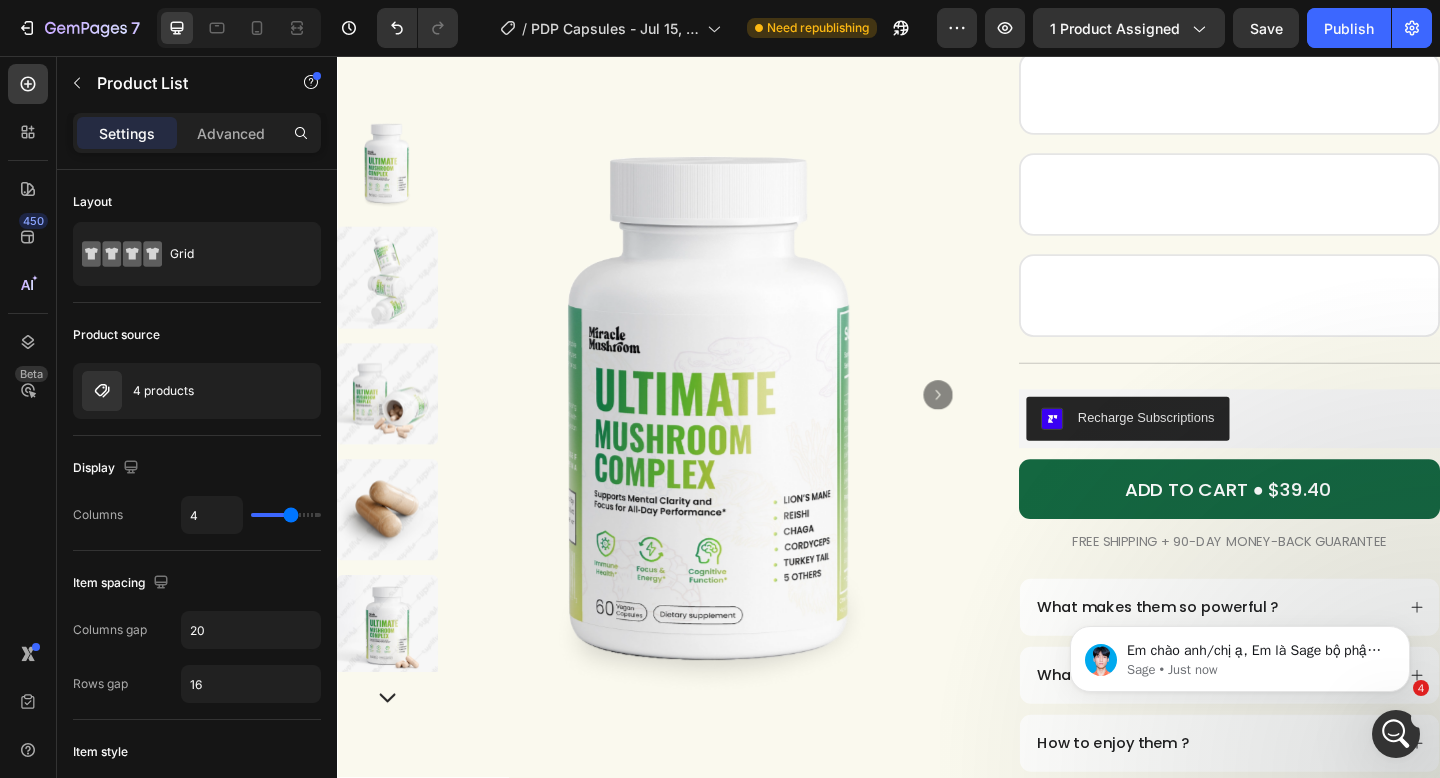 scroll, scrollTop: 673, scrollLeft: 0, axis: vertical 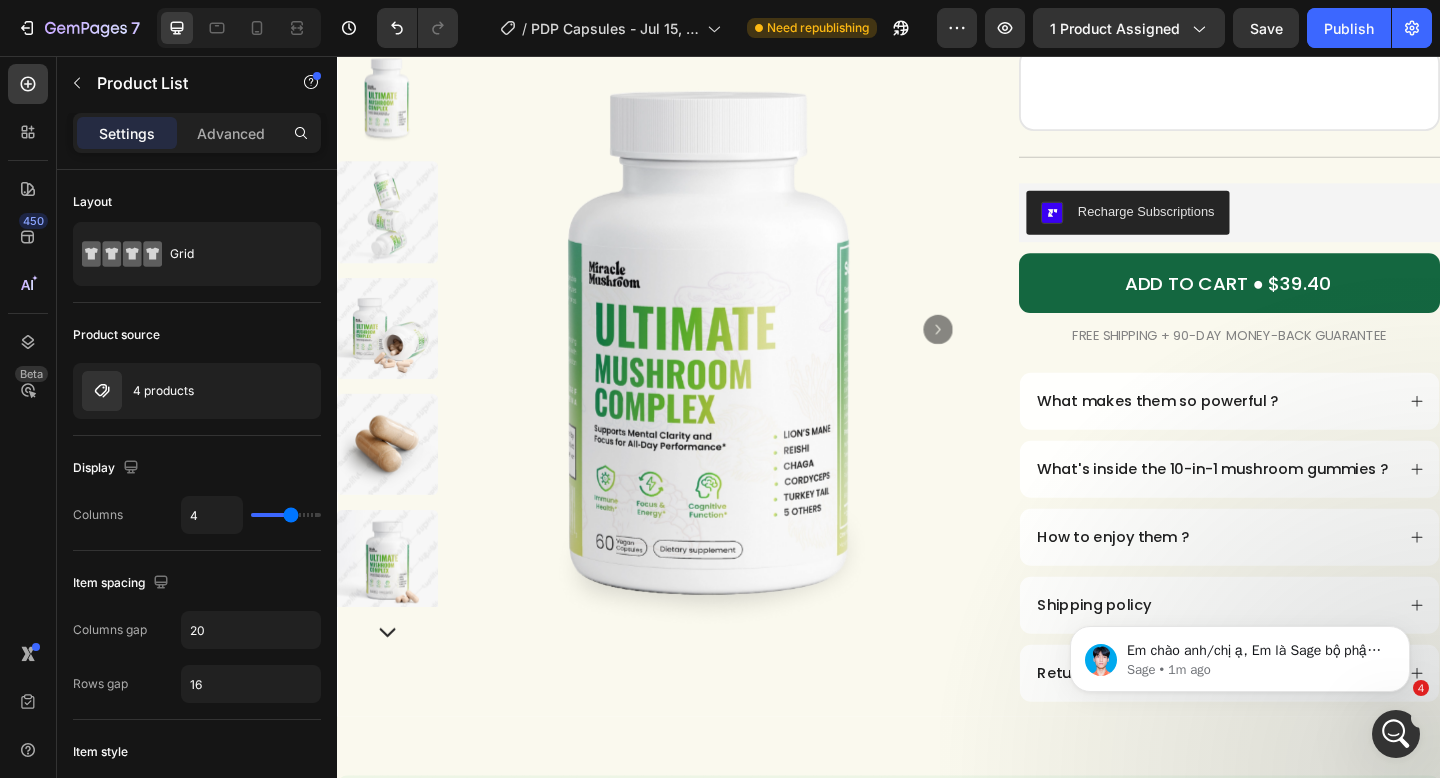 click 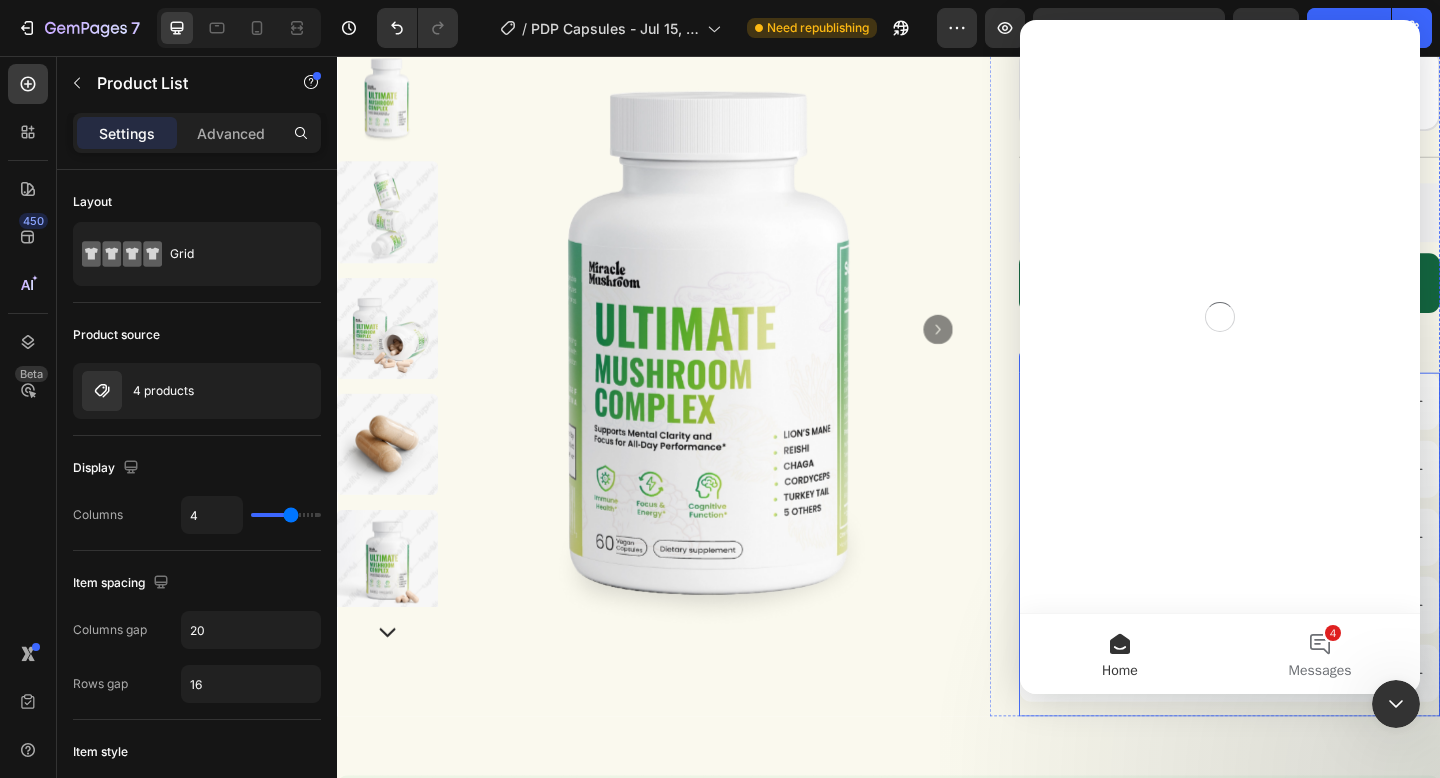 scroll, scrollTop: 0, scrollLeft: 0, axis: both 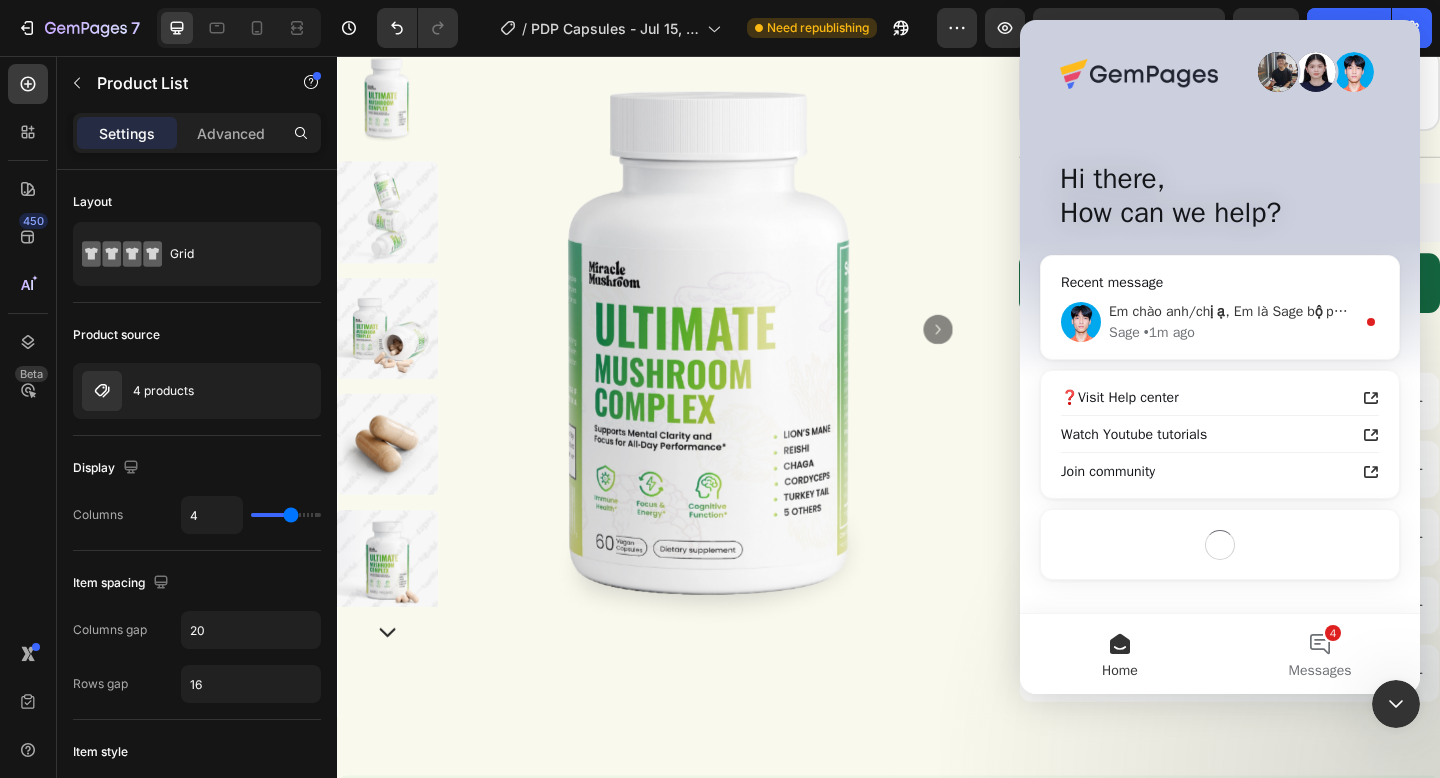 click on "•  1m ago" at bounding box center (1169, 332) 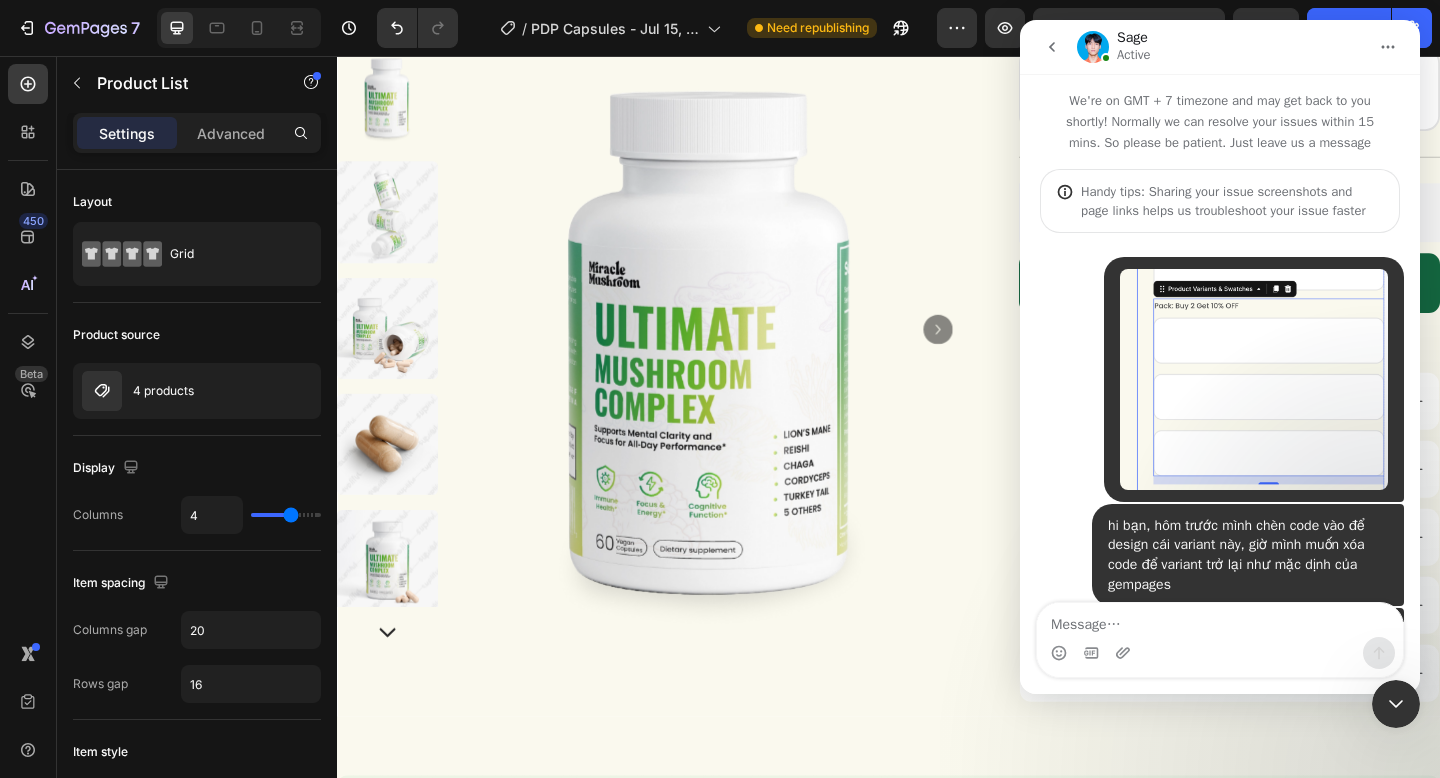 scroll, scrollTop: 3, scrollLeft: 0, axis: vertical 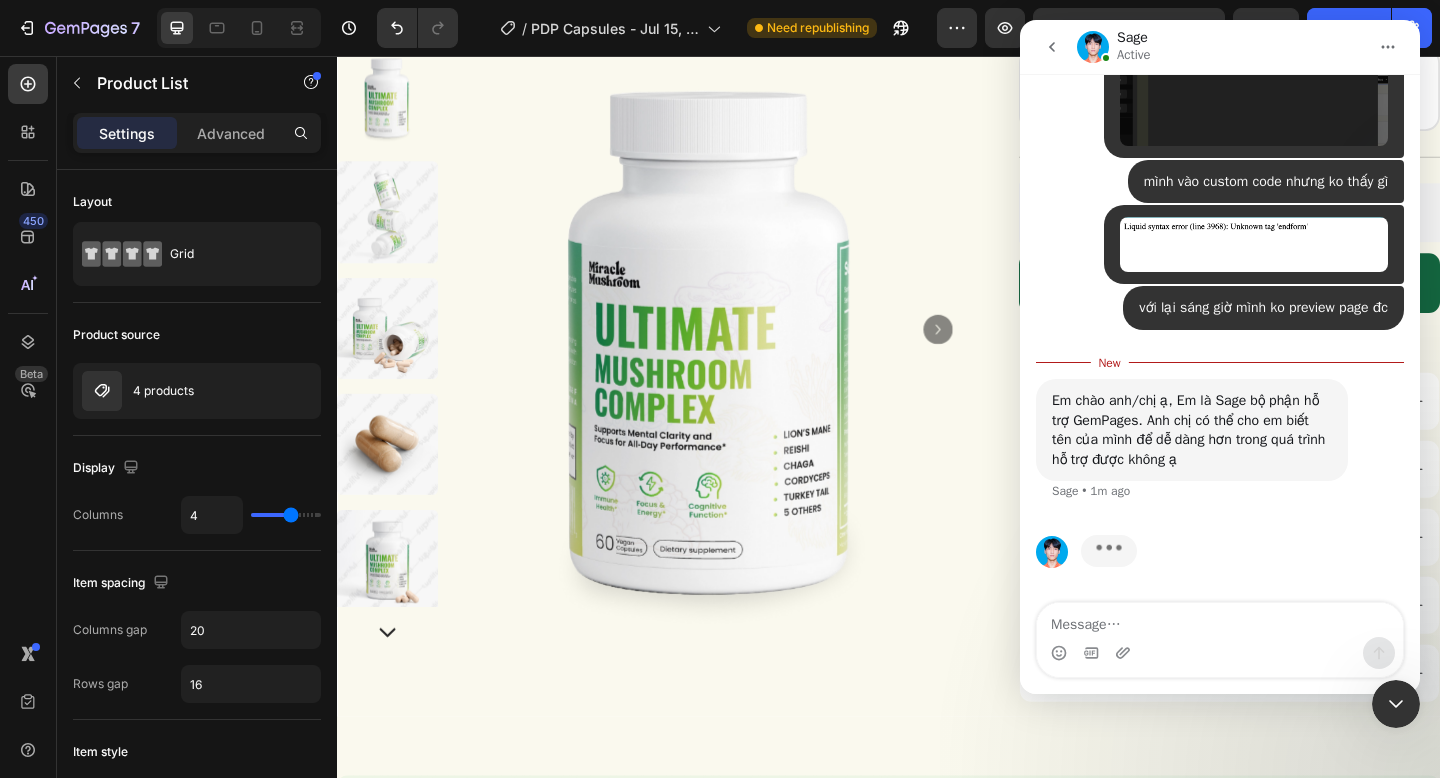 click at bounding box center (1220, 620) 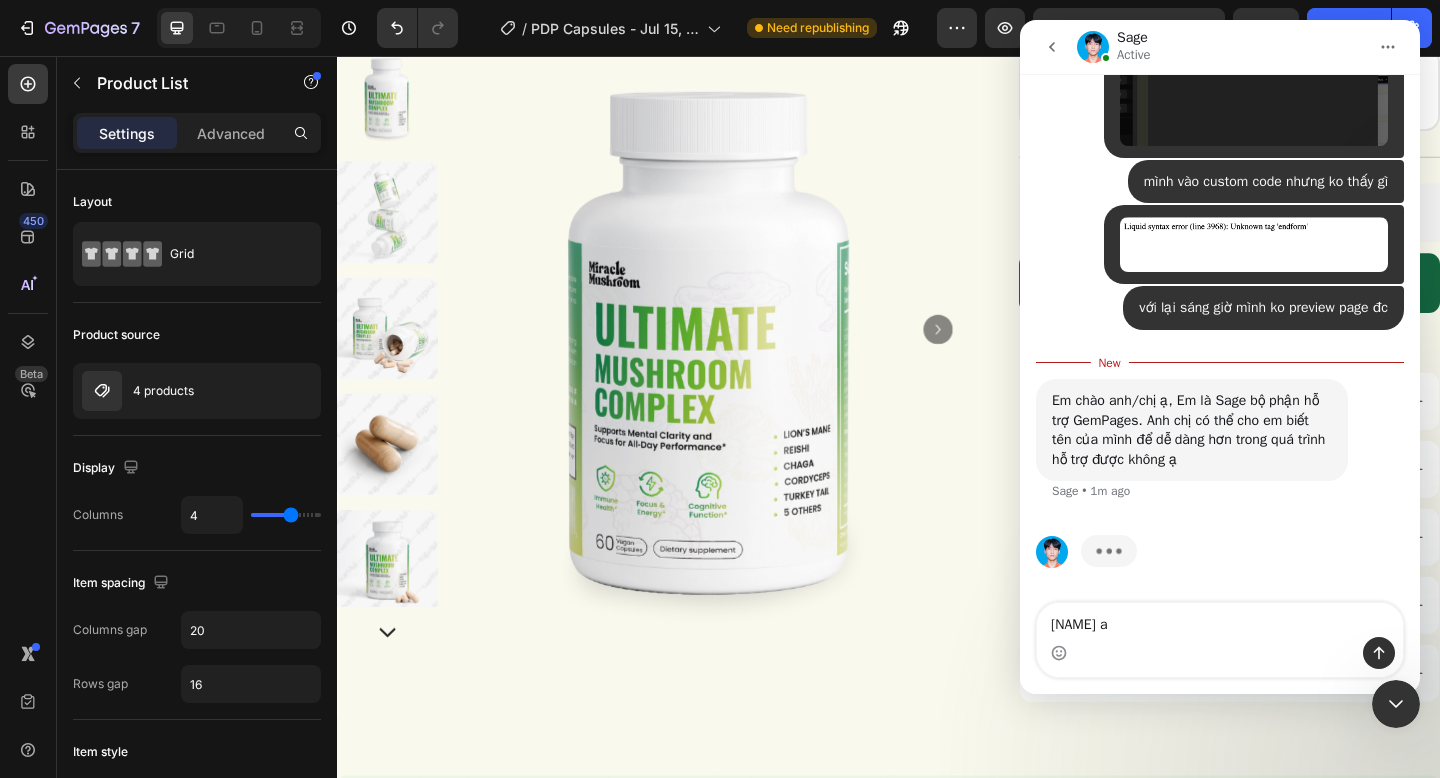 type on "Minh ạ" 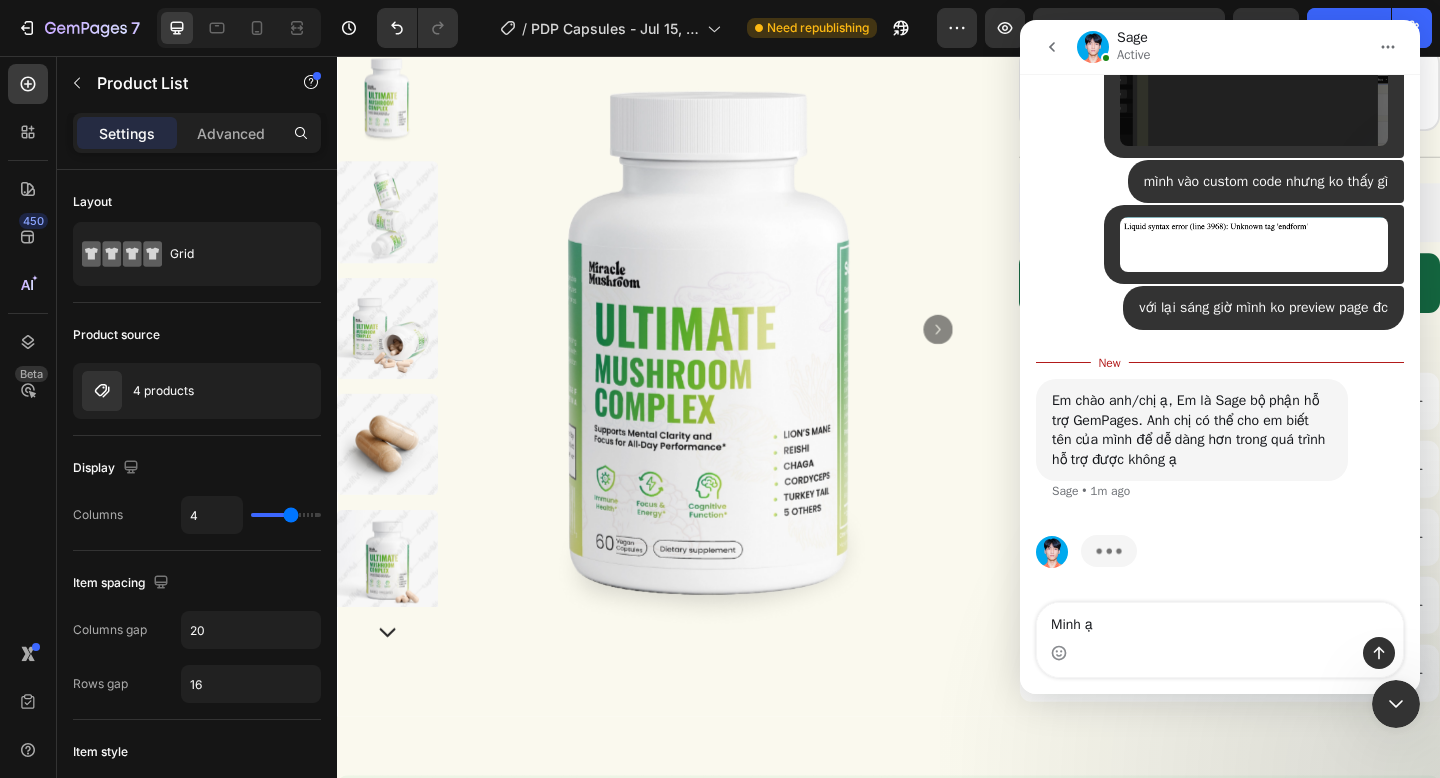 type 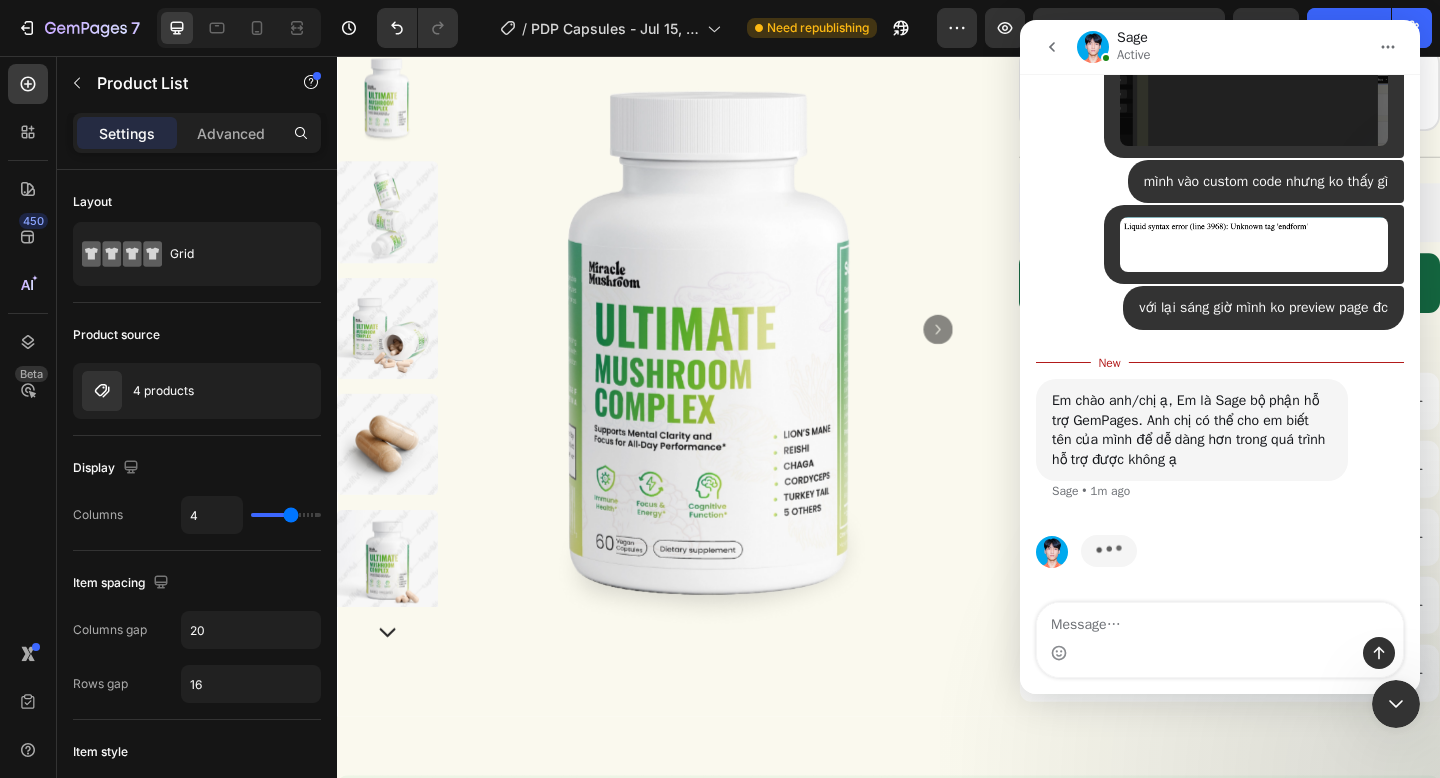scroll, scrollTop: 973, scrollLeft: 0, axis: vertical 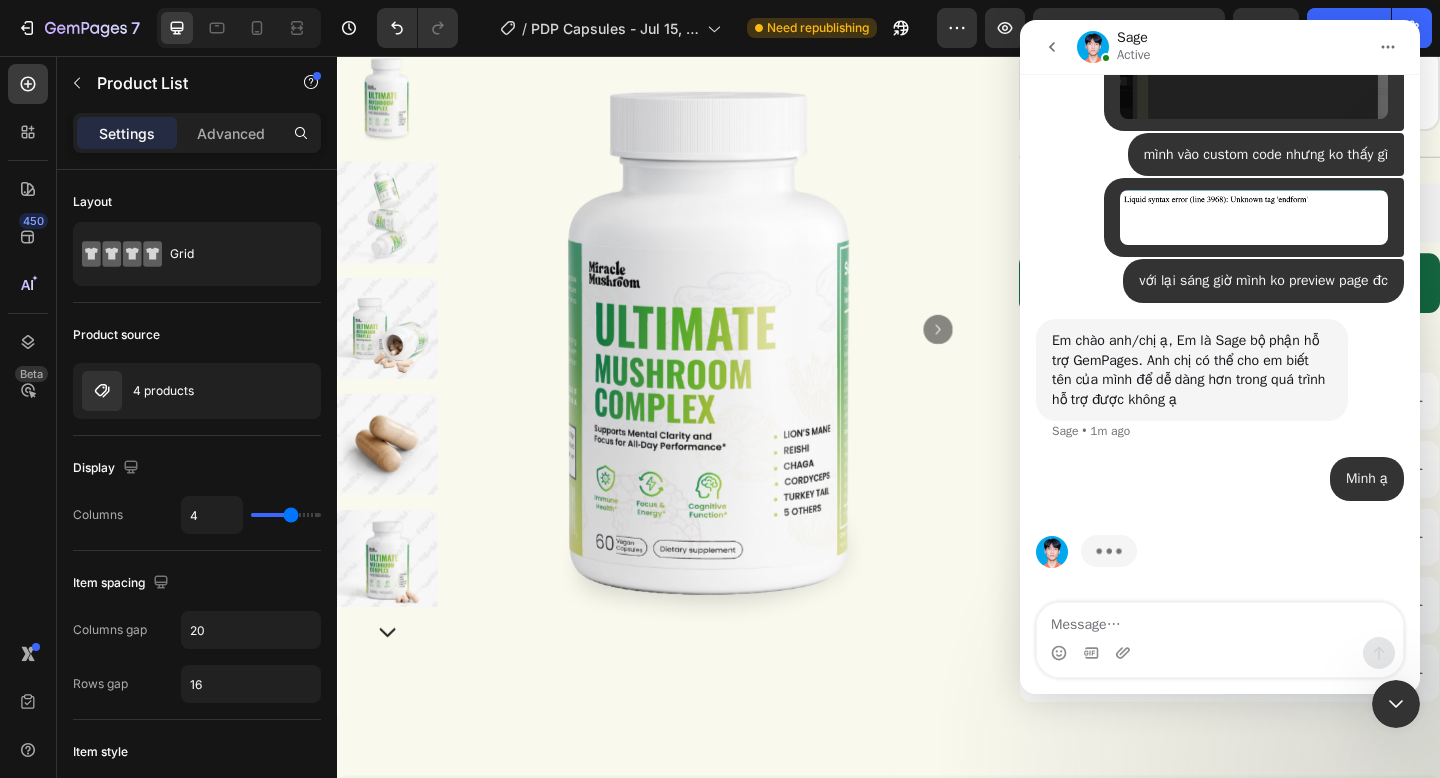click 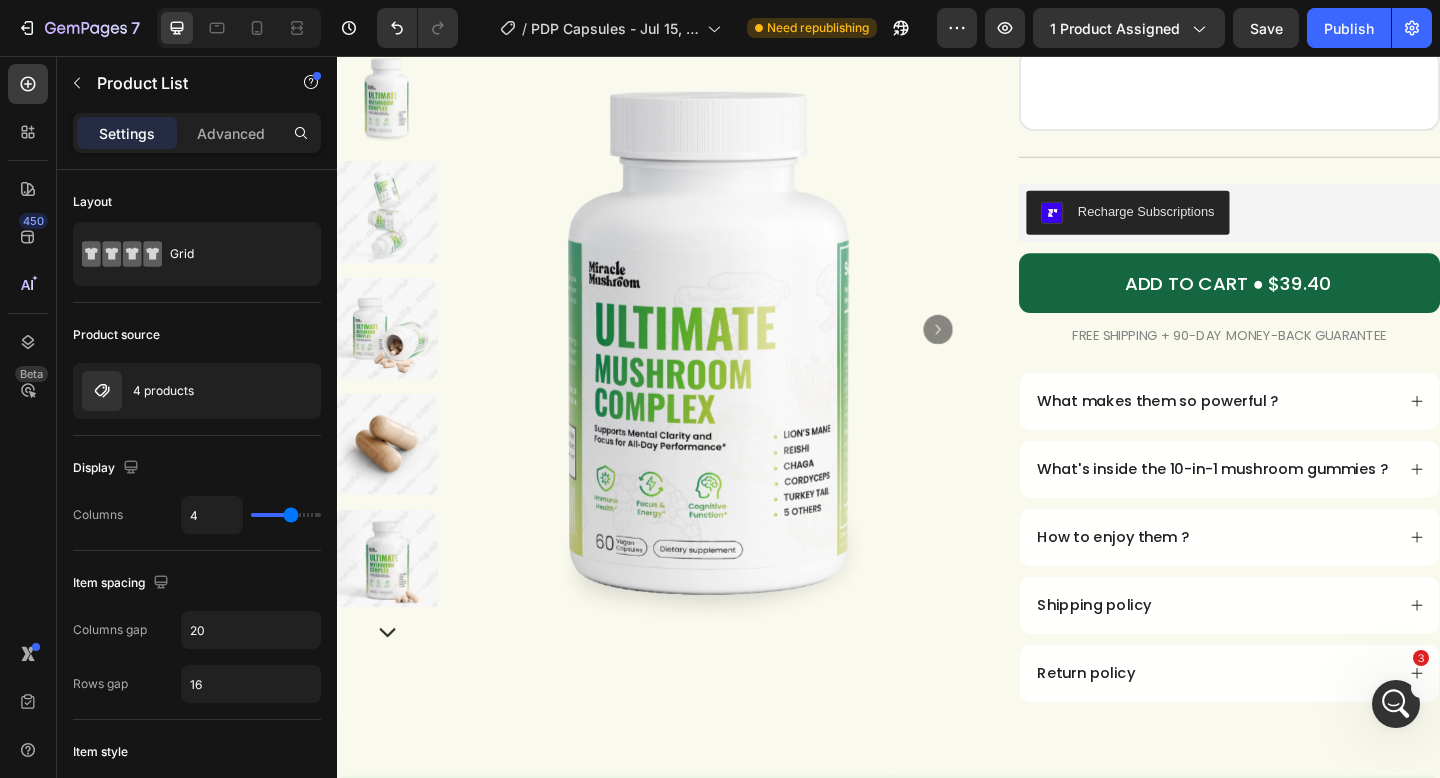 scroll, scrollTop: 0, scrollLeft: 0, axis: both 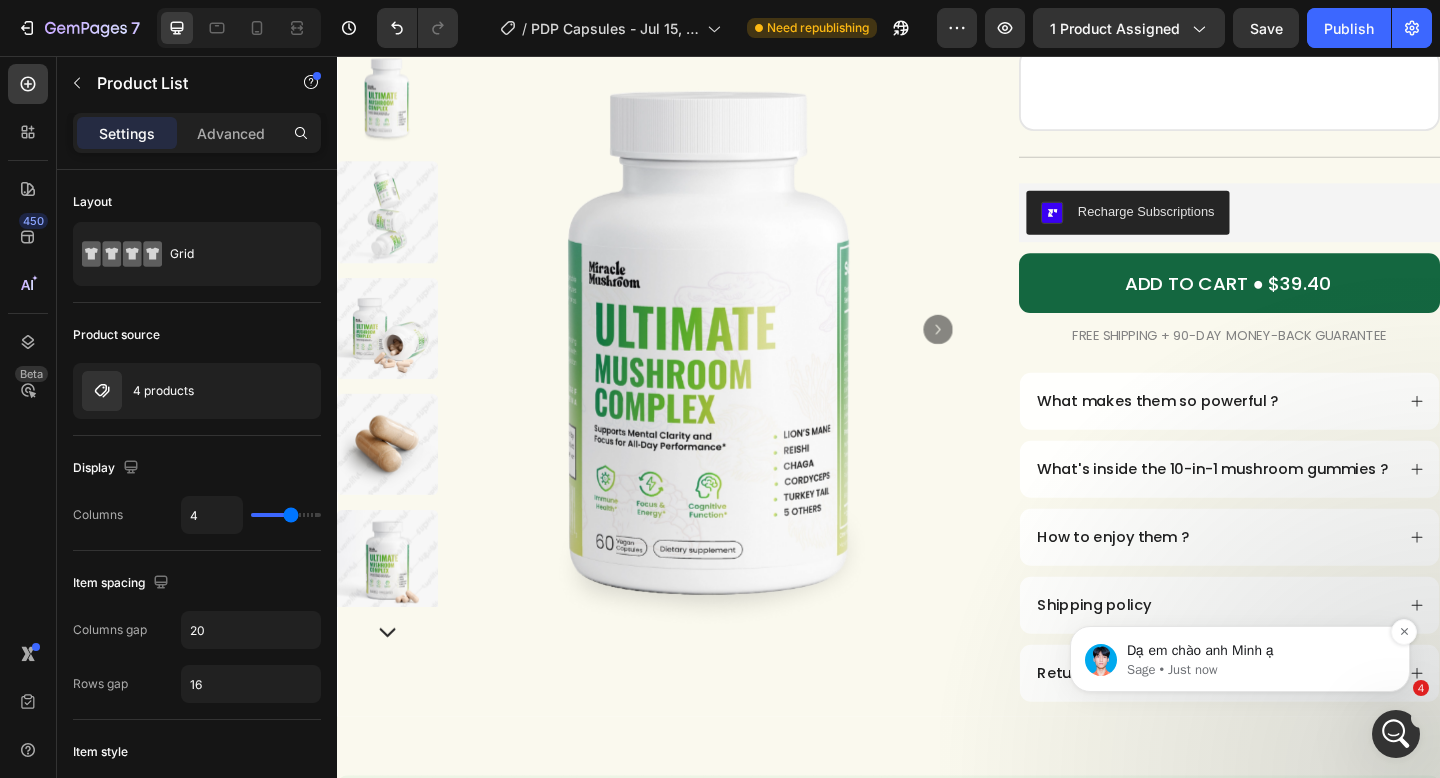 click on "Dạ em chào anh [NAME] ạ Sage • Just now" at bounding box center (1240, 659) 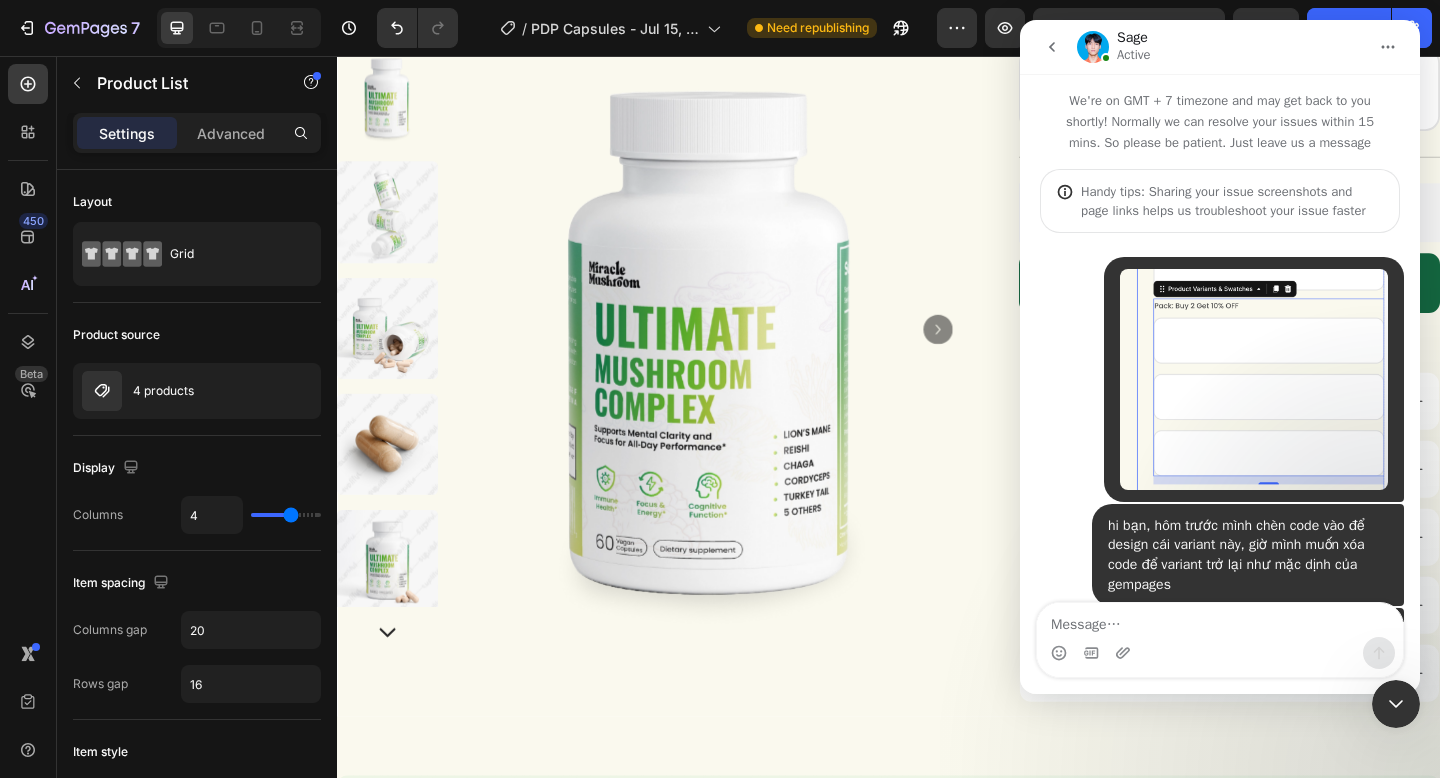 scroll, scrollTop: 249, scrollLeft: 0, axis: vertical 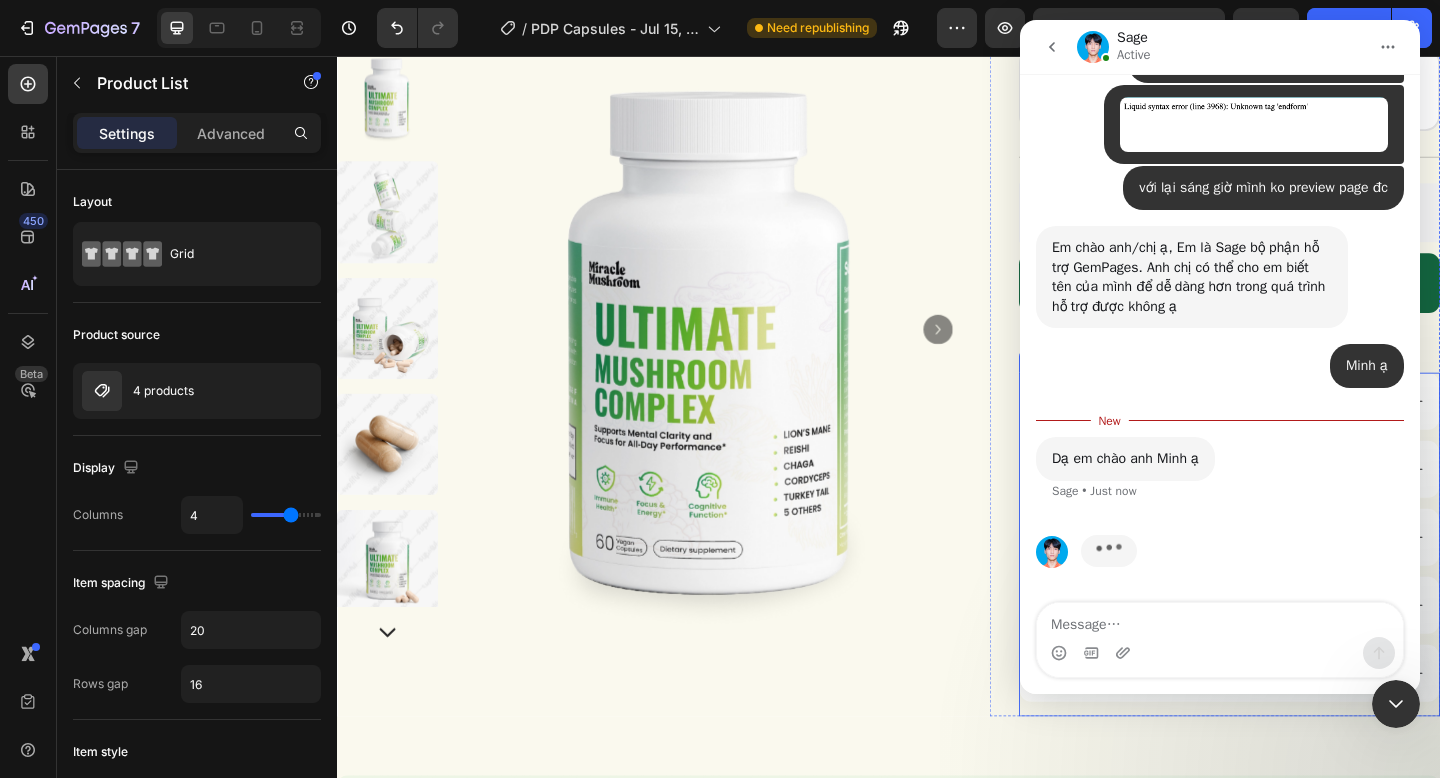 click on "Return policy" at bounding box center (1292, 728) 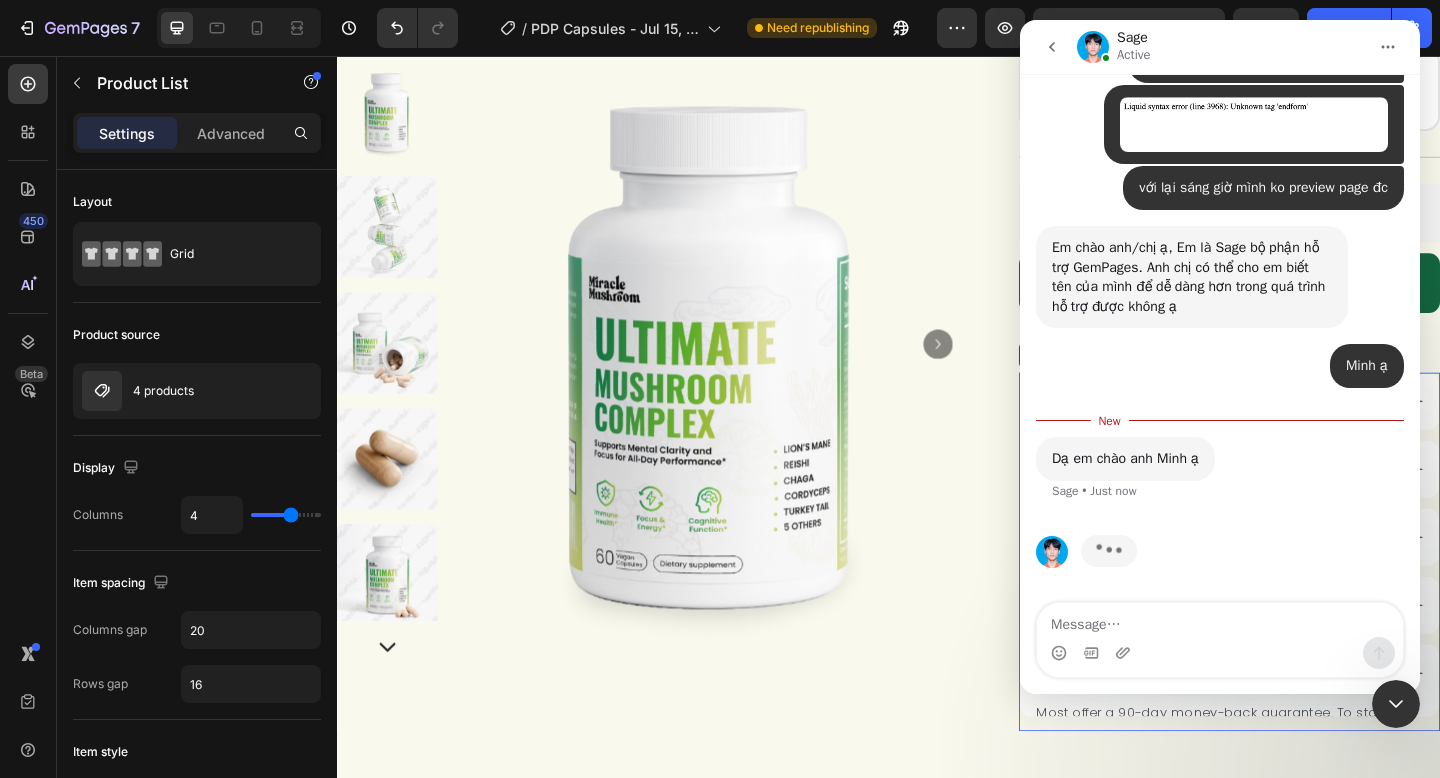 click 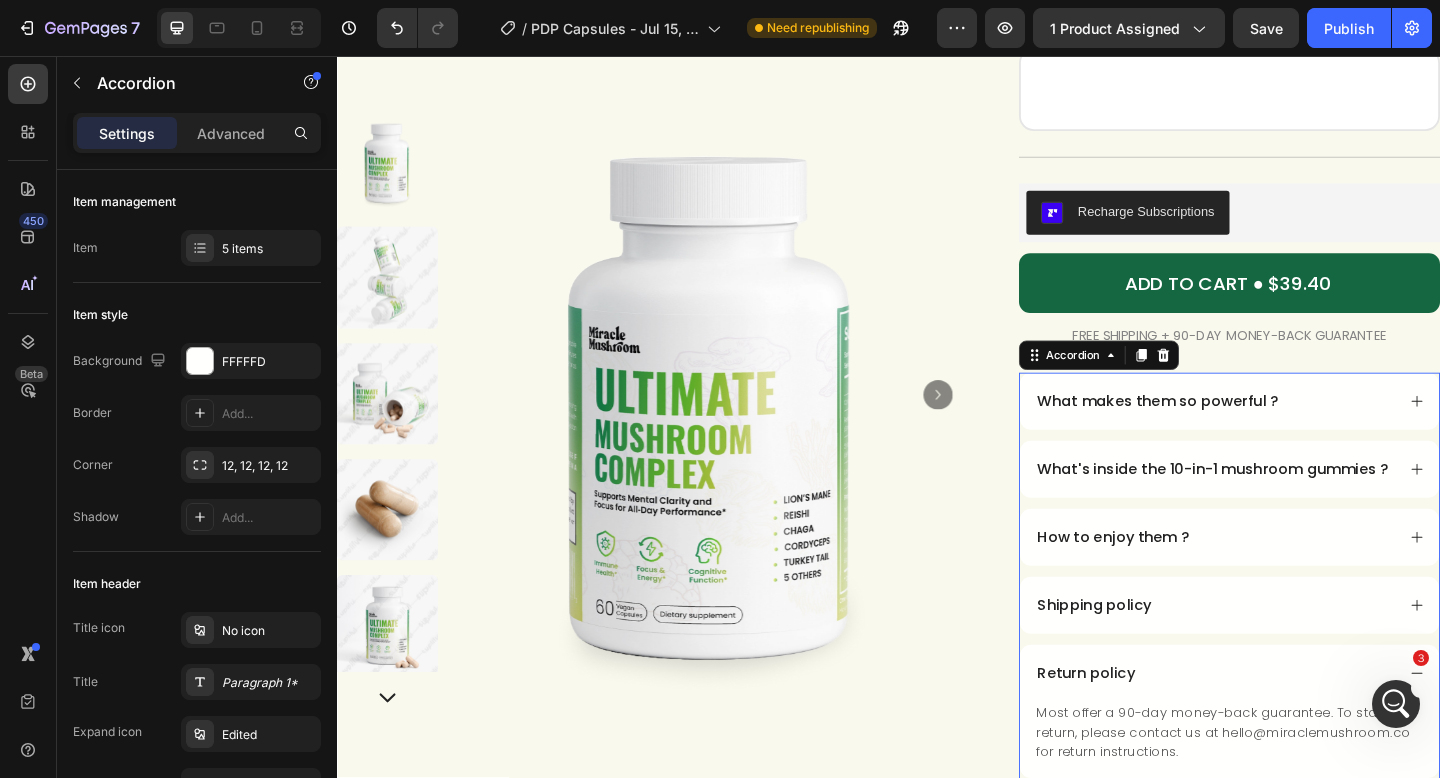 drag, startPoint x: 1372, startPoint y: 738, endPoint x: 1339, endPoint y: 696, distance: 53.413483 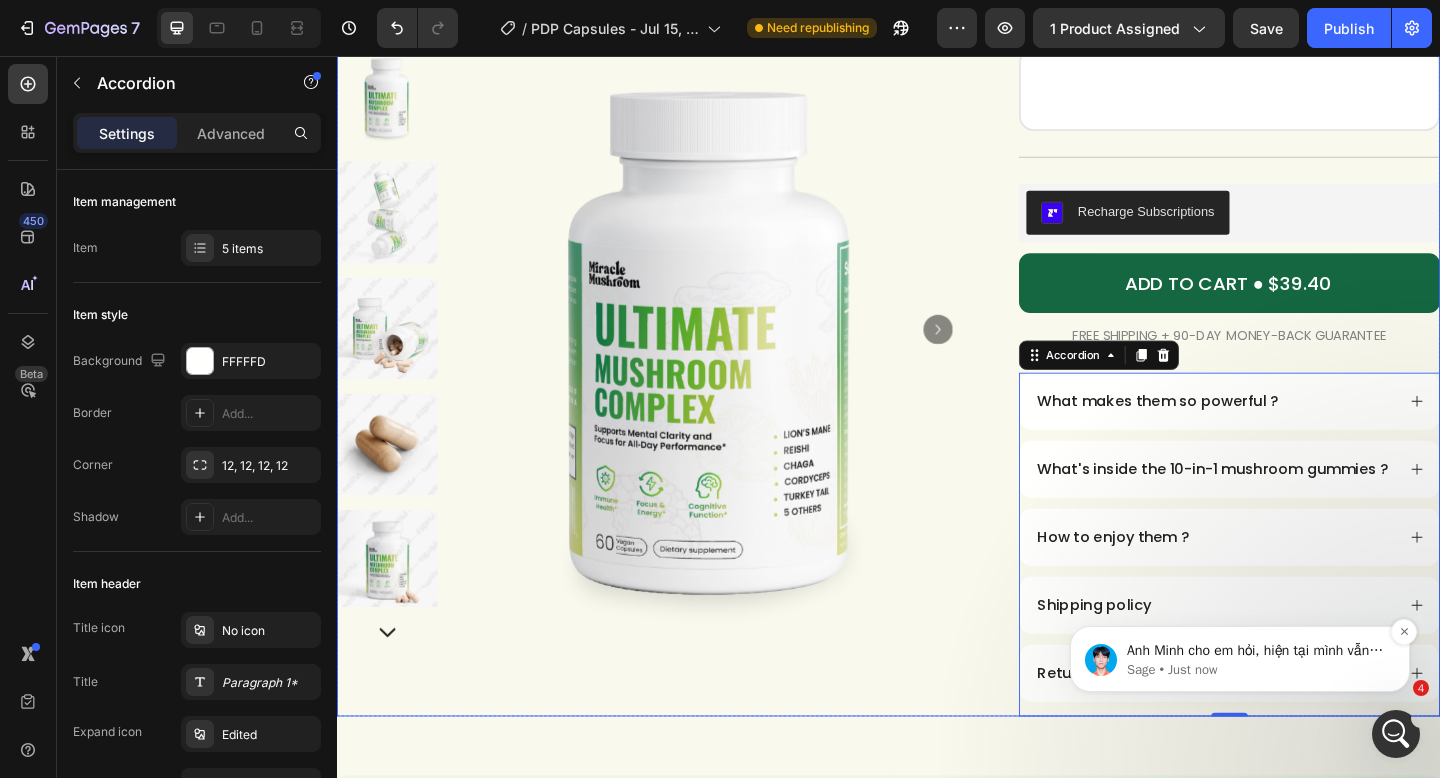 scroll, scrollTop: 0, scrollLeft: 0, axis: both 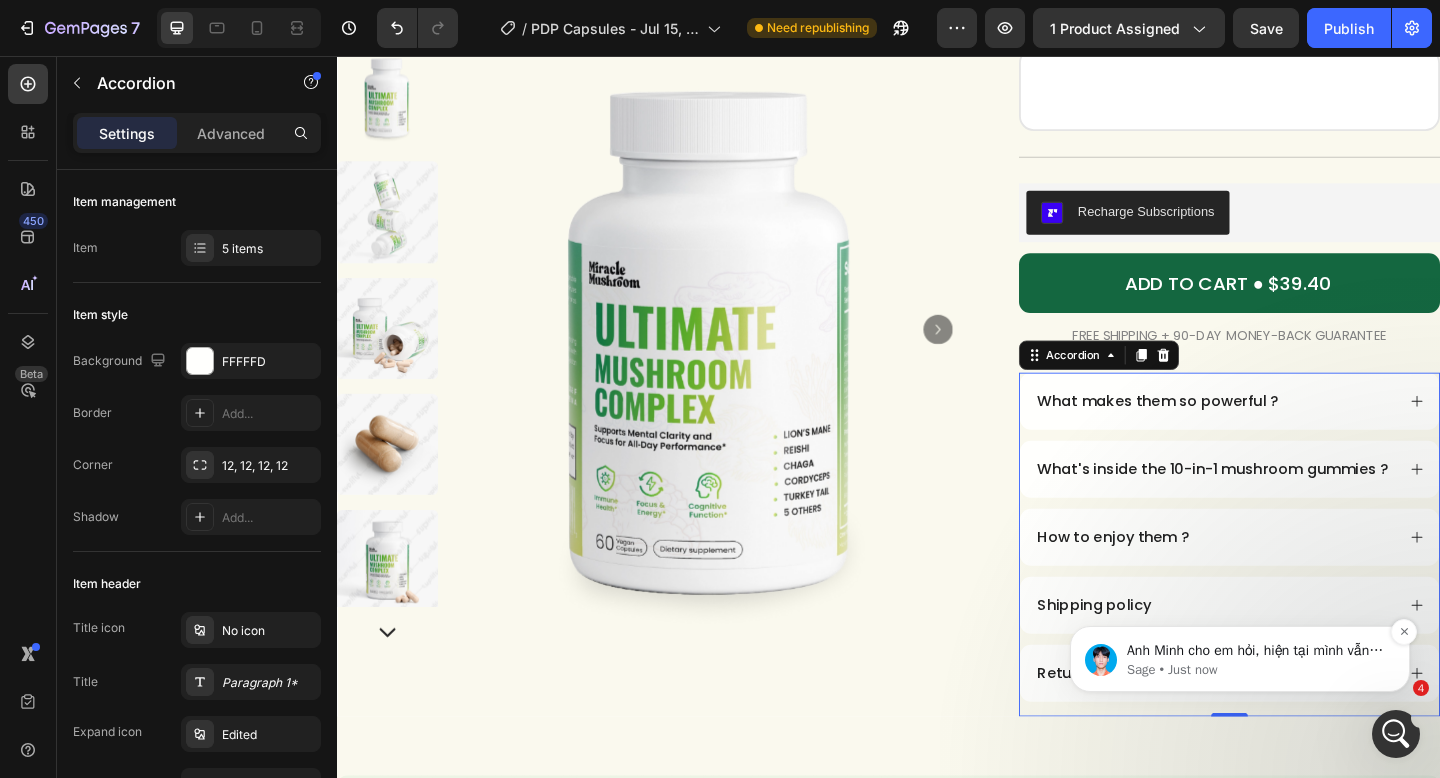 click on "Anh Minh cho em hỏi, hiện tại mình vẫn chưa xem được preview page đúng không ạ" at bounding box center [1256, 651] 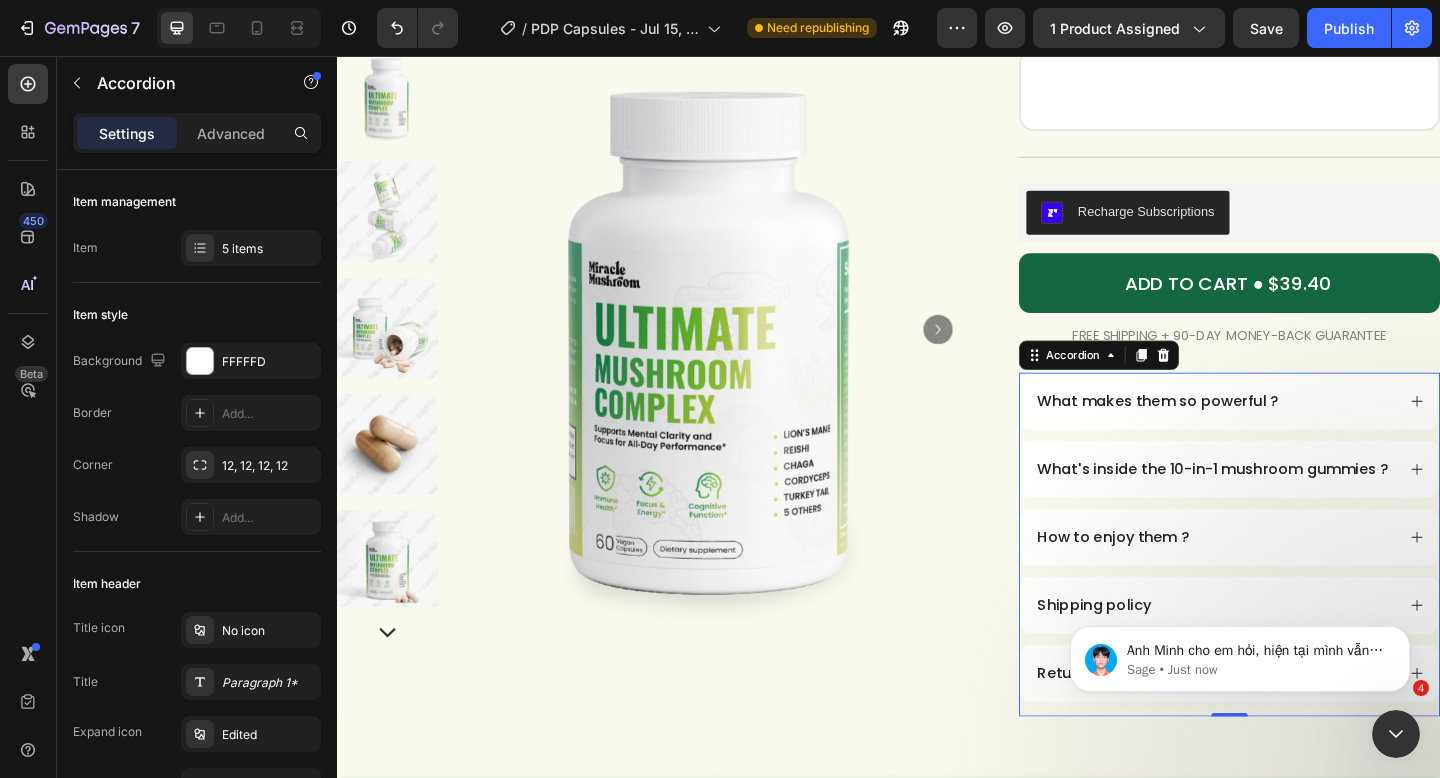 scroll, scrollTop: 0, scrollLeft: 0, axis: both 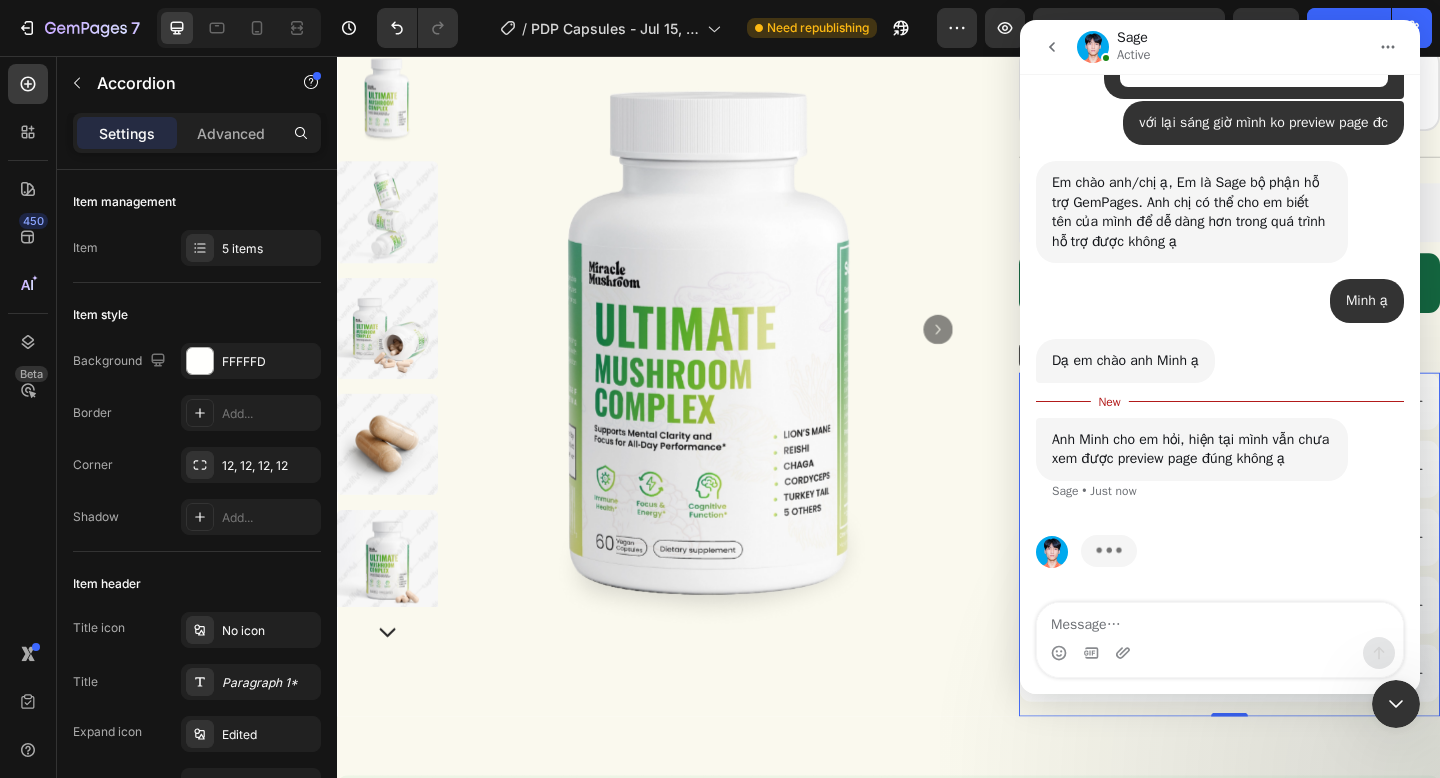 click at bounding box center (1220, 620) 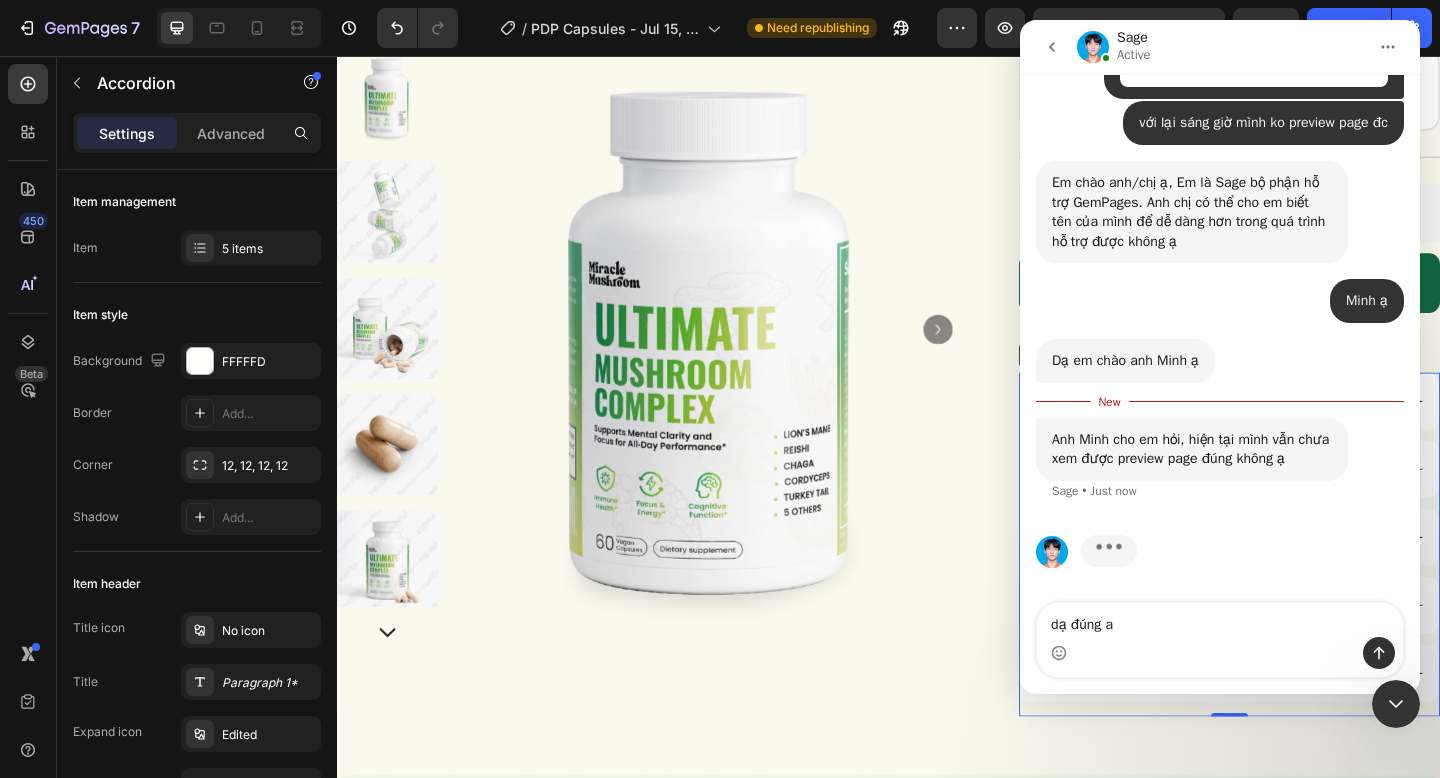 type on "dạ đúng ạ" 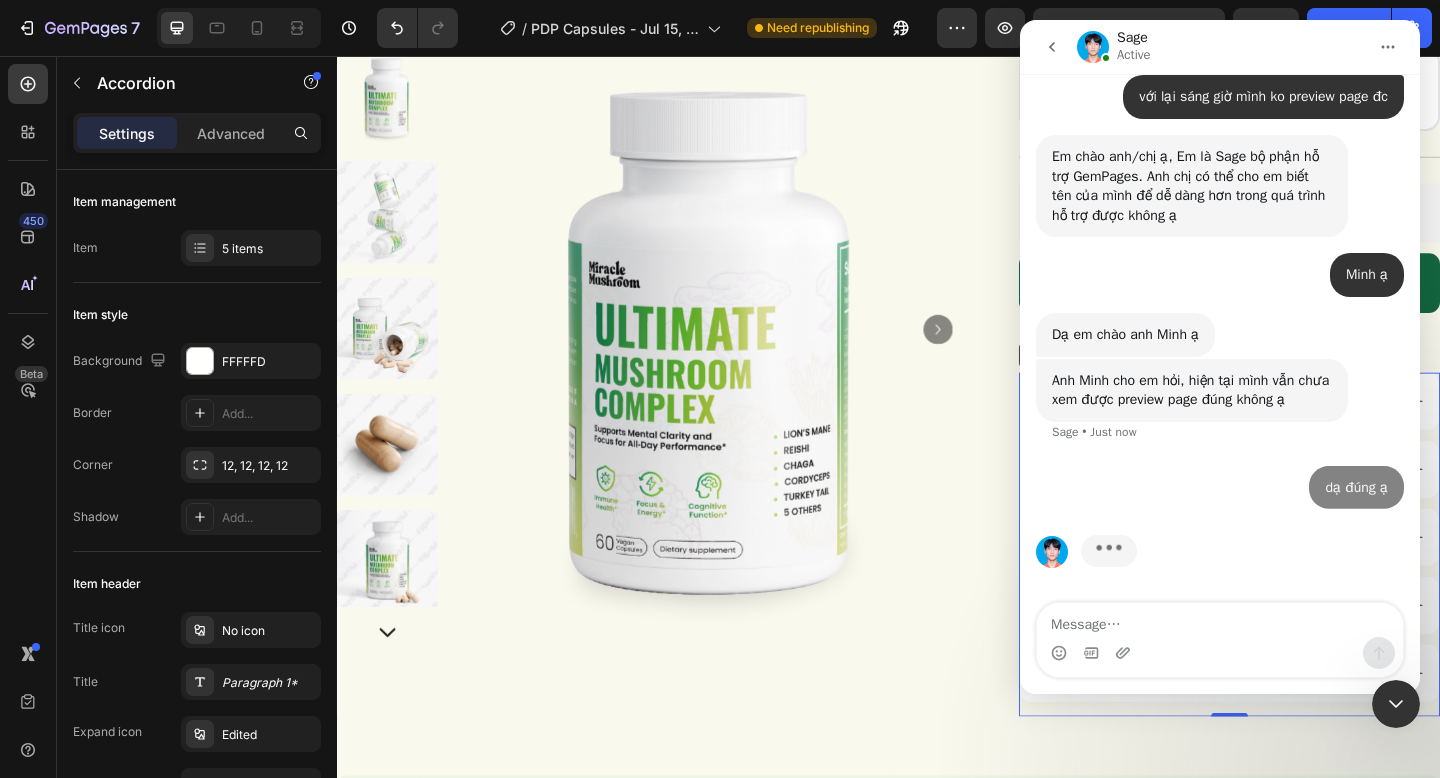 scroll, scrollTop: 1177, scrollLeft: 0, axis: vertical 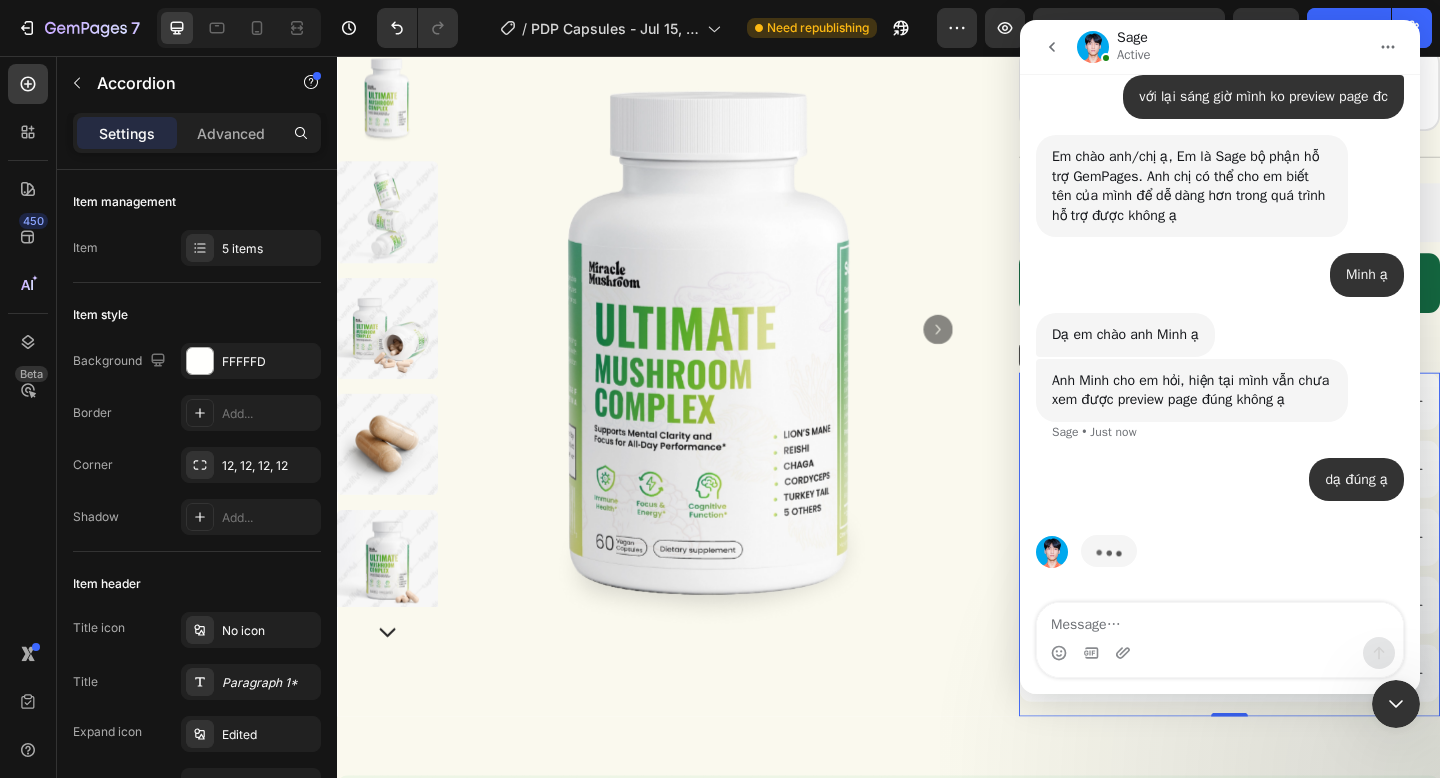 type on "m" 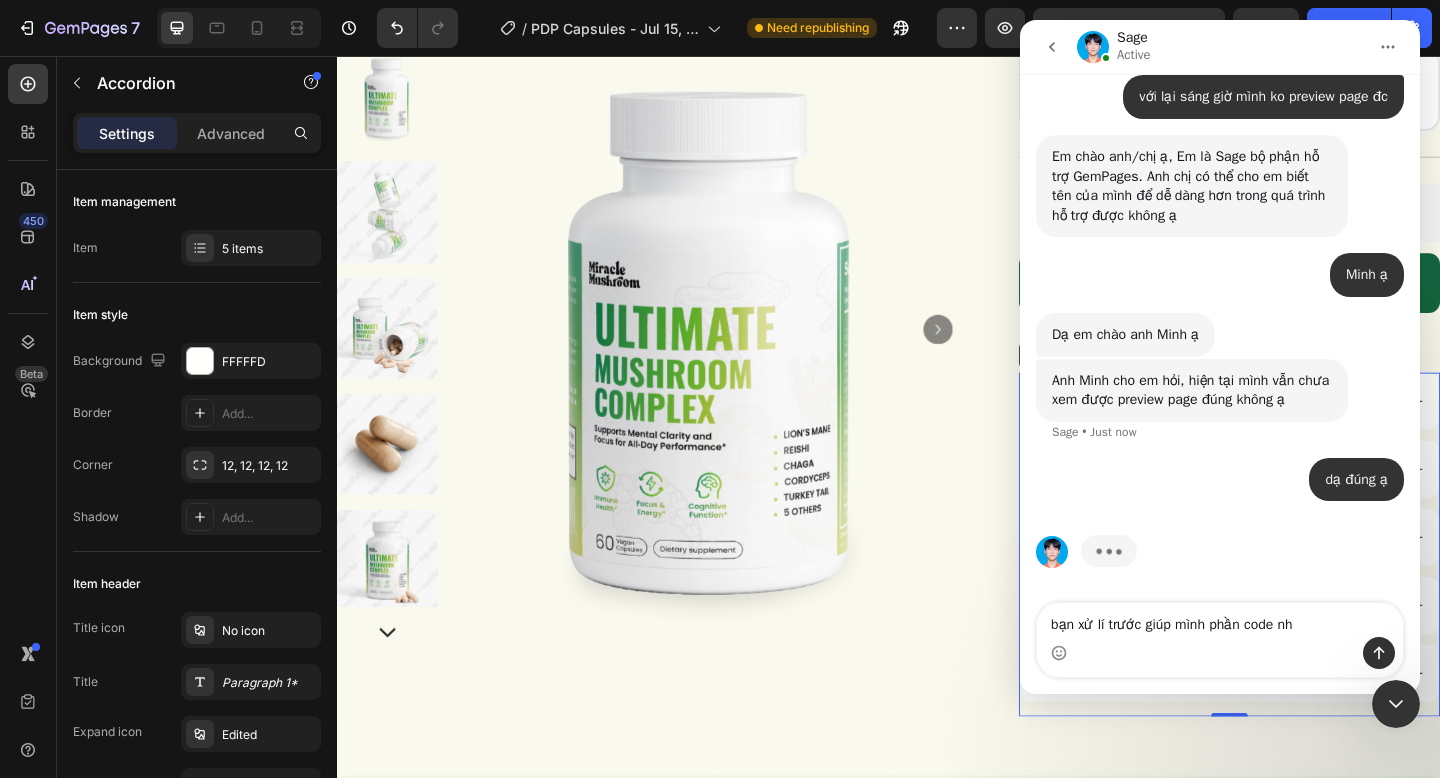 type on "bạn xử lí trước giúp mình phần code nha" 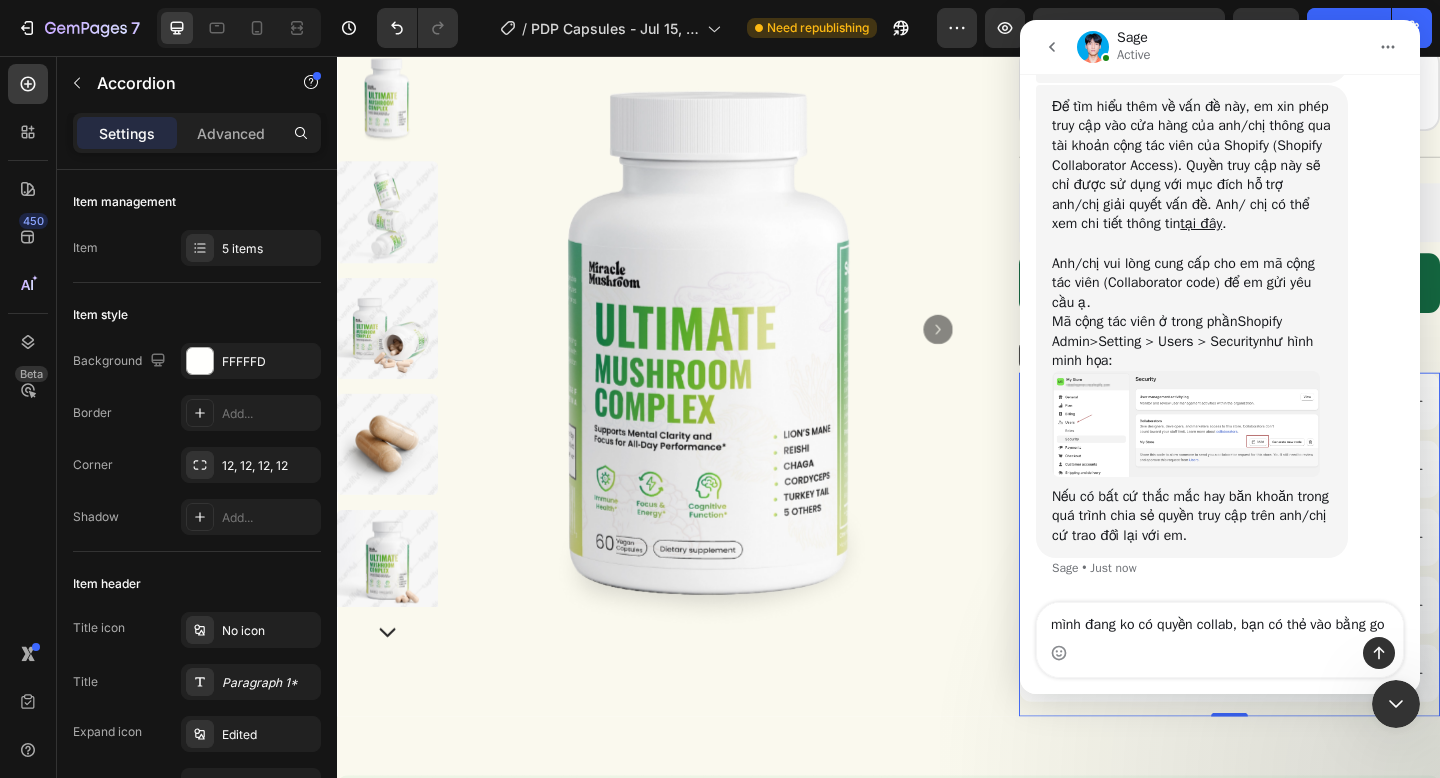 scroll, scrollTop: 1758, scrollLeft: 0, axis: vertical 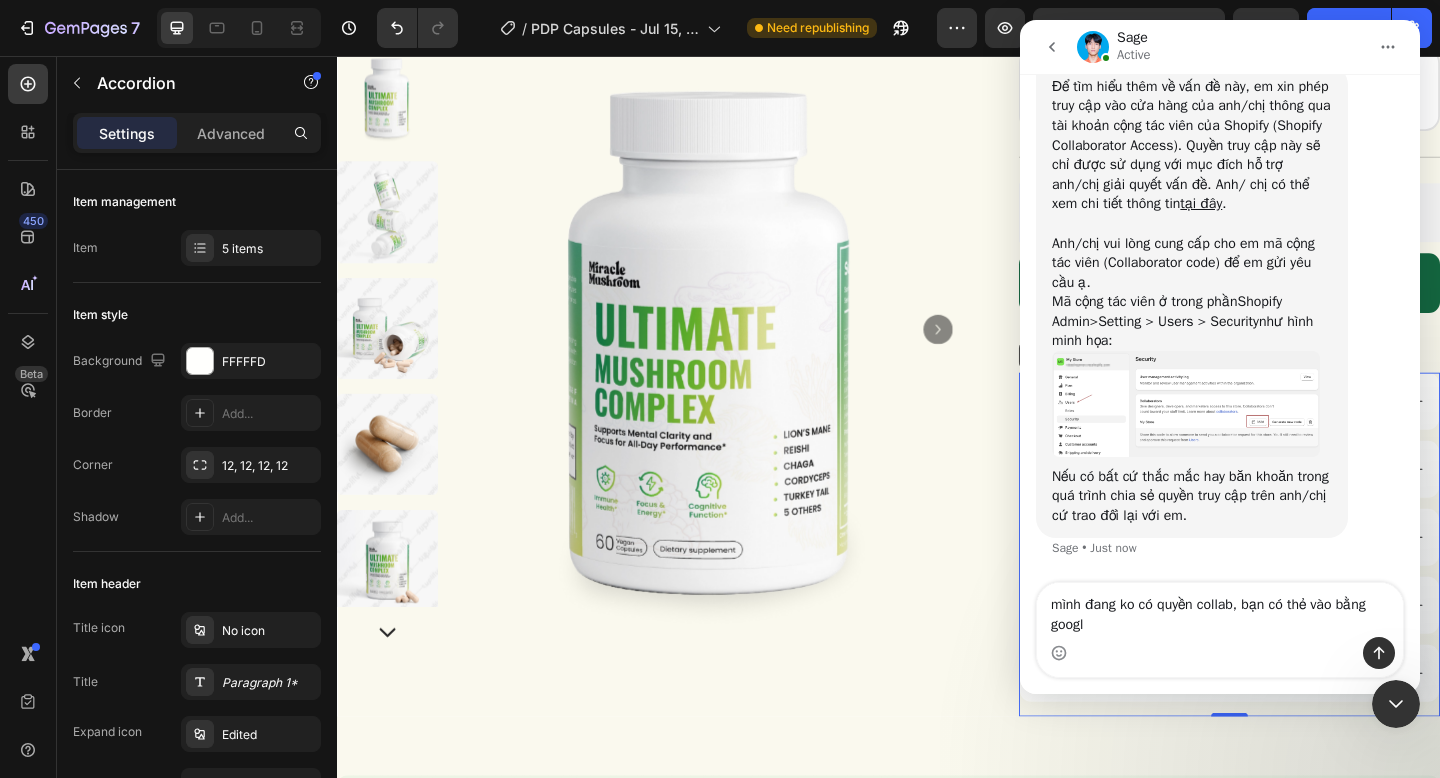 type on "mình đang ko có quyền collab, bạn có thẻ vào bằng google" 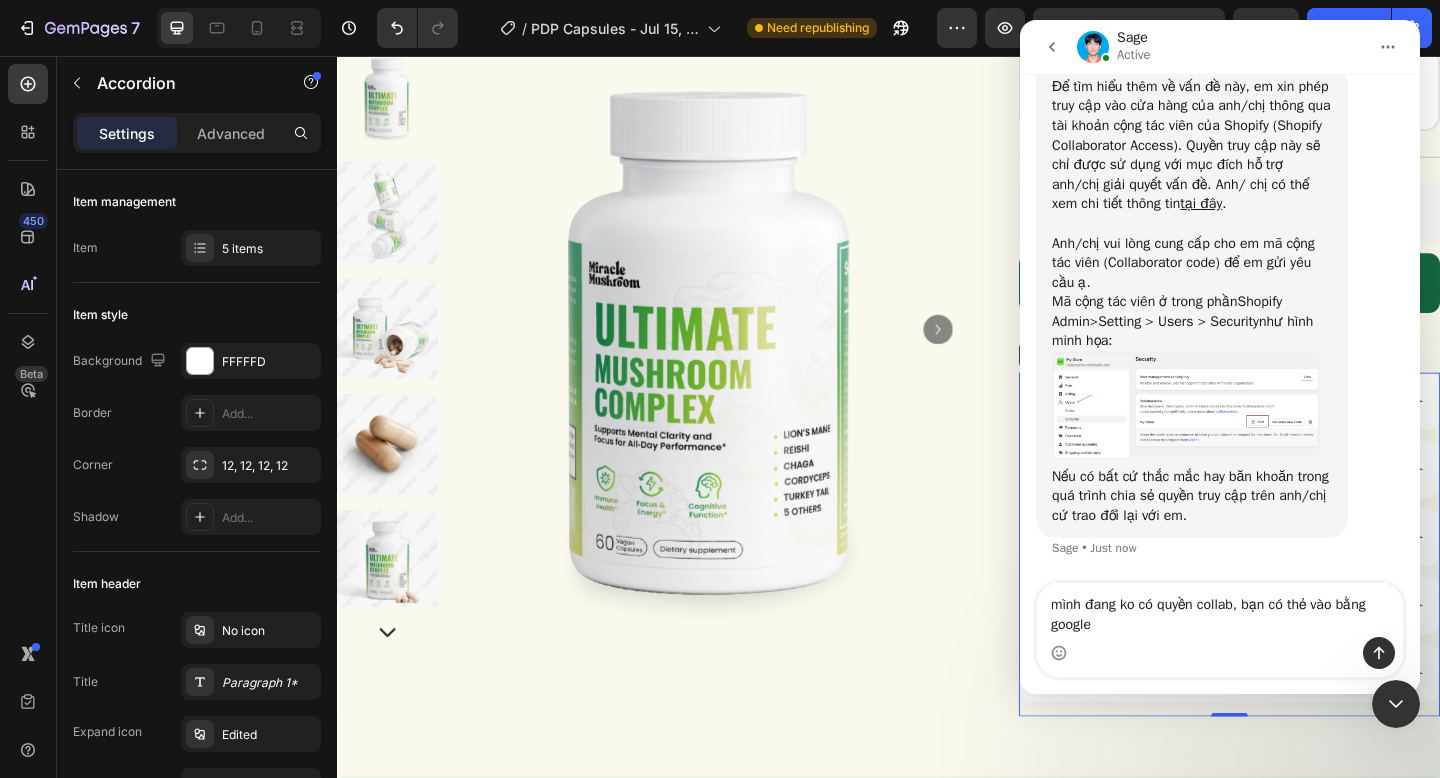 type 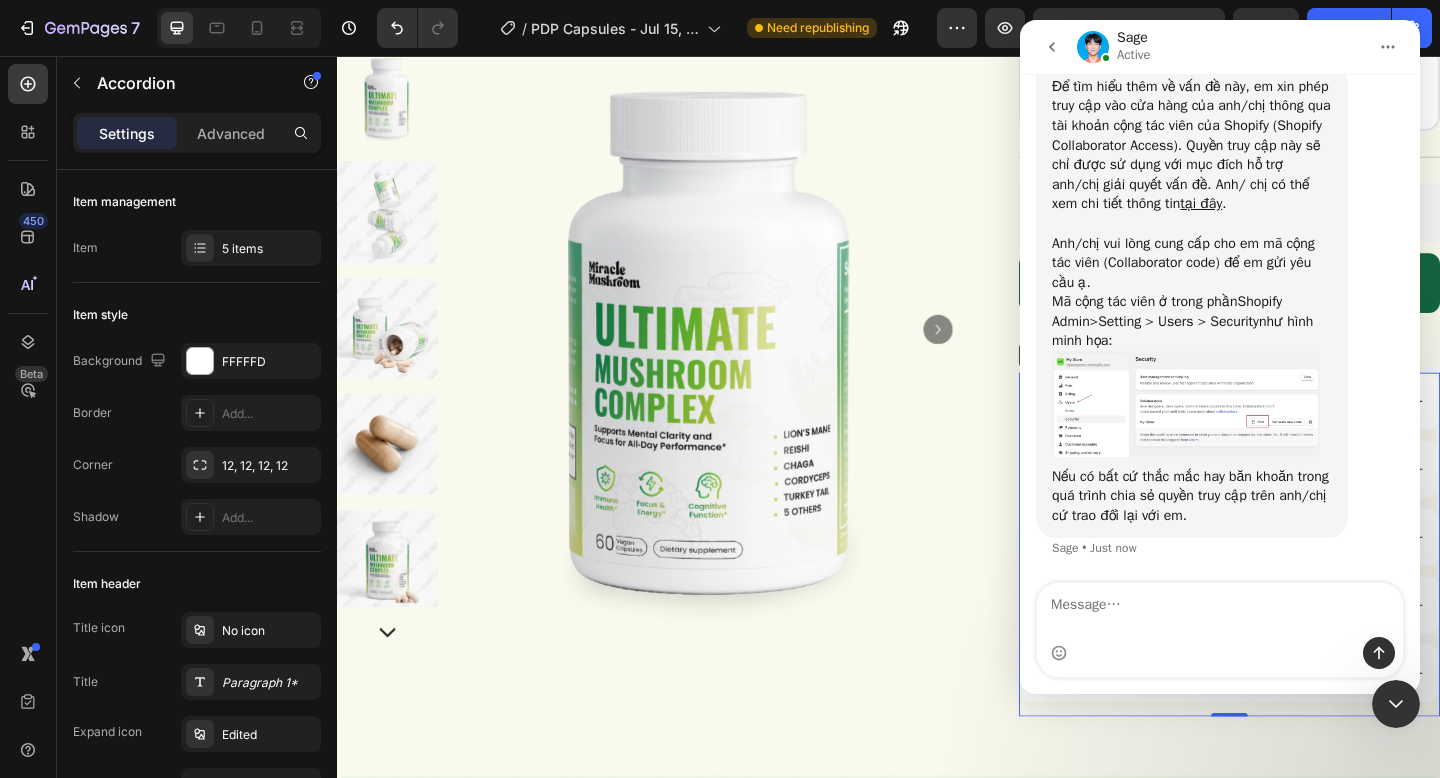 scroll, scrollTop: 1738, scrollLeft: 0, axis: vertical 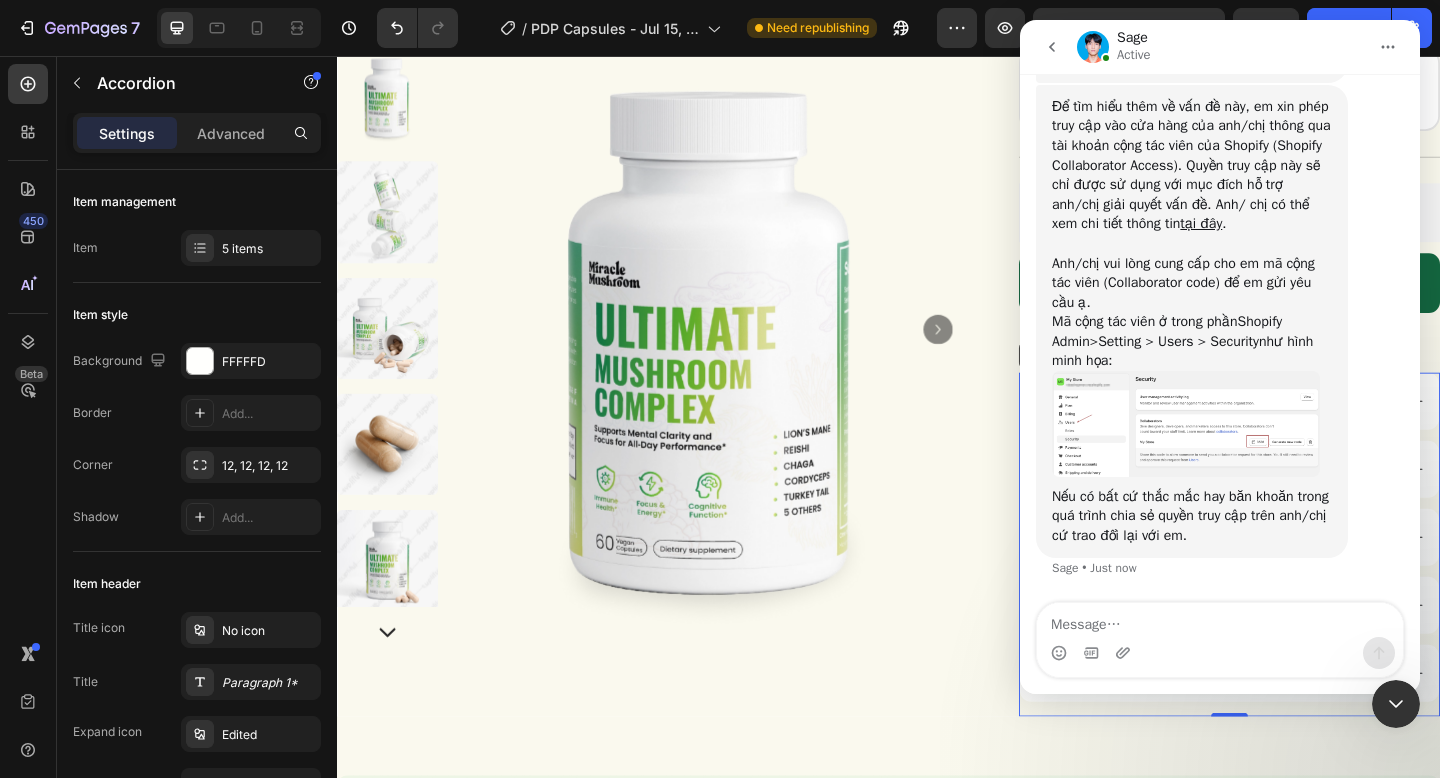 drag, startPoint x: 1047, startPoint y: 45, endPoint x: 1908, endPoint y: 719, distance: 1093.4336 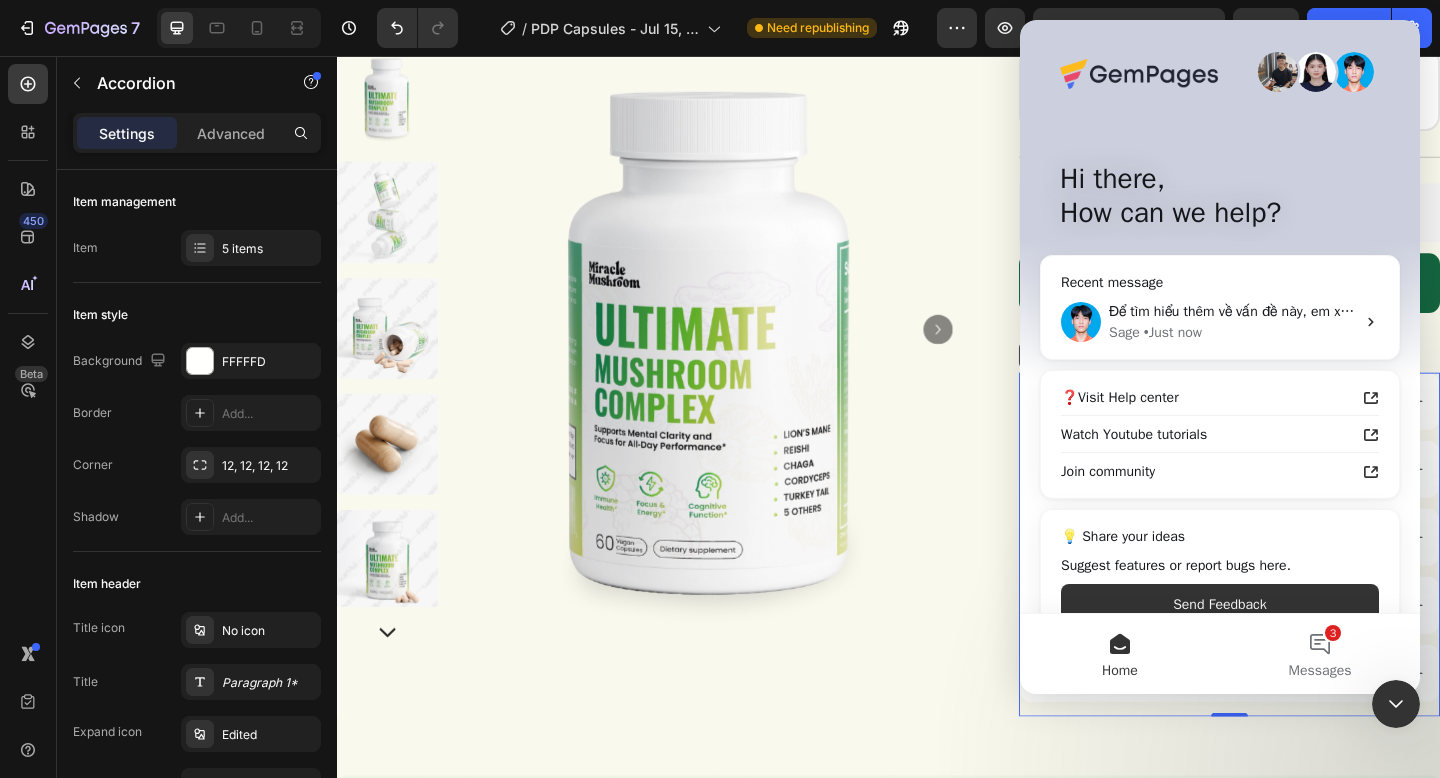 click on "Home" at bounding box center [1120, 671] 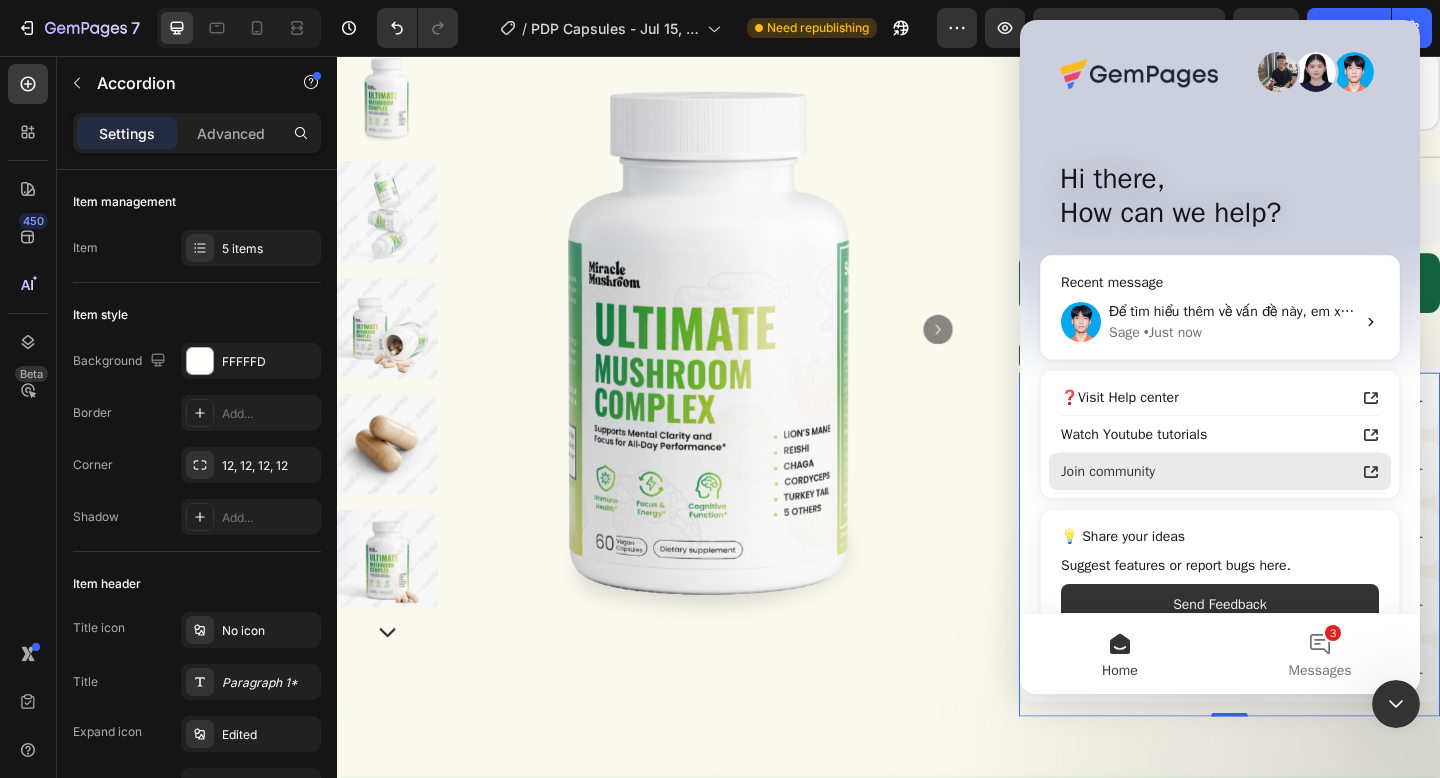 scroll, scrollTop: 36, scrollLeft: 0, axis: vertical 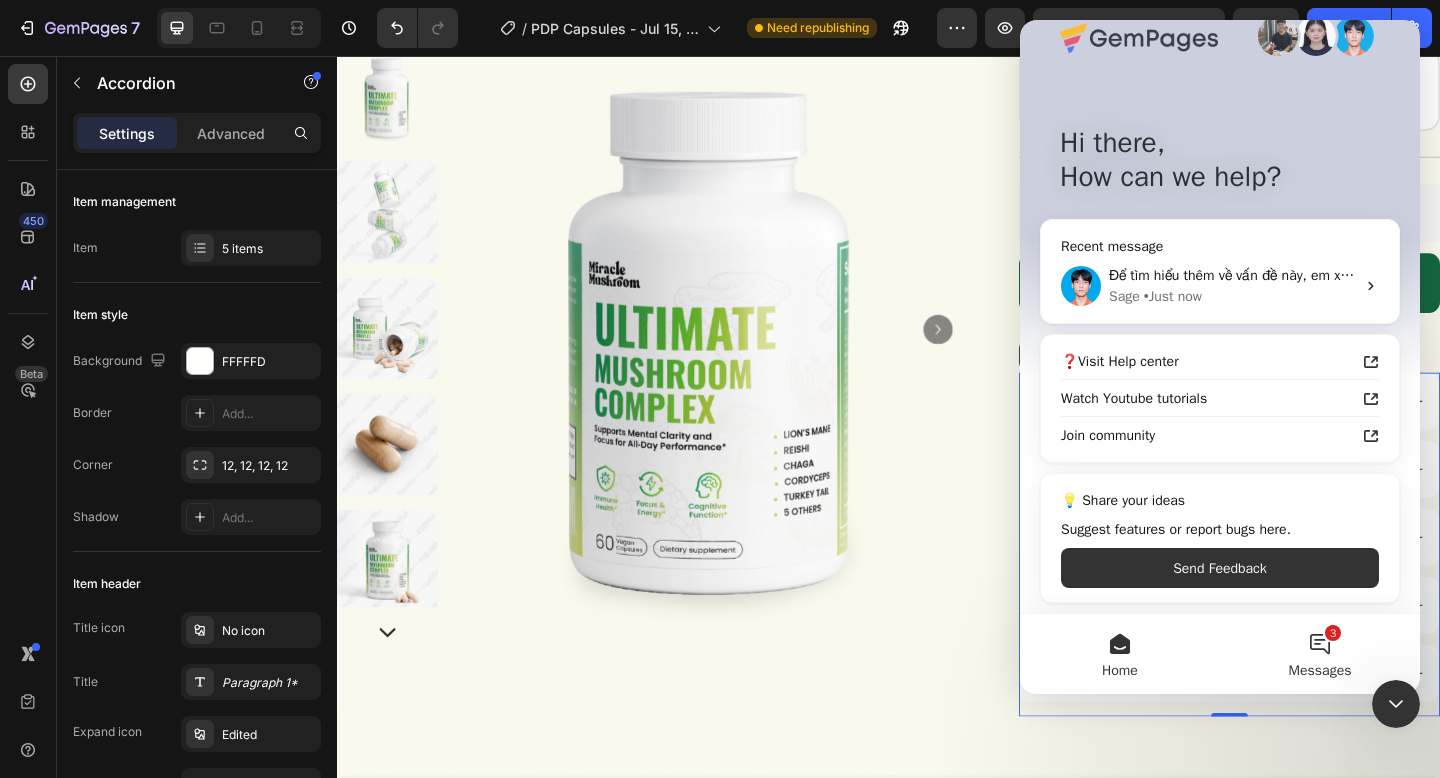 click on "3 Messages" at bounding box center (1320, 654) 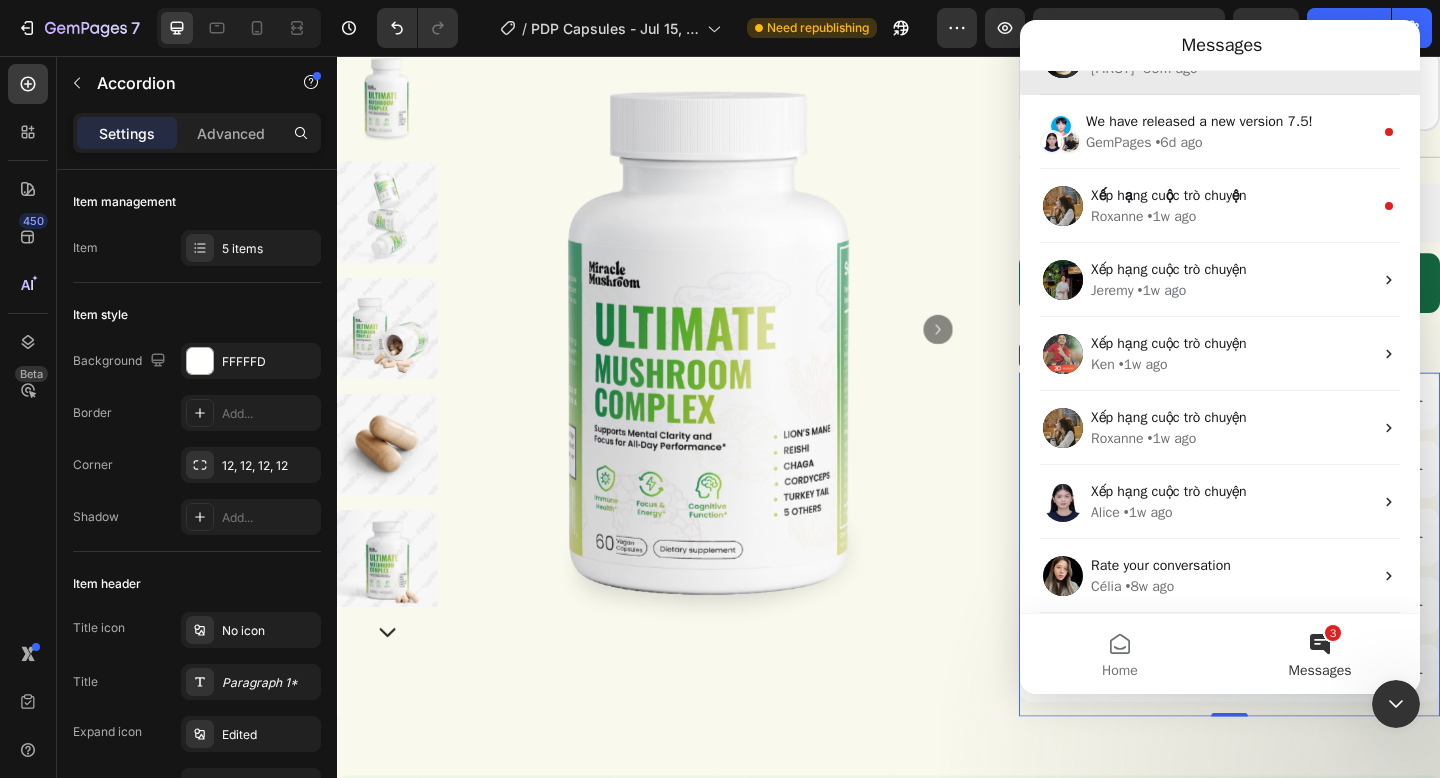 scroll, scrollTop: 0, scrollLeft: 0, axis: both 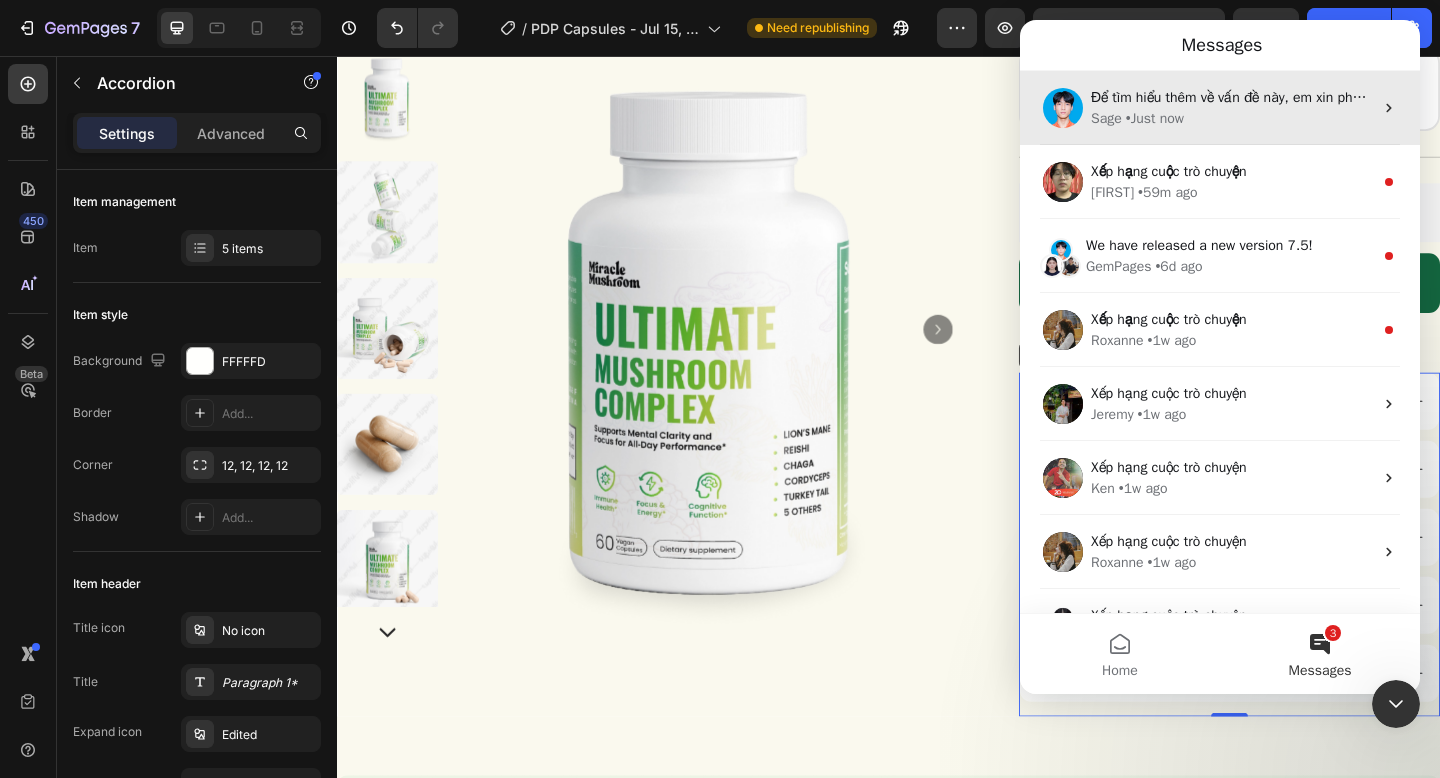 click on "•  Just now" at bounding box center [1155, 118] 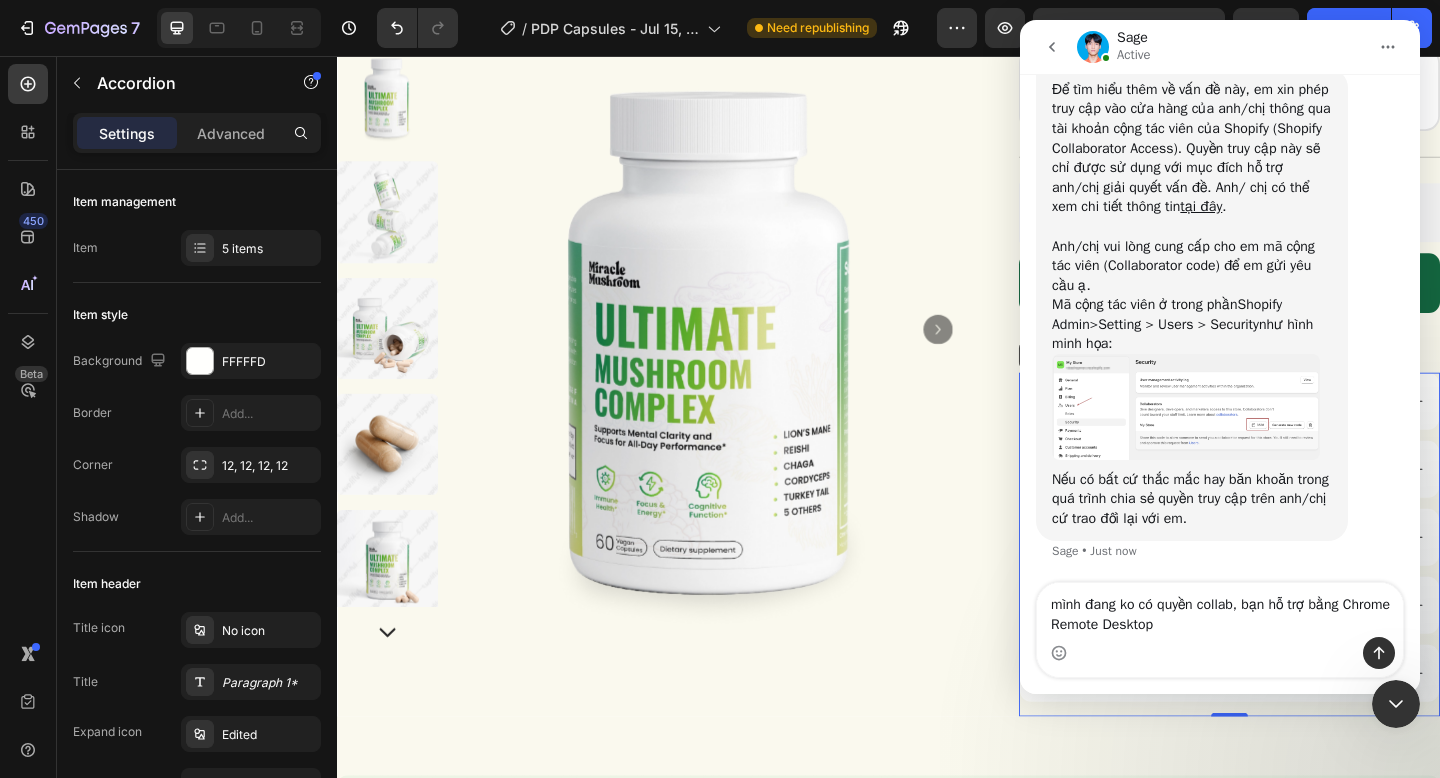 scroll, scrollTop: 1758, scrollLeft: 0, axis: vertical 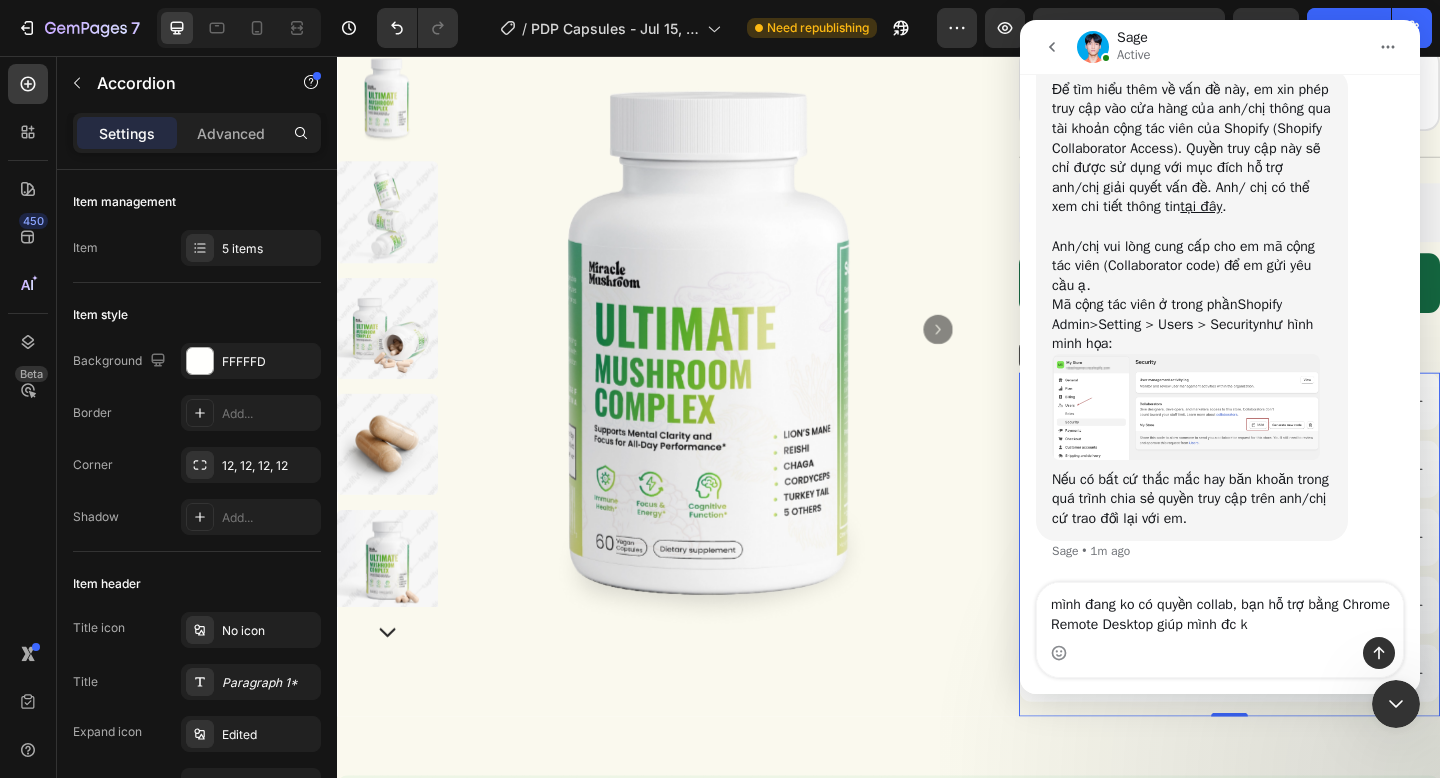 type on "mình đang ko có quyền collab, bạn hỗ trợ bằng Chrome Remote Desktop giúp mình đc k" 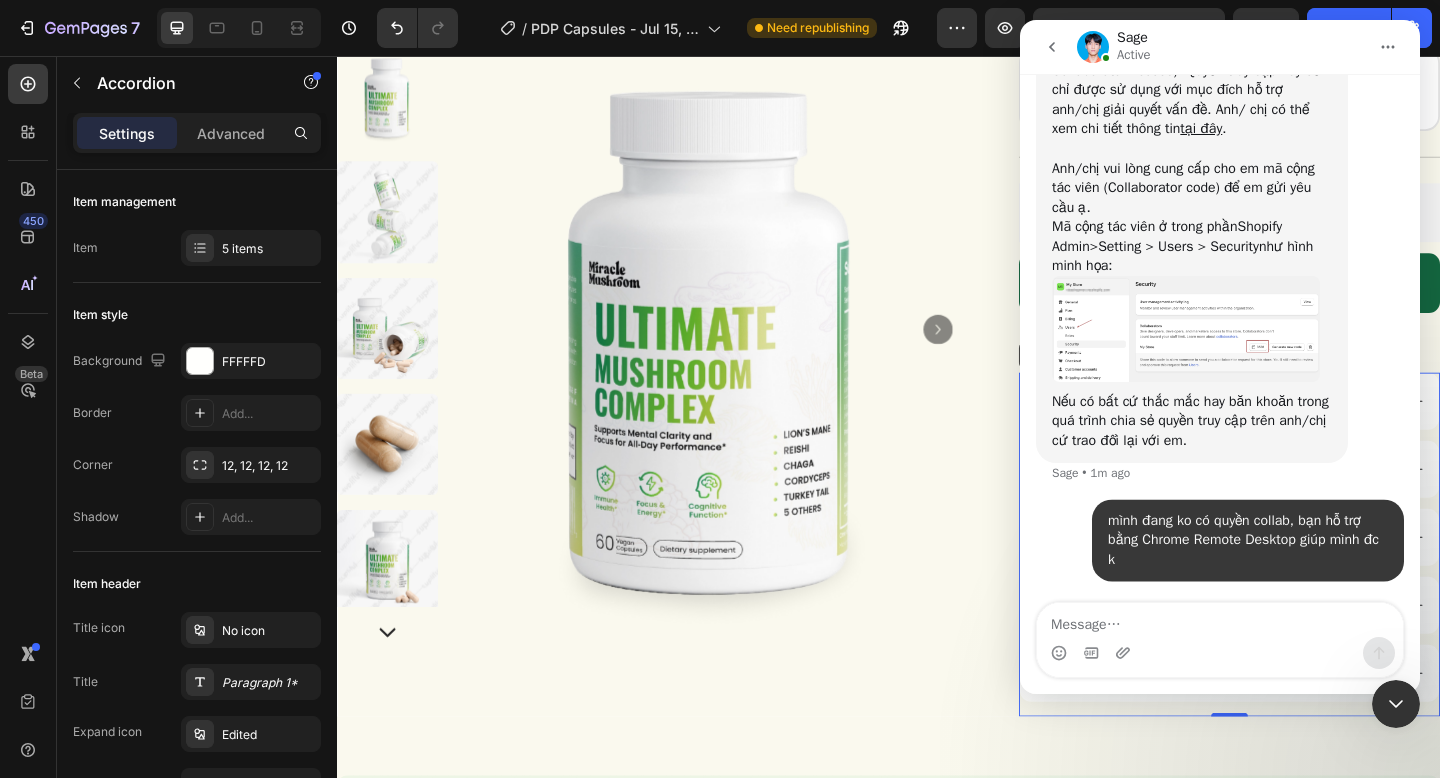 scroll, scrollTop: 1837, scrollLeft: 0, axis: vertical 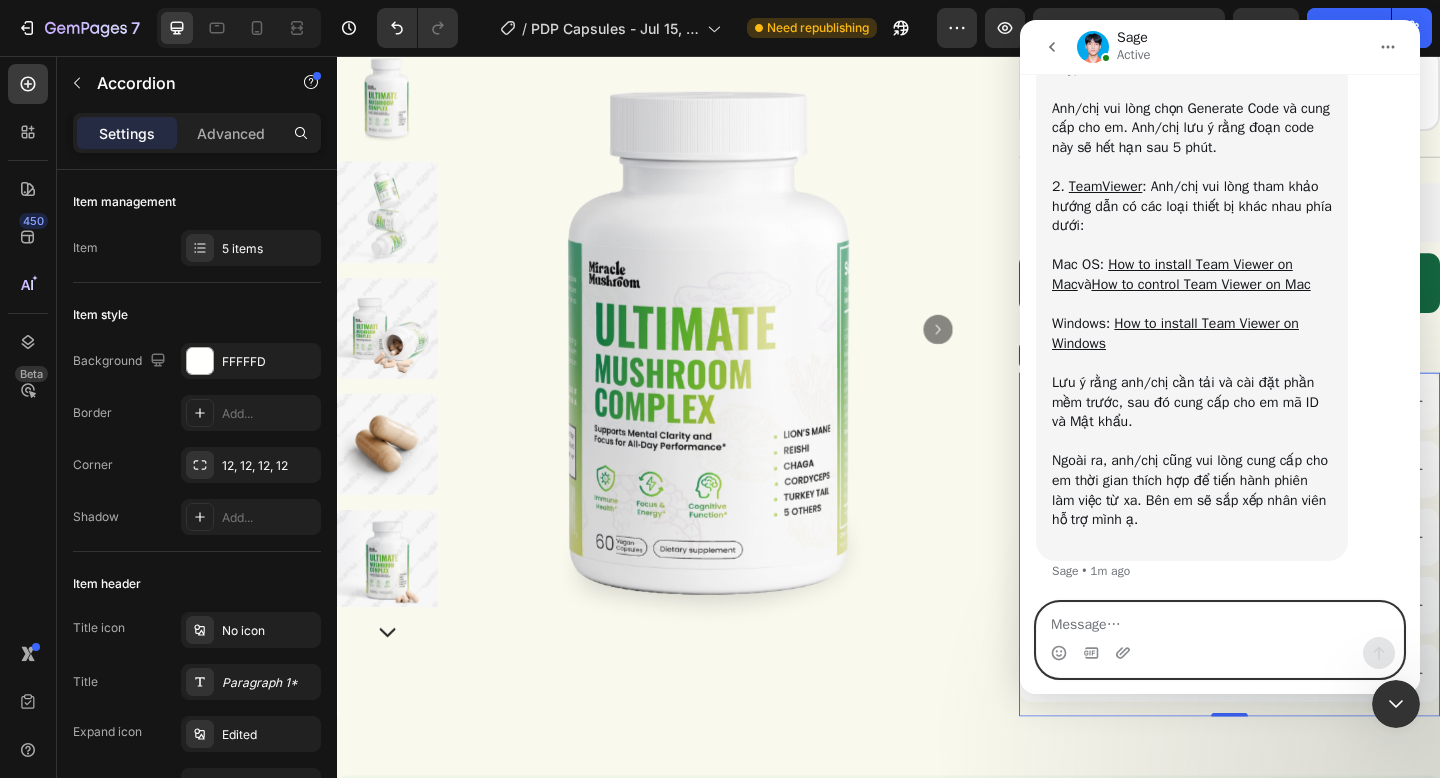 paste on "174813655912" 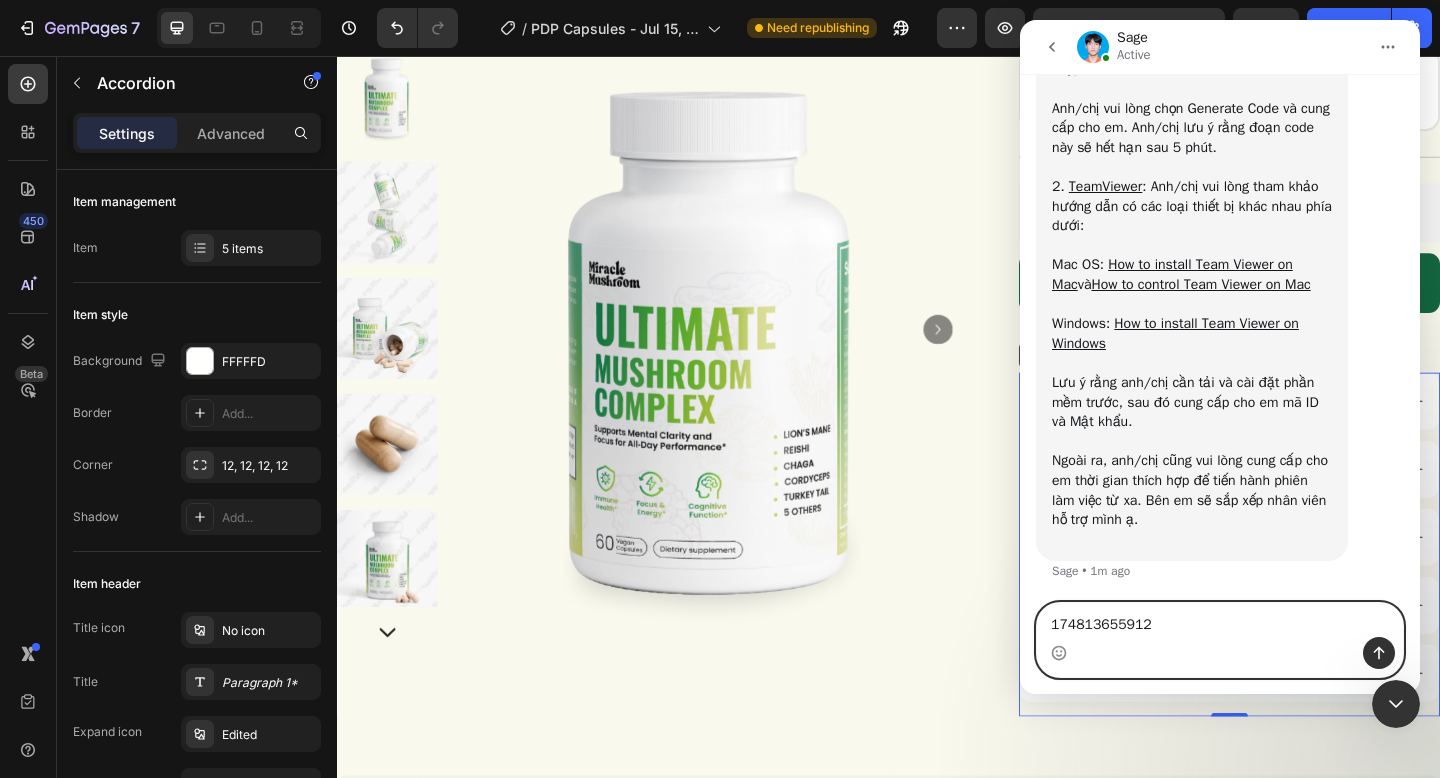 type 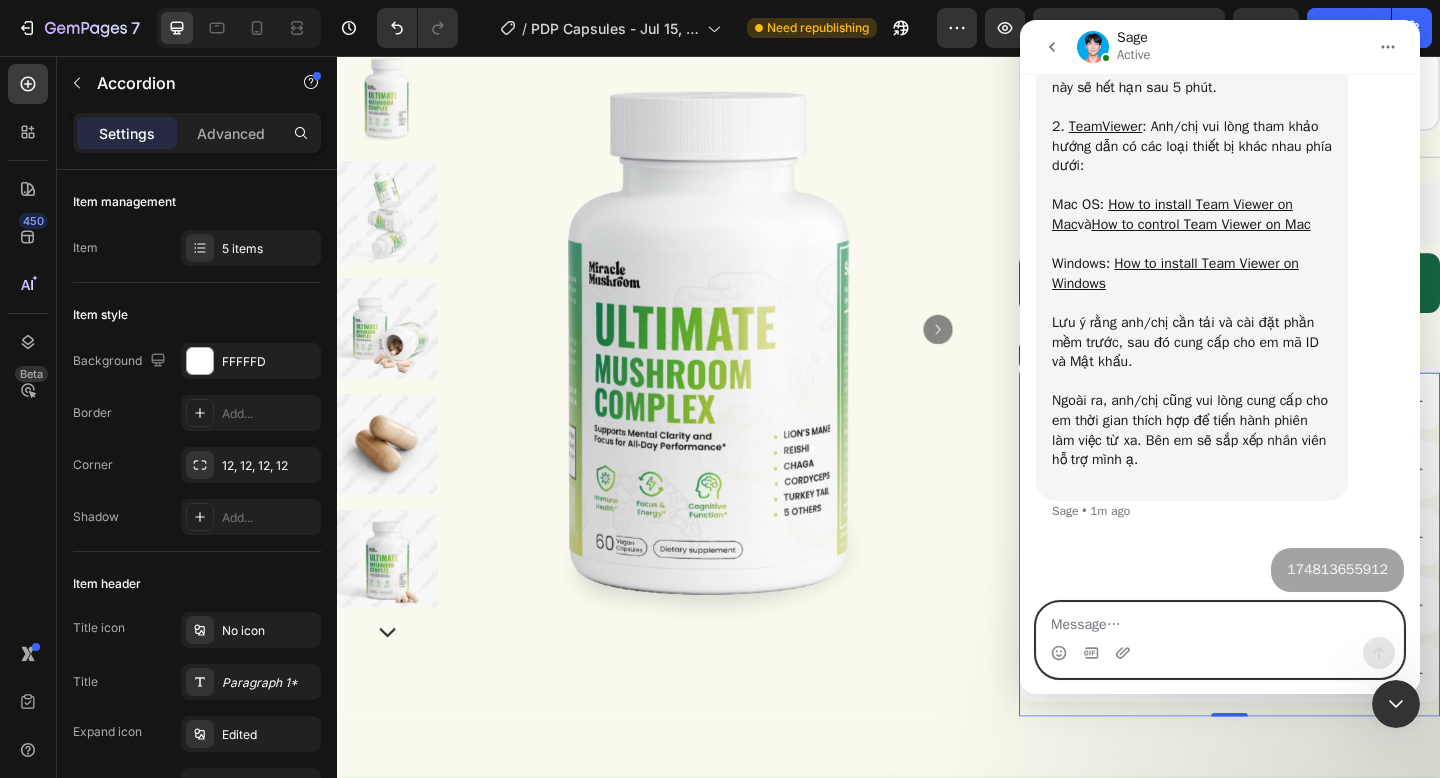 scroll, scrollTop: 2511, scrollLeft: 0, axis: vertical 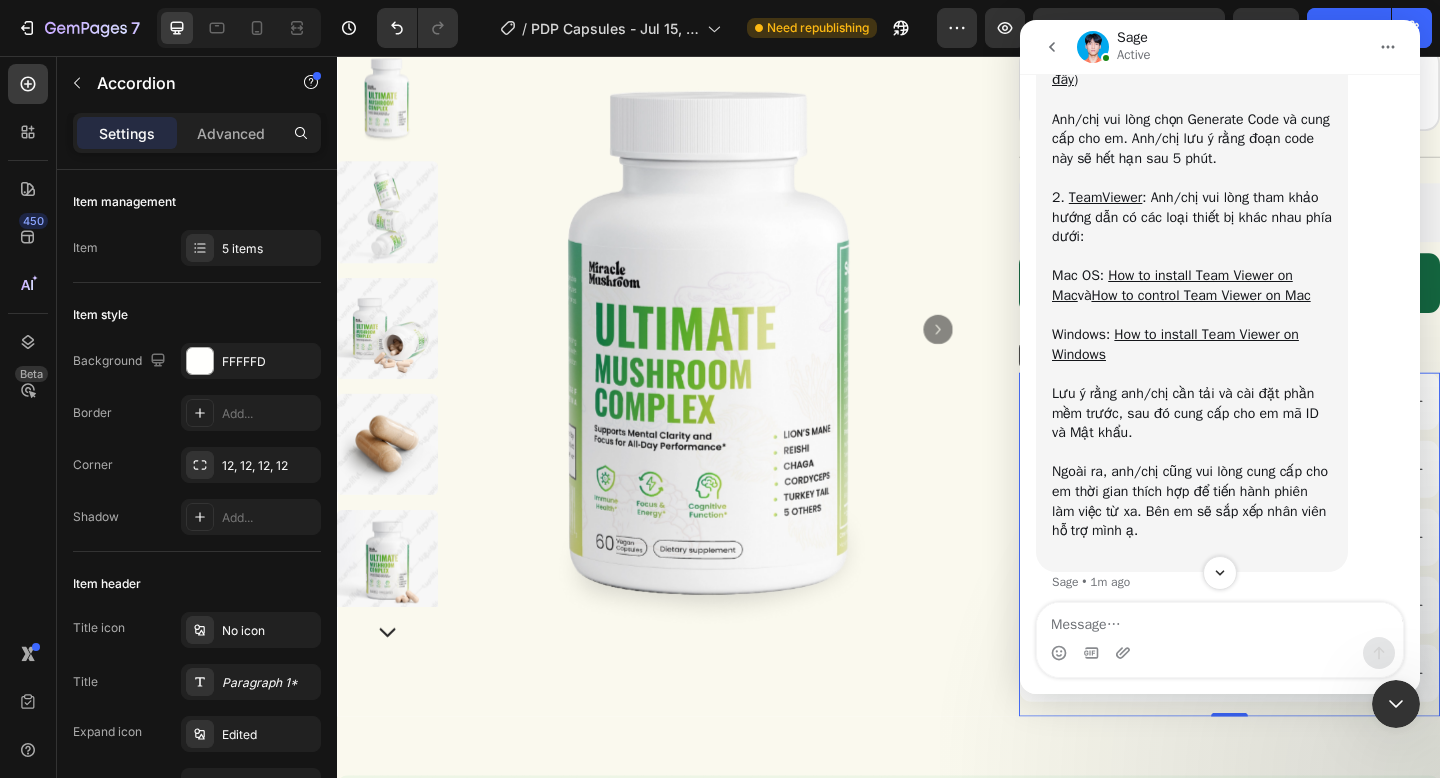 click on "1. Chrome Remote Suppor t: (Hướng dẫn tại đây ) ​﻿ ﻿Anh/chị vui lòng chọn Generate Code và cung cấp cho em. Anh/chị lưu ý rằng đoạn code này sẽ hết hạn sau 5 phút. ​﻿ ﻿2. TeamViewer : Anh/chị vui lòng tham khảo hướng dẫn có các loại thiết bị khác nhau phía dưới: ​﻿ ﻿Mac OS: How to install Team Viewer on Mac và How to control Team Viewer on Mac ​﻿ ﻿Windows: How to install Team Viewer on Windows ​﻿ ﻿Lưu ý rằng anh/chị cần tải và cài đặt phần mềm trước, sau đó cung cấp cho em mã ID và Mật khẩu. ​﻿ ﻿Ngoài ra, anh/chị cũng vui lòng cung cấp cho em thời gian thích hợp để tiến hành phiên làm việc từ xa. Bên em sẽ sắp xếp nhân viên hỗ trợ mình ạ. ​﻿" at bounding box center [1192, 305] 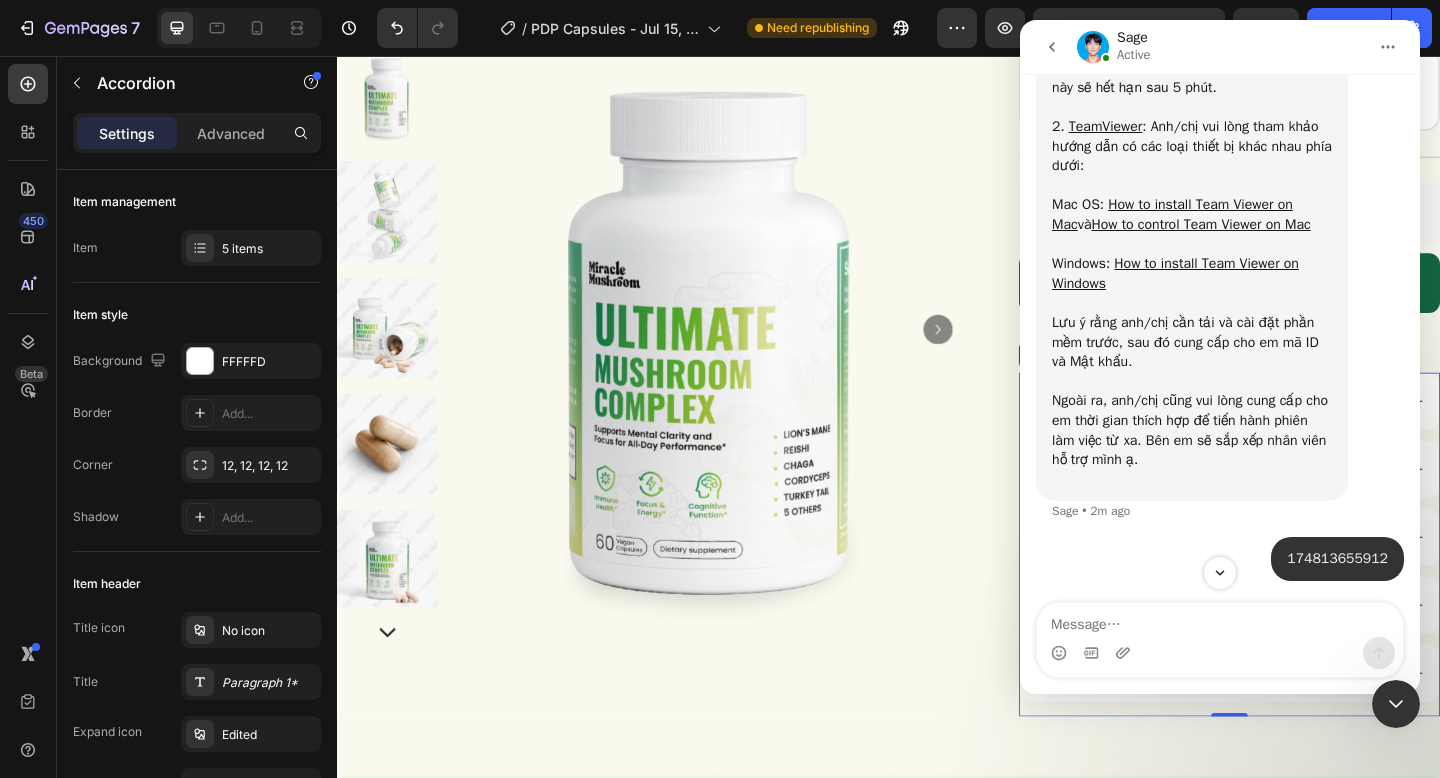 scroll, scrollTop: 2511, scrollLeft: 0, axis: vertical 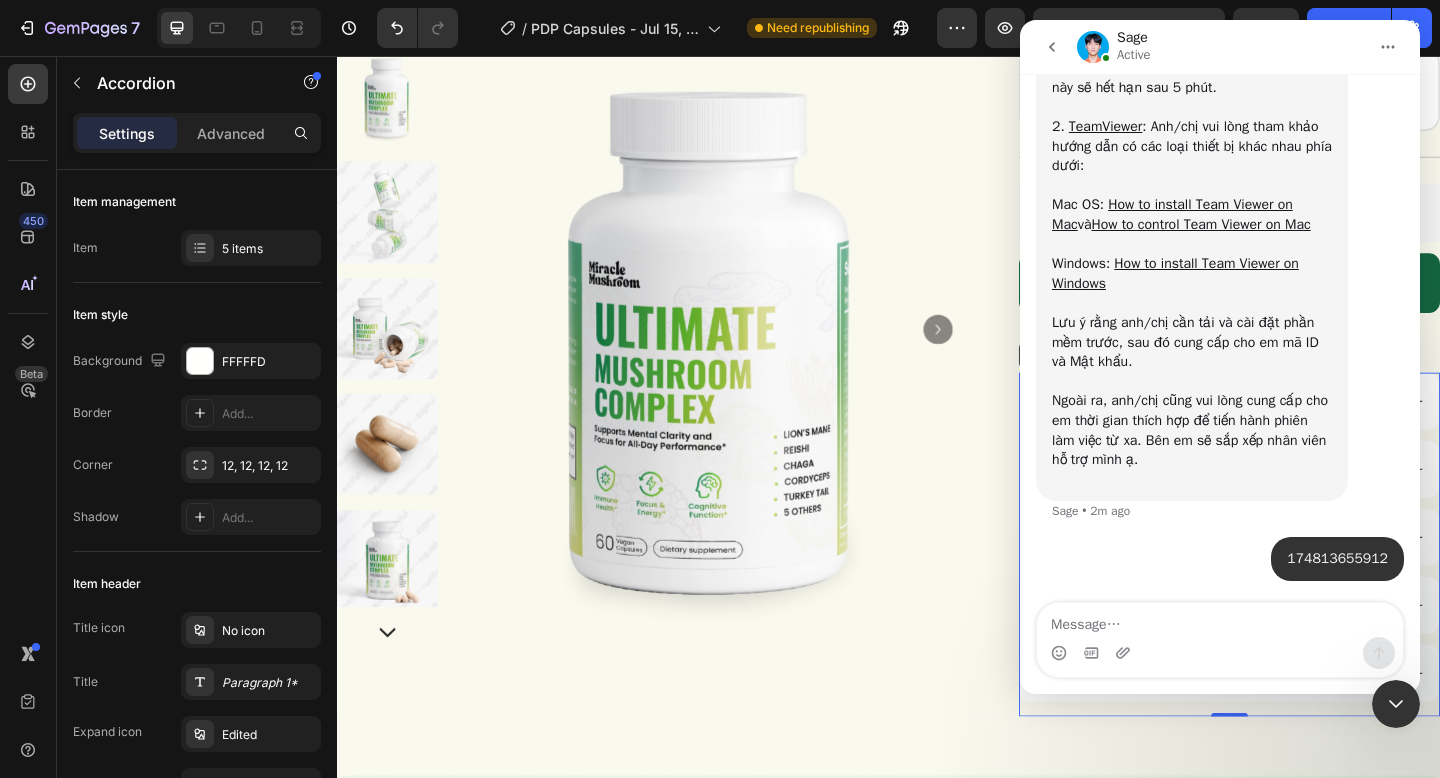 click 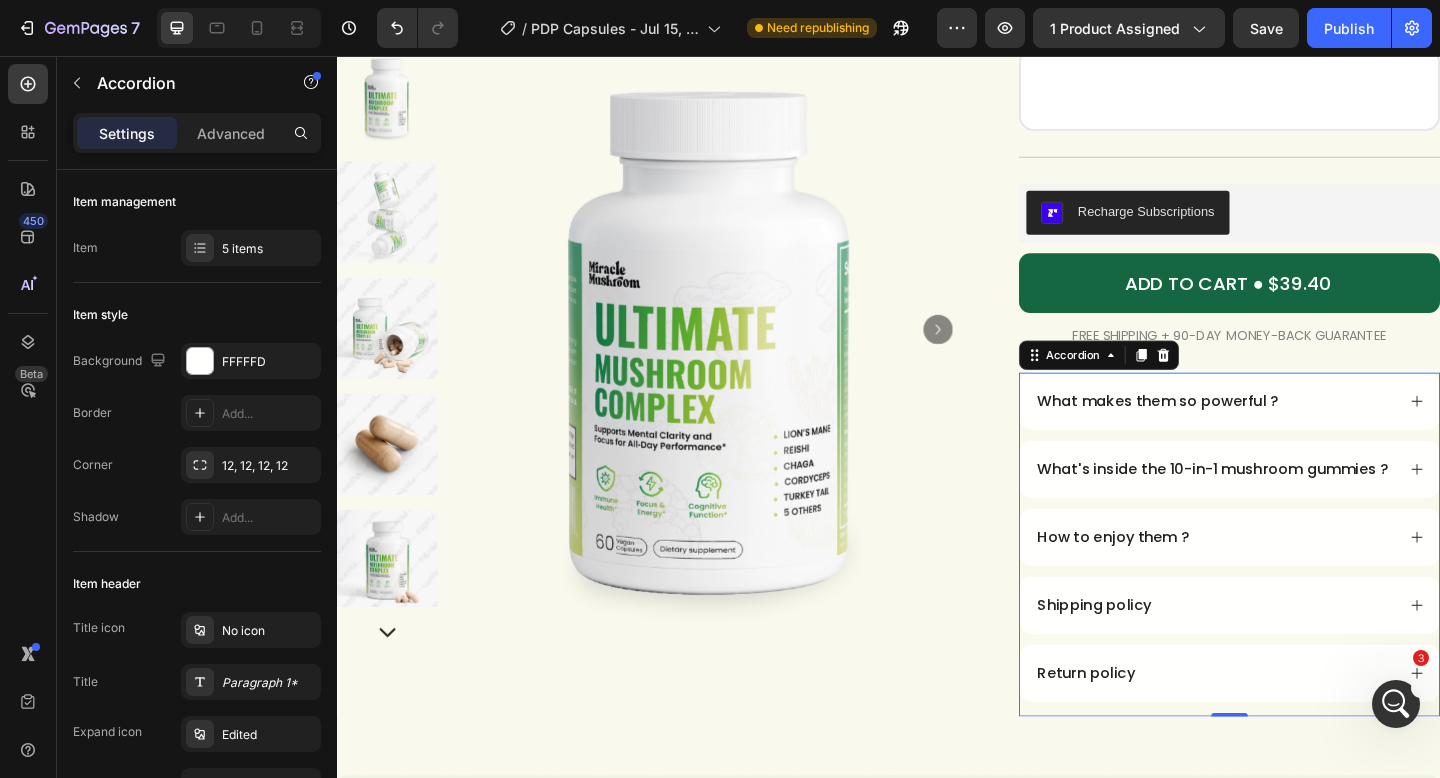 click 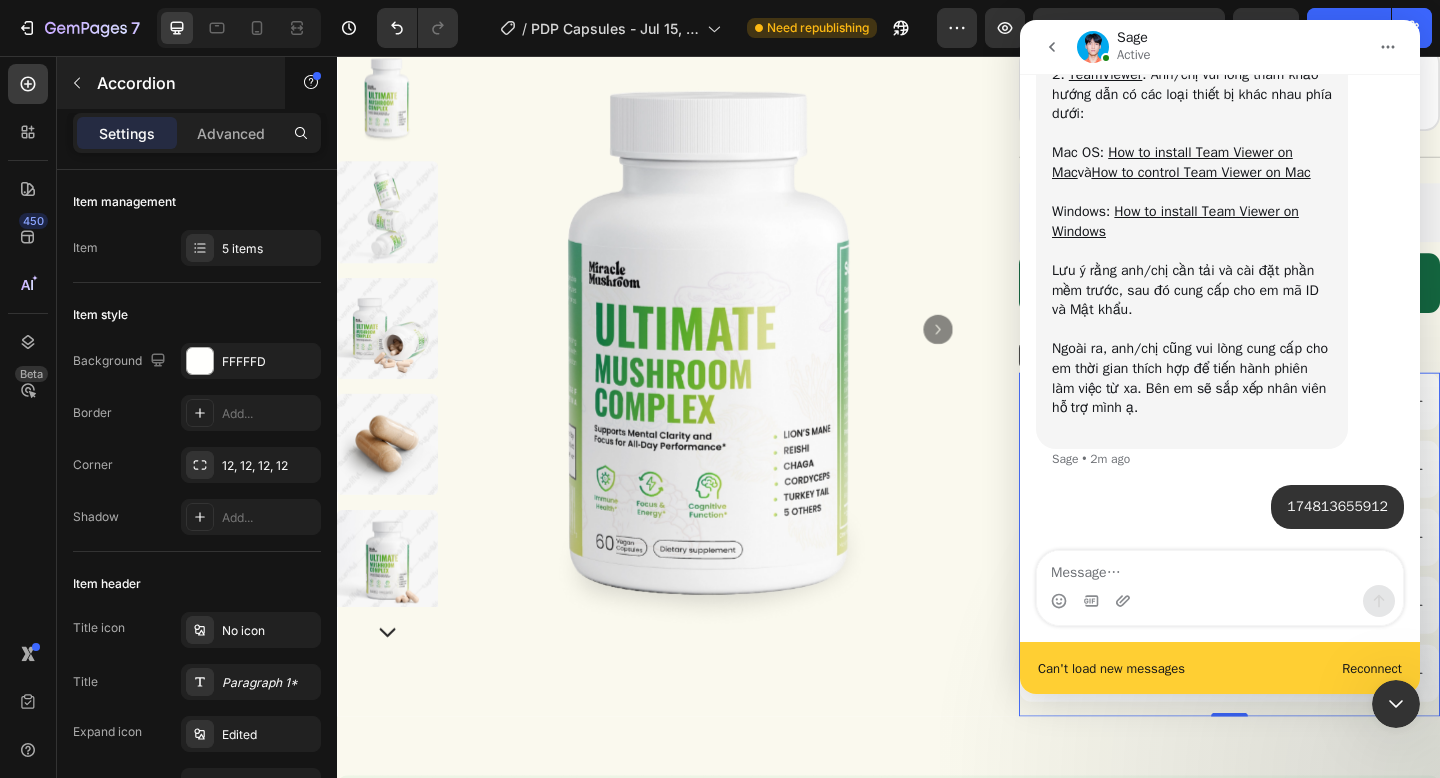 scroll, scrollTop: 2563, scrollLeft: 0, axis: vertical 